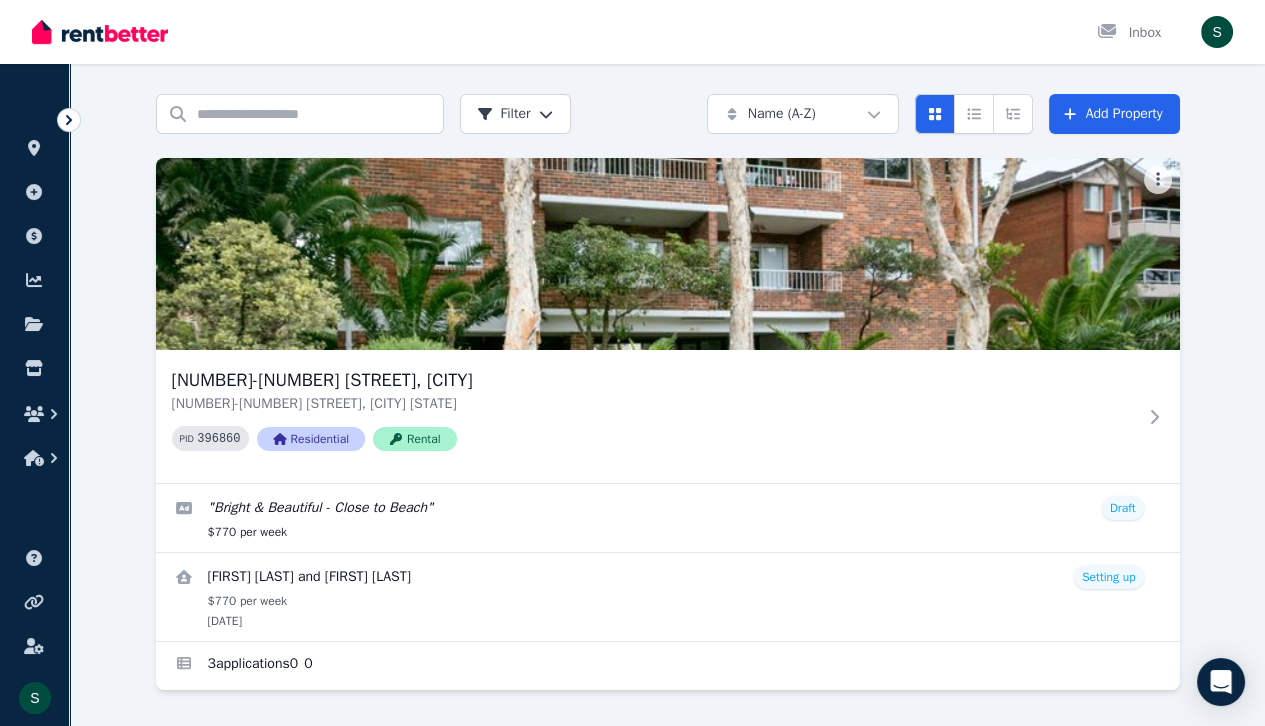 scroll, scrollTop: 89, scrollLeft: 0, axis: vertical 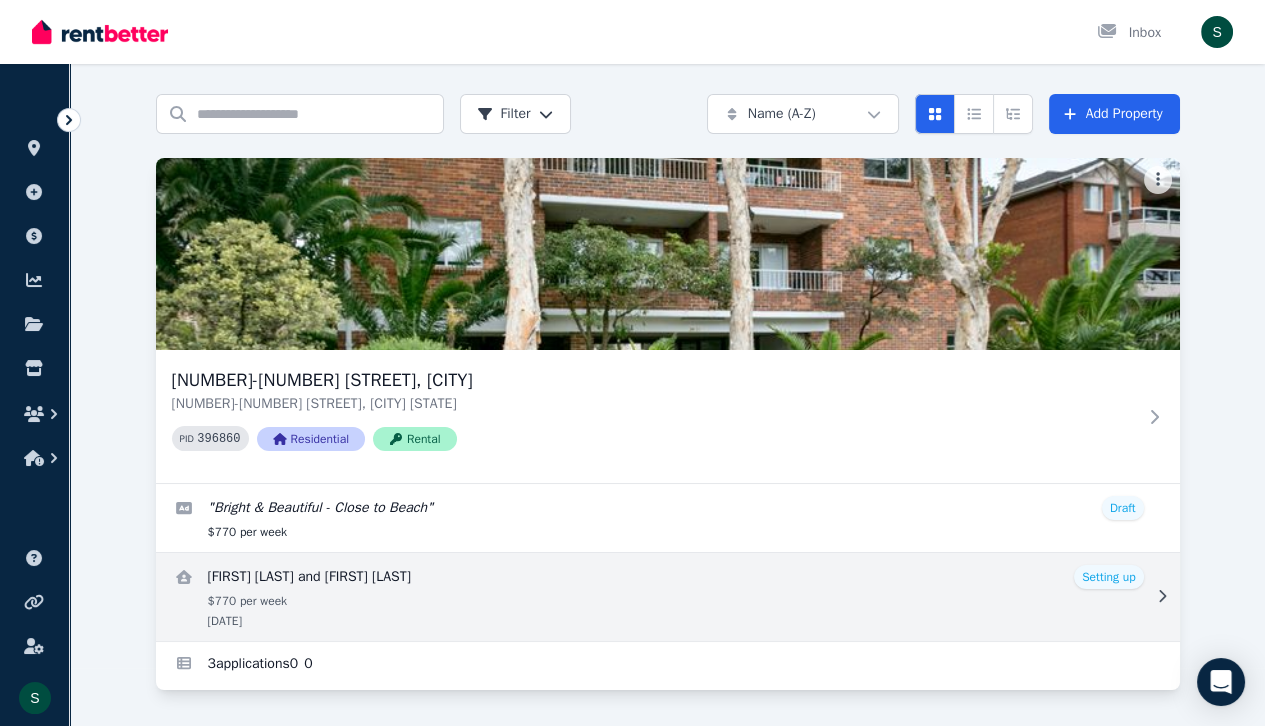 click at bounding box center (668, 597) 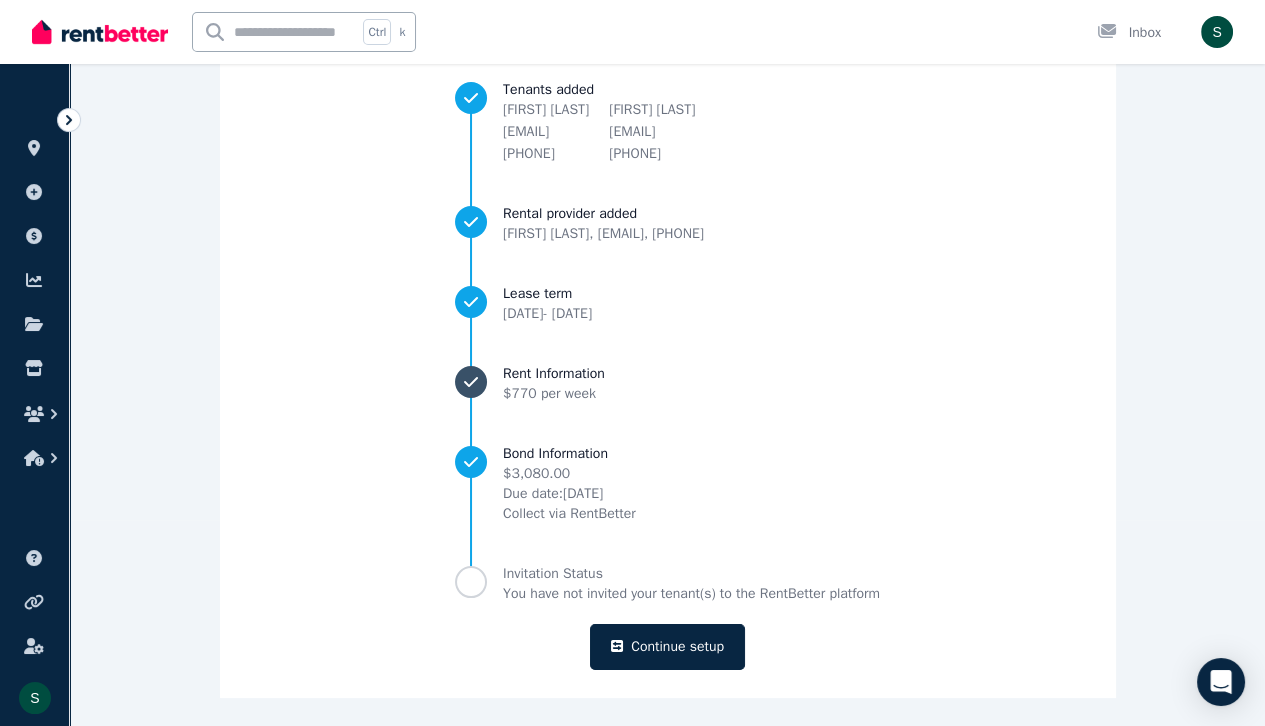 scroll, scrollTop: 213, scrollLeft: 0, axis: vertical 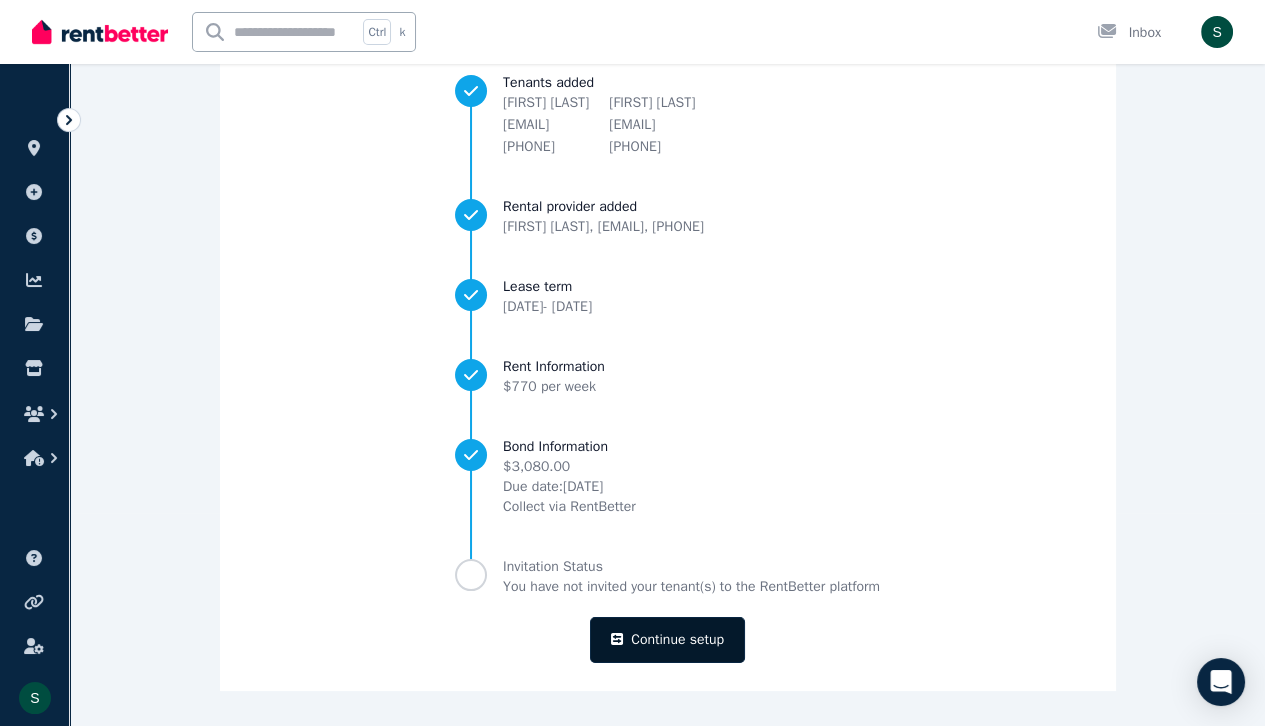 click on "Continue setup" at bounding box center (667, 640) 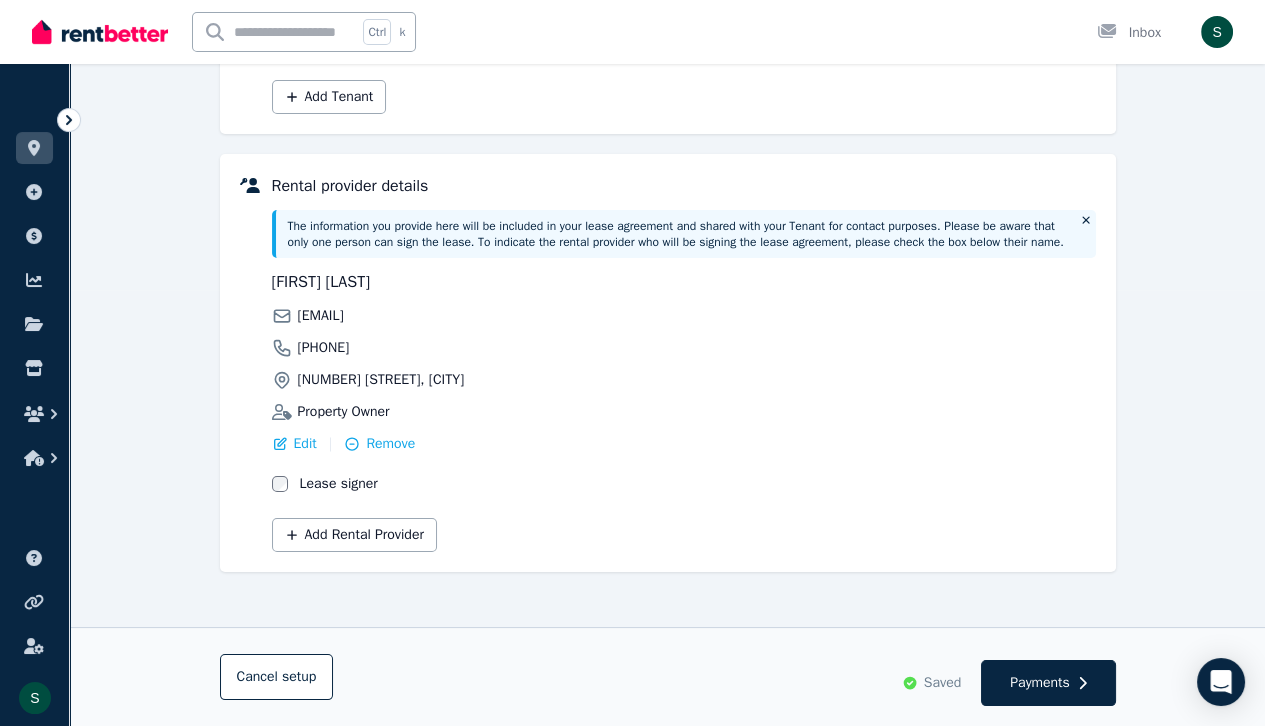 scroll, scrollTop: 0, scrollLeft: 0, axis: both 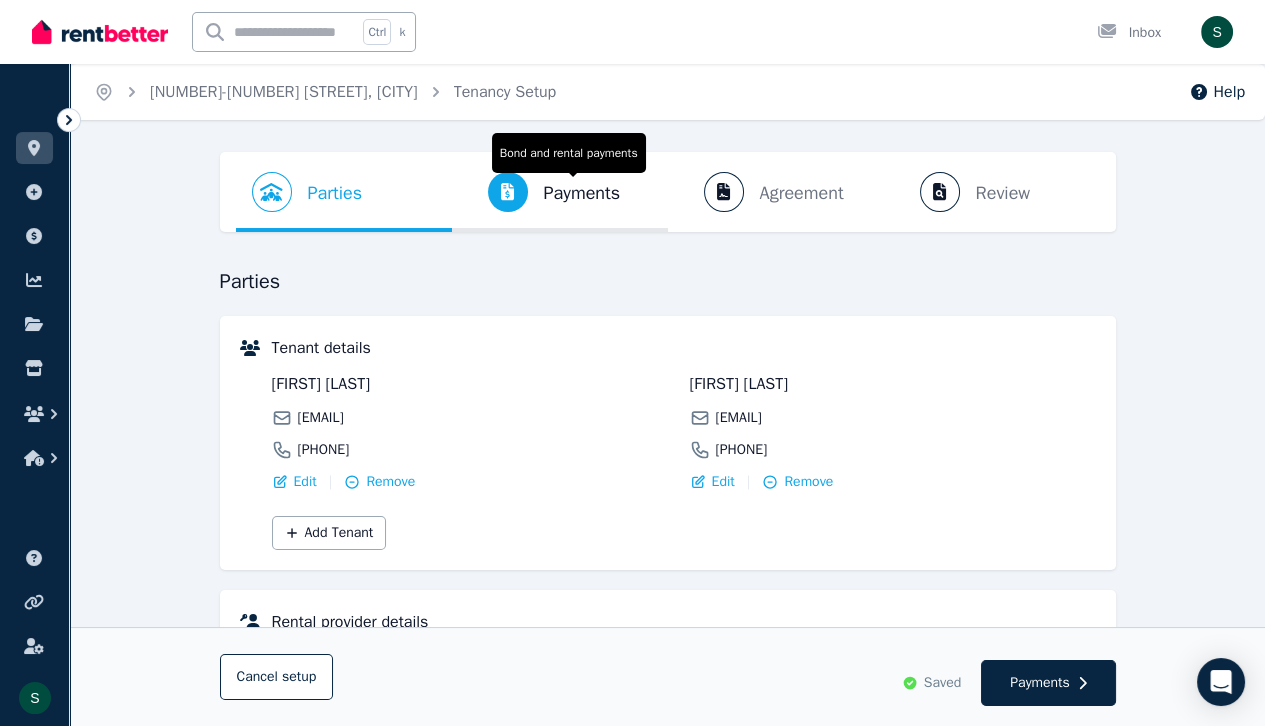 click on "Payments" at bounding box center [582, 193] 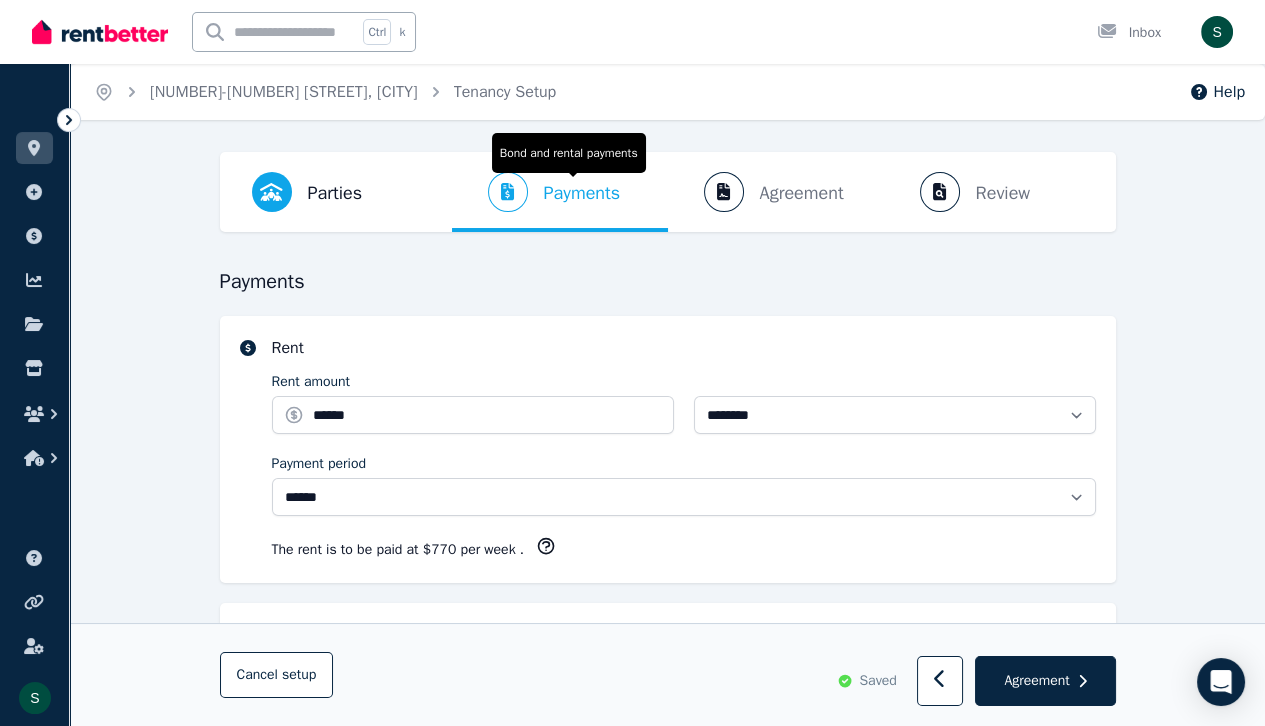 select on "**********" 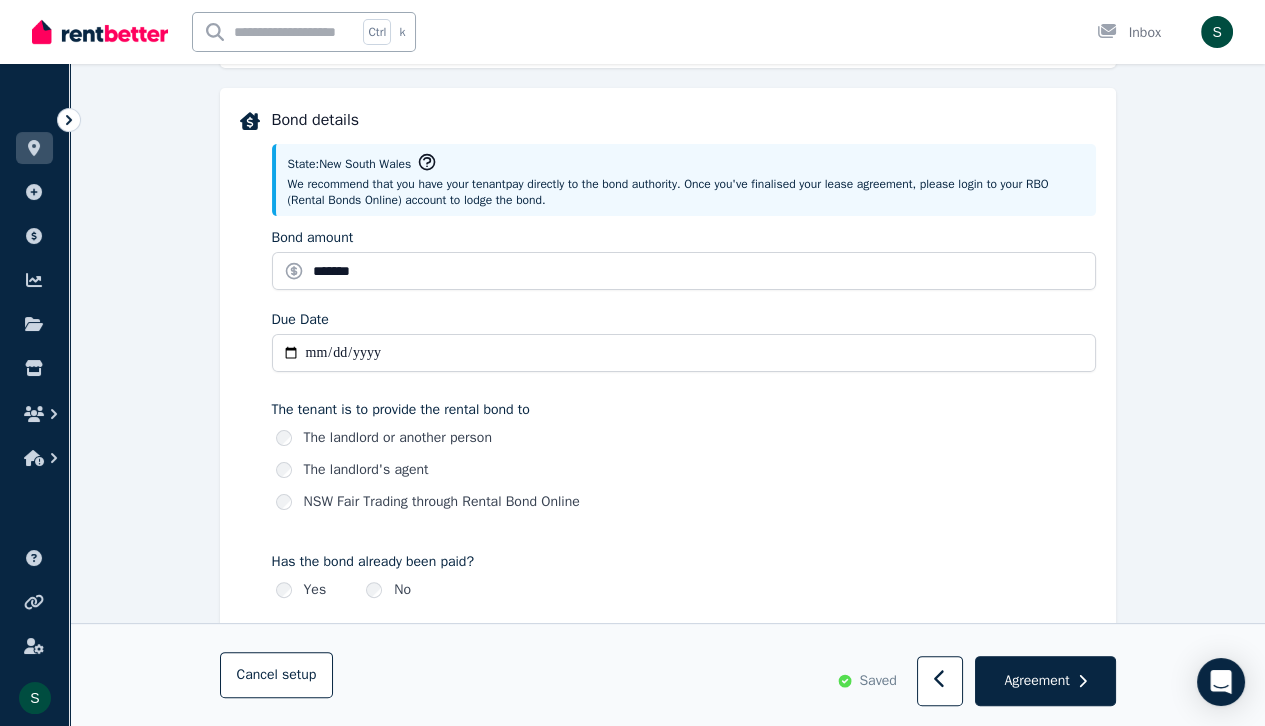 scroll, scrollTop: 896, scrollLeft: 0, axis: vertical 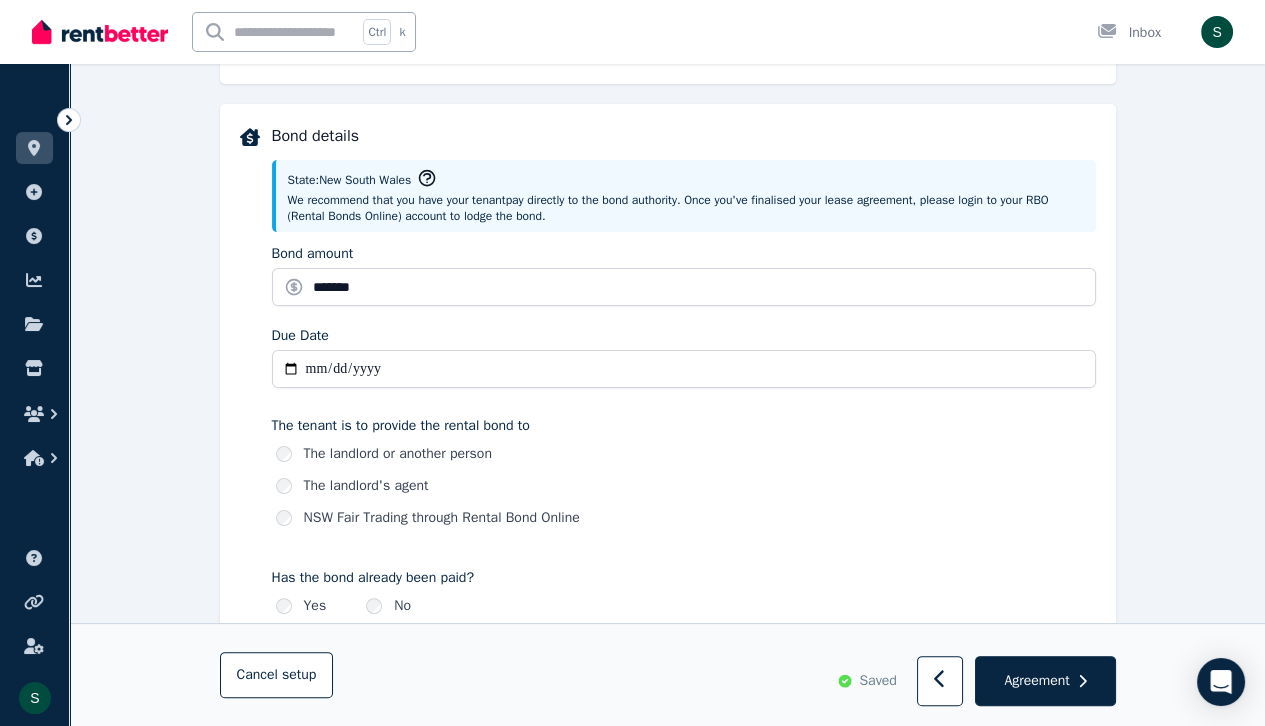 click on "**********" at bounding box center [684, 369] 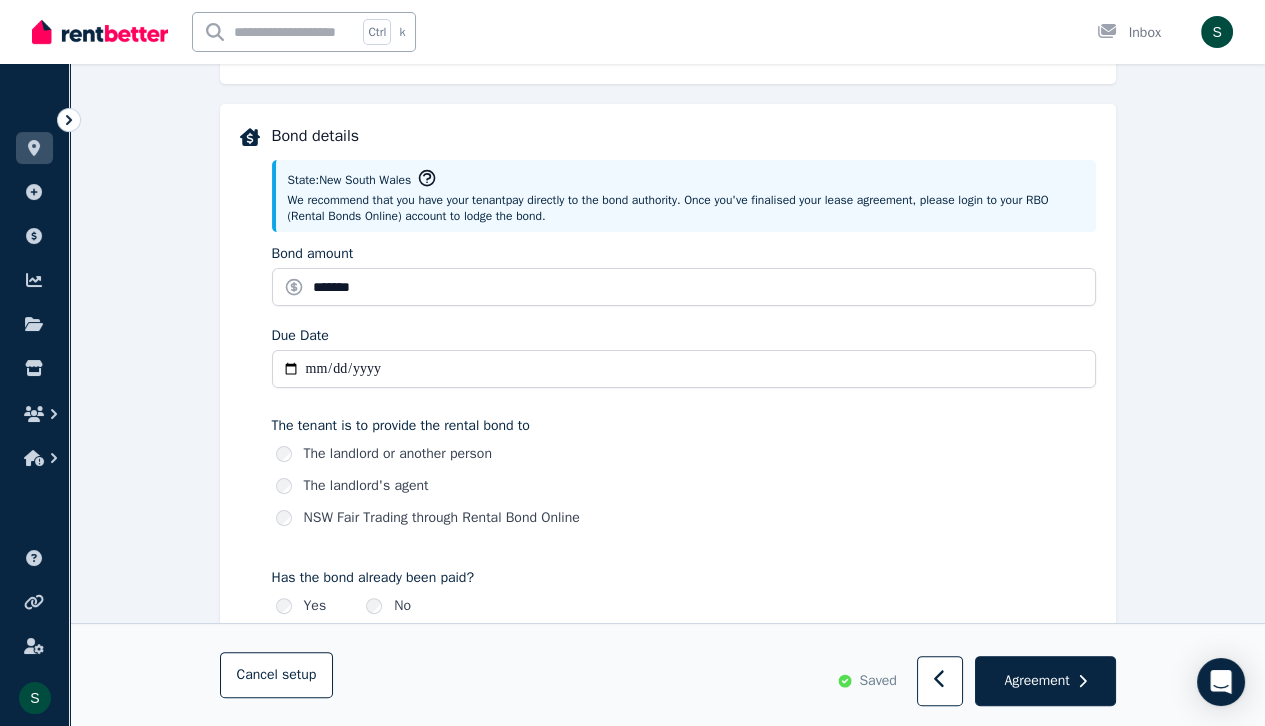 type on "**********" 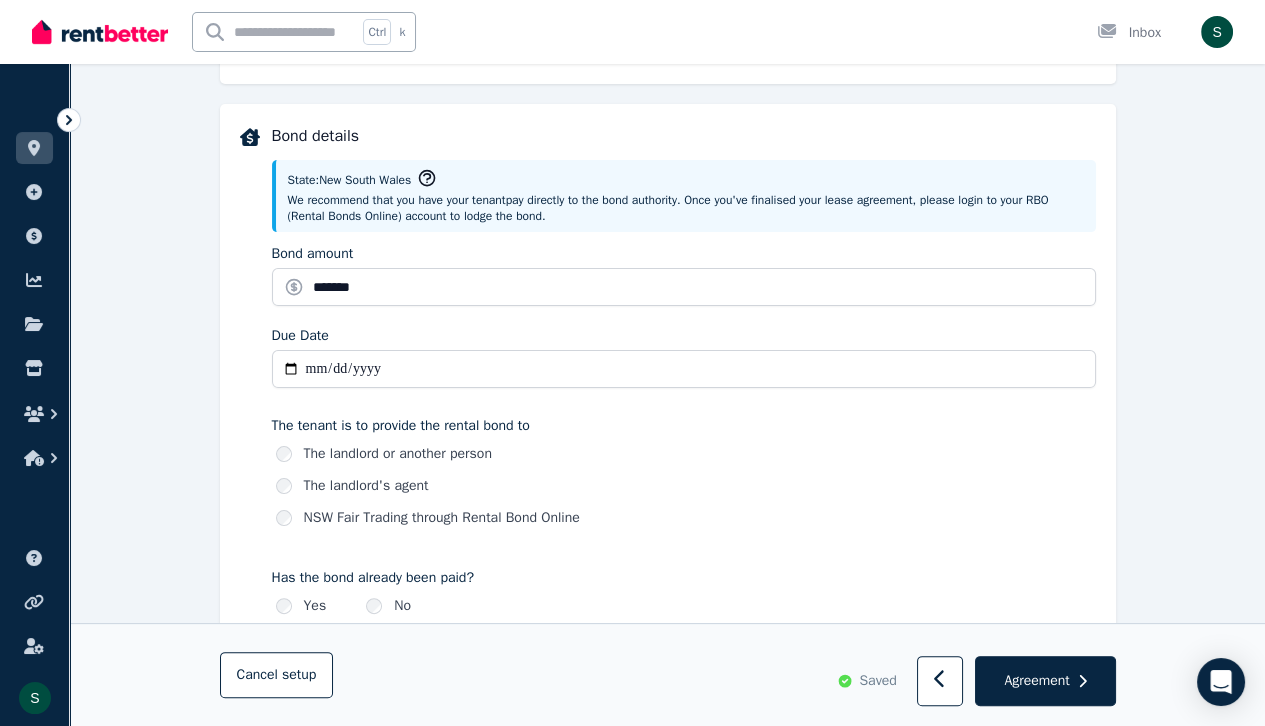 click on "NSW Fair Trading through Rental Bond Online" at bounding box center (686, 518) 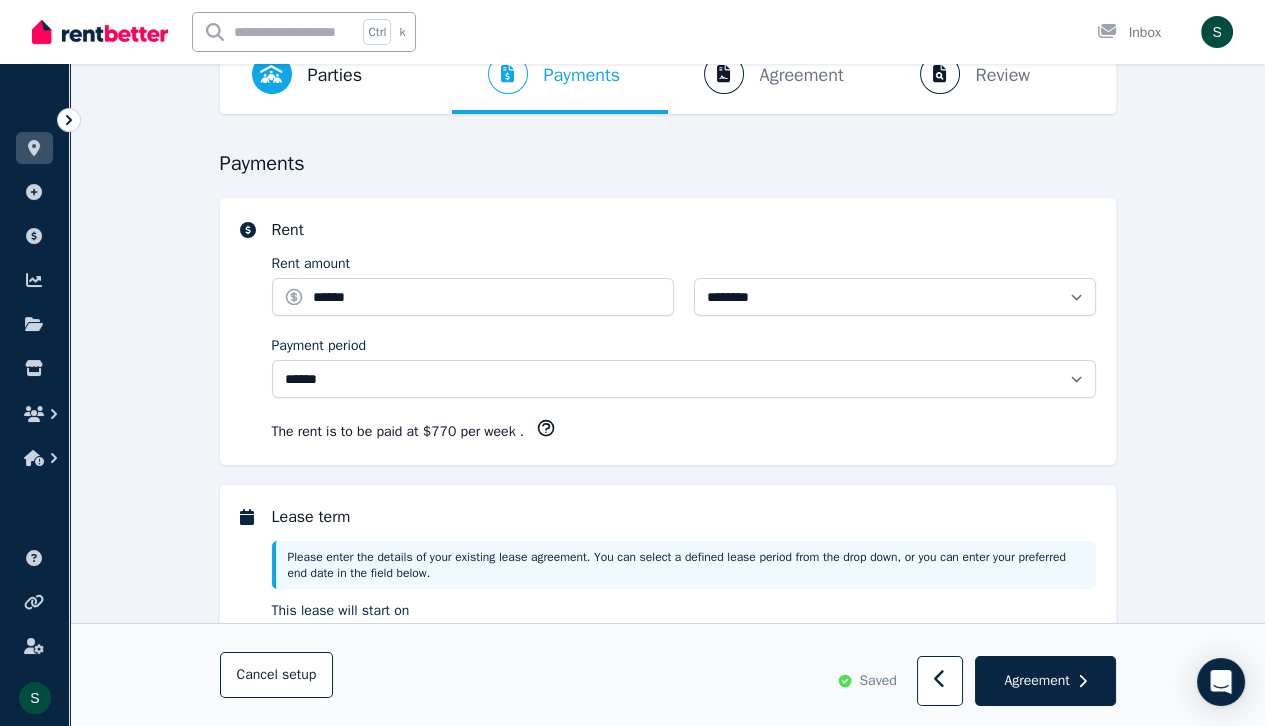 scroll, scrollTop: 0, scrollLeft: 0, axis: both 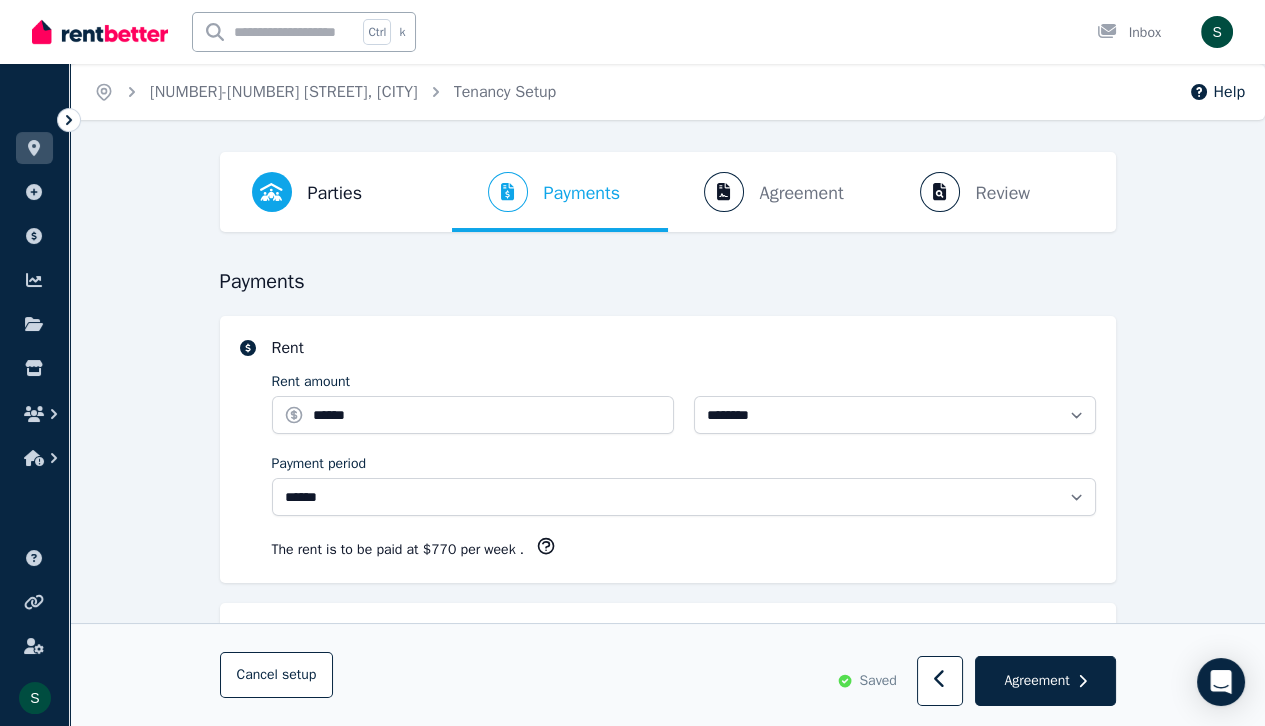 click on "Parties Rental provider and tenant details Payments Bond and rental payments Agreement Lease agreement Review Send tenancy details" at bounding box center [668, 192] 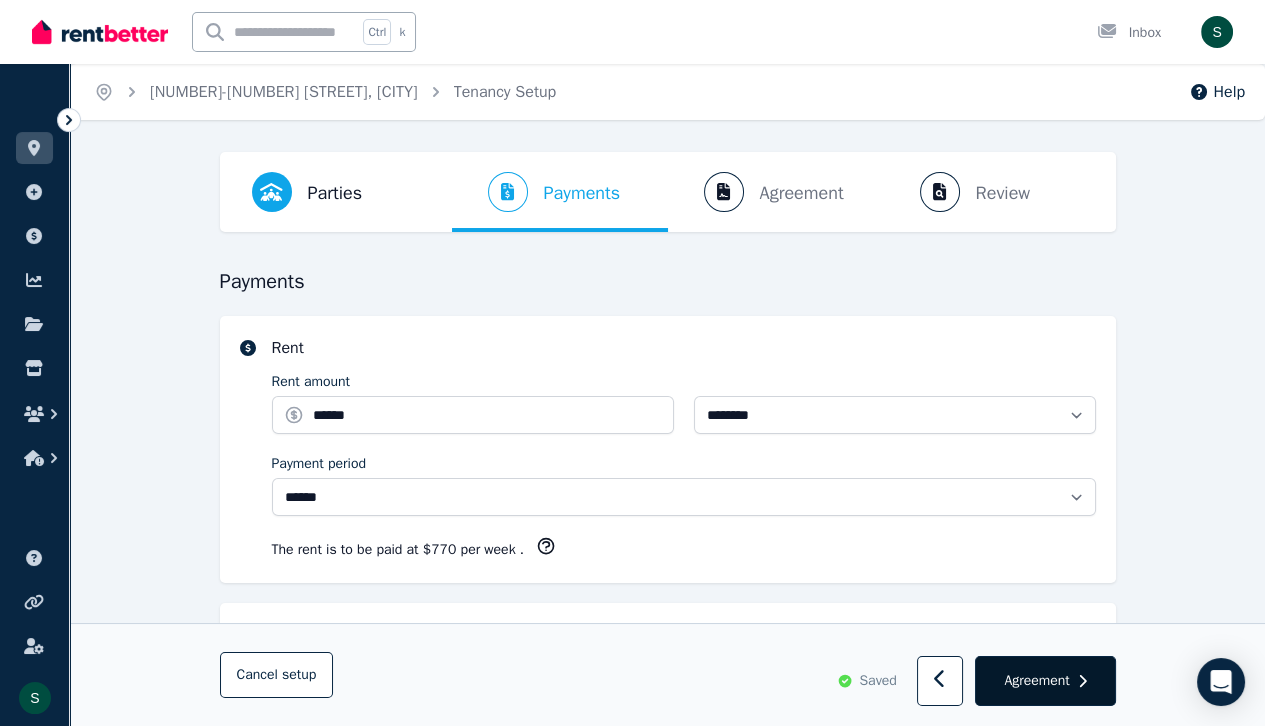 click on "Agreement" at bounding box center (1036, 681) 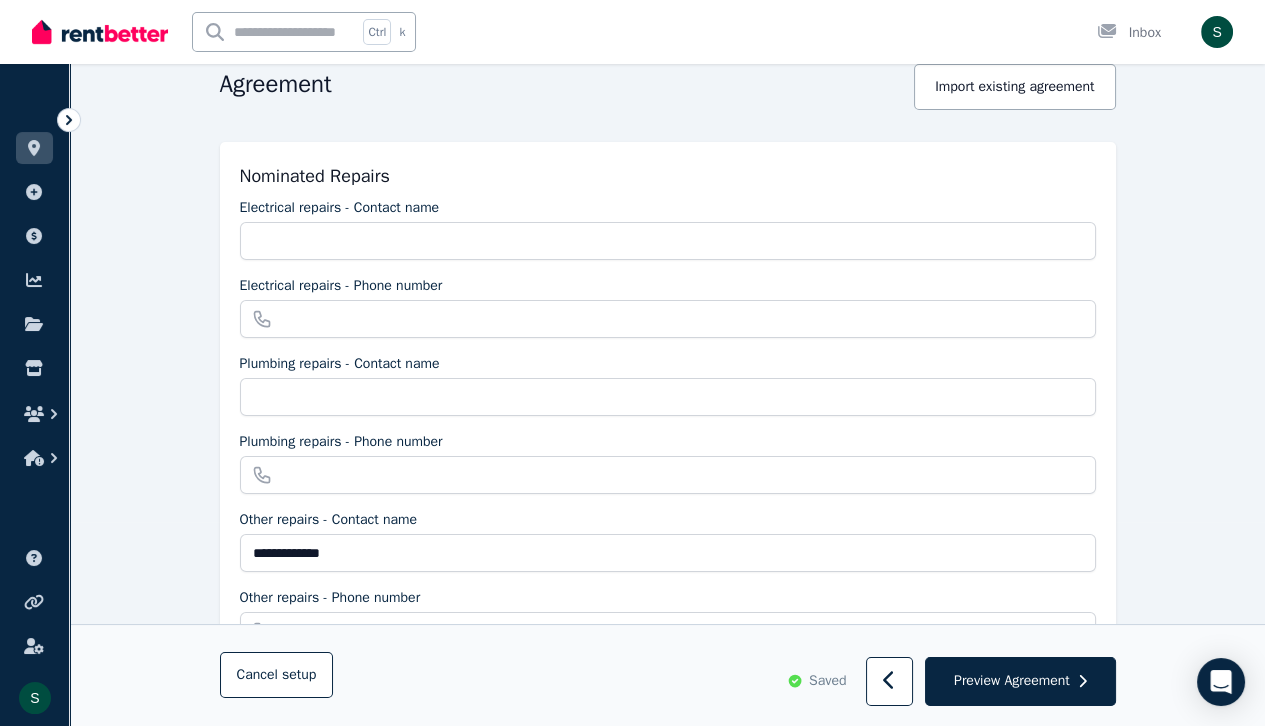 scroll, scrollTop: 196, scrollLeft: 0, axis: vertical 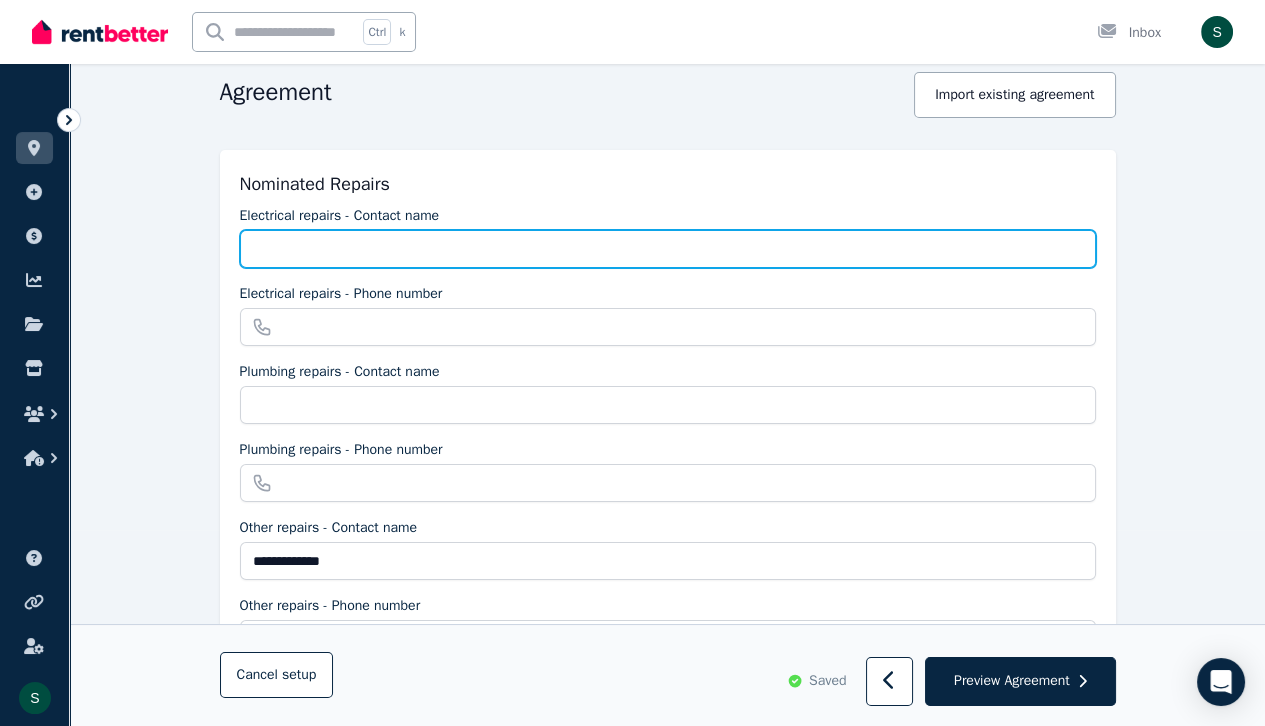 click on "Electrical repairs - Contact name" at bounding box center [668, 249] 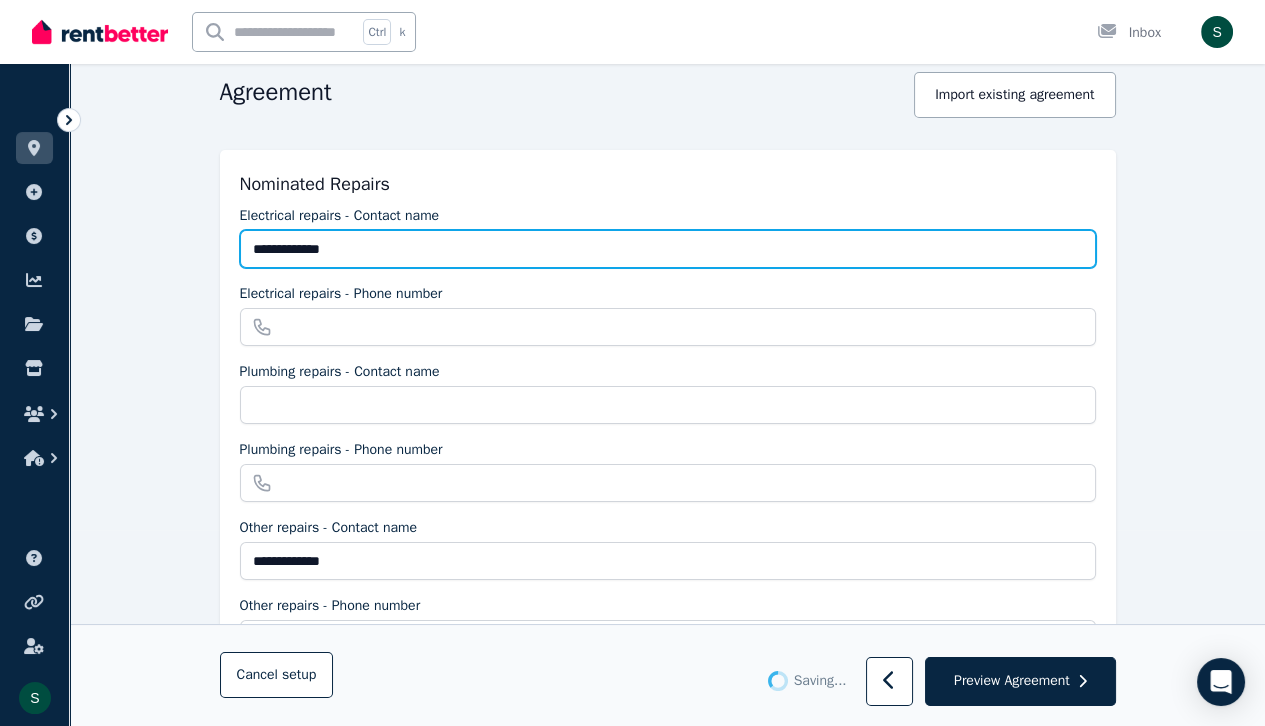 type on "**********" 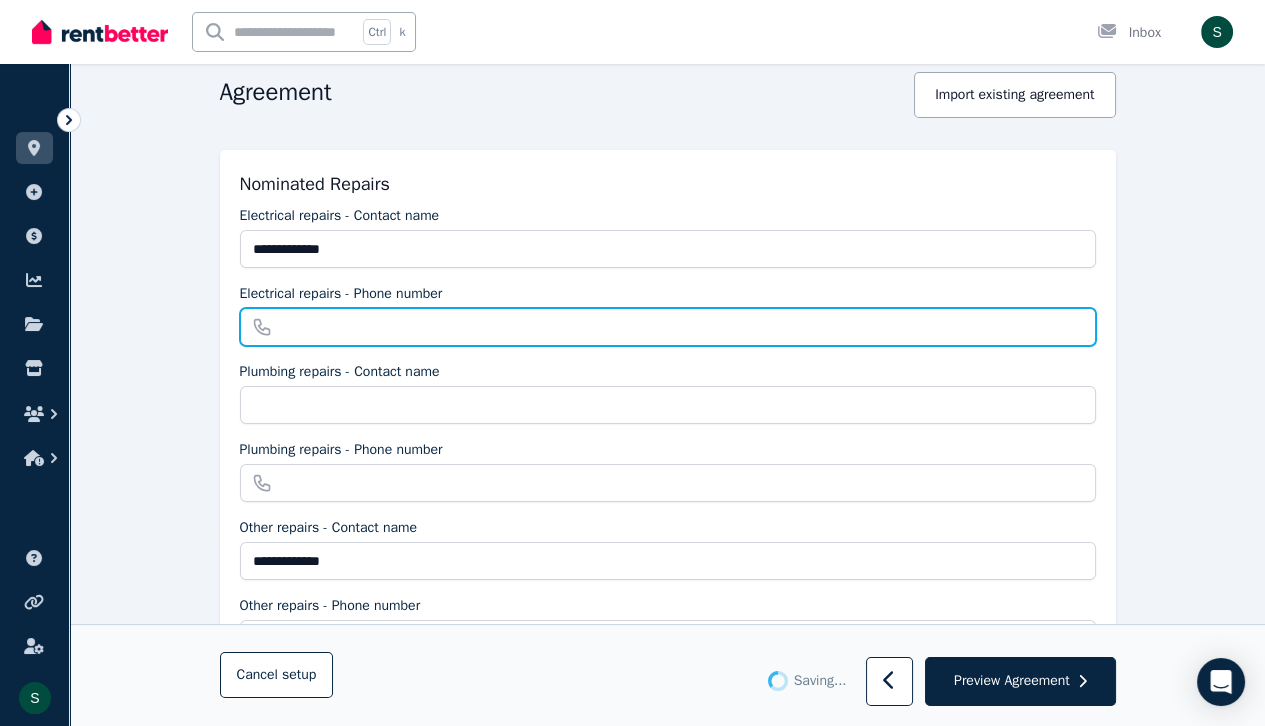 click on "Electrical repairs - Phone number" at bounding box center [668, 327] 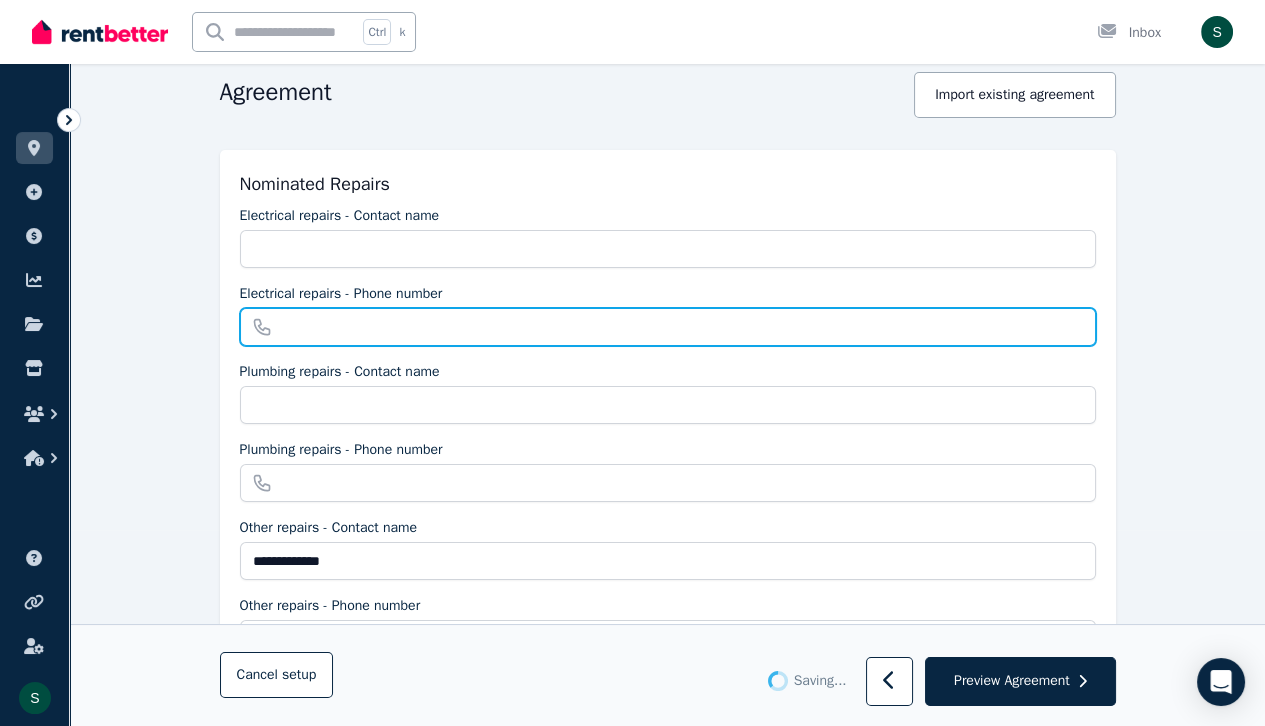 type on "**********" 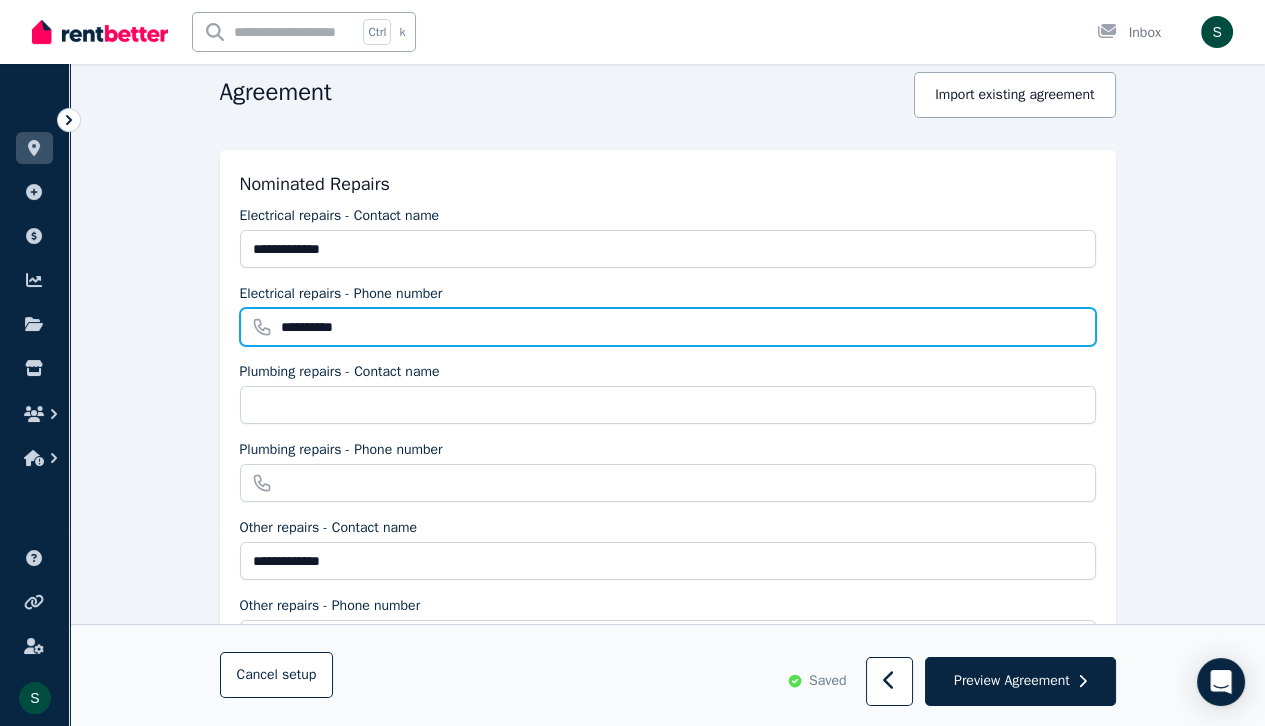 type on "**********" 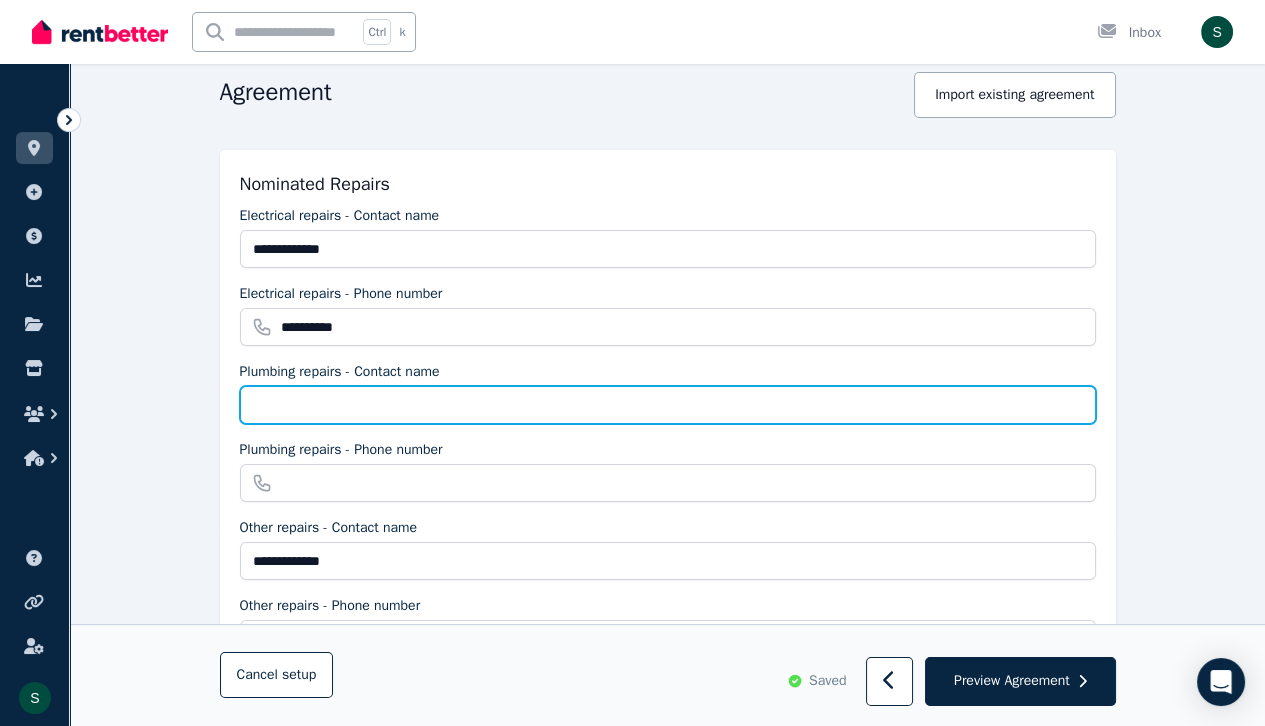 click on "Plumbing repairs - Contact name" at bounding box center [668, 405] 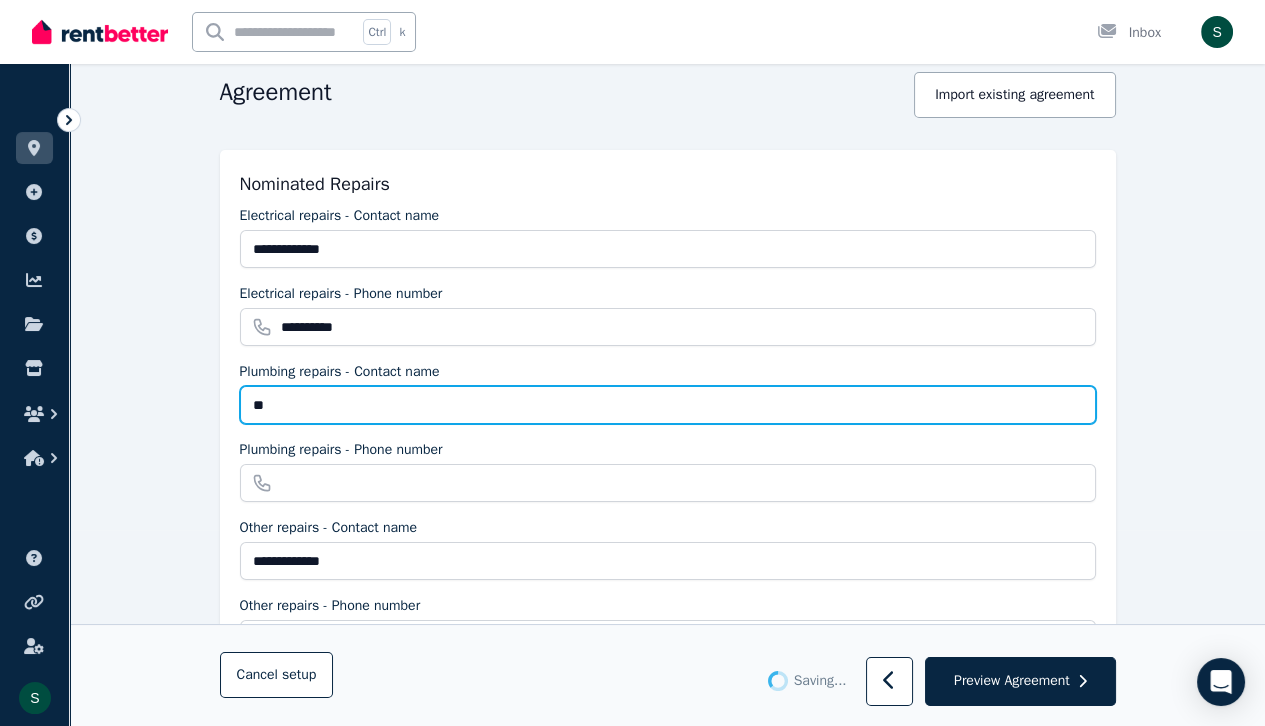 type on "***" 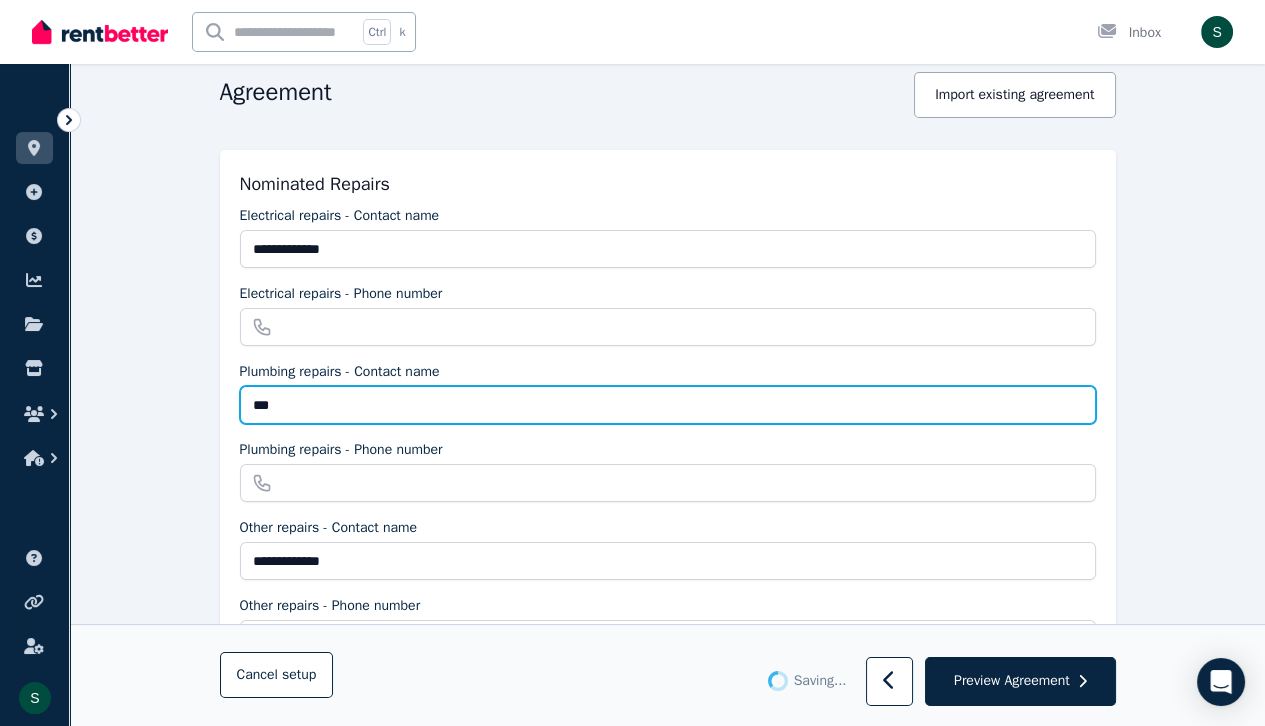 type on "**********" 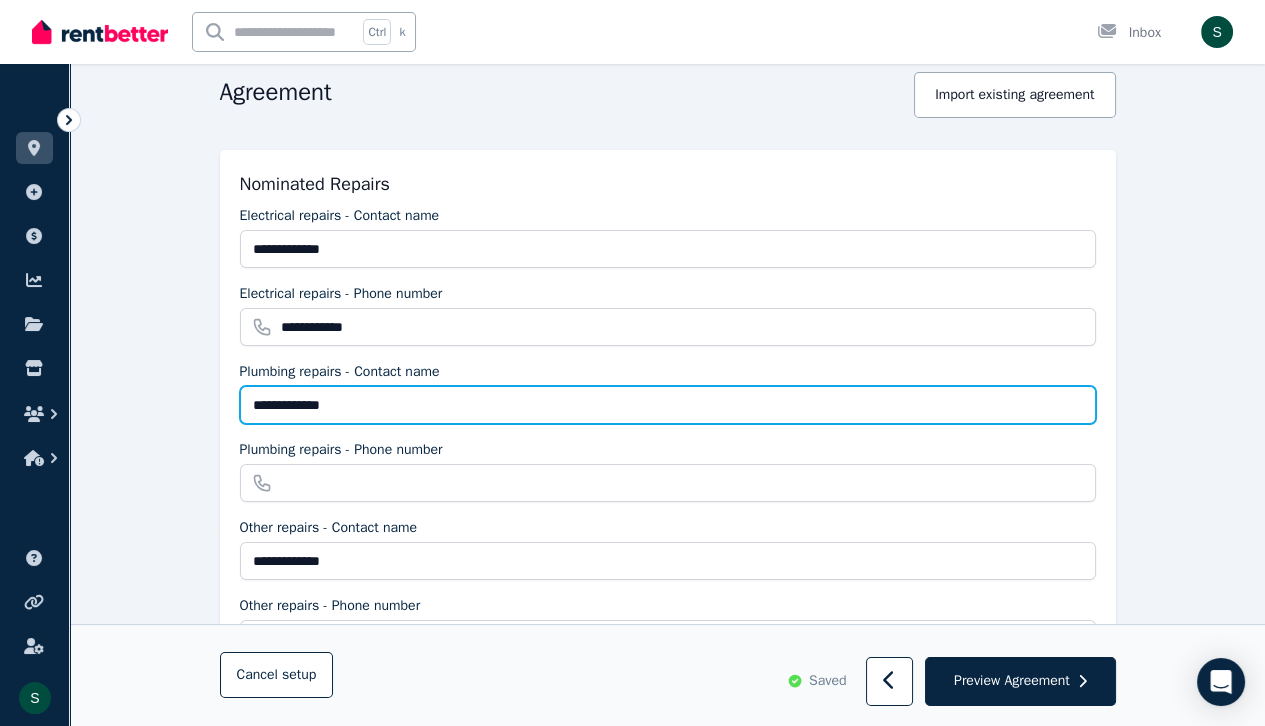 type on "**********" 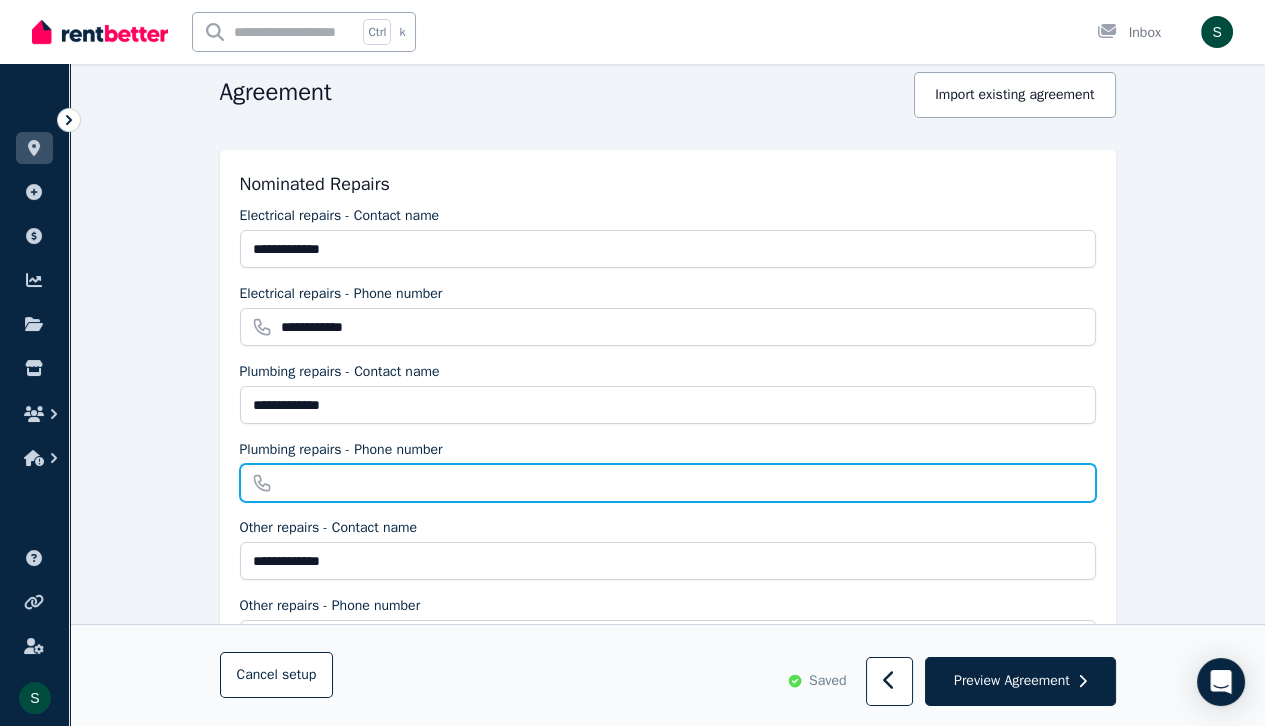 click on "Plumbing repairs - Phone number" at bounding box center [668, 483] 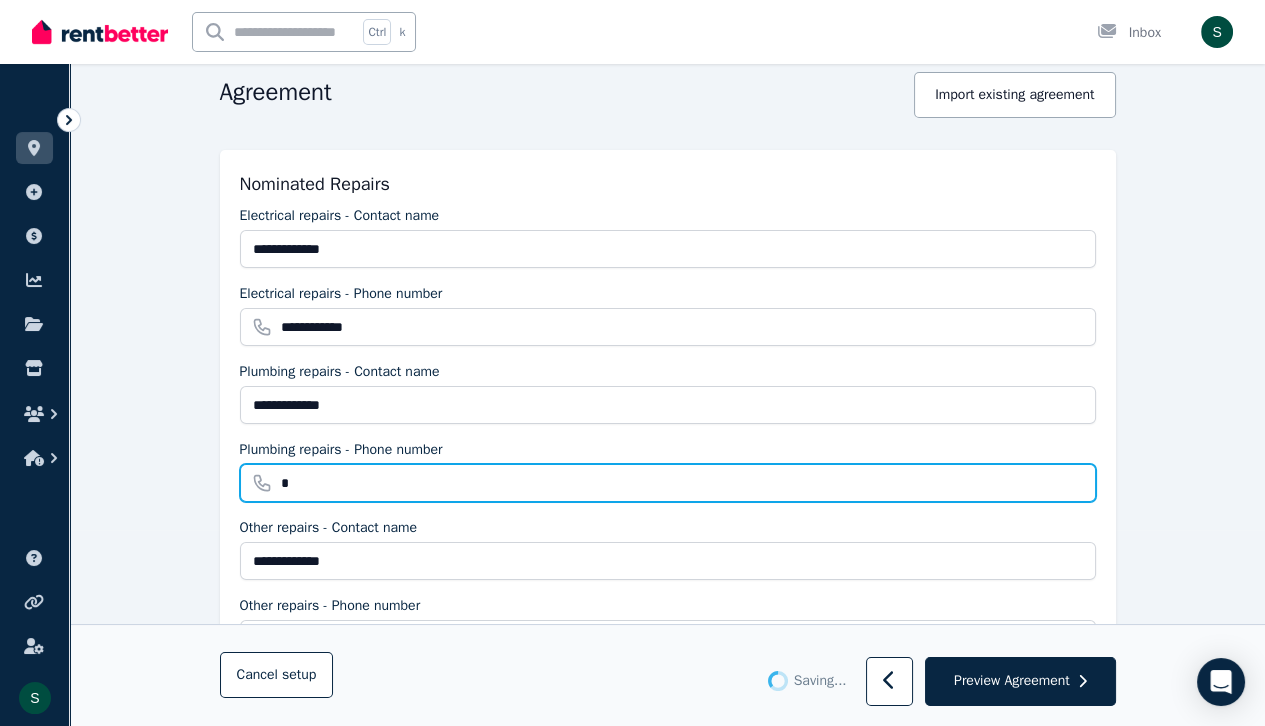 type on "**" 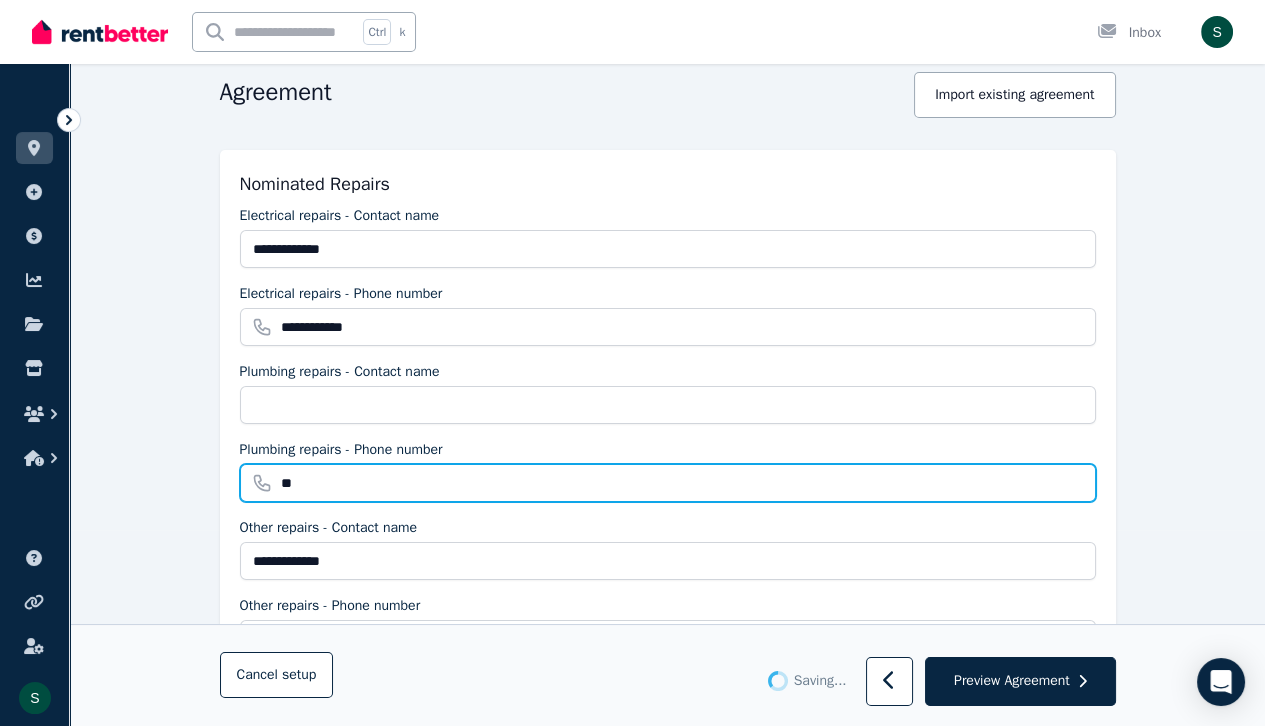type on "**********" 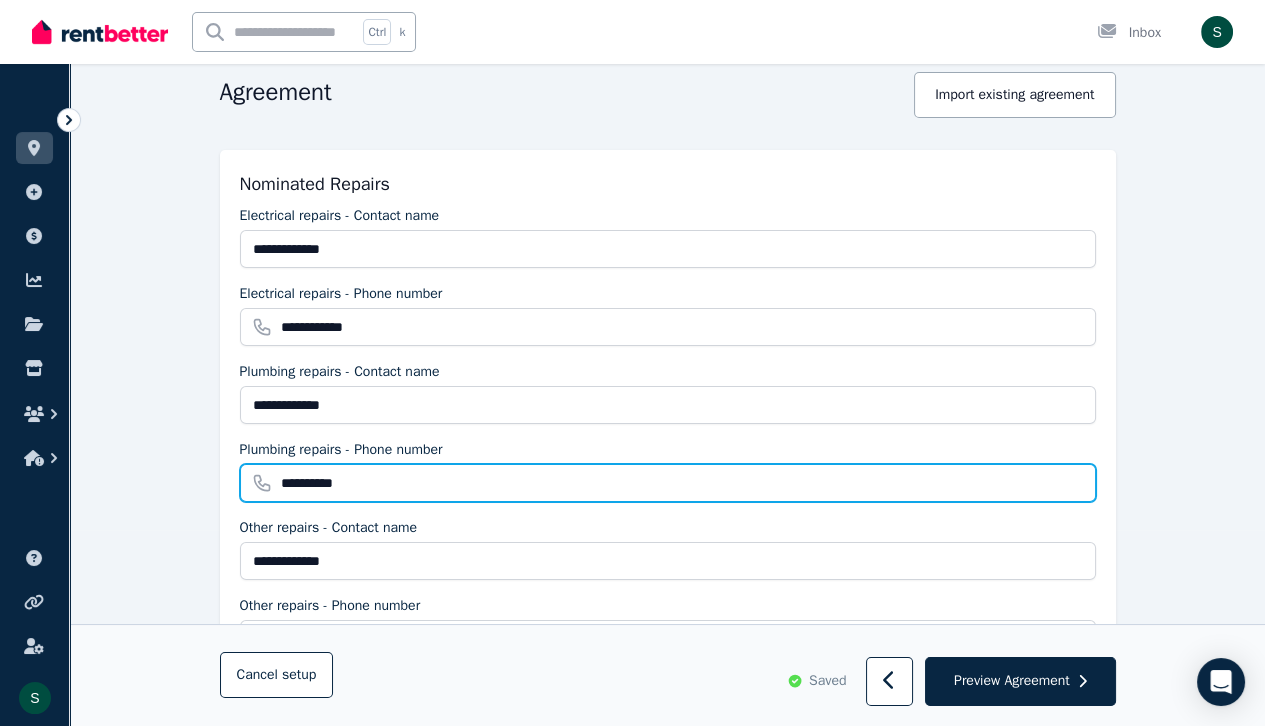 type on "**********" 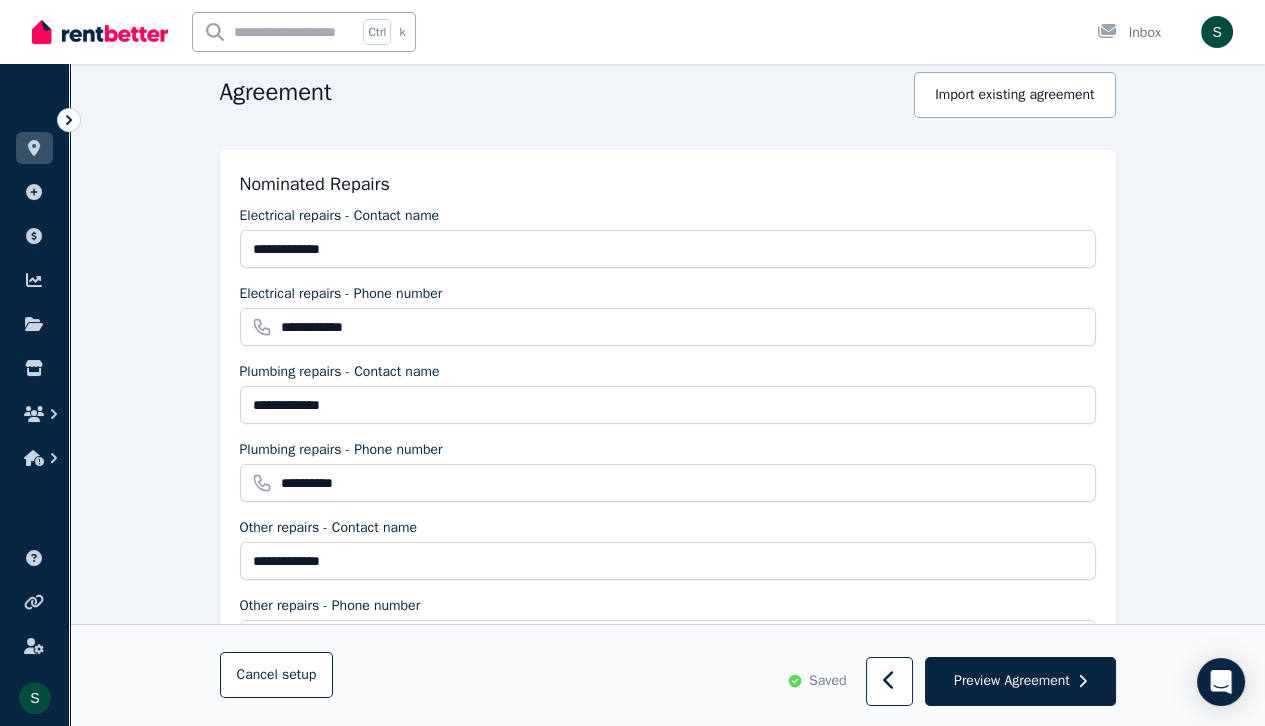 click on "**********" at bounding box center [667, 1427] 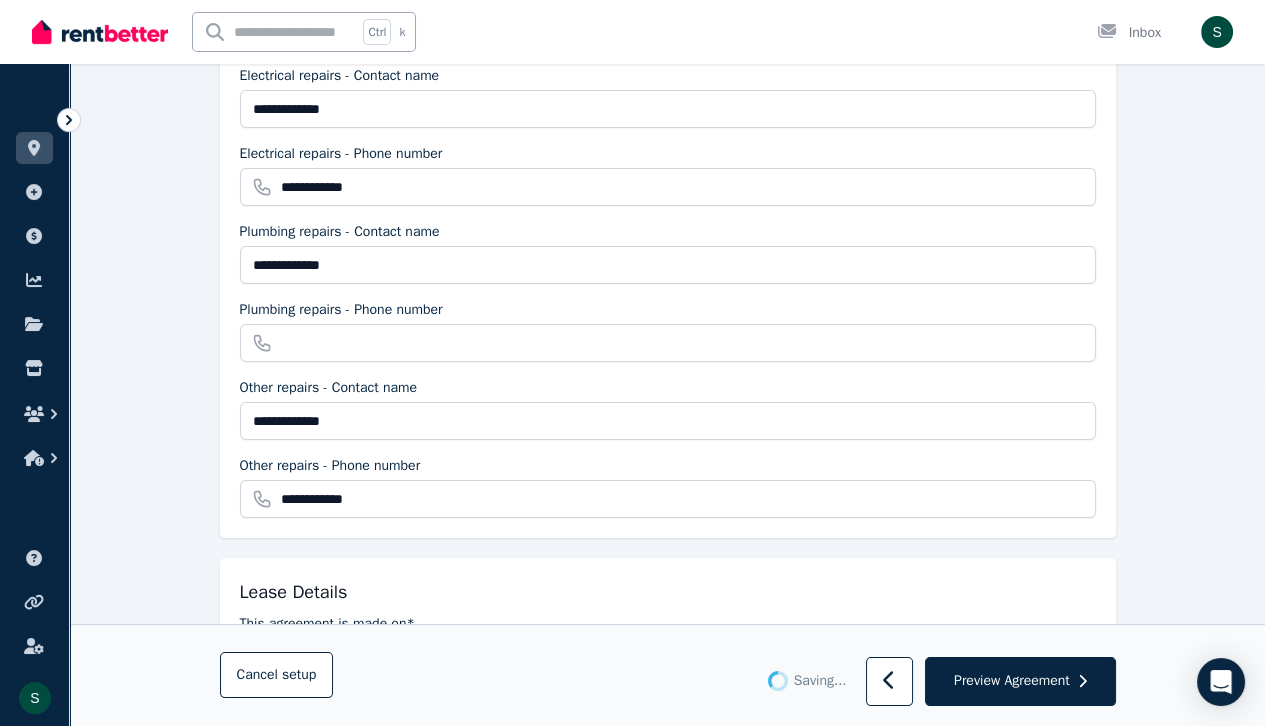type on "**********" 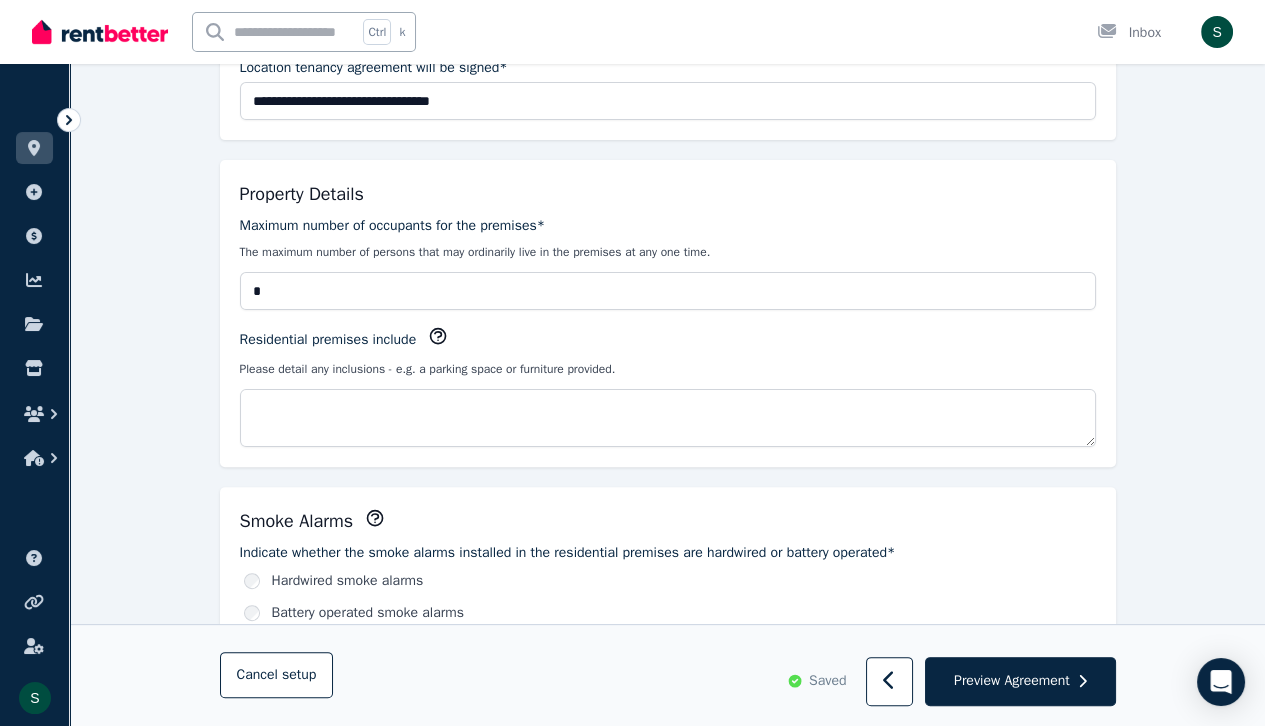 scroll, scrollTop: 972, scrollLeft: 0, axis: vertical 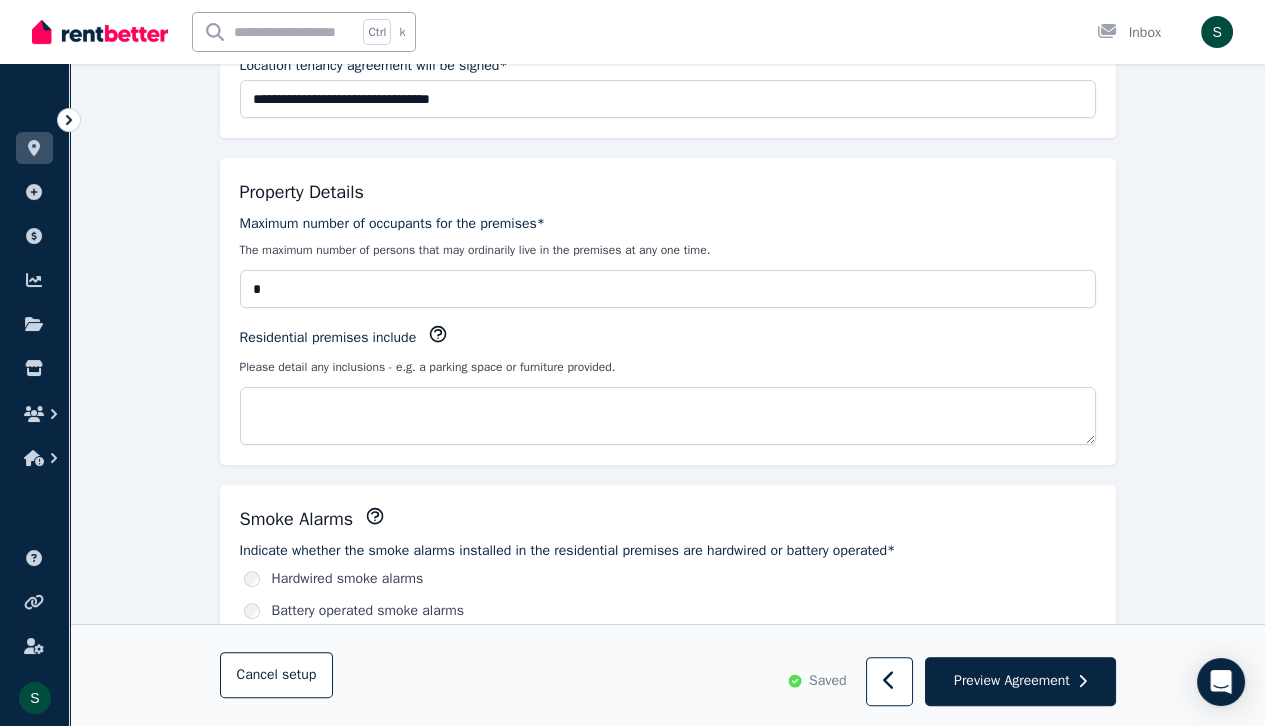 click 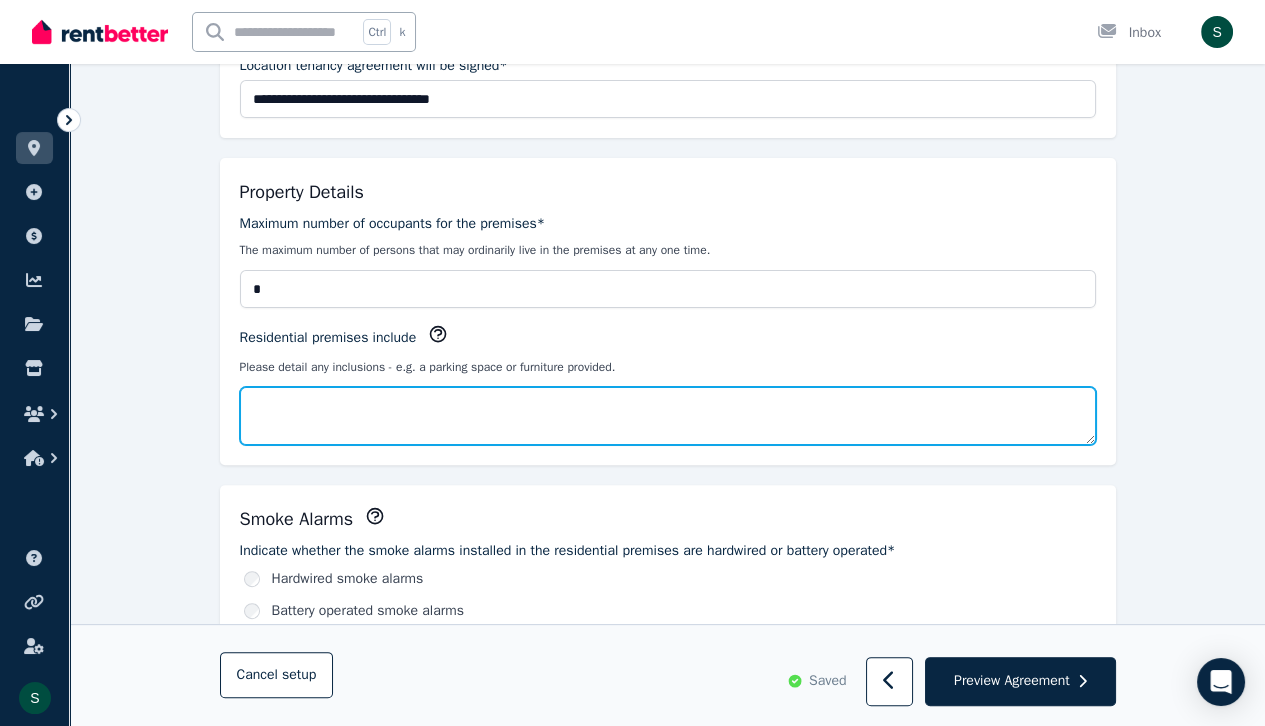 click on "Residential premises include" at bounding box center (668, 416) 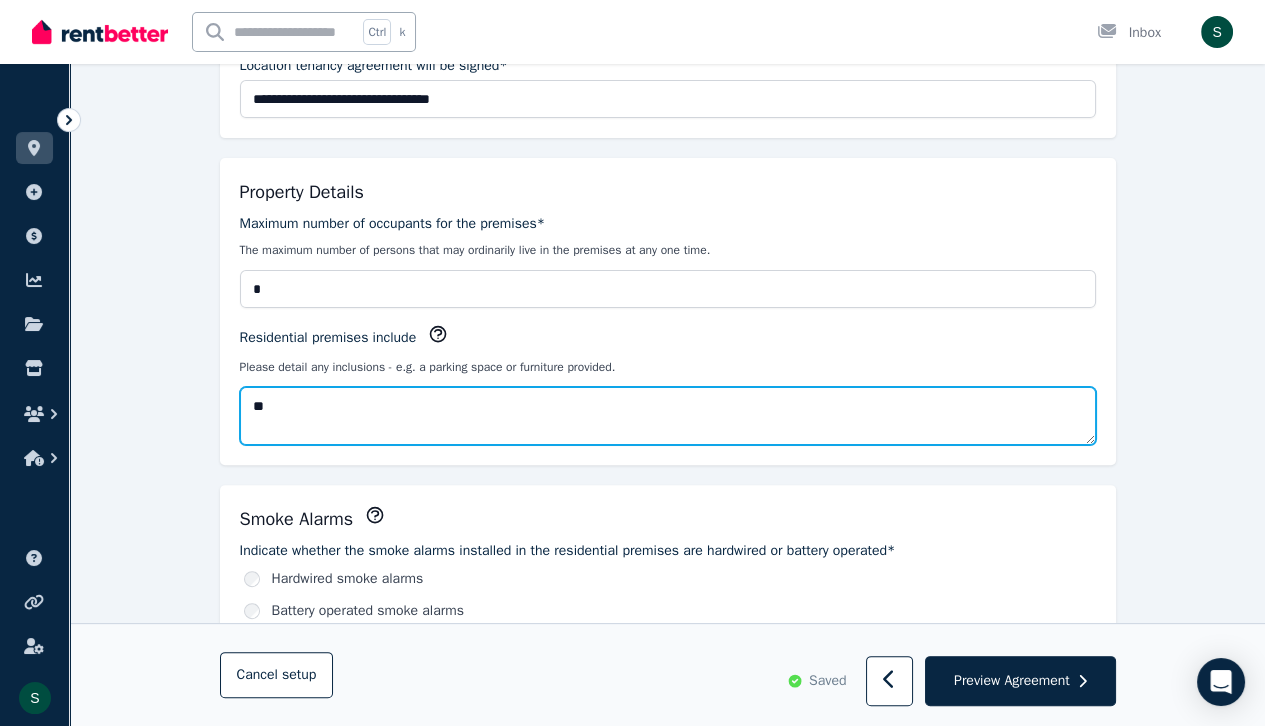 type on "*" 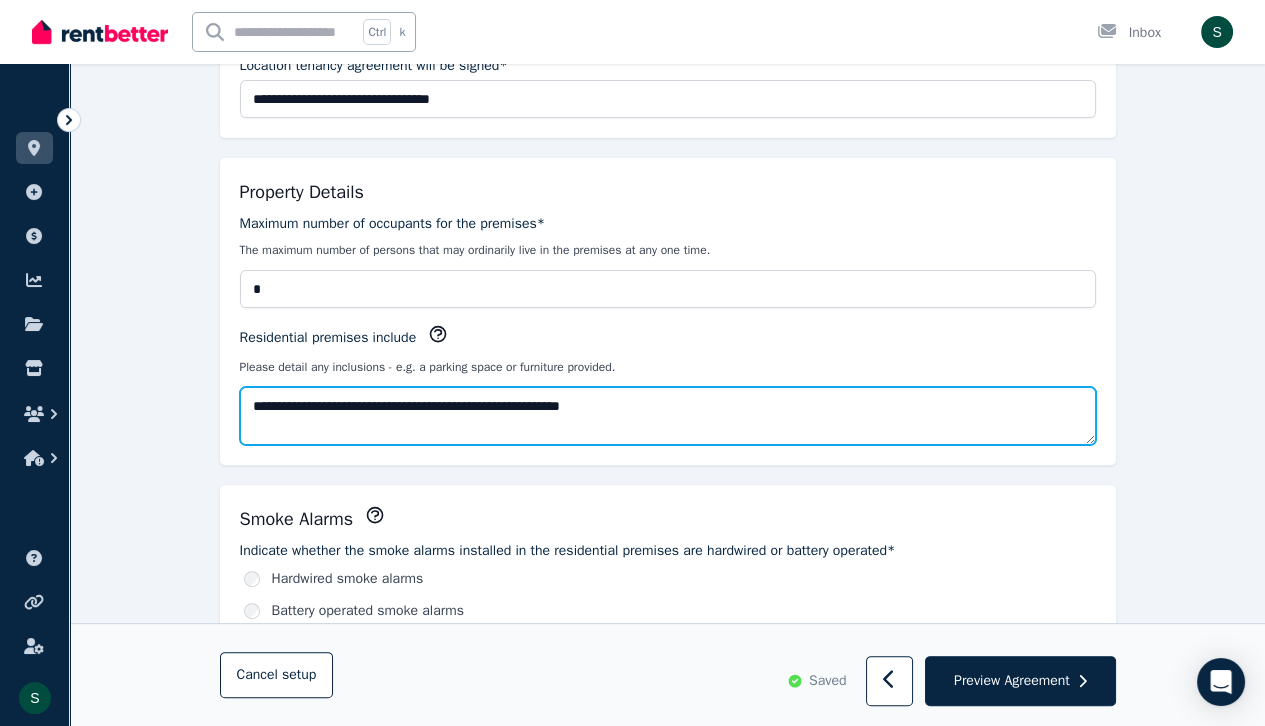 click on "**********" at bounding box center [668, 416] 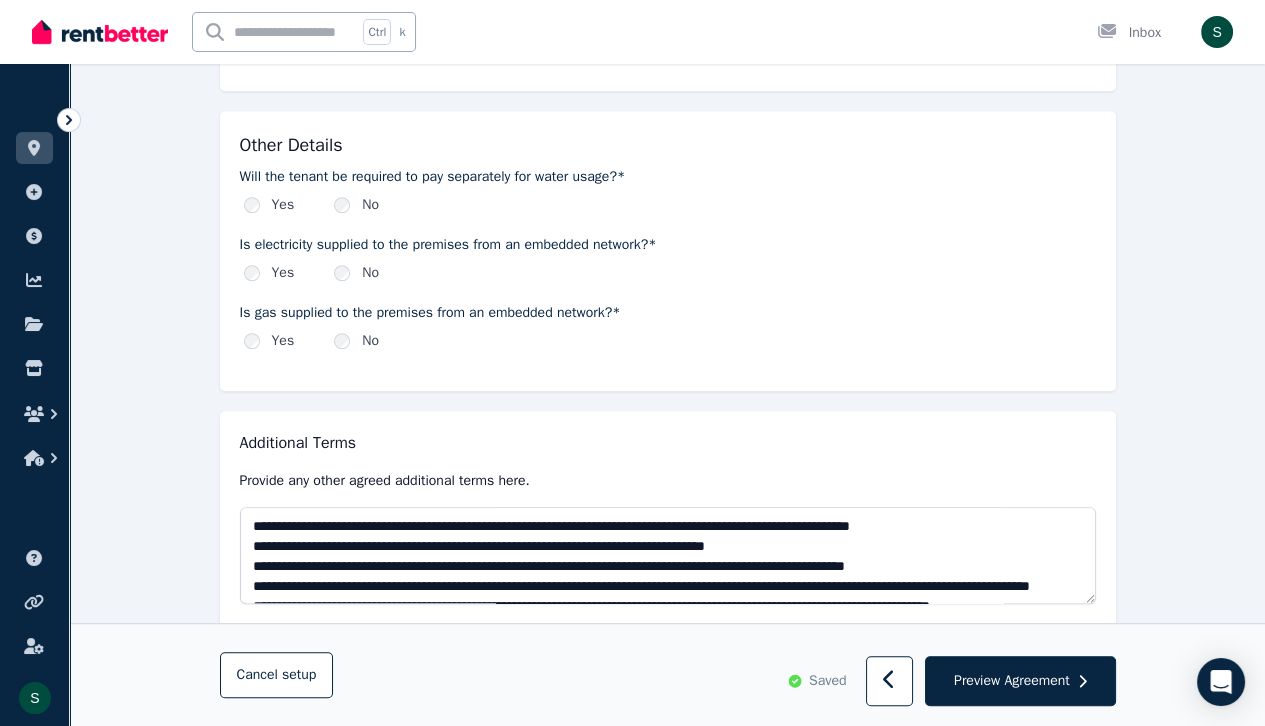 scroll, scrollTop: 2362, scrollLeft: 0, axis: vertical 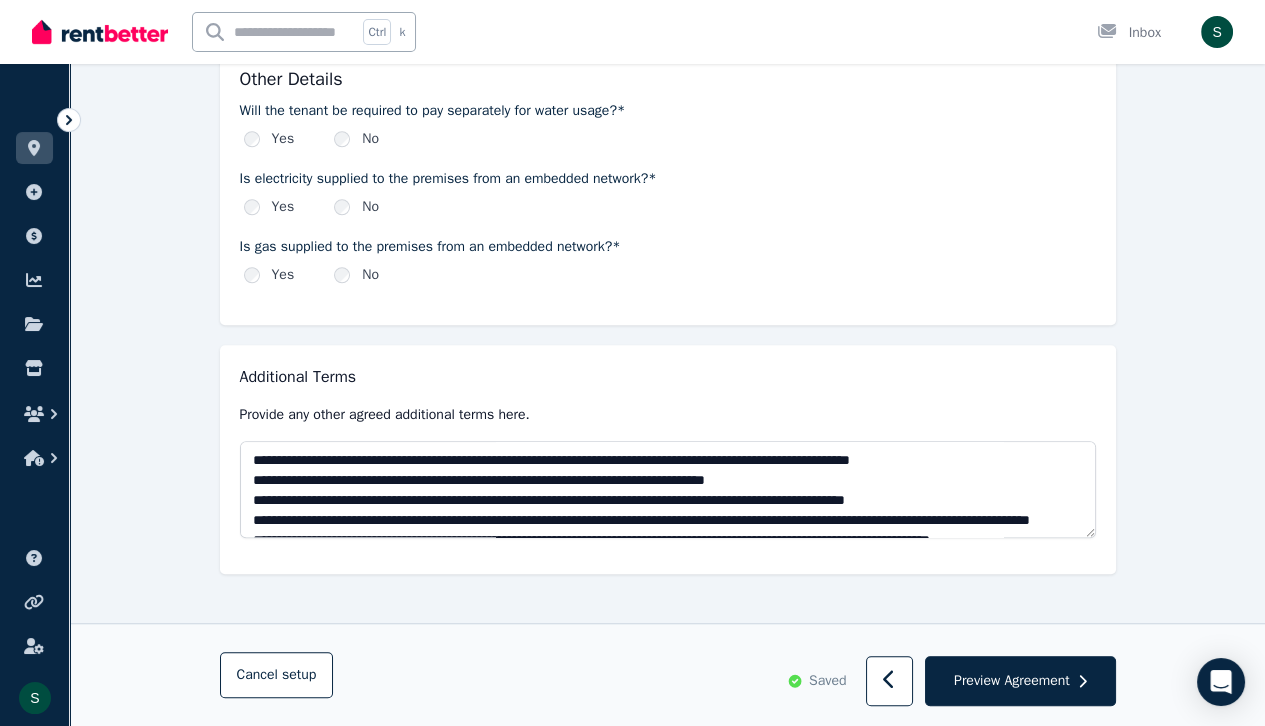 type on "**********" 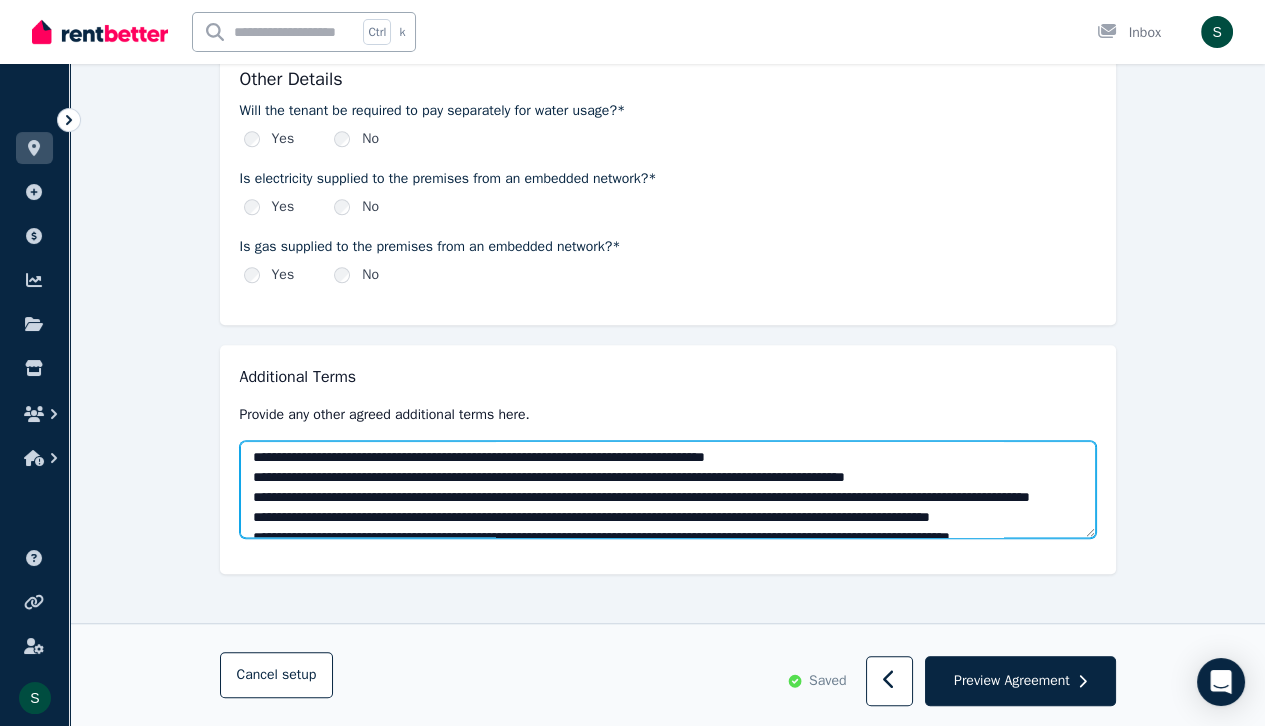 scroll, scrollTop: 40, scrollLeft: 0, axis: vertical 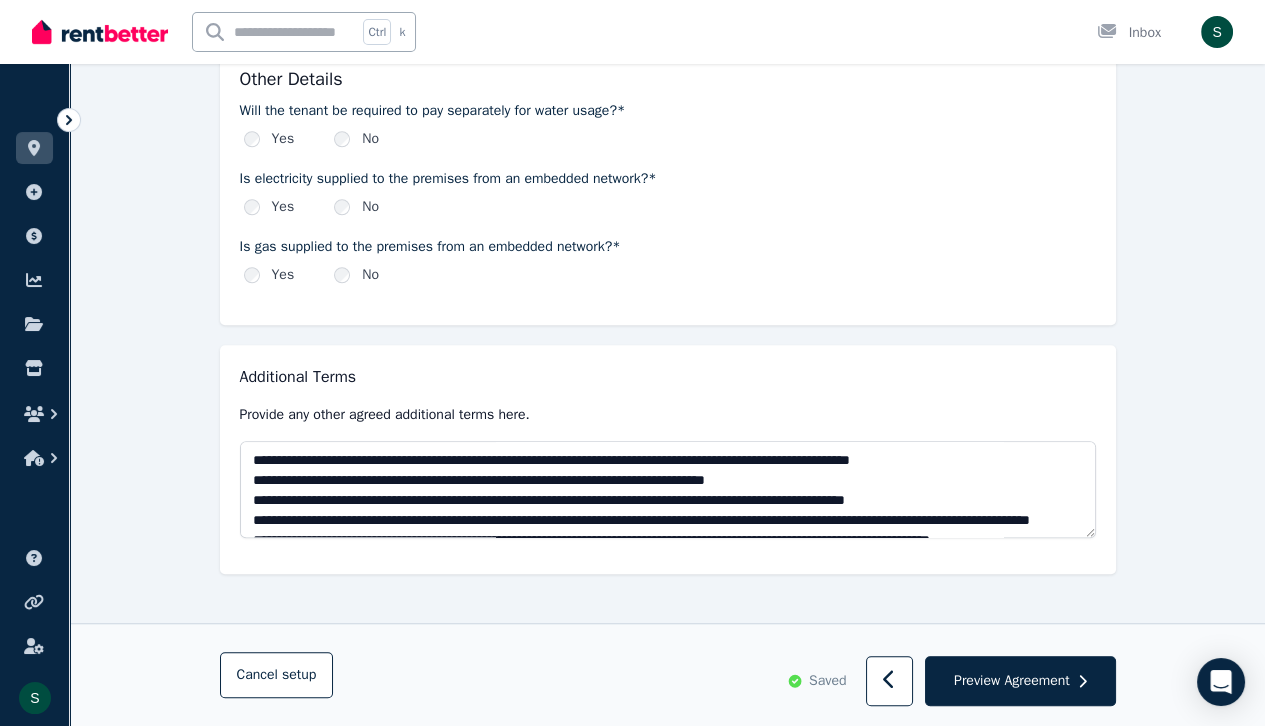 click on "Additional Terms Provide any other agreed additional terms here." at bounding box center [668, 460] 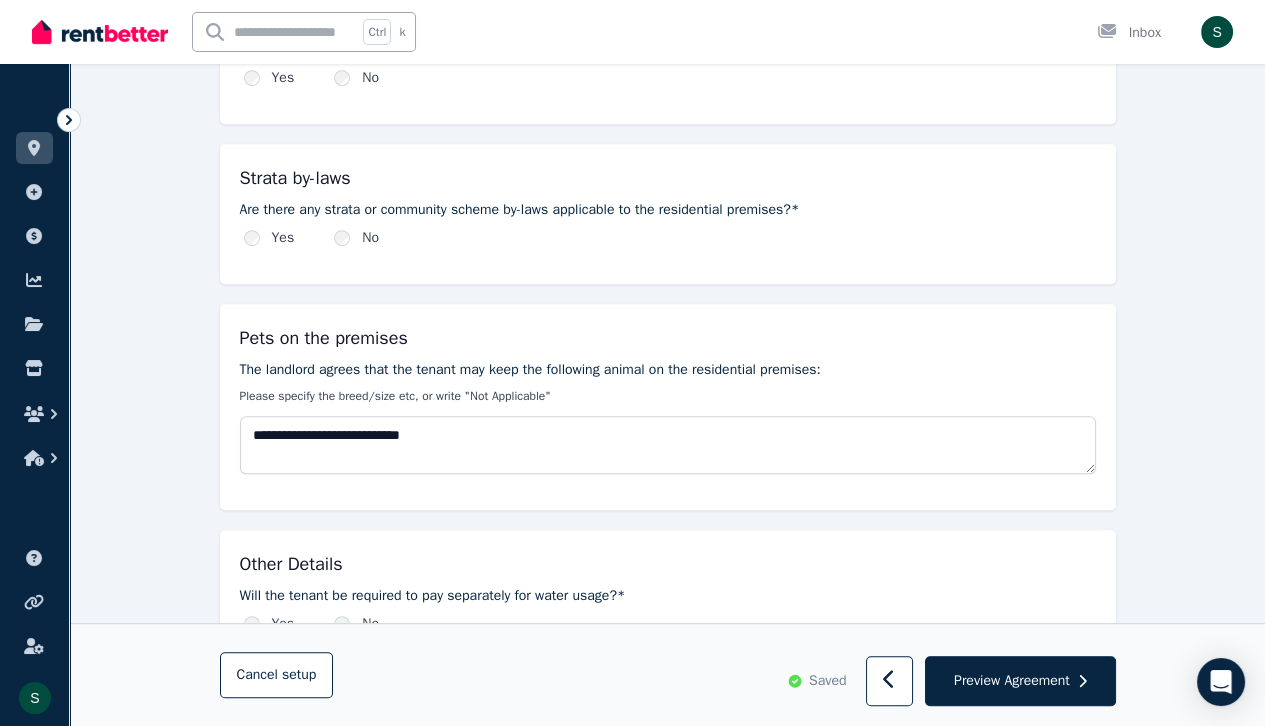 scroll, scrollTop: 1878, scrollLeft: 0, axis: vertical 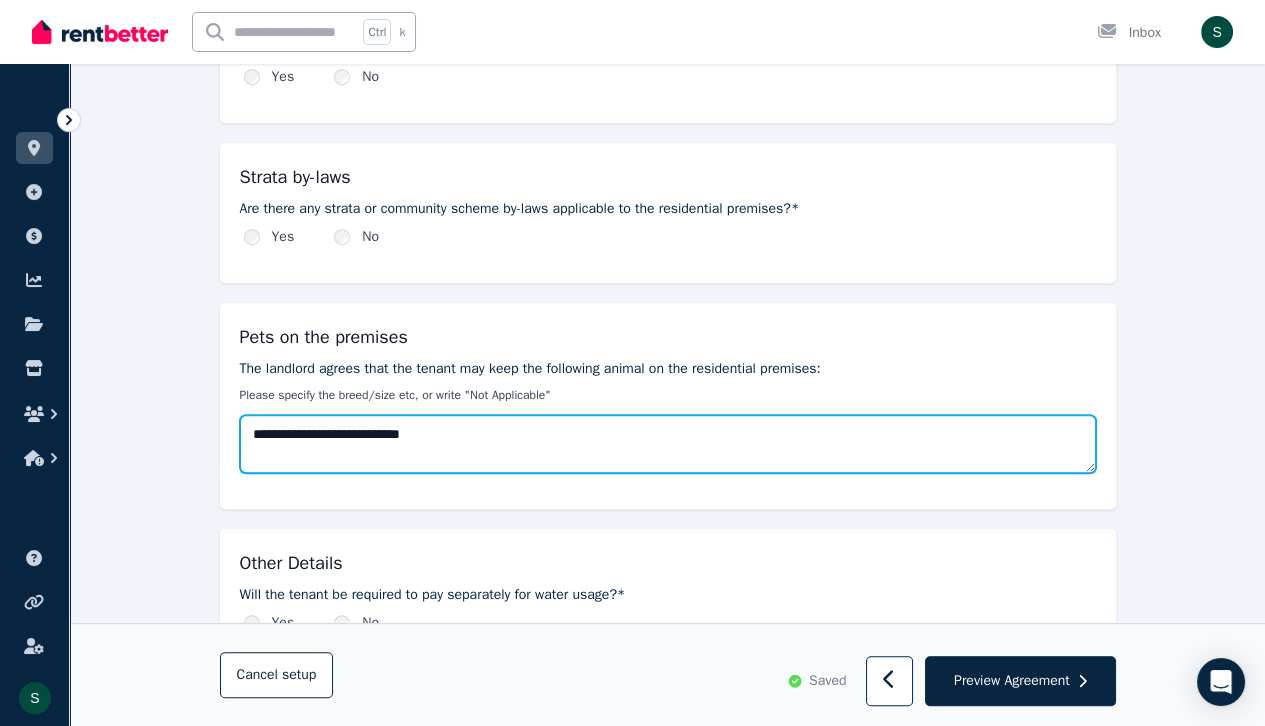 click on "**********" at bounding box center (668, 444) 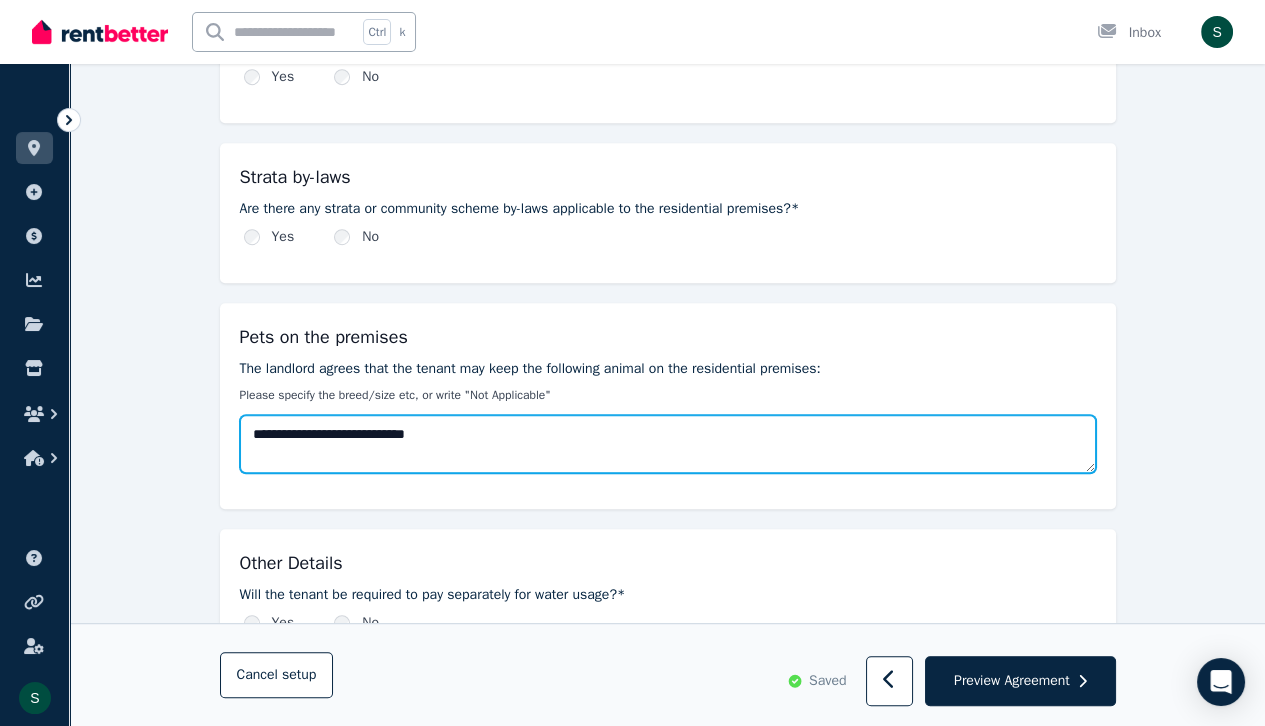 click on "**********" at bounding box center [668, 444] 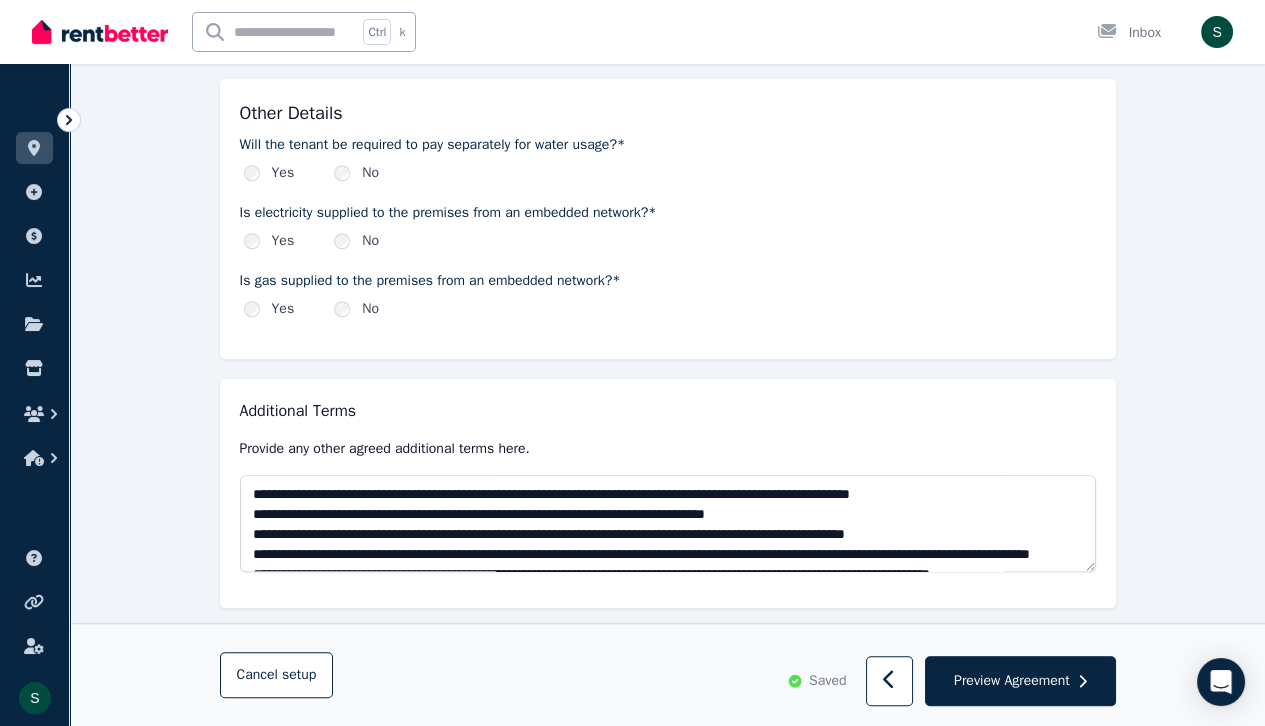 scroll, scrollTop: 2362, scrollLeft: 0, axis: vertical 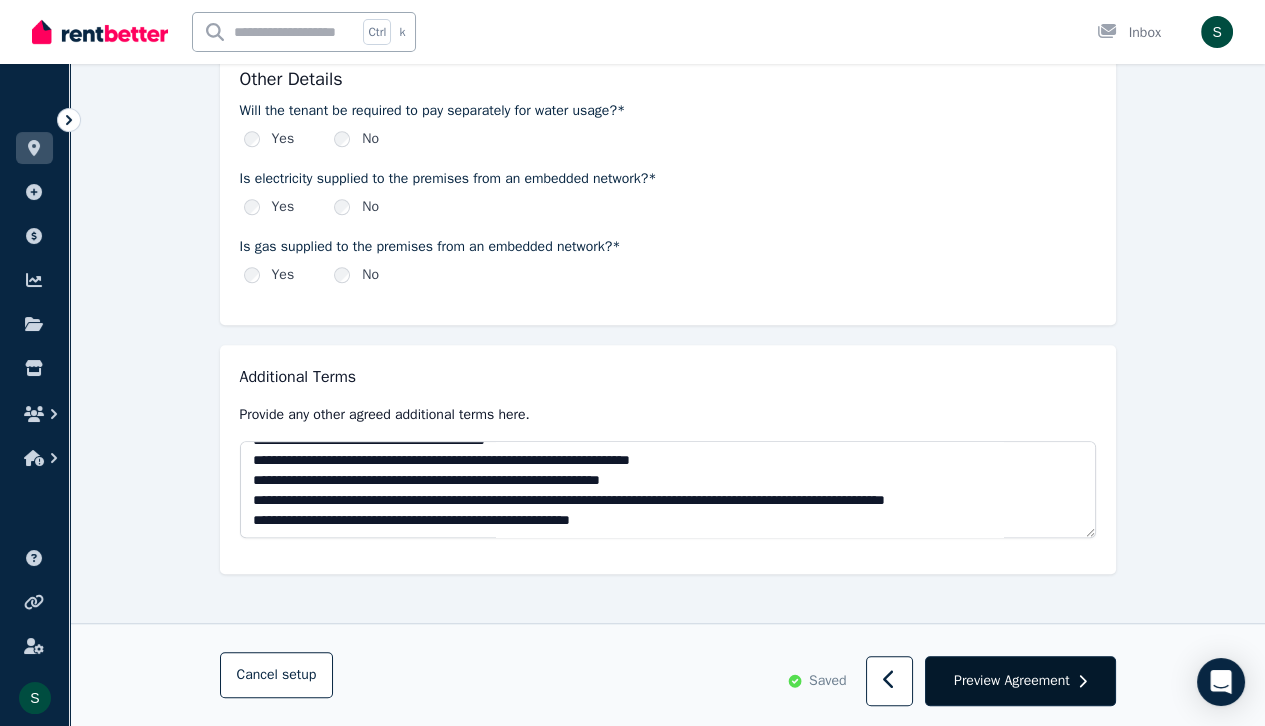 type on "**********" 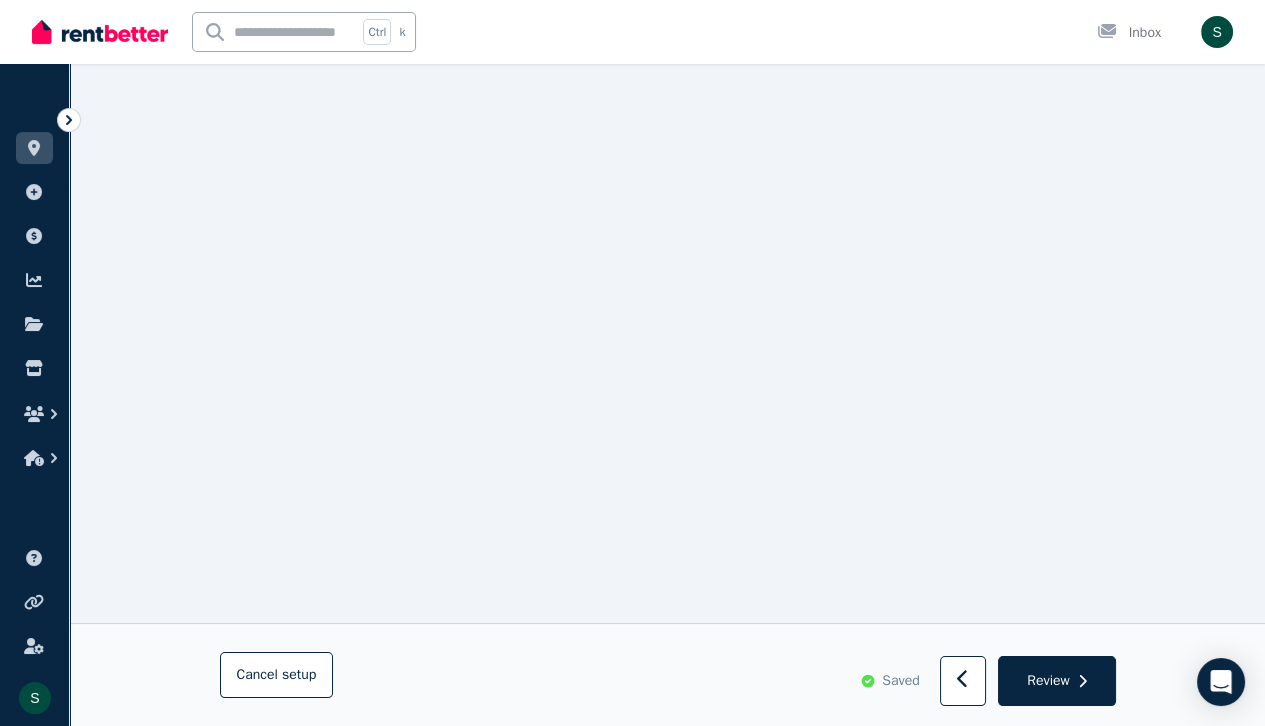 scroll, scrollTop: 527, scrollLeft: 0, axis: vertical 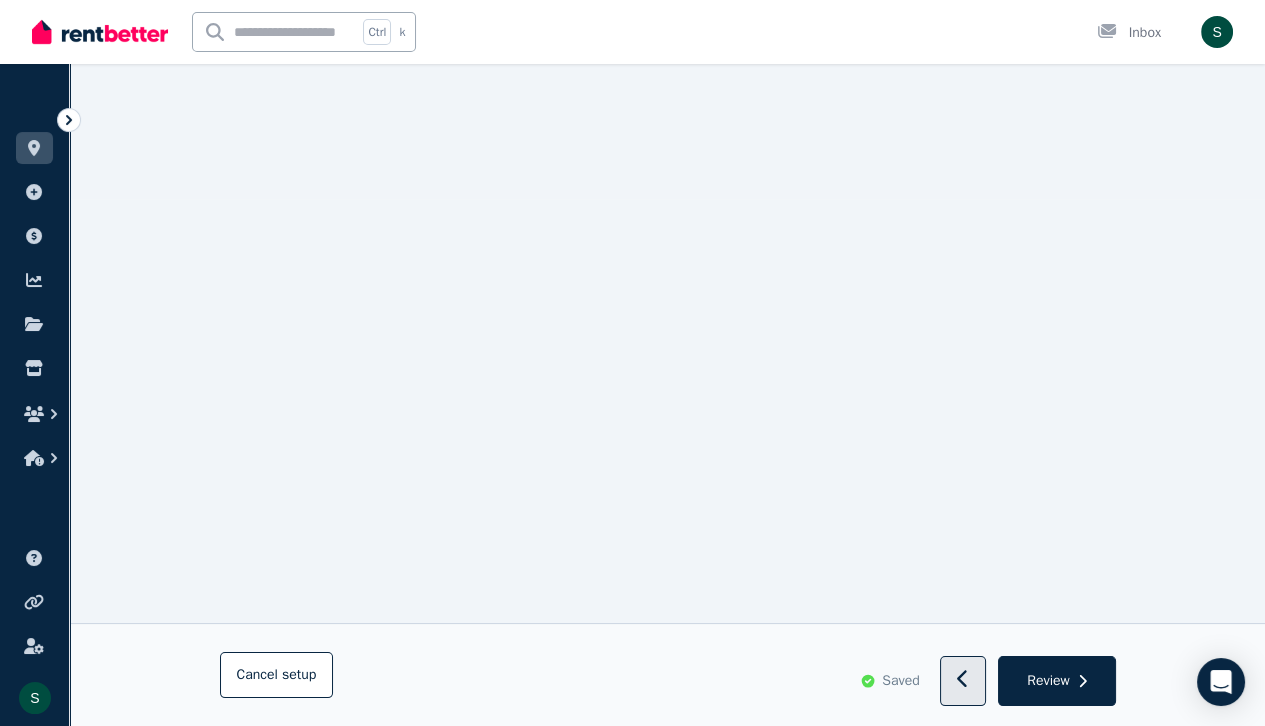 click 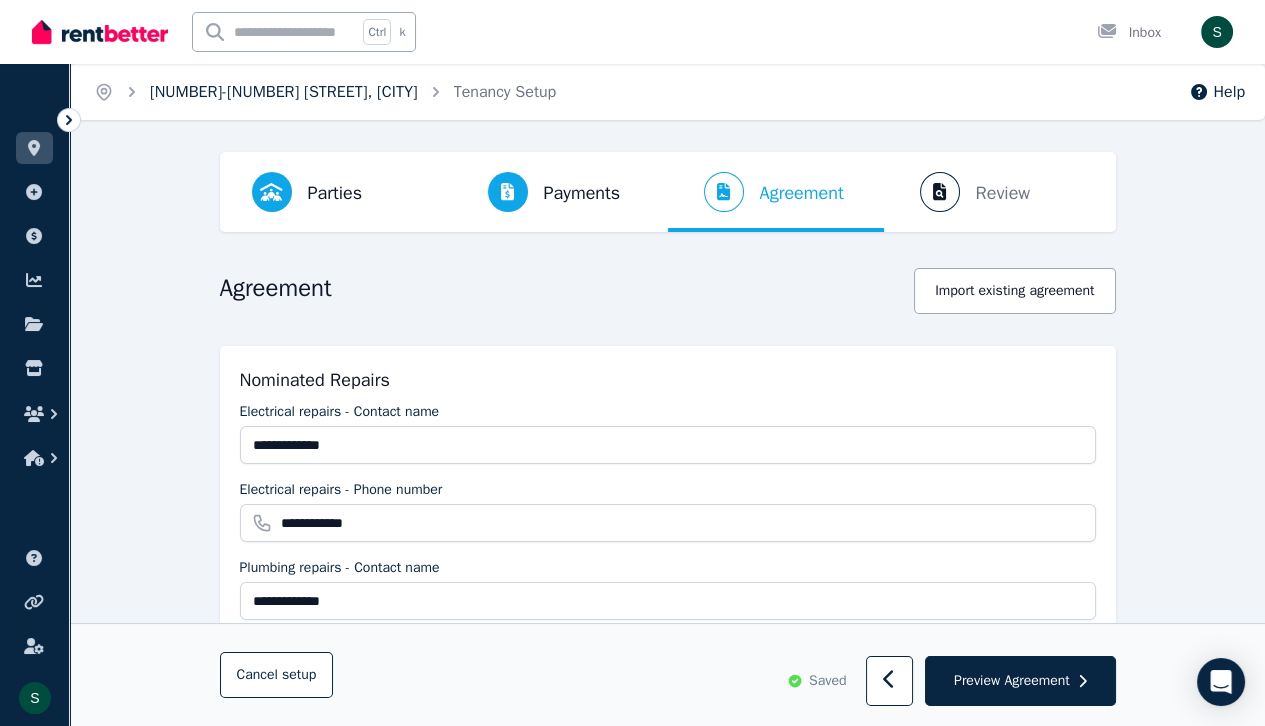 click on "[NUMBER]-[NUMBER] [STREET], [CITY]" at bounding box center (284, 92) 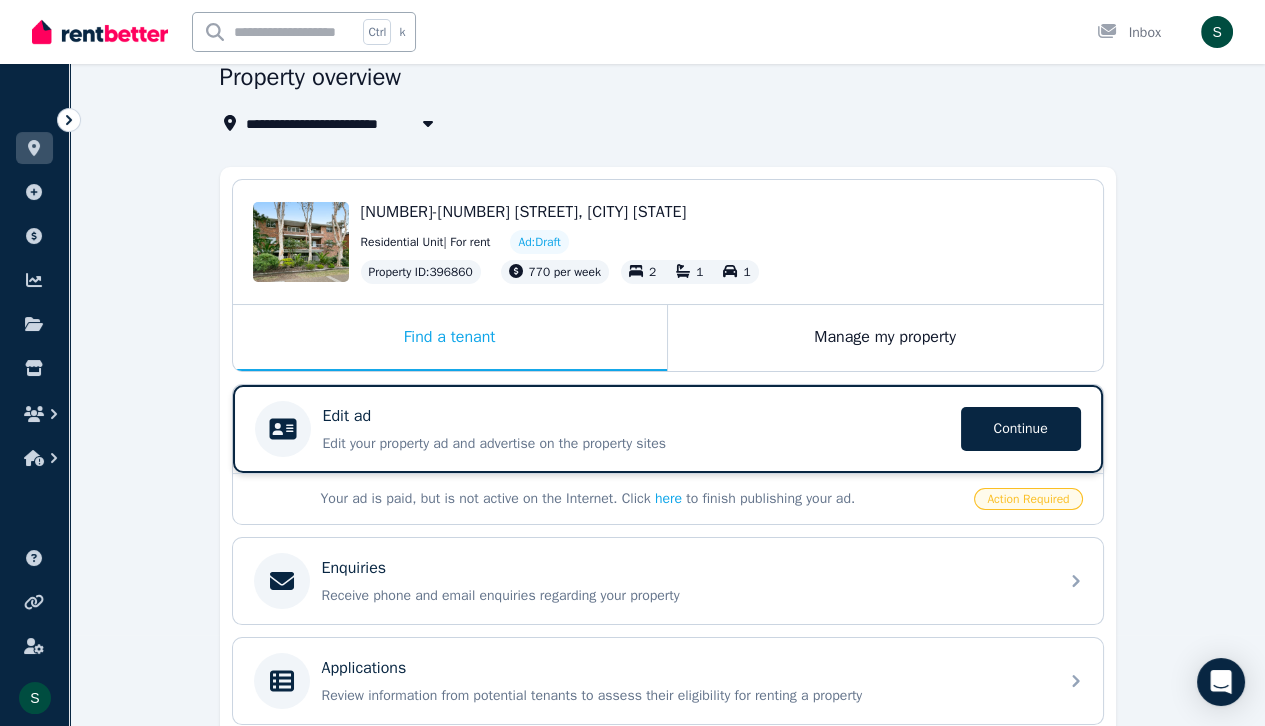 scroll, scrollTop: 95, scrollLeft: 0, axis: vertical 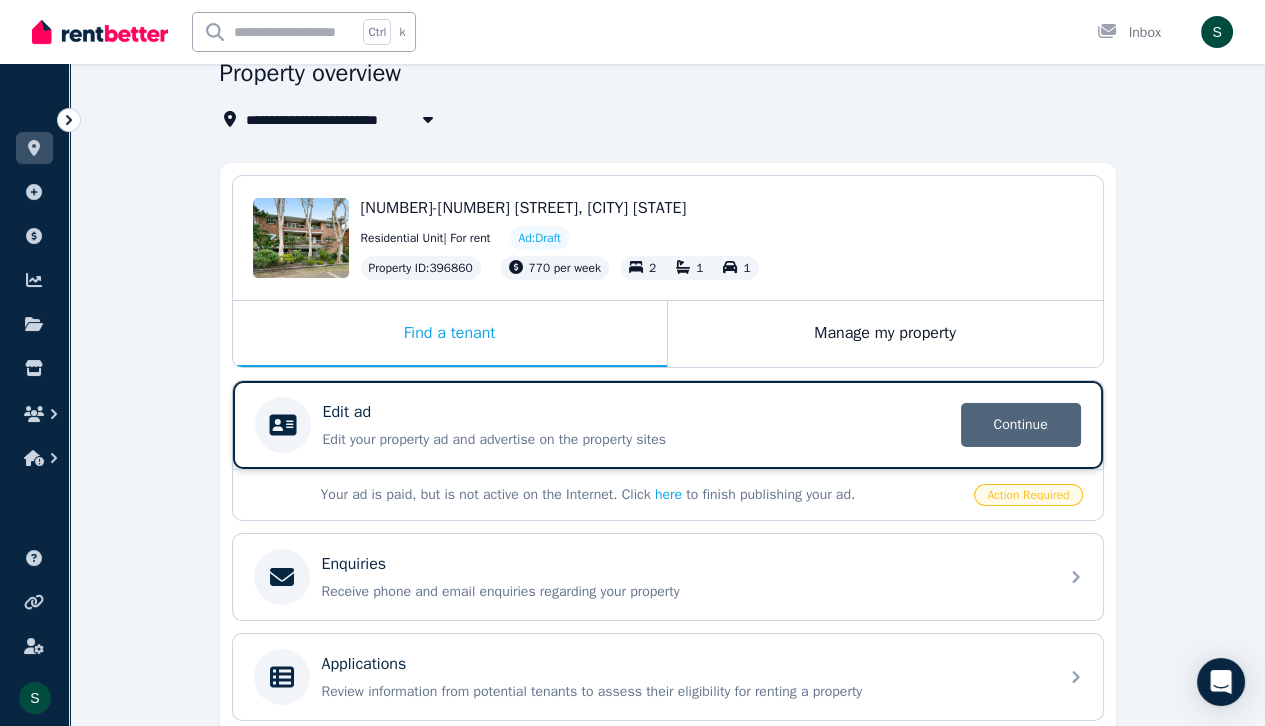 click on "Continue" at bounding box center [1021, 425] 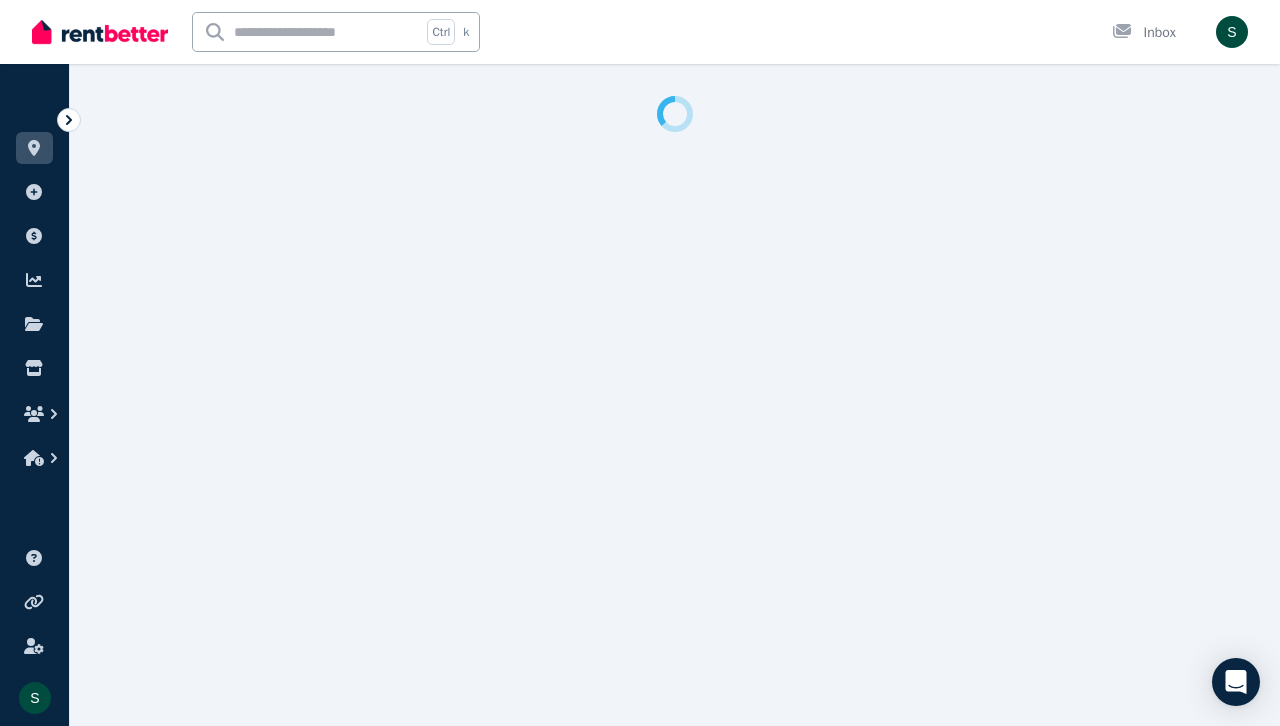 select on "***" 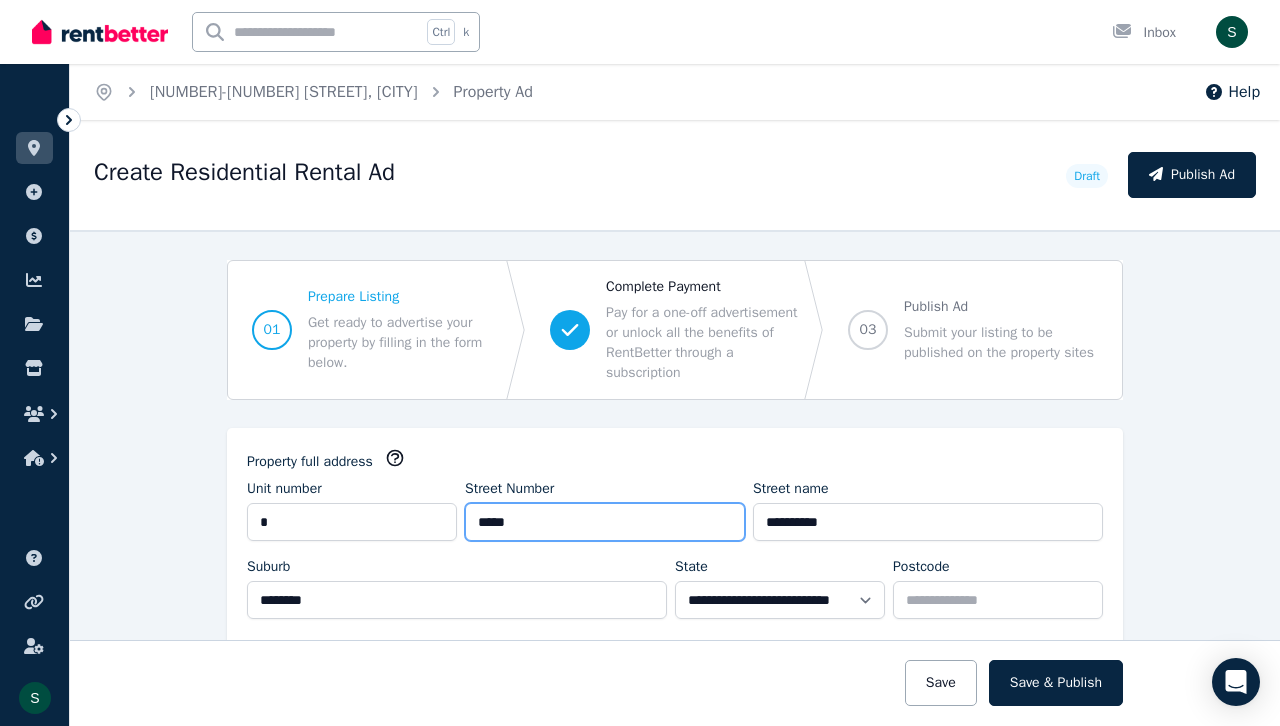 click on "*****" at bounding box center (605, 522) 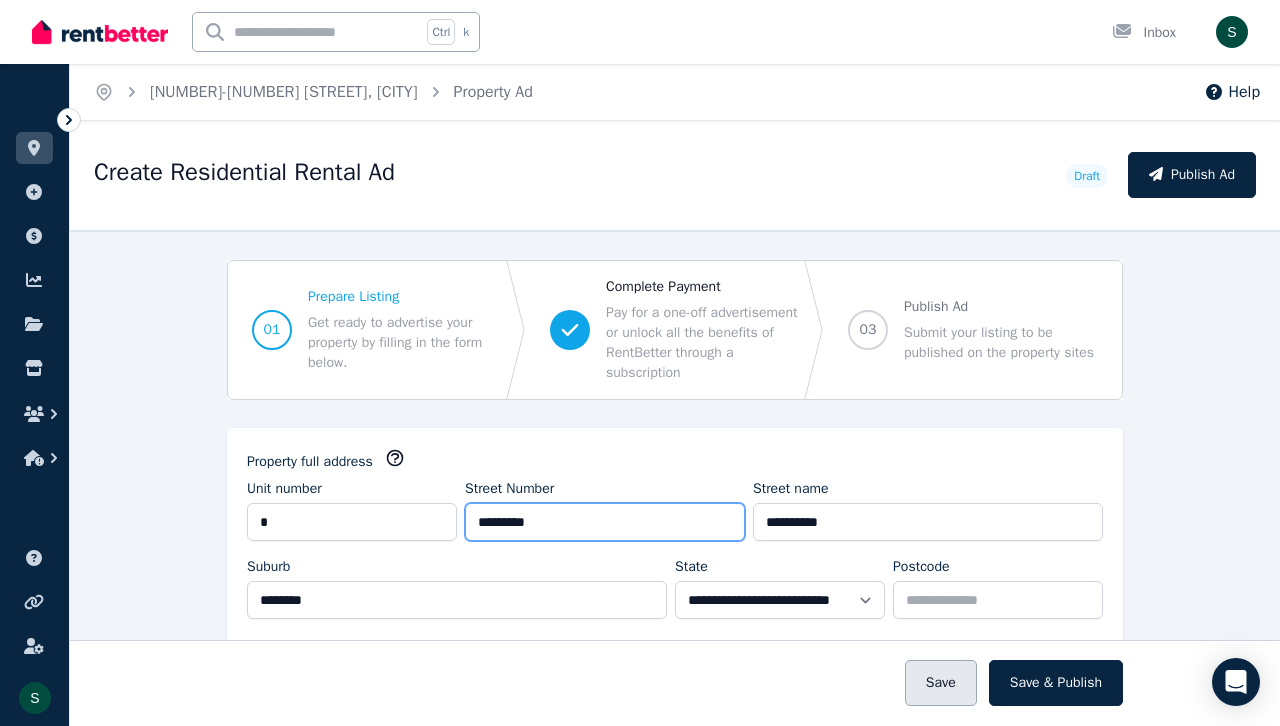 type on "*********" 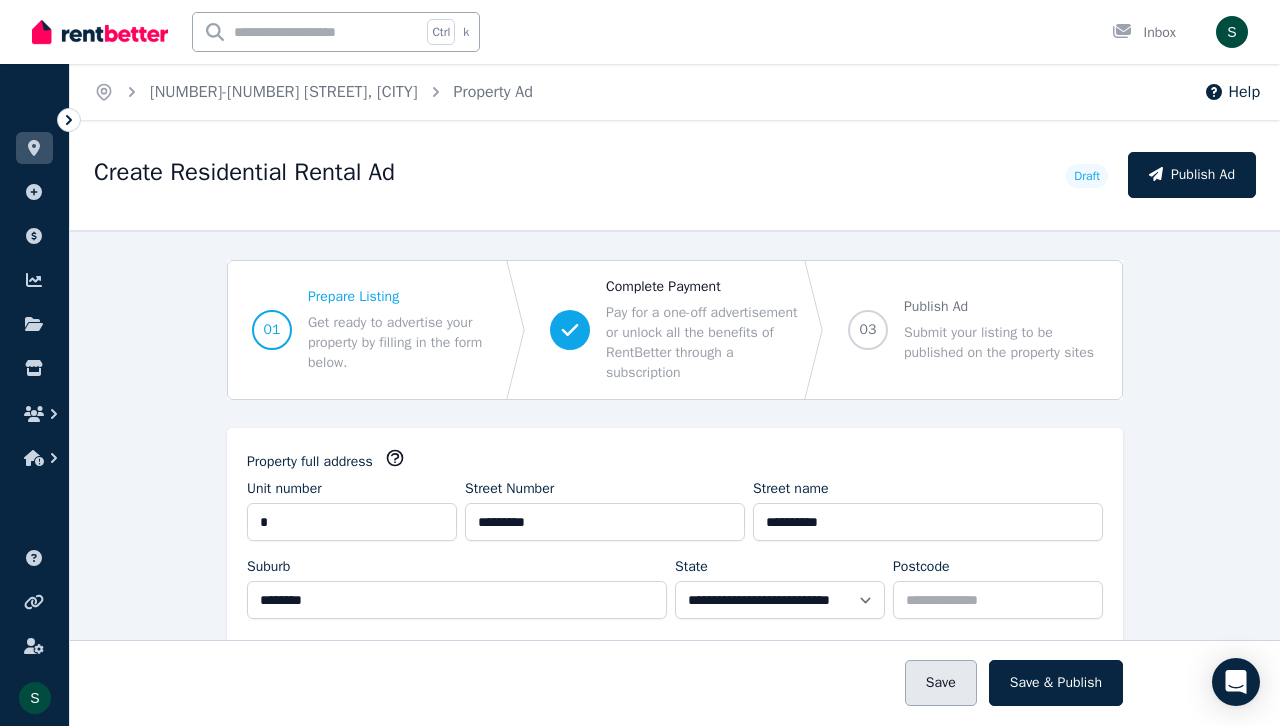 click on "Save" at bounding box center [941, 683] 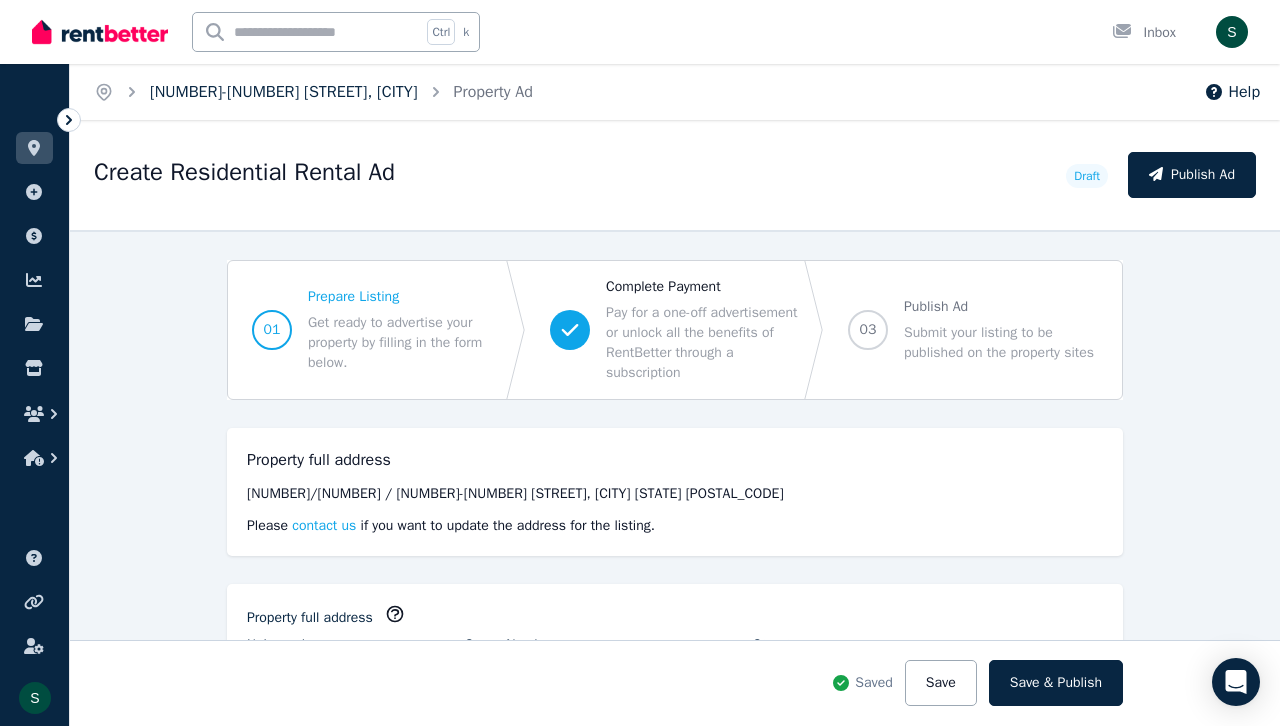 click on "[NUMBER]-[NUMBER] [STREET], [CITY]" at bounding box center [284, 92] 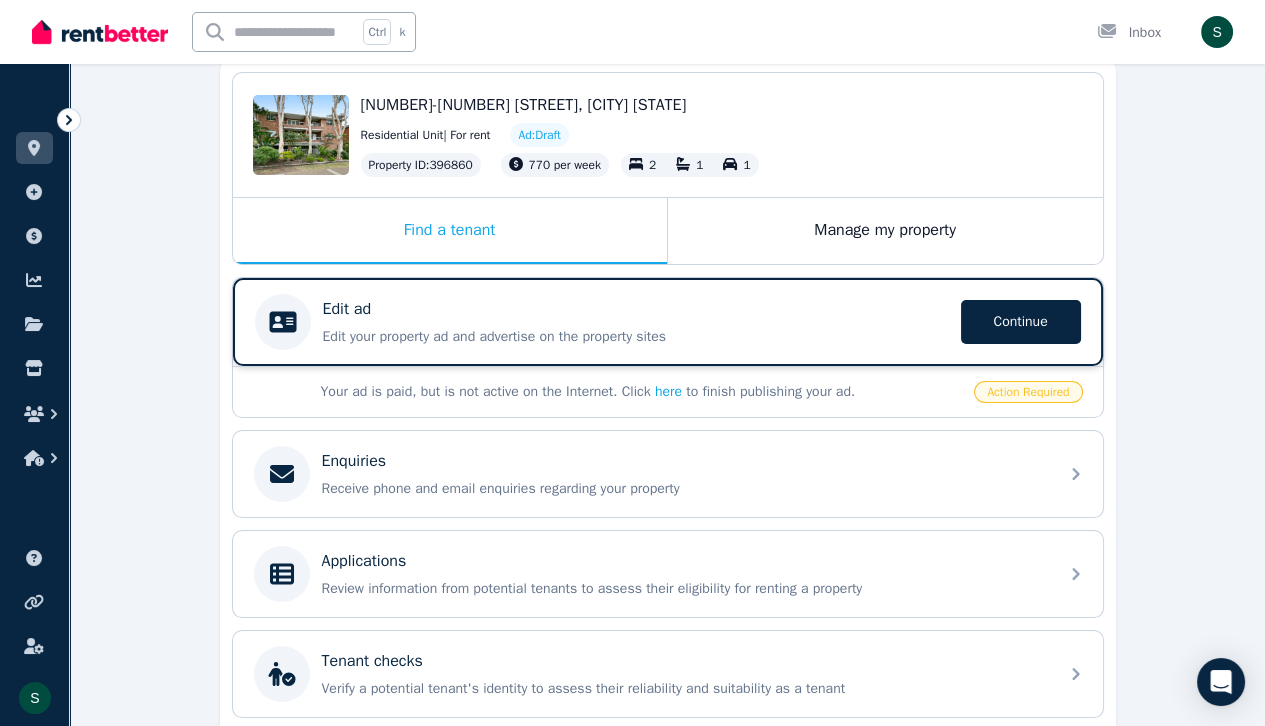 scroll, scrollTop: 374, scrollLeft: 0, axis: vertical 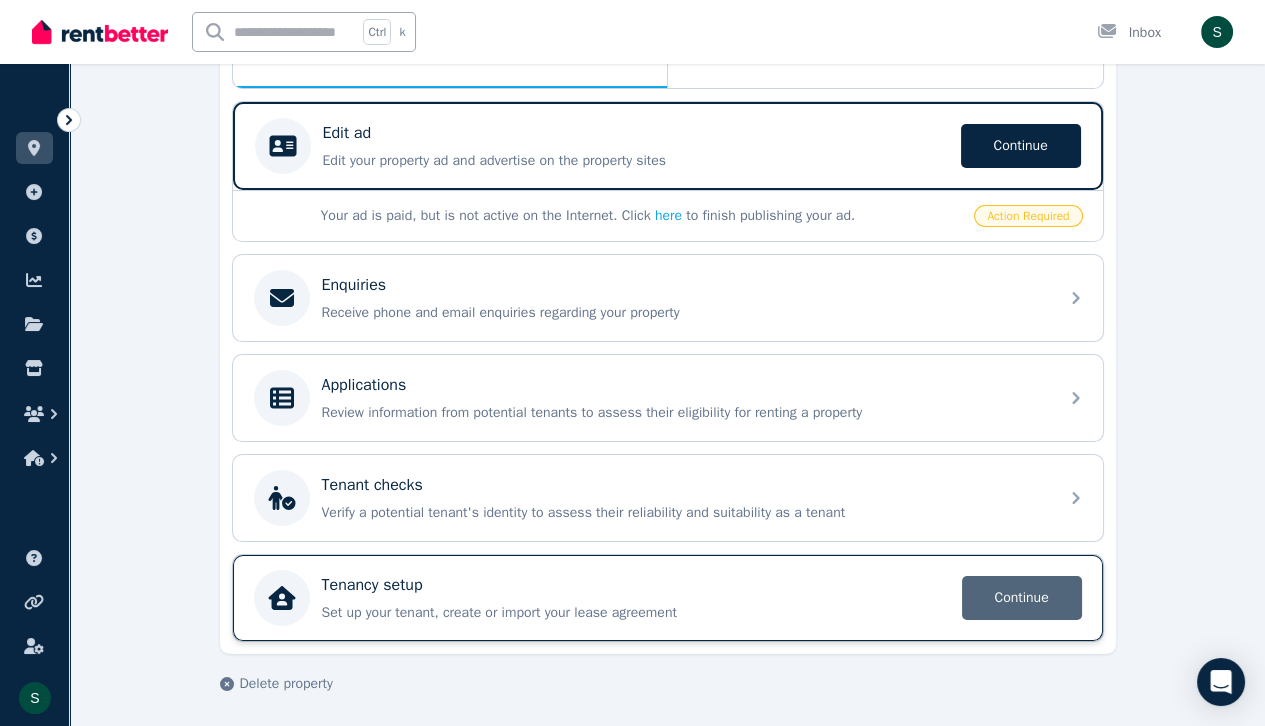 click on "Continue" at bounding box center [1022, 598] 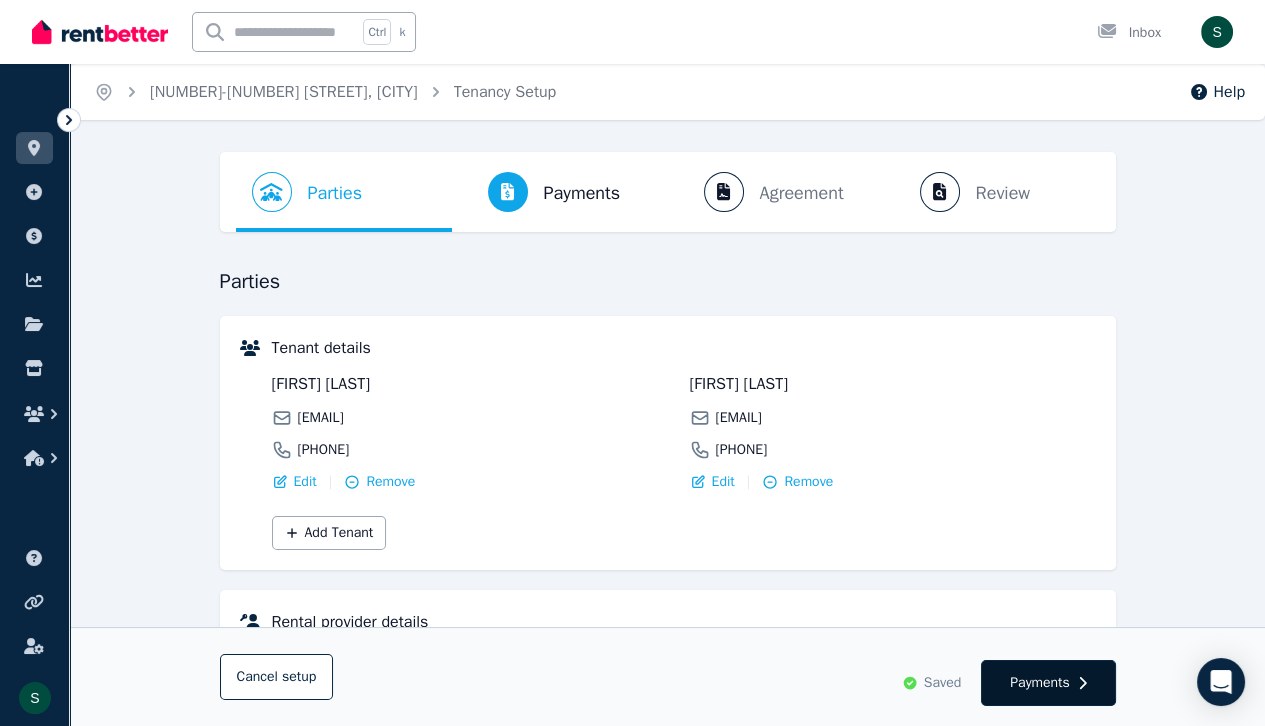 click on "Payments" at bounding box center [1040, 683] 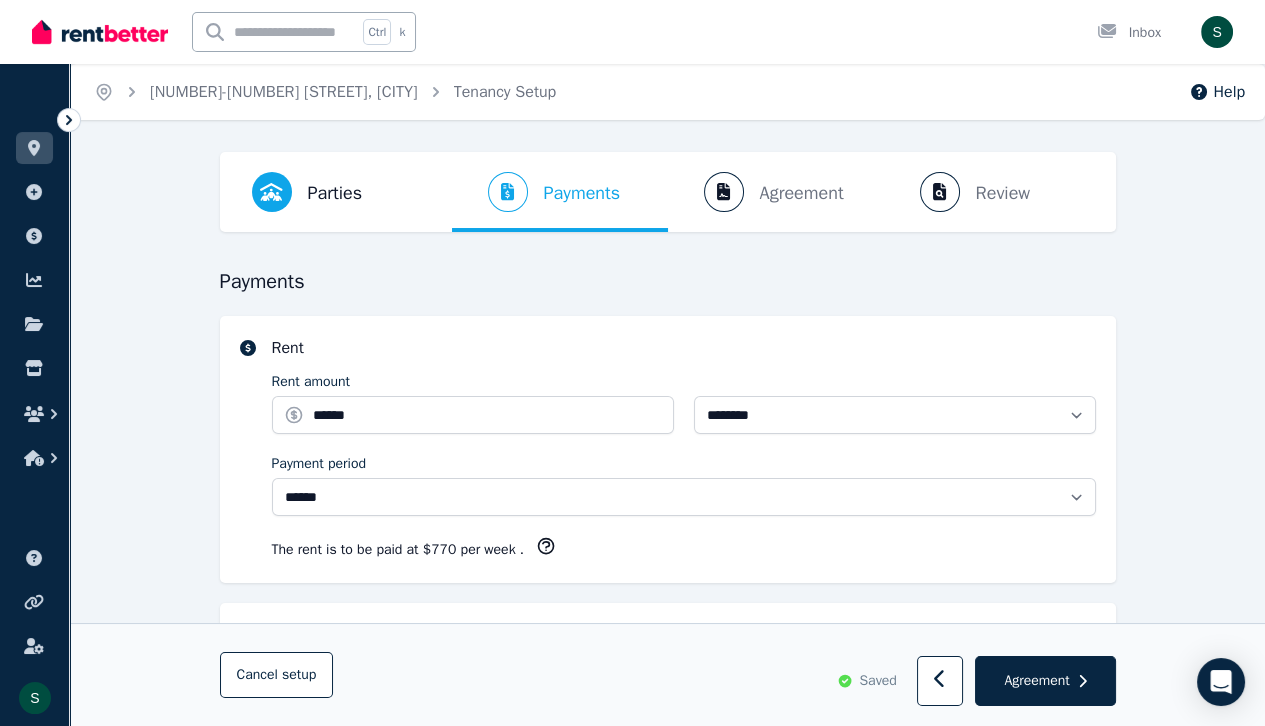 select on "**********" 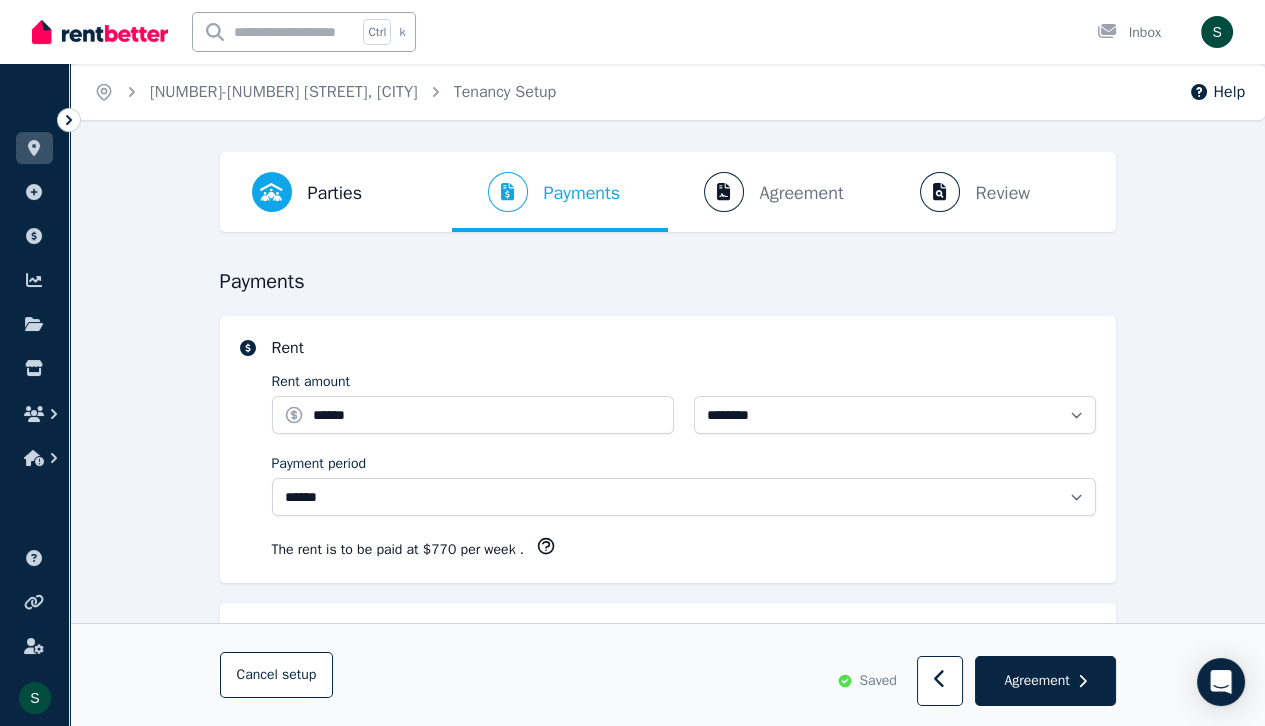 click on "Agreement" at bounding box center (1036, 681) 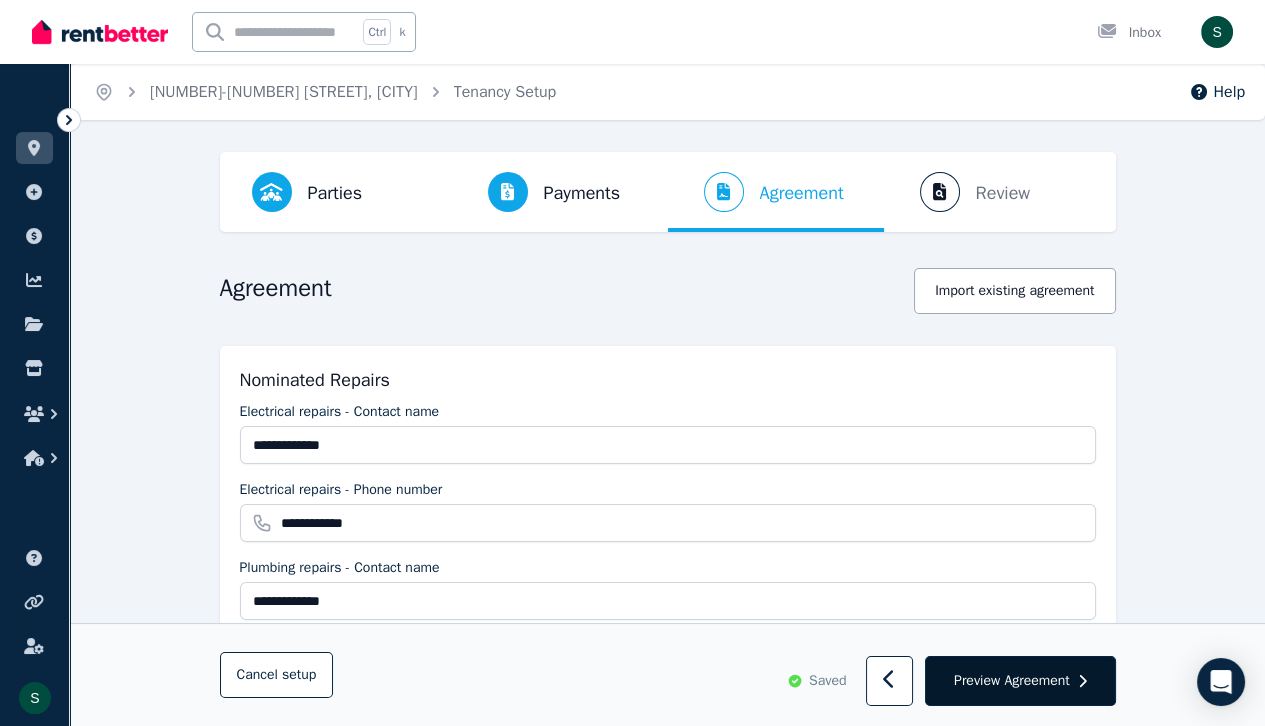 click on "Preview Agreement" at bounding box center [1012, 681] 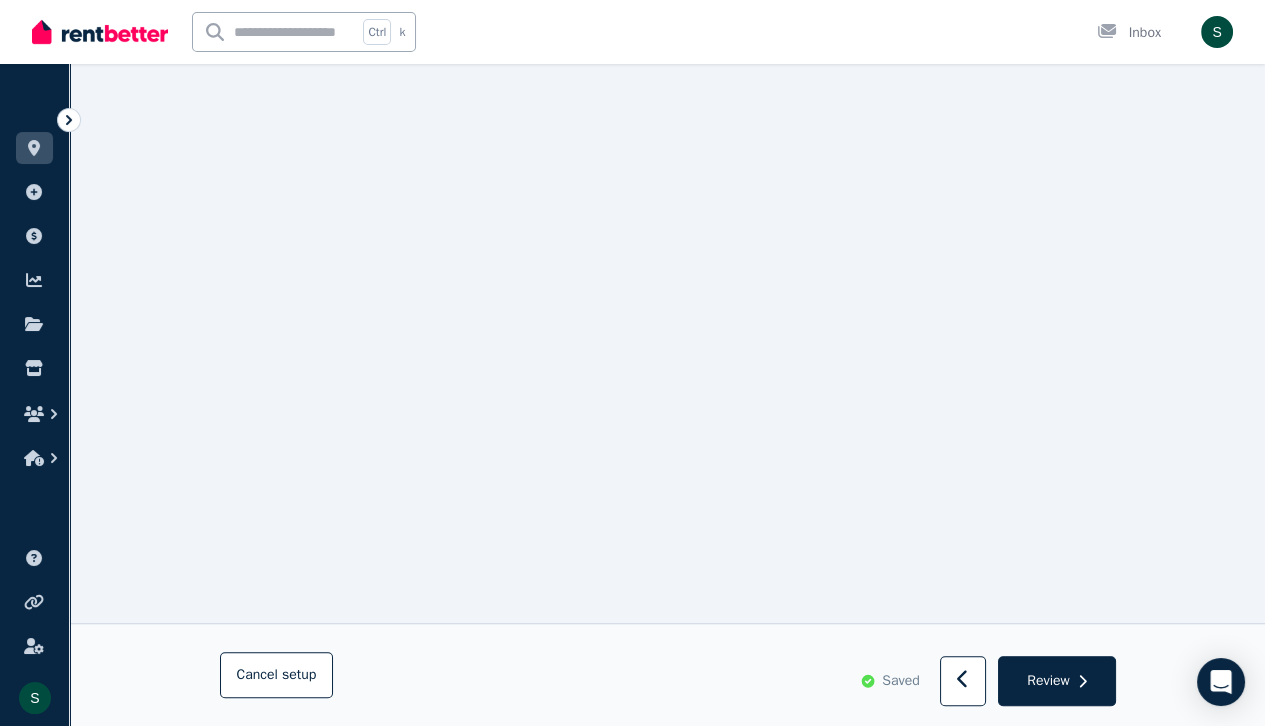 scroll, scrollTop: 2280, scrollLeft: 0, axis: vertical 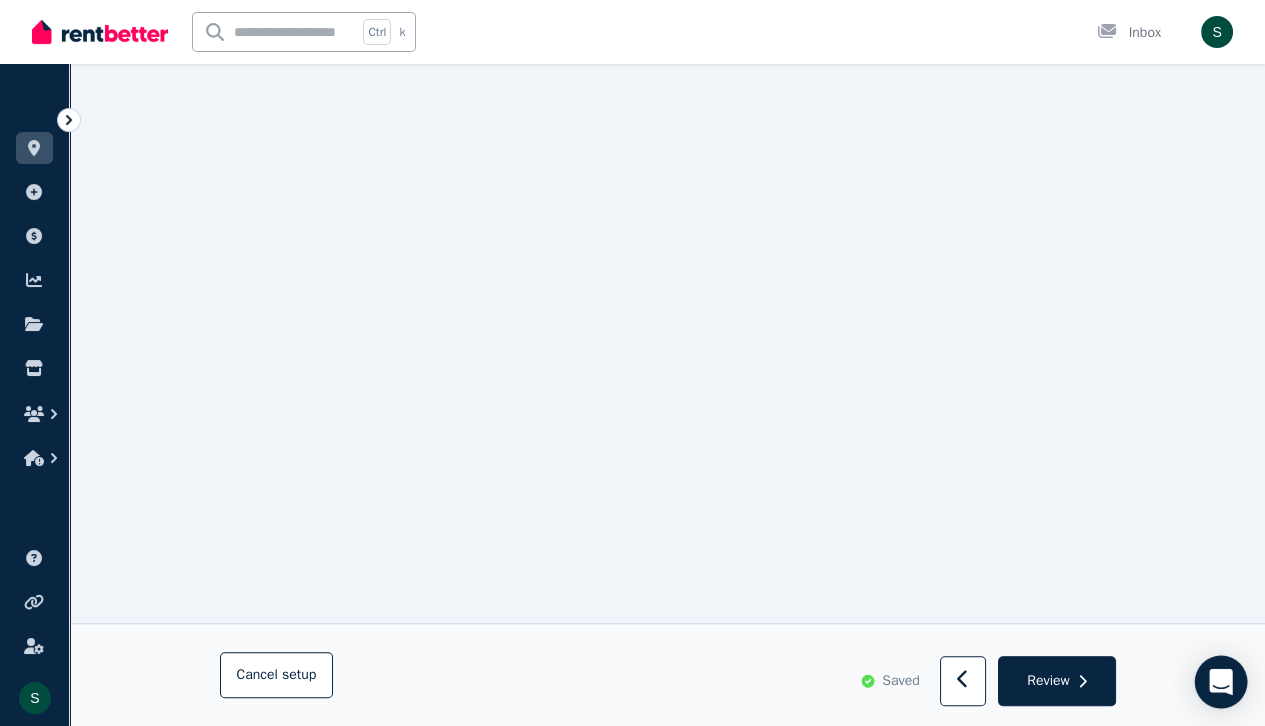 click 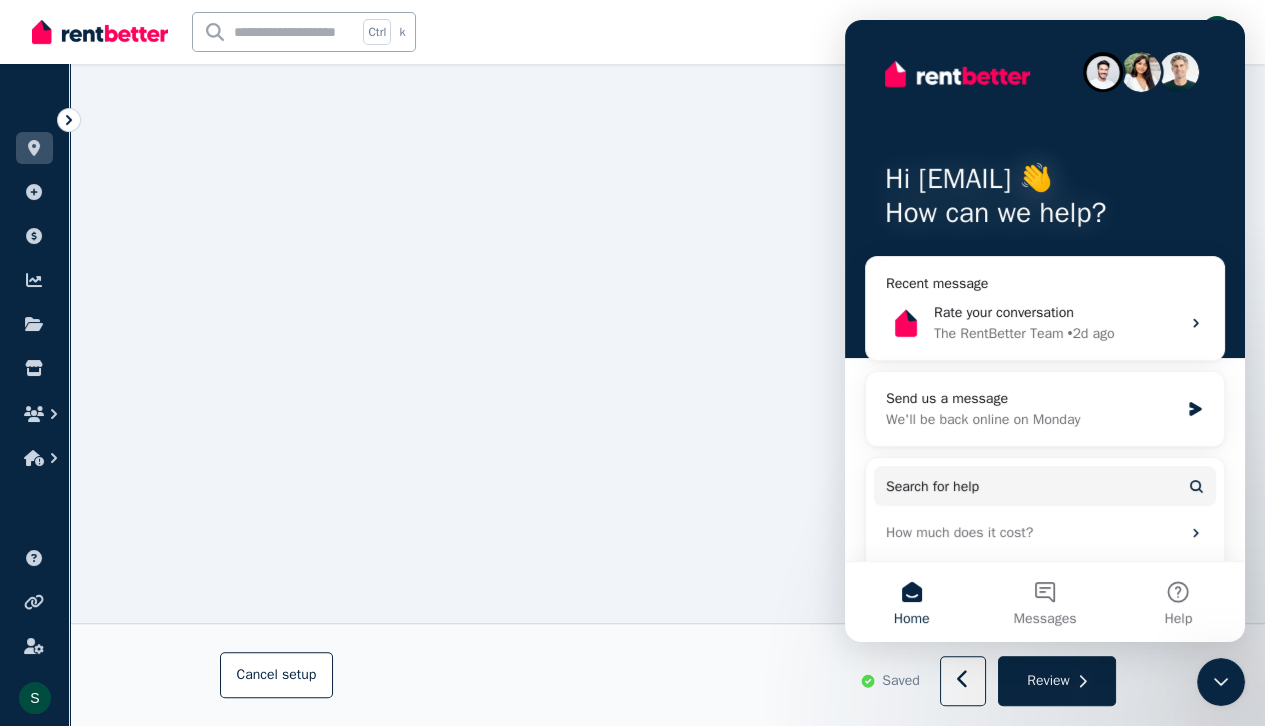 scroll, scrollTop: 0, scrollLeft: 0, axis: both 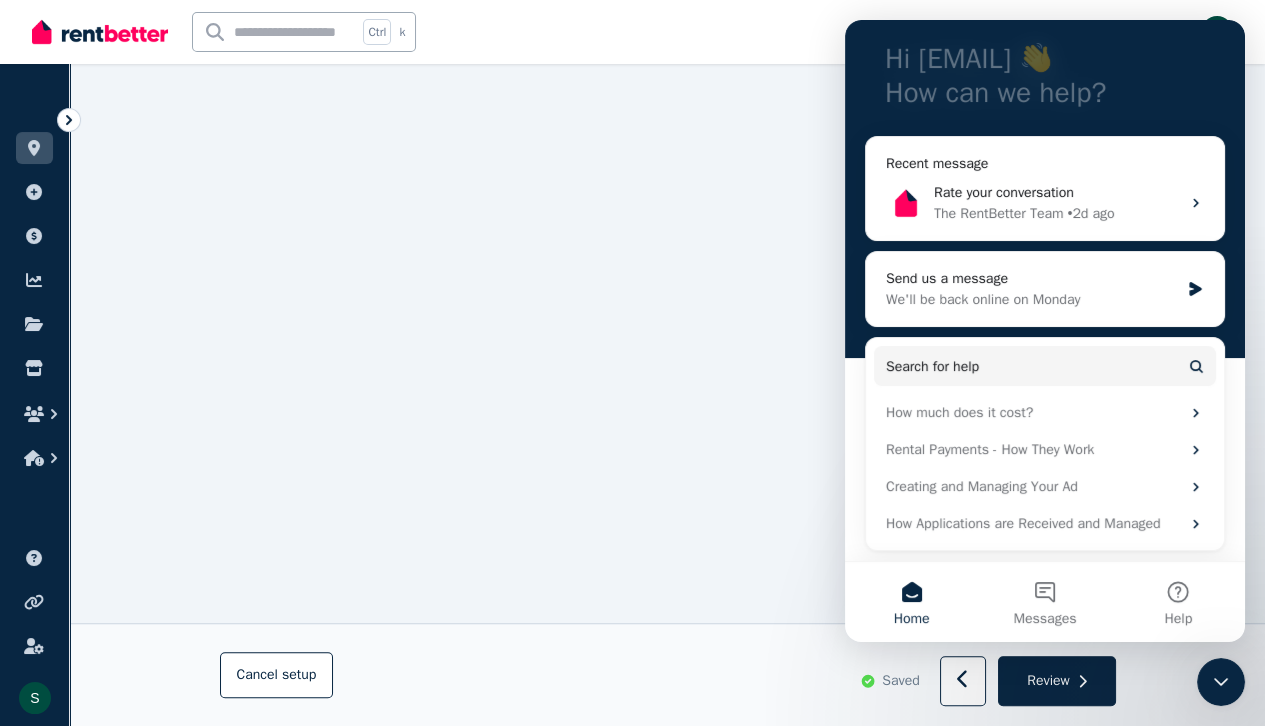 click on "Ctrl k Inbox" at bounding box center [598, 32] 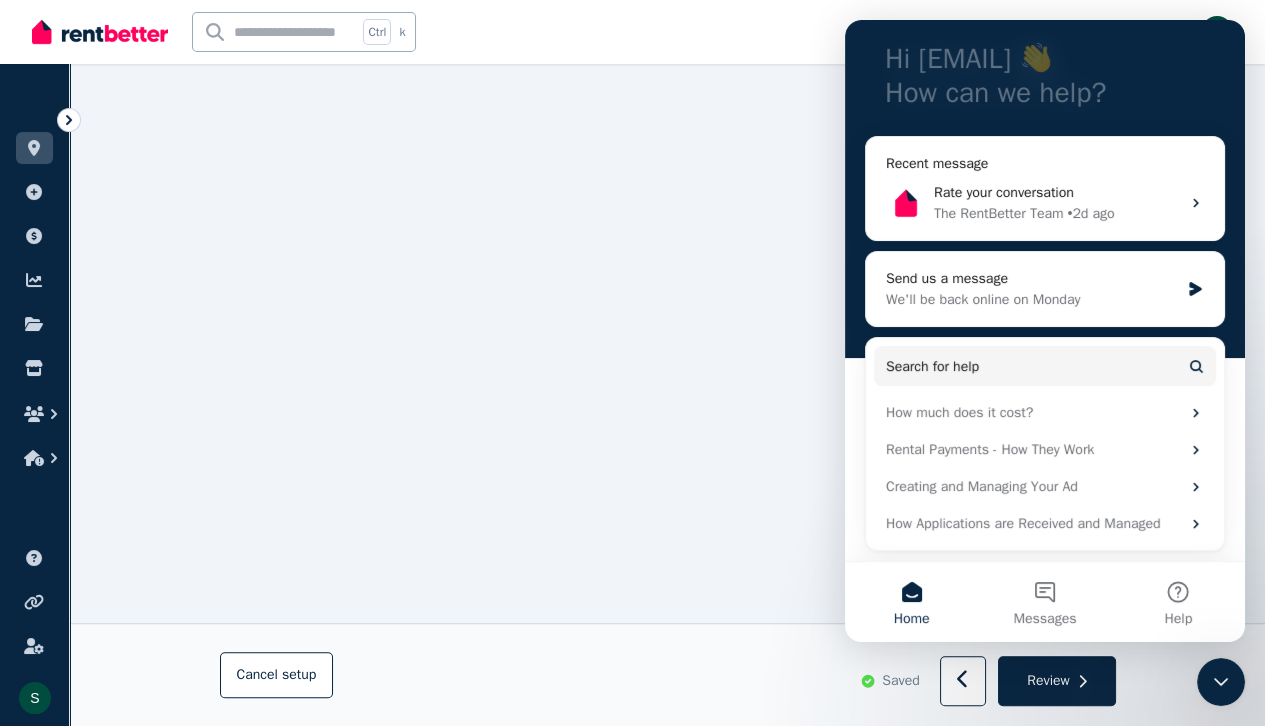 scroll, scrollTop: 0, scrollLeft: 0, axis: both 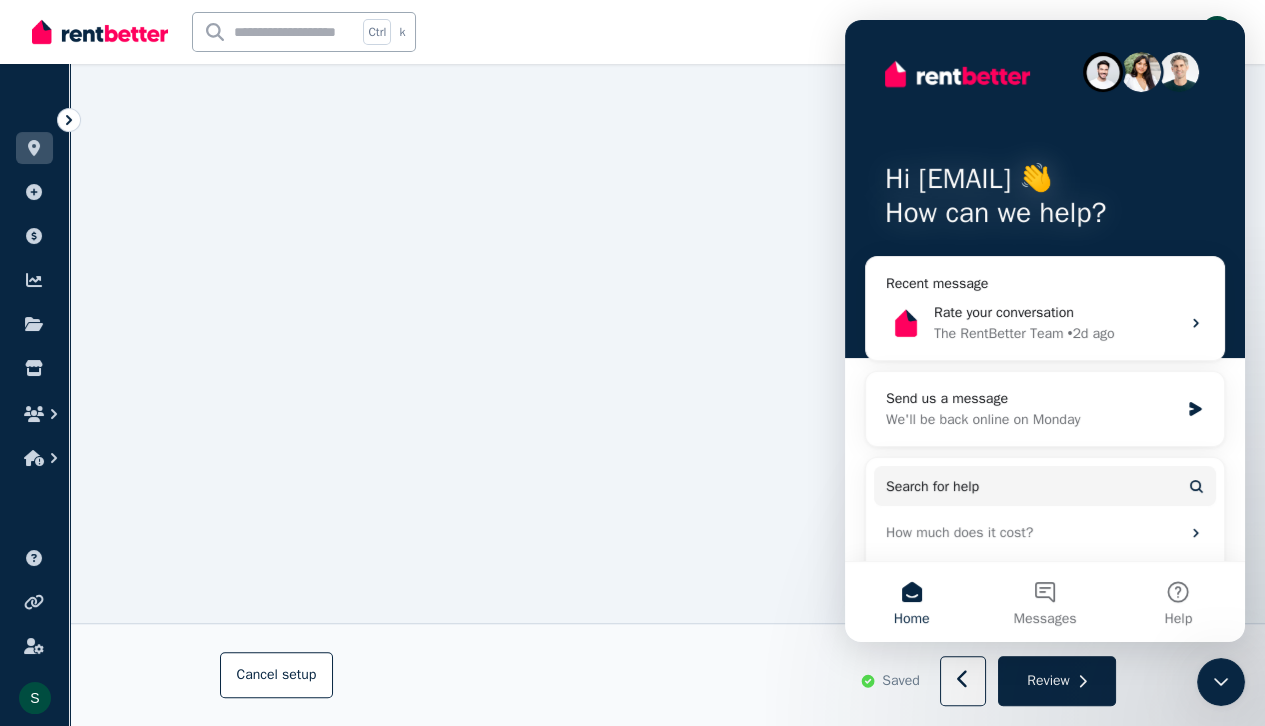 click 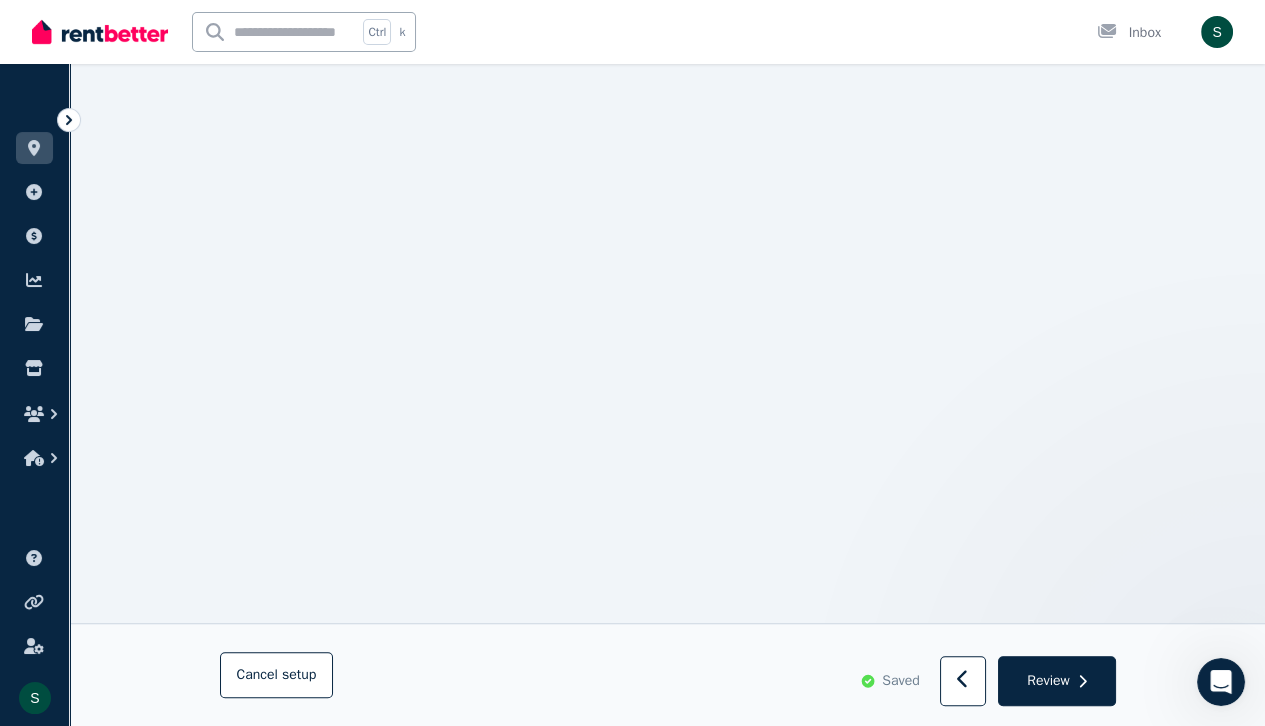 scroll, scrollTop: 0, scrollLeft: 0, axis: both 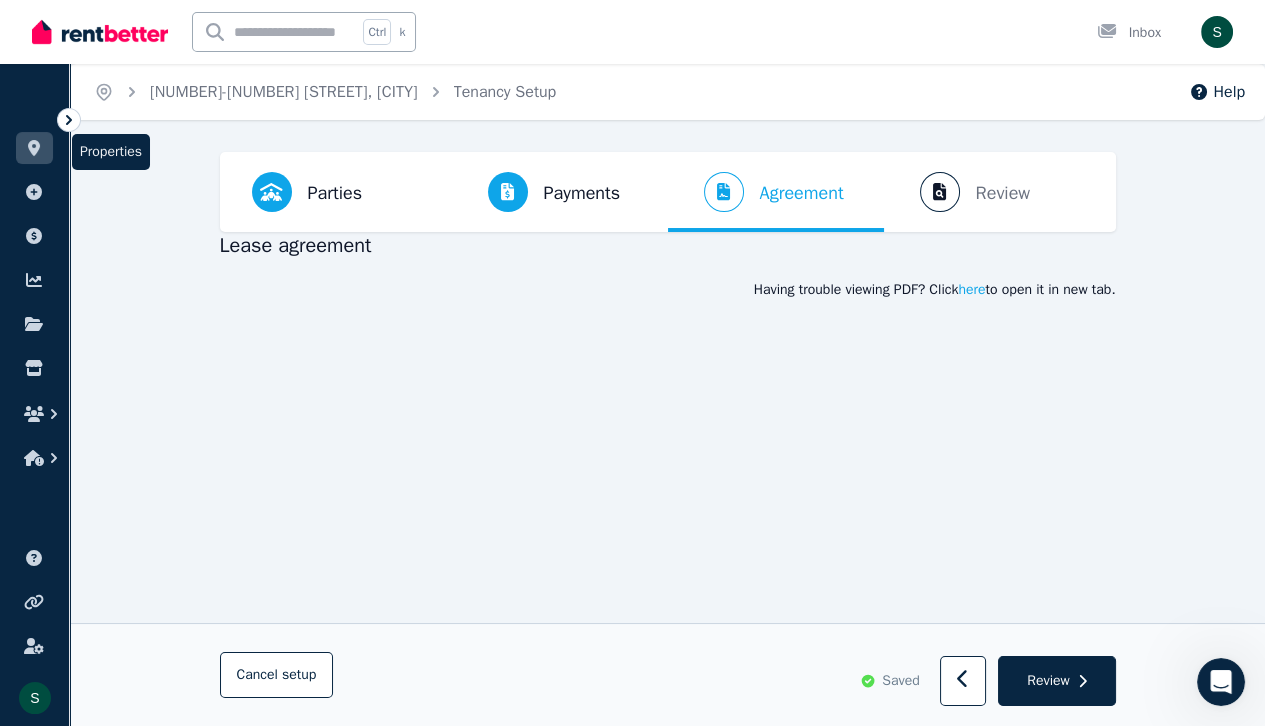 click 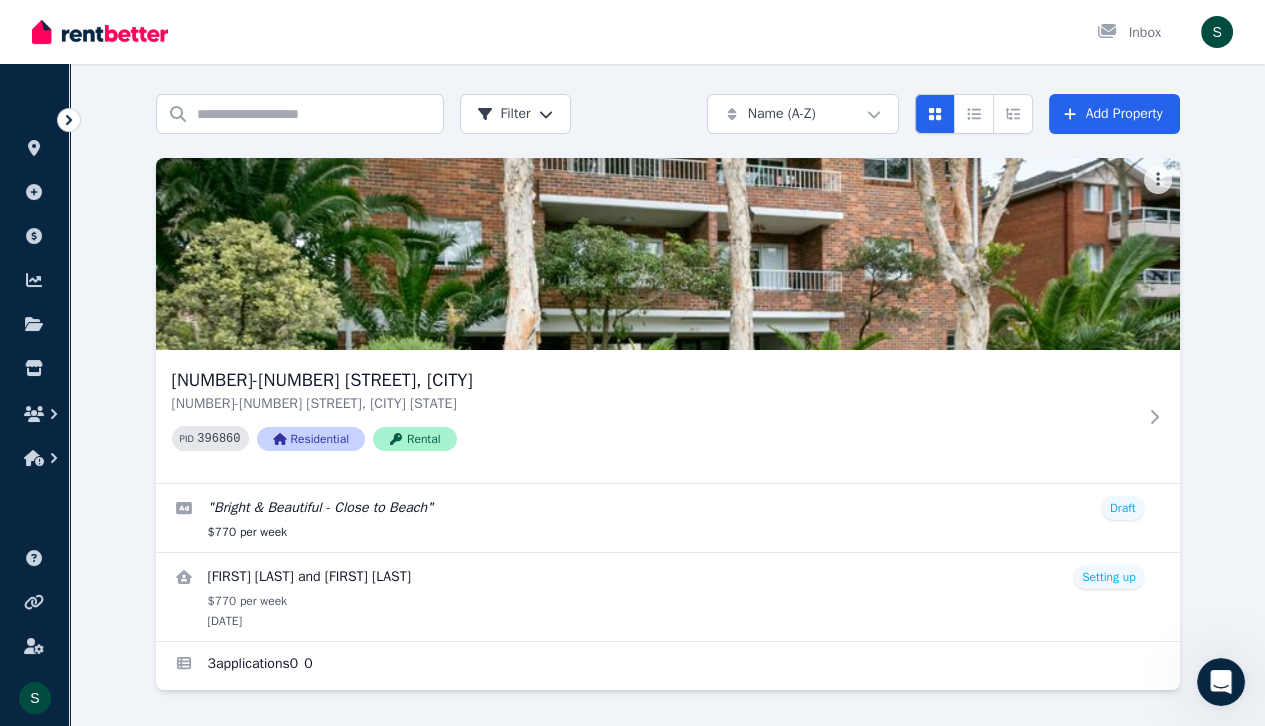 scroll, scrollTop: 0, scrollLeft: 0, axis: both 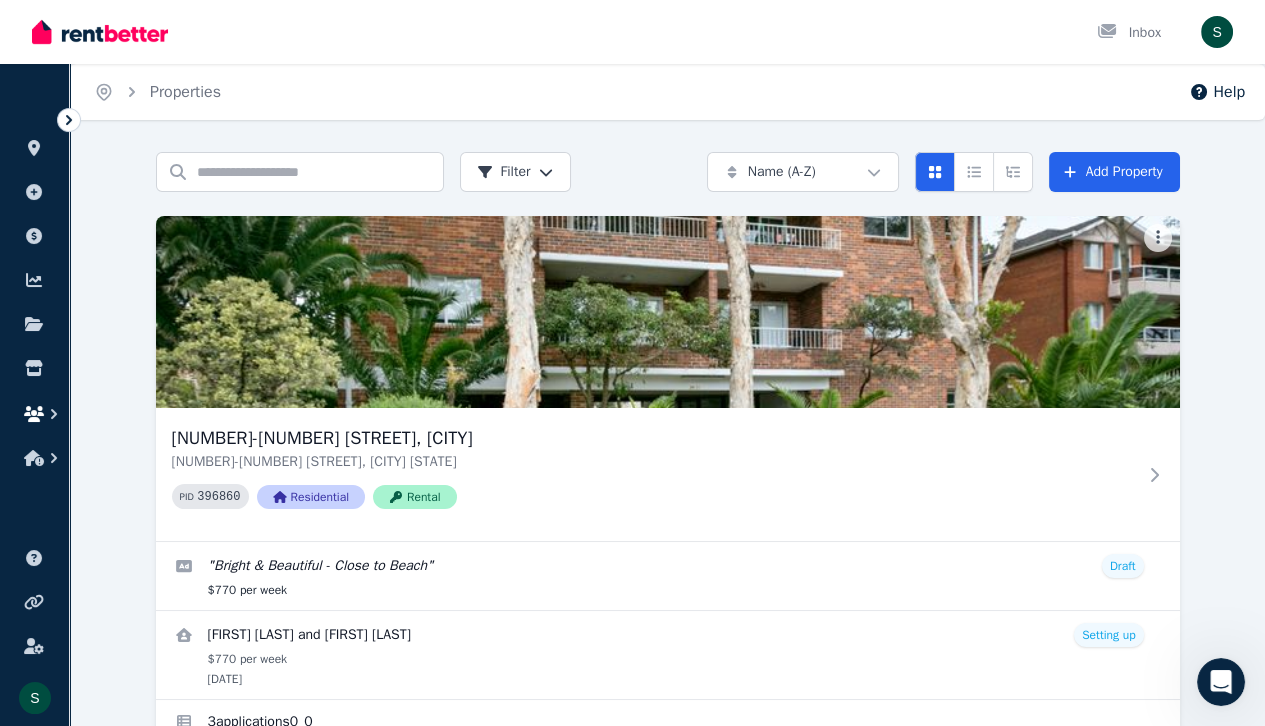 click 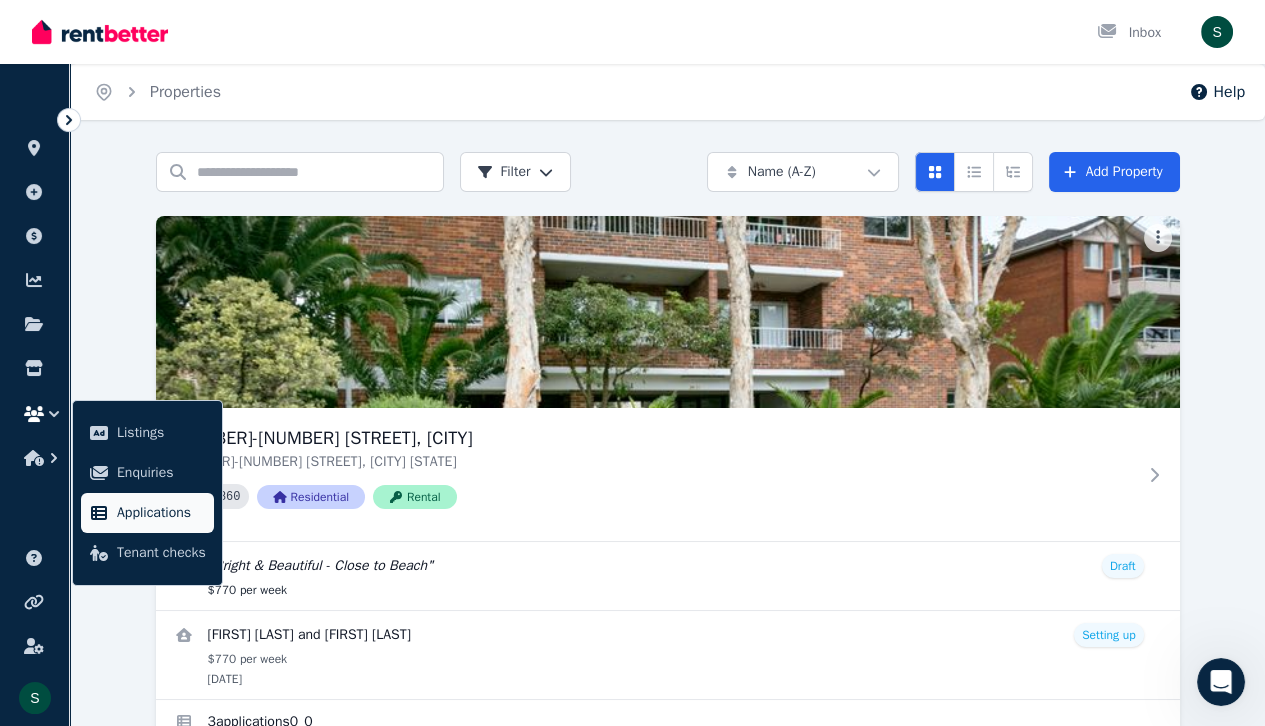 click on "Applications" at bounding box center [161, 513] 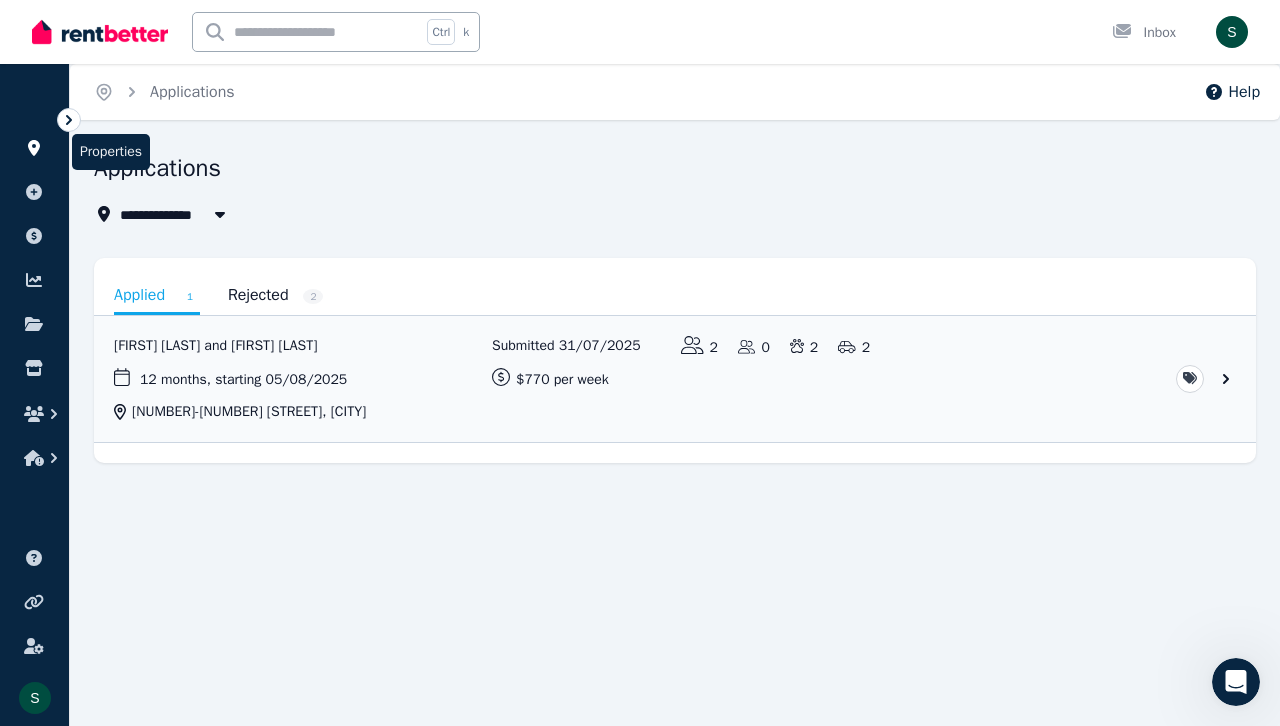 click 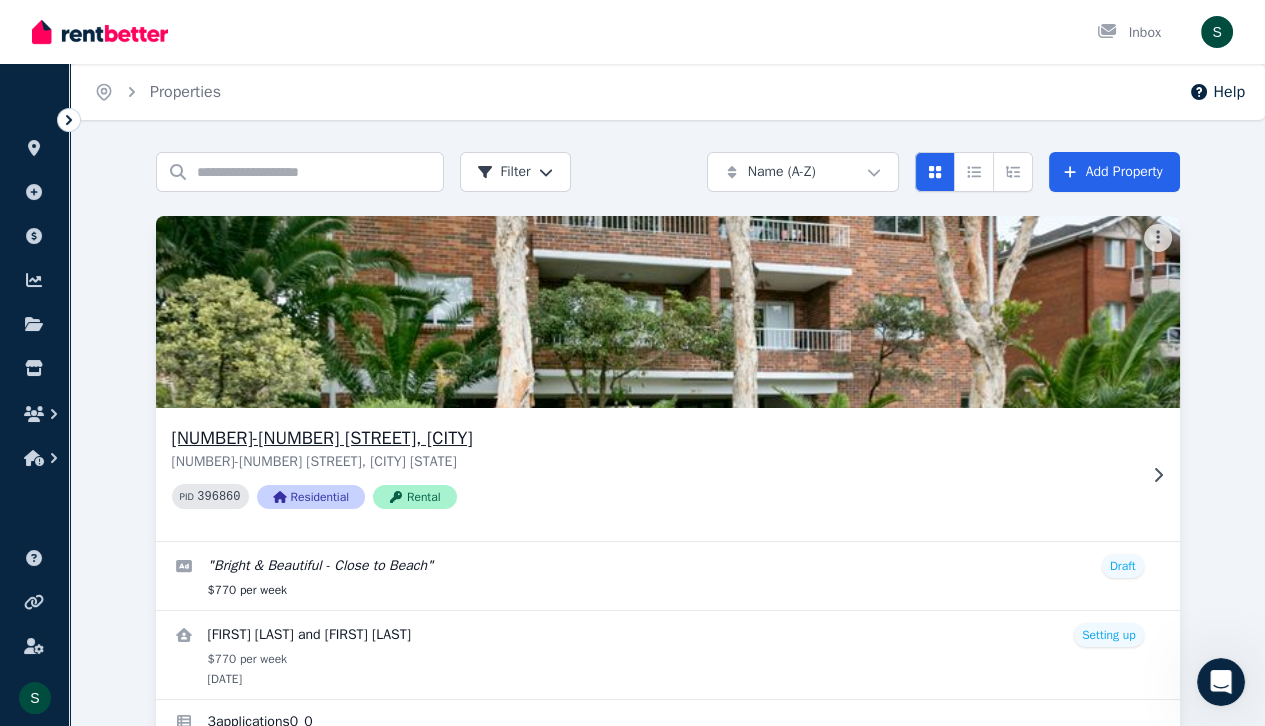 click on "[NUMBER]-[NUMBER] [STREET], [CITY]" at bounding box center (654, 438) 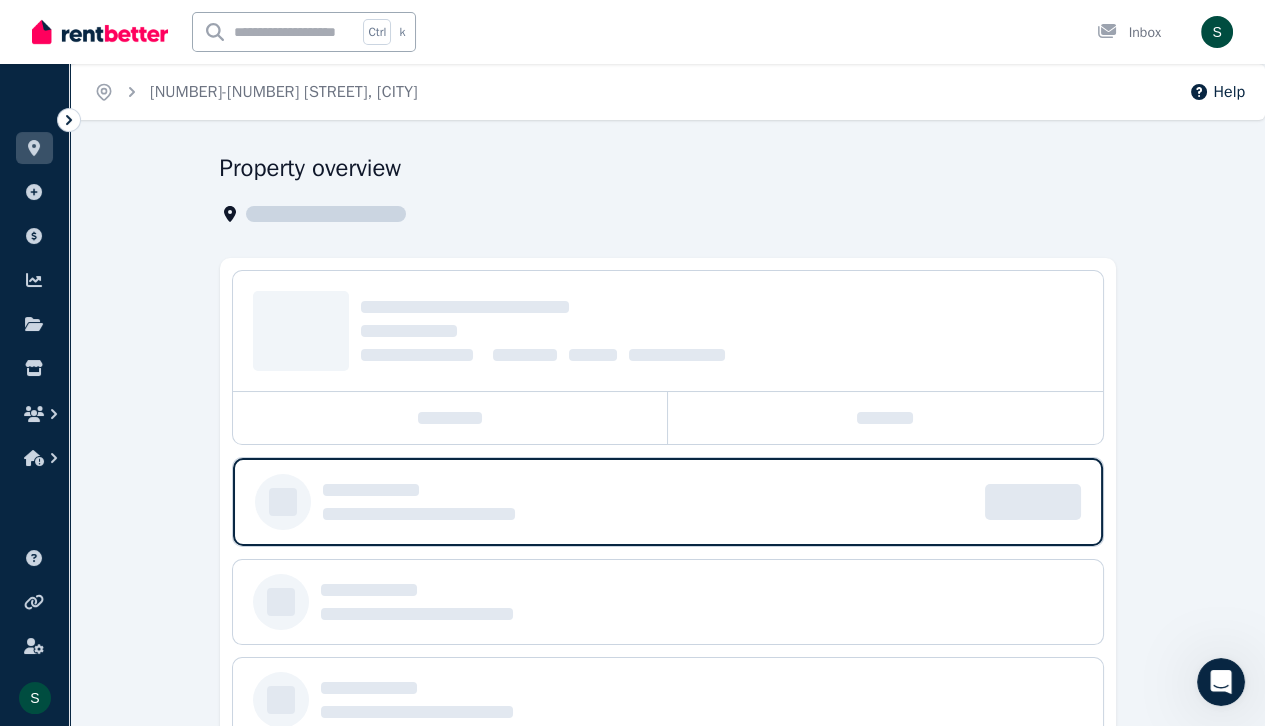 click at bounding box center [450, 418] 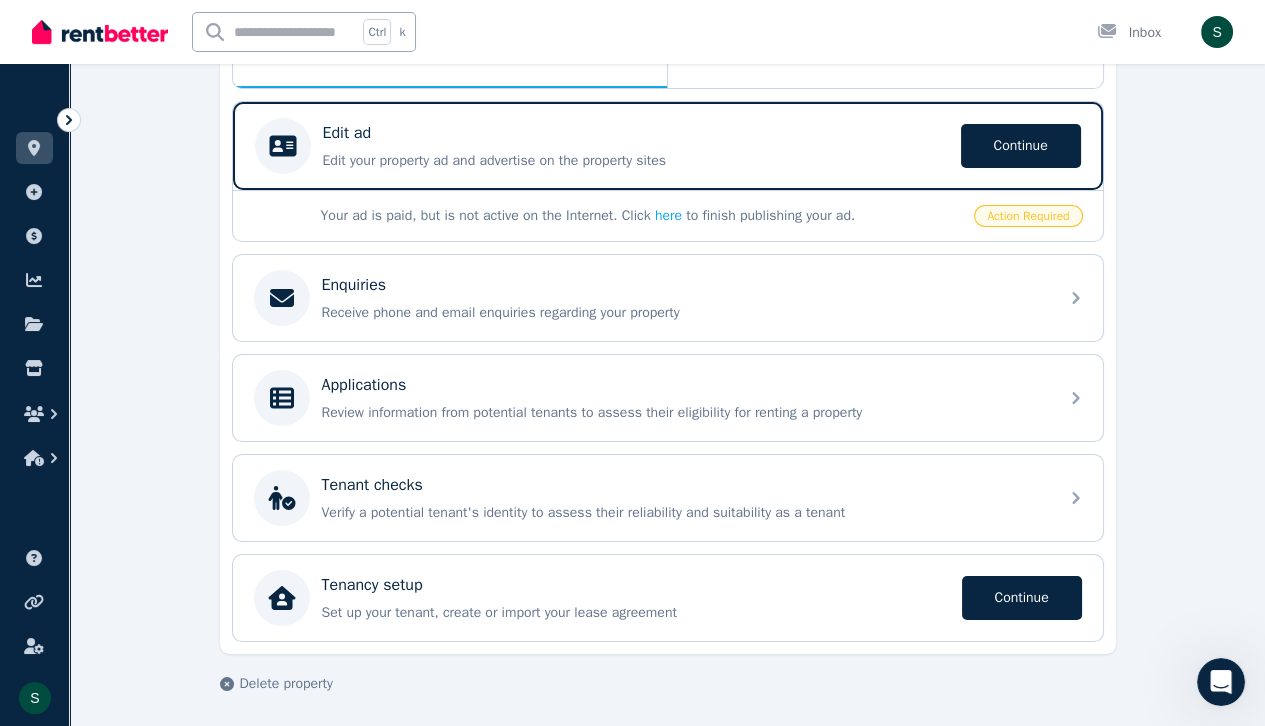 scroll, scrollTop: 0, scrollLeft: 0, axis: both 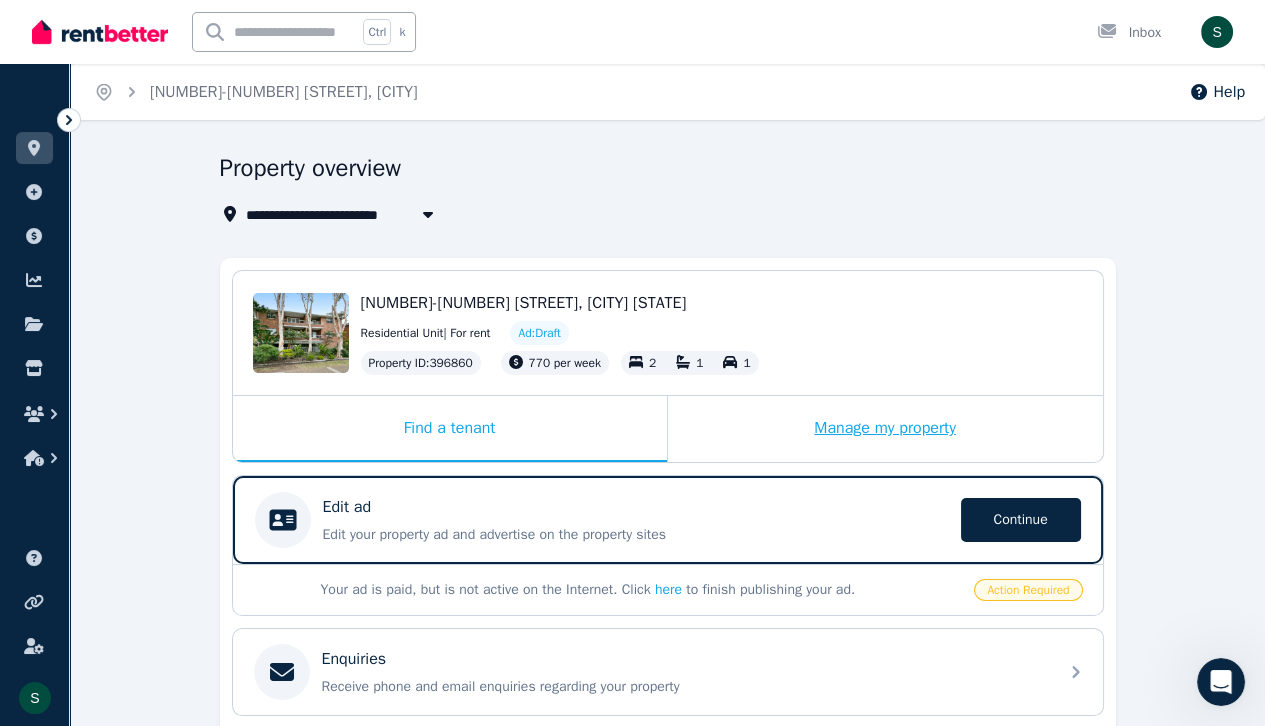 click on "Manage my property" at bounding box center [885, 429] 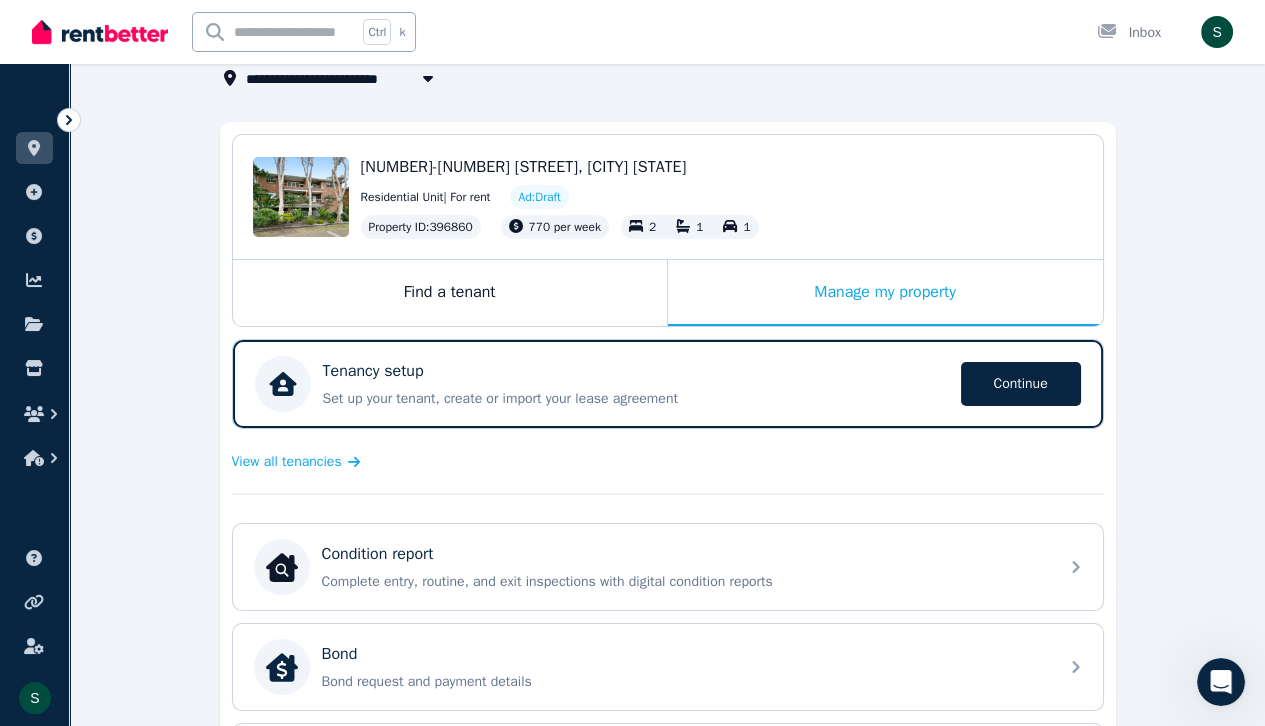scroll, scrollTop: 0, scrollLeft: 0, axis: both 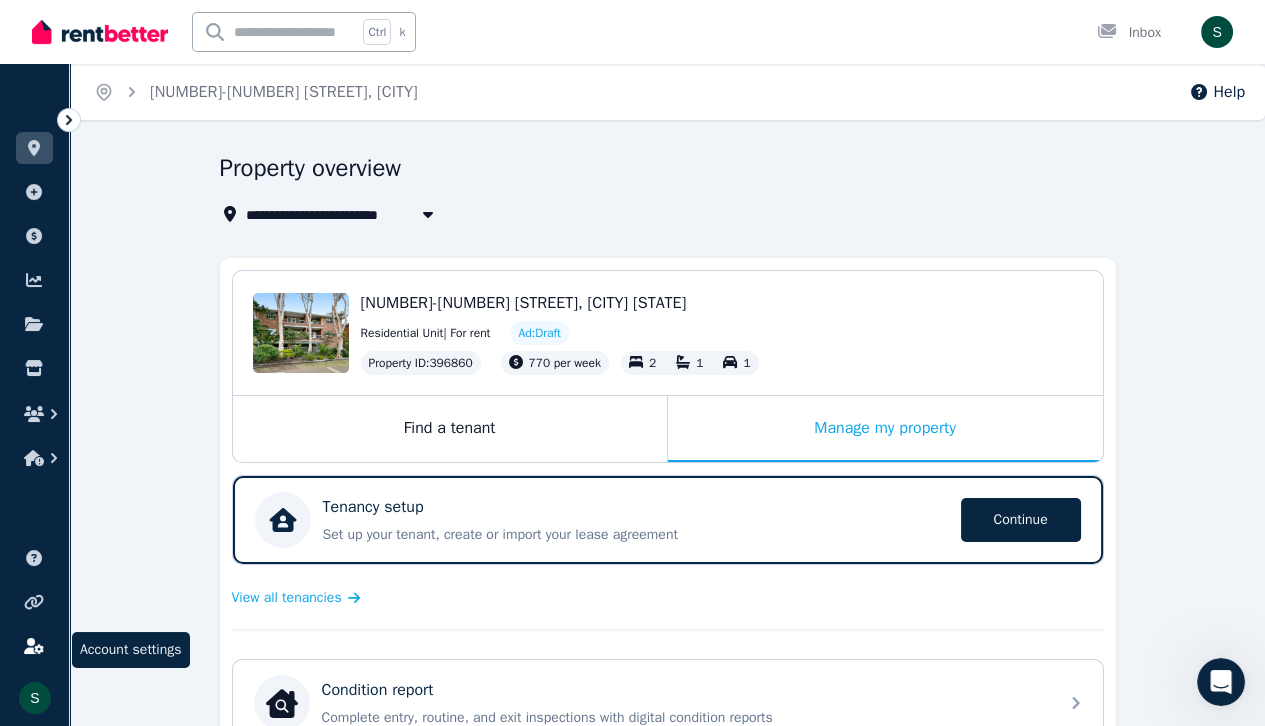 click 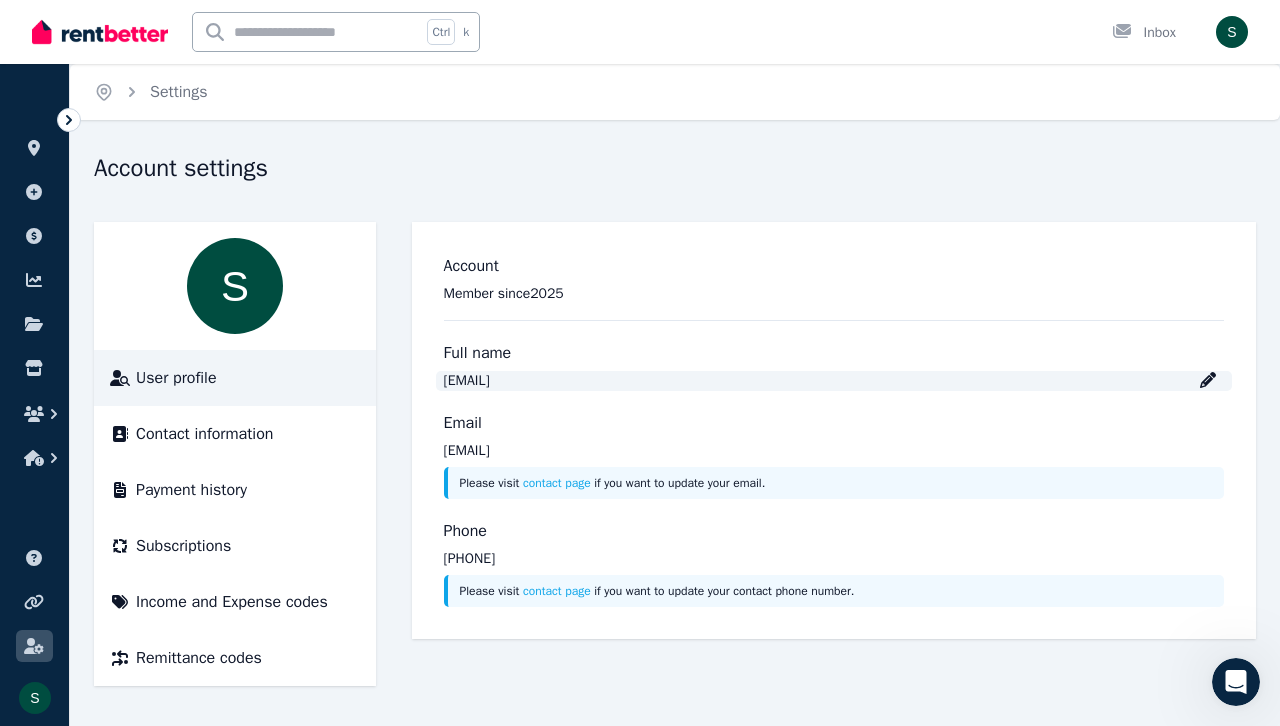 click 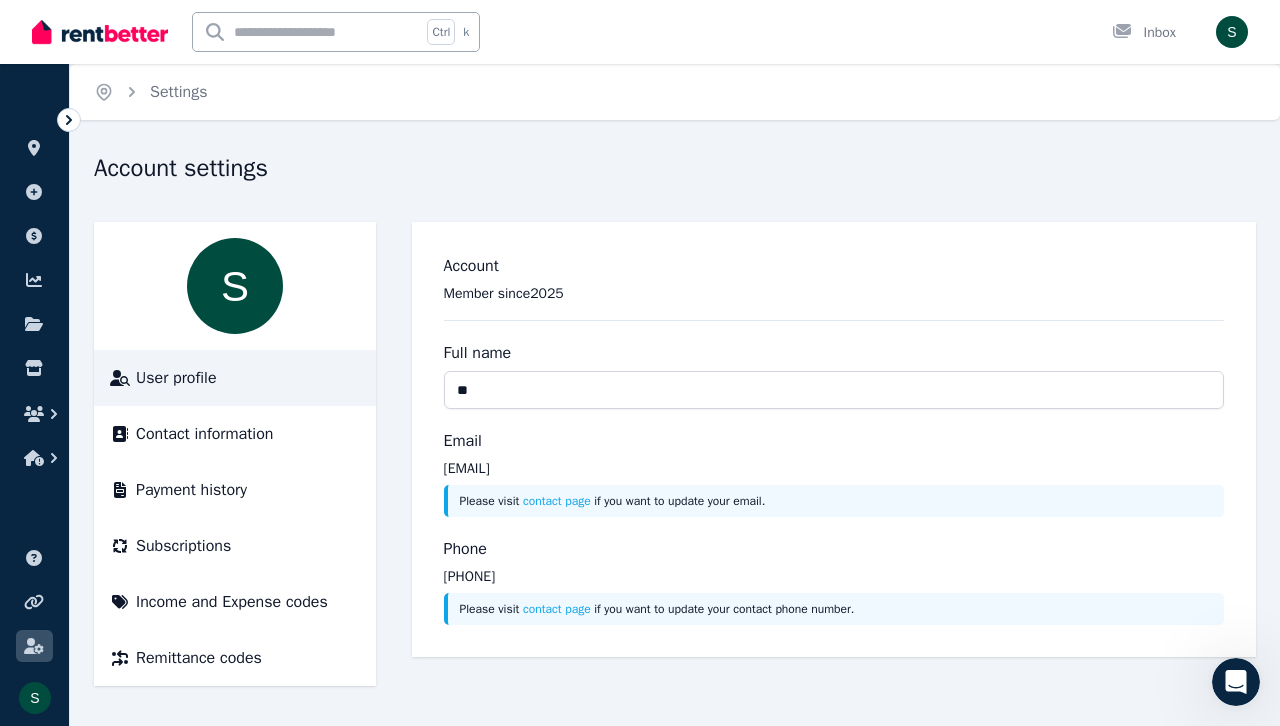 type on "*" 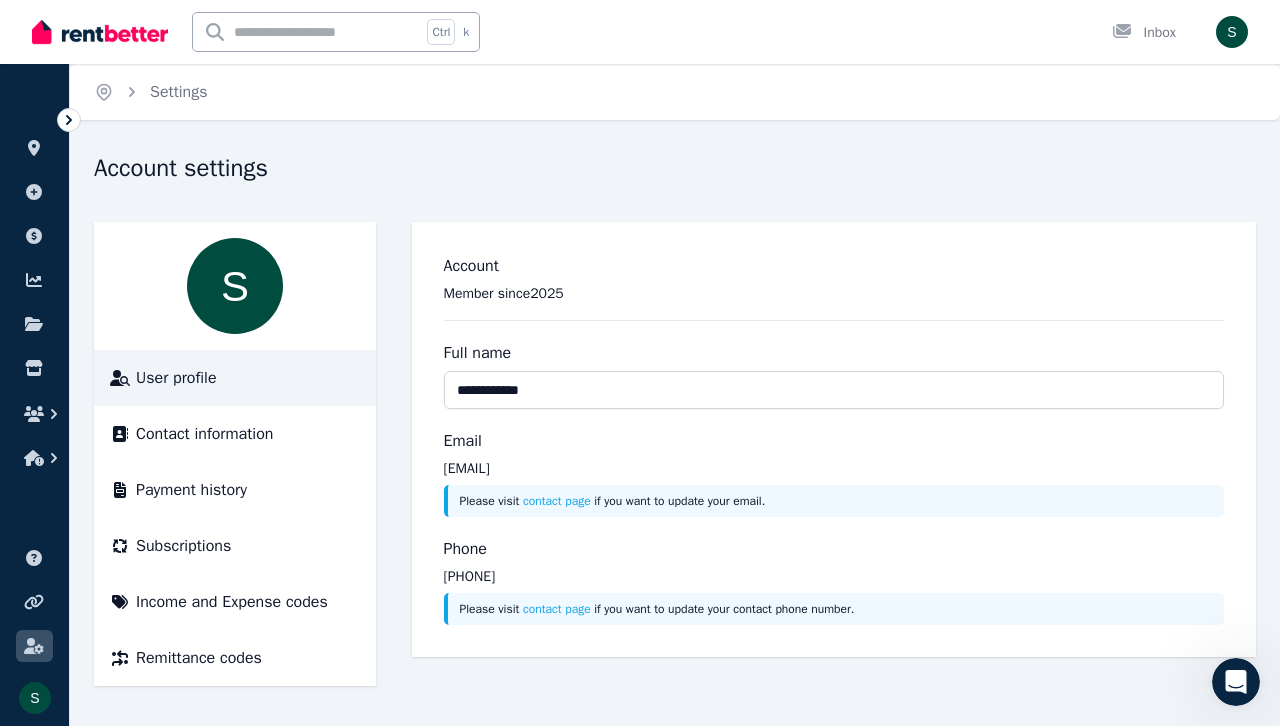 type on "**********" 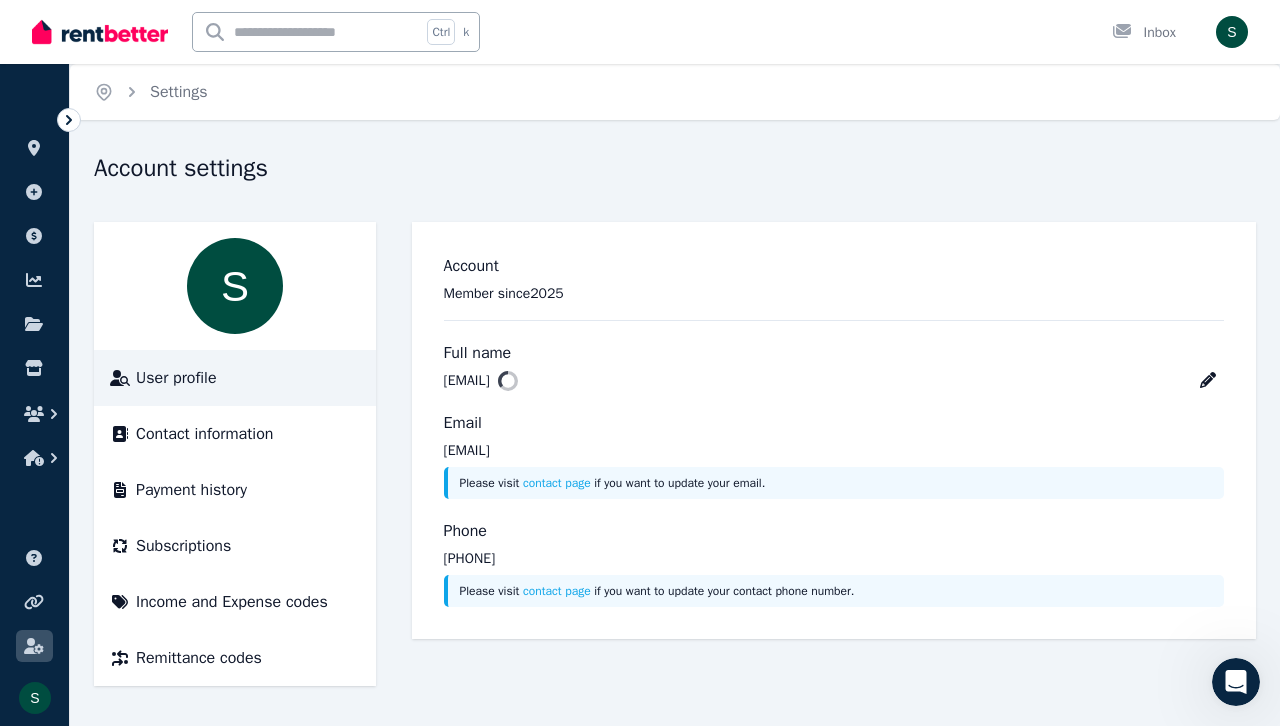 click on "Account Member since  [DATE] Full name [EMAIL] Email [EMAIL] Please visit   contact page   if you want to update your email. Phone [PHONE] Please visit   contact page   if you want to update your contact phone number." at bounding box center (834, 430) 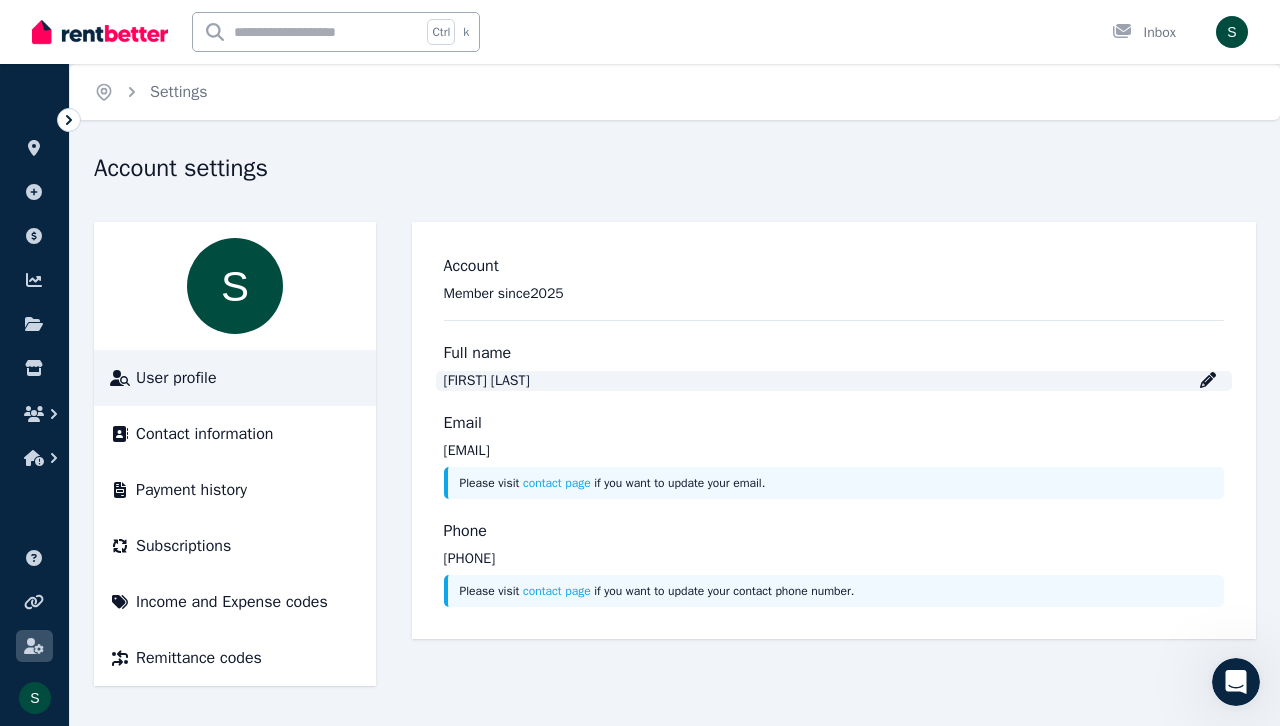 click 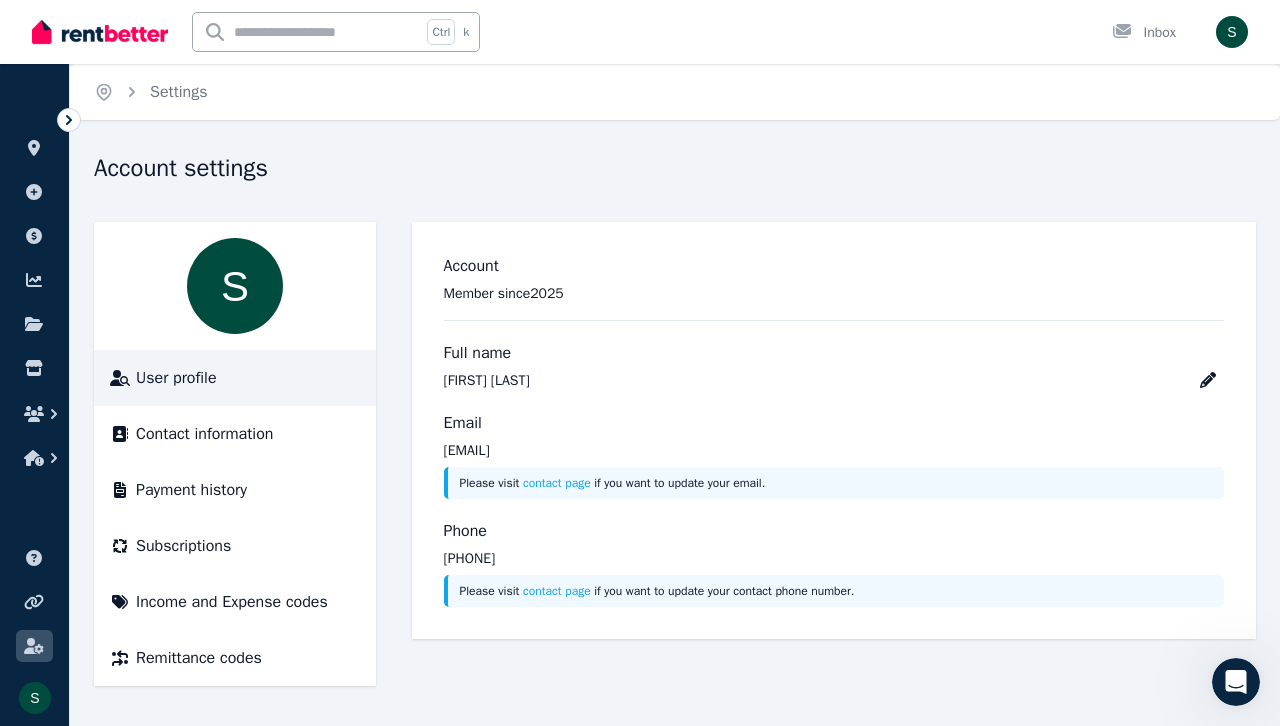 click on "Account Member since  [DATE] Full name [FIRST] [LAST] Email [EMAIL] Please visit   contact page   if you want to update your email. Phone [PHONE] Please visit   contact page   if you want to update your contact phone number." at bounding box center [834, 430] 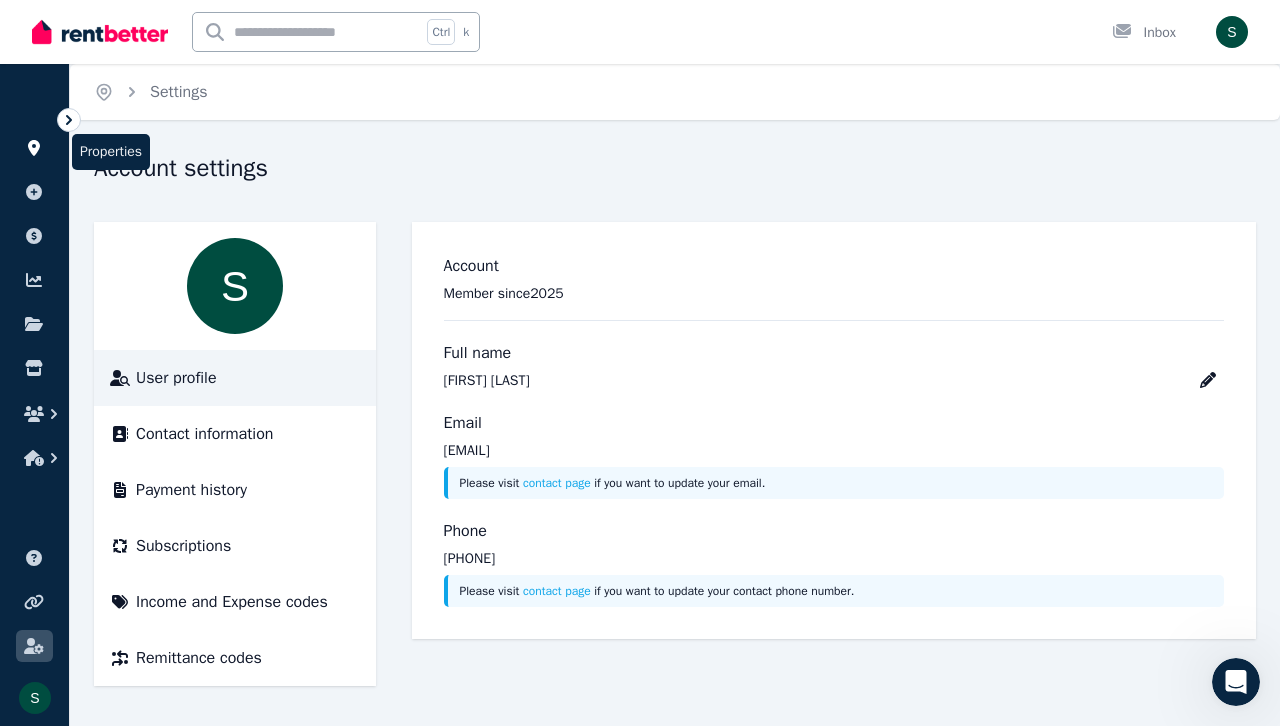 click 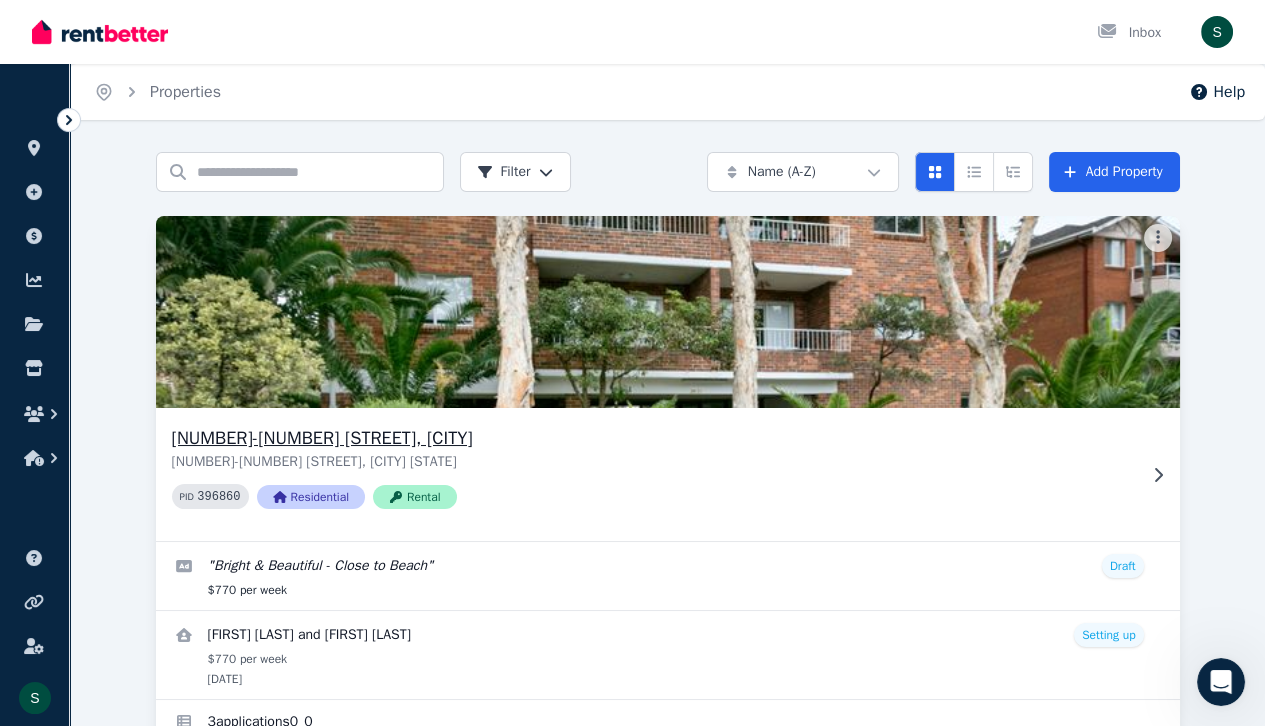 click on "396860" at bounding box center (218, 497) 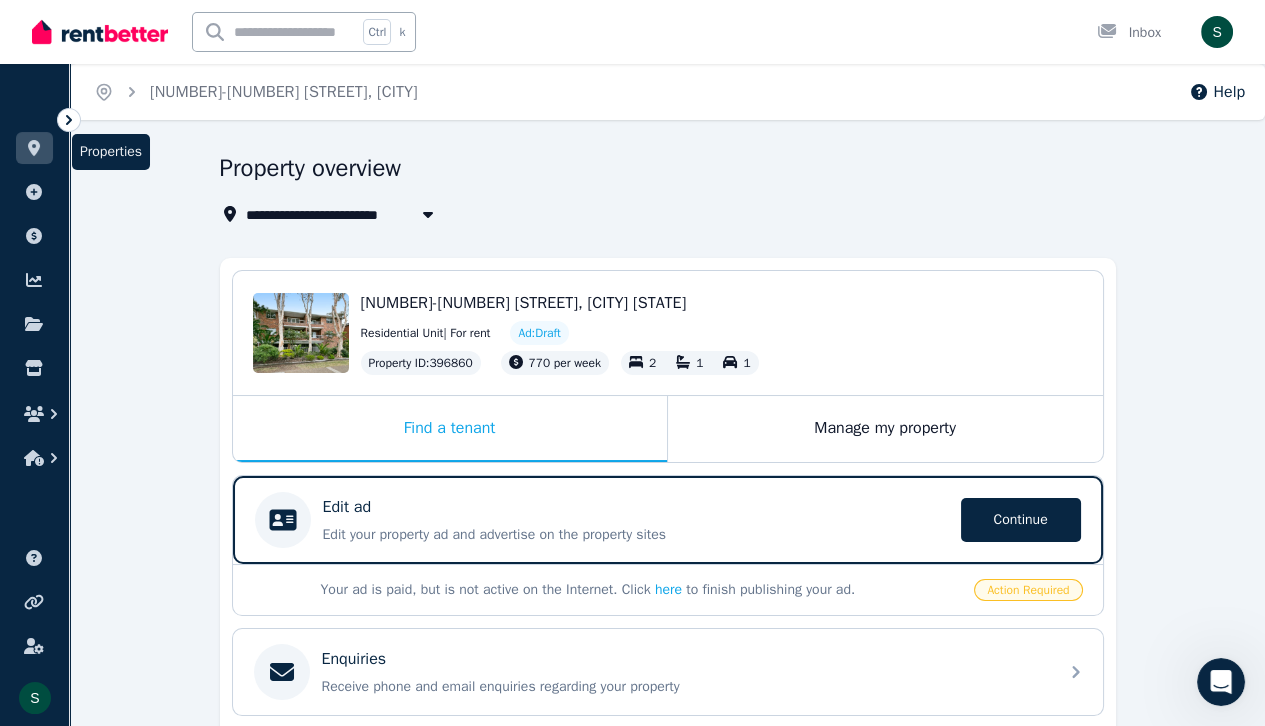 click 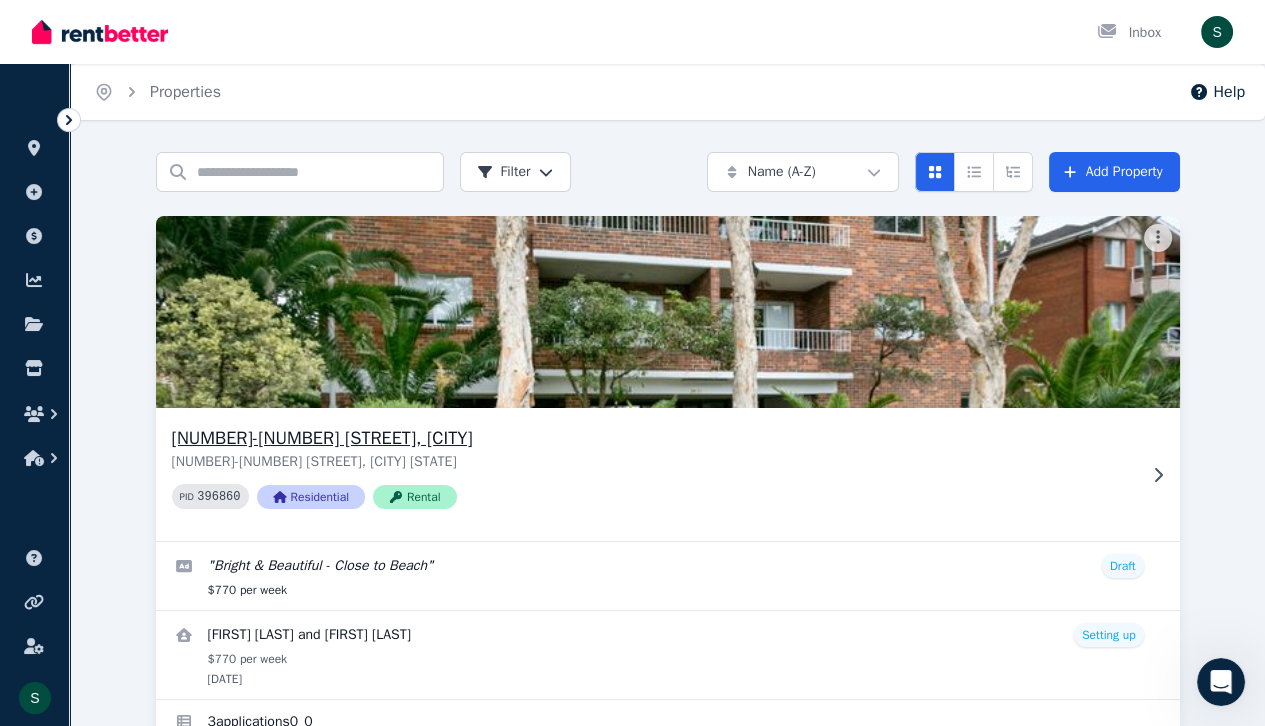 click on "[NUMBER]-[NUMBER] [STREET], [CITY]" at bounding box center (654, 438) 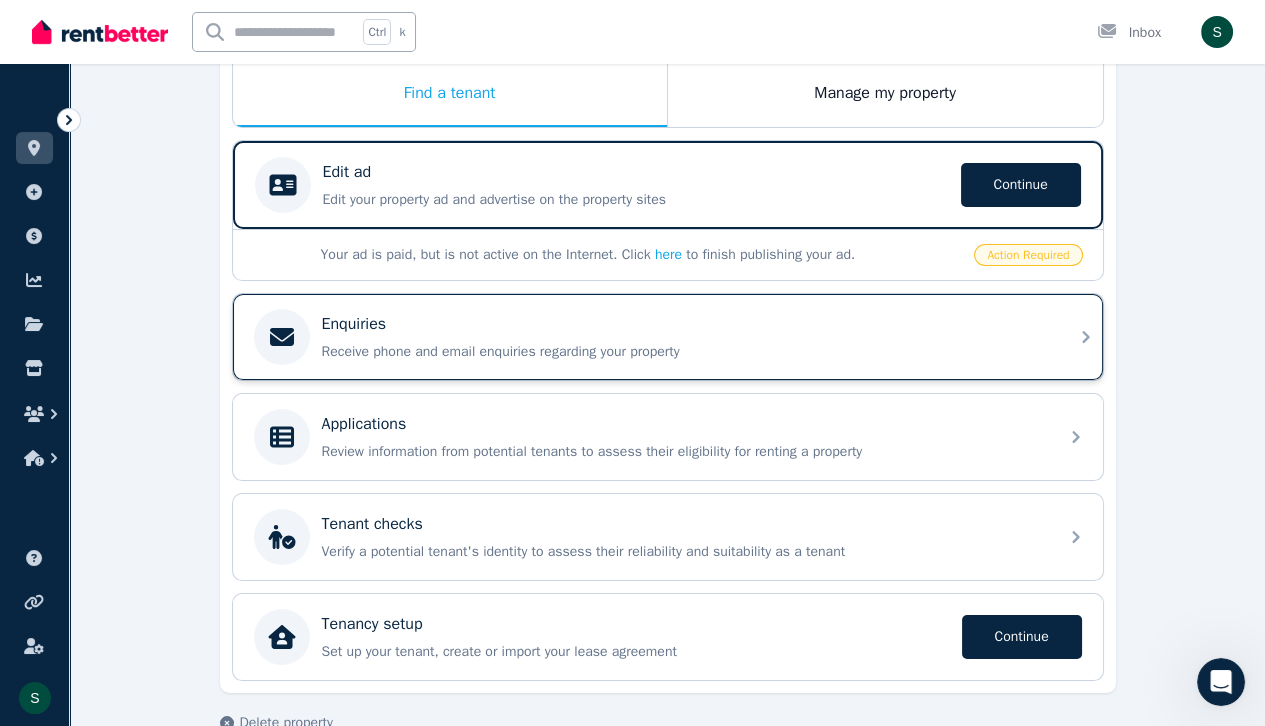 scroll, scrollTop: 263, scrollLeft: 0, axis: vertical 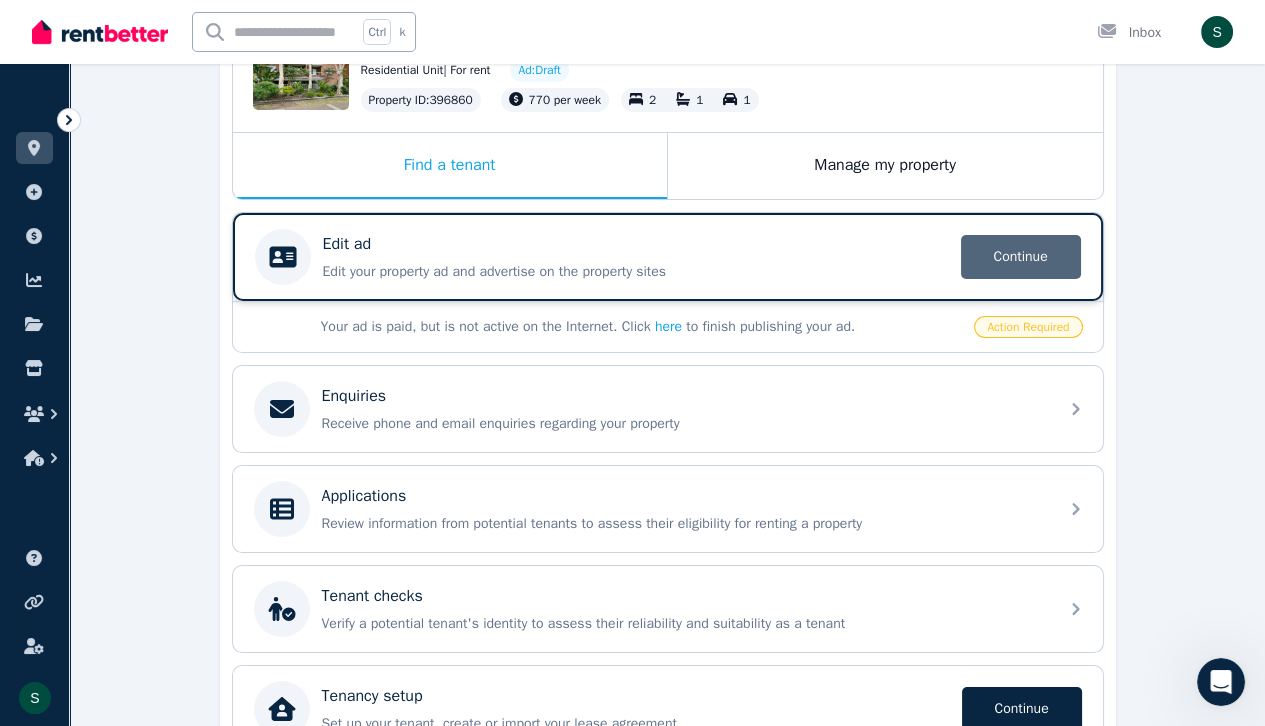 click on "Continue" at bounding box center (1021, 257) 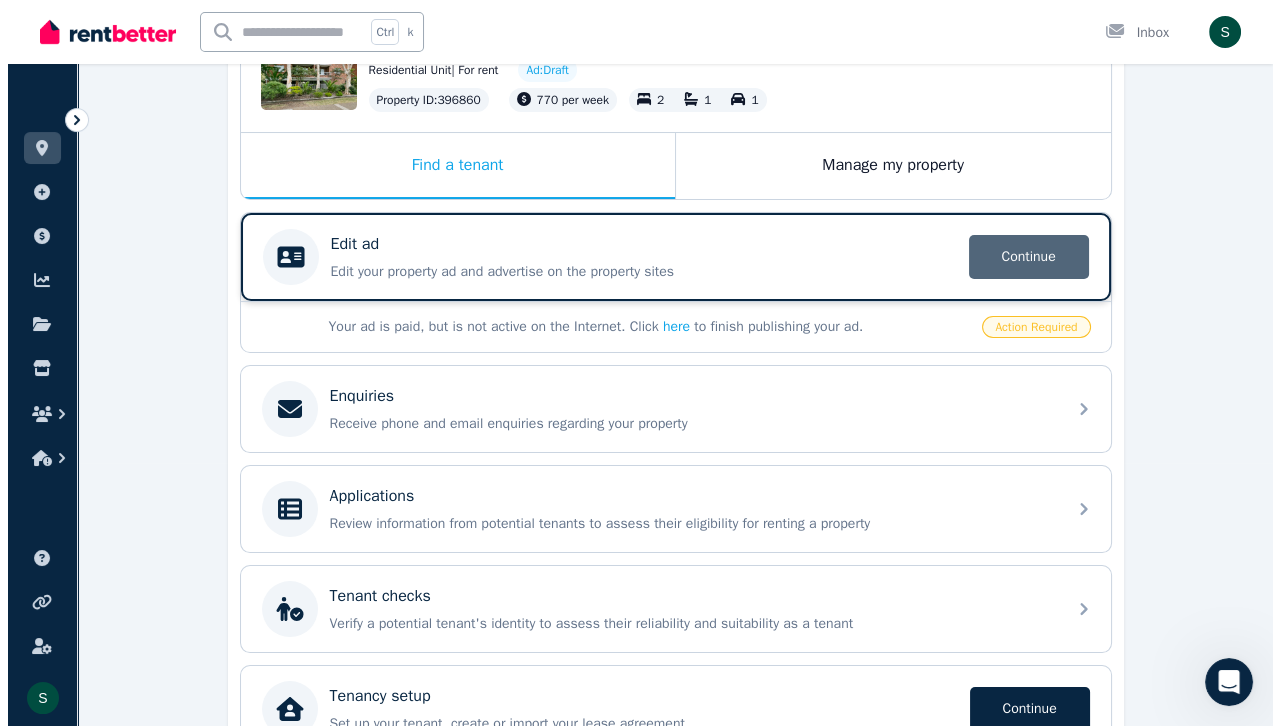 scroll, scrollTop: 0, scrollLeft: 0, axis: both 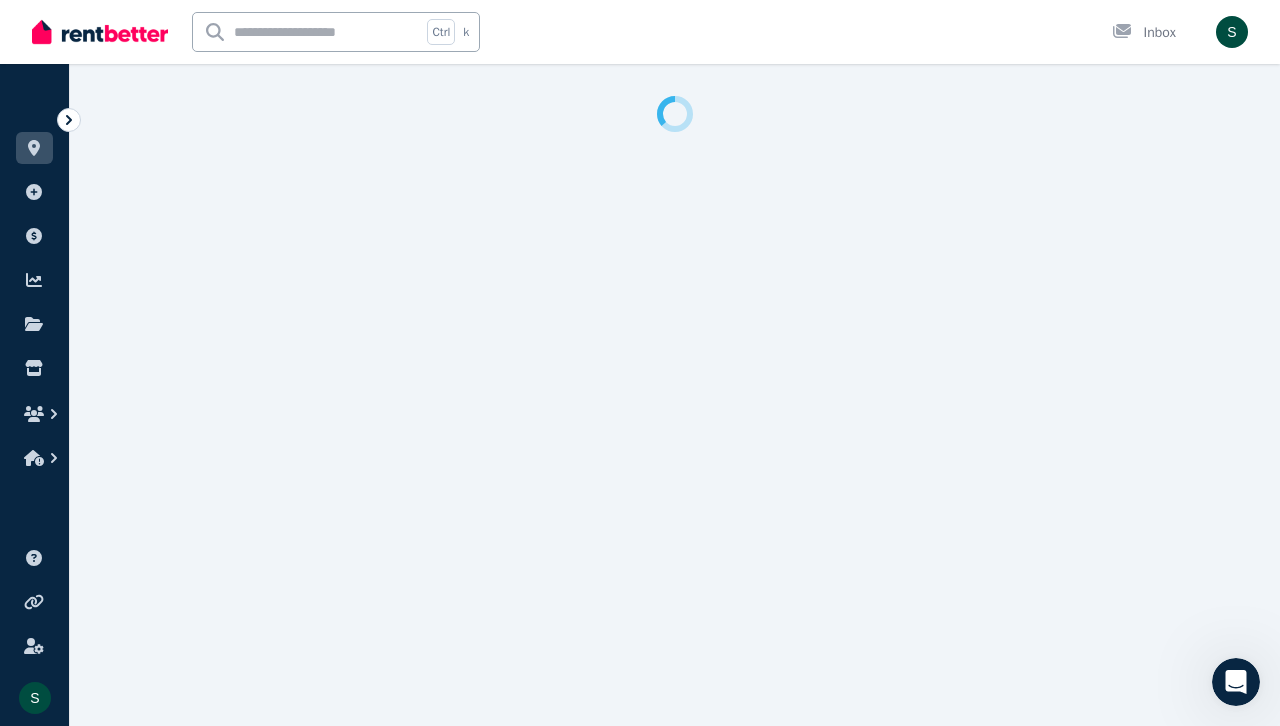 select on "***" 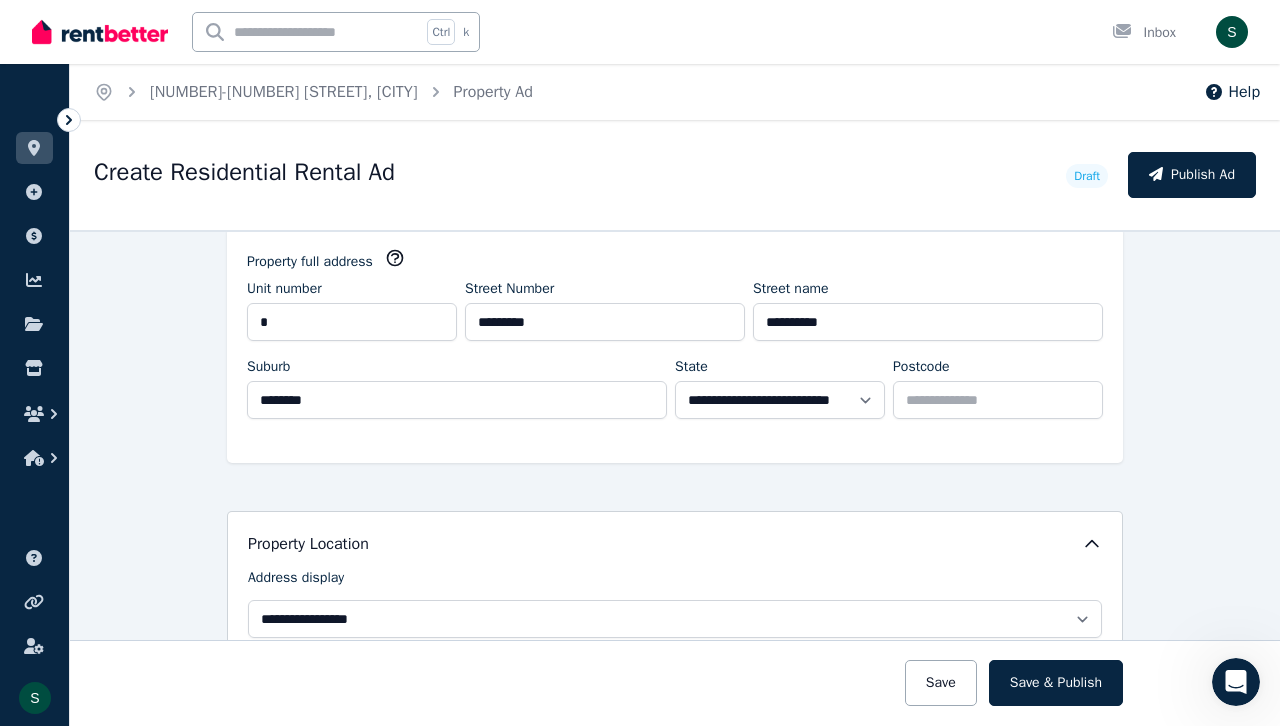 scroll, scrollTop: 202, scrollLeft: 0, axis: vertical 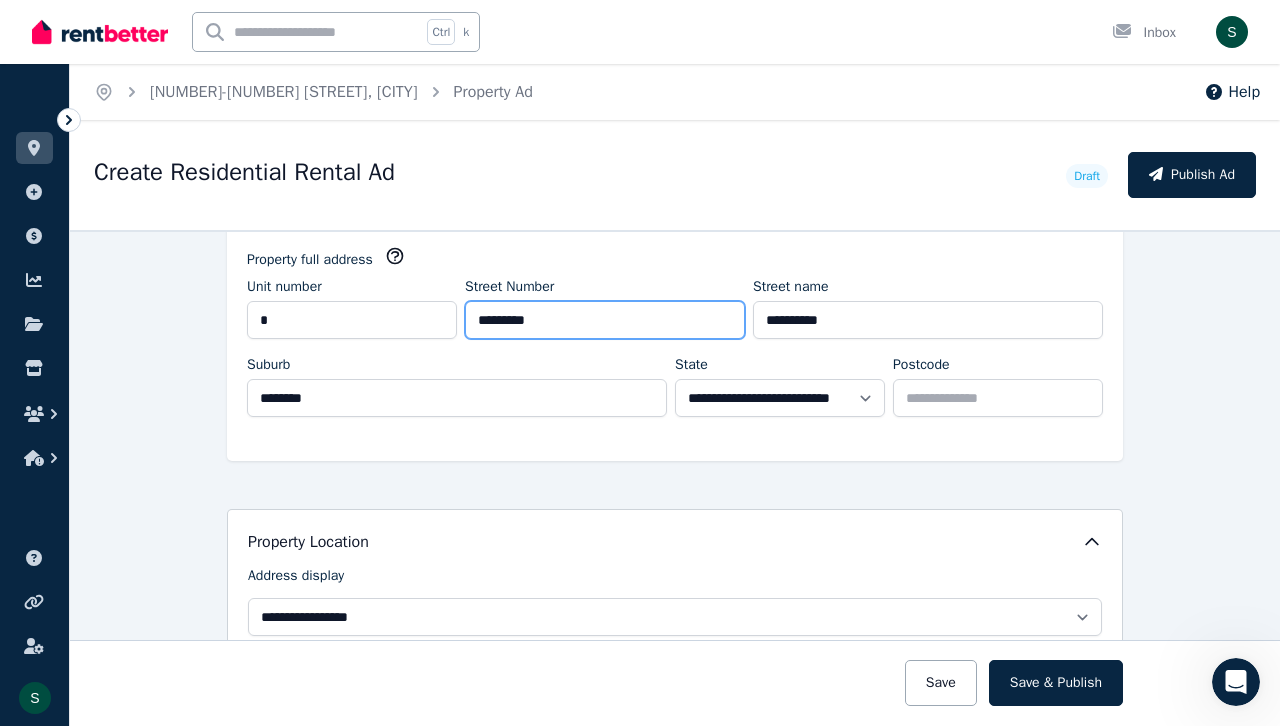 click on "*********" at bounding box center [605, 320] 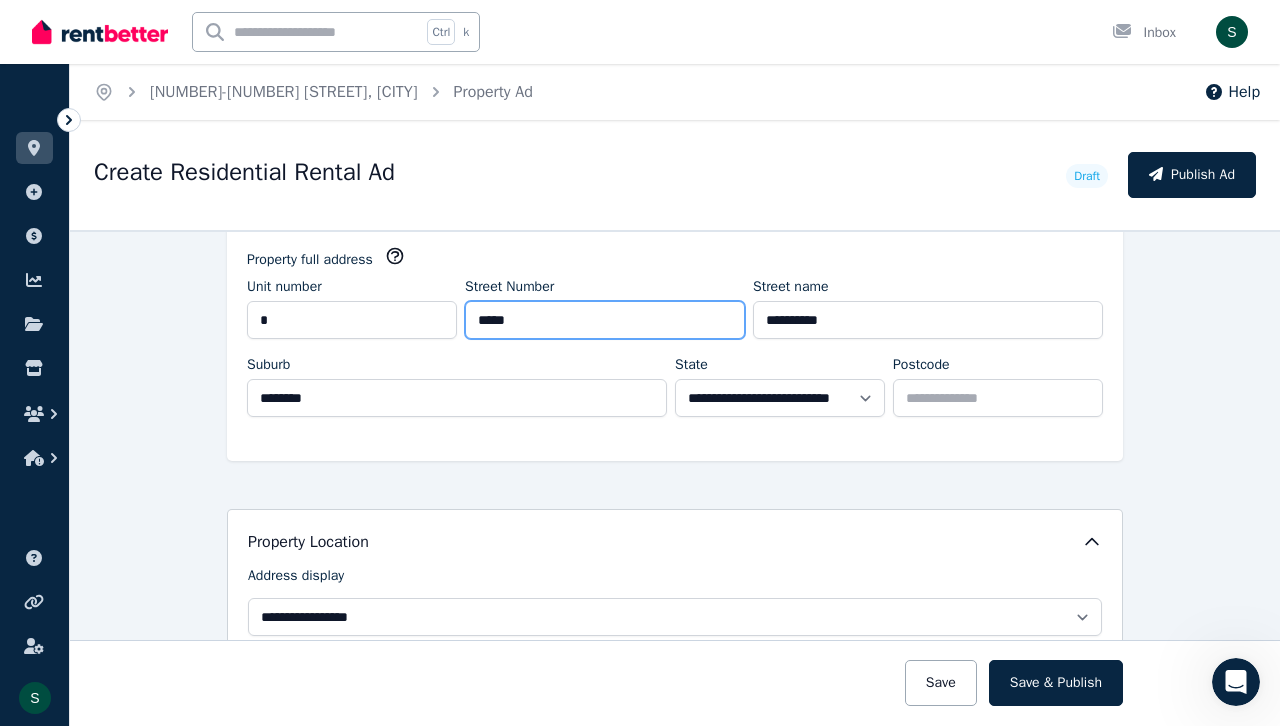 type on "*****" 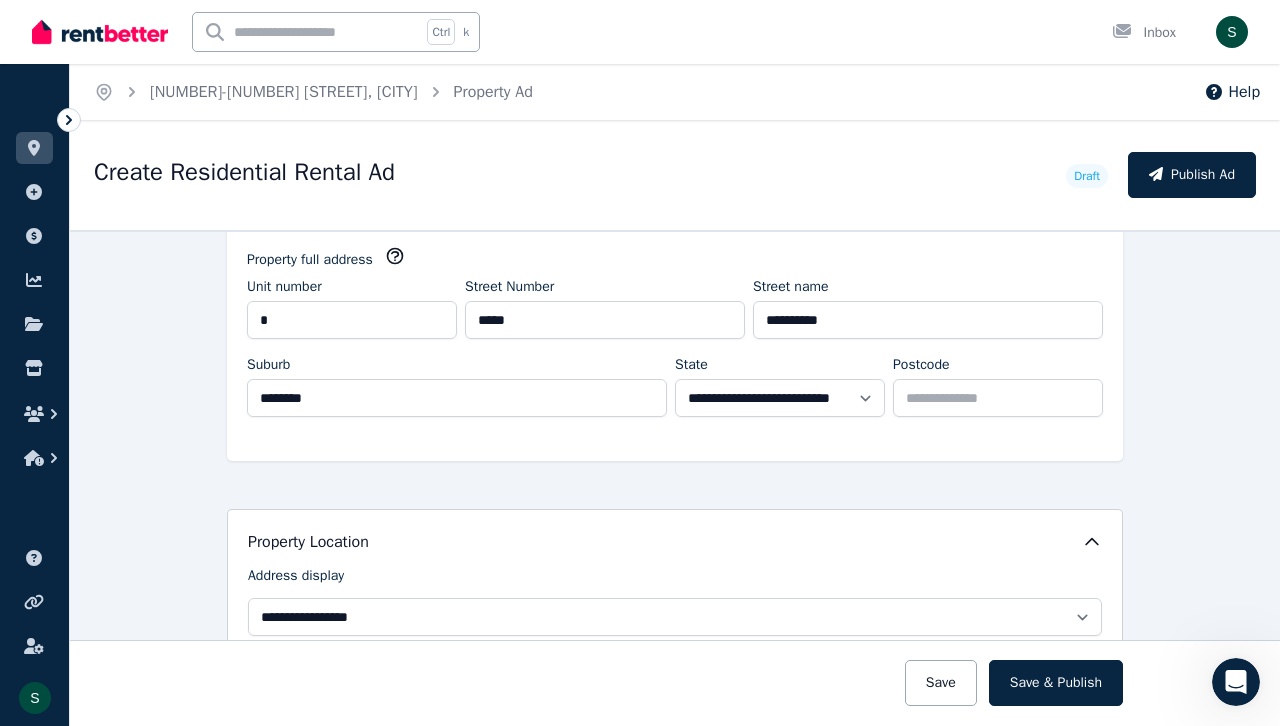 click on "**********" at bounding box center (675, 478) 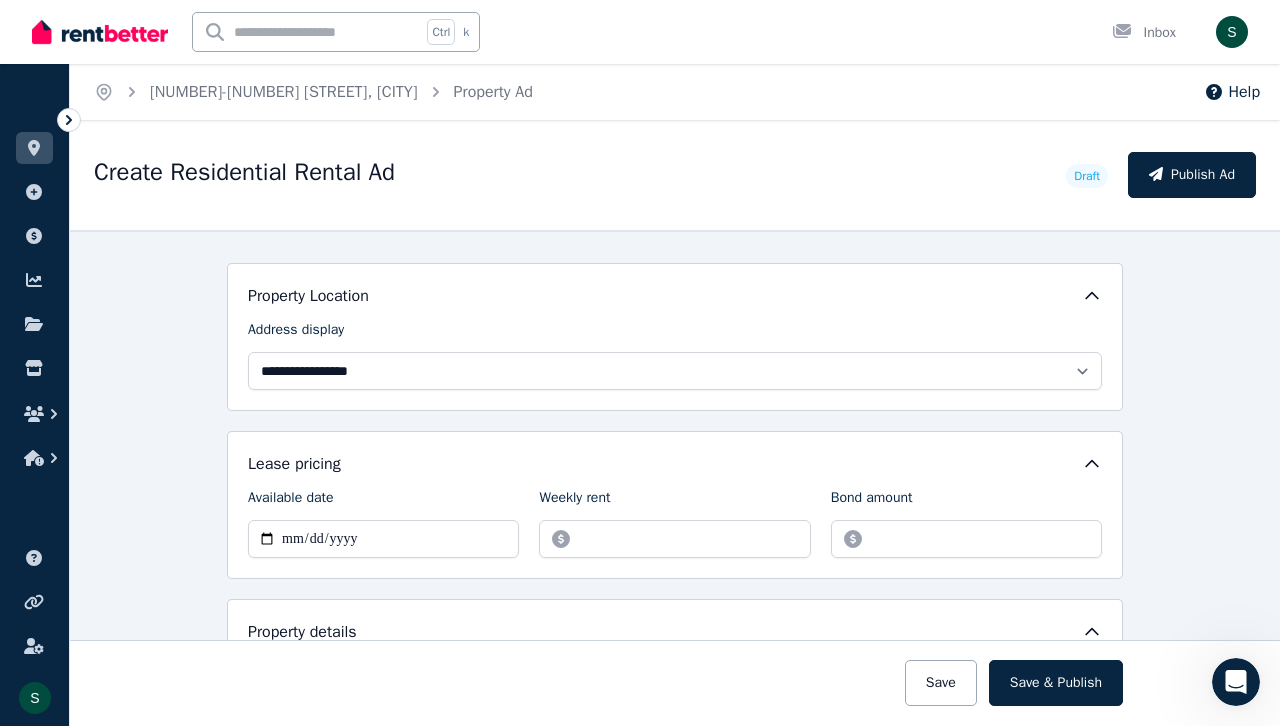 scroll, scrollTop: 450, scrollLeft: 0, axis: vertical 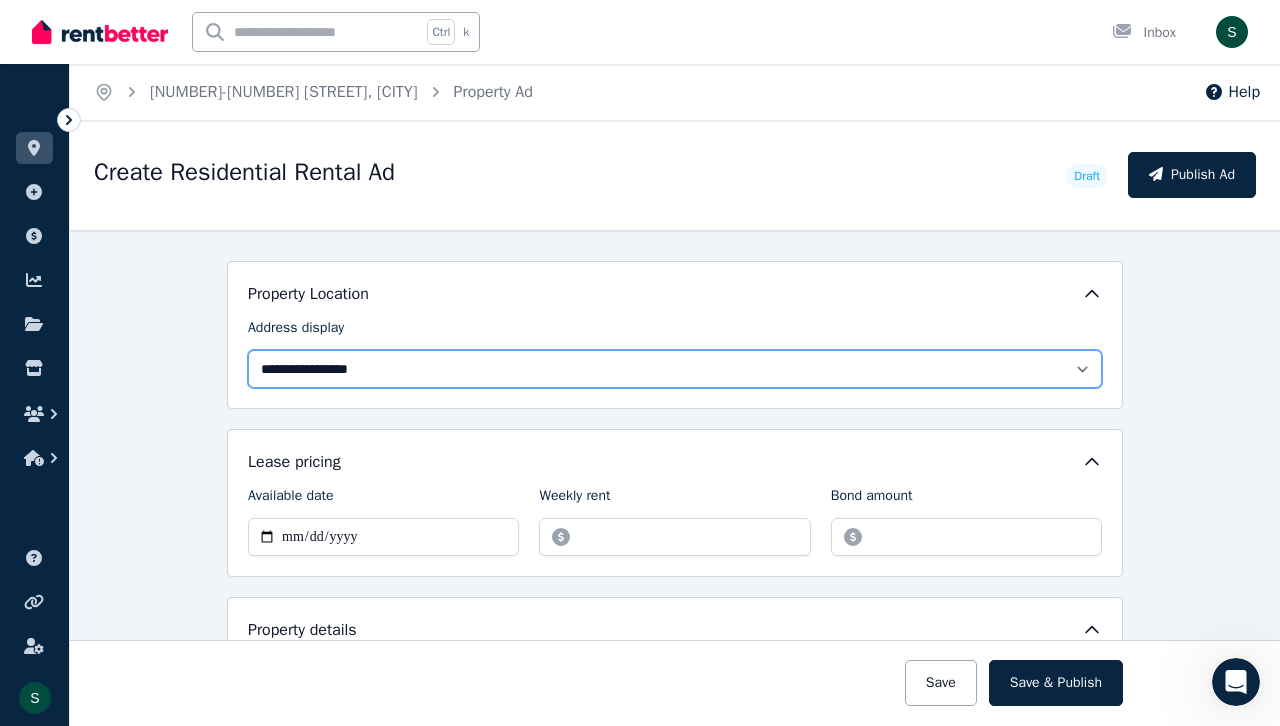 click on "**********" at bounding box center (675, 369) 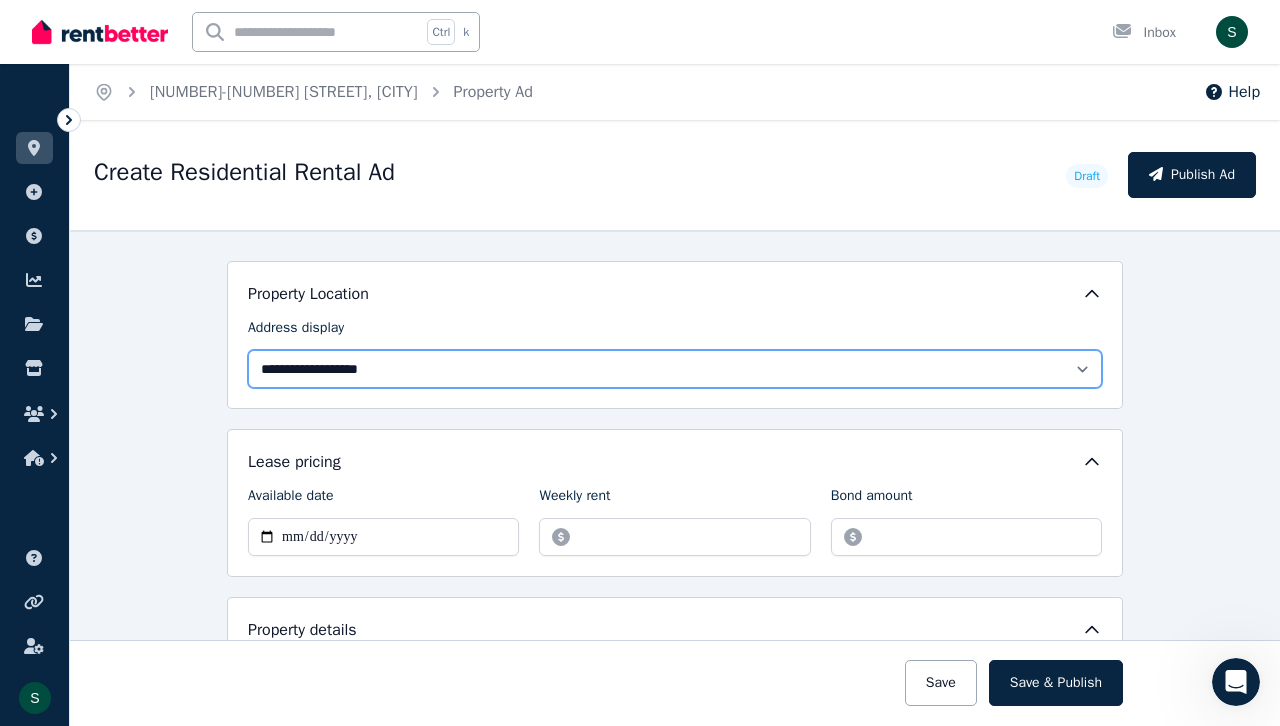 click on "**********" at bounding box center (675, 369) 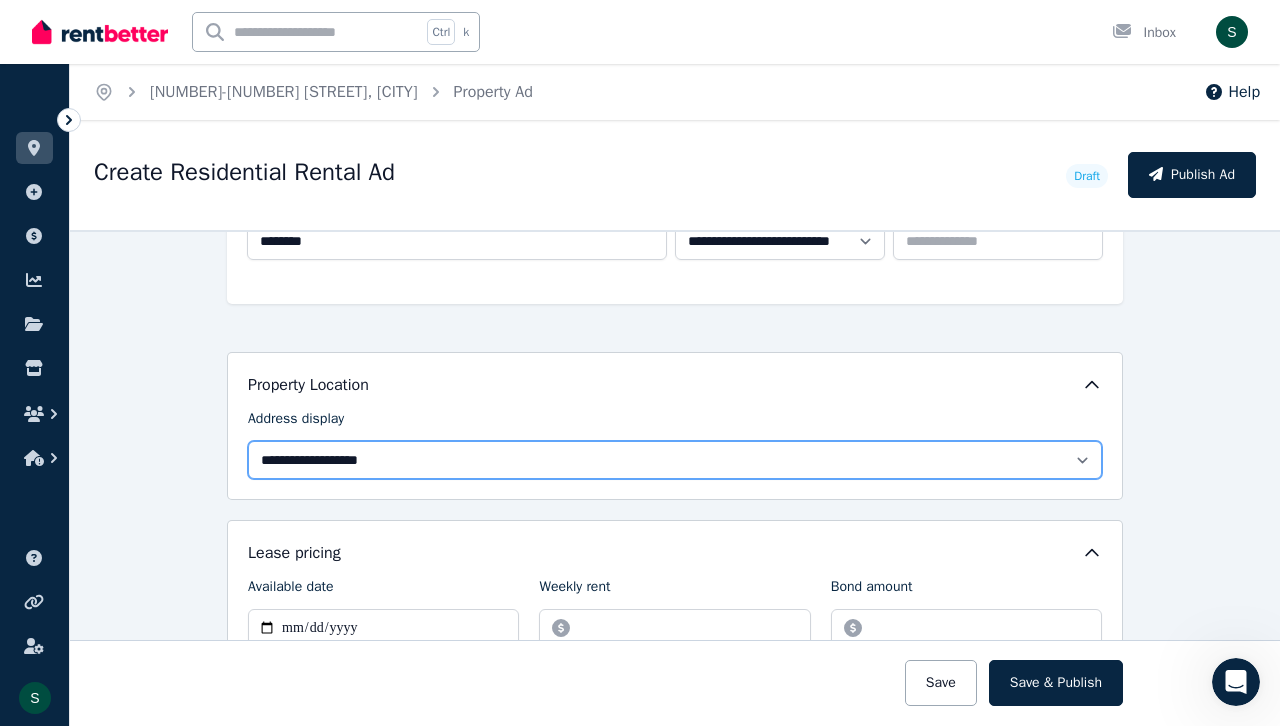 scroll, scrollTop: 360, scrollLeft: 0, axis: vertical 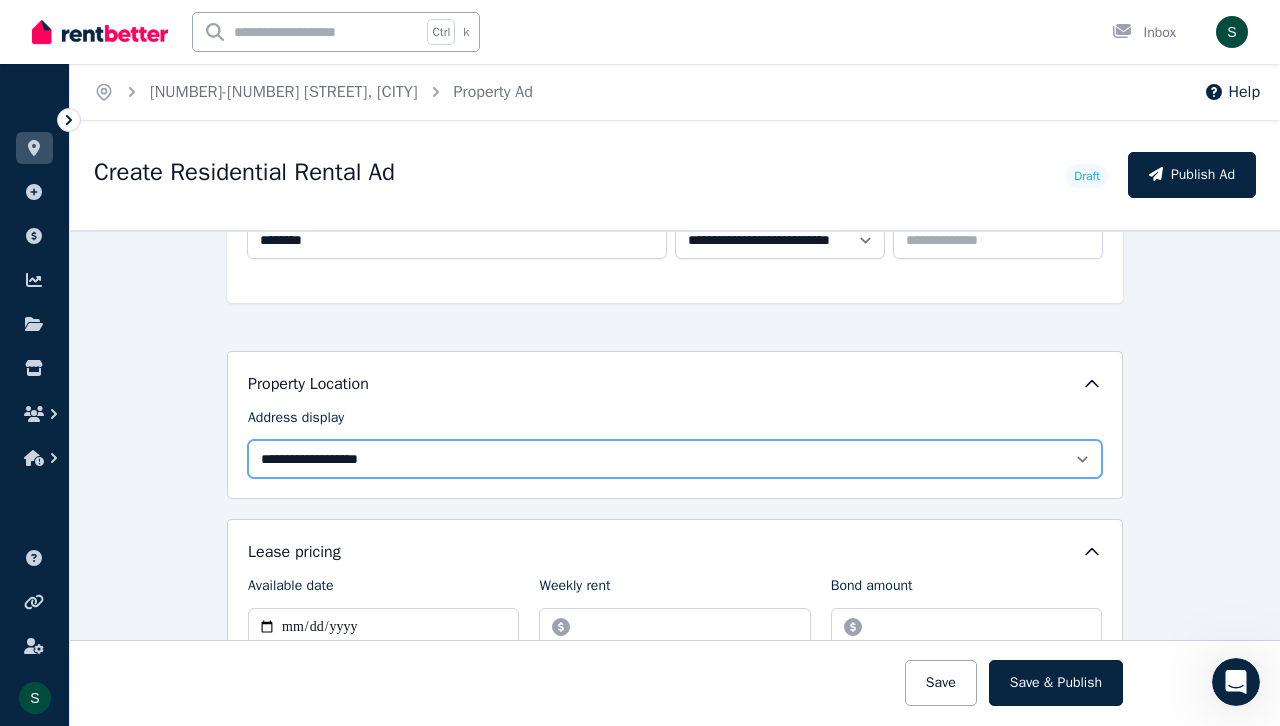 click on "**********" at bounding box center (675, 459) 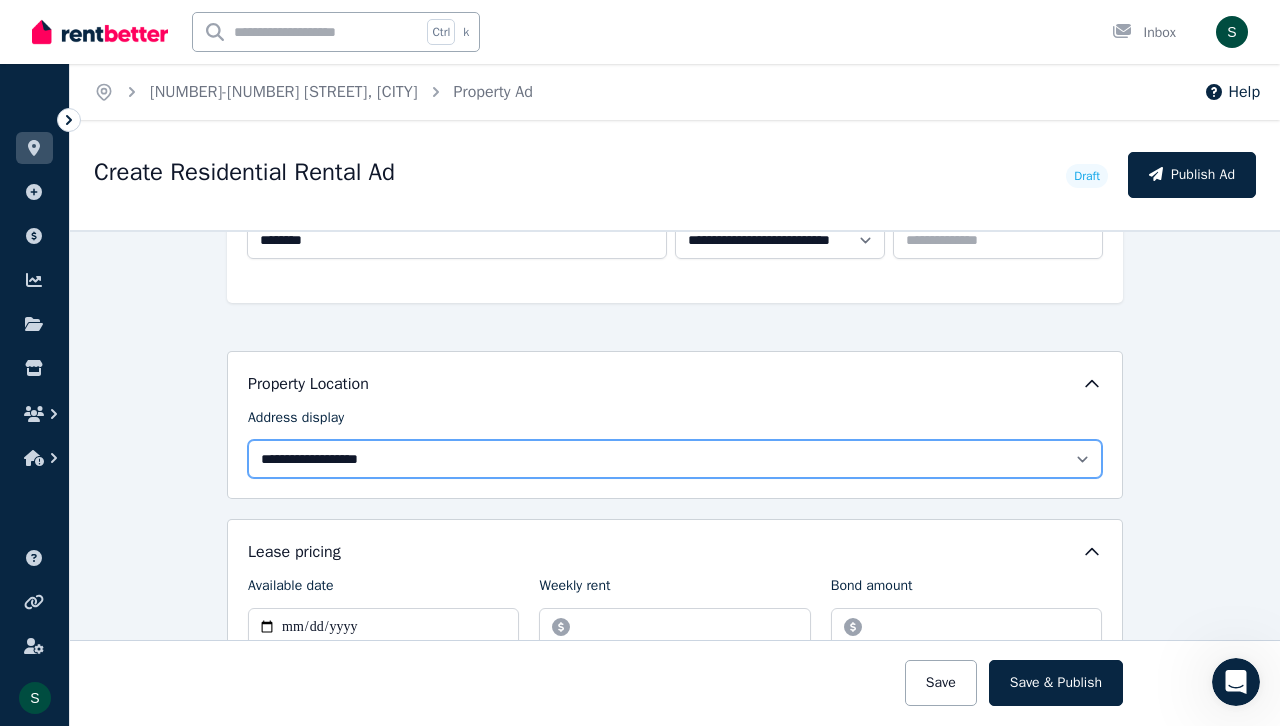 select on "**********" 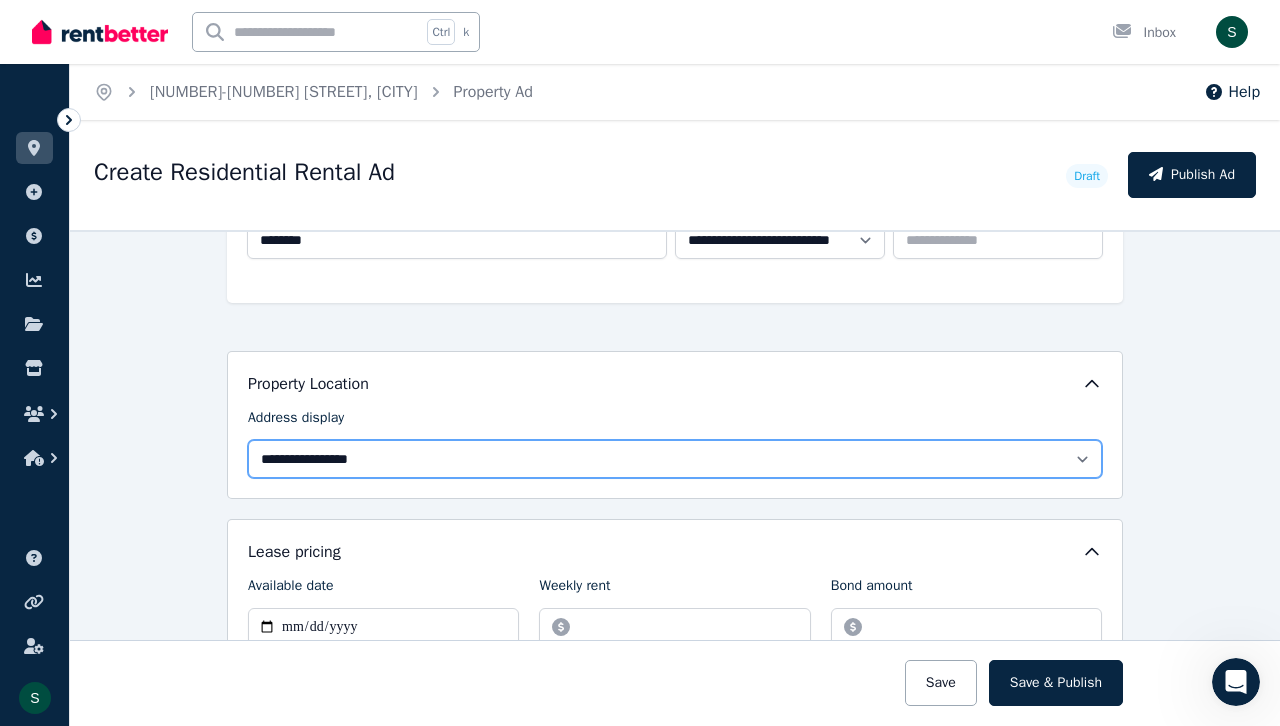 click on "**********" at bounding box center [675, 459] 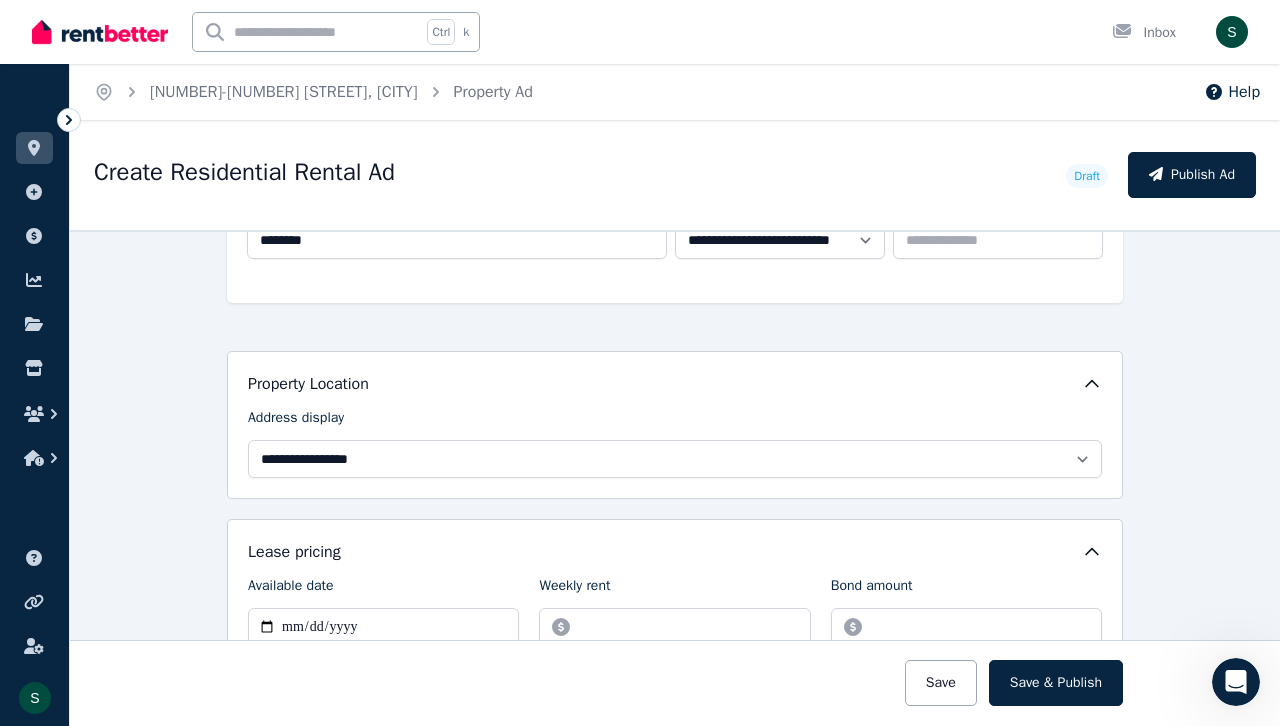 click on "**********" at bounding box center (675, 478) 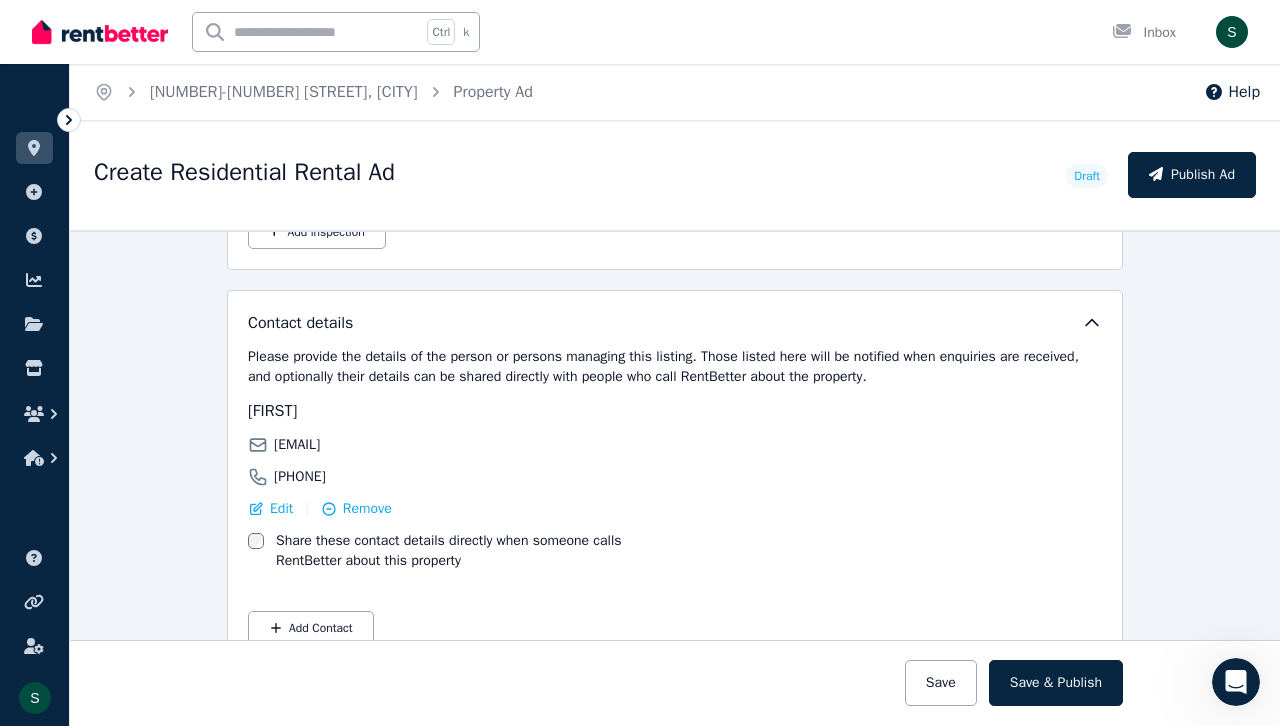 scroll, scrollTop: 3100, scrollLeft: 0, axis: vertical 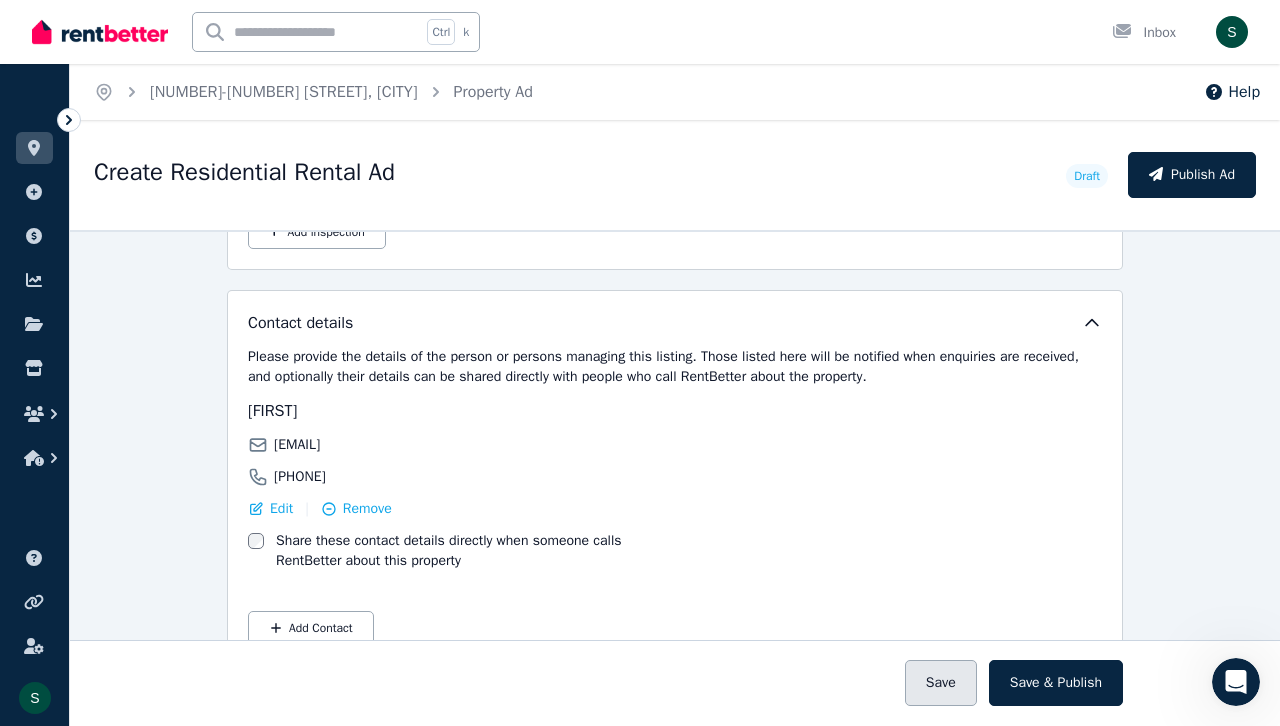 click on "Save" at bounding box center (941, 683) 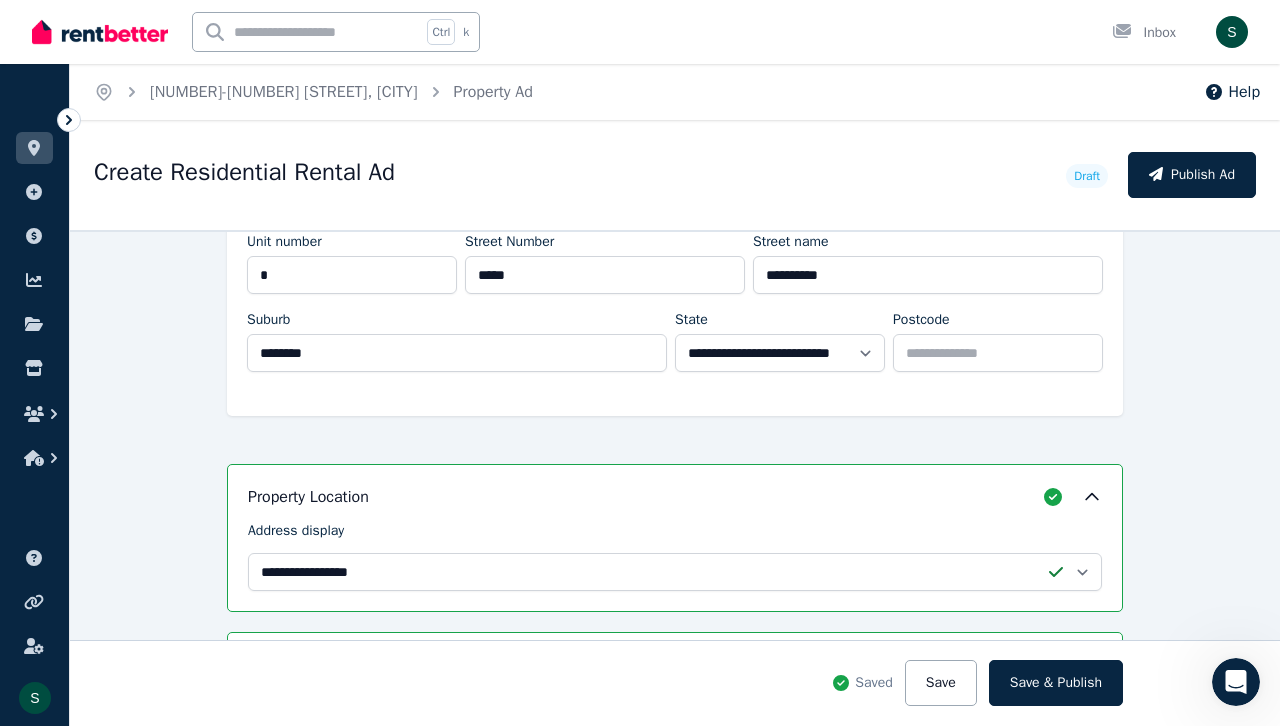 scroll, scrollTop: 0, scrollLeft: 0, axis: both 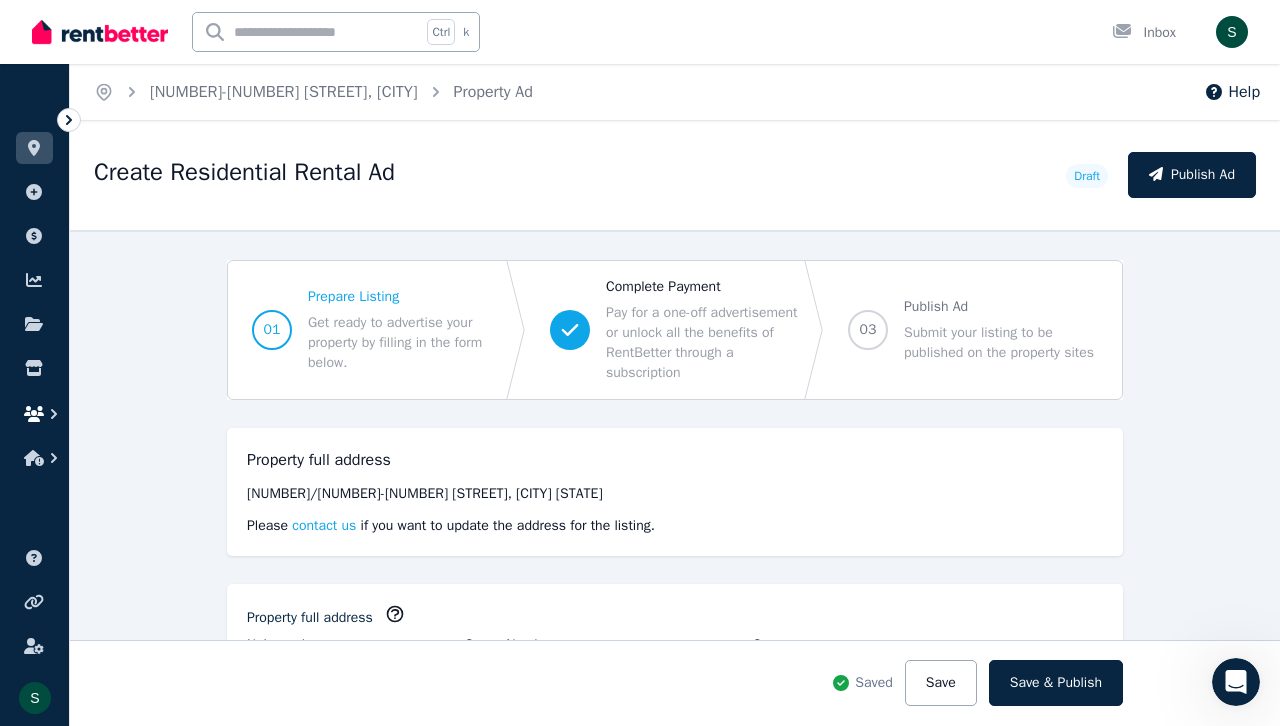 click 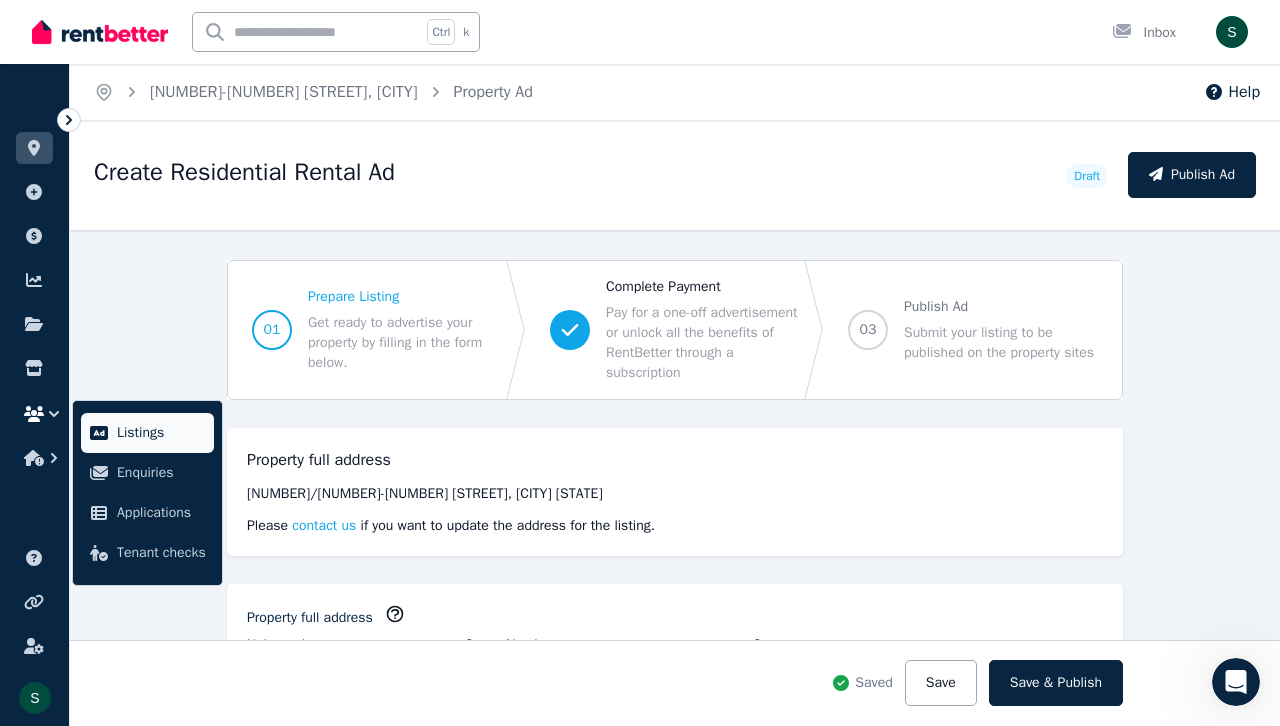 click on "Listings" at bounding box center (161, 433) 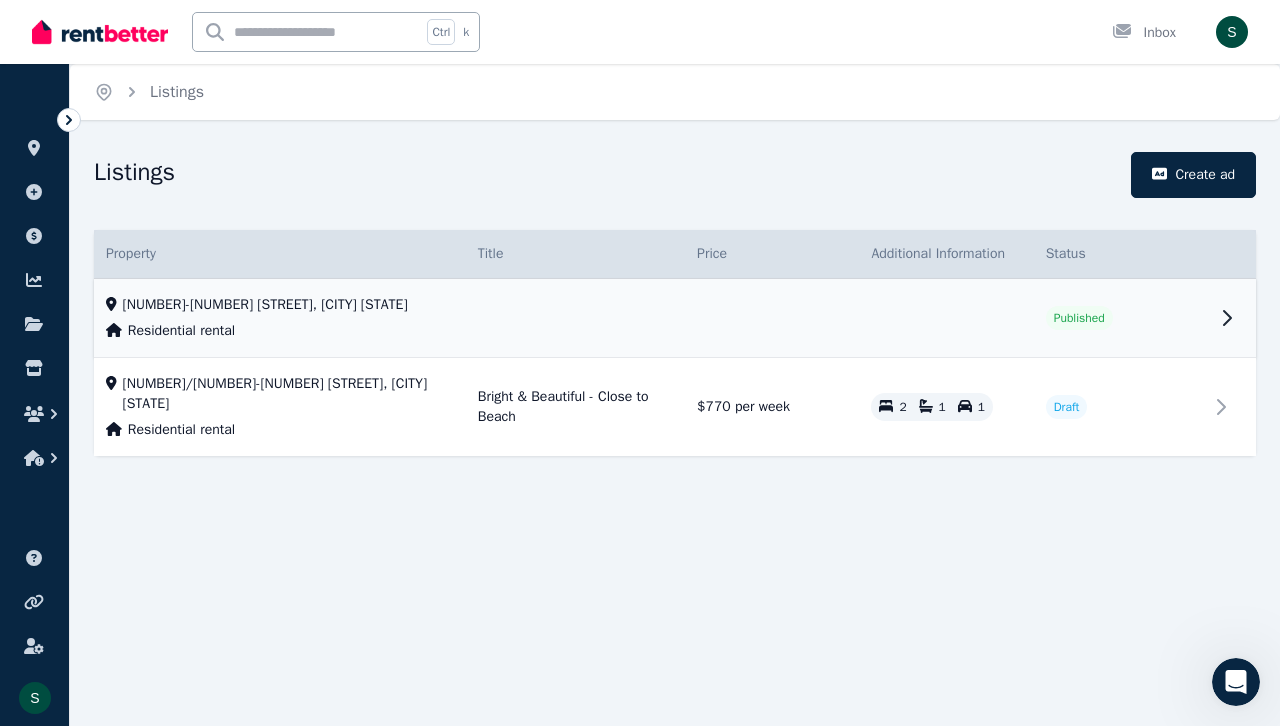 click 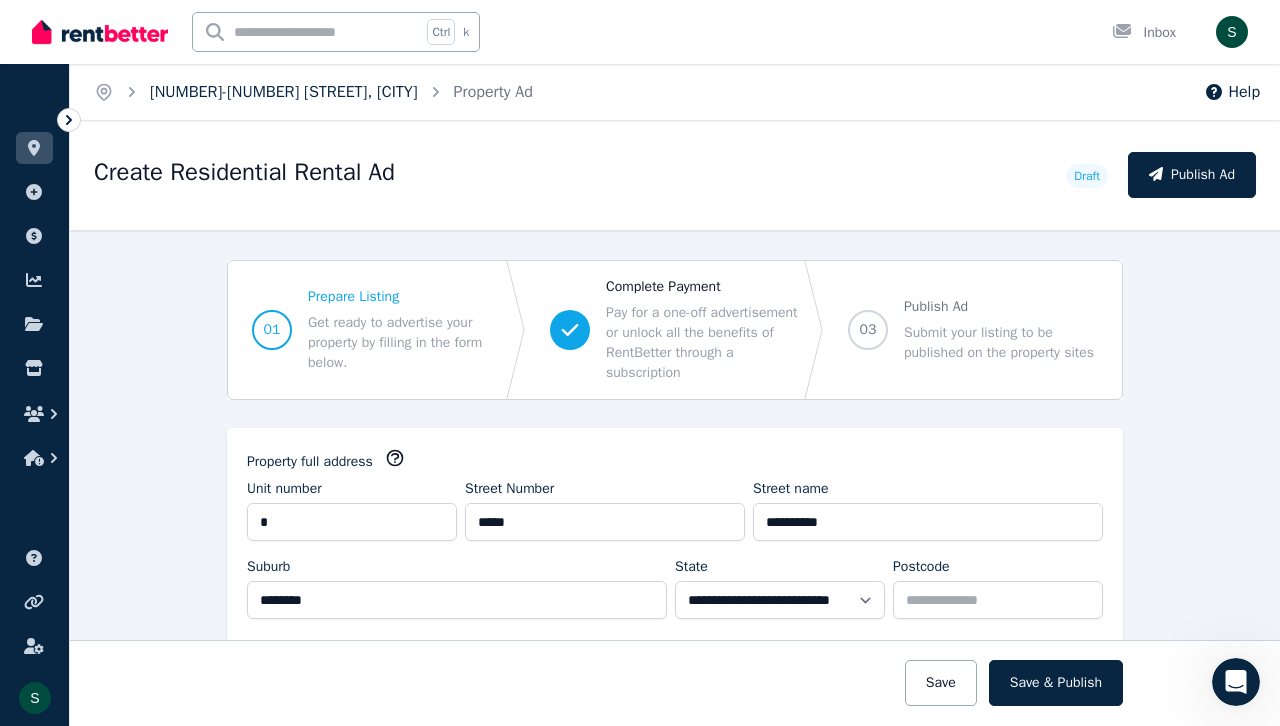 click on "[NUMBER]-[NUMBER] [STREET], [CITY]" at bounding box center [284, 92] 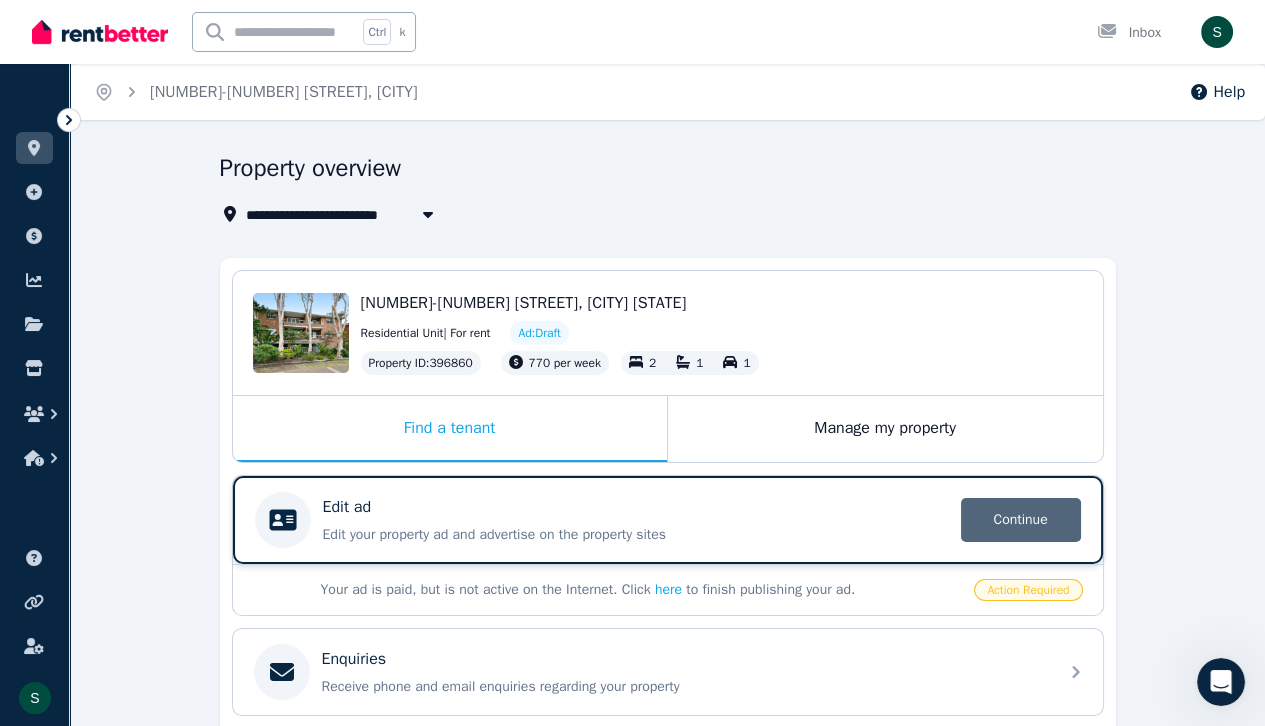 click on "Continue" at bounding box center (1021, 520) 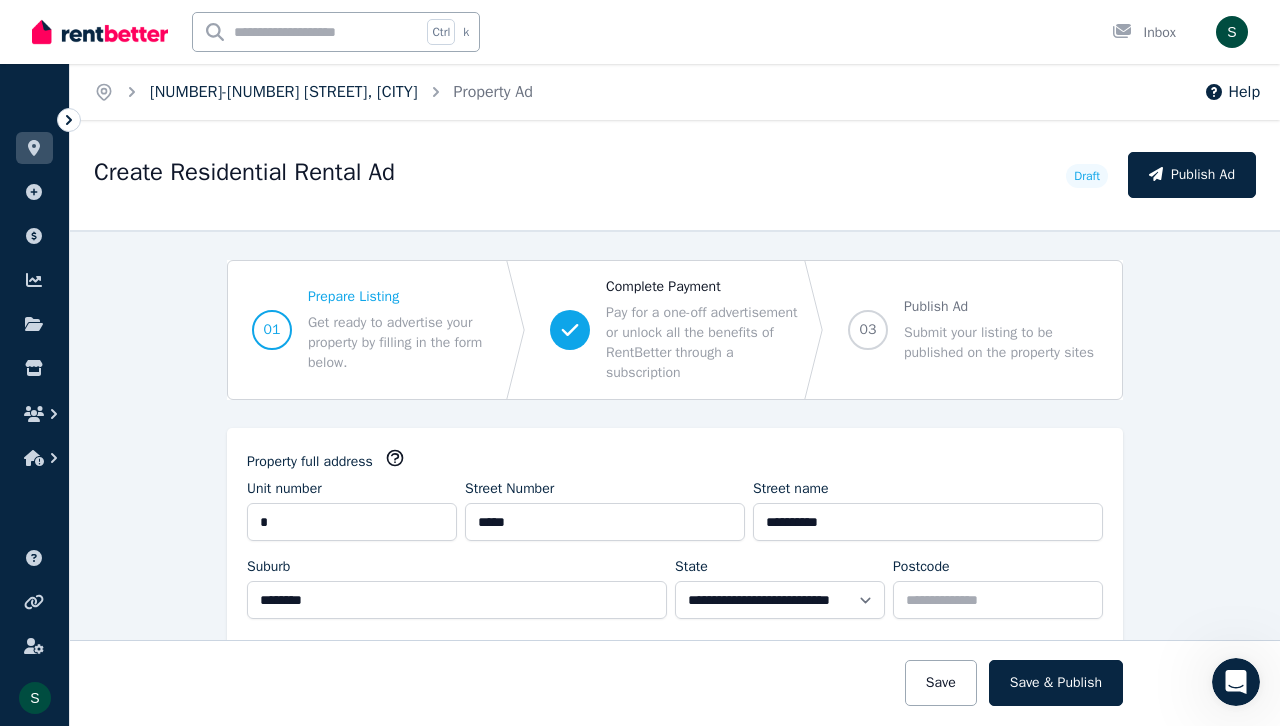 click on "[NUMBER]-[NUMBER] [STREET], [CITY]" at bounding box center [284, 92] 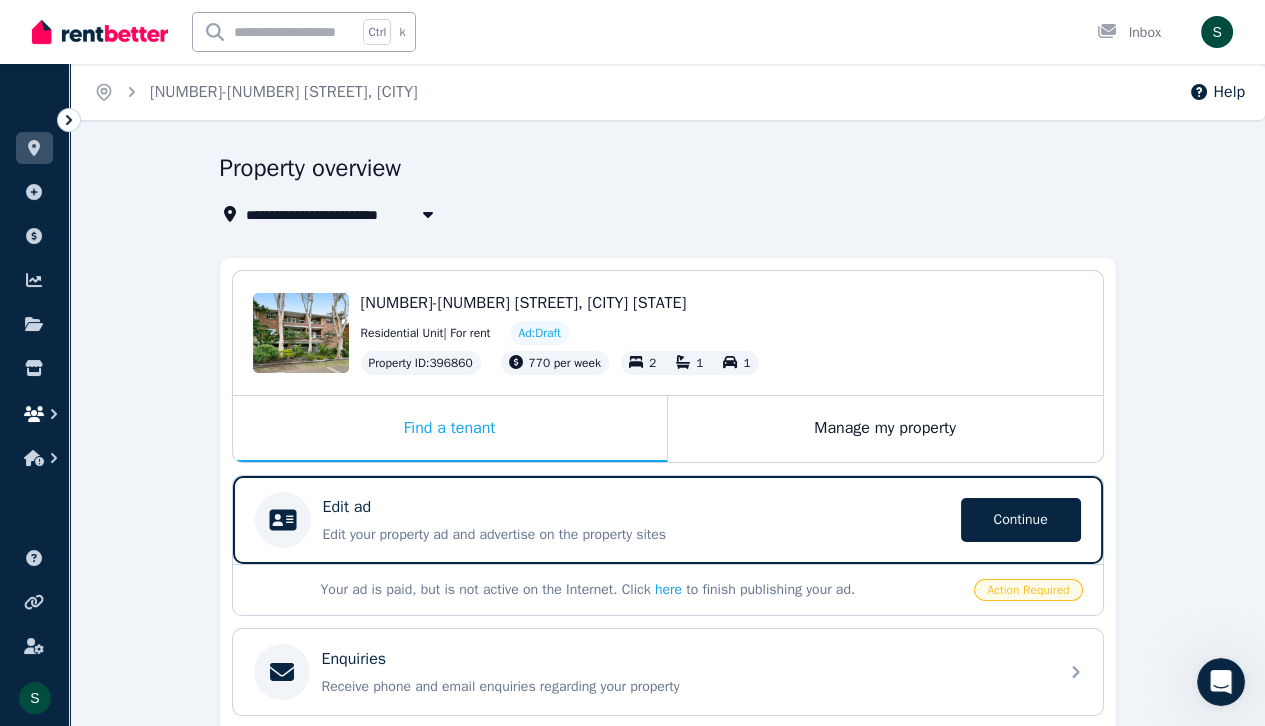 click 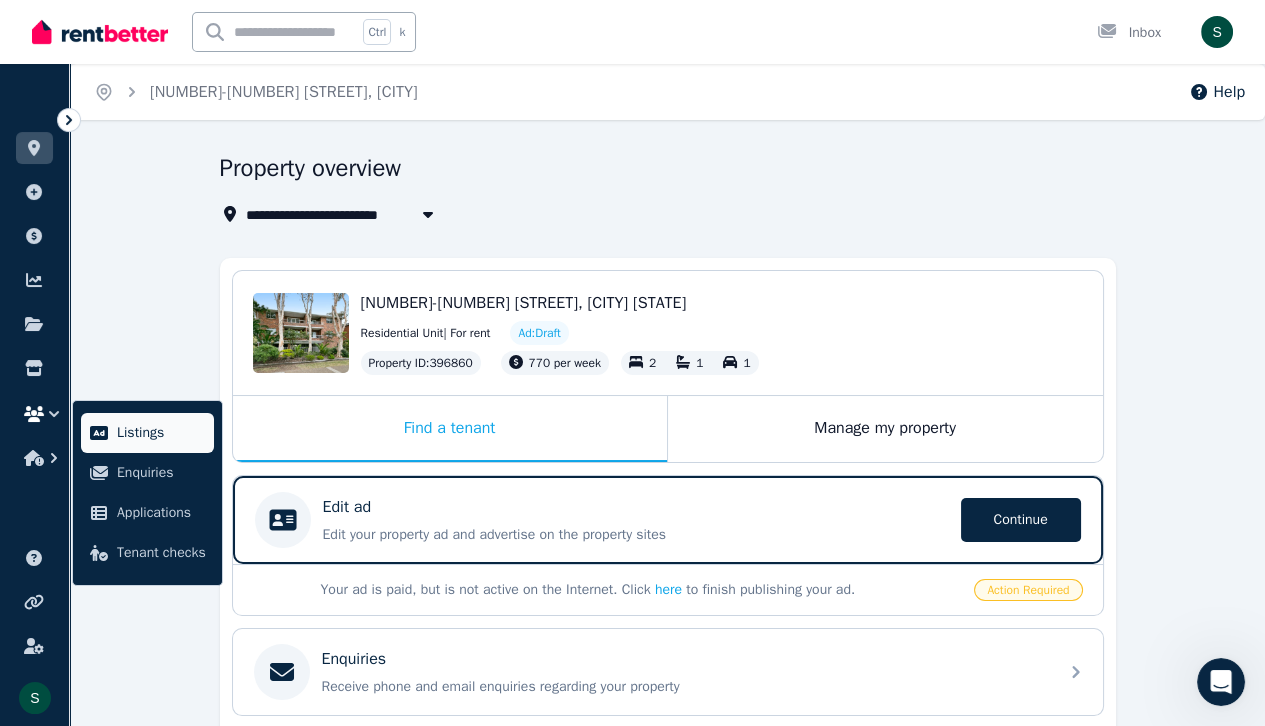 click on "Listings" at bounding box center (161, 433) 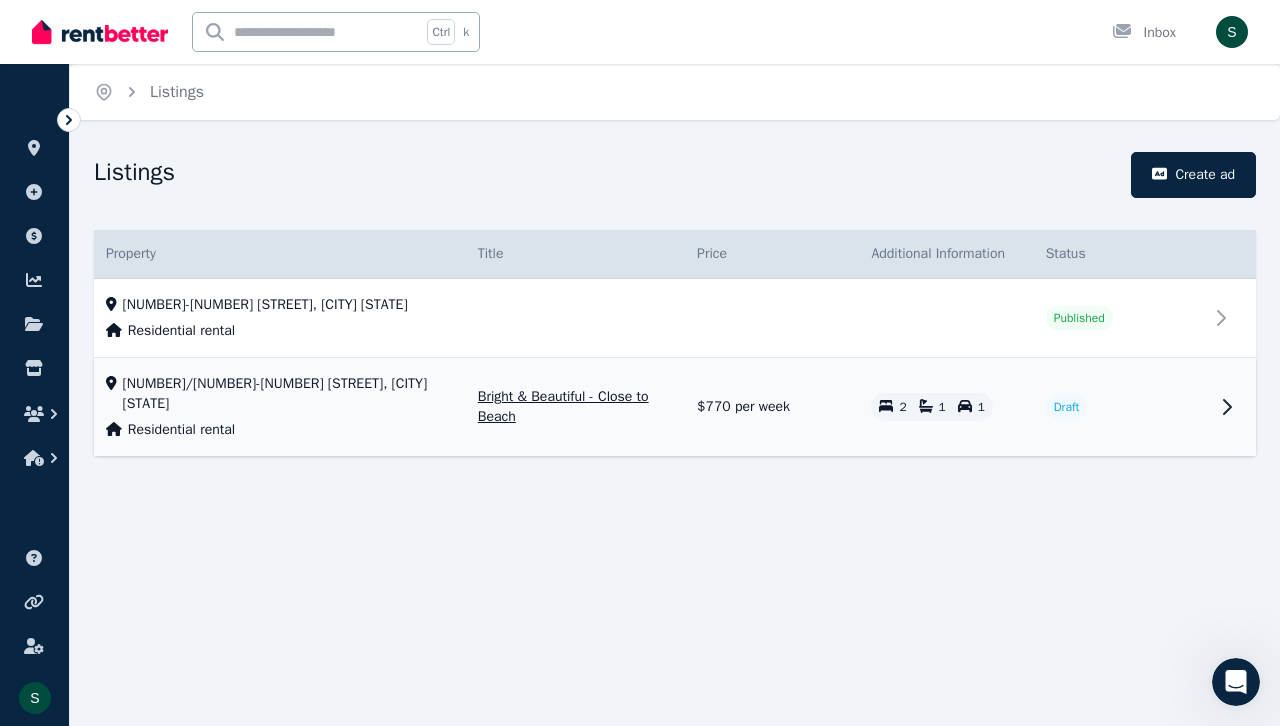 click 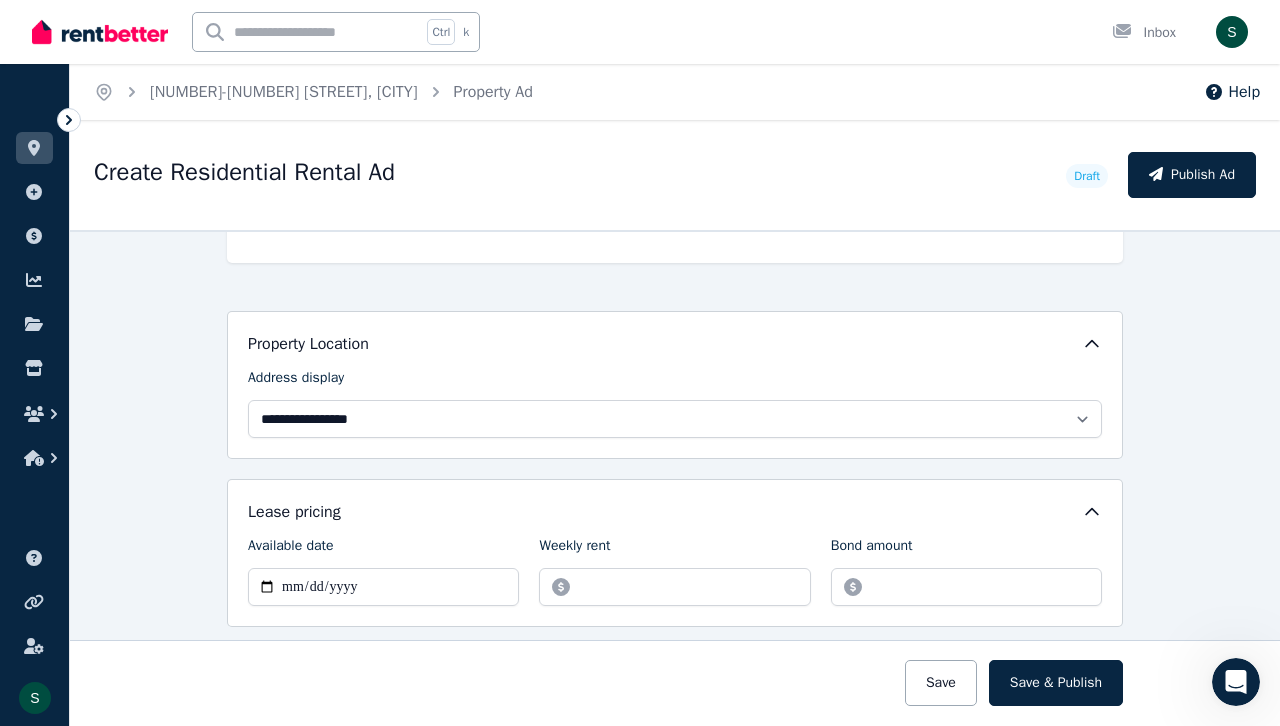 scroll, scrollTop: 0, scrollLeft: 0, axis: both 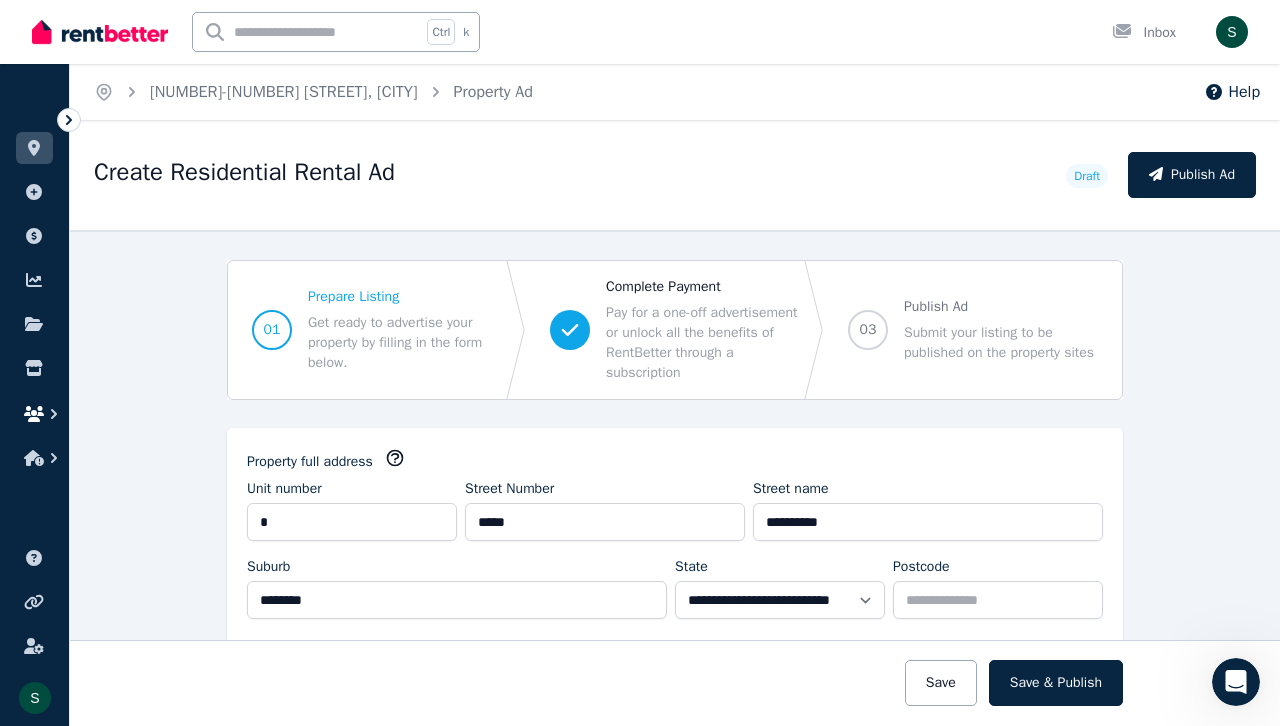 click 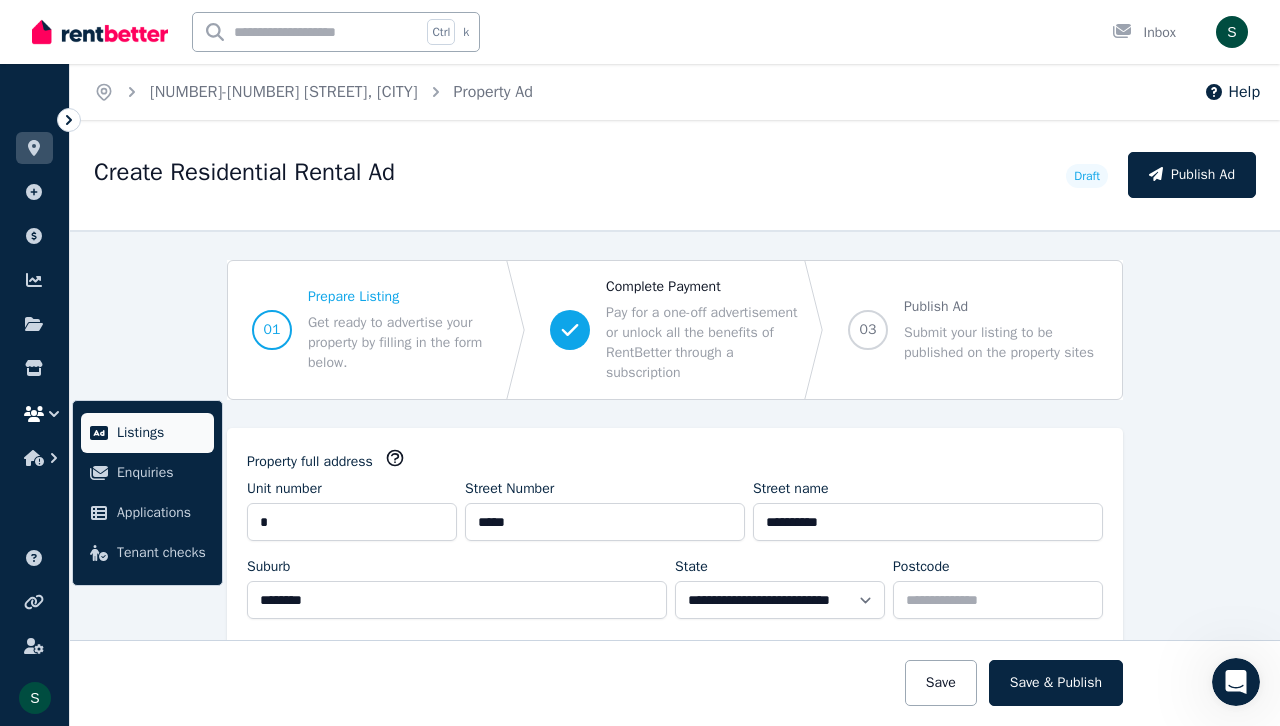 click on "Listings" at bounding box center [161, 433] 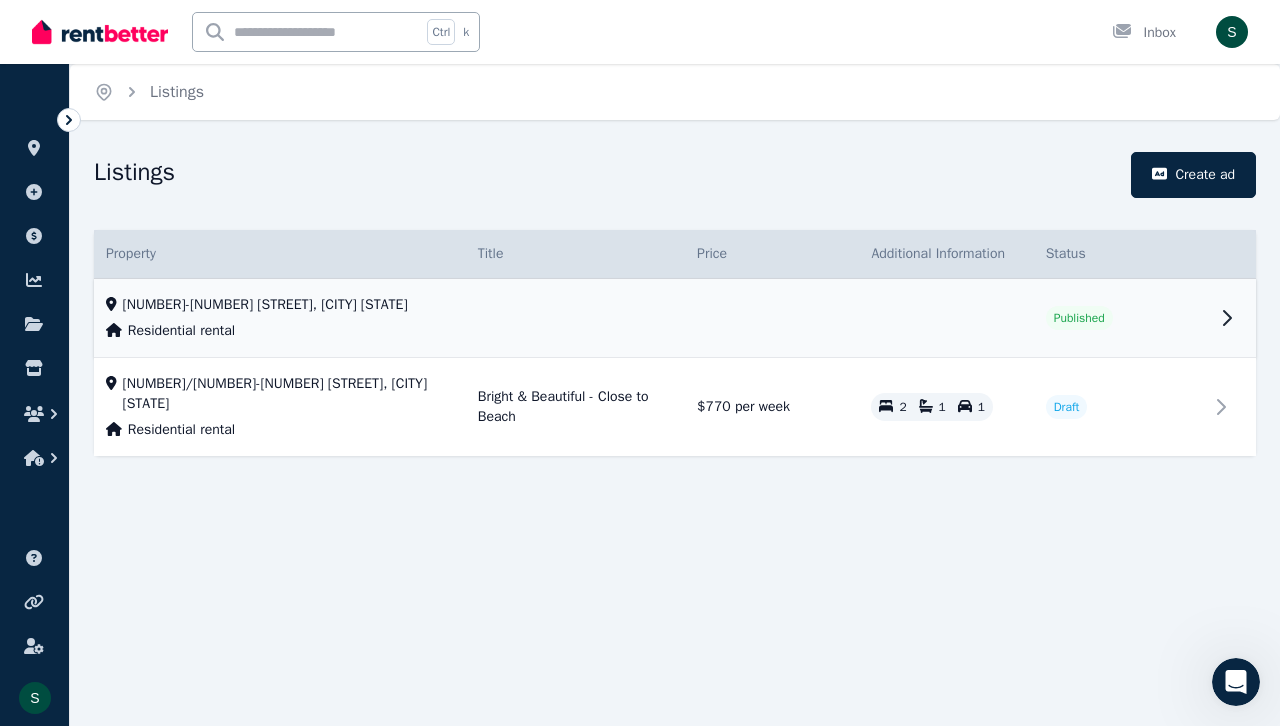 click on "[NUMBER]-[NUMBER] [STREET], [CITY] [STATE]" at bounding box center [265, 305] 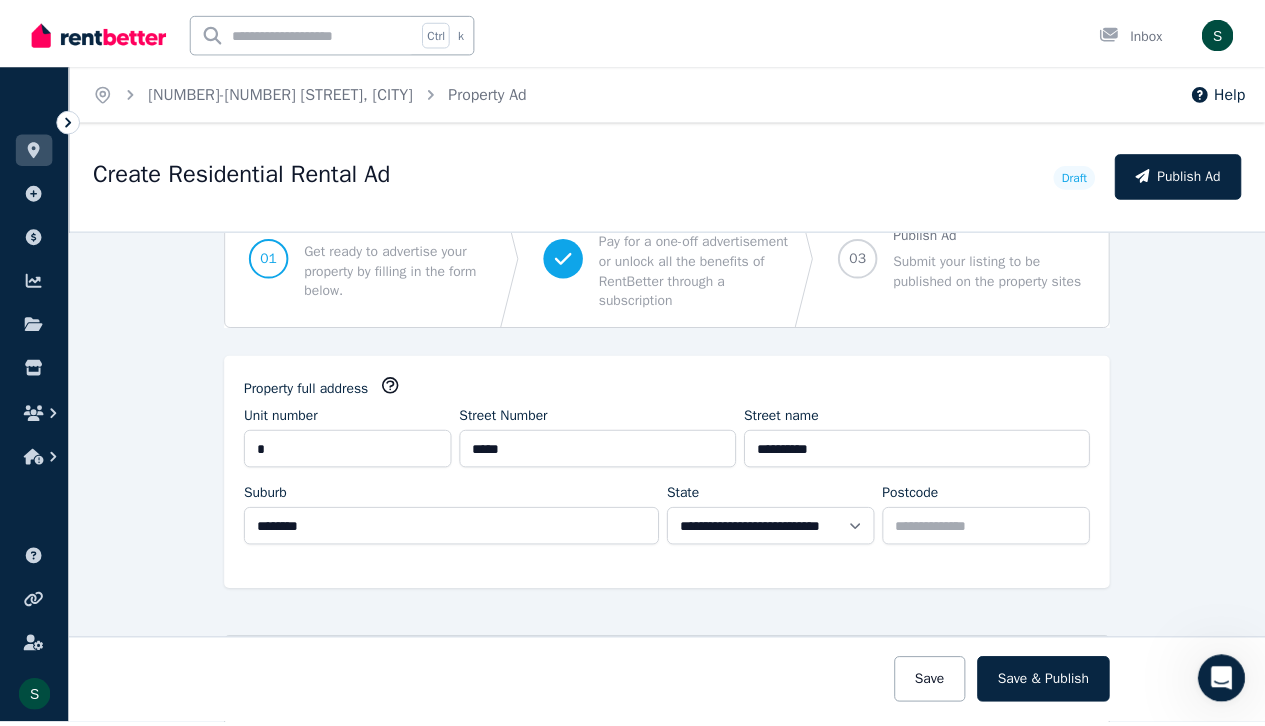 scroll, scrollTop: 0, scrollLeft: 0, axis: both 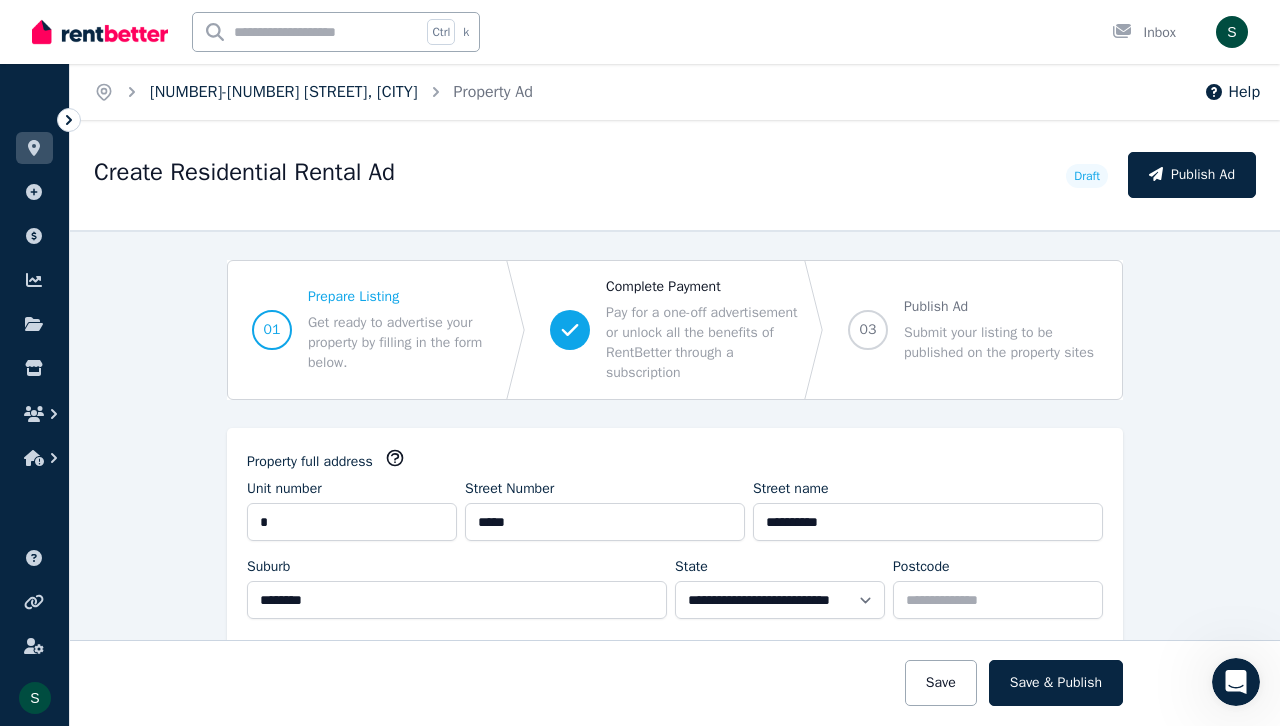 click on "[NUMBER]-[NUMBER] [STREET], [CITY]" at bounding box center [284, 92] 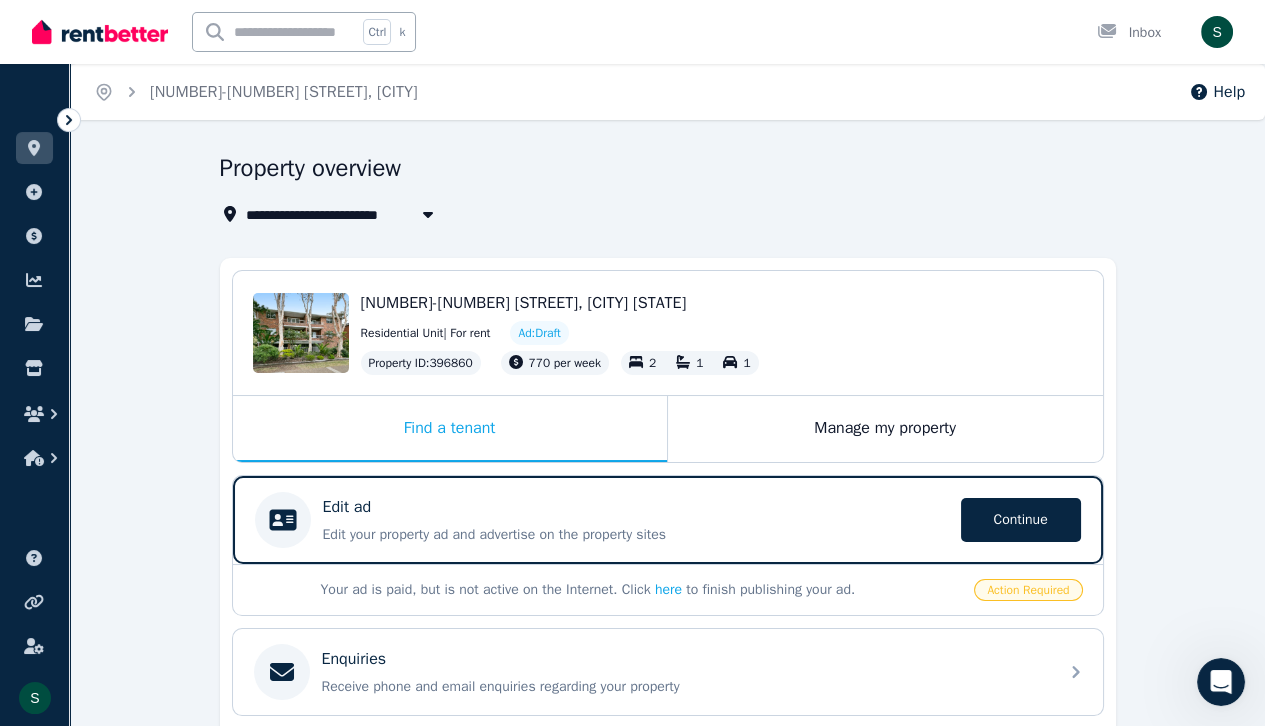 click 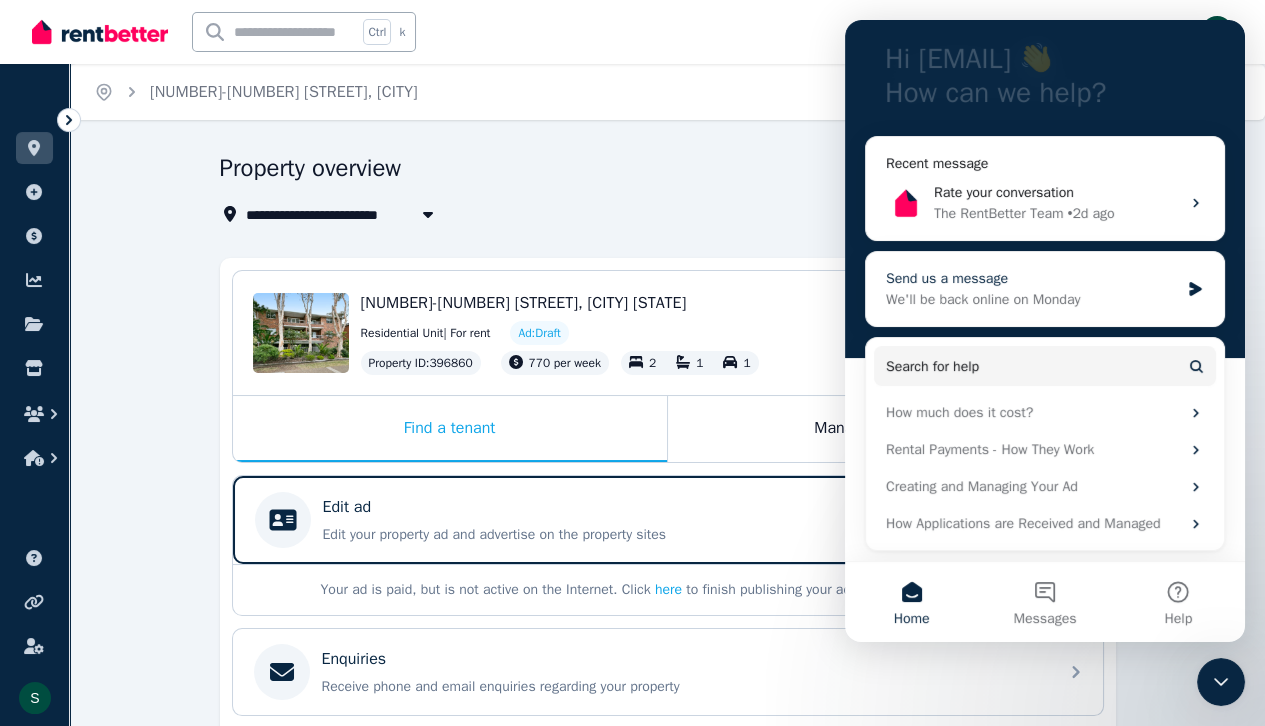 scroll, scrollTop: 0, scrollLeft: 0, axis: both 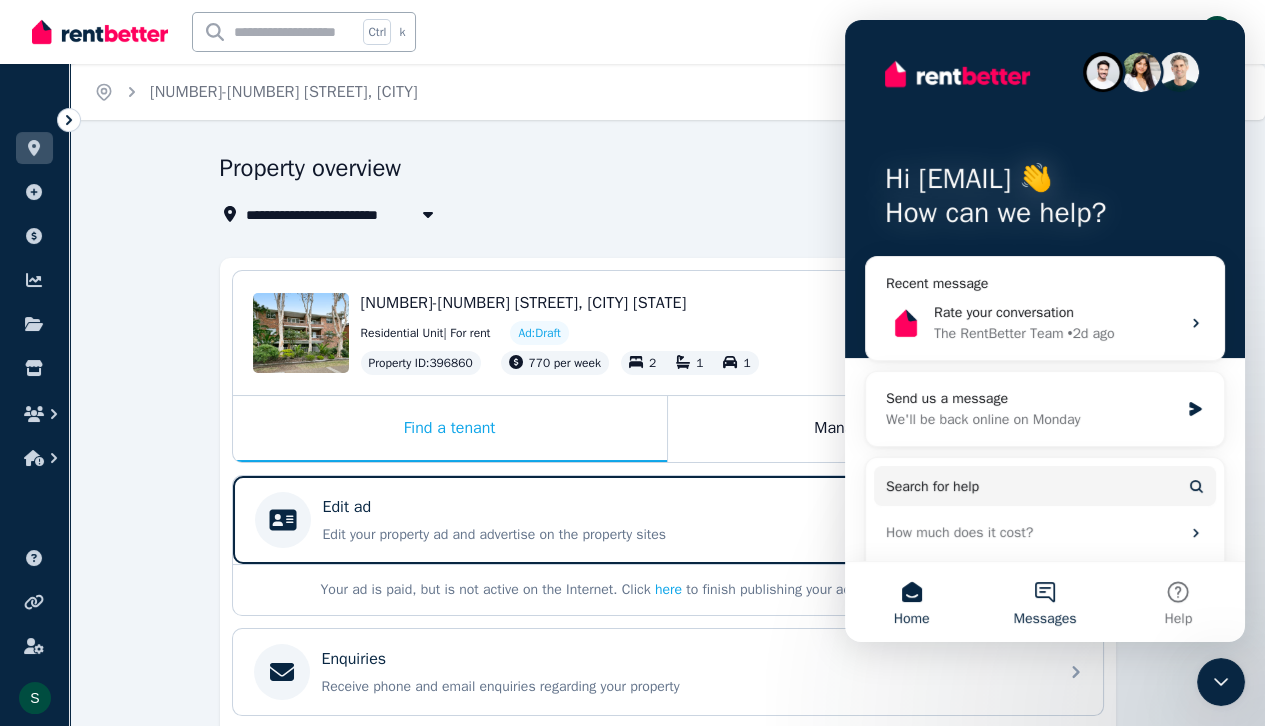 click on "Messages" at bounding box center (1044, 602) 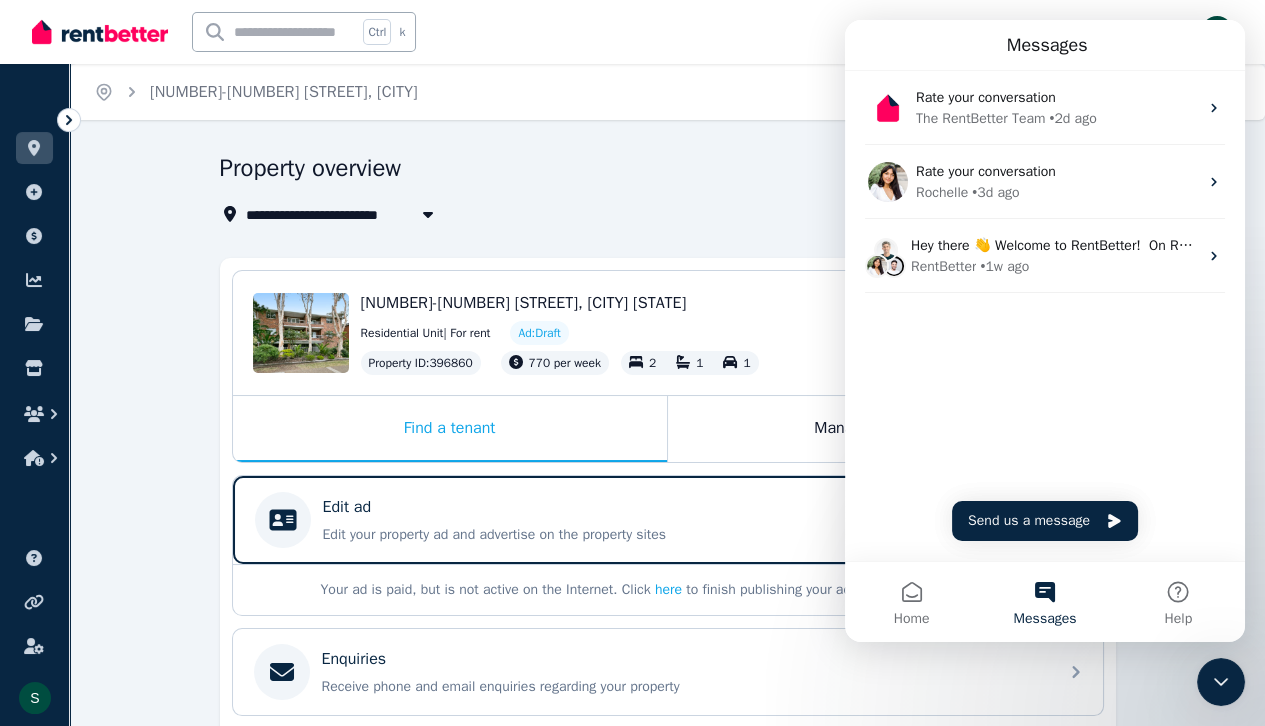 click on "Property overview" at bounding box center (662, 171) 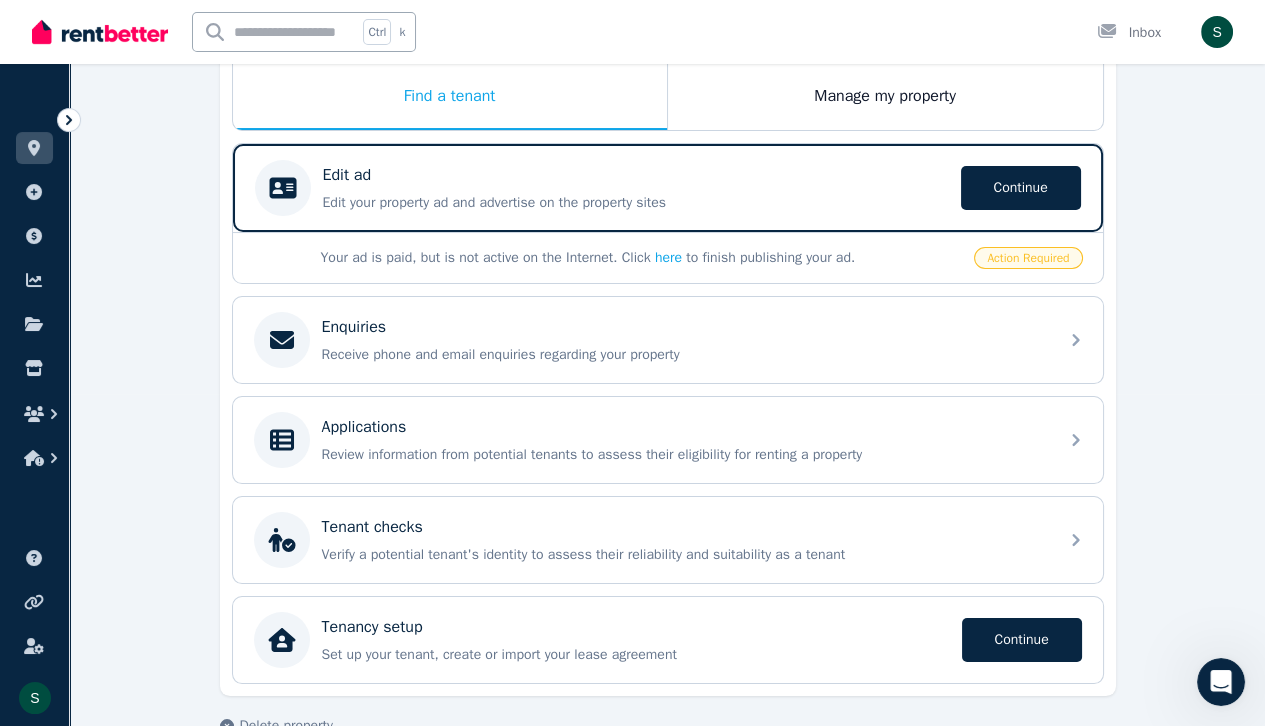 scroll, scrollTop: 374, scrollLeft: 0, axis: vertical 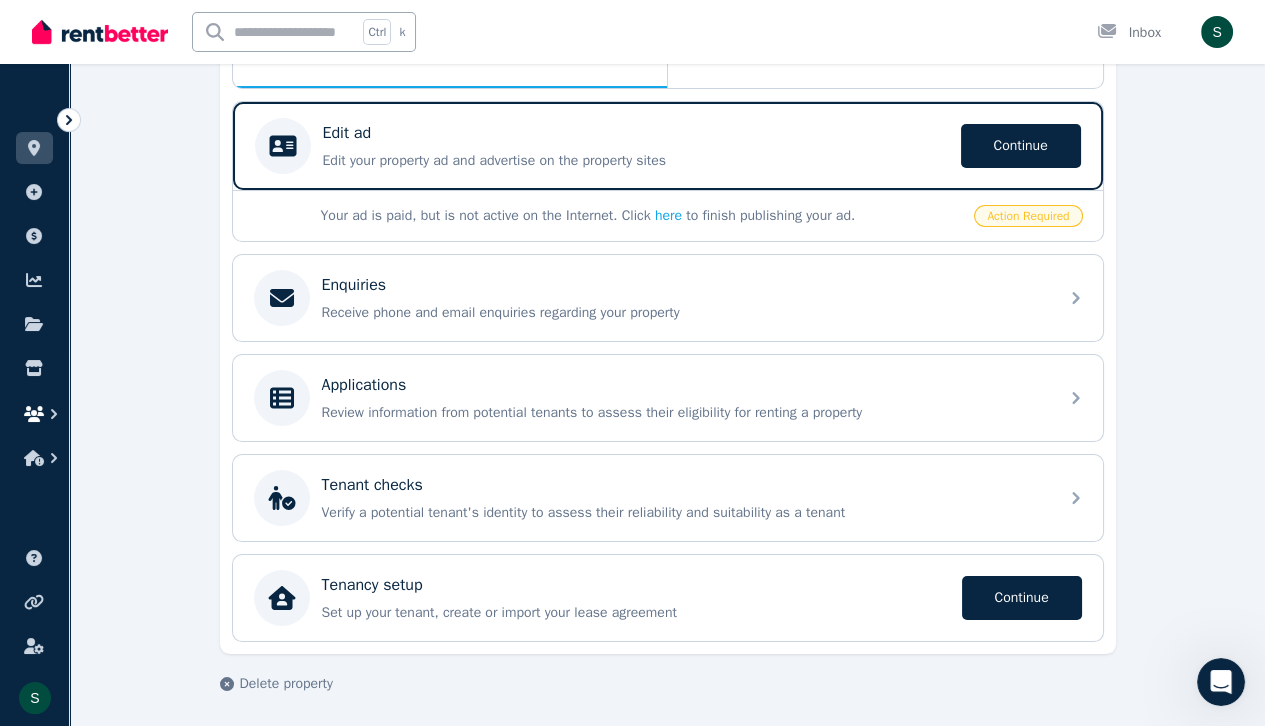 click 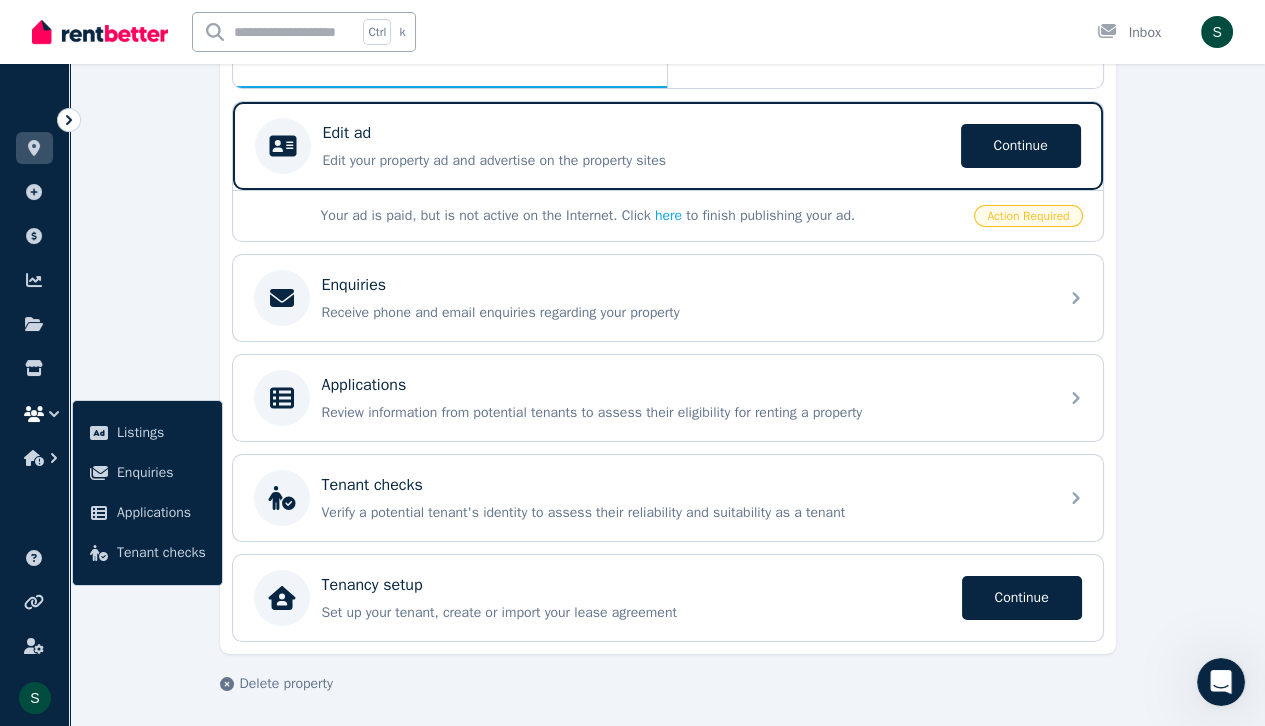 click on "**********" at bounding box center [667, 254] 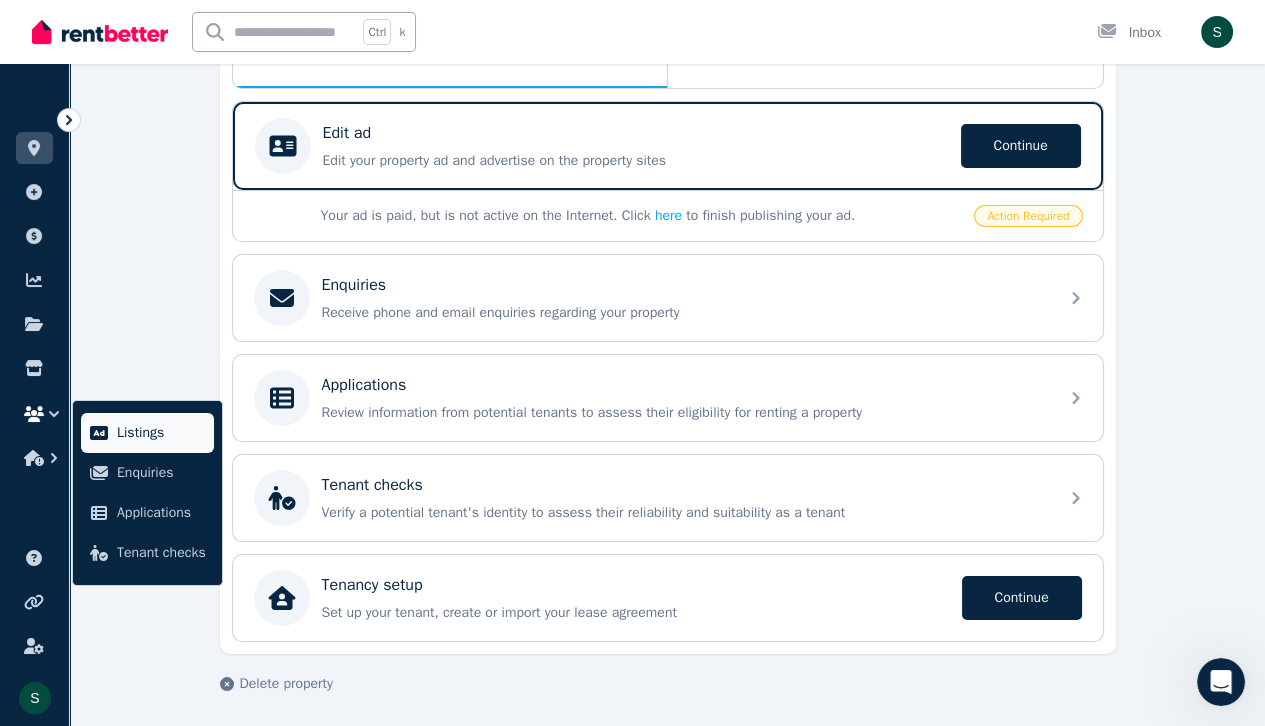 click on "Listings" at bounding box center (161, 433) 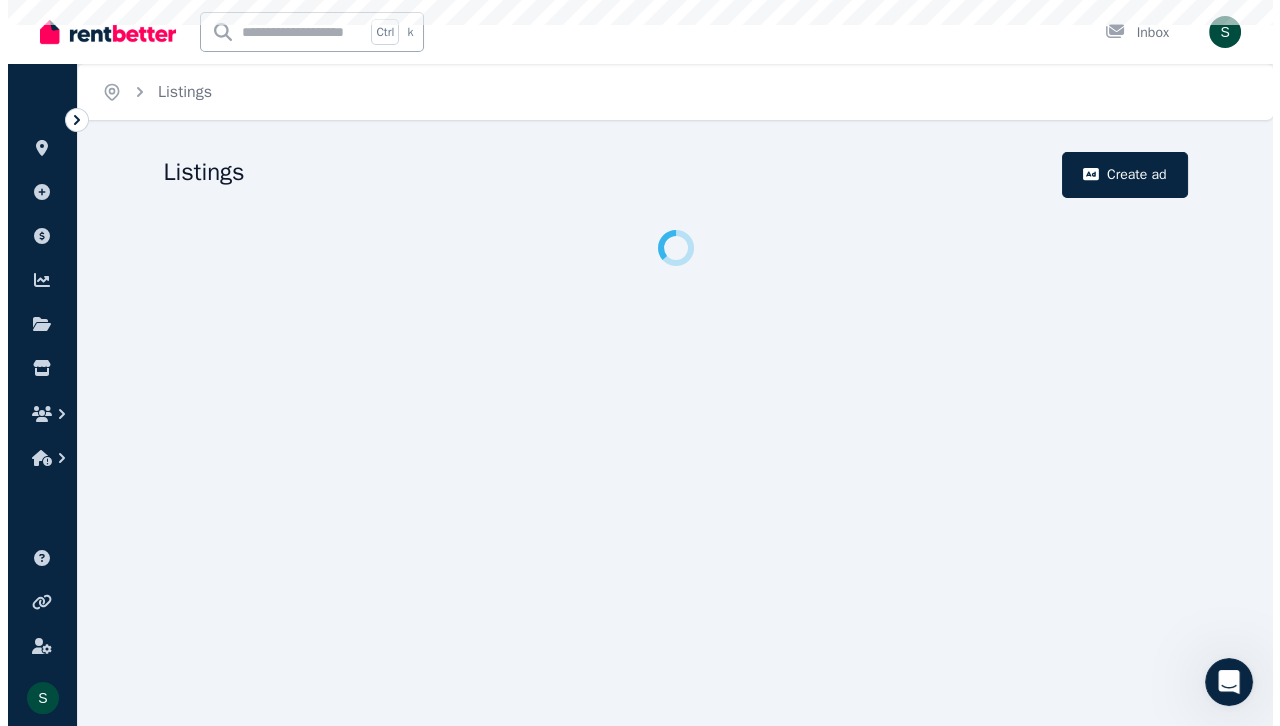 scroll, scrollTop: 0, scrollLeft: 0, axis: both 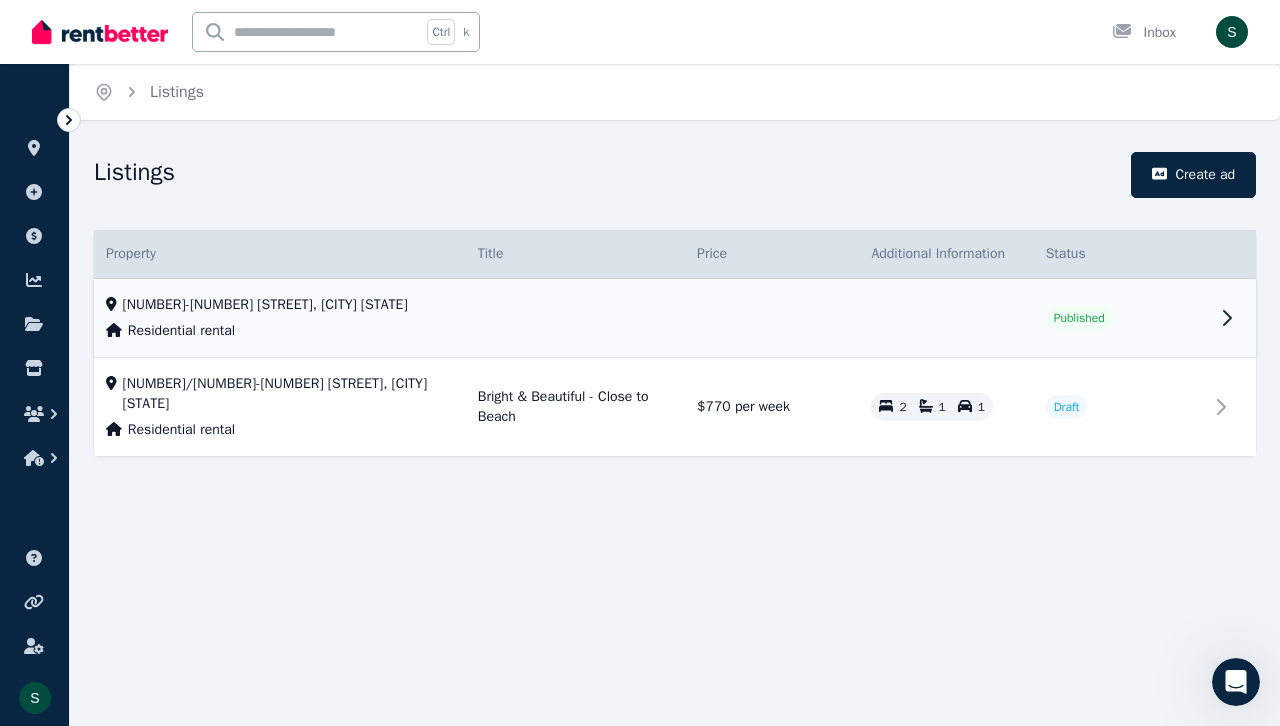 click on "[NUMBER]-[NUMBER] [STREET], [CITY] [STATE]" at bounding box center [265, 305] 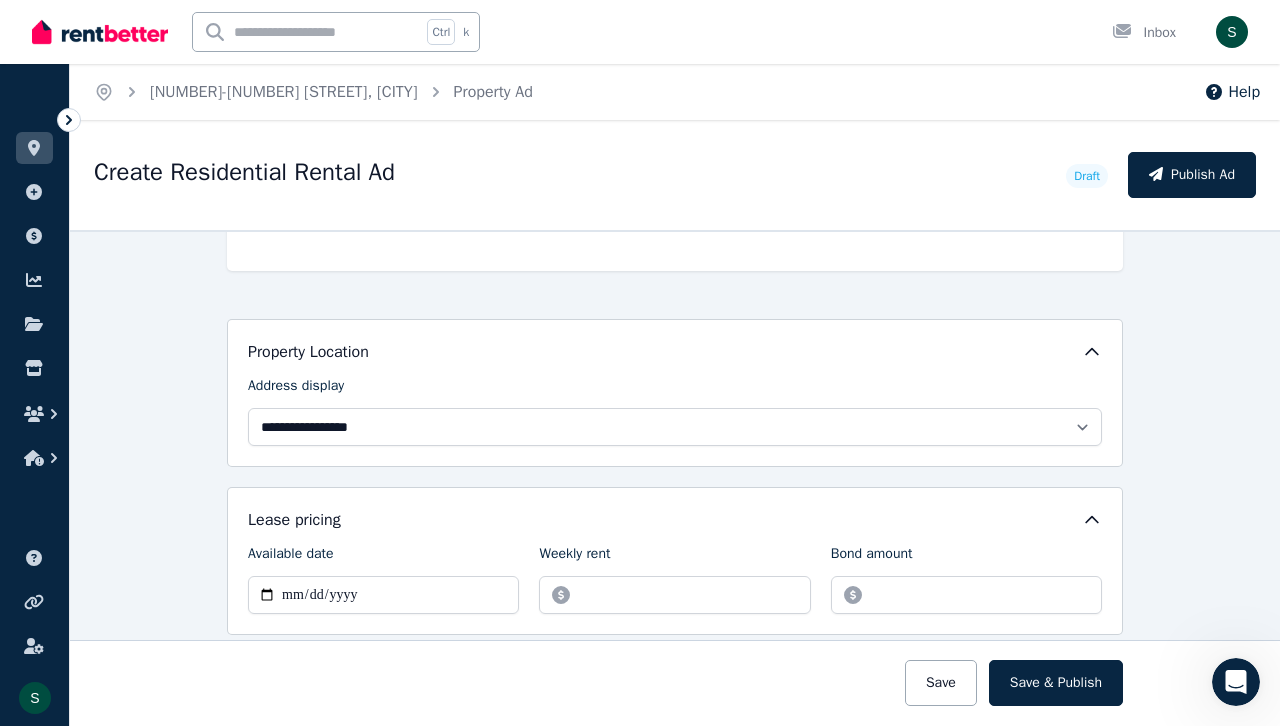 scroll, scrollTop: 462, scrollLeft: 0, axis: vertical 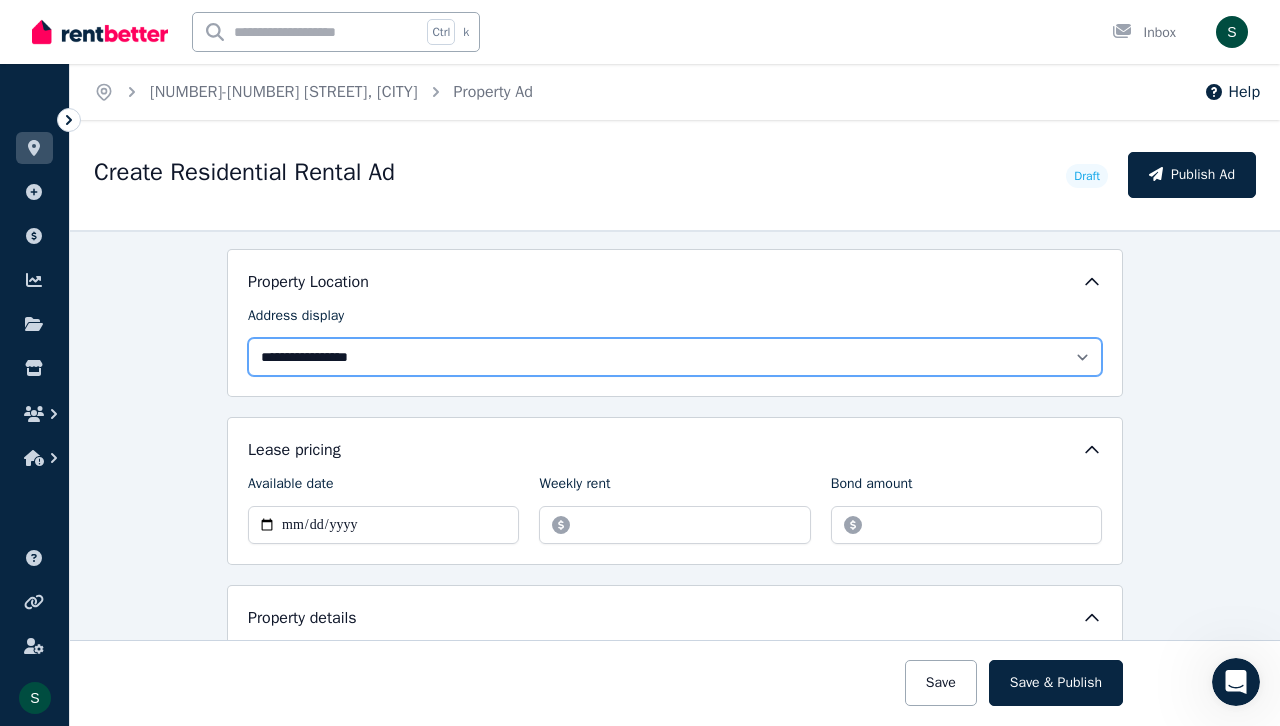 click on "**********" at bounding box center [675, 357] 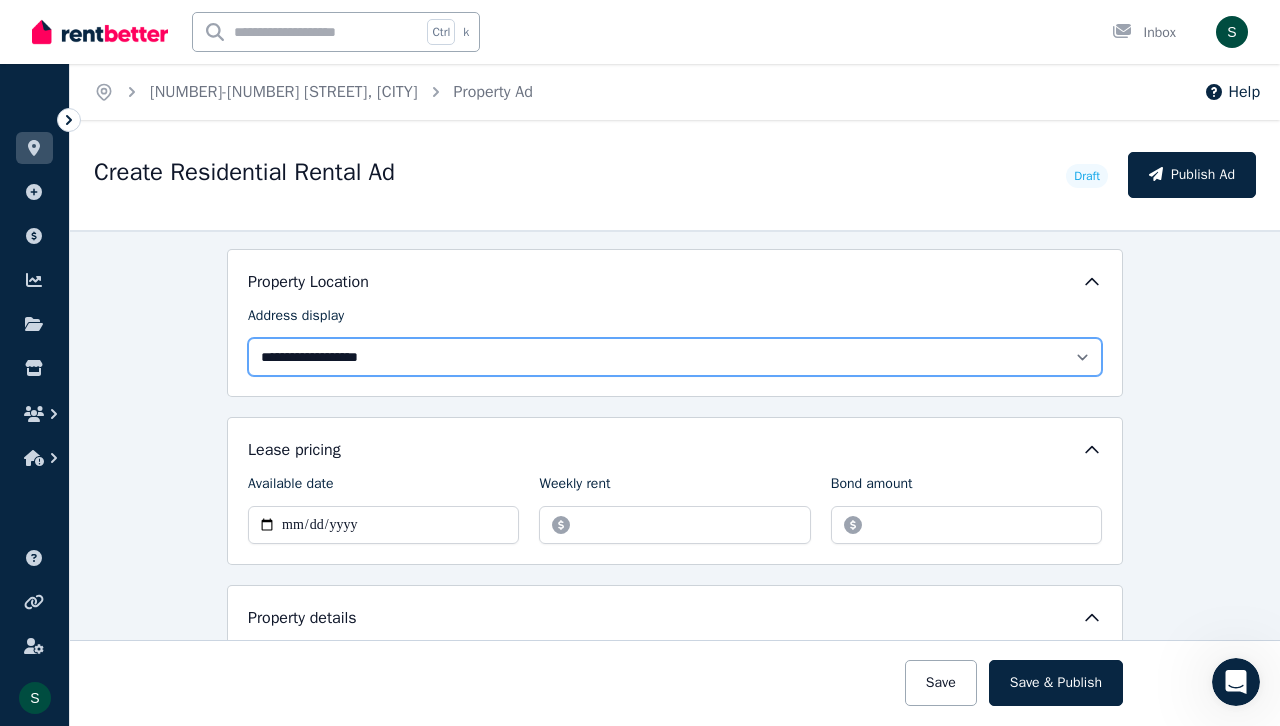 click on "**********" at bounding box center (675, 357) 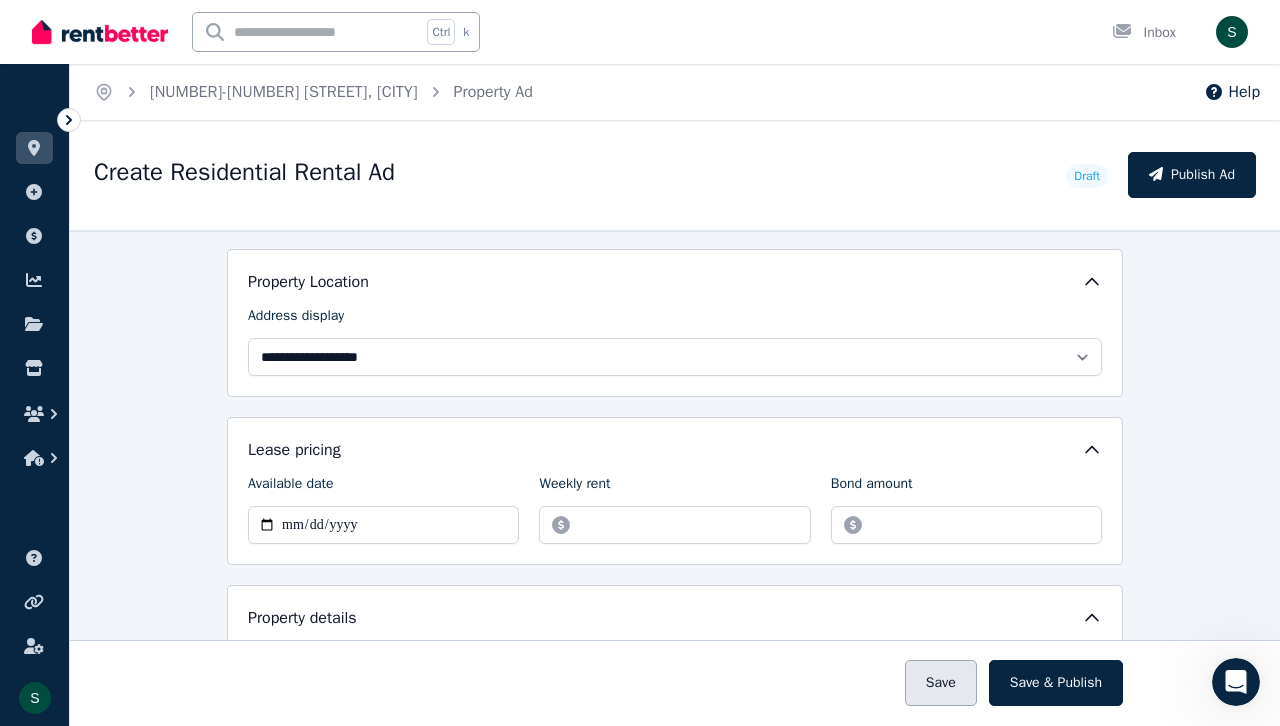 click on "Save" at bounding box center (941, 683) 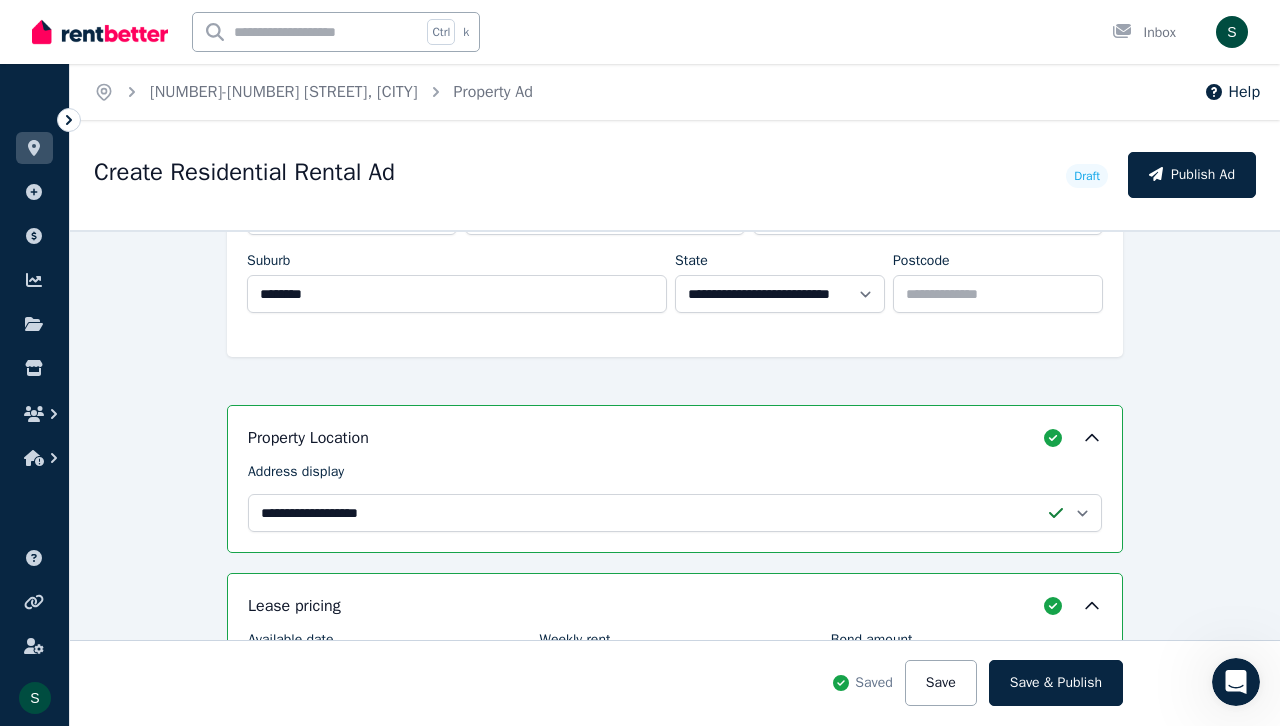 scroll, scrollTop: 618, scrollLeft: 0, axis: vertical 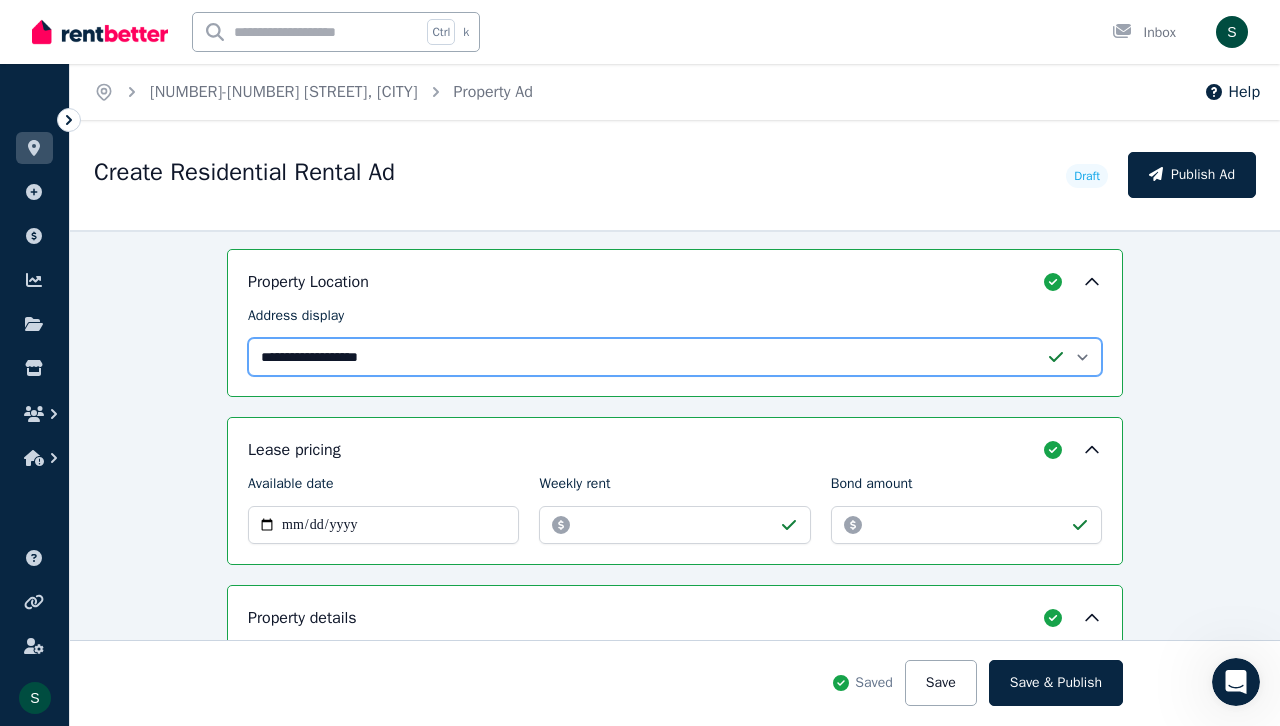 click on "**********" at bounding box center (675, 357) 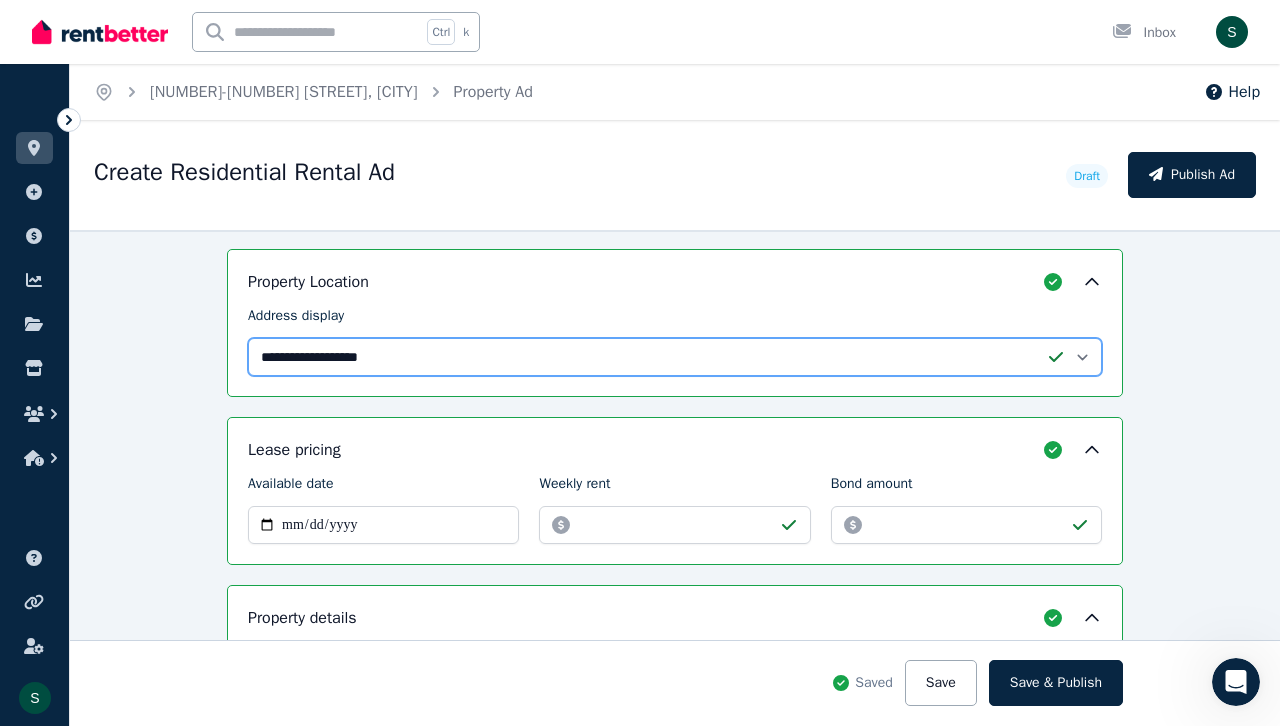 select on "**********" 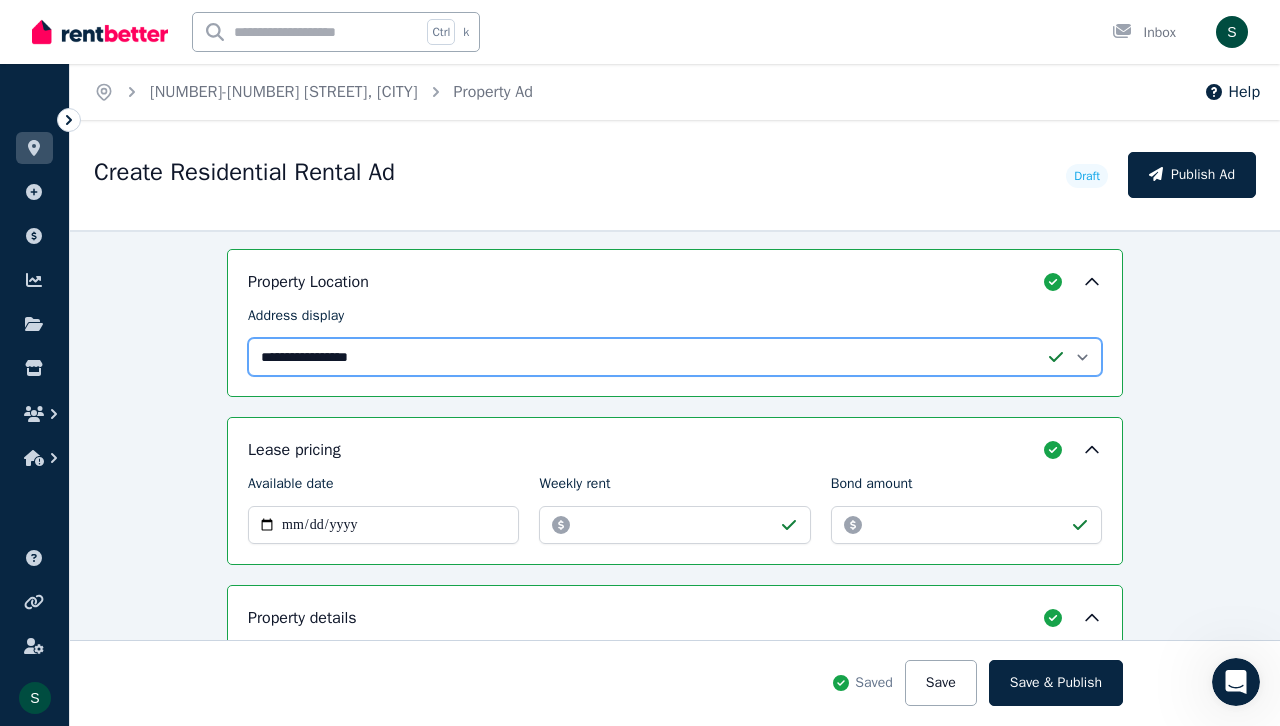 click on "**********" at bounding box center (675, 357) 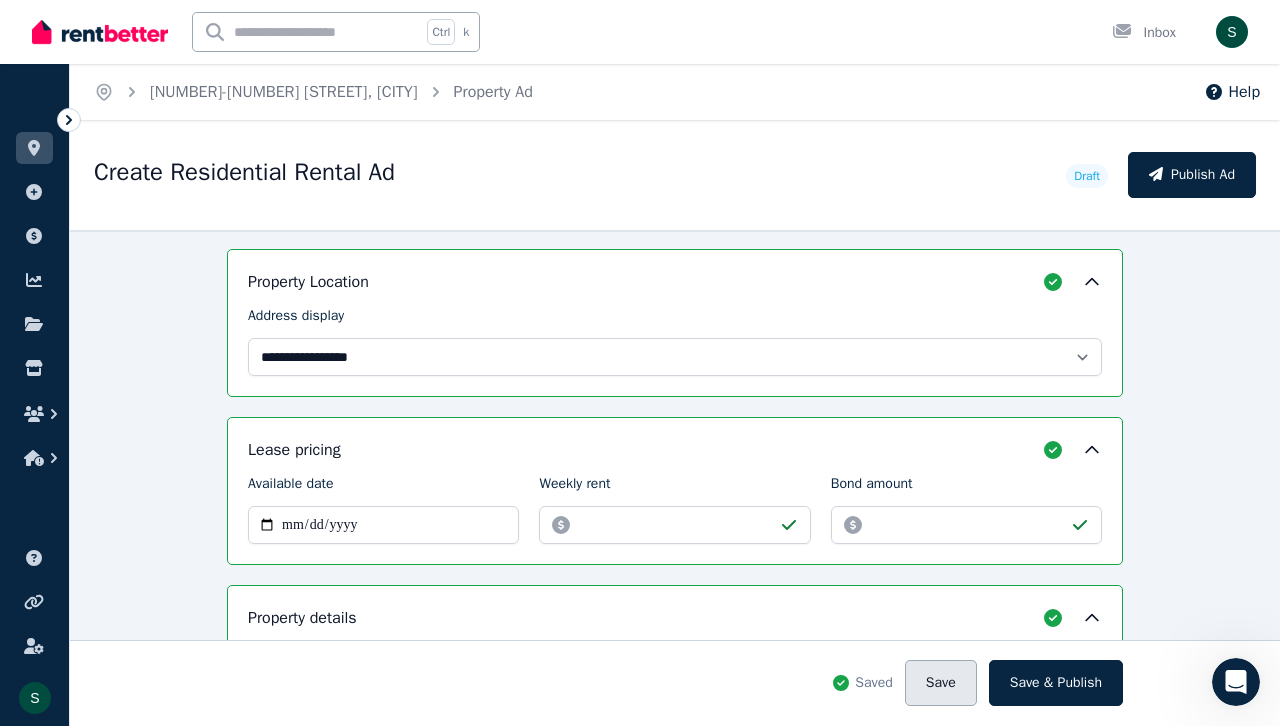 click on "Save" at bounding box center [941, 683] 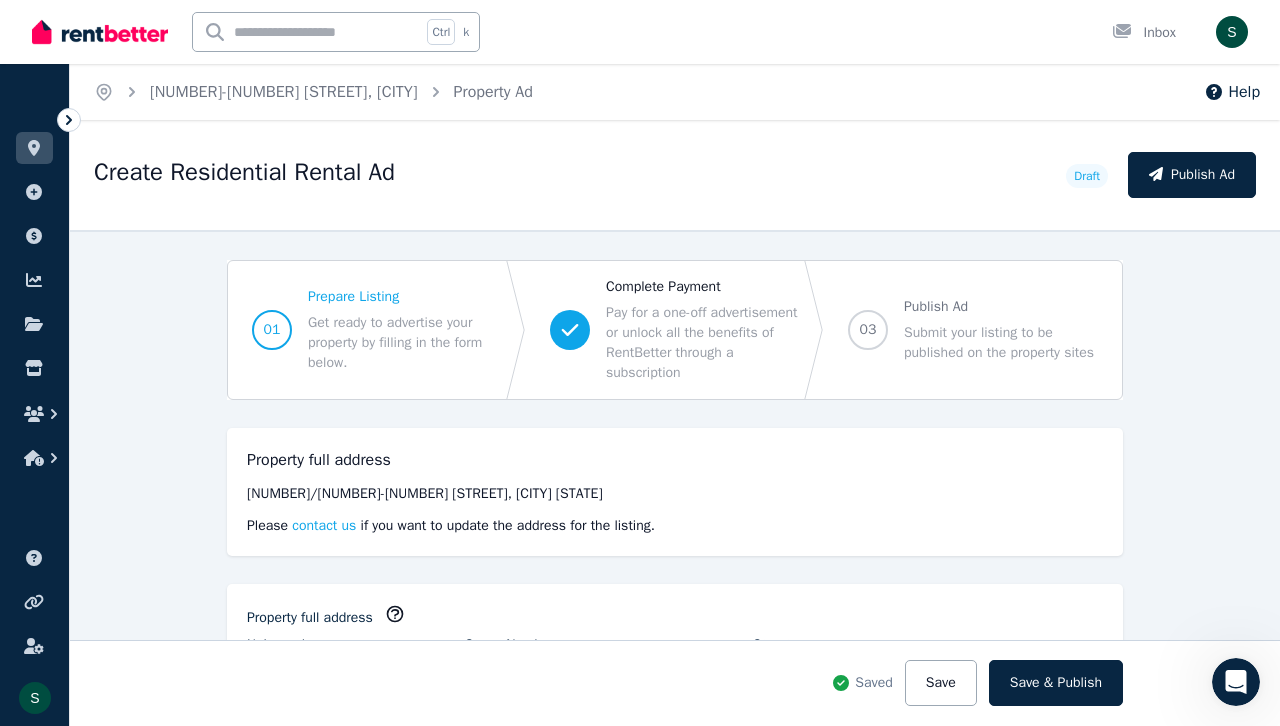 scroll, scrollTop: 66, scrollLeft: 0, axis: vertical 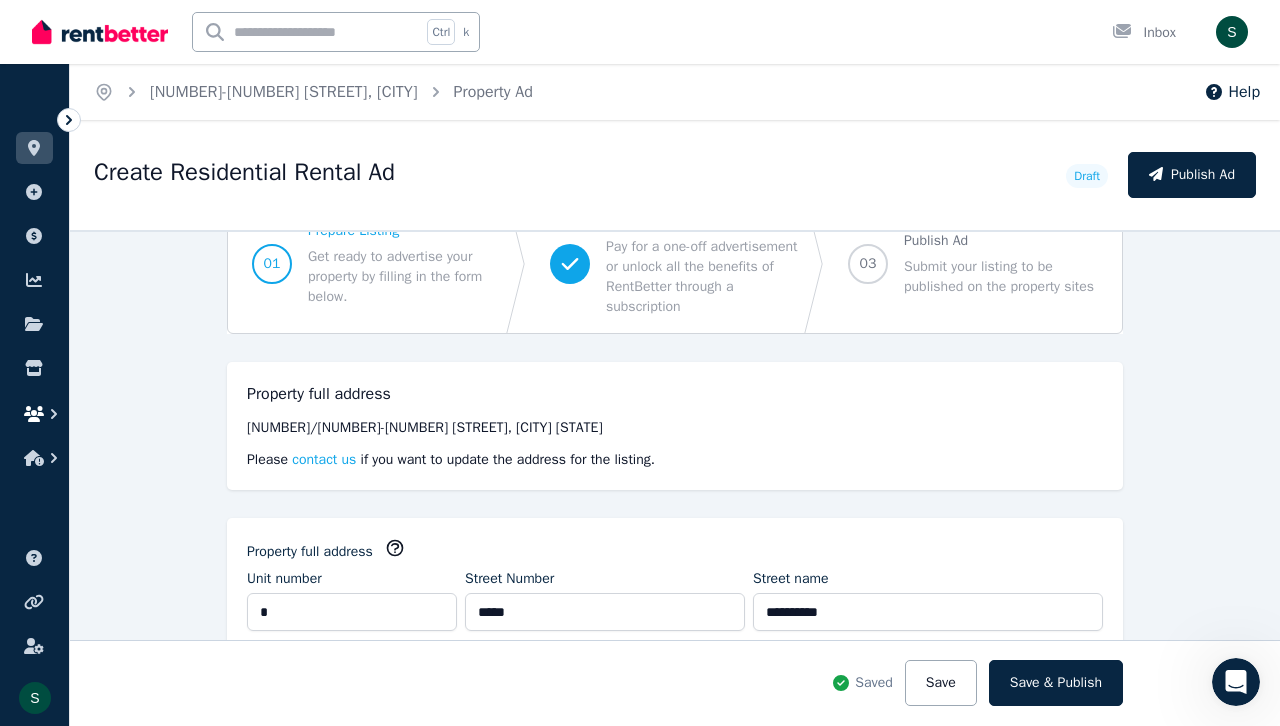click 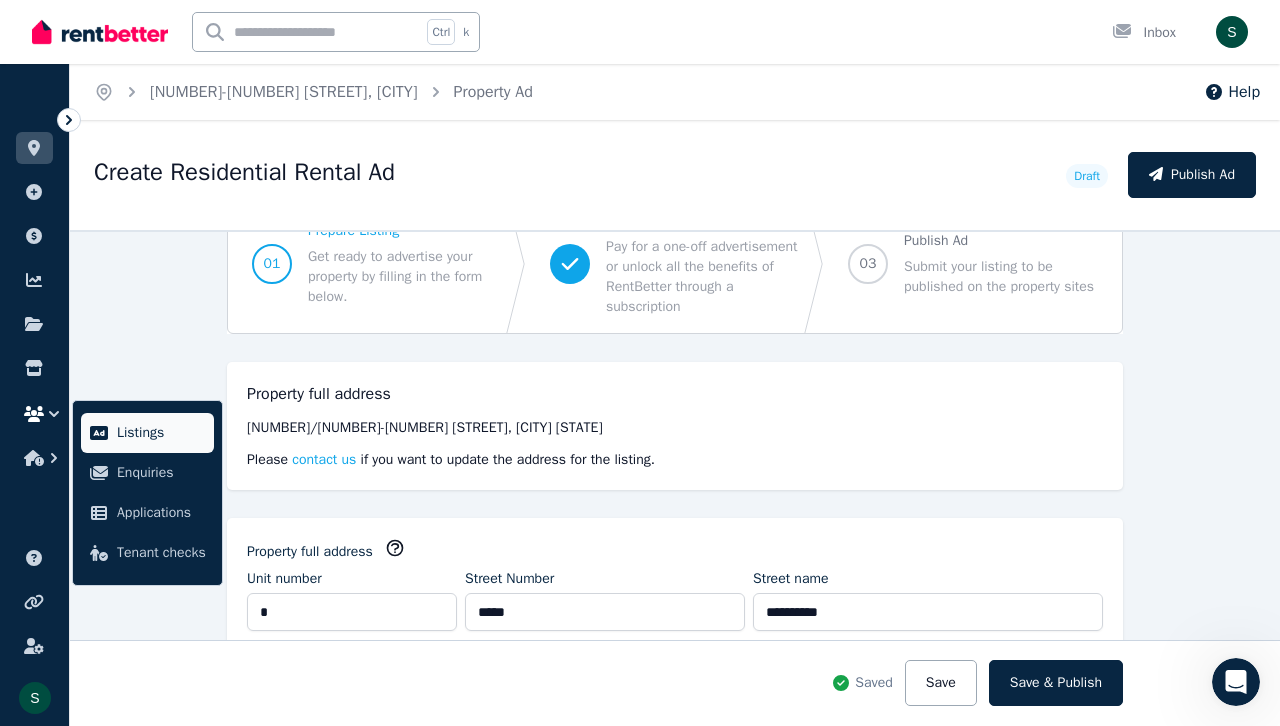 click on "Listings" at bounding box center [161, 433] 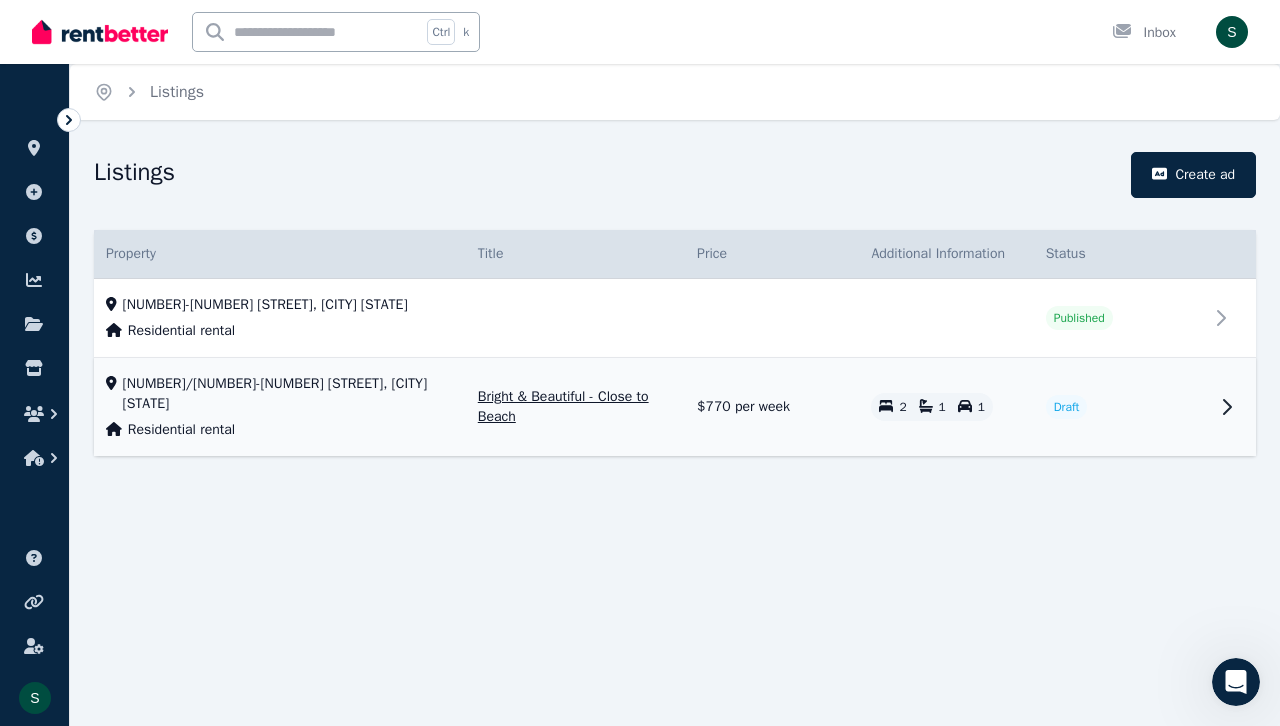 click on "[NUMBER]/[NUMBER]-[NUMBER] [STREET], [CITY] [STATE]" at bounding box center (288, 394) 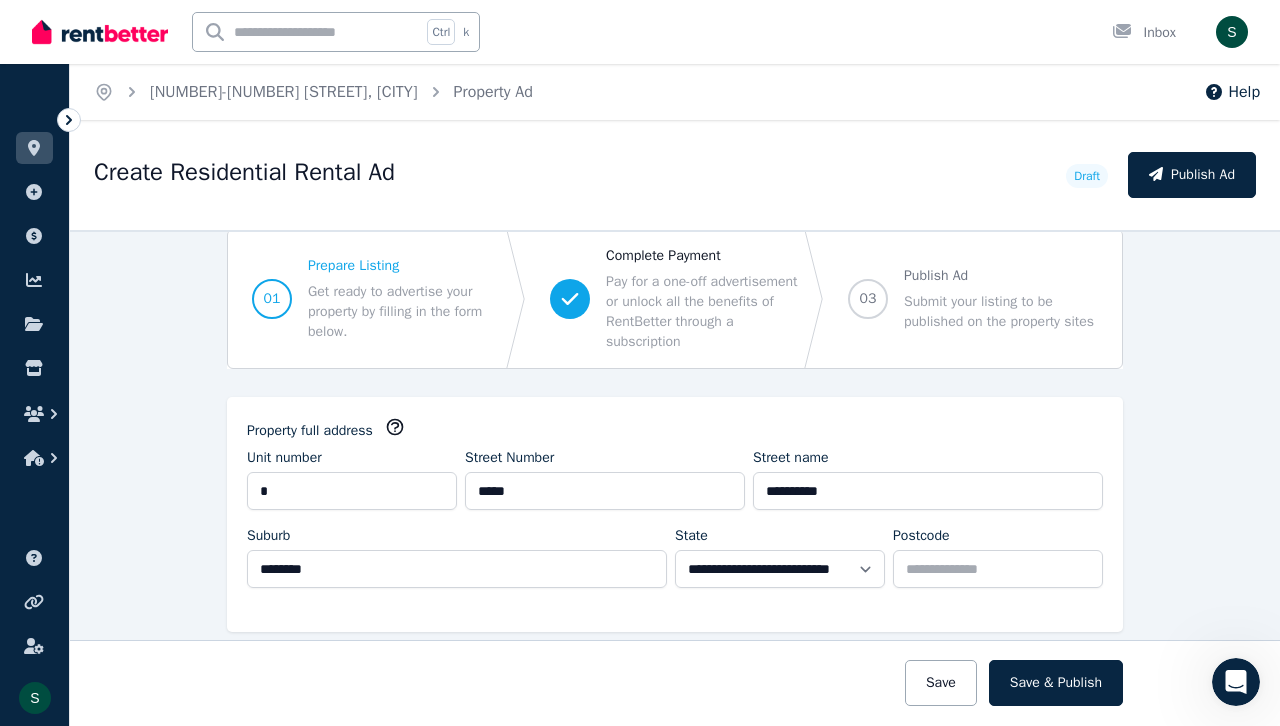 scroll, scrollTop: 28, scrollLeft: 0, axis: vertical 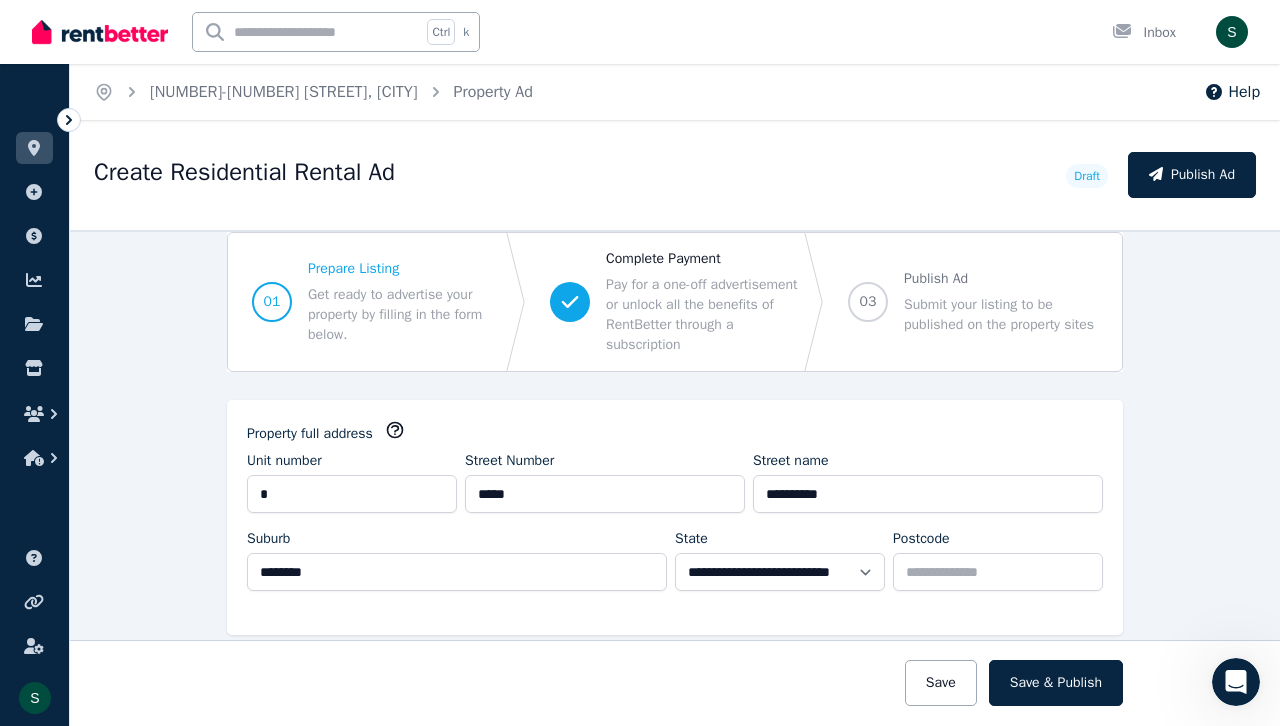 click 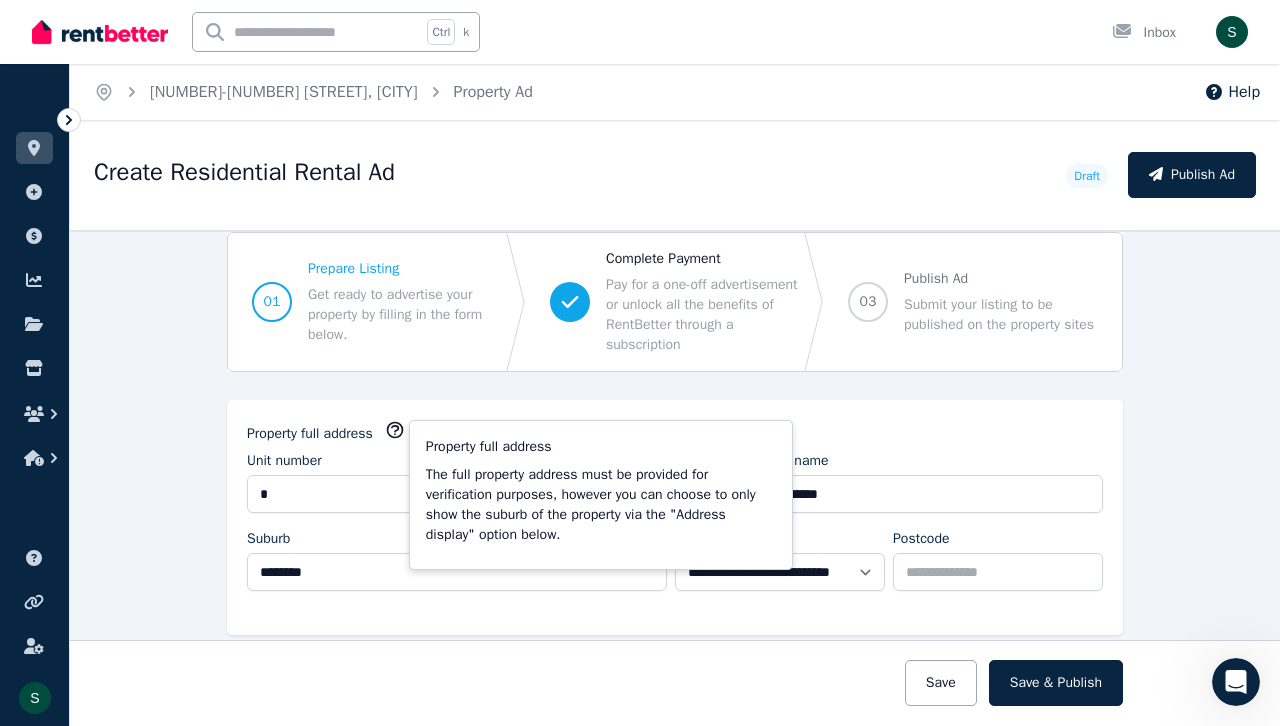 click on "Property full address" at bounding box center [310, 434] 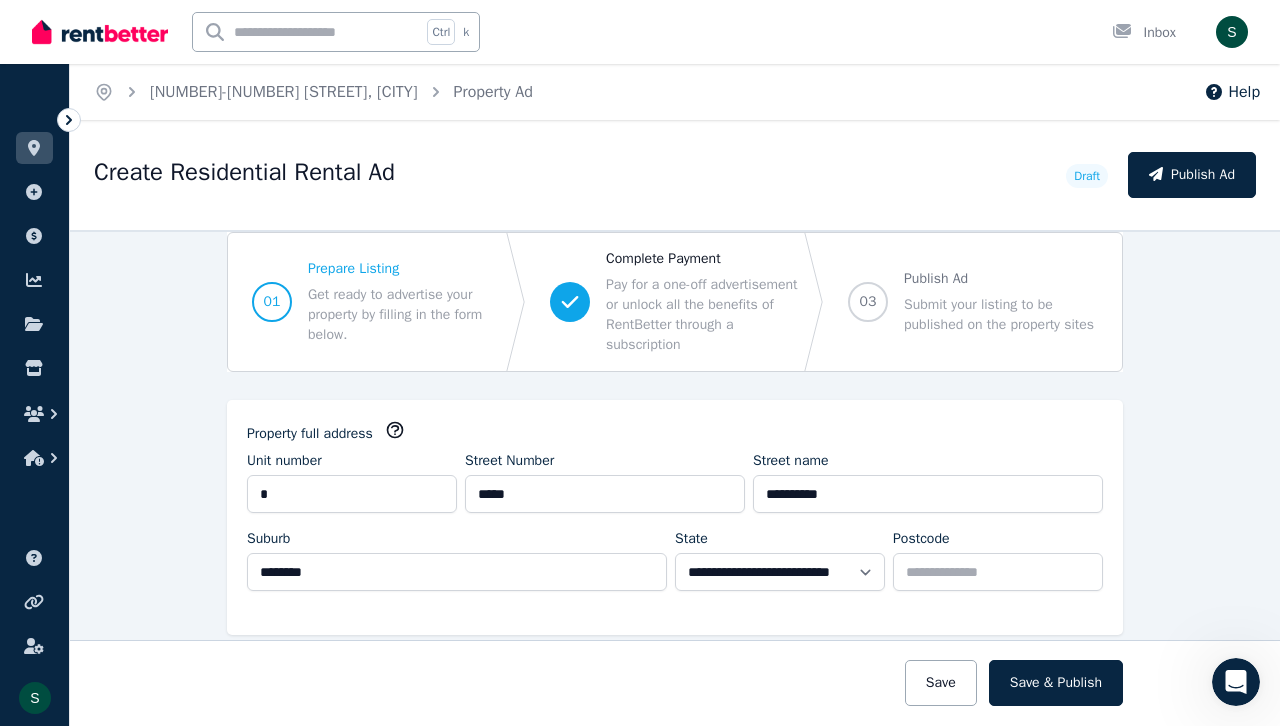 click on "**********" at bounding box center (675, 478) 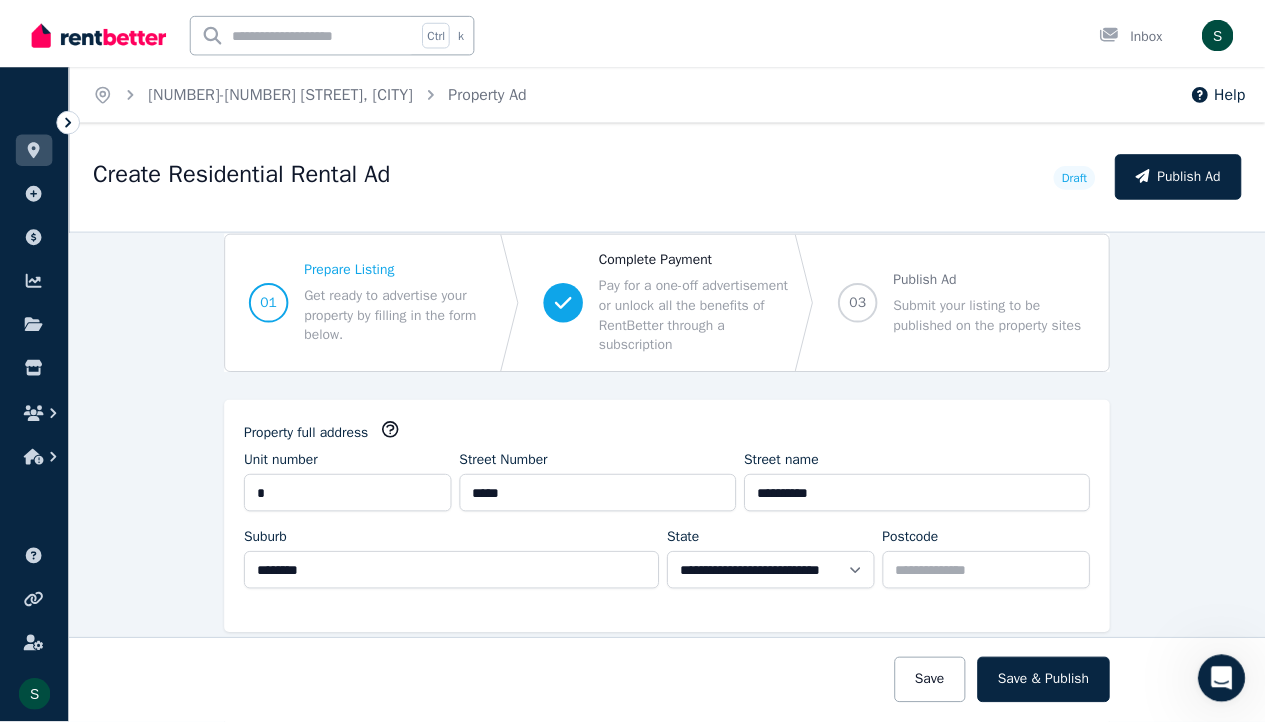 scroll, scrollTop: 0, scrollLeft: 0, axis: both 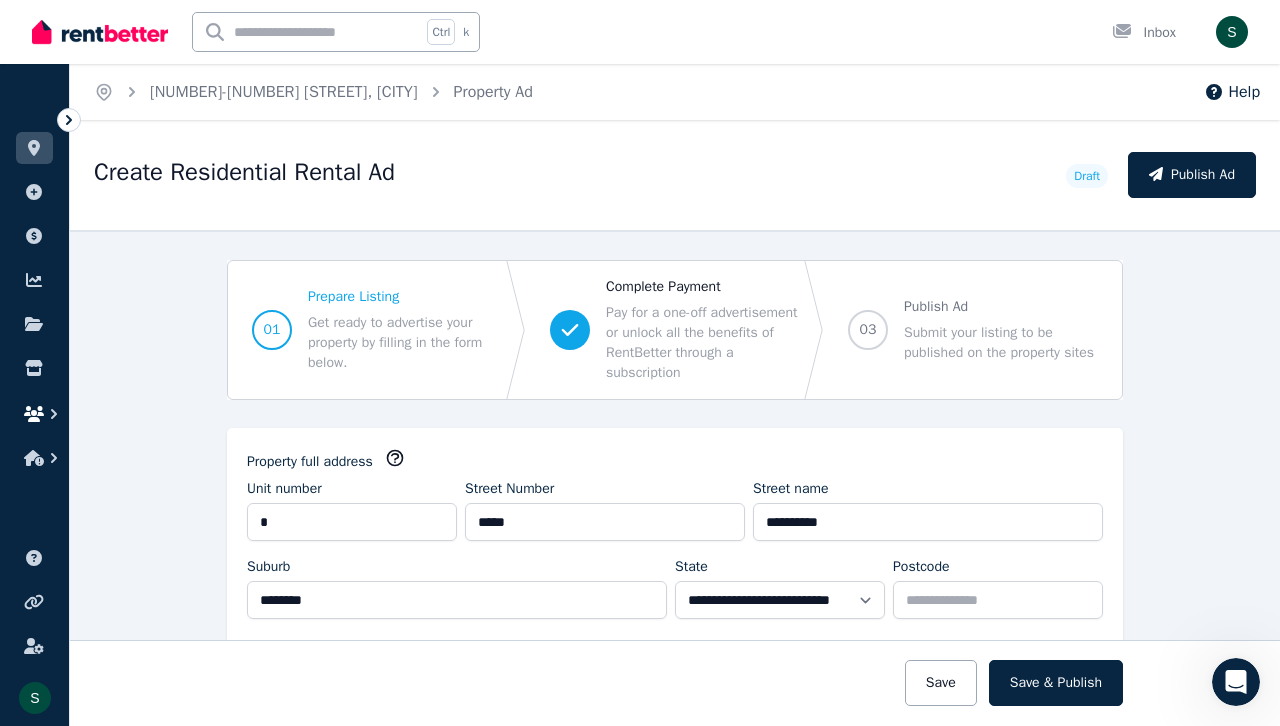 click 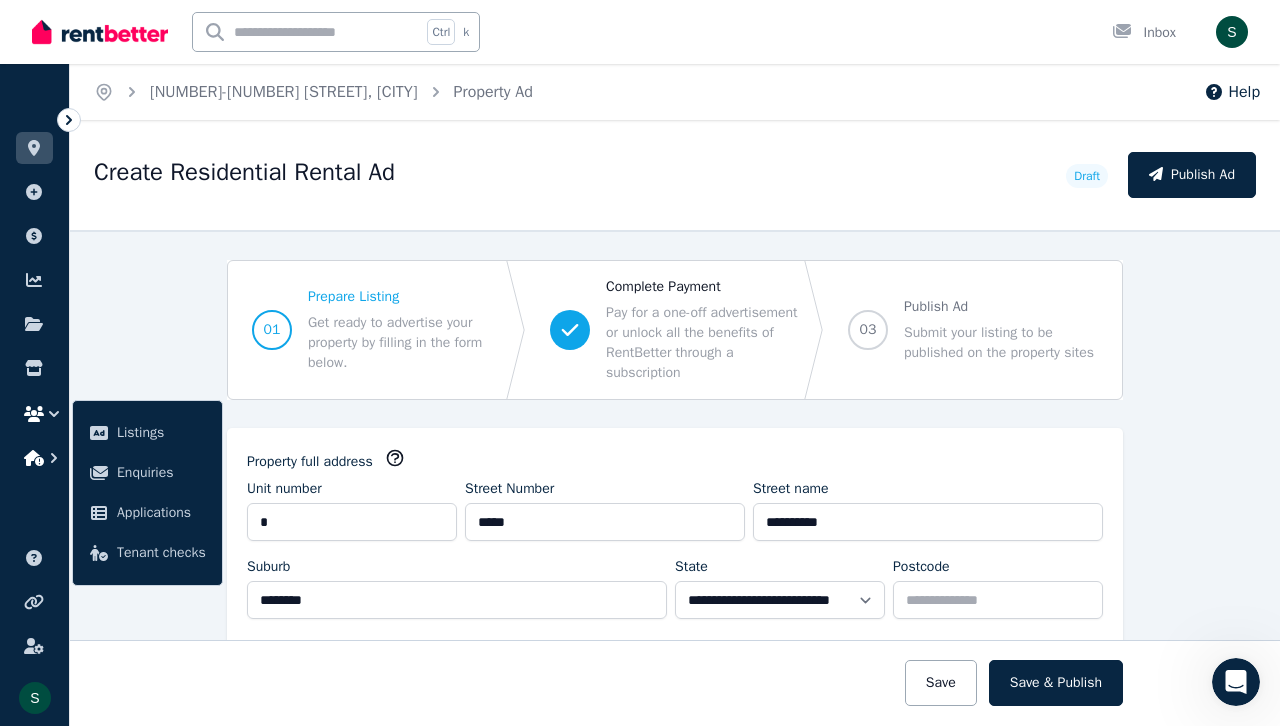 click 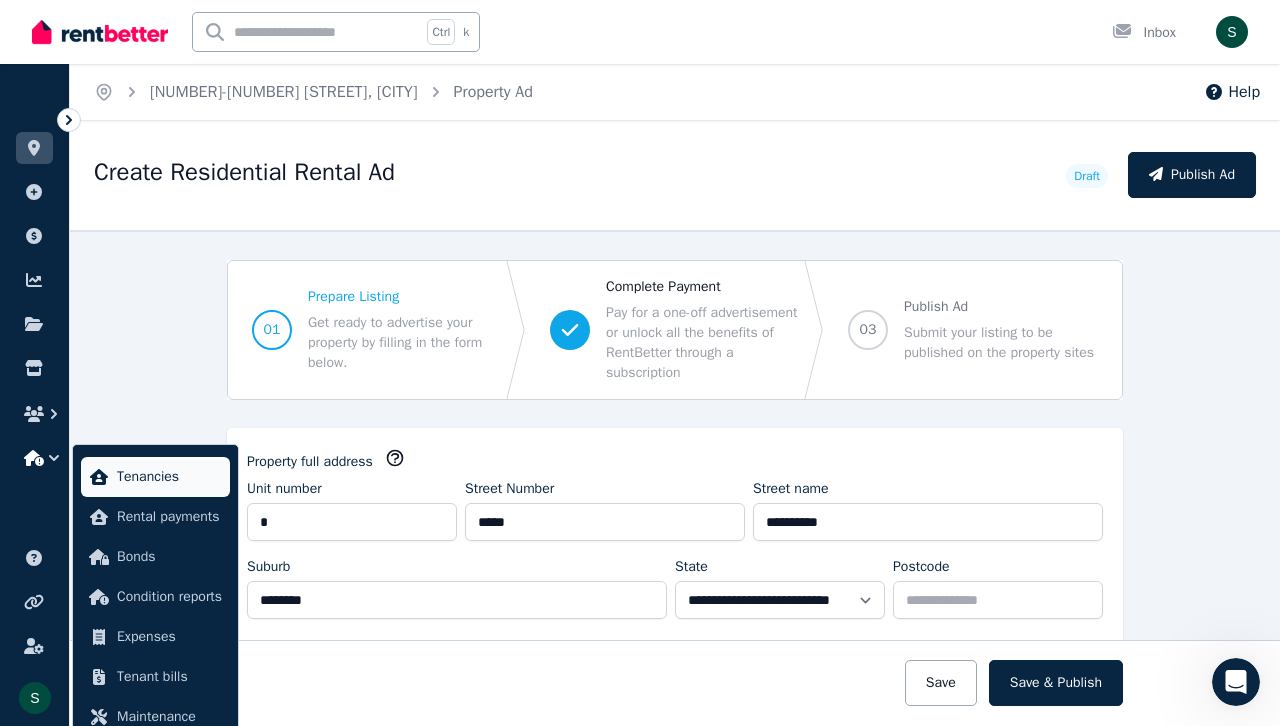 click on "Tenancies" at bounding box center [169, 477] 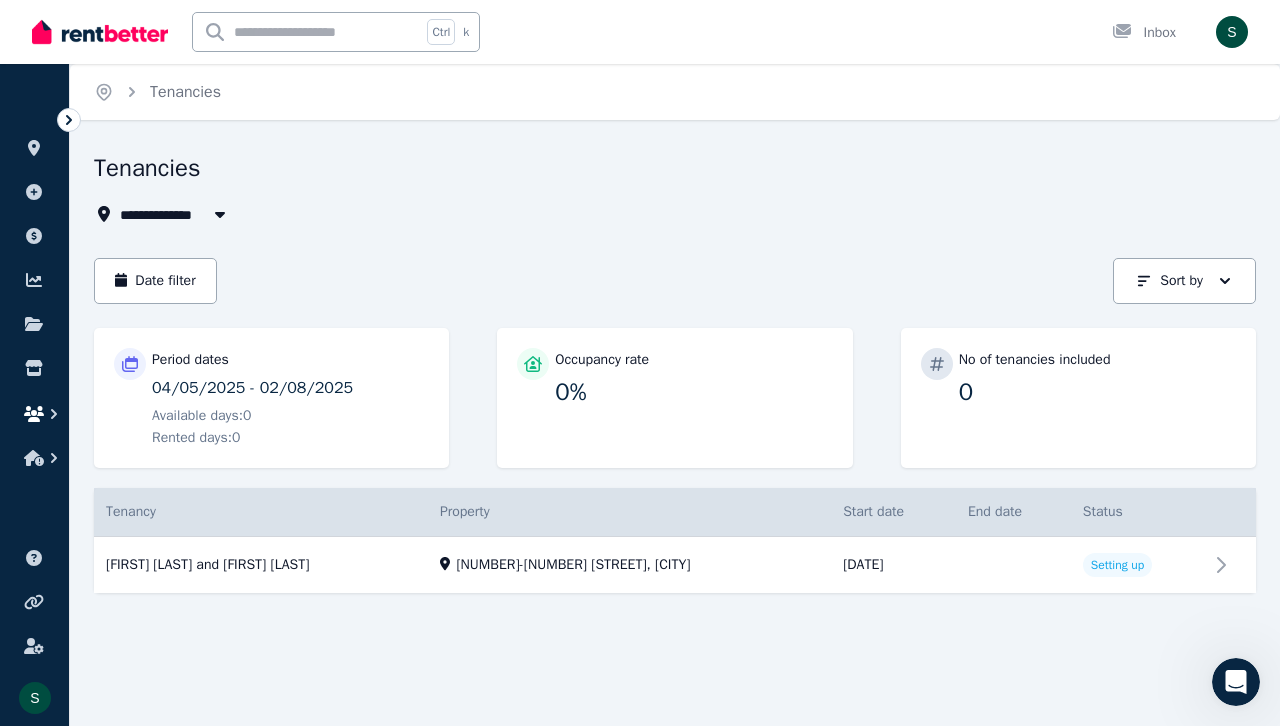 click 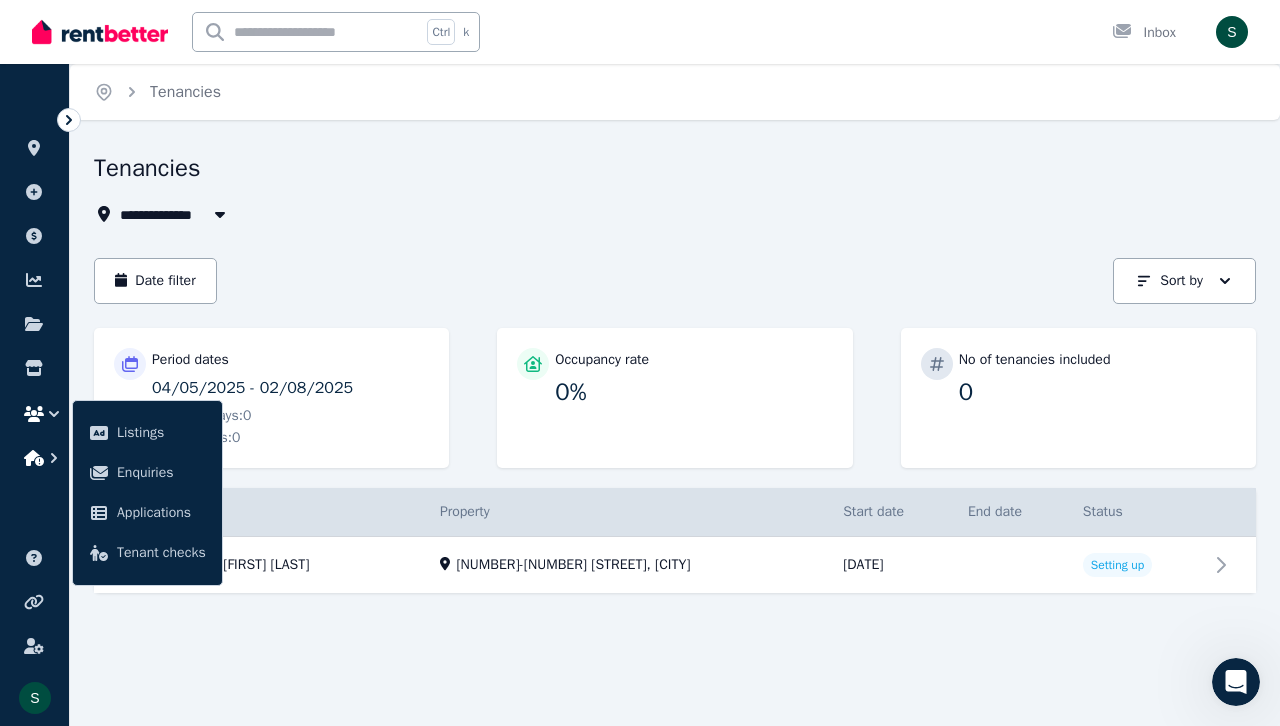 click 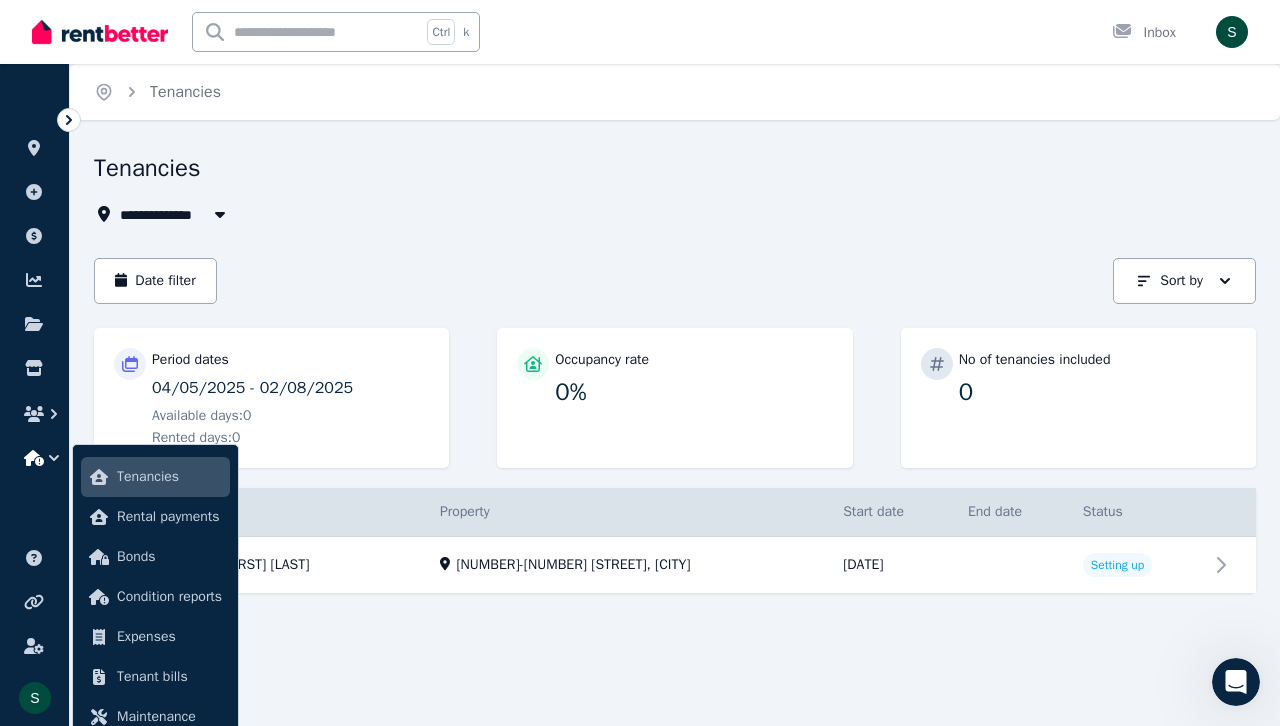 click on "Tenancies" at bounding box center (169, 477) 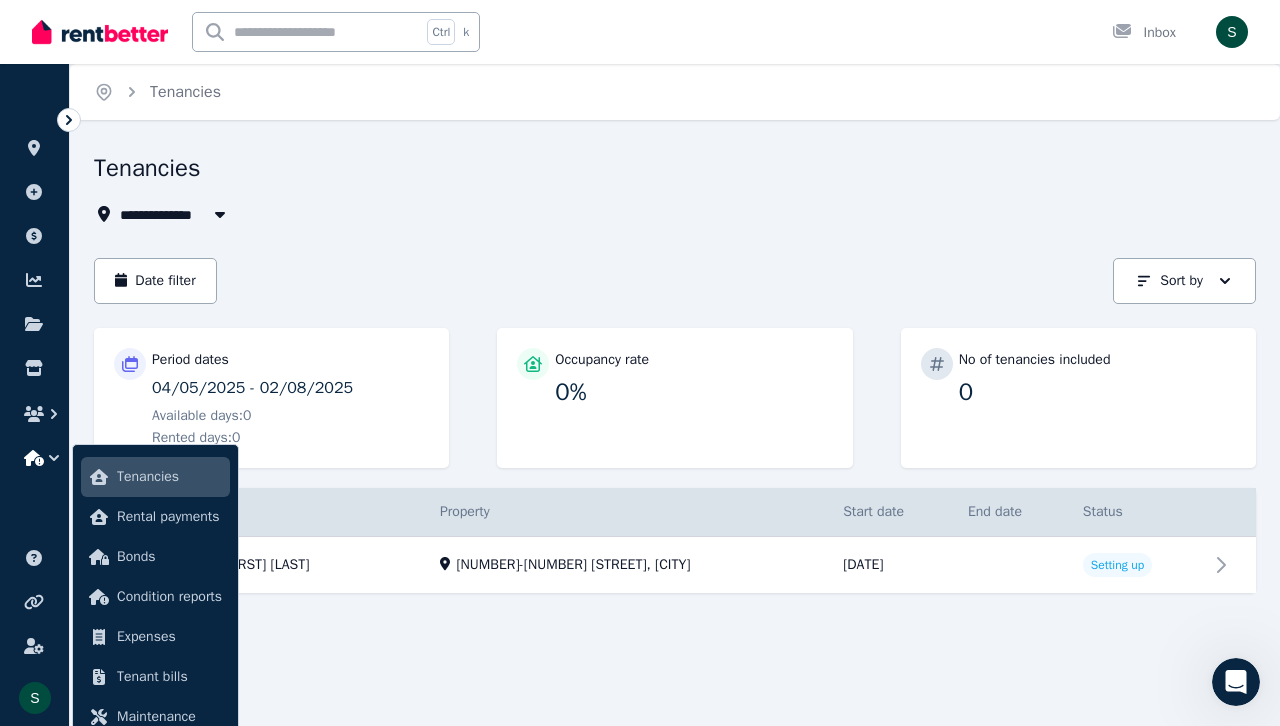 click on "**********" at bounding box center (675, 408) 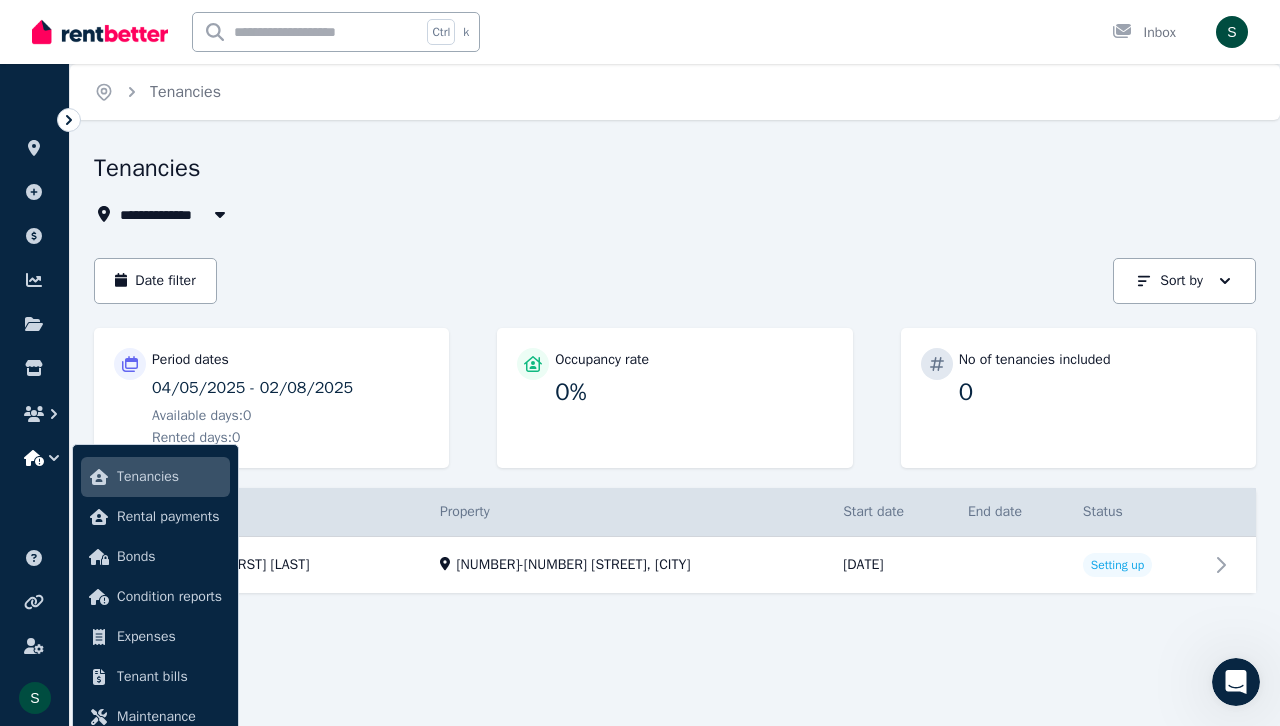 click 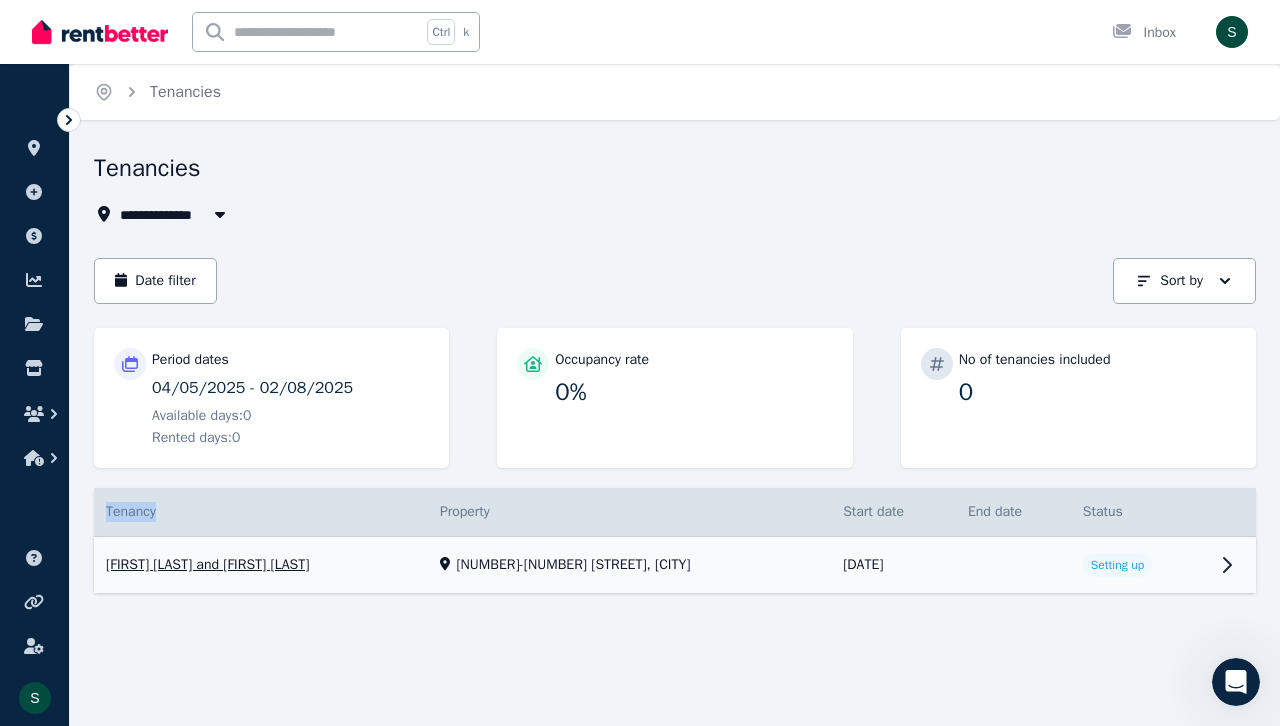 click on "View property details" at bounding box center [675, 565] 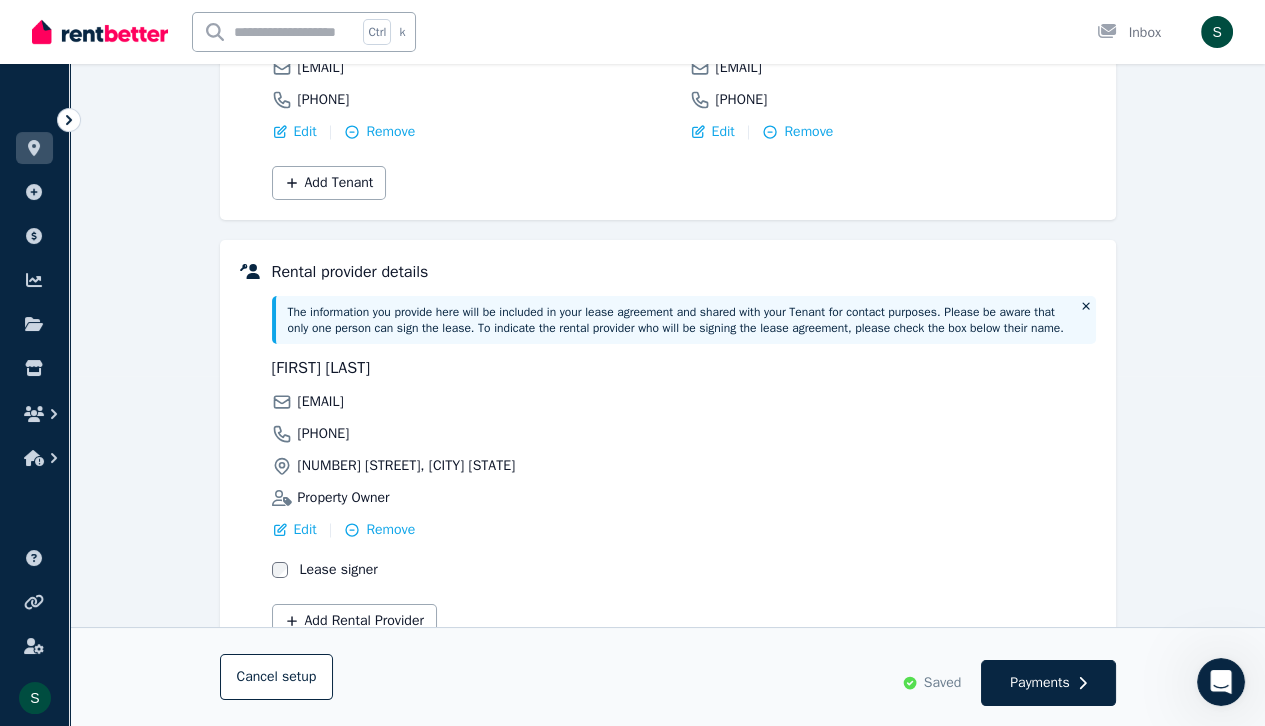 scroll, scrollTop: 436, scrollLeft: 0, axis: vertical 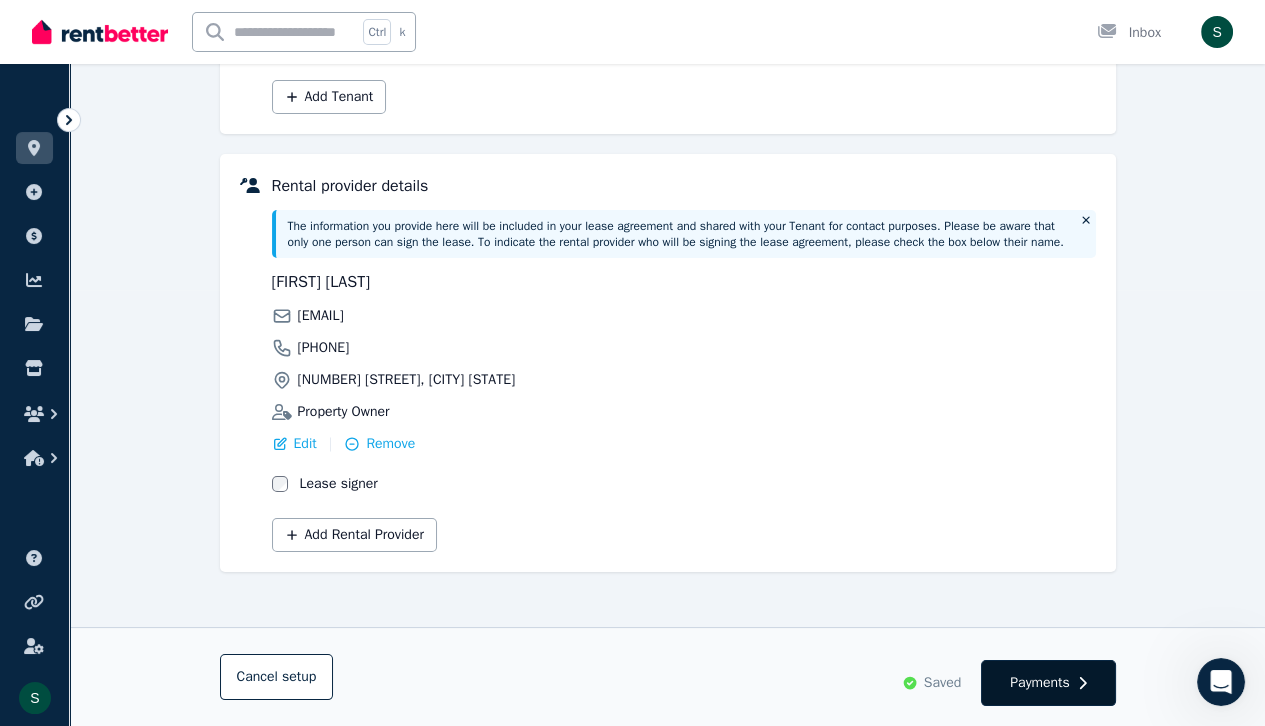 click on "Payments" at bounding box center (1040, 683) 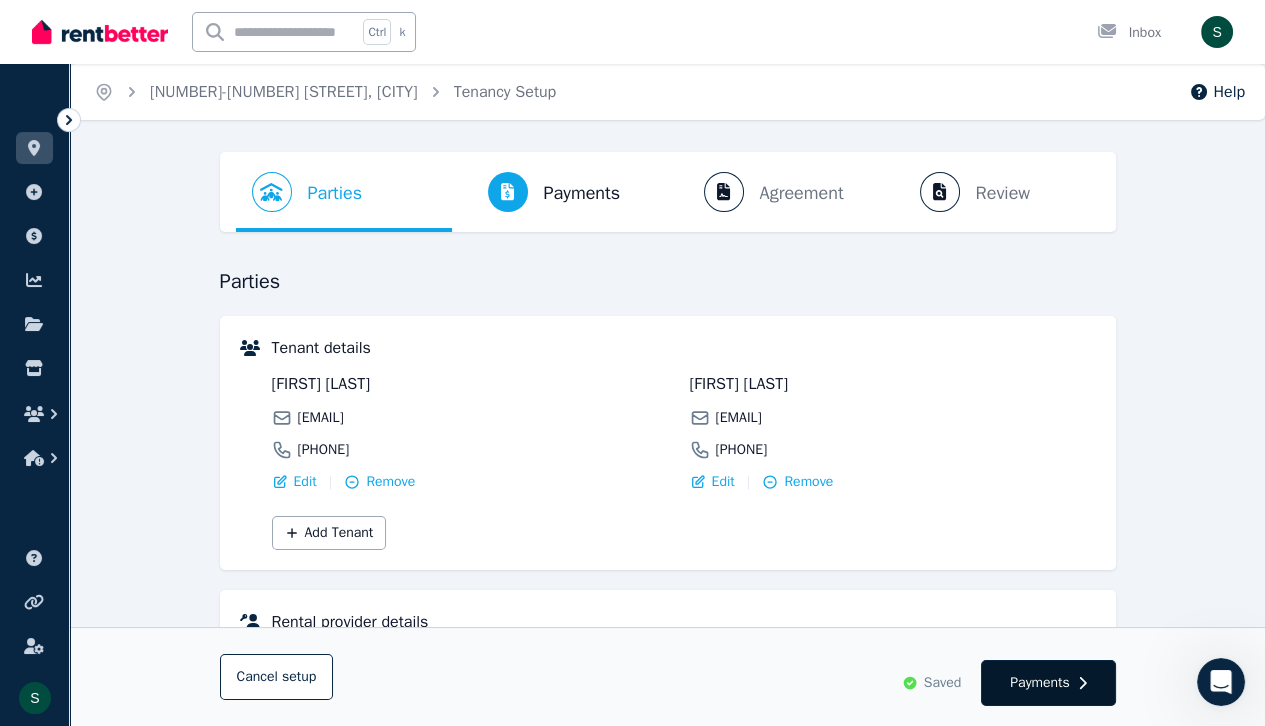 select on "**********" 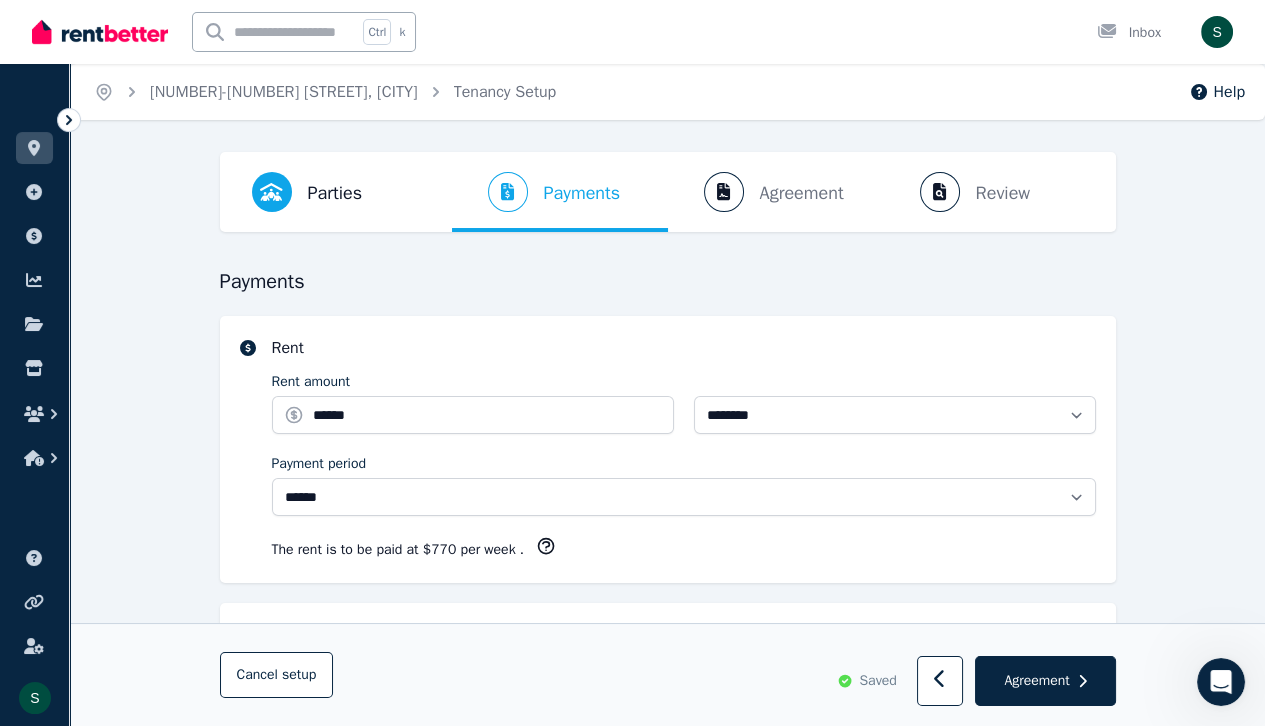 select on "**********" 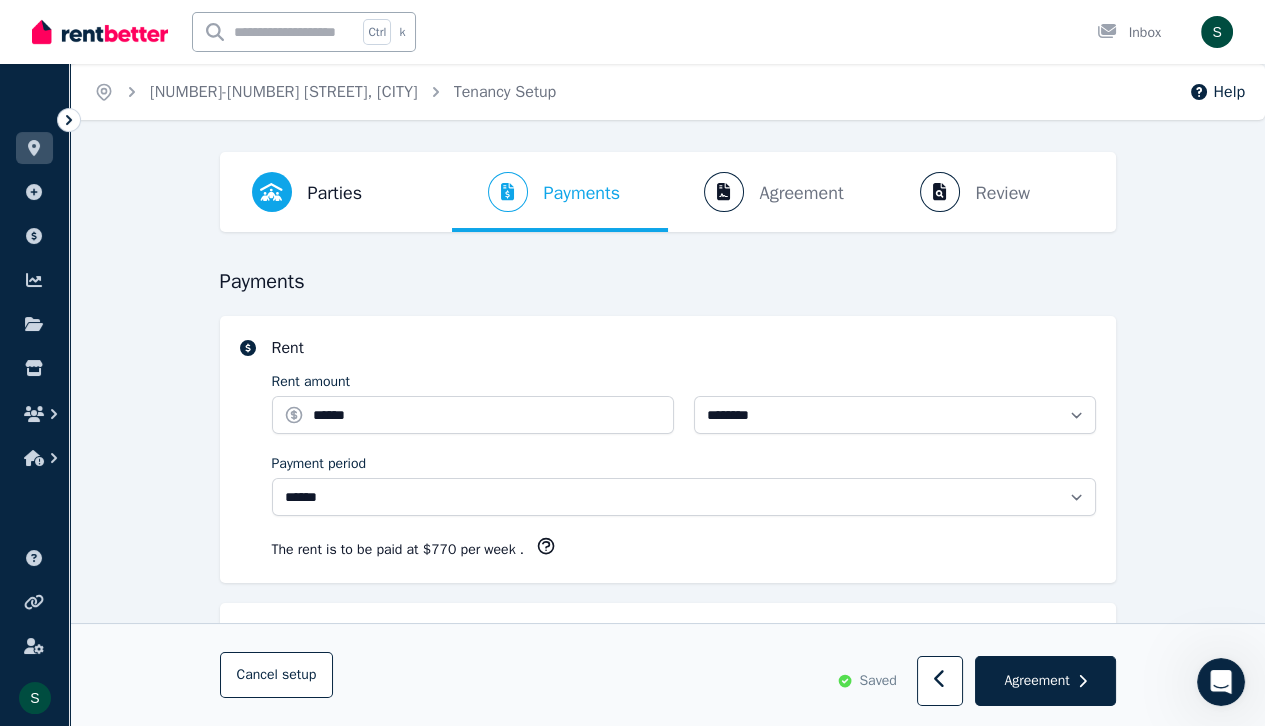 click on "Agreement" at bounding box center [1045, 682] 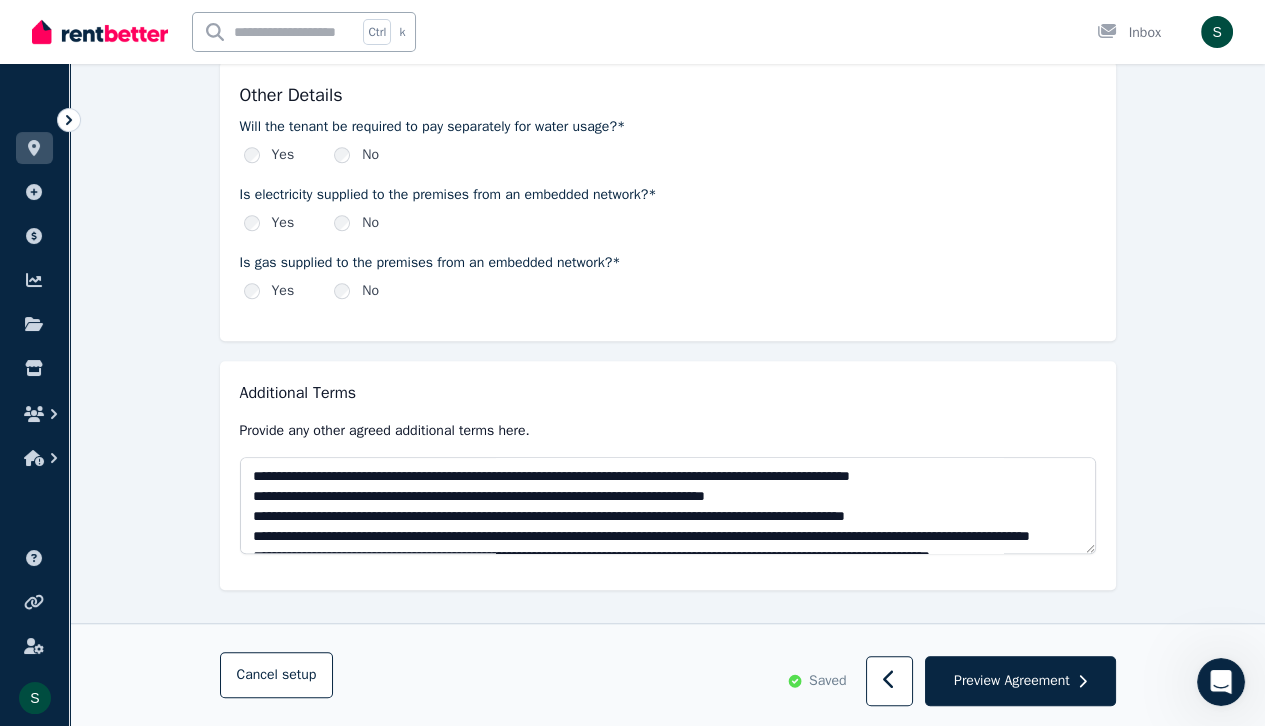 scroll, scrollTop: 2362, scrollLeft: 0, axis: vertical 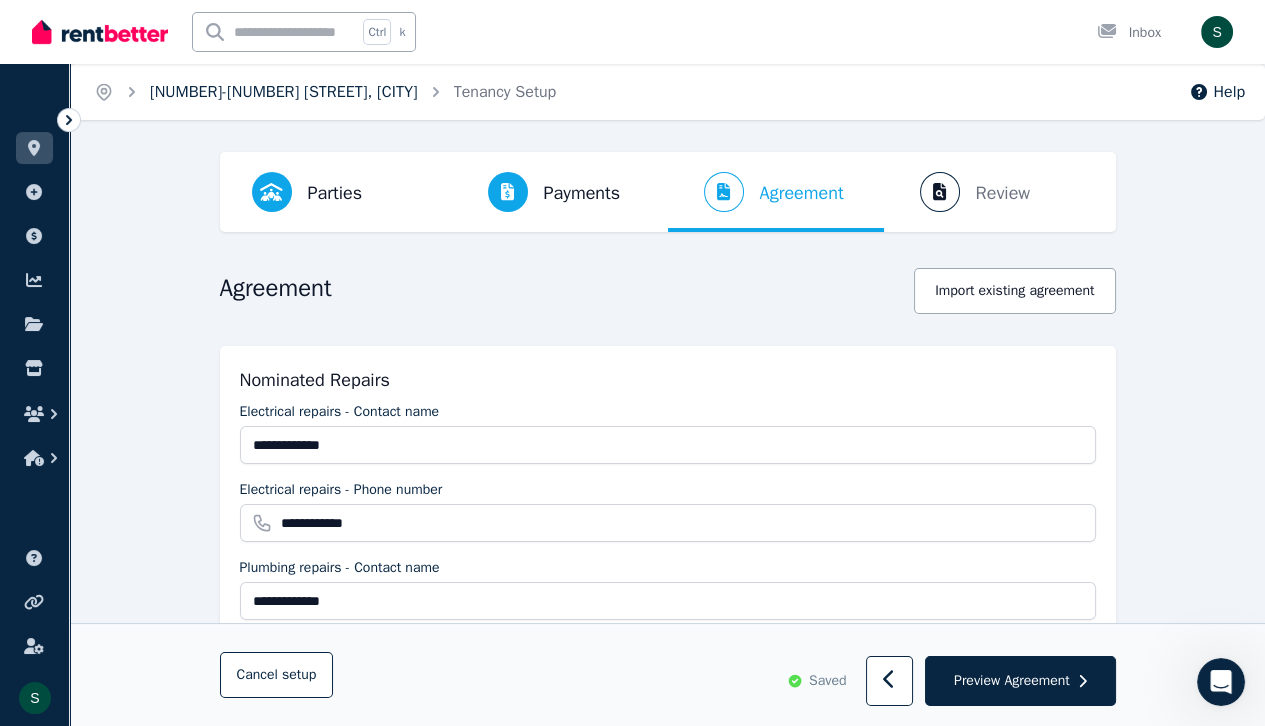 click on "[NUMBER]-[NUMBER] [STREET], [CITY]" at bounding box center [284, 92] 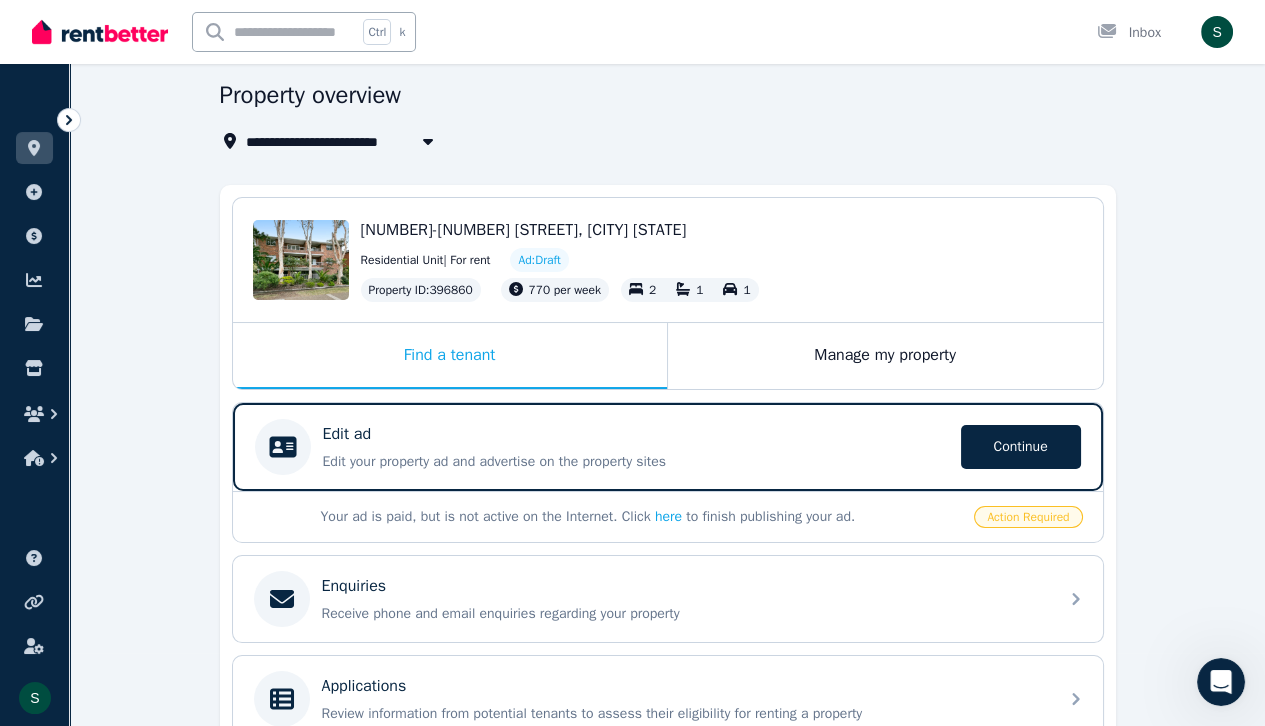 scroll, scrollTop: 72, scrollLeft: 0, axis: vertical 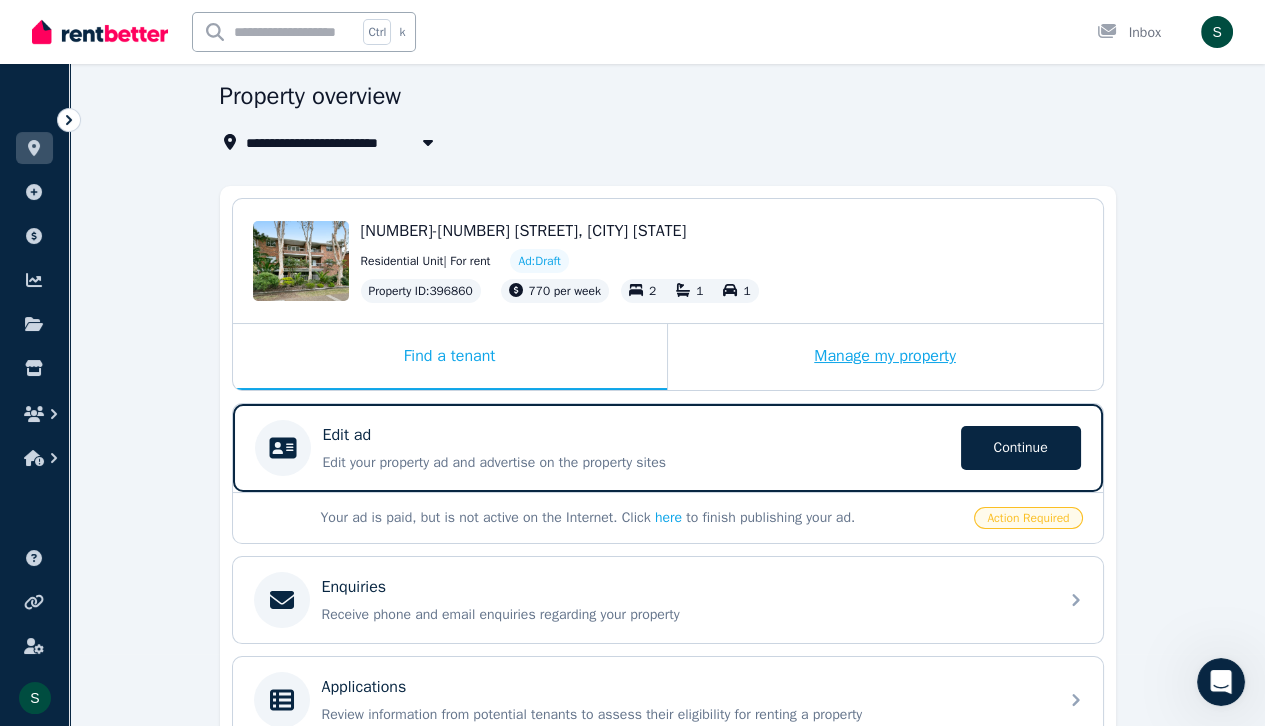 click on "Manage my property" at bounding box center [885, 357] 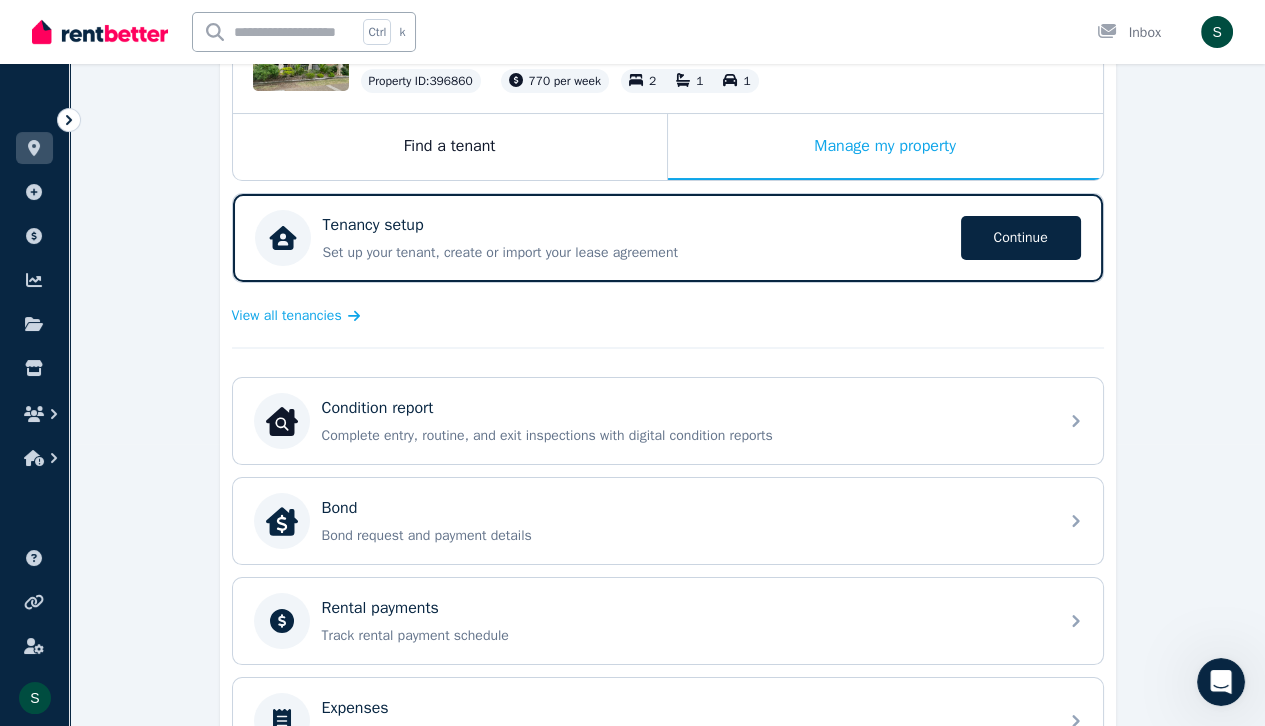 scroll, scrollTop: 287, scrollLeft: 0, axis: vertical 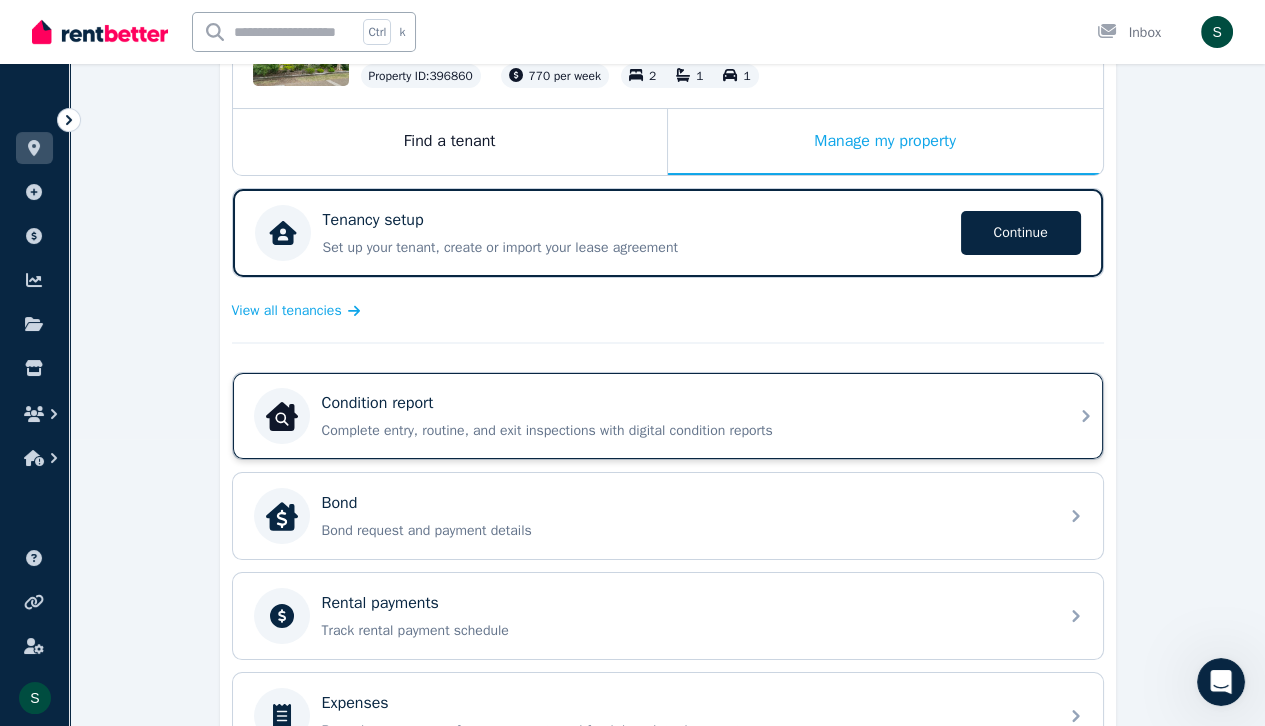 click on "Complete entry, routine, and exit inspections with digital condition reports" at bounding box center [684, 431] 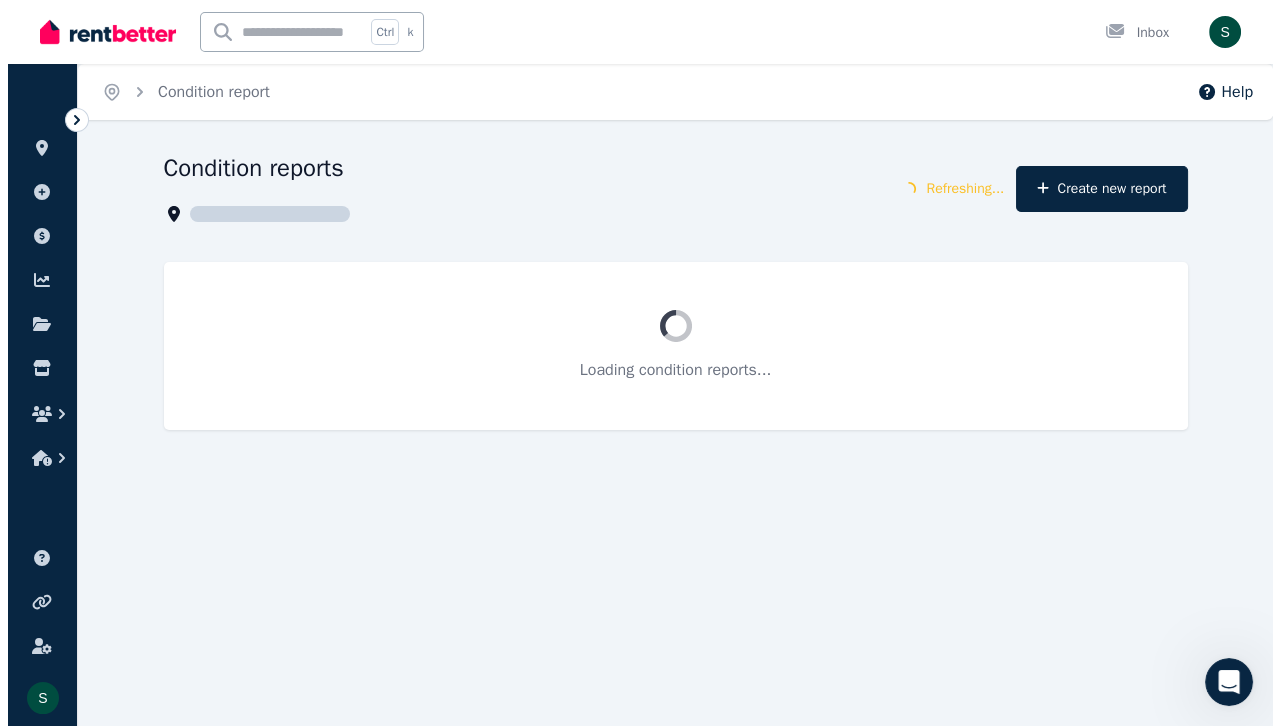 scroll, scrollTop: 0, scrollLeft: 0, axis: both 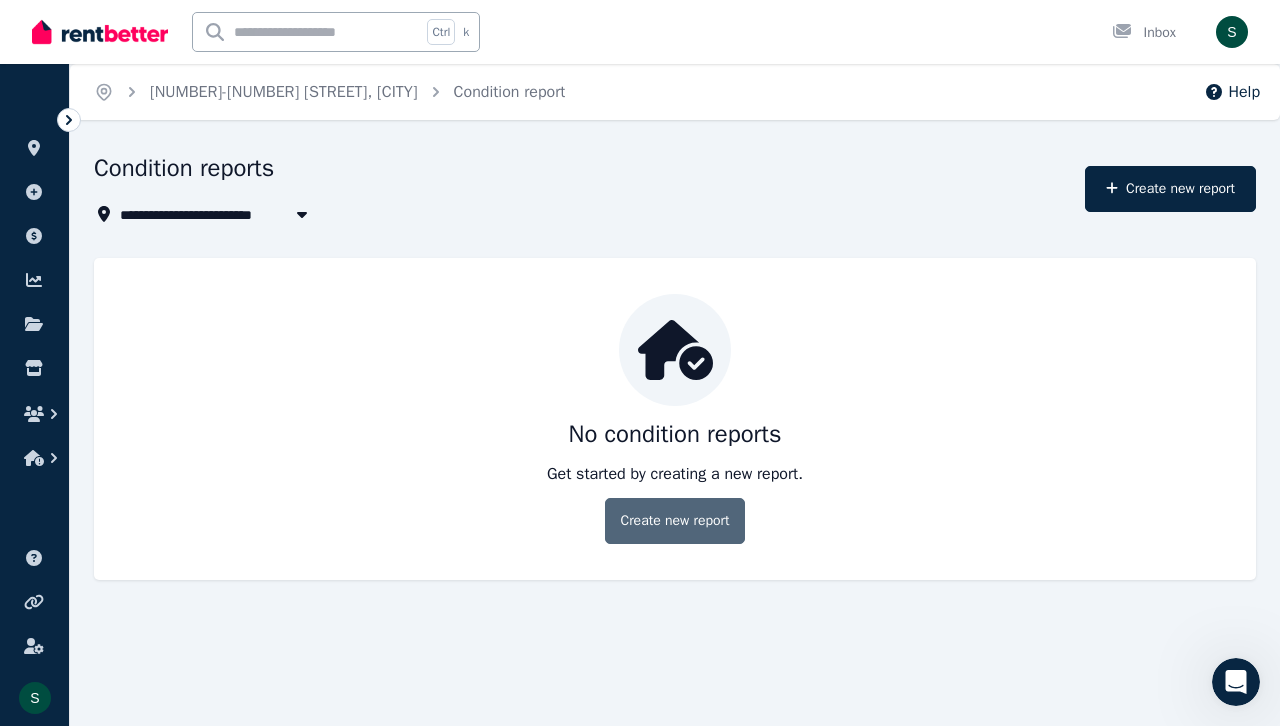 click on "Create new report" at bounding box center (674, 521) 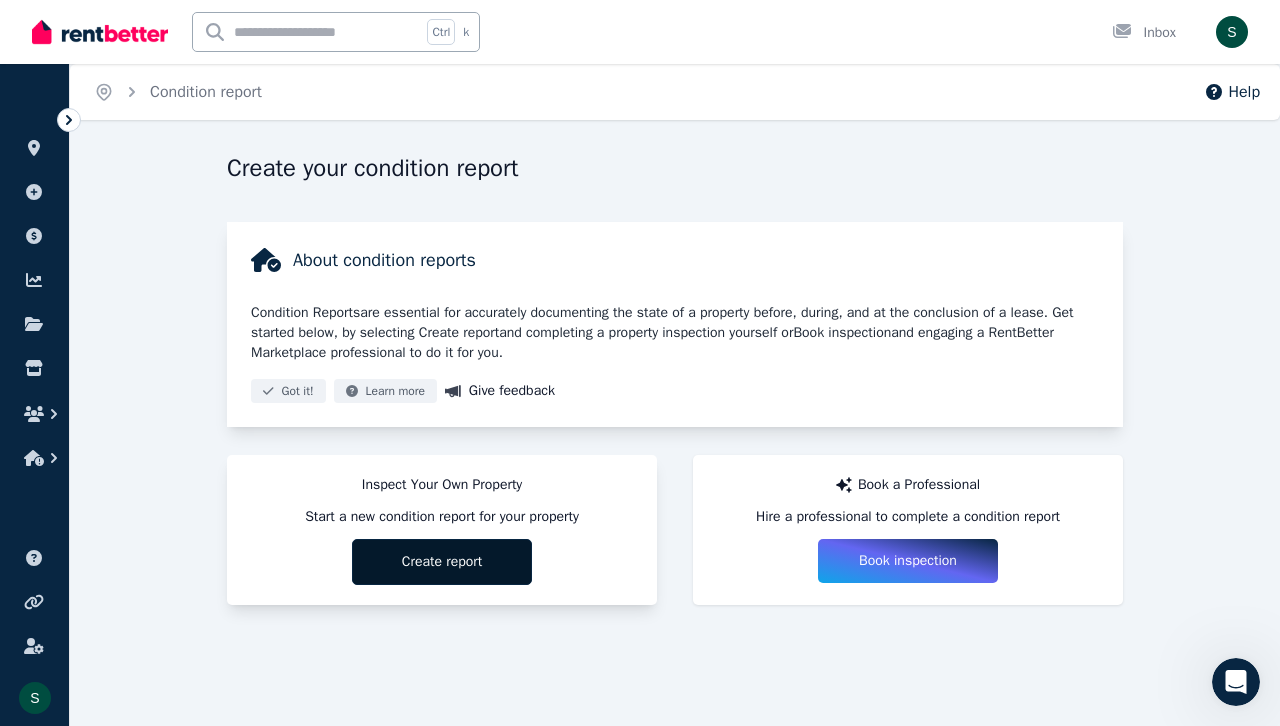click on "Create report" at bounding box center (442, 562) 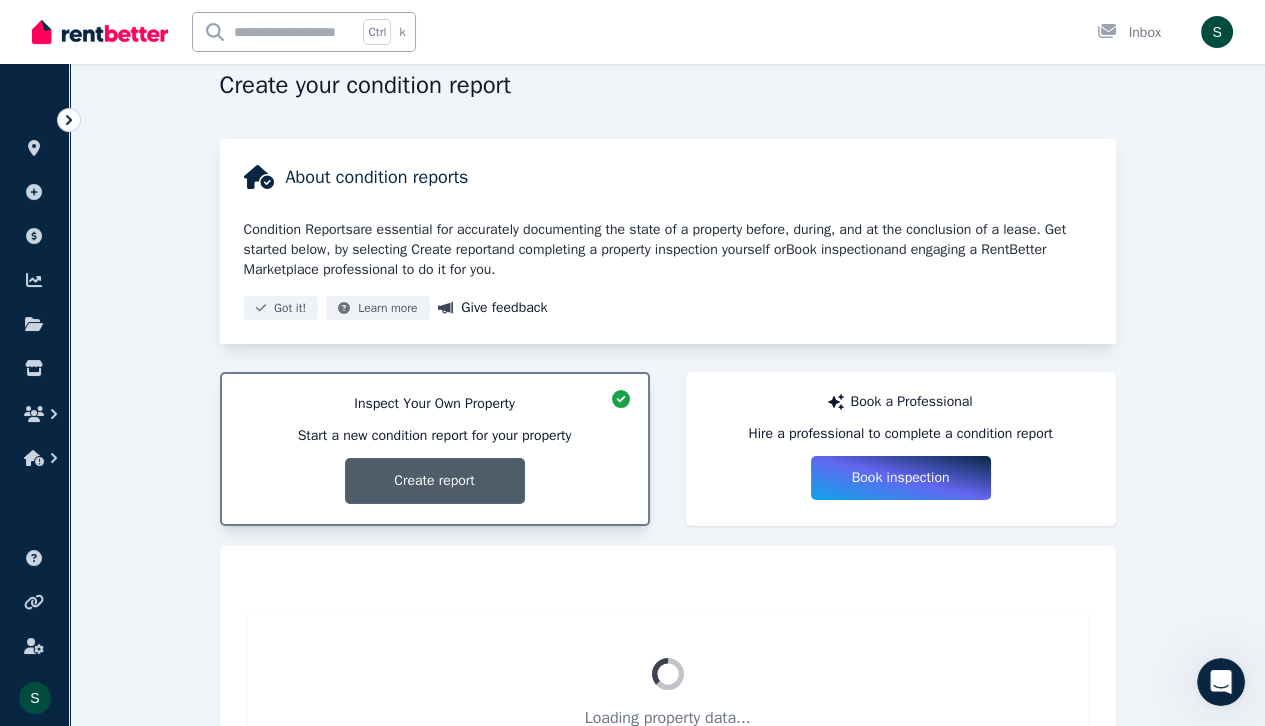 scroll, scrollTop: 198, scrollLeft: 0, axis: vertical 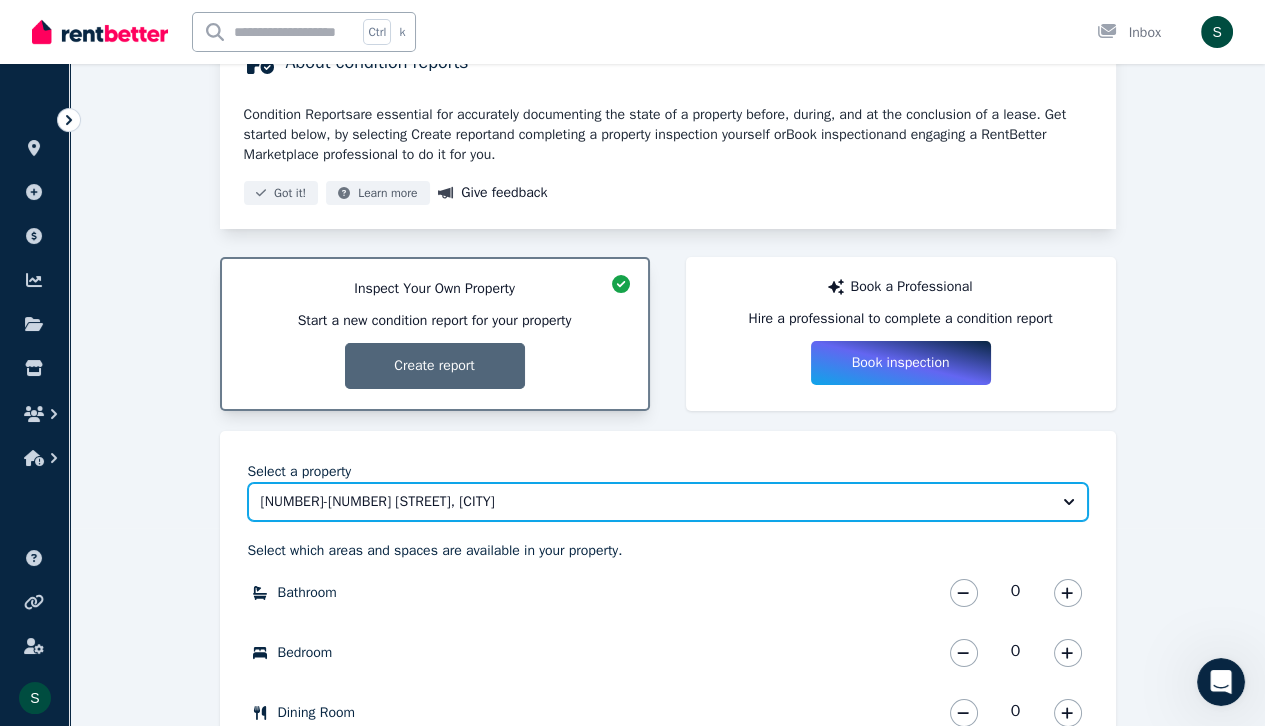 click on "[NUMBER]-[NUMBER] [STREET], [CITY]" at bounding box center [654, 502] 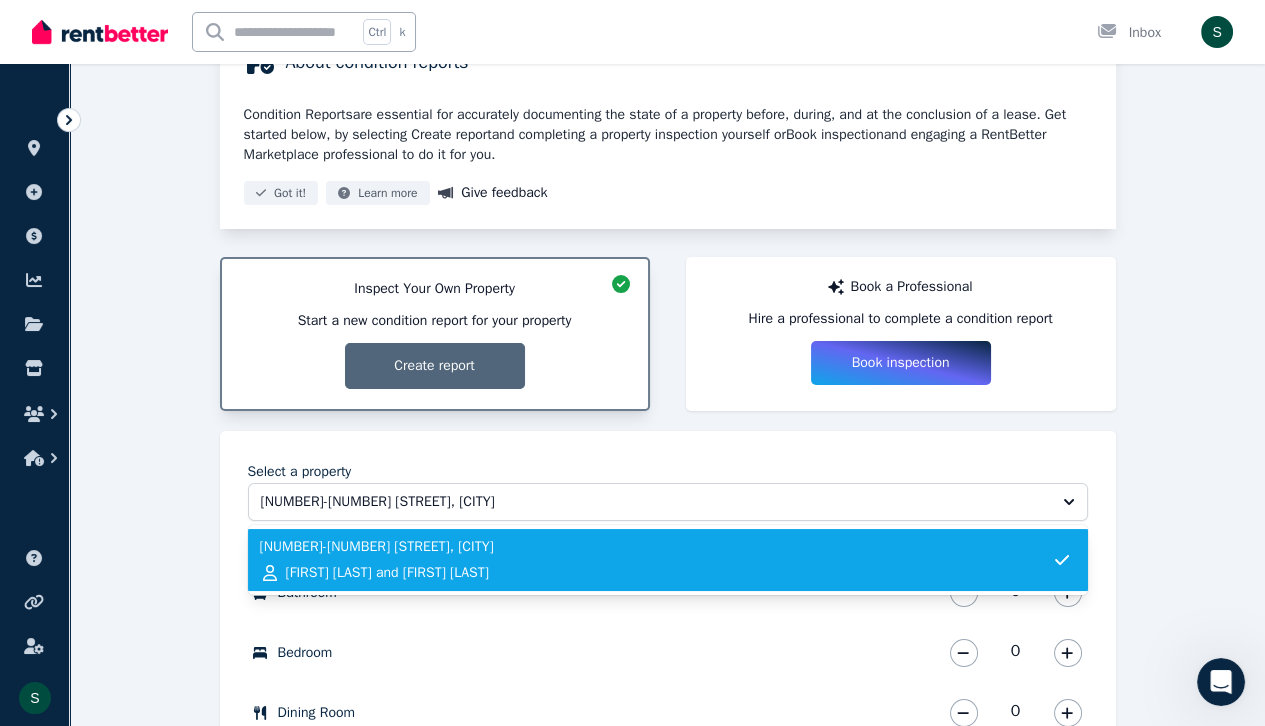 click on "[NUMBER]-[NUMBER] [STREET], [CITY] [FIRST] [LAST] and [FIRST] [LAST]" at bounding box center [656, 560] 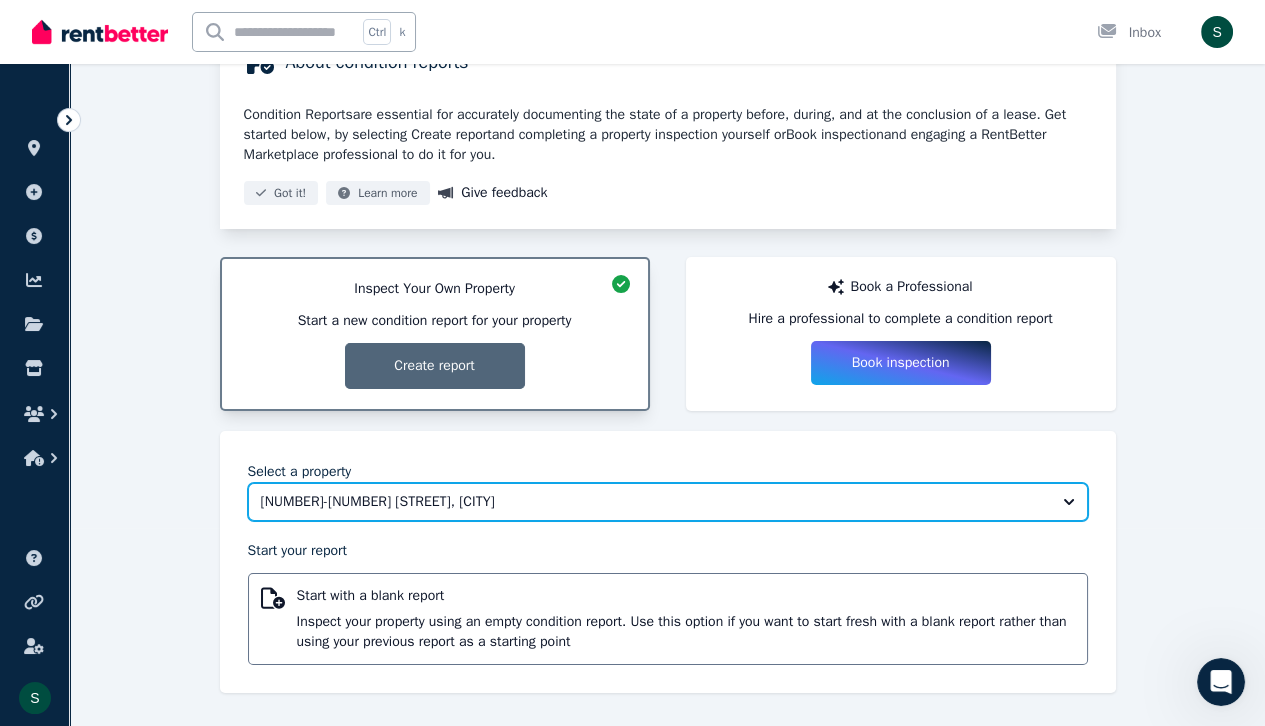 click on "[NUMBER]-[NUMBER] [STREET], [CITY]" at bounding box center (654, 502) 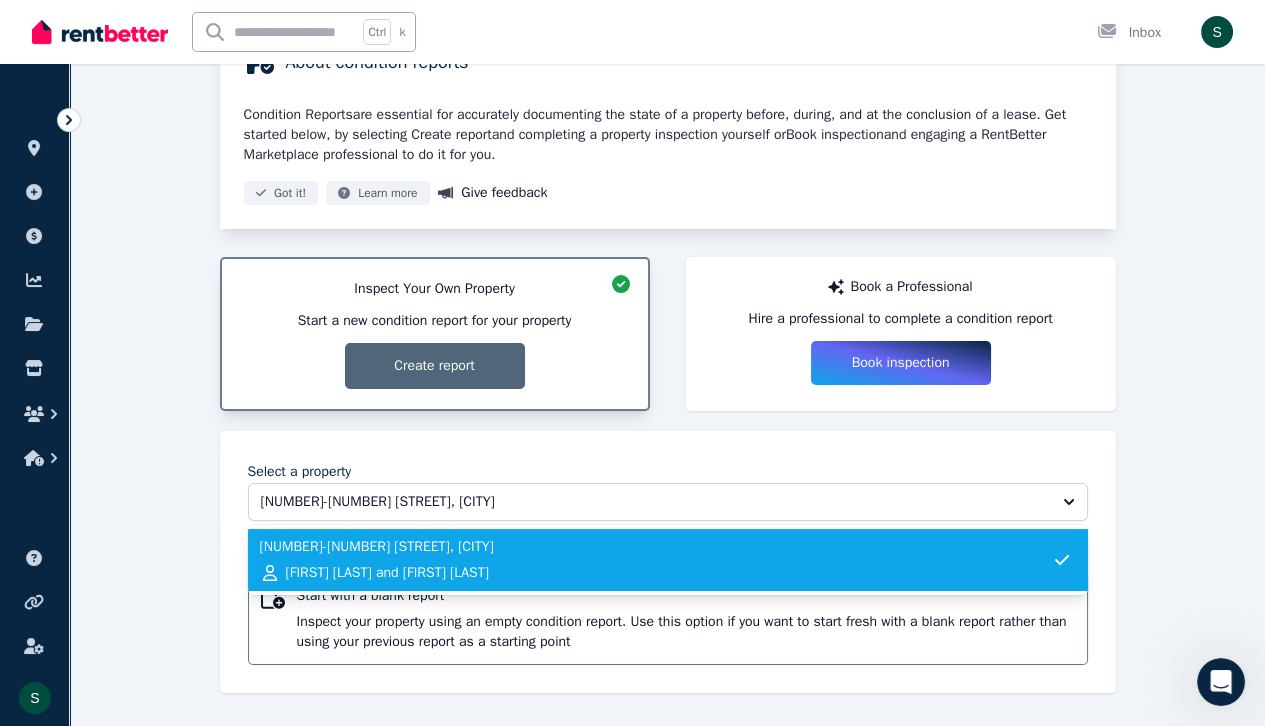 click on "[NUMBER]-[NUMBER] [STREET], [CITY] [FIRST] [LAST] and [FIRST] [LAST]" at bounding box center (656, 560) 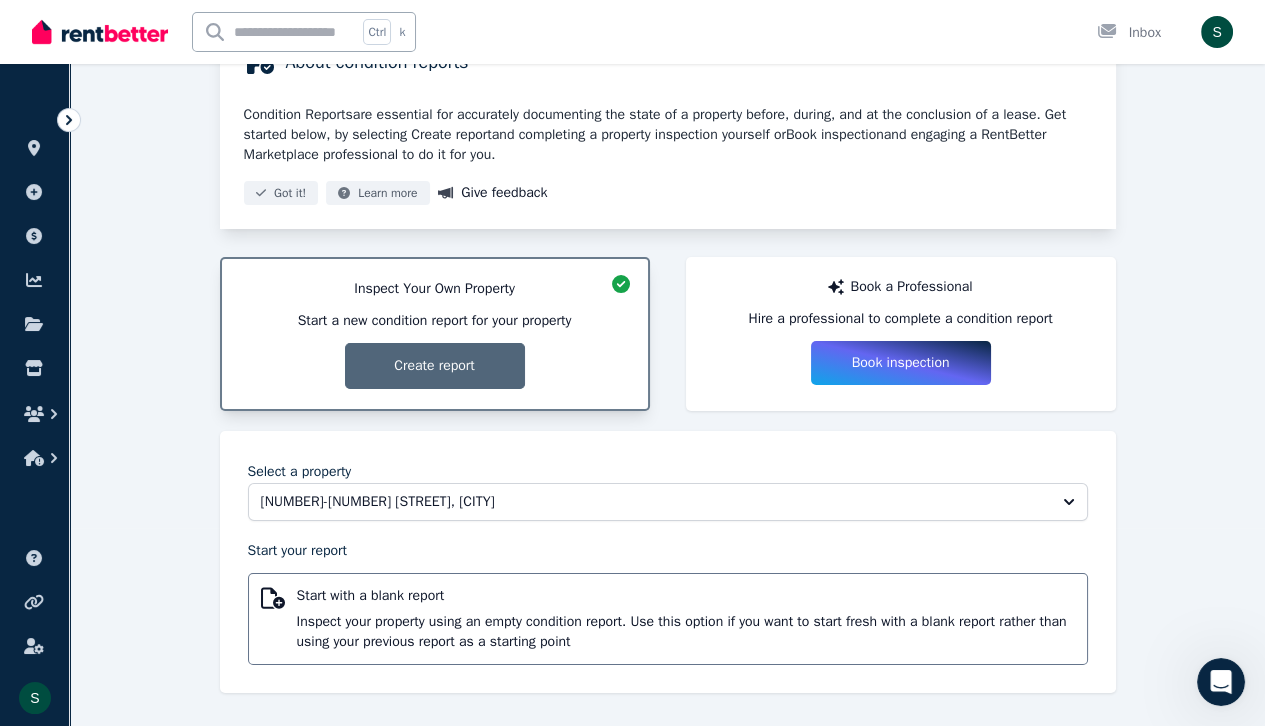 click on "Create your condition report About condition reports Condition Reports  are essential for accurately documenting the state of a property before, during, and at the conclusion of a lease. Get started below, by selecting   Create report  and completing a property inspection yourself or  Book inspection  and engaging a RentBetter Marketplace professional to do it for you. Got it! Learn more Give feedback Inspect Your Own Property Start a new condition report for your property Create report Book a Professional Hire a professional to complete a condition report Book inspection Select a property [NUMBER]-[NUMBER] [STREET], [CITY] Start your report Start with a blank report Inspect your property using an empty condition report. Use this option if you want to start fresh with a blank report rather than using your previous report as a starting point" at bounding box center (667, 341) 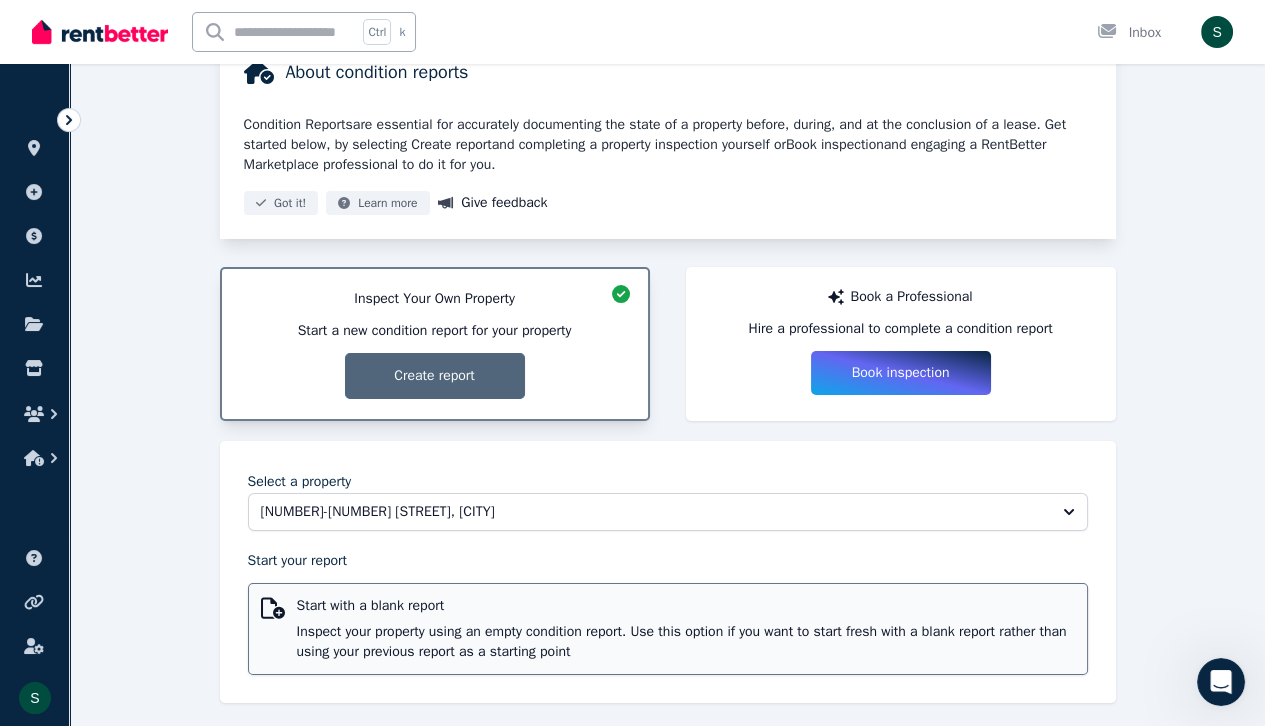 scroll, scrollTop: 200, scrollLeft: 0, axis: vertical 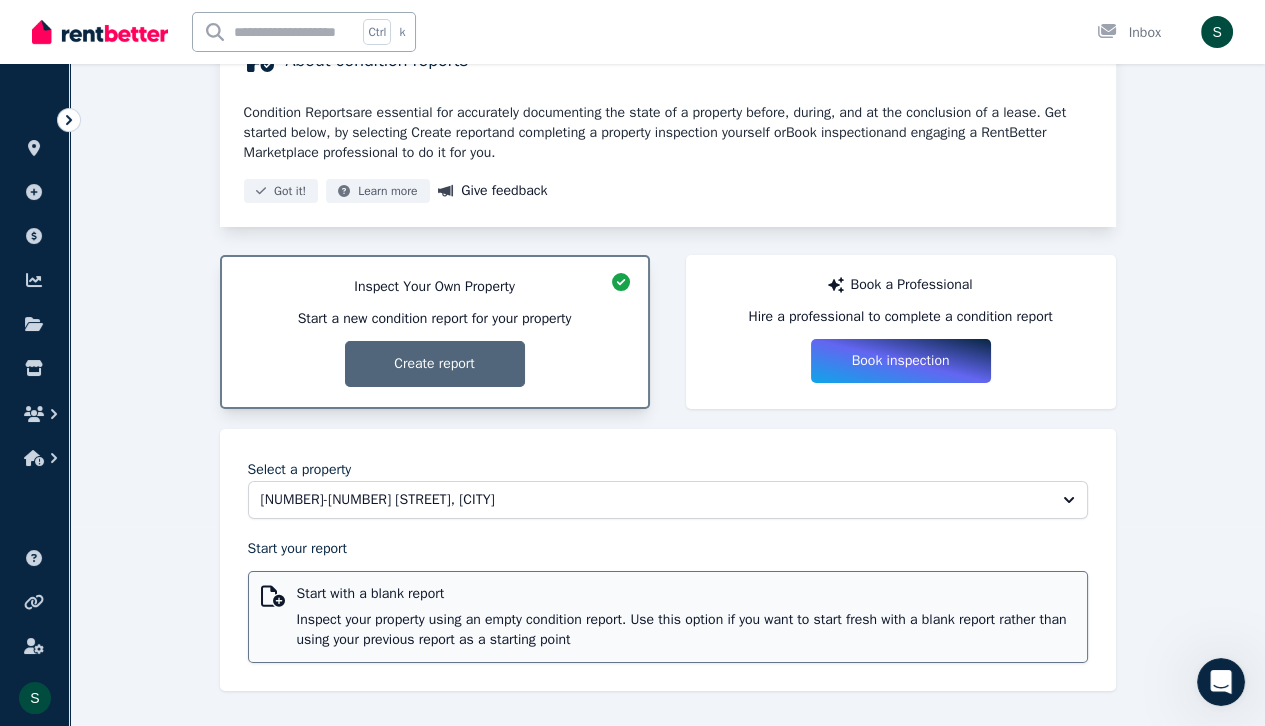 click on "Inspect your property using an empty condition report. Use this option if you want to start fresh with a blank report rather than using your previous report as a starting point" at bounding box center [686, 630] 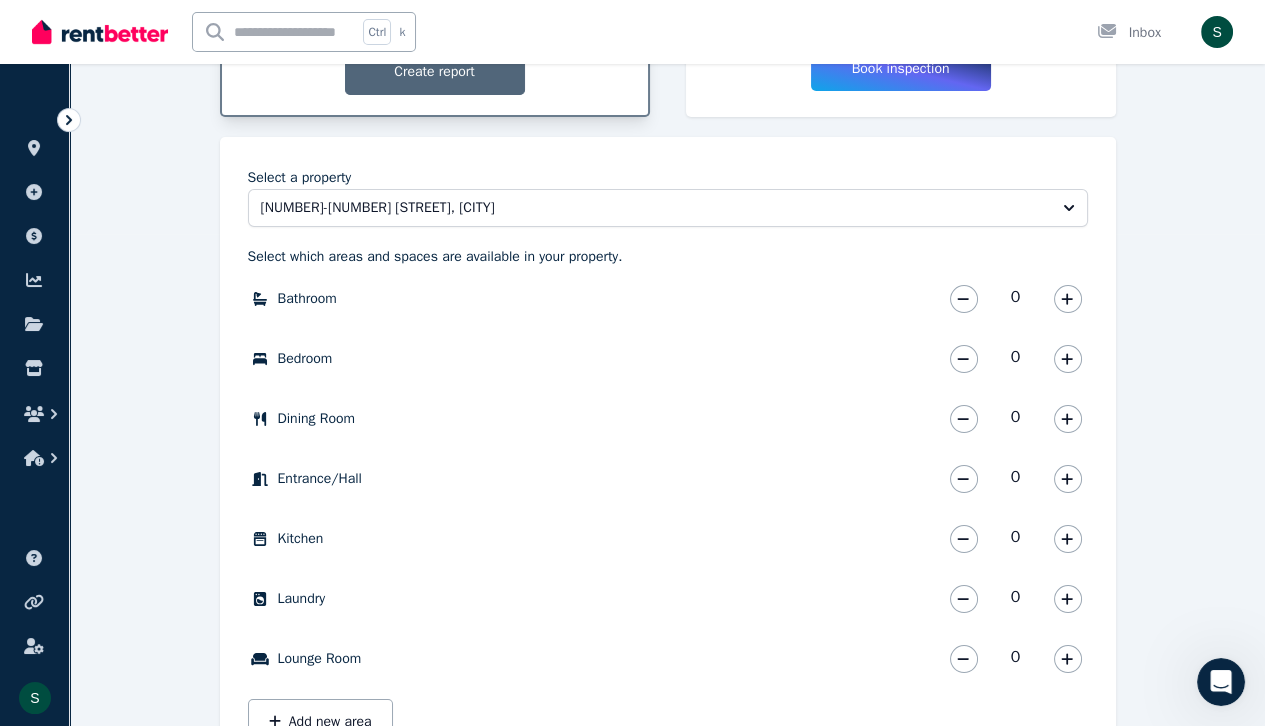 scroll, scrollTop: 540, scrollLeft: 0, axis: vertical 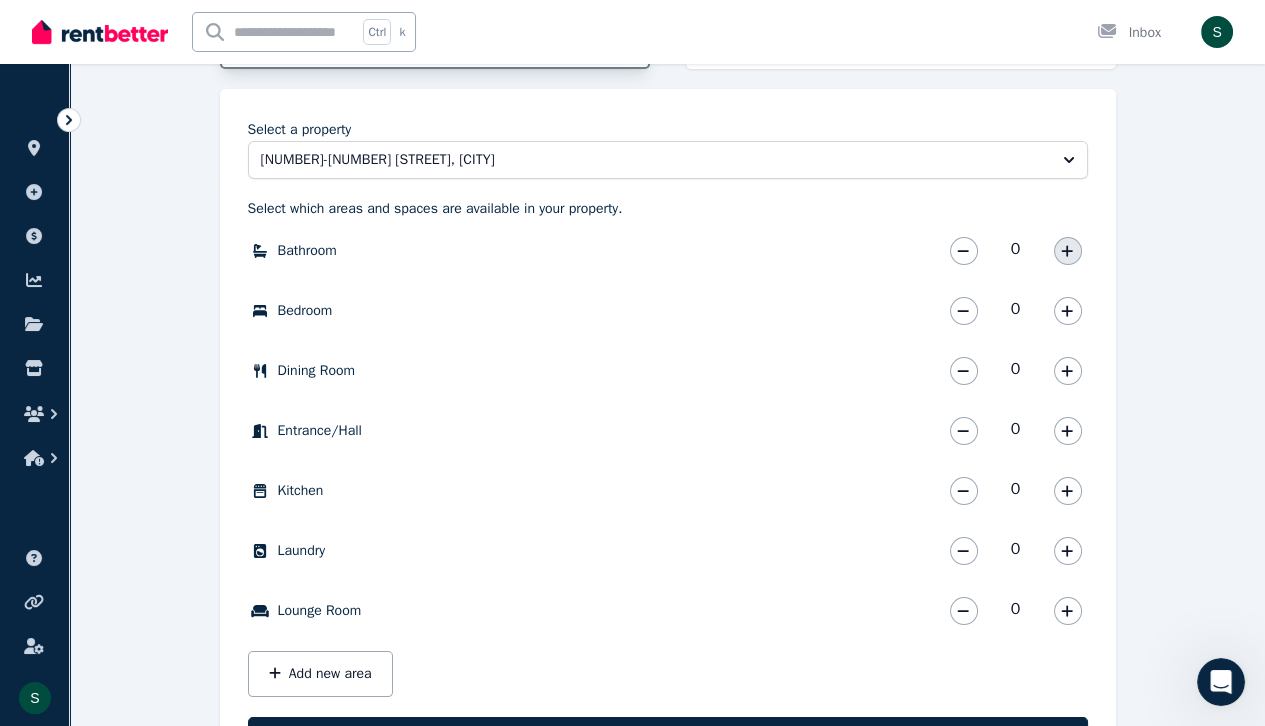 click 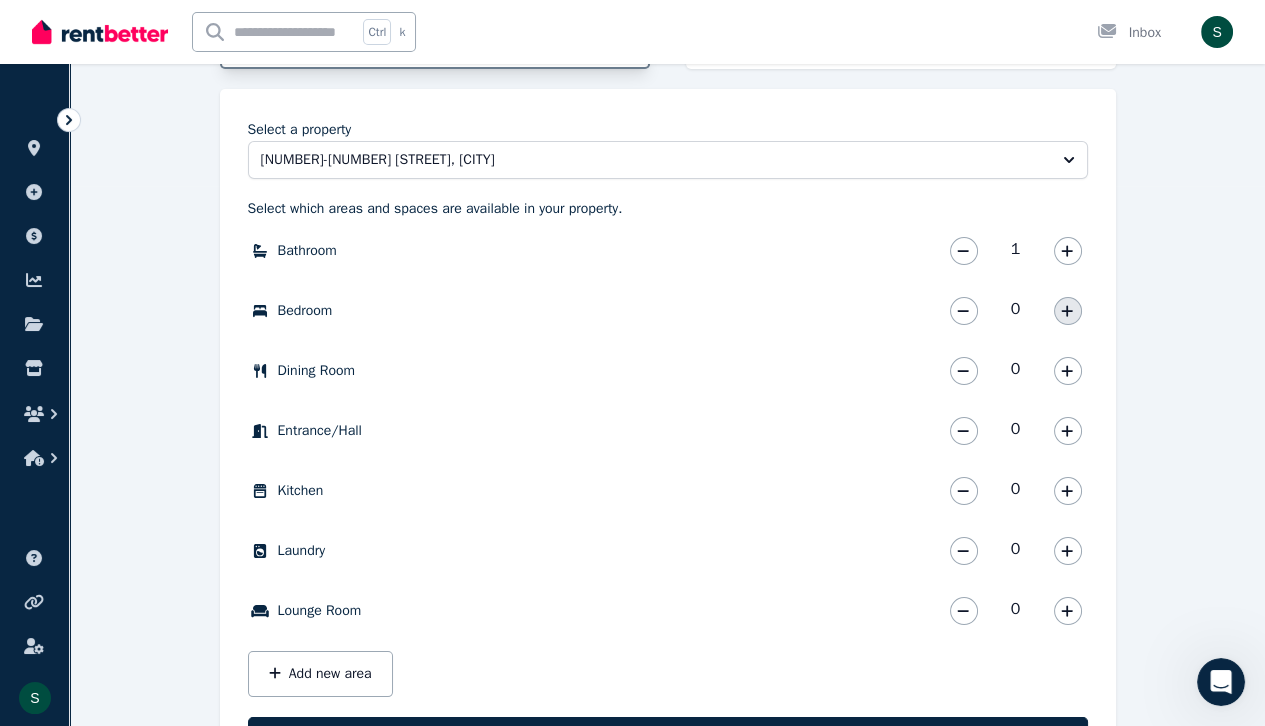 click 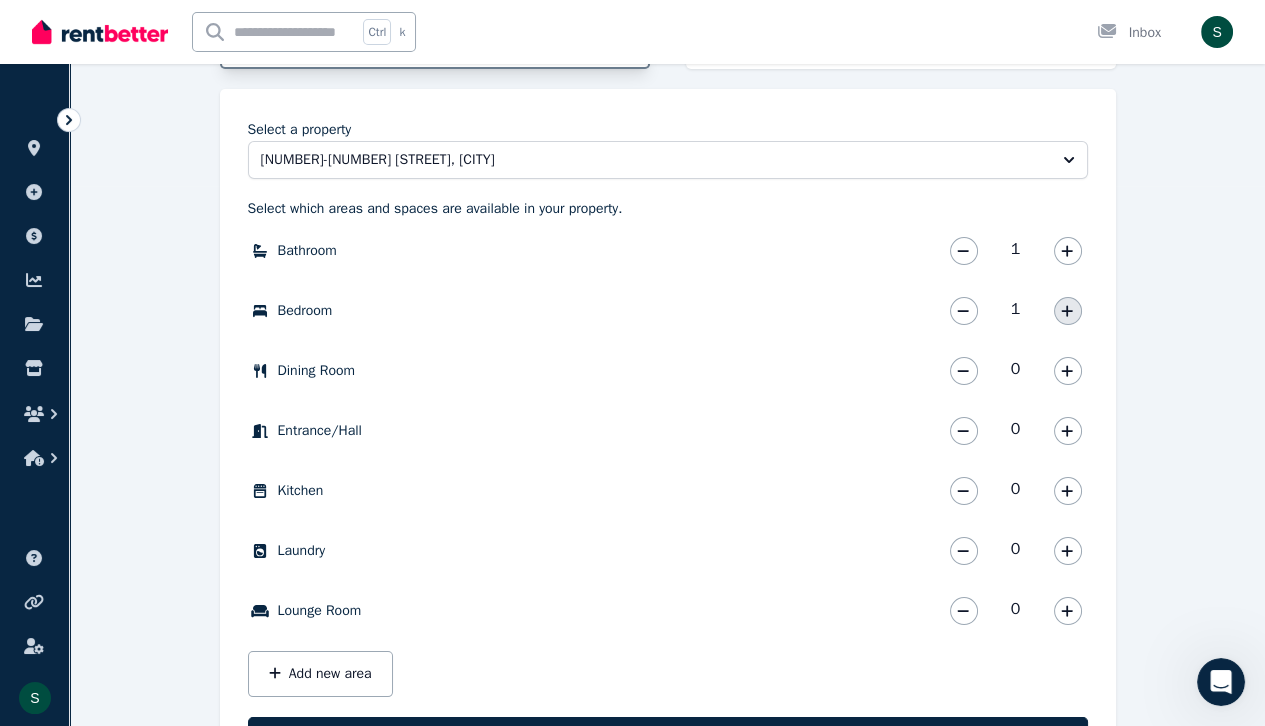click 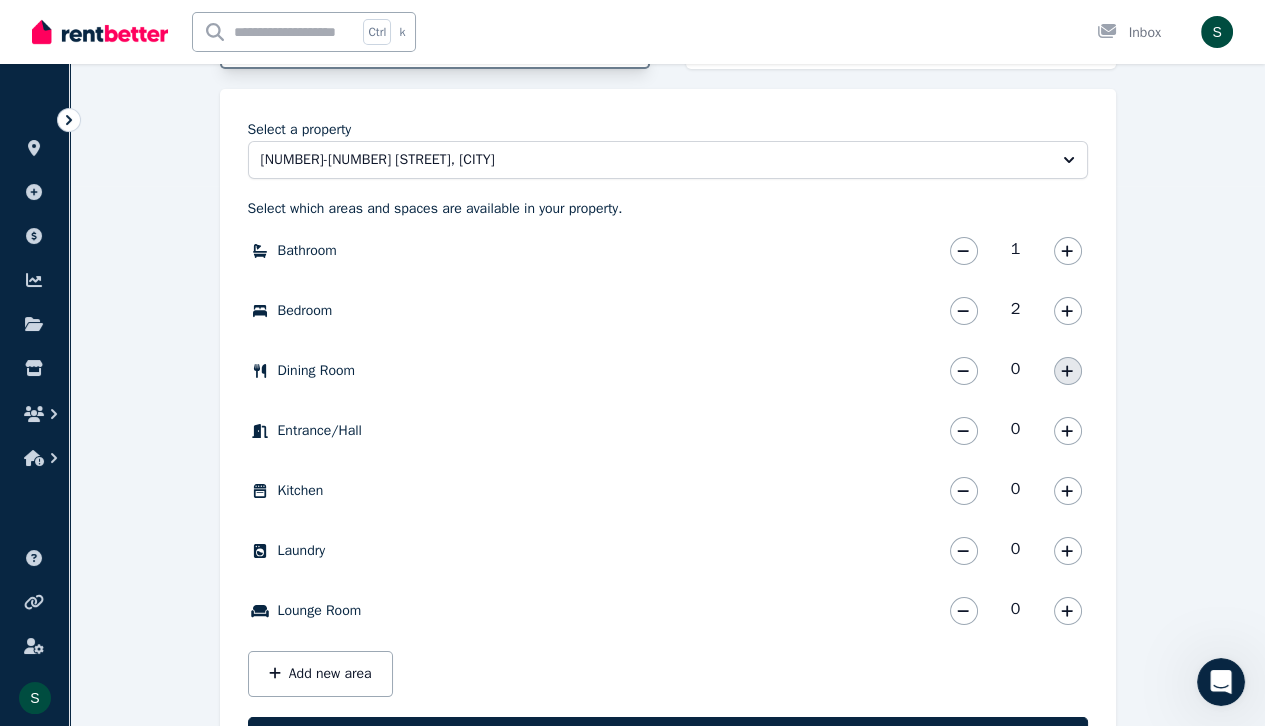 click 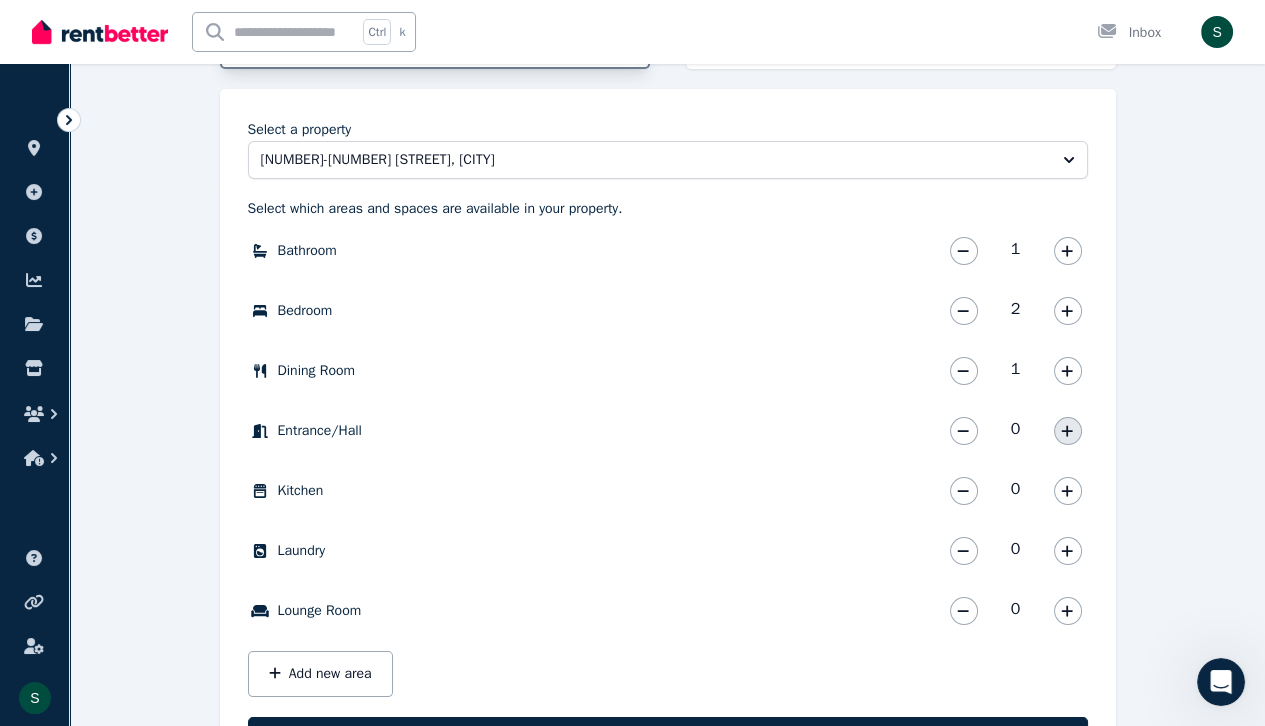 click 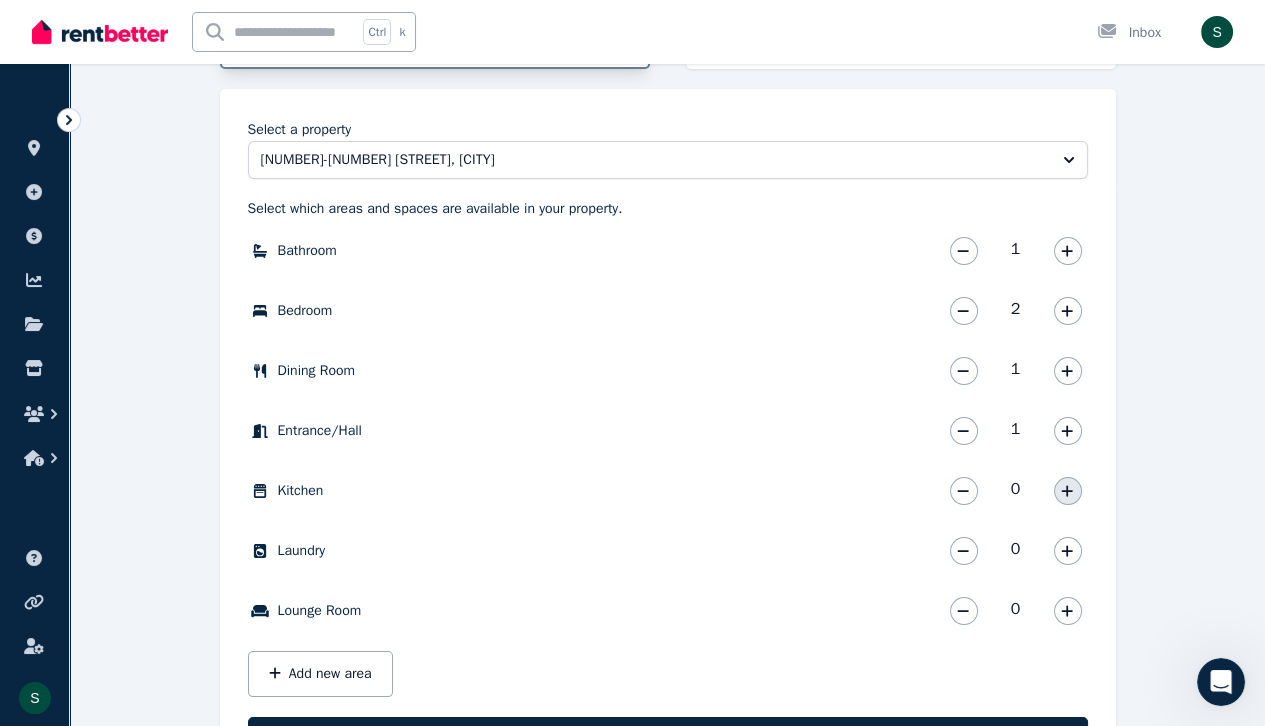 click 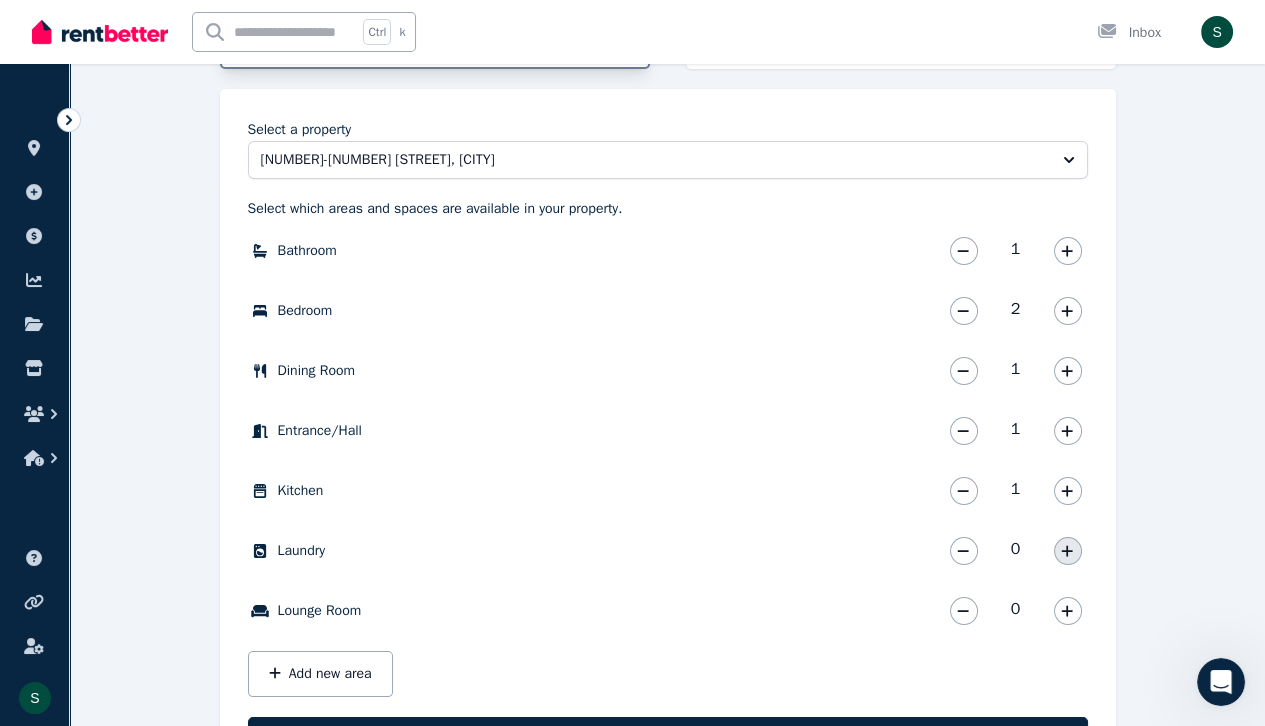 click 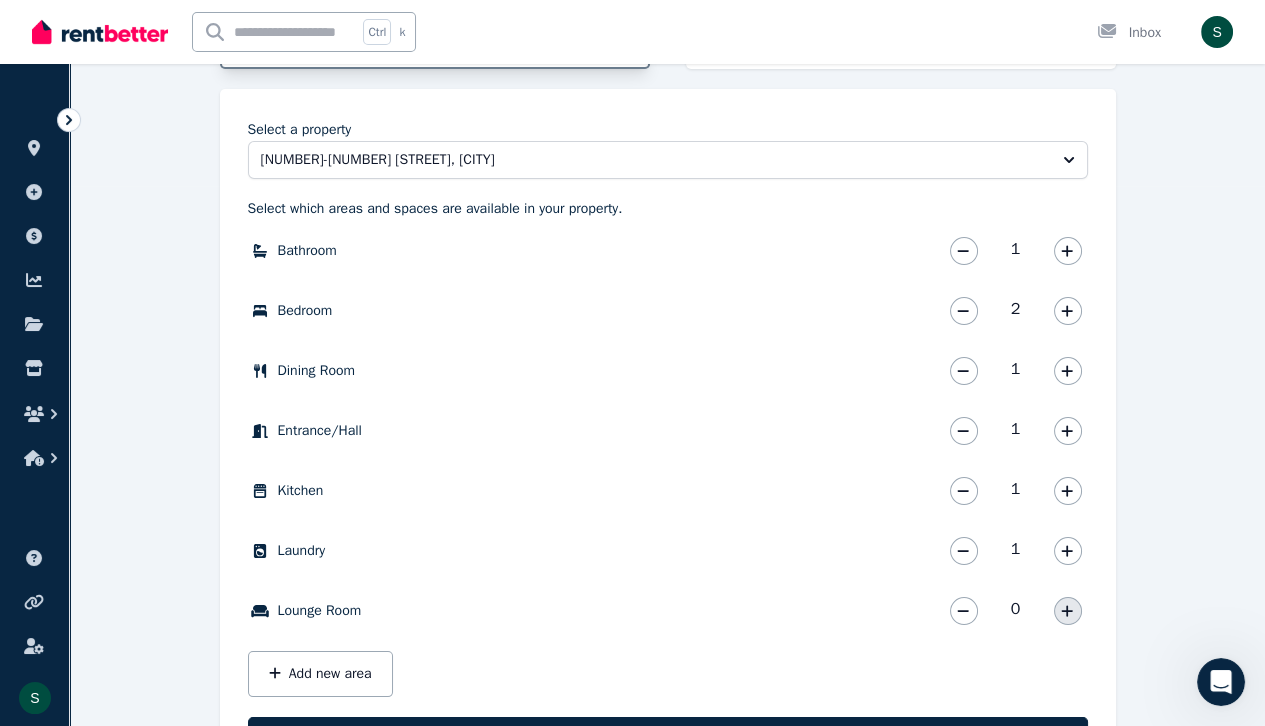 click at bounding box center (1068, 611) 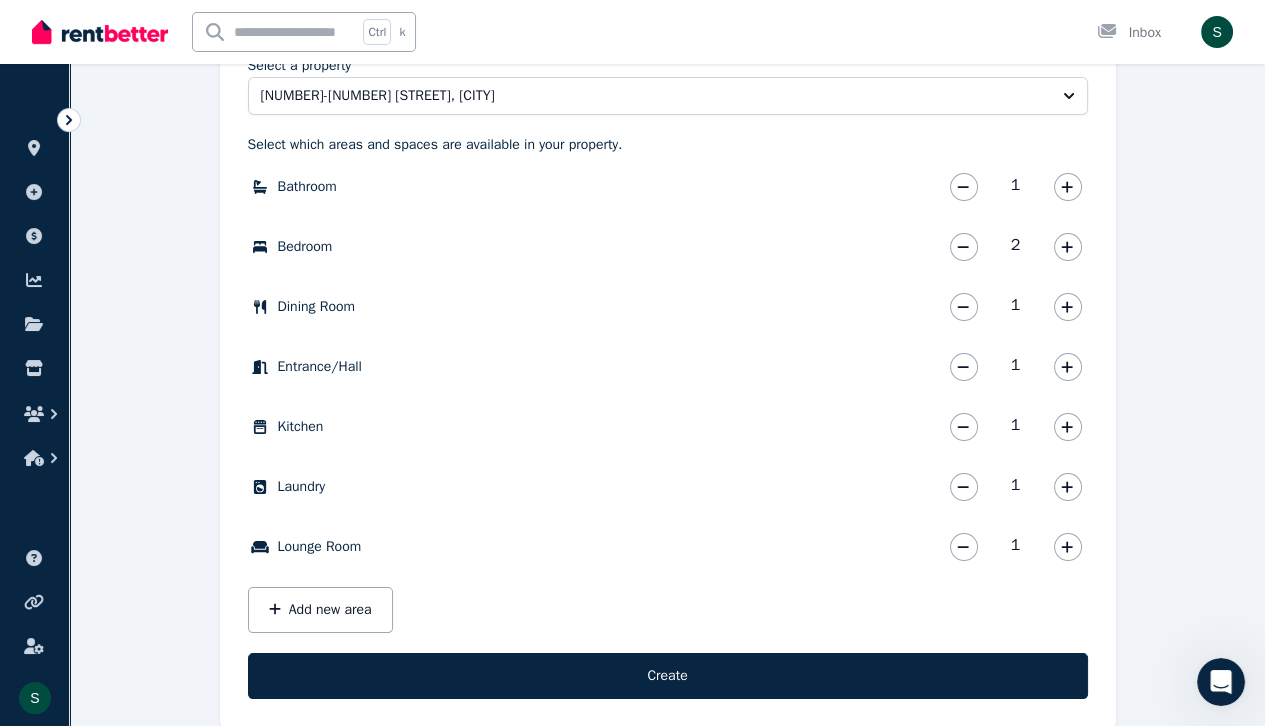 scroll, scrollTop: 612, scrollLeft: 0, axis: vertical 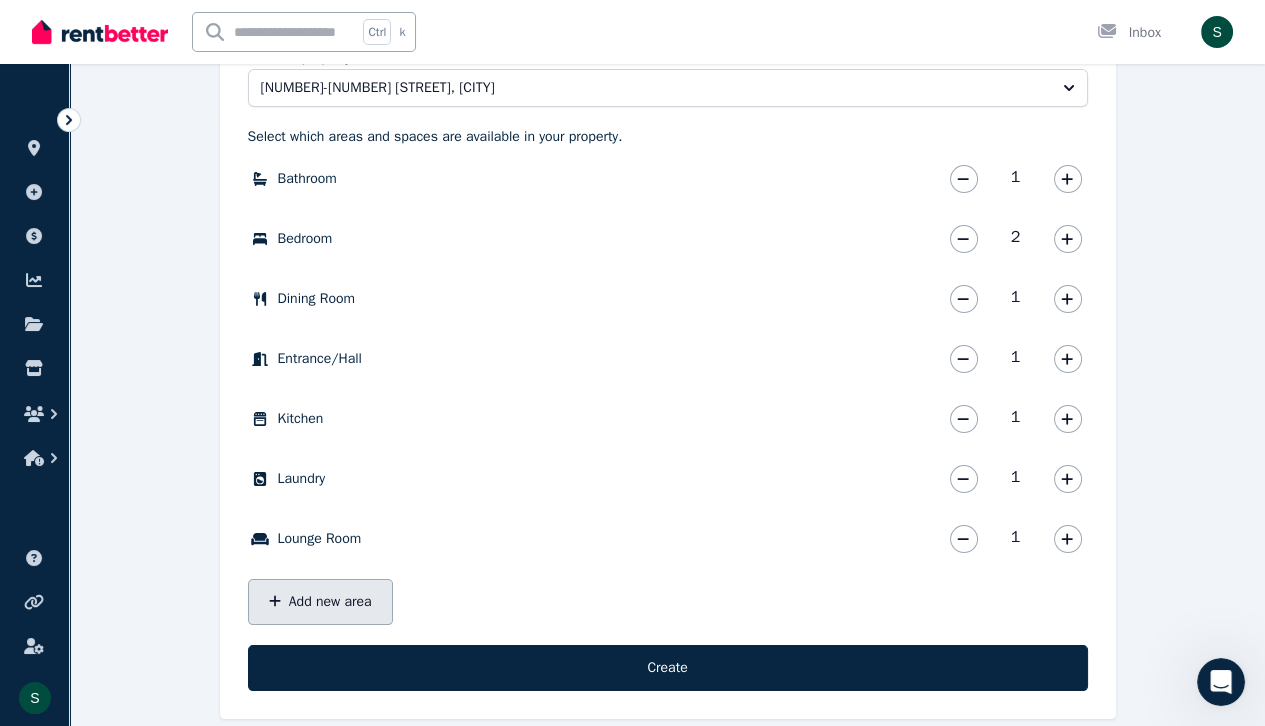 click on "Add new area" at bounding box center (320, 602) 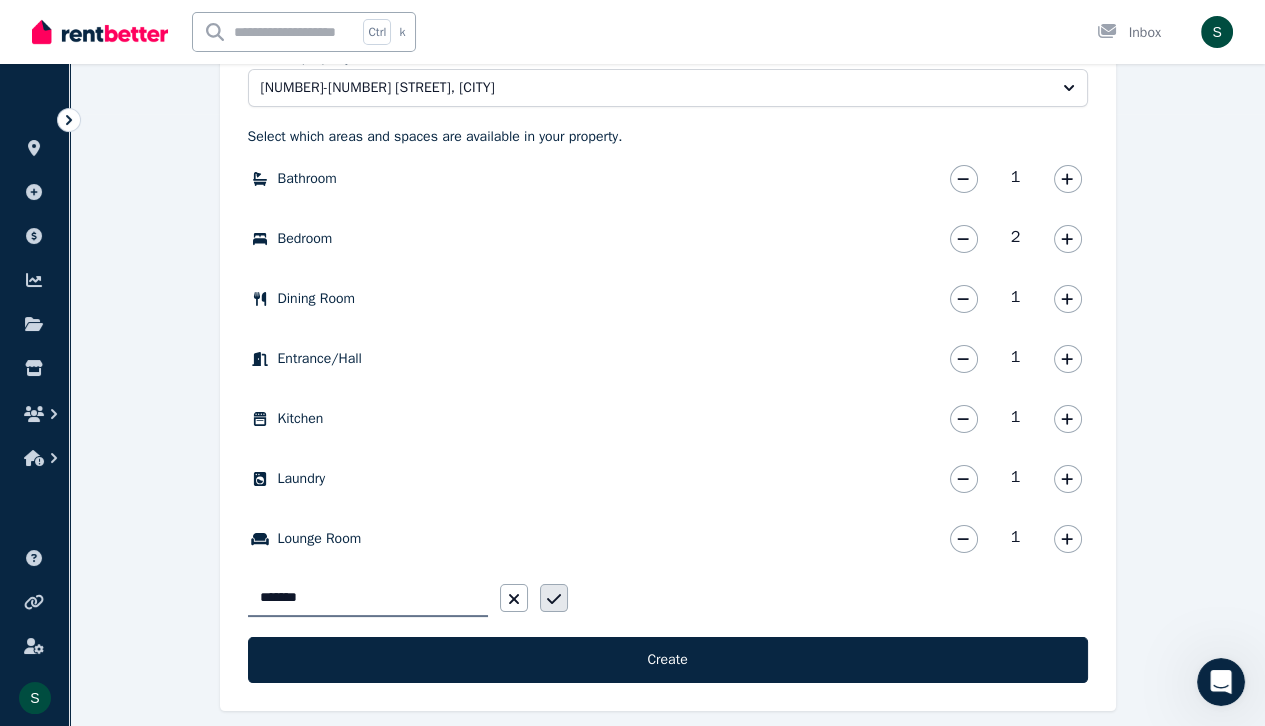 type on "*******" 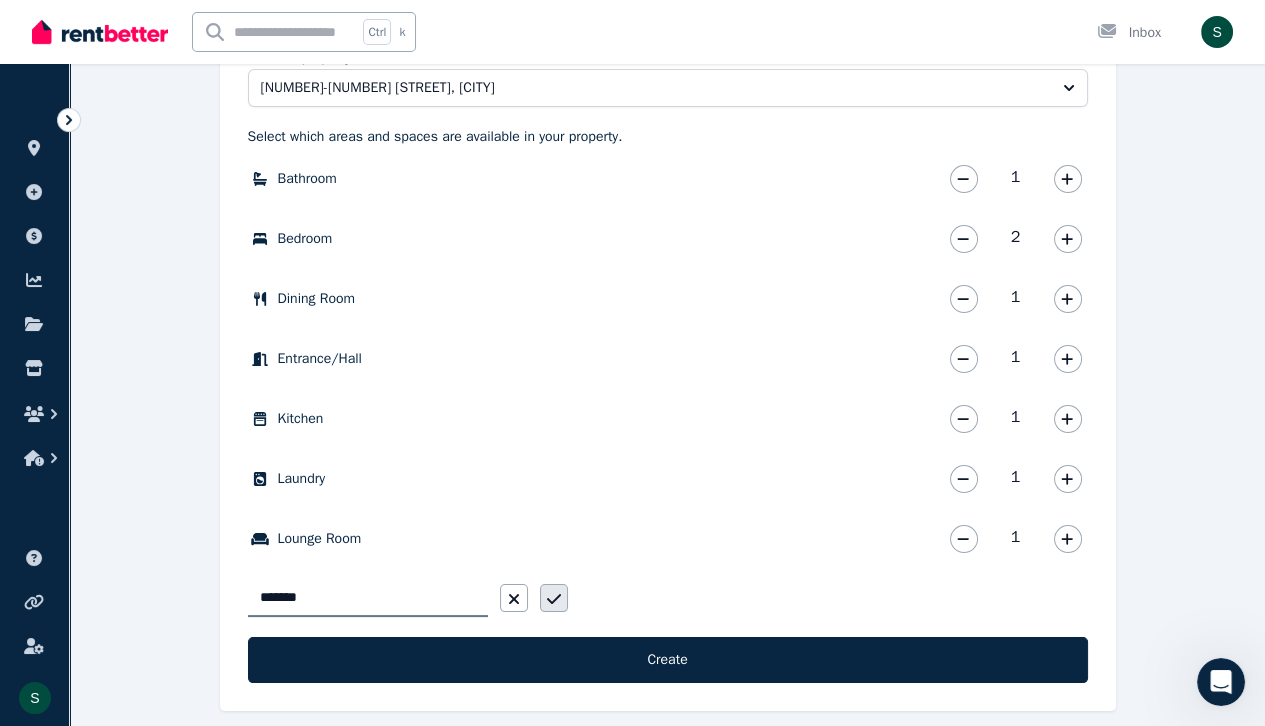 click 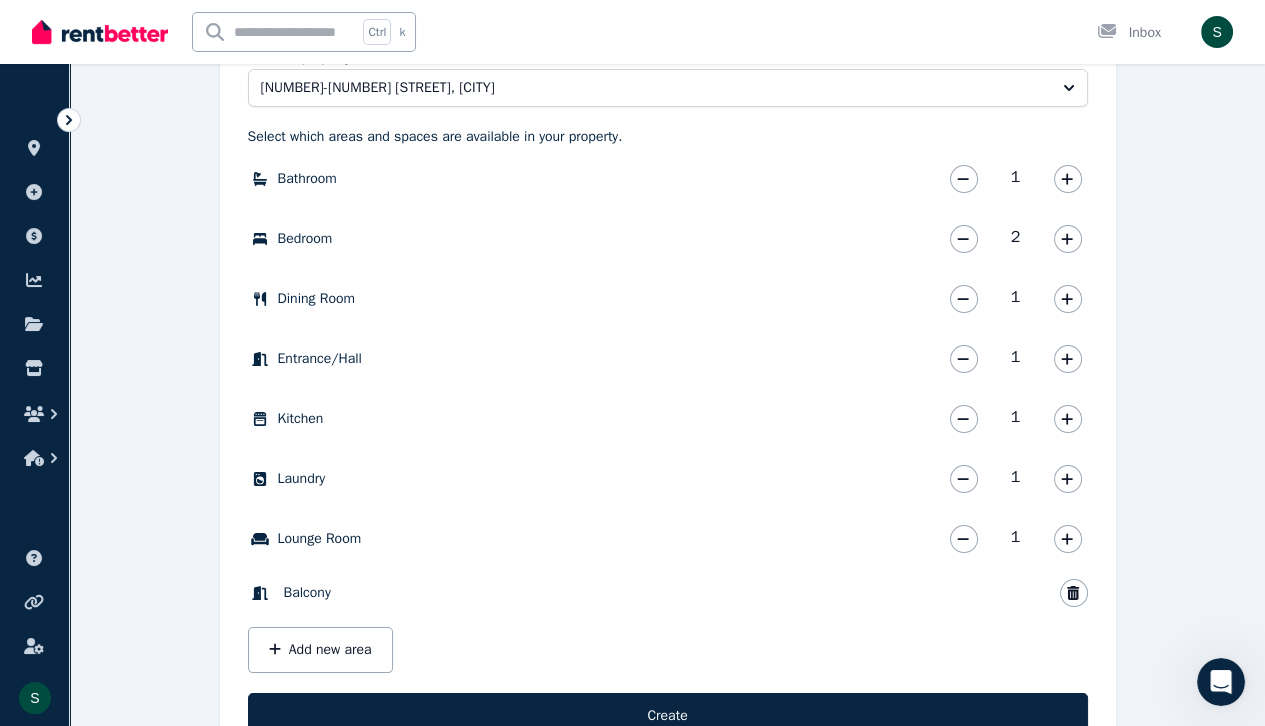 scroll, scrollTop: 687, scrollLeft: 0, axis: vertical 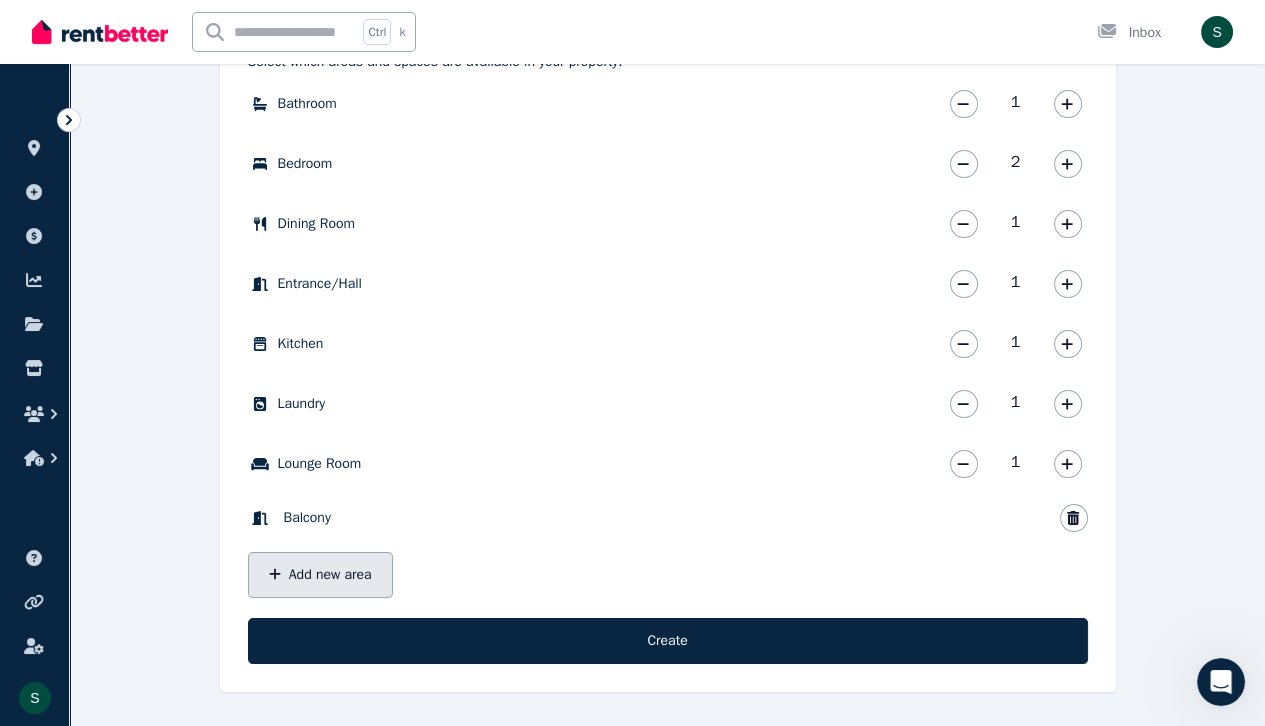 click on "Add new area" at bounding box center [320, 575] 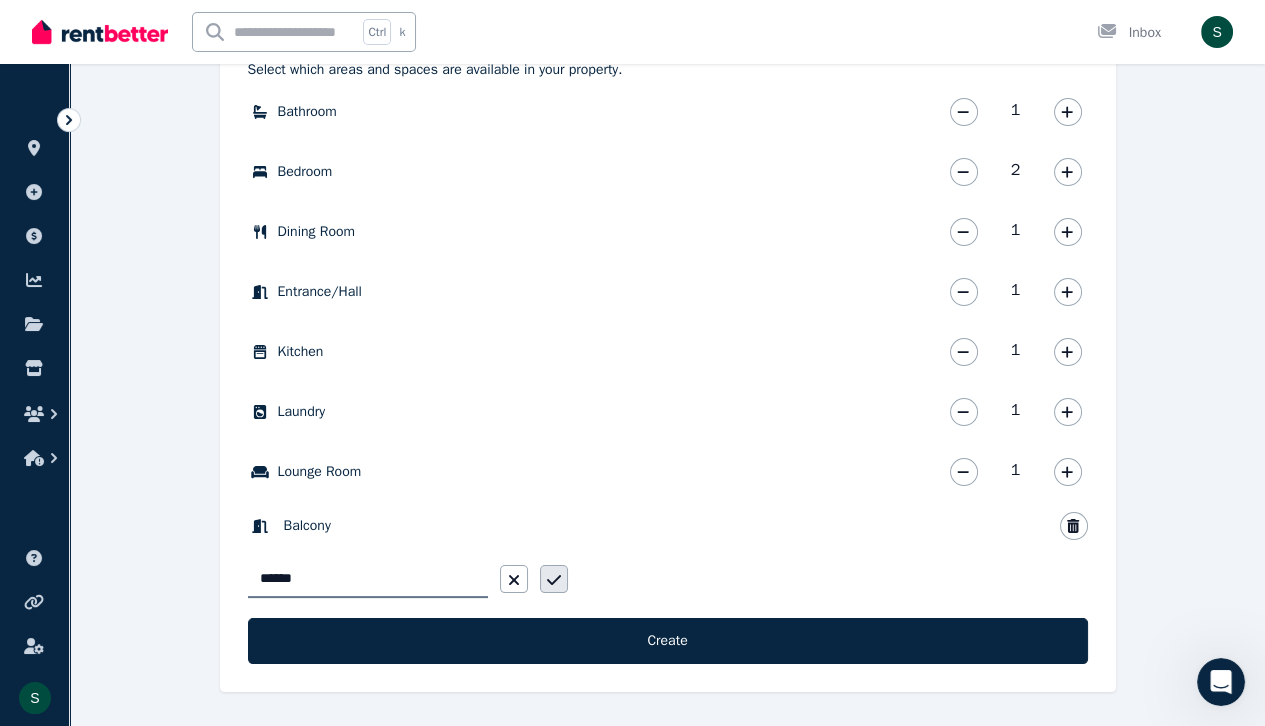 type on "******" 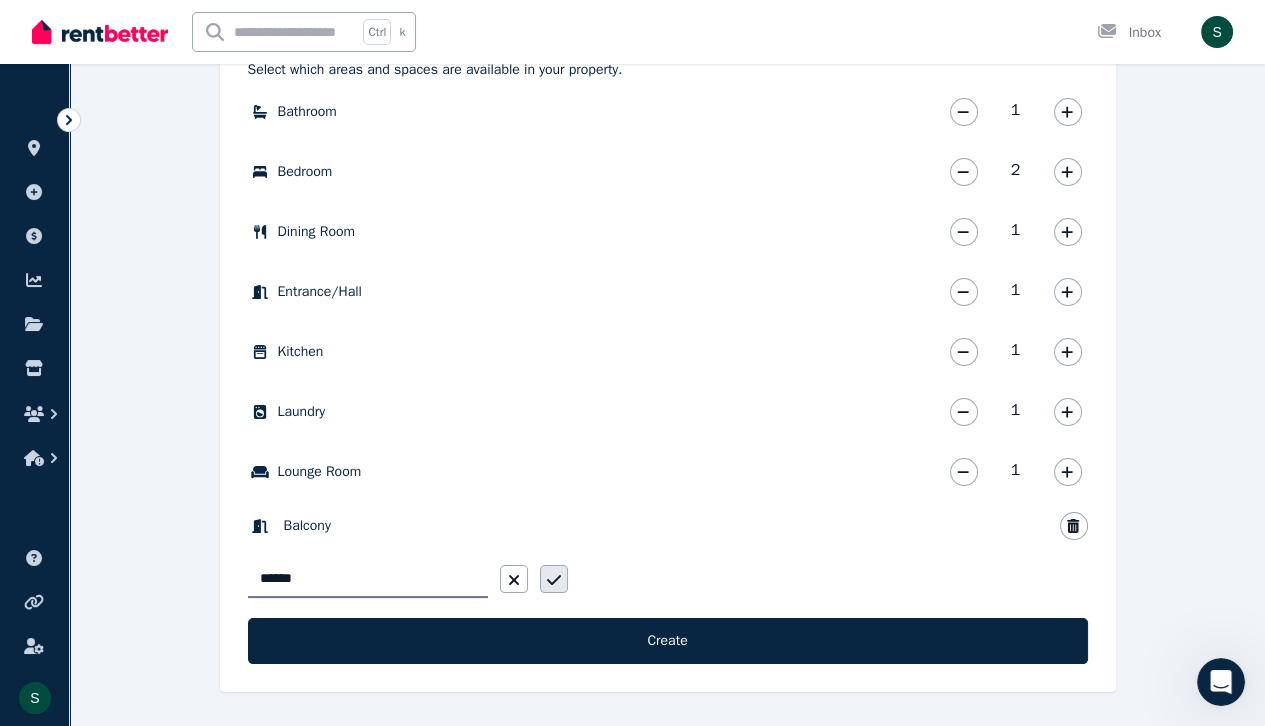 click 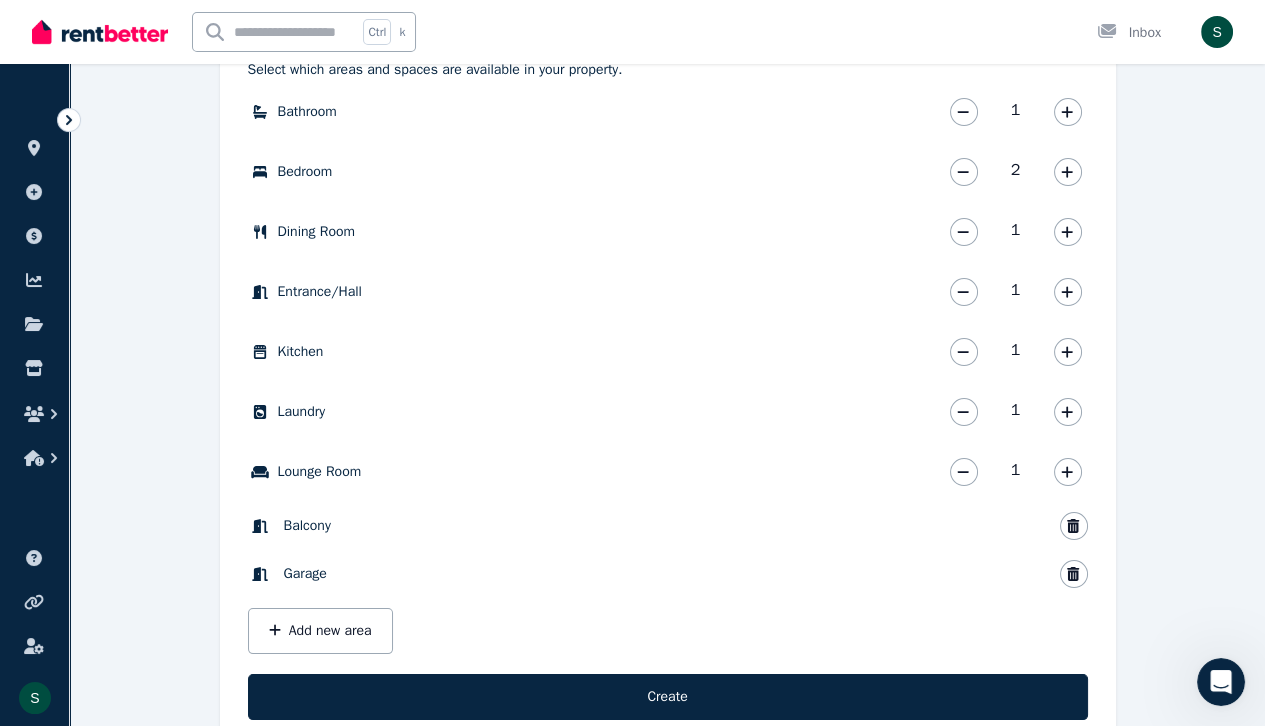 scroll, scrollTop: 735, scrollLeft: 0, axis: vertical 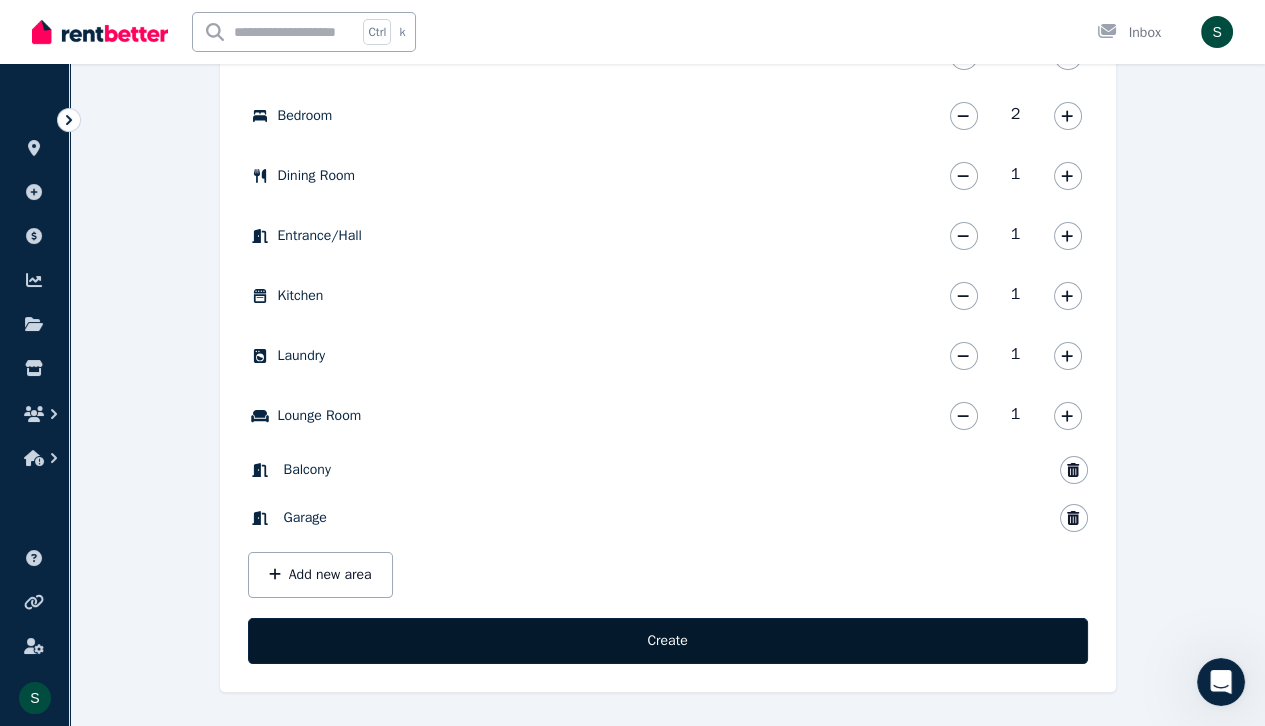 click on "Create" at bounding box center [668, 641] 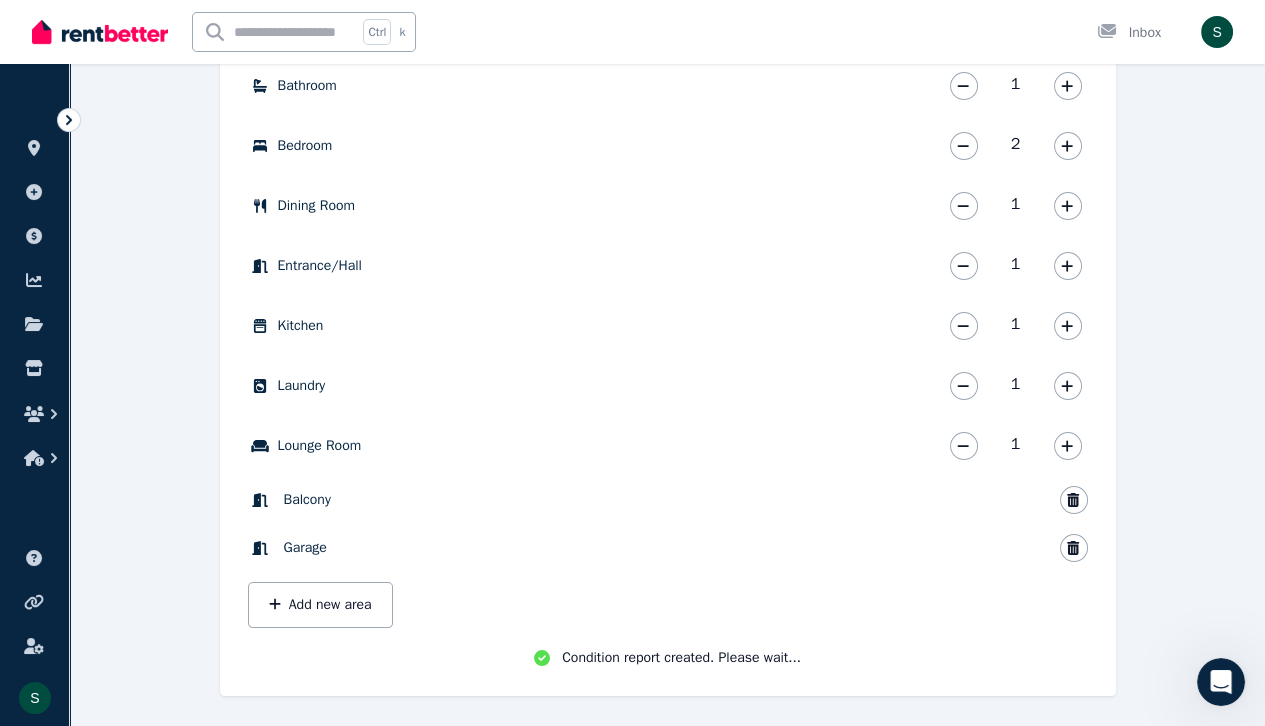 scroll, scrollTop: 713, scrollLeft: 0, axis: vertical 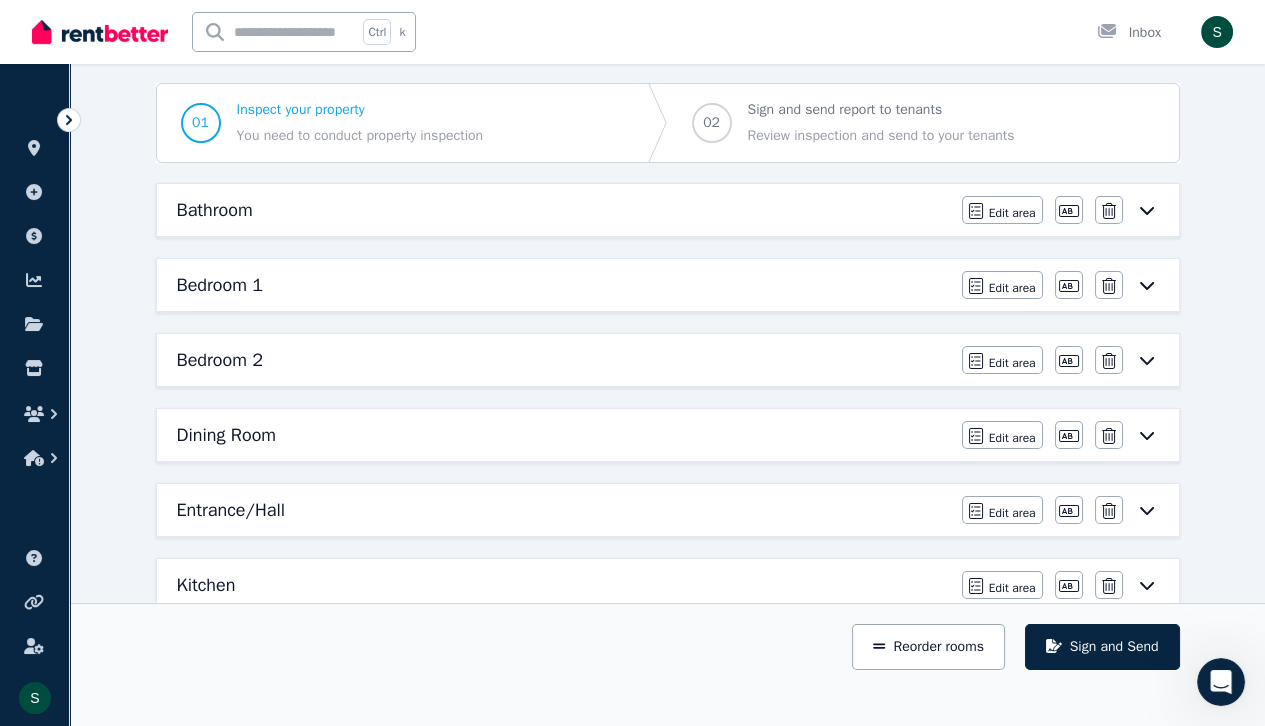 click 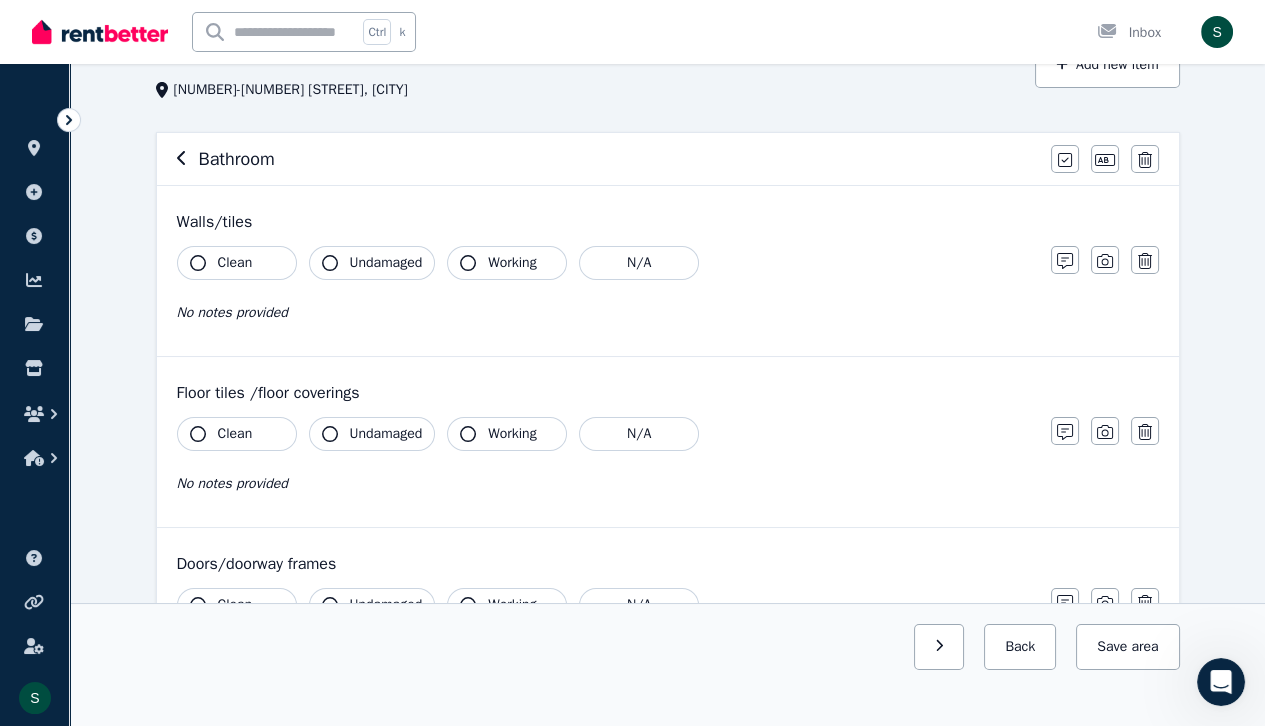 scroll, scrollTop: 123, scrollLeft: 0, axis: vertical 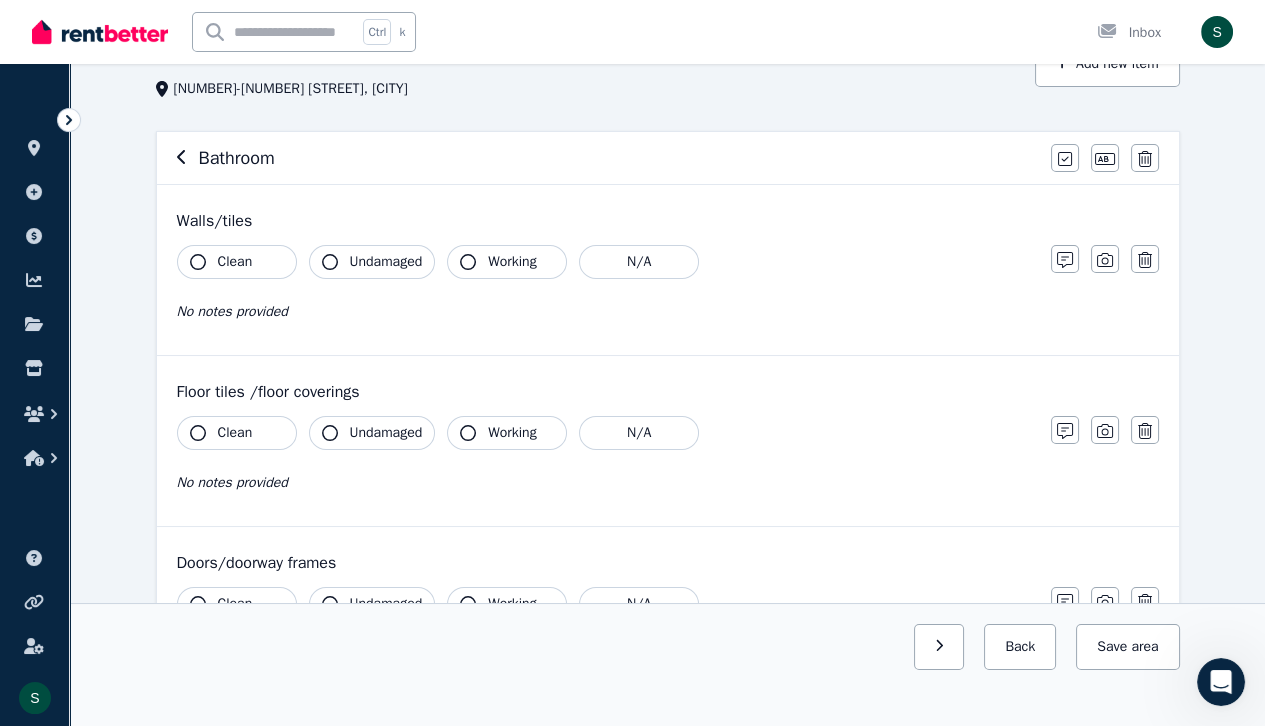 click on "Clean" at bounding box center (237, 262) 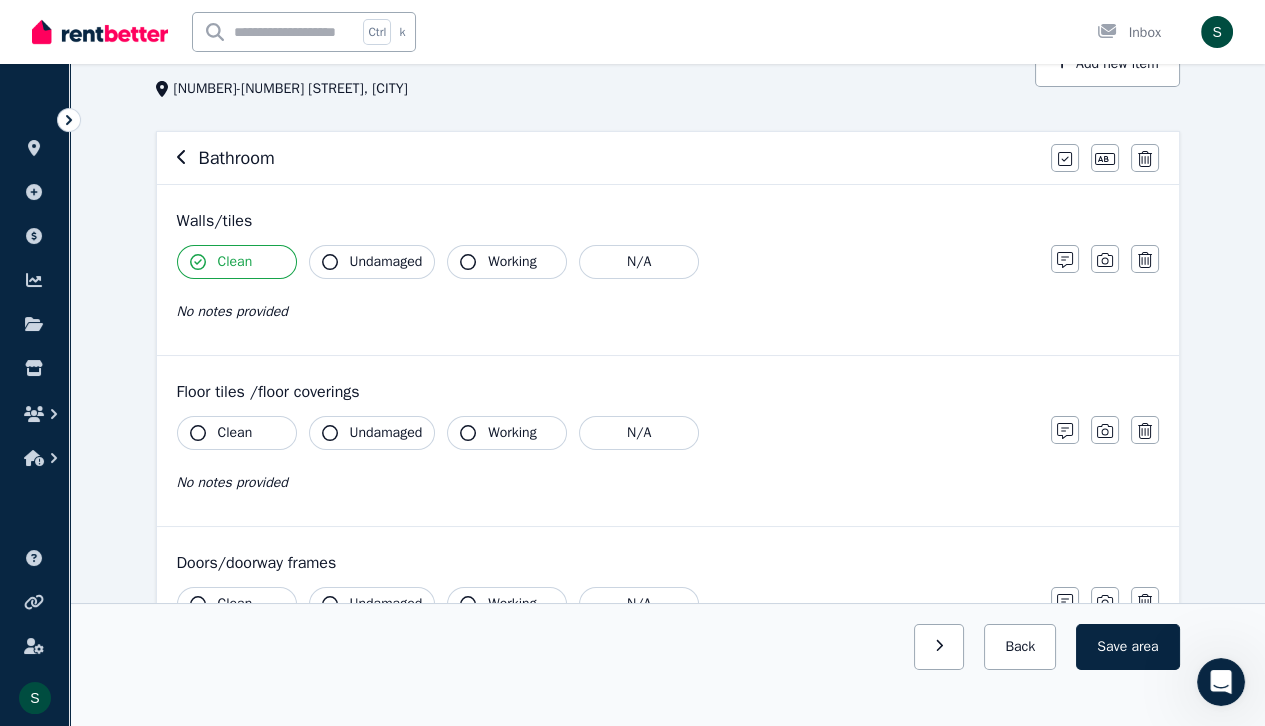 click 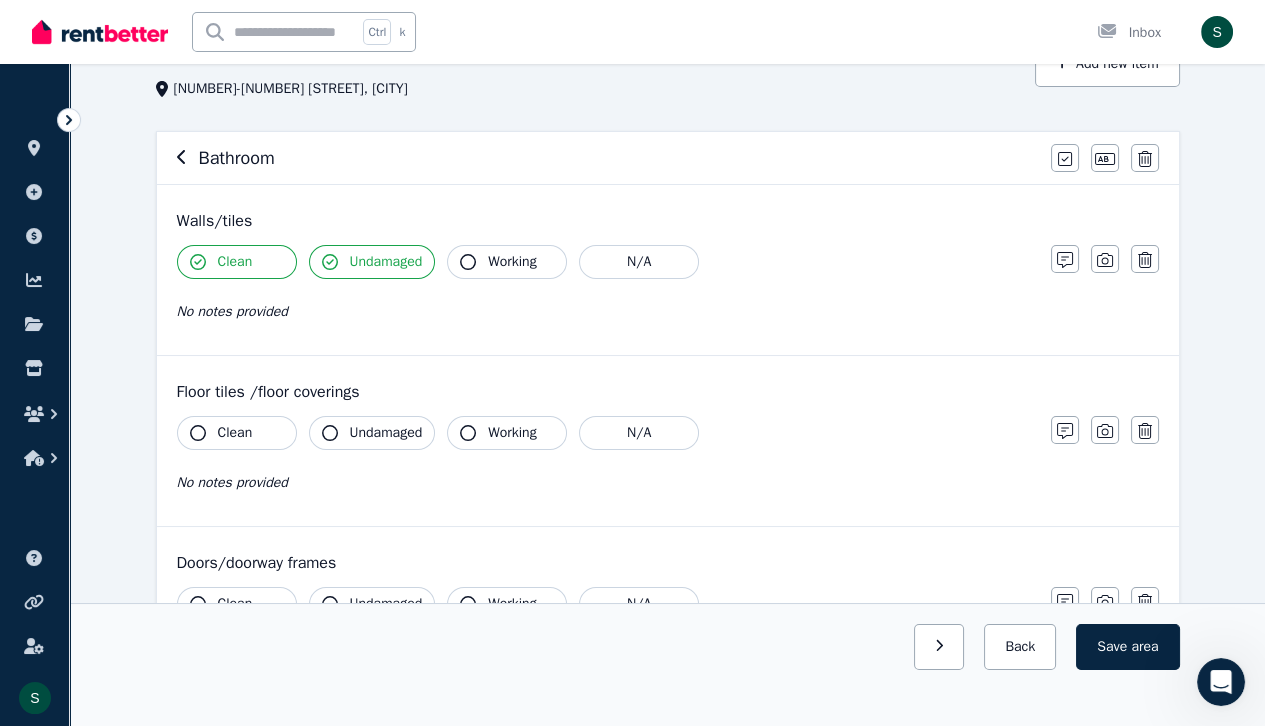 click on "Clean Undamaged Working N/A No notes provided" at bounding box center [604, 294] 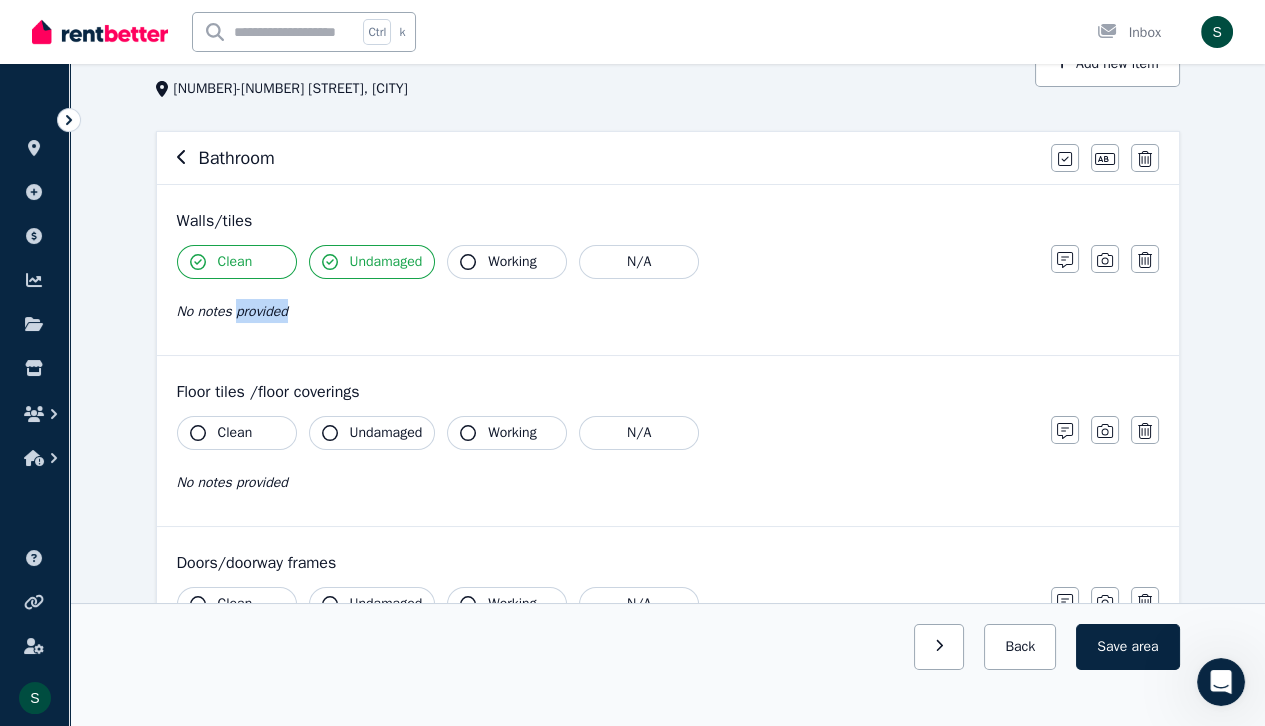 click on "No notes provided" at bounding box center (232, 311) 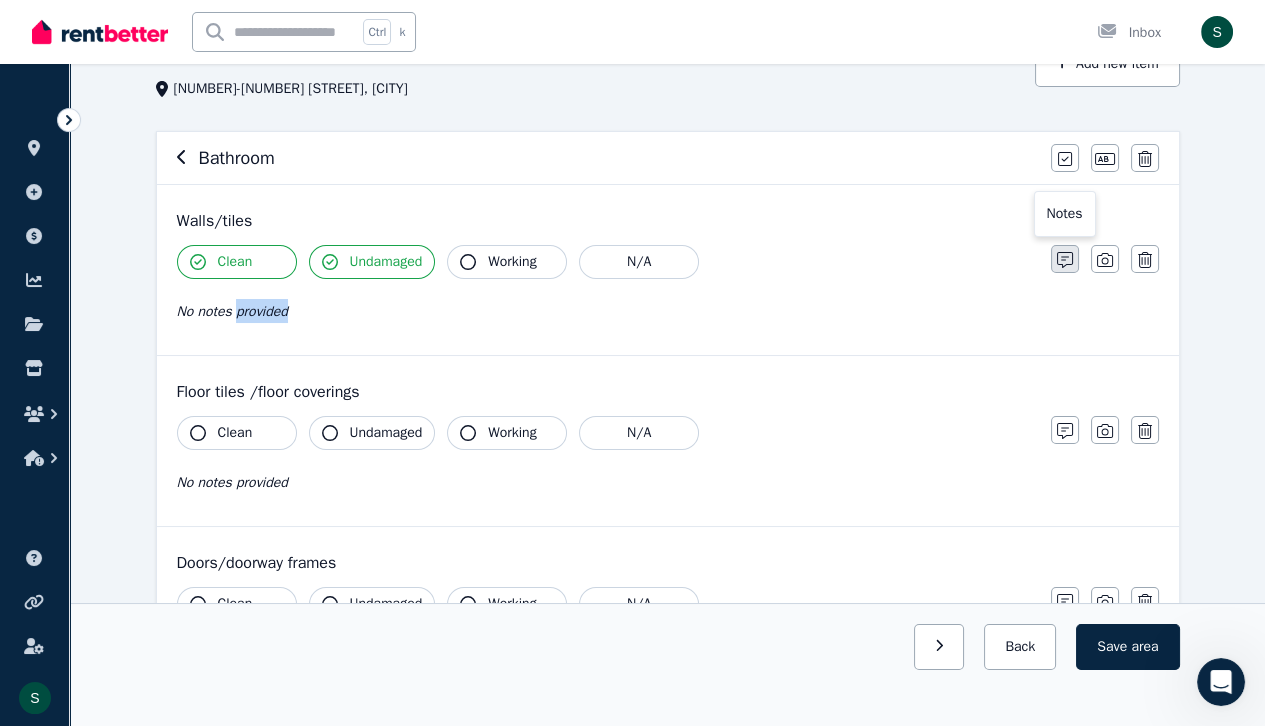 click 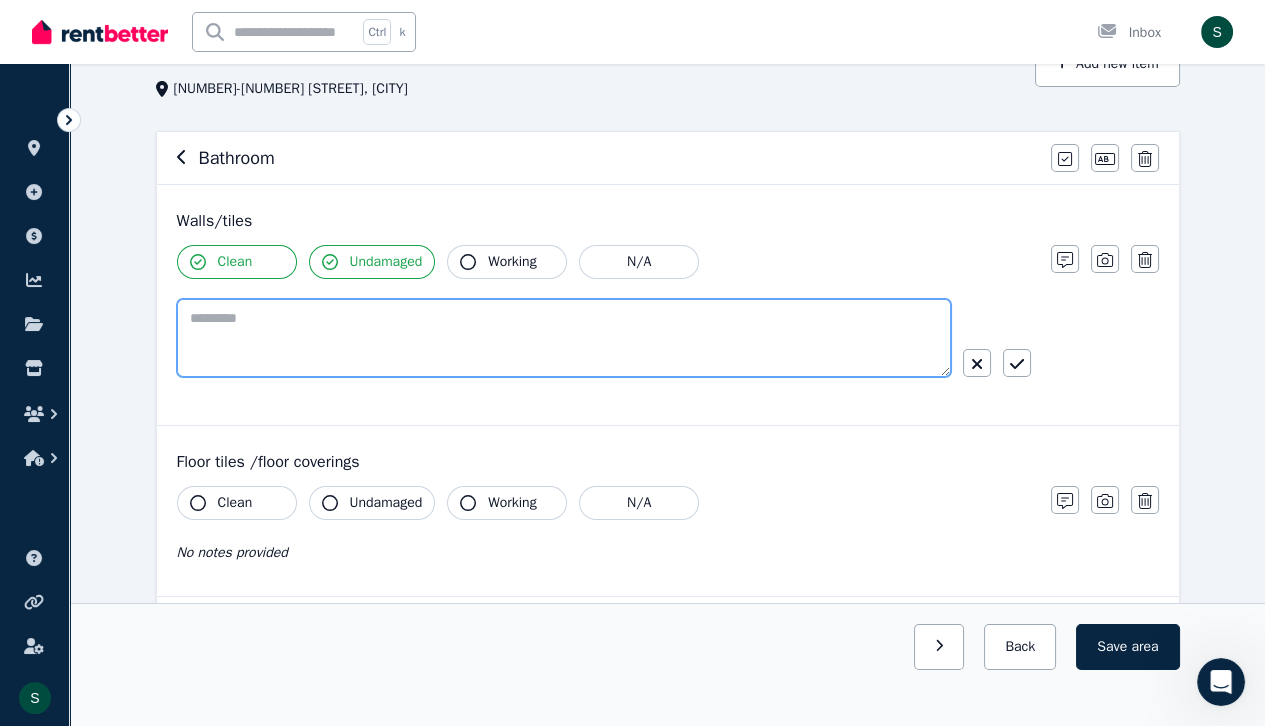 click at bounding box center [564, 338] 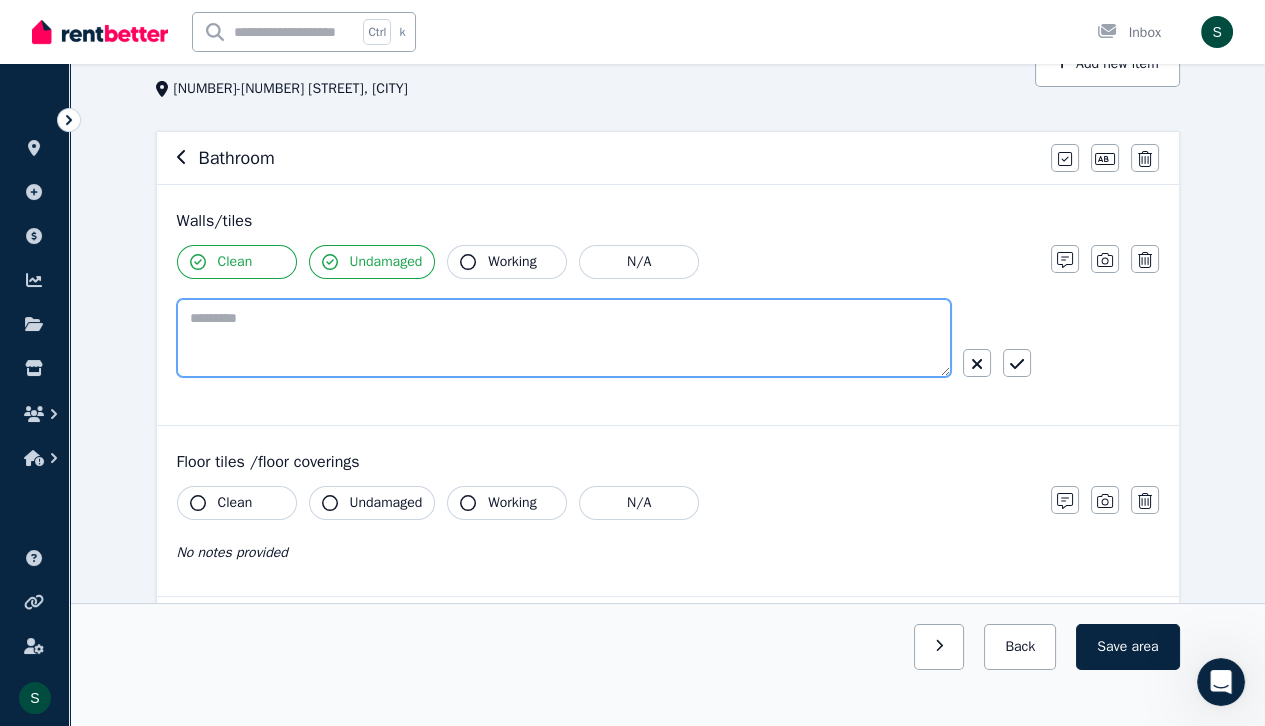 type on "*" 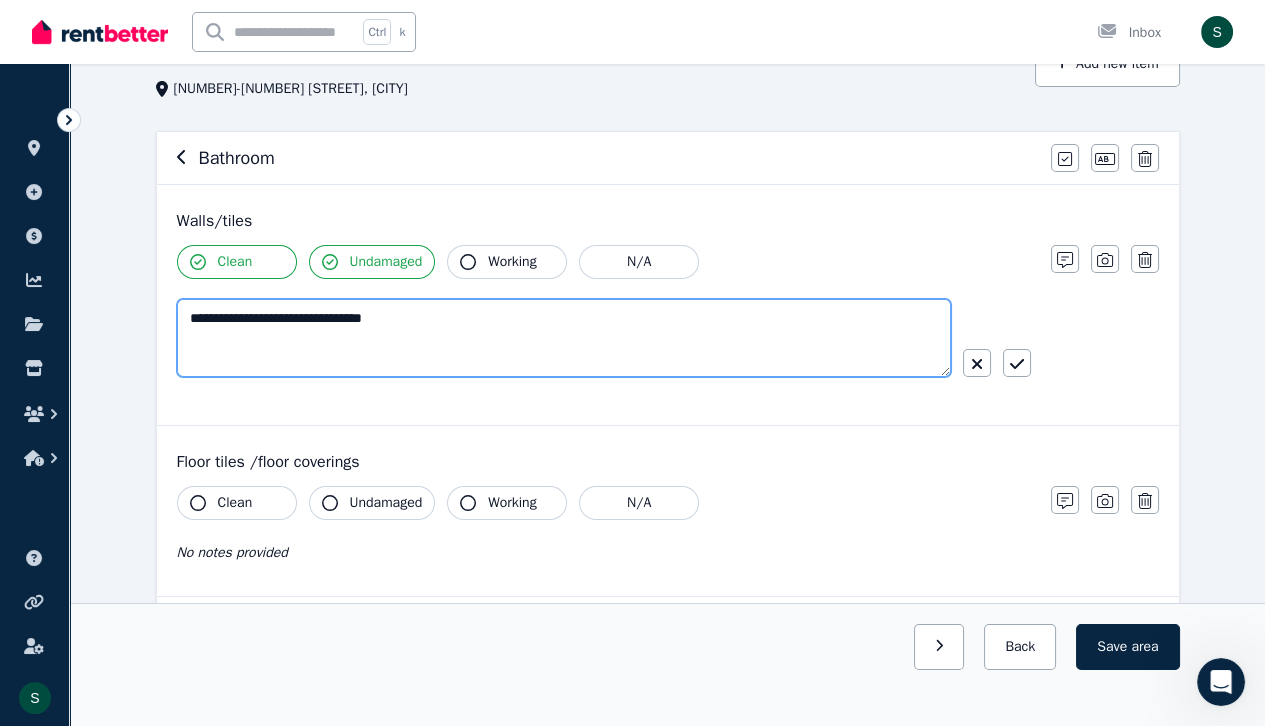 click on "**********" at bounding box center (564, 338) 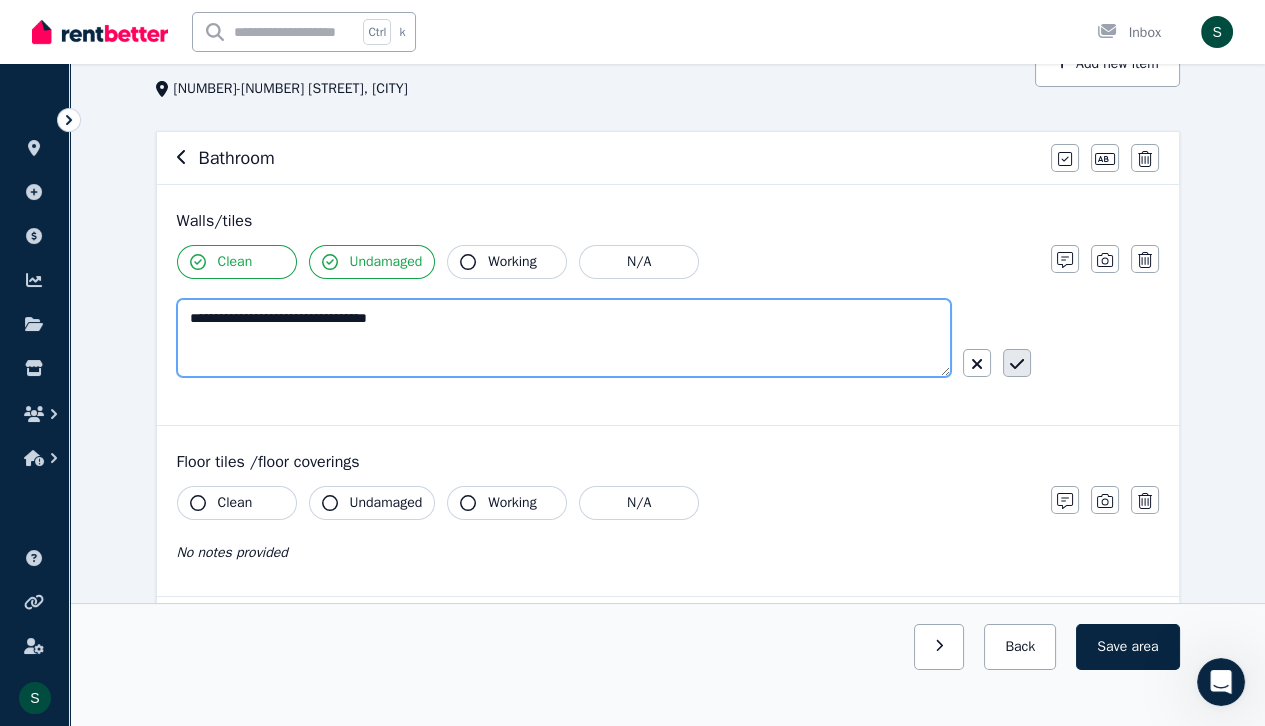 type on "**********" 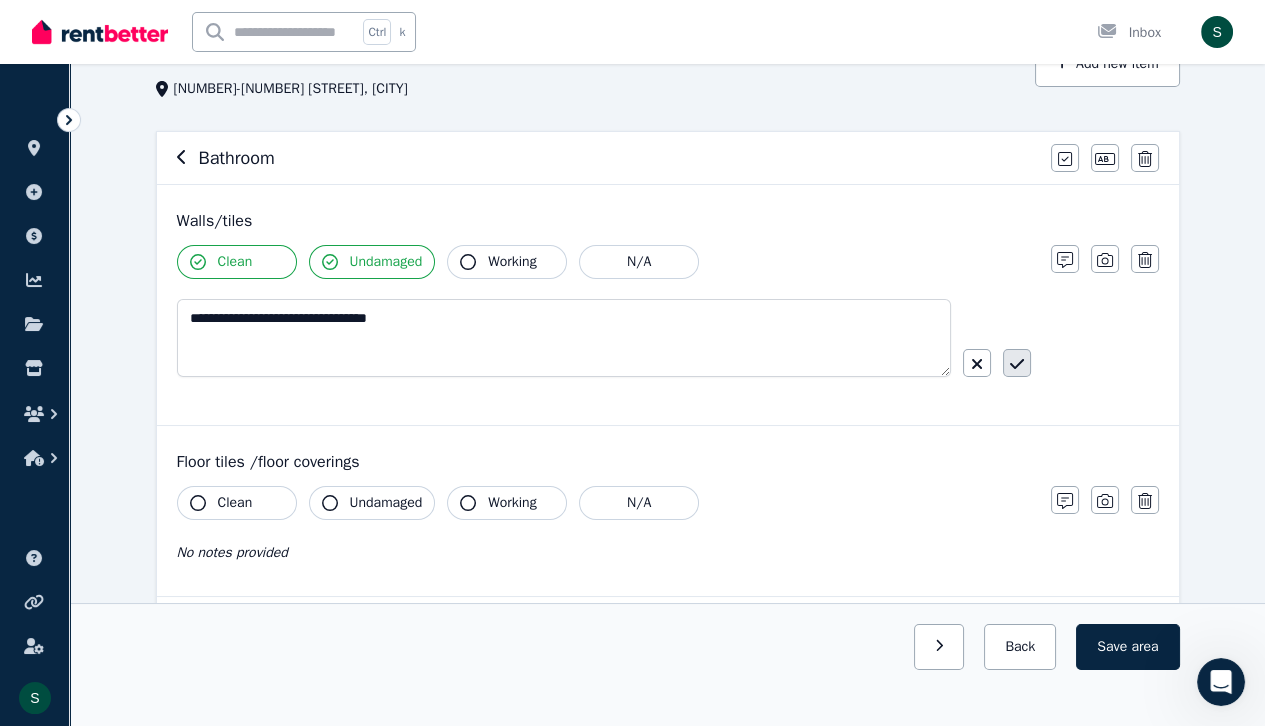 click 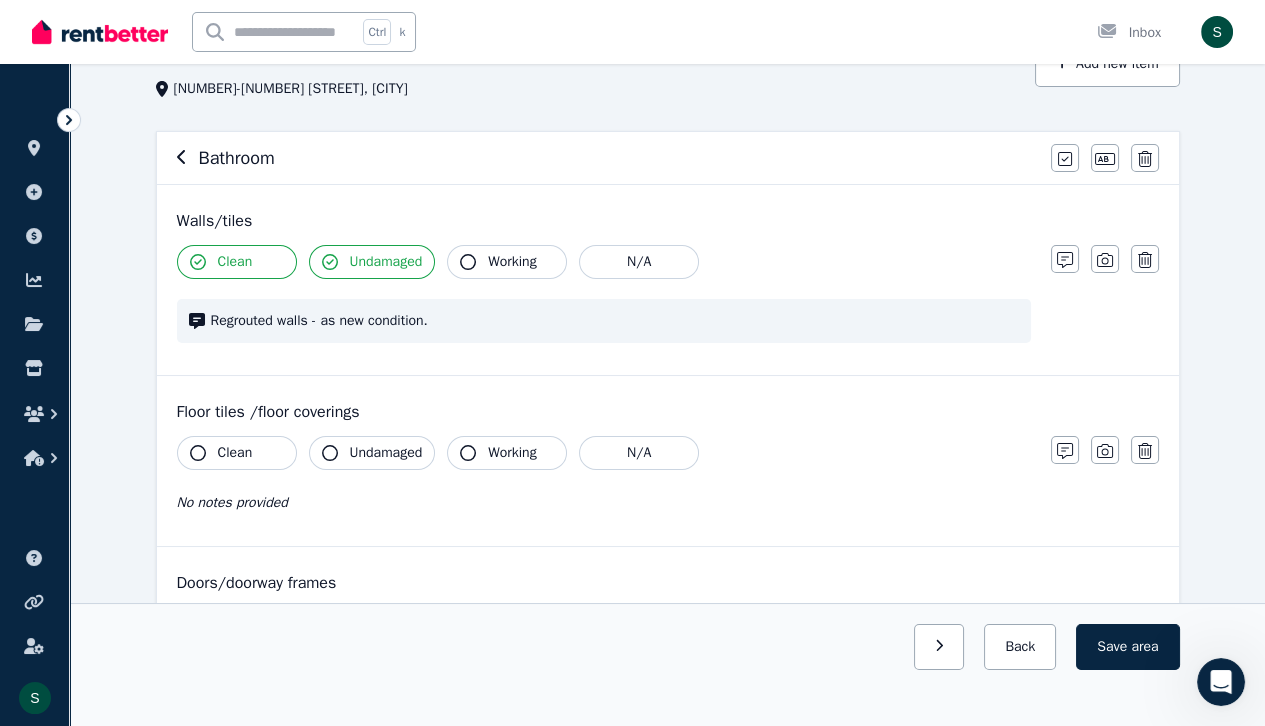 click 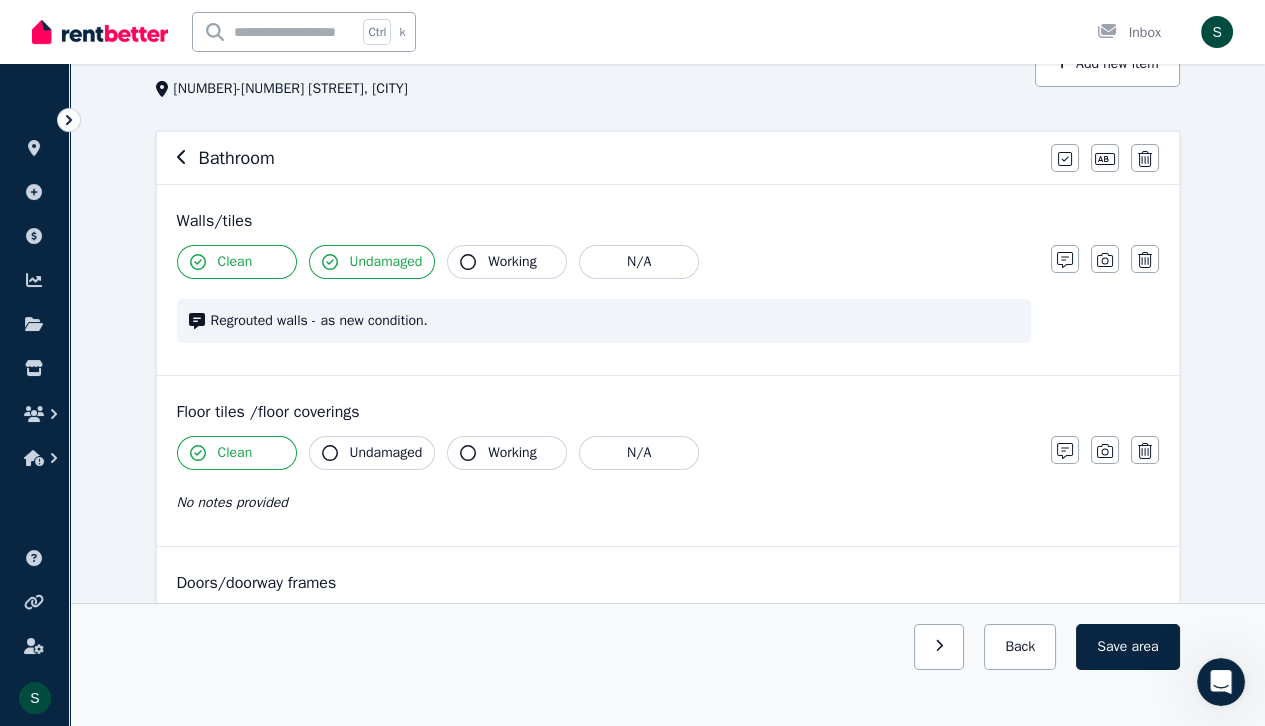 click on "Undamaged" at bounding box center (372, 453) 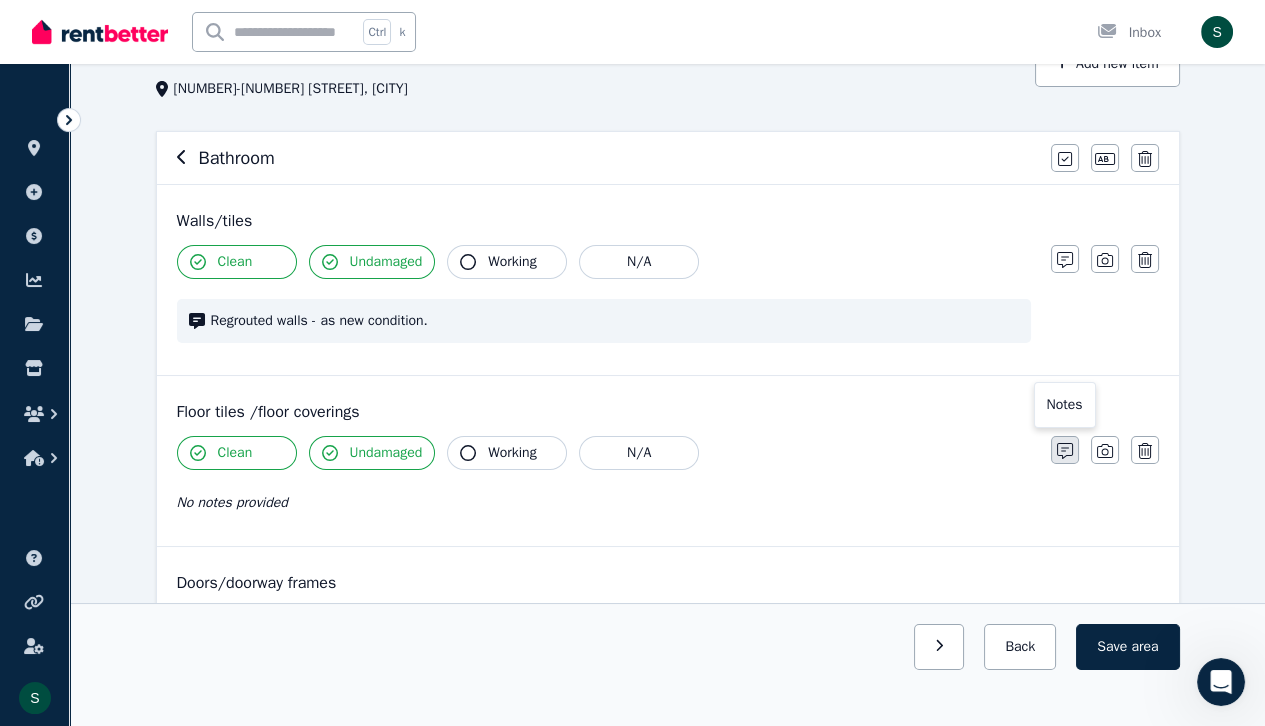 click 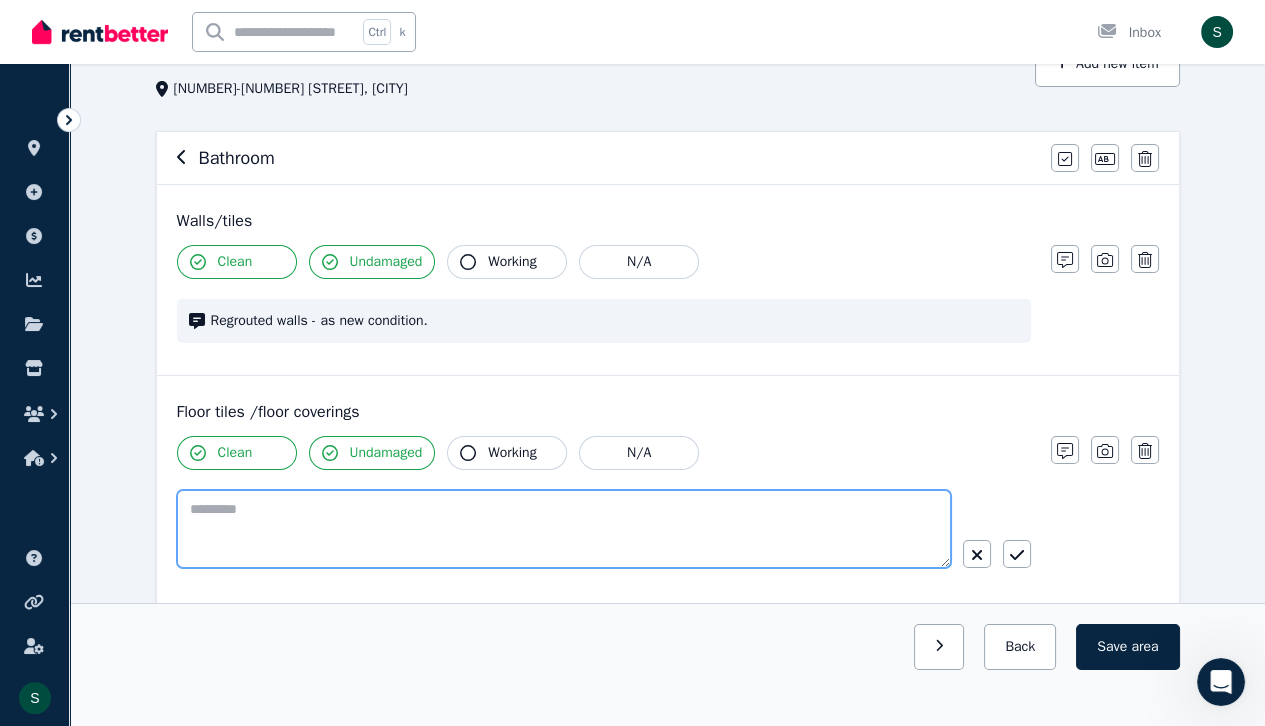 click at bounding box center (564, 529) 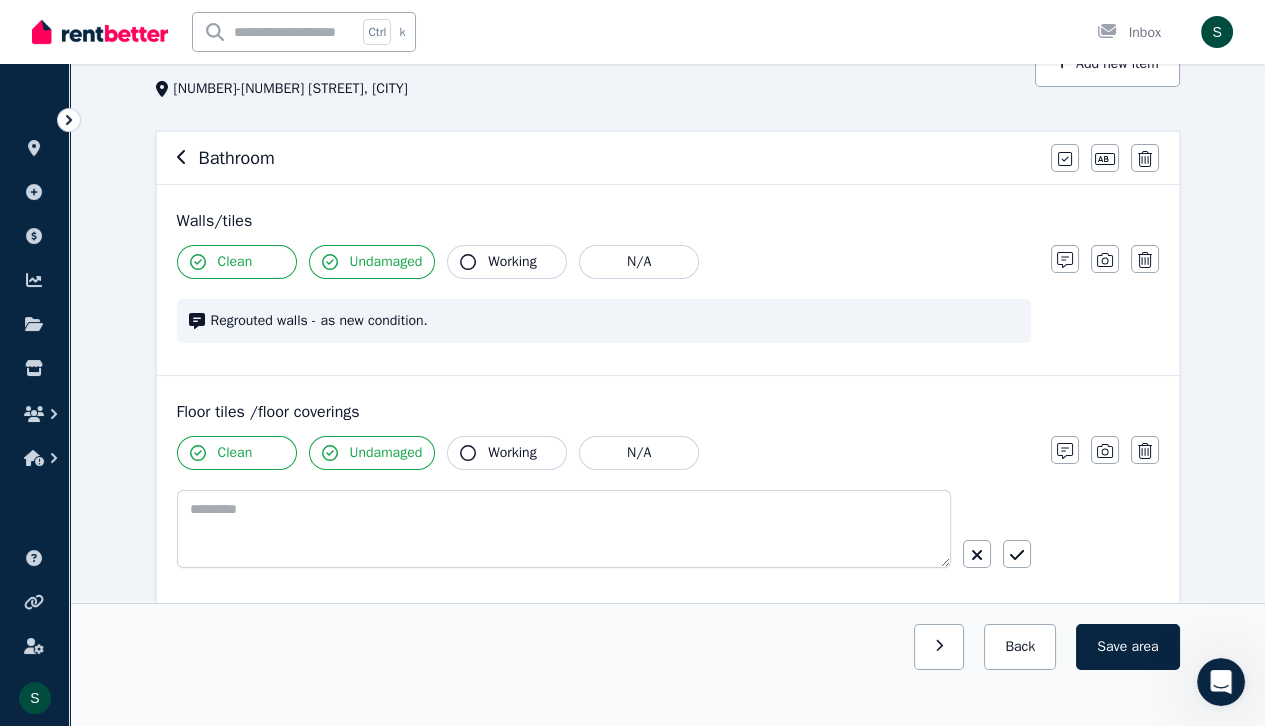 click 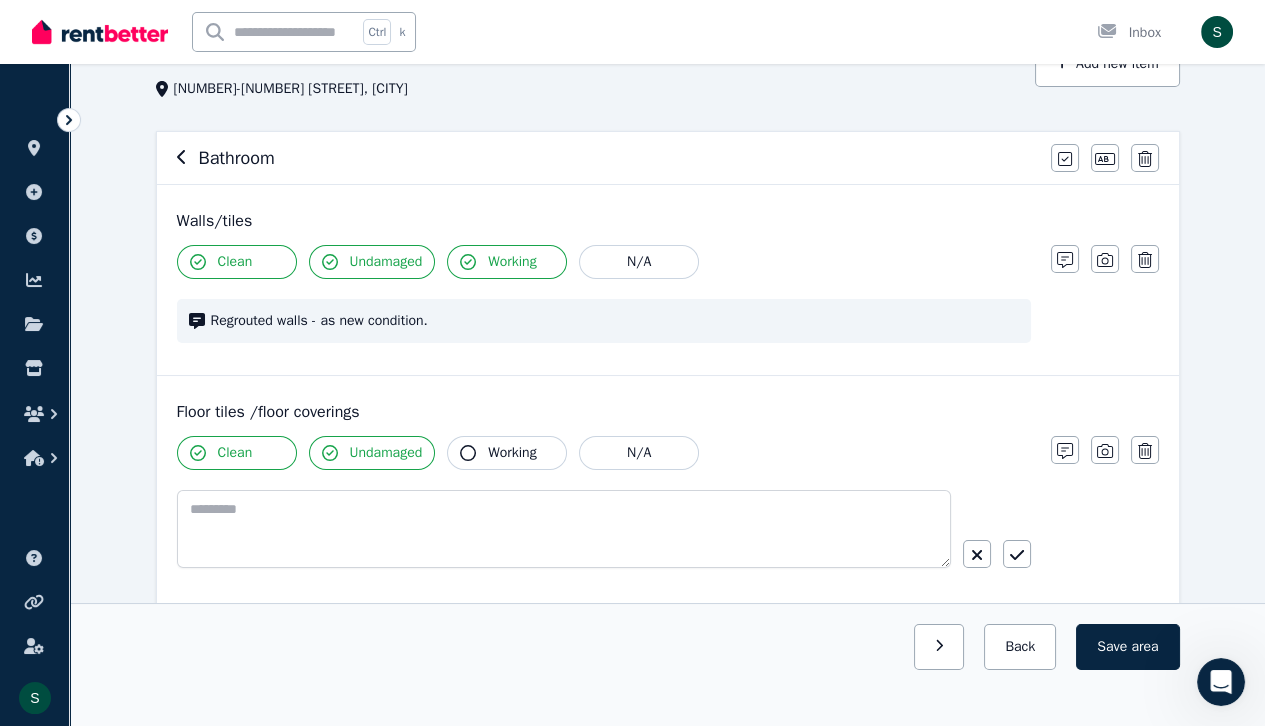 click 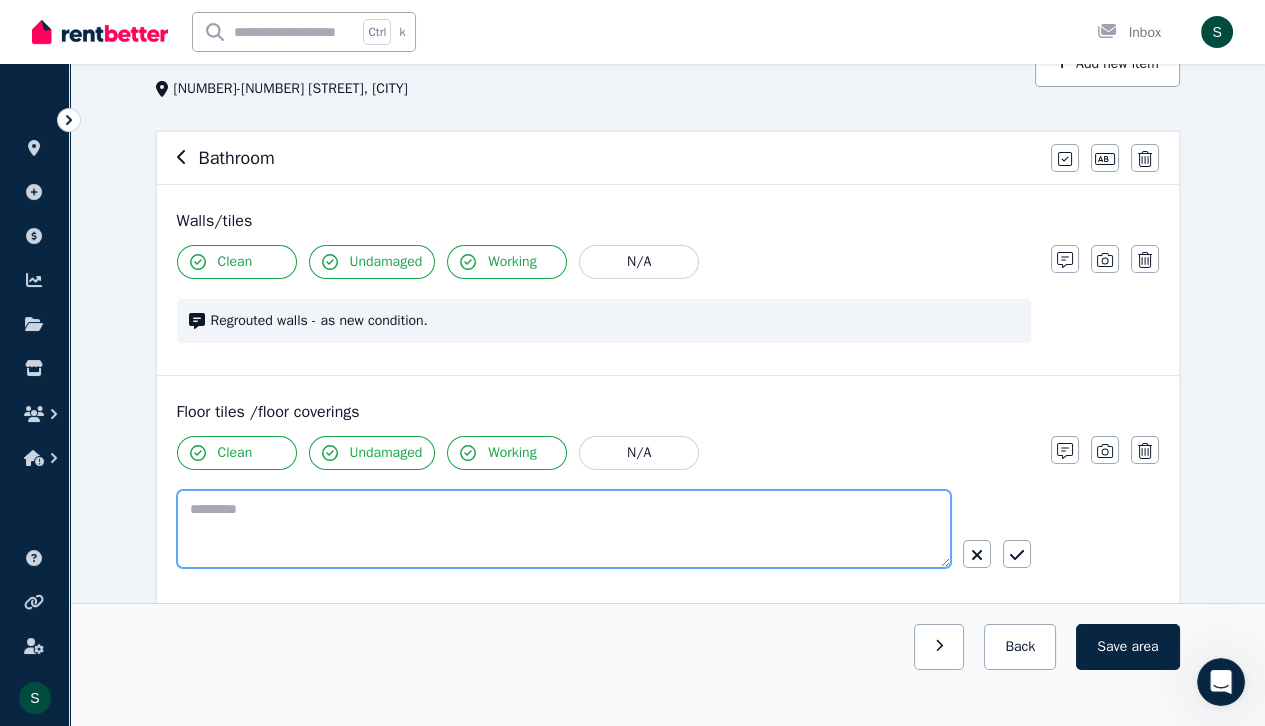 click at bounding box center (564, 529) 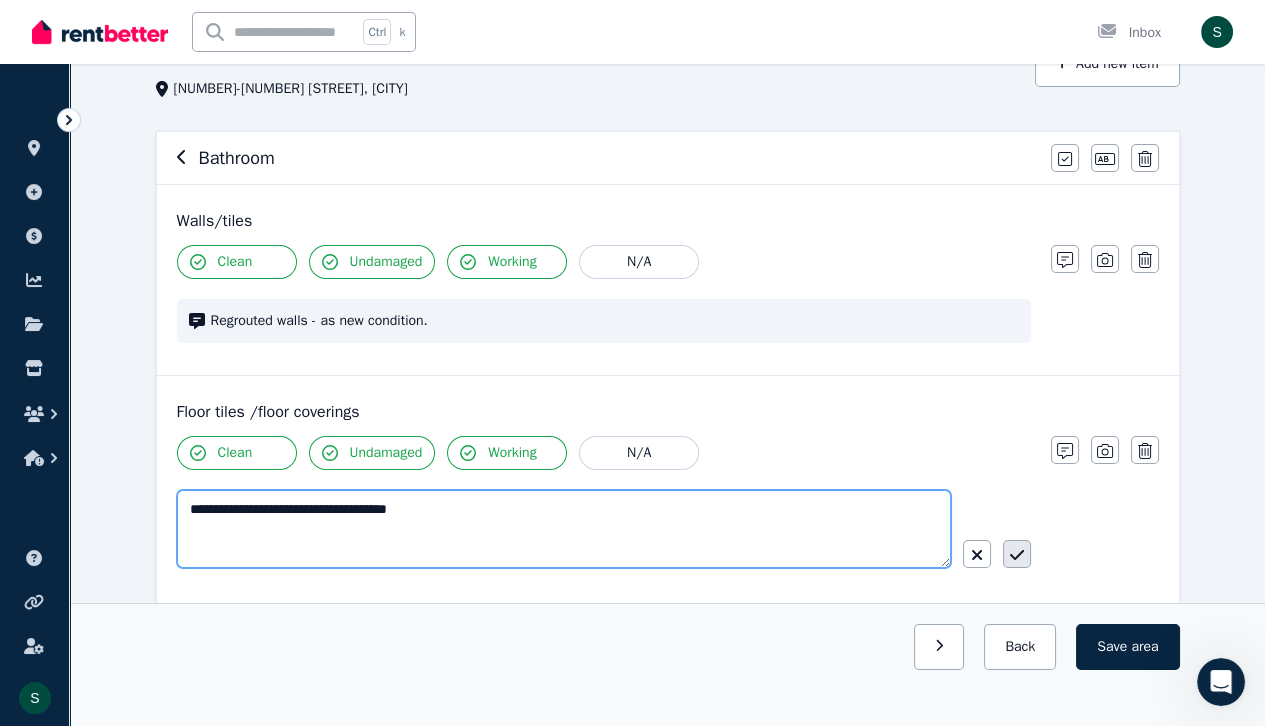 type on "**********" 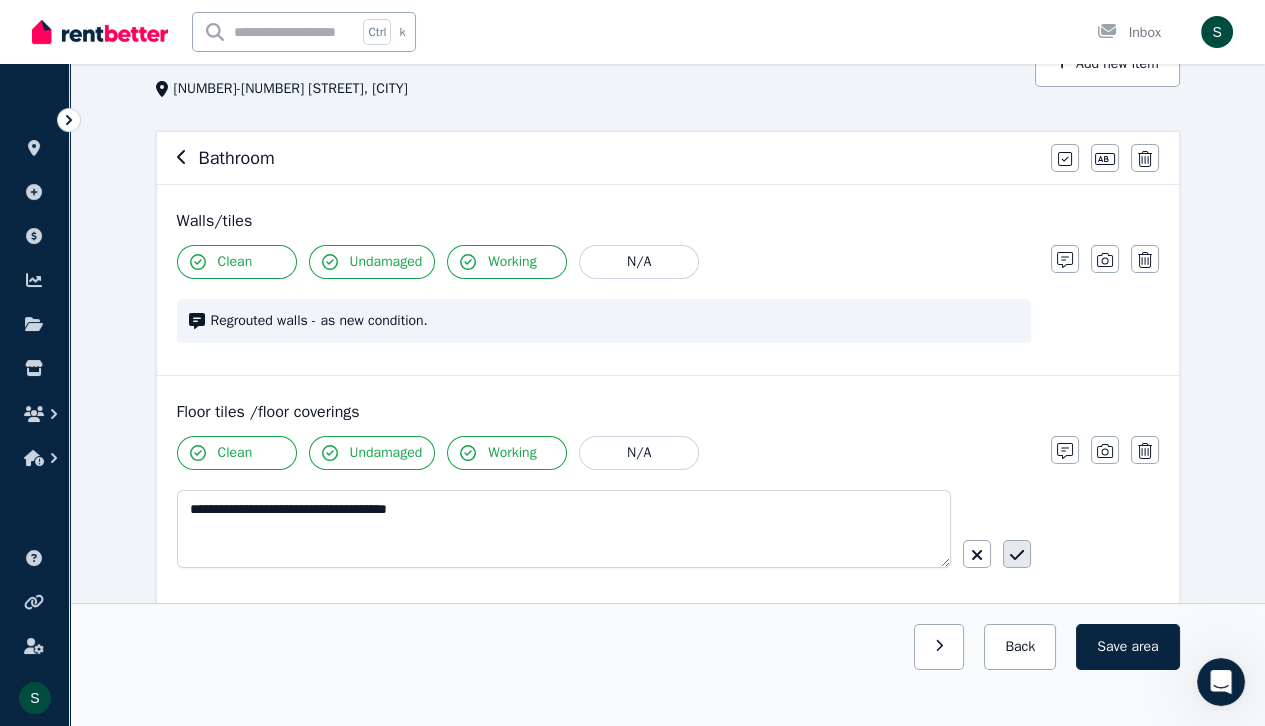 click 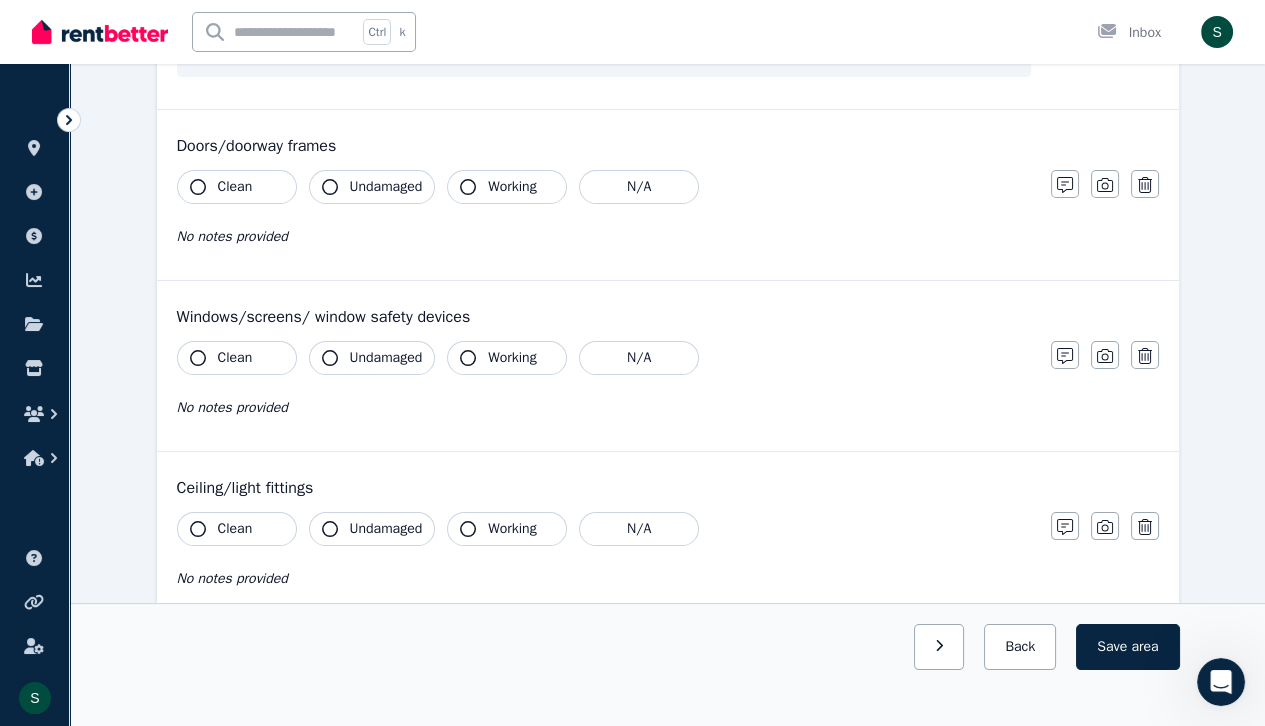 scroll, scrollTop: 583, scrollLeft: 0, axis: vertical 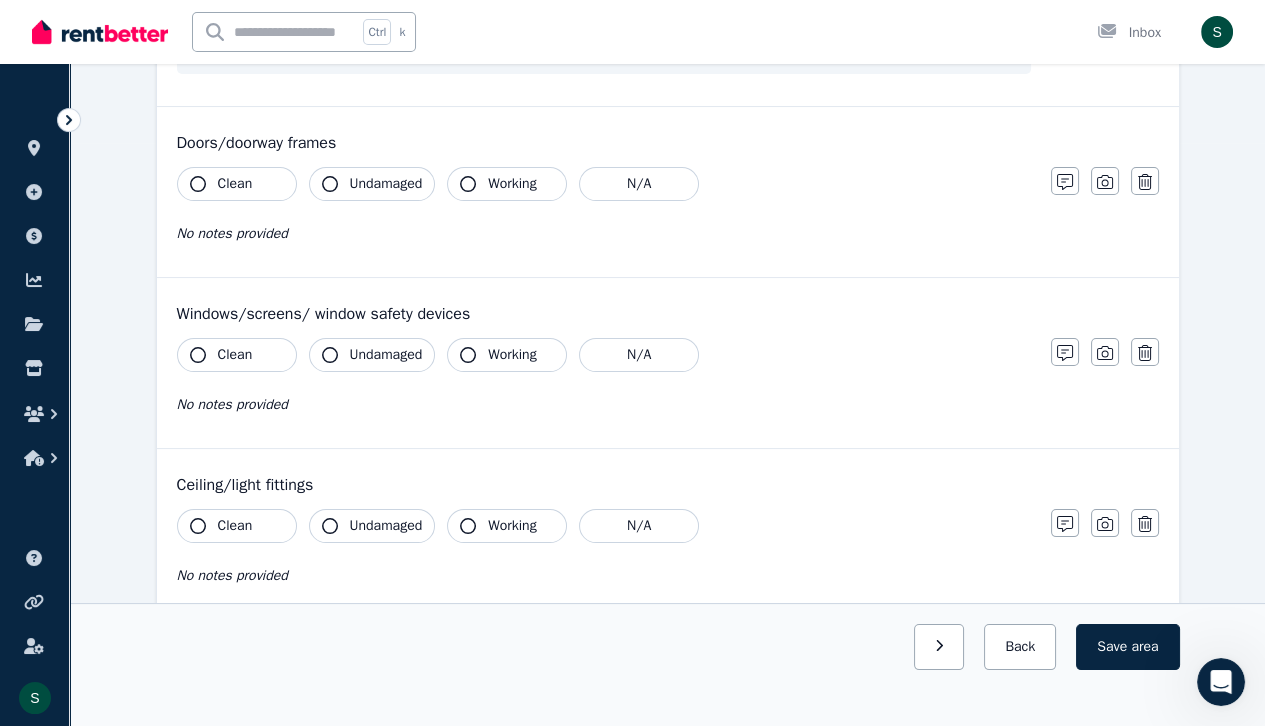 click 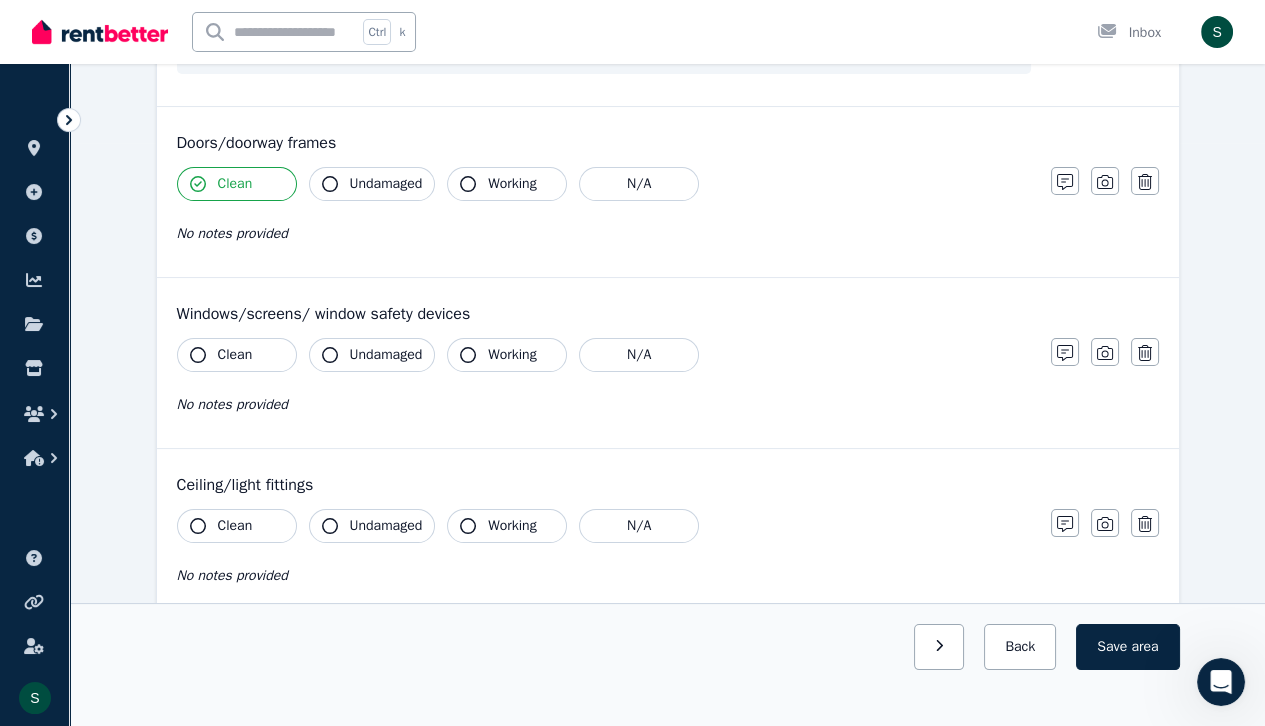 click 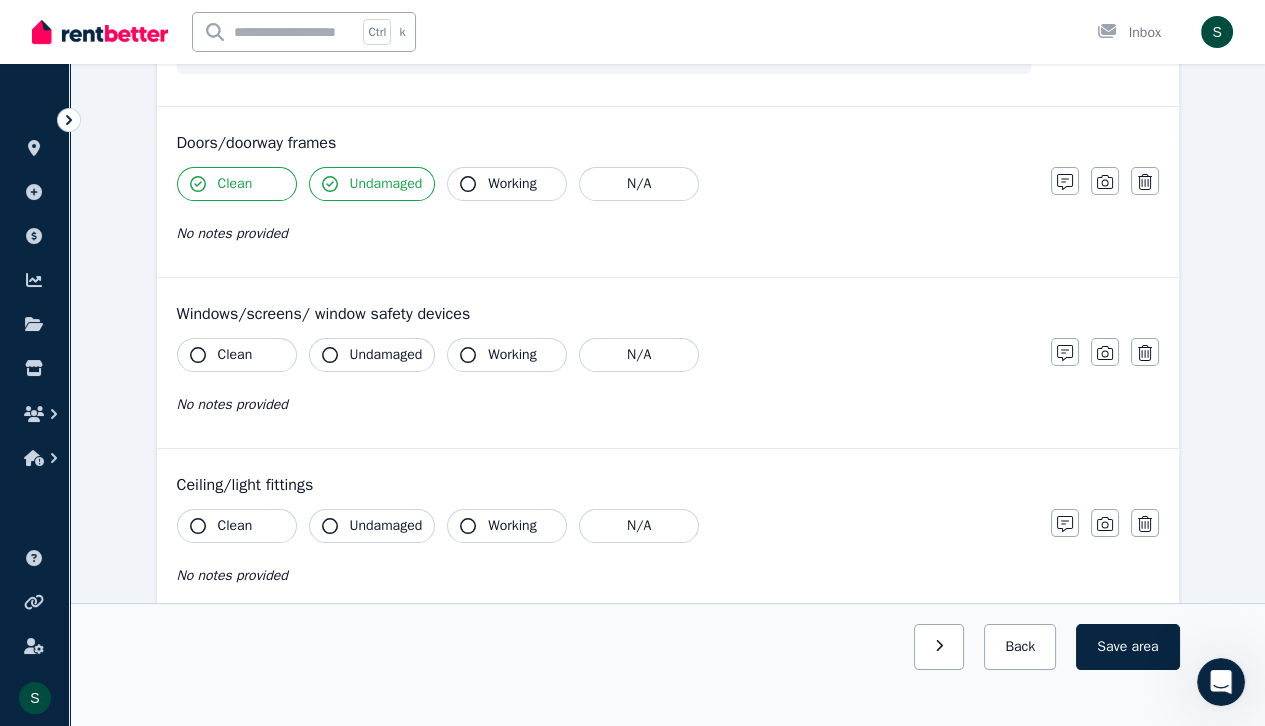 click 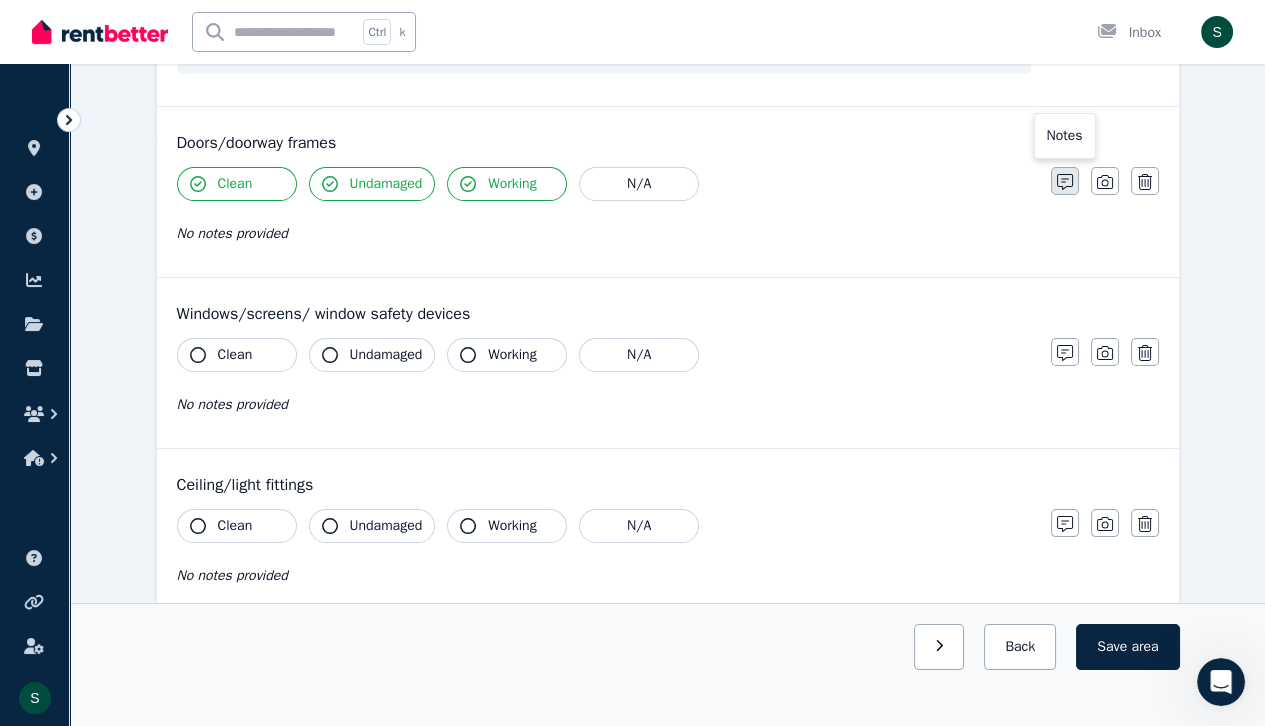 click 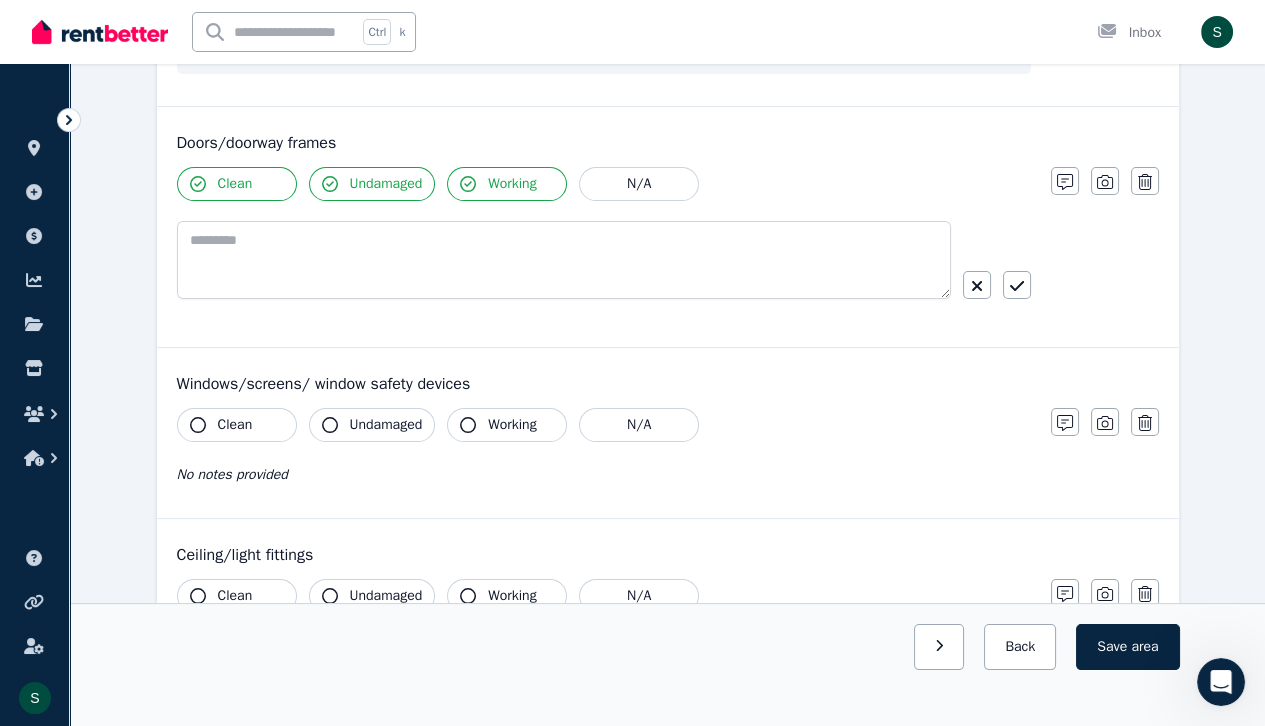 type 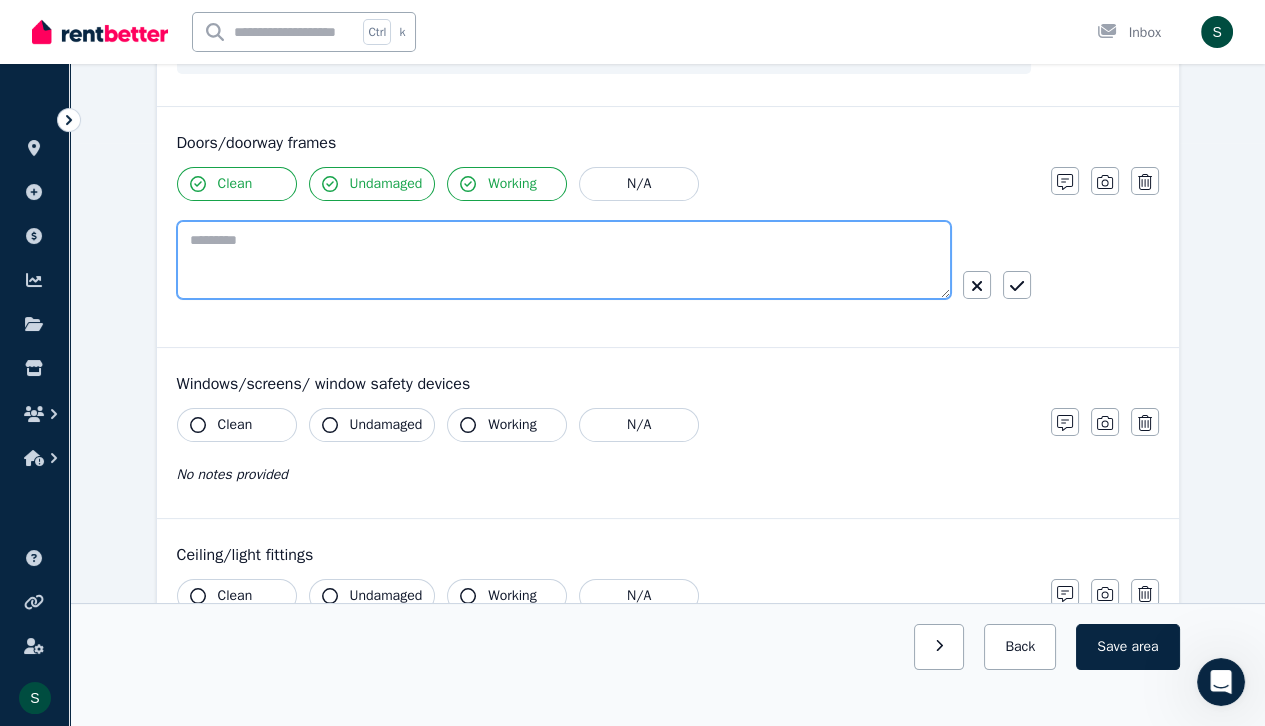 click at bounding box center [564, 260] 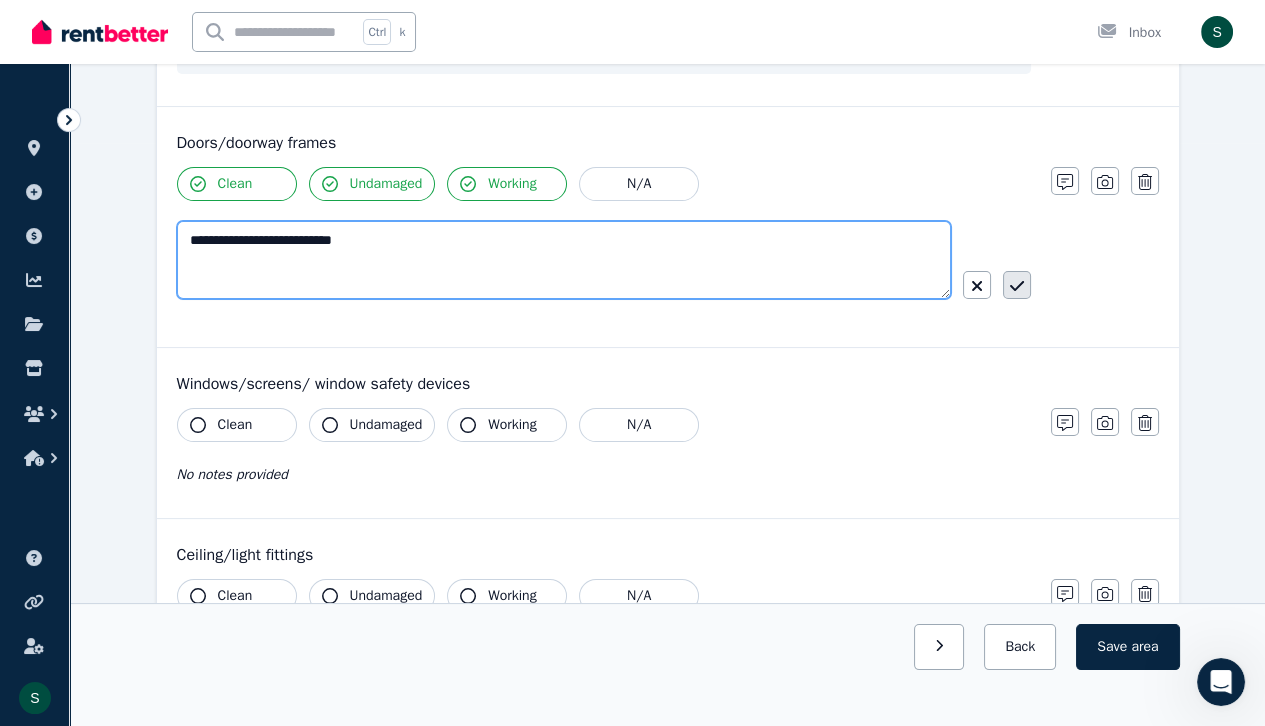 type on "**********" 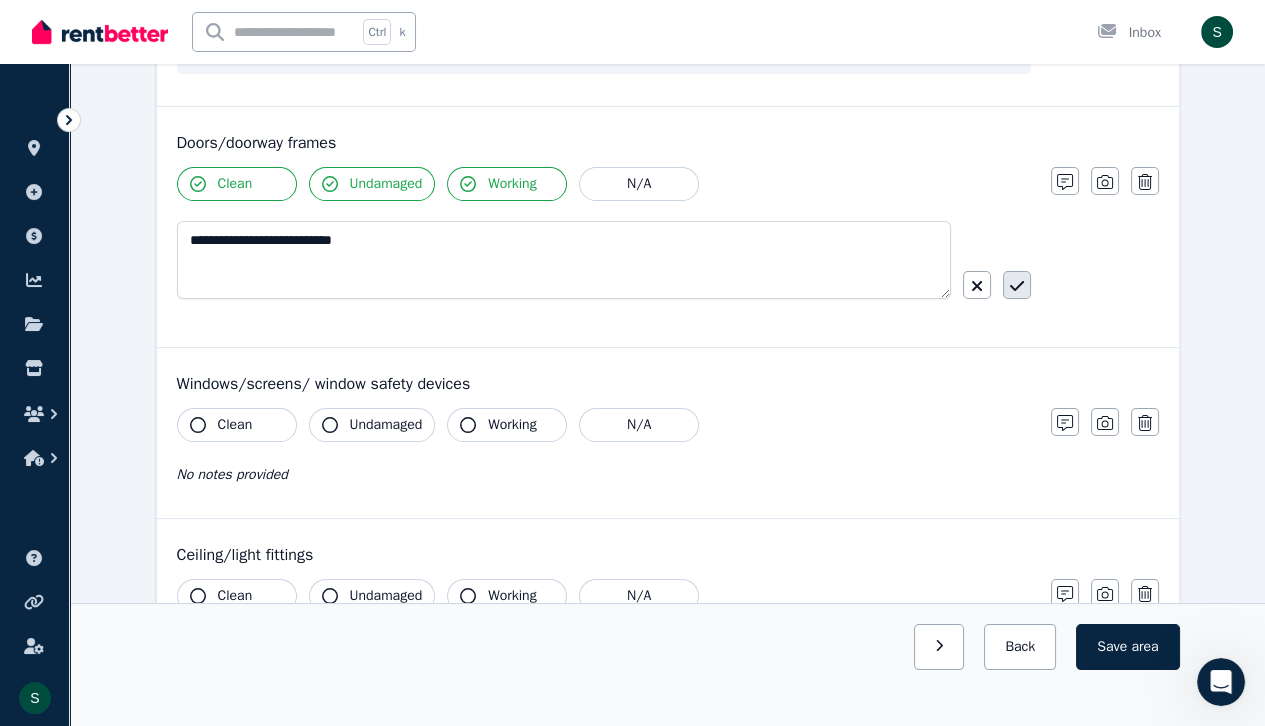 click 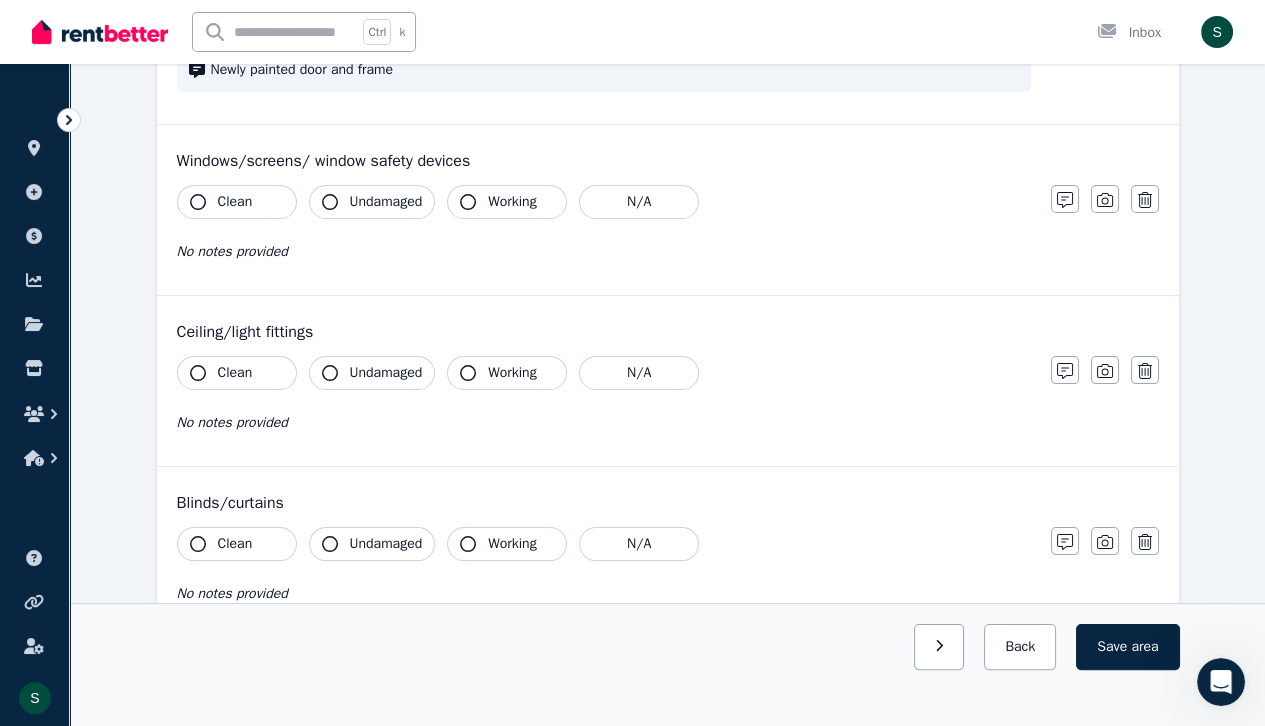 scroll, scrollTop: 760, scrollLeft: 0, axis: vertical 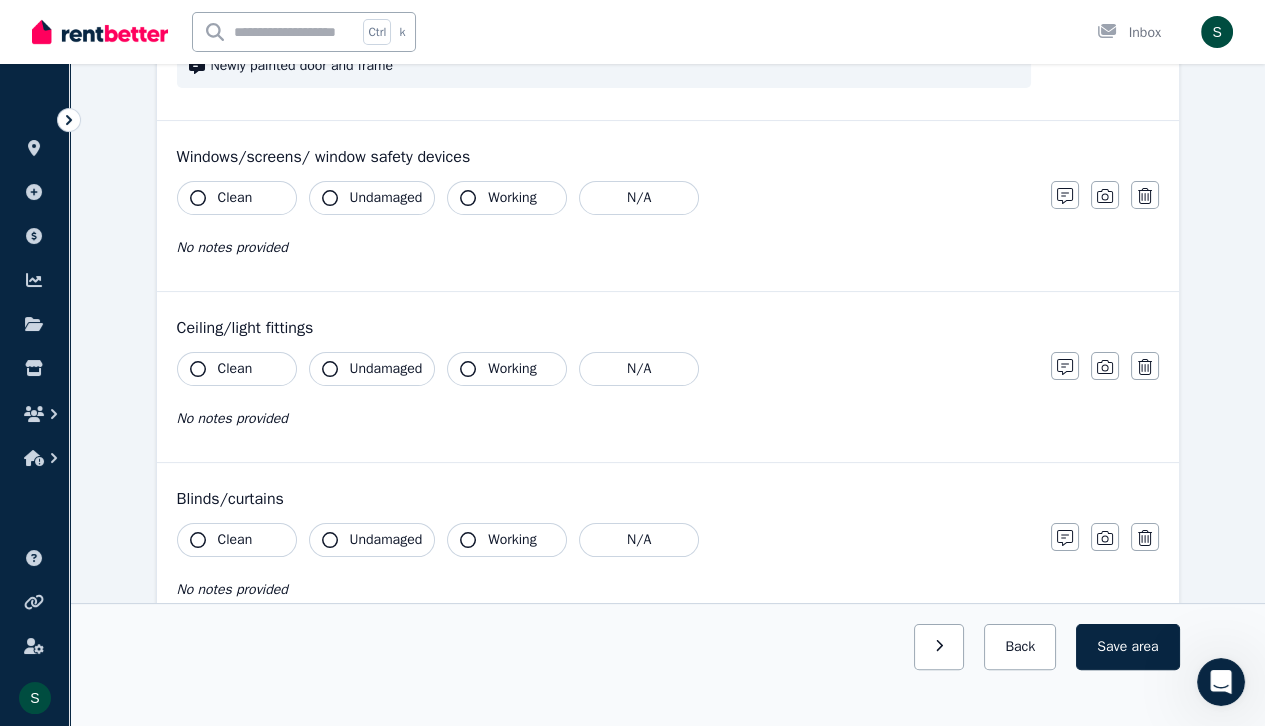 click 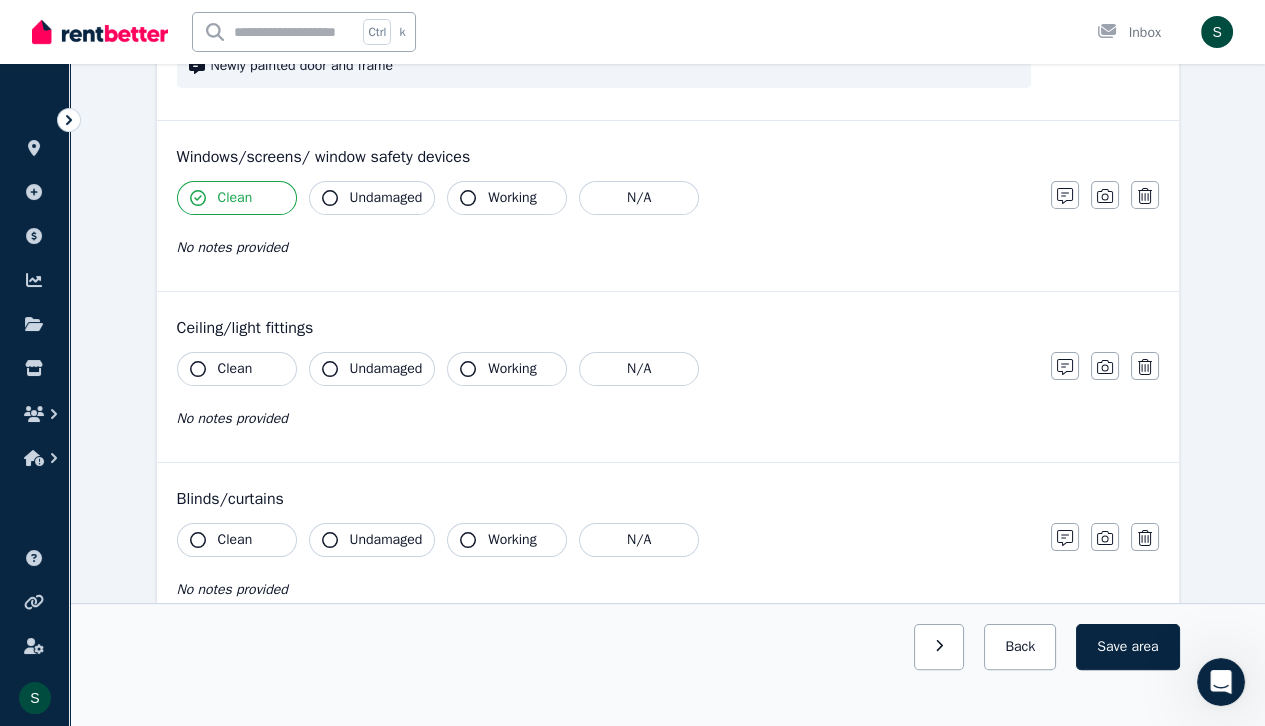 click 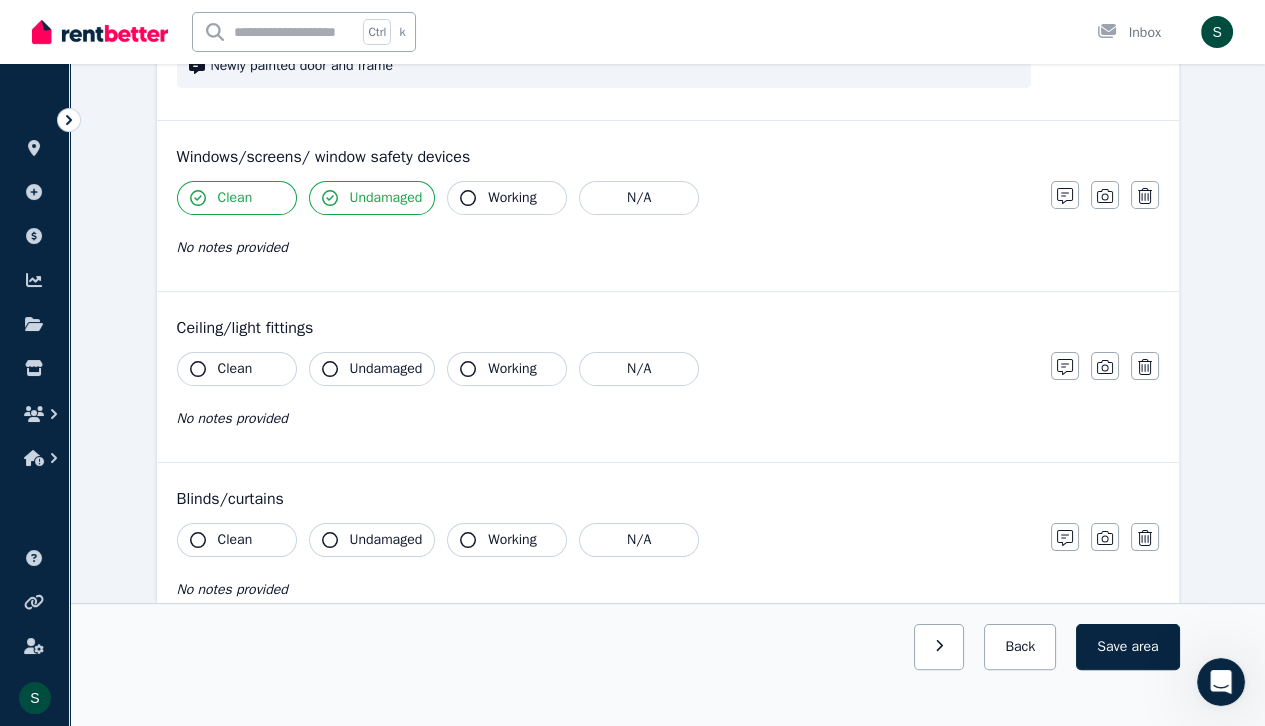 click on "Working" at bounding box center (507, 198) 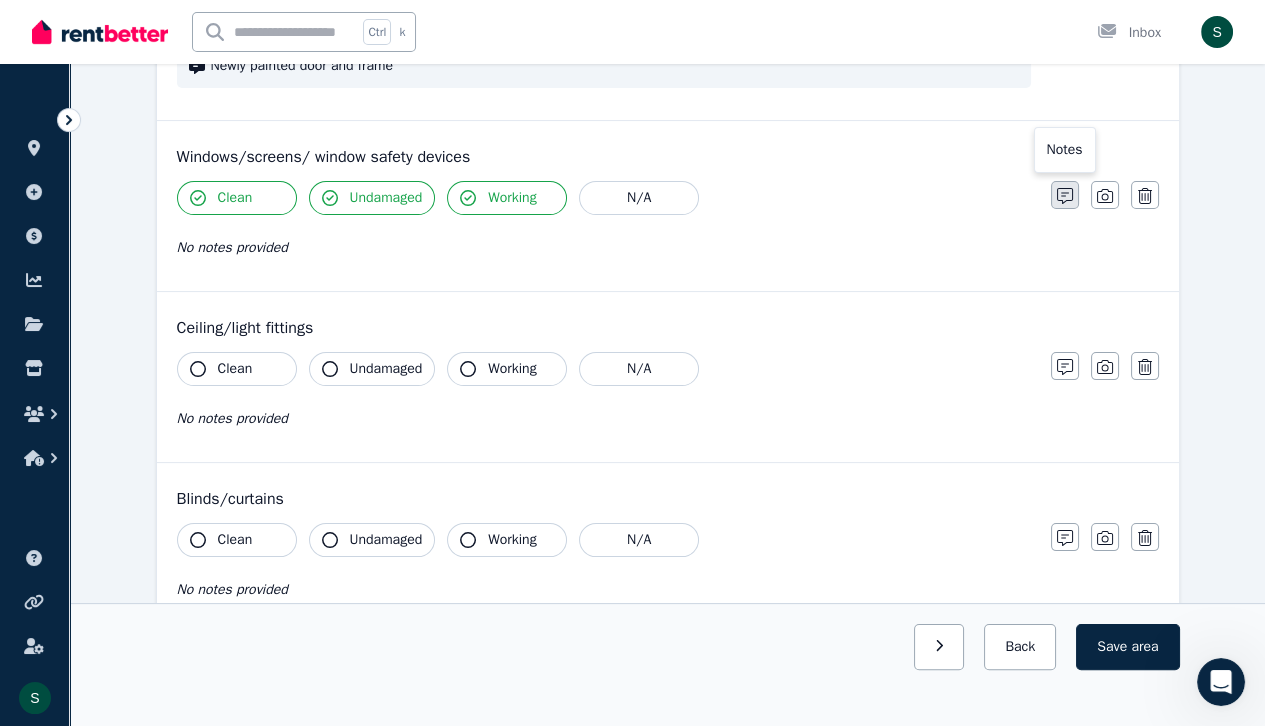 click 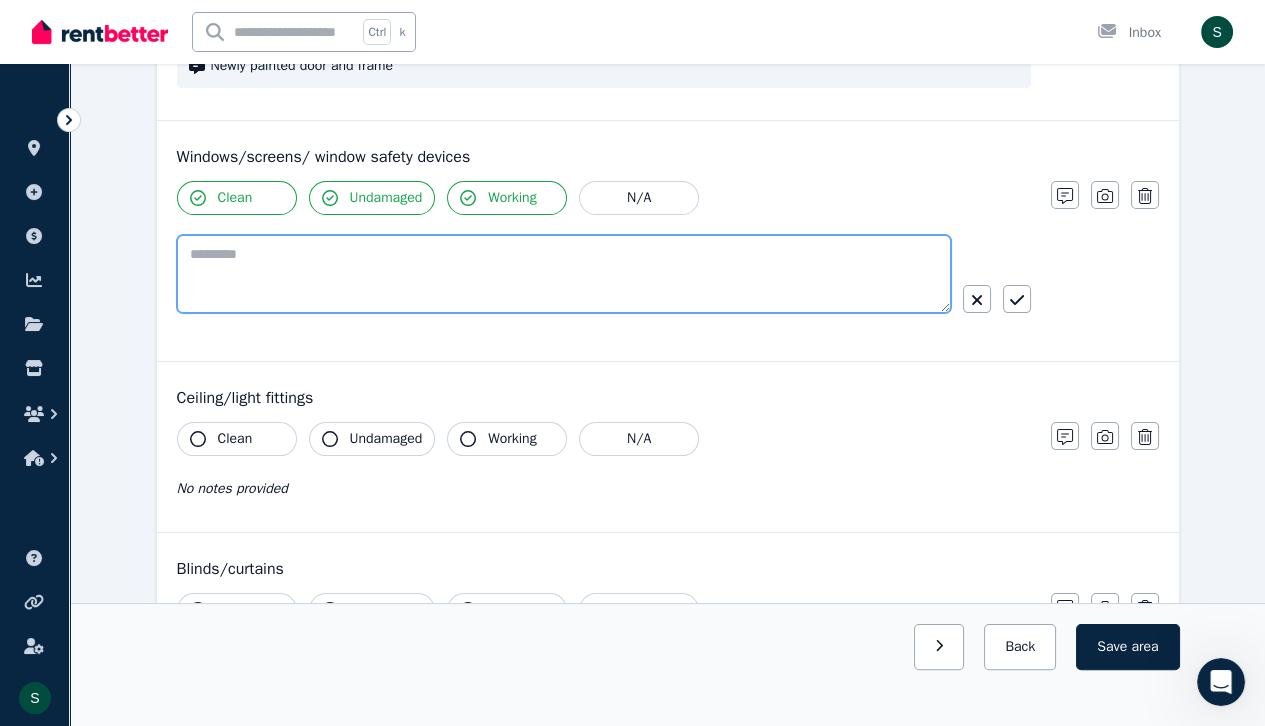 click at bounding box center (564, 274) 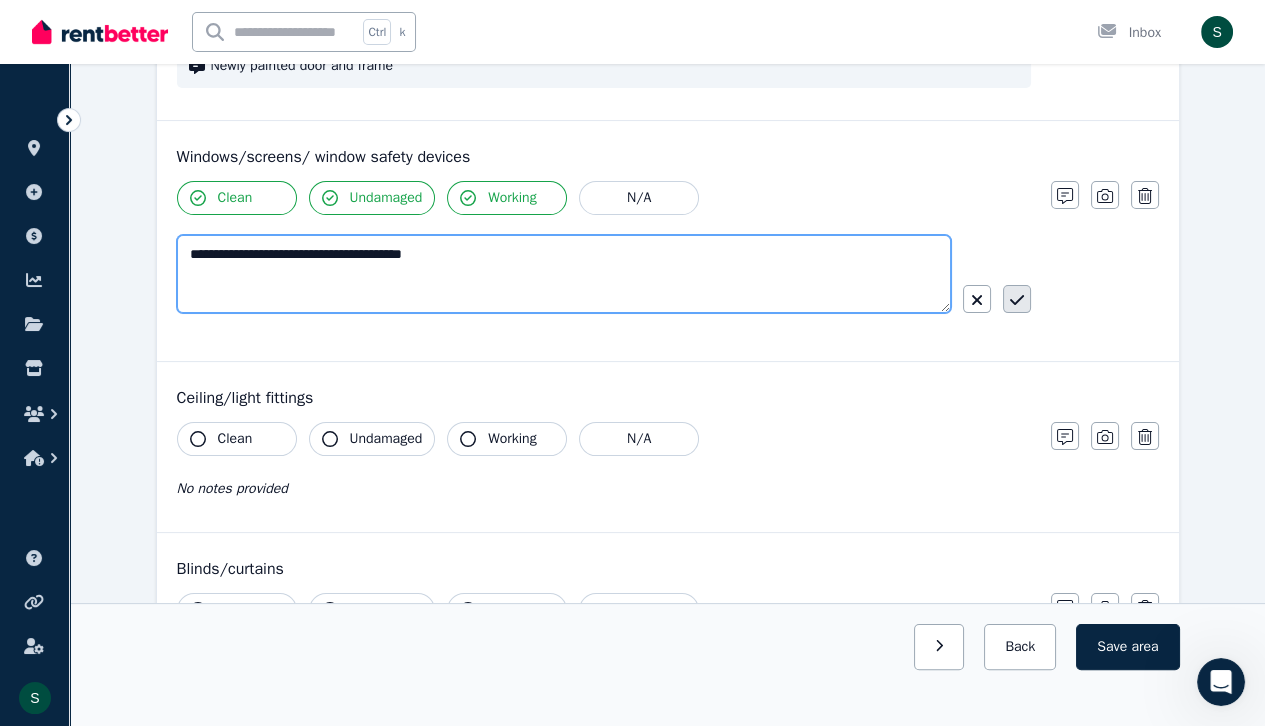 type on "**********" 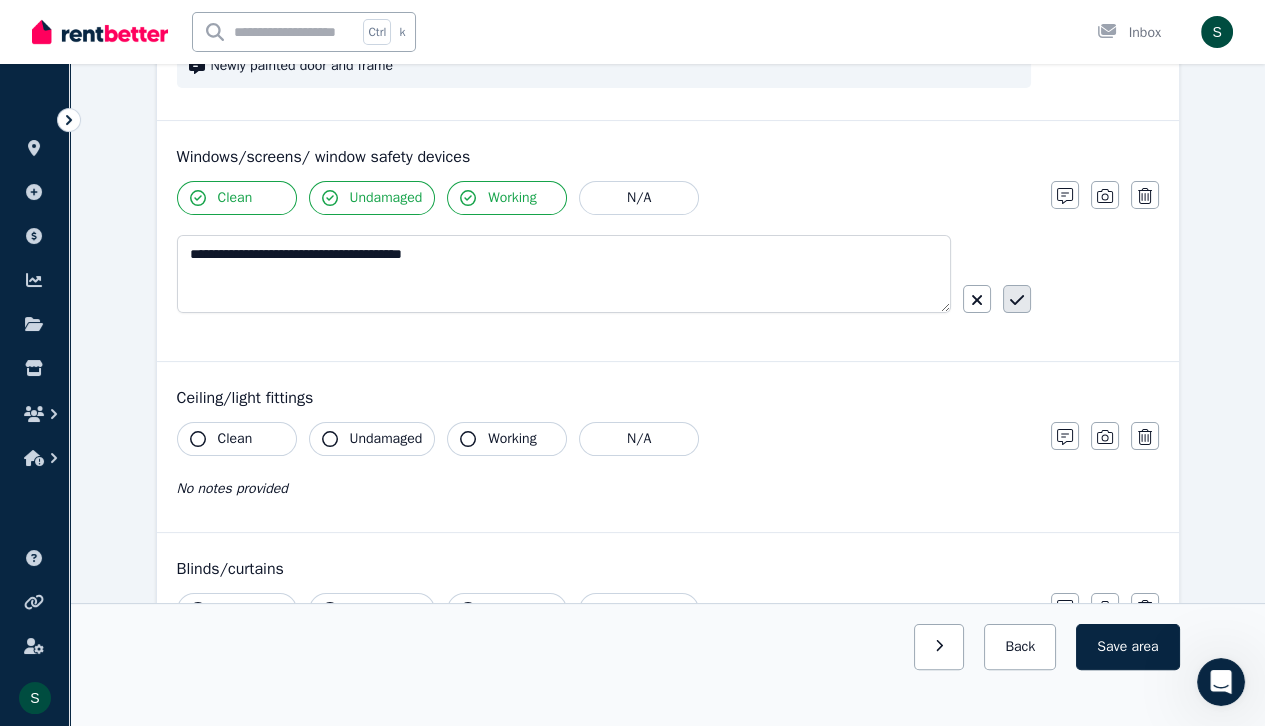 click 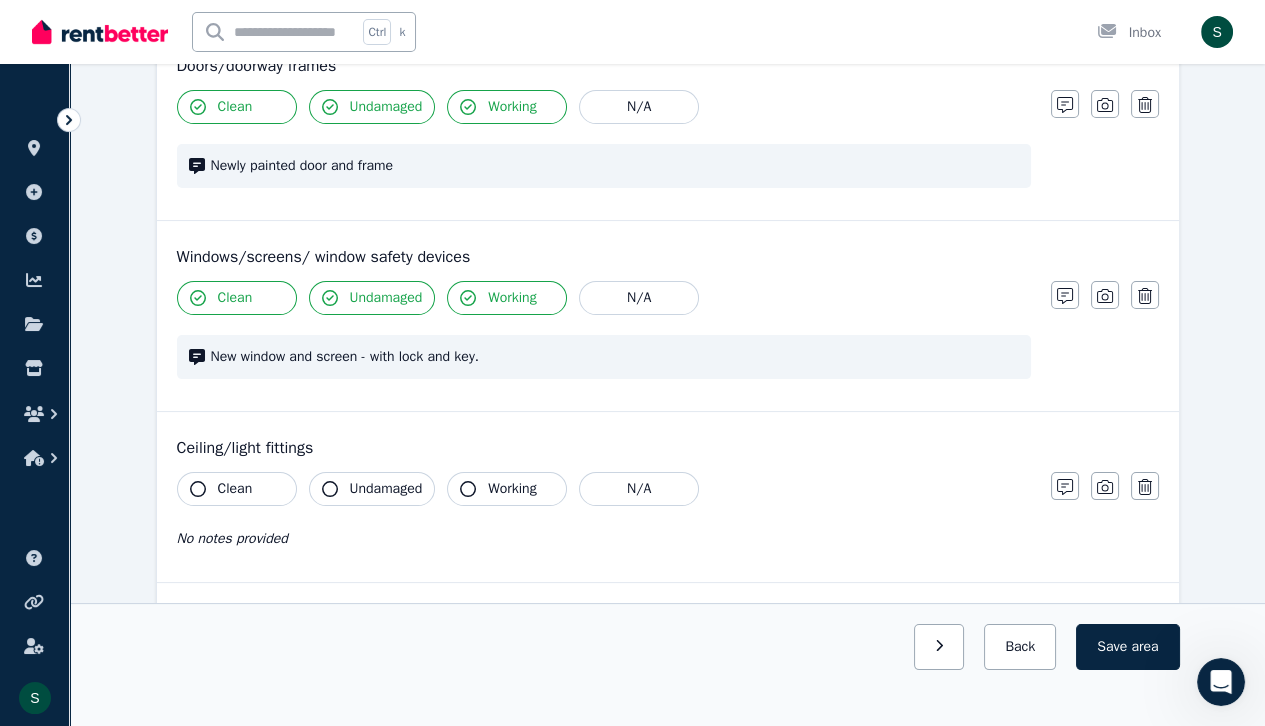 scroll, scrollTop: 668, scrollLeft: 0, axis: vertical 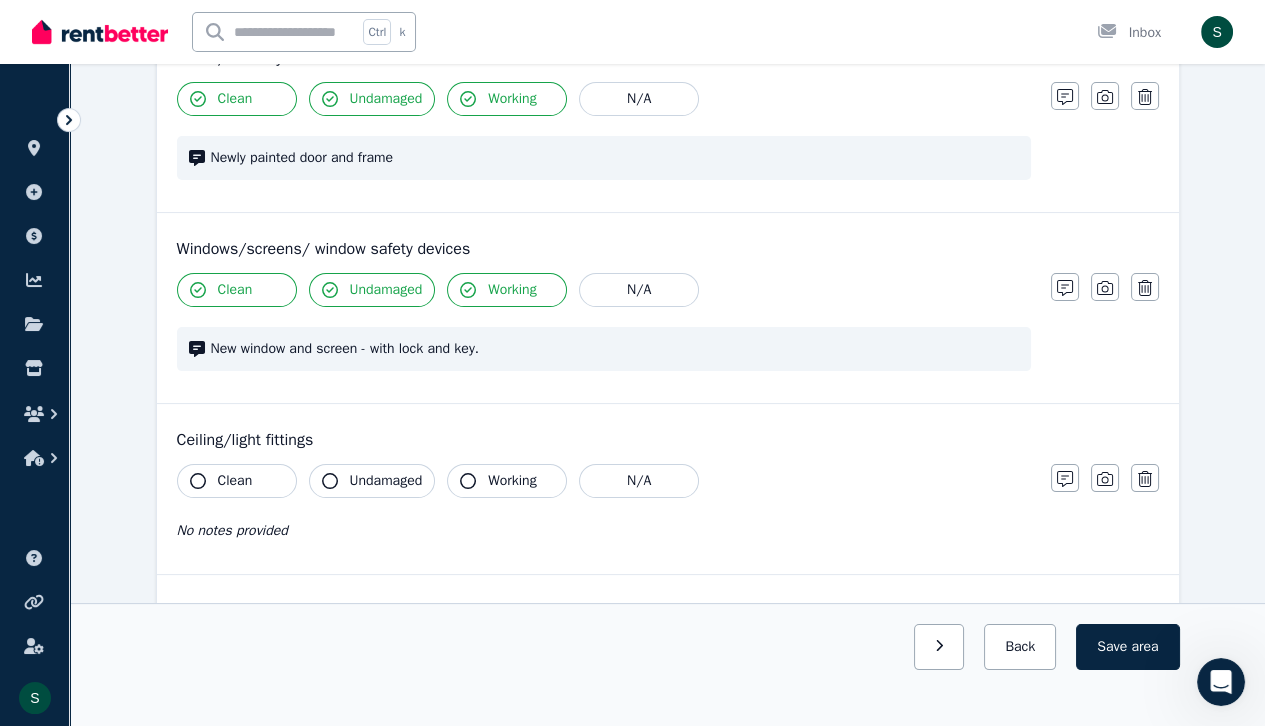 click 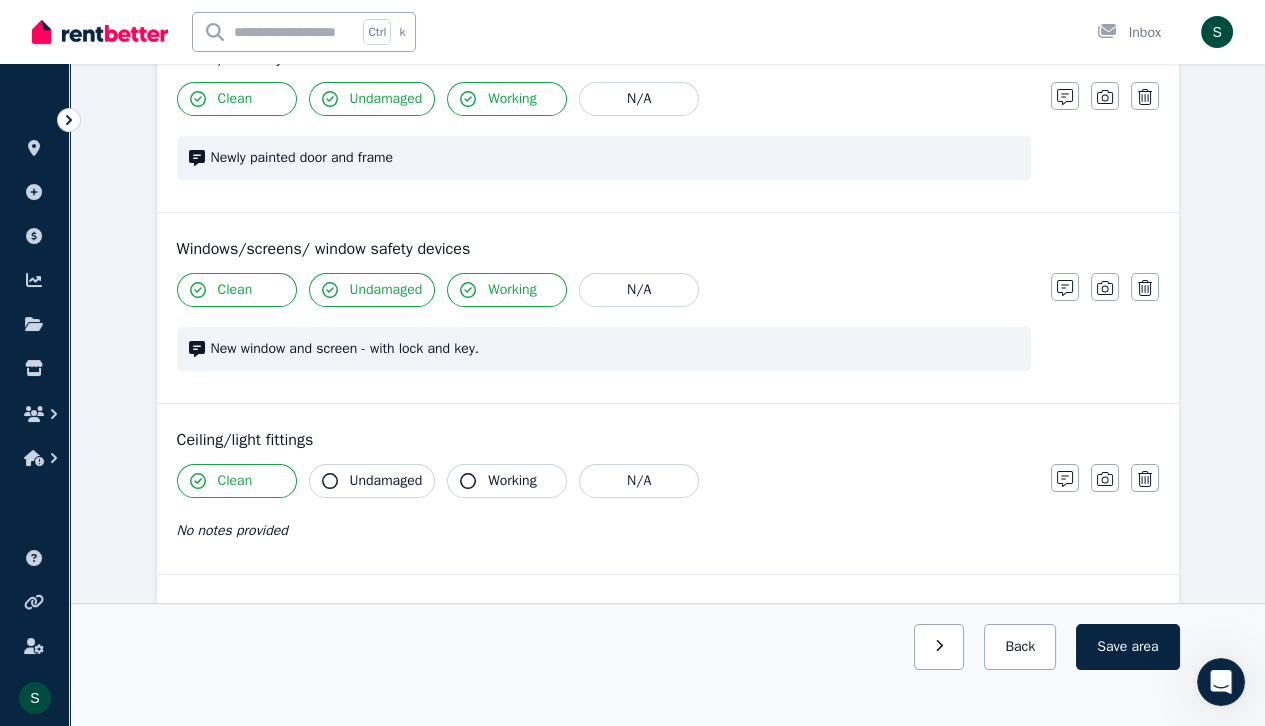 click 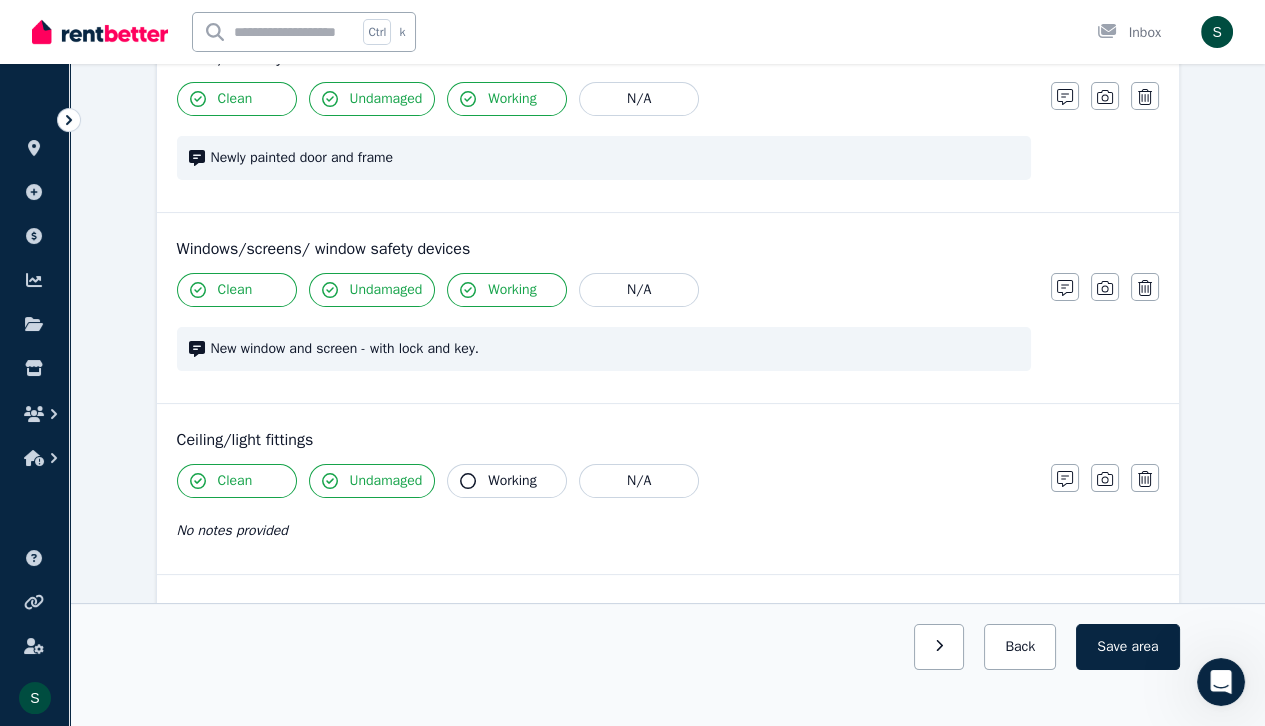 click 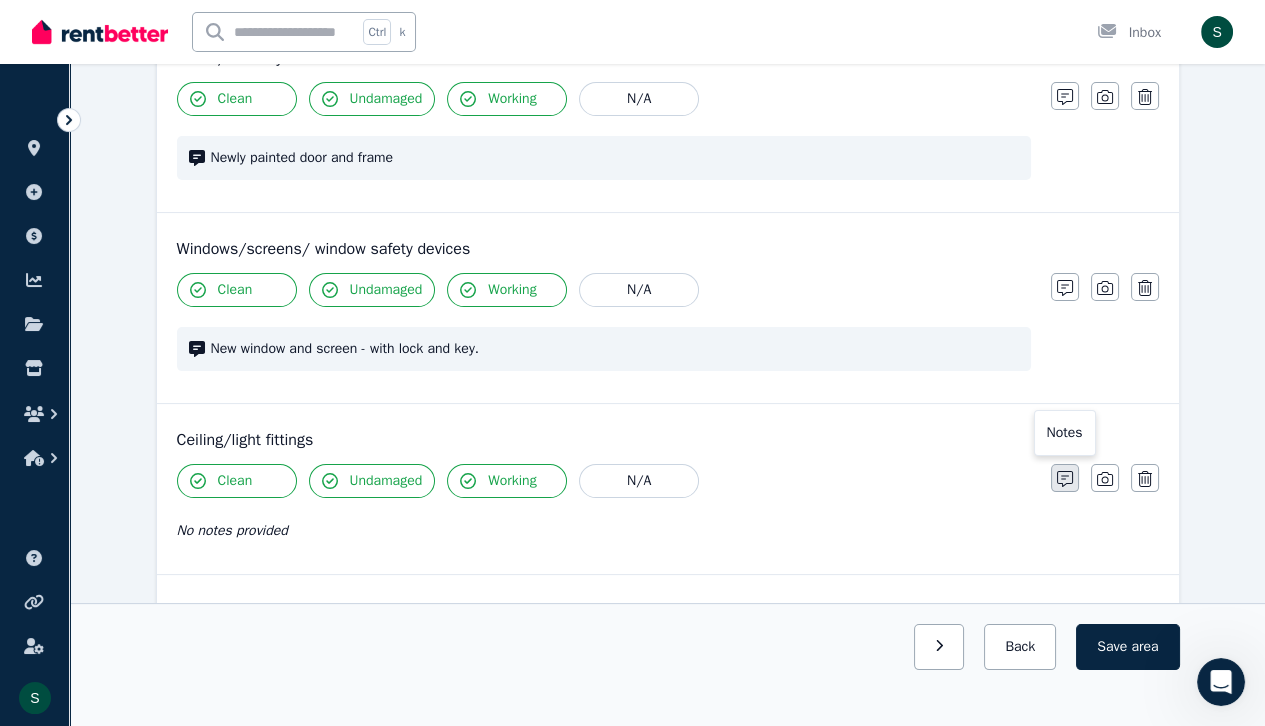 click 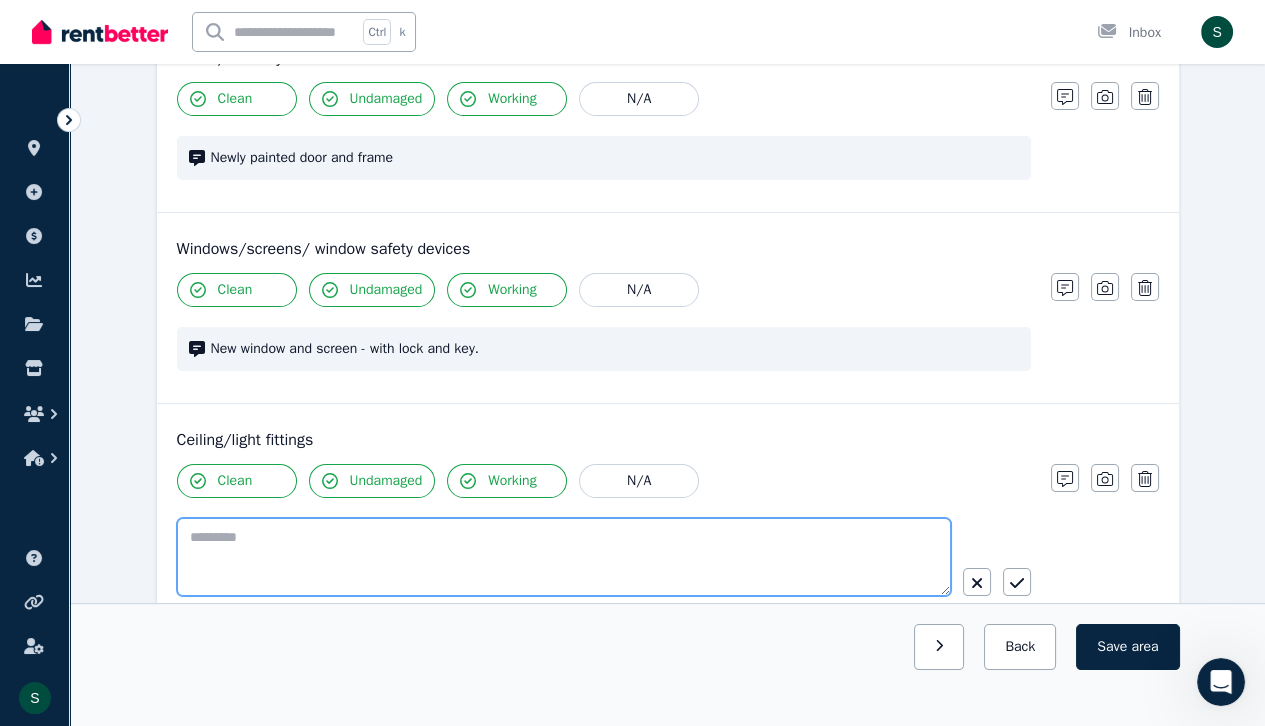 click at bounding box center (564, 557) 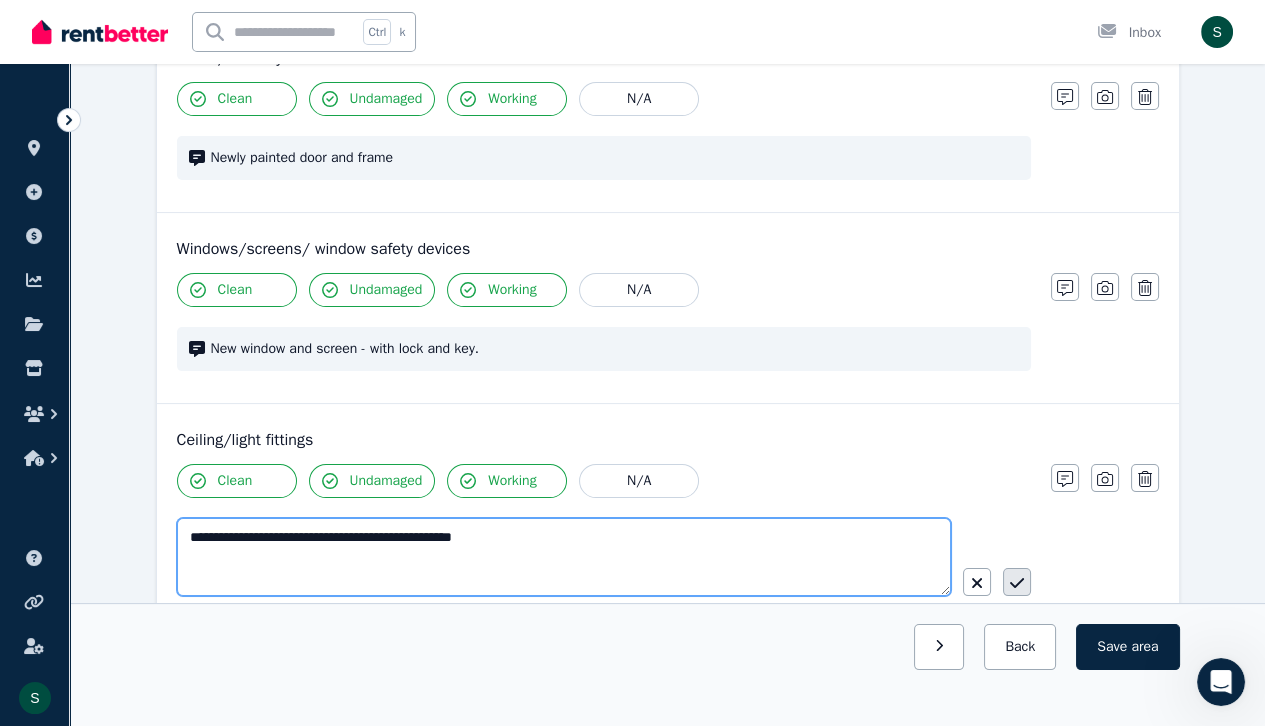 type on "**********" 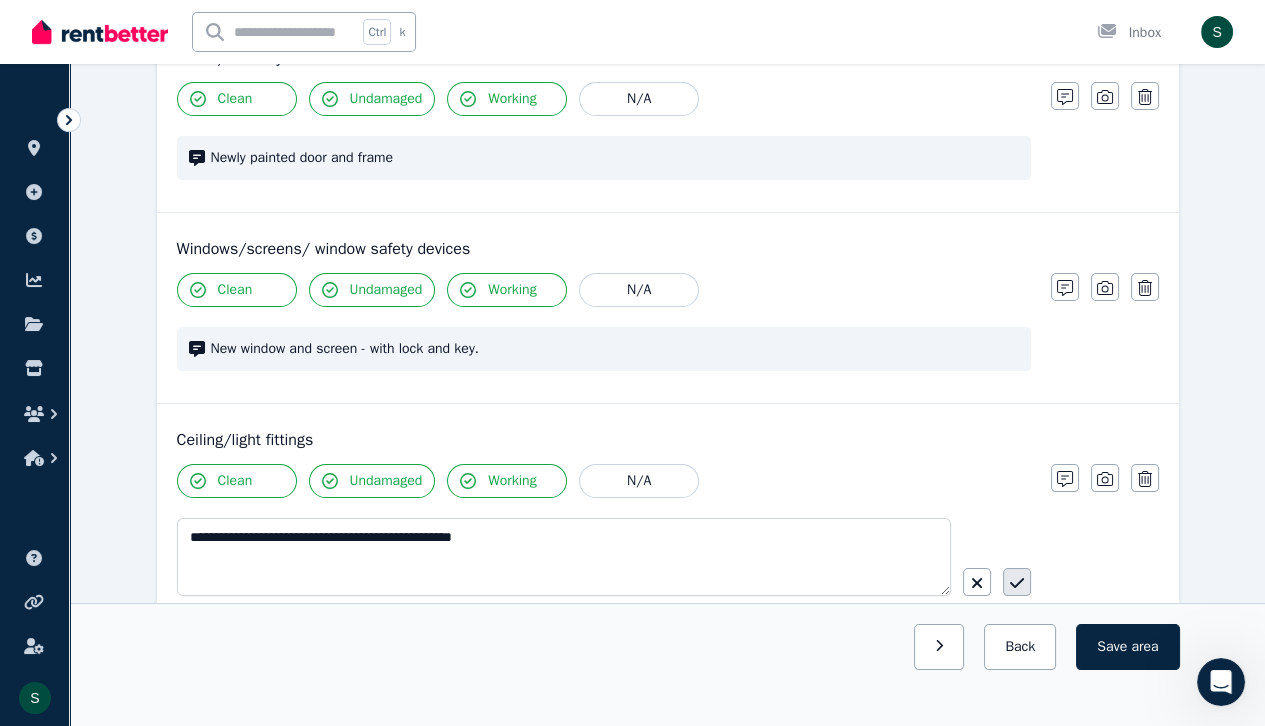 click 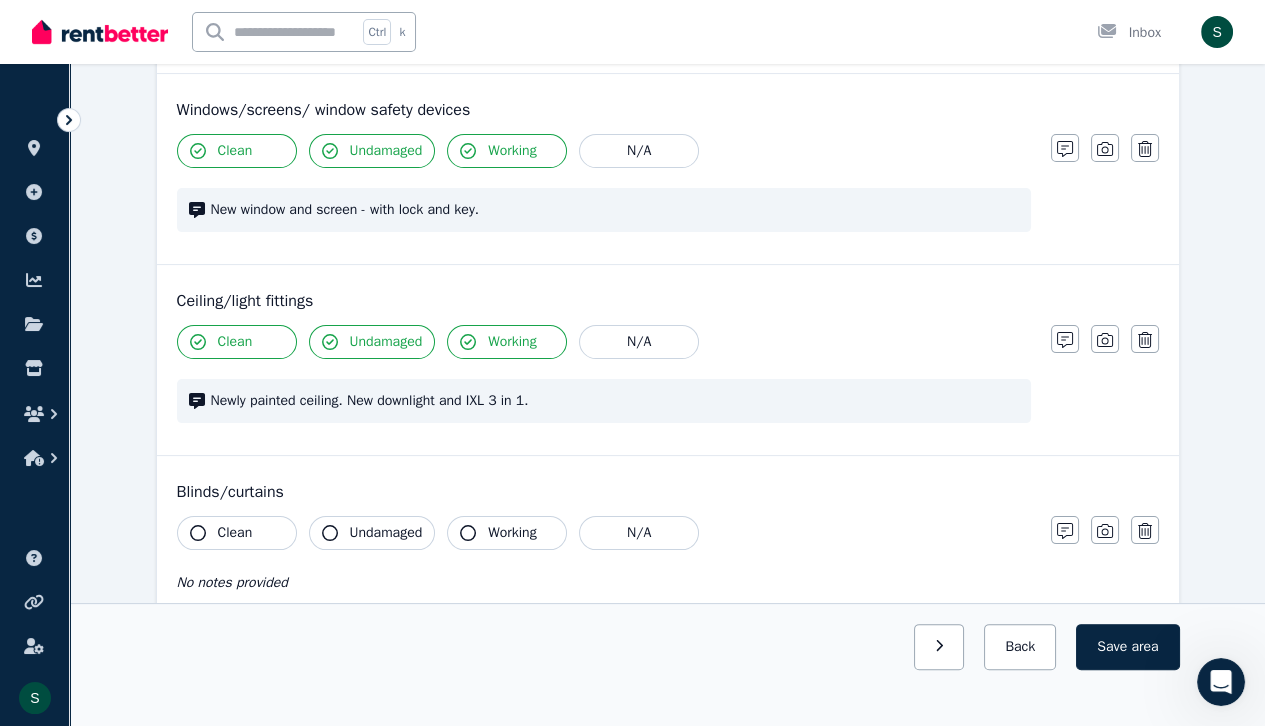 scroll, scrollTop: 852, scrollLeft: 0, axis: vertical 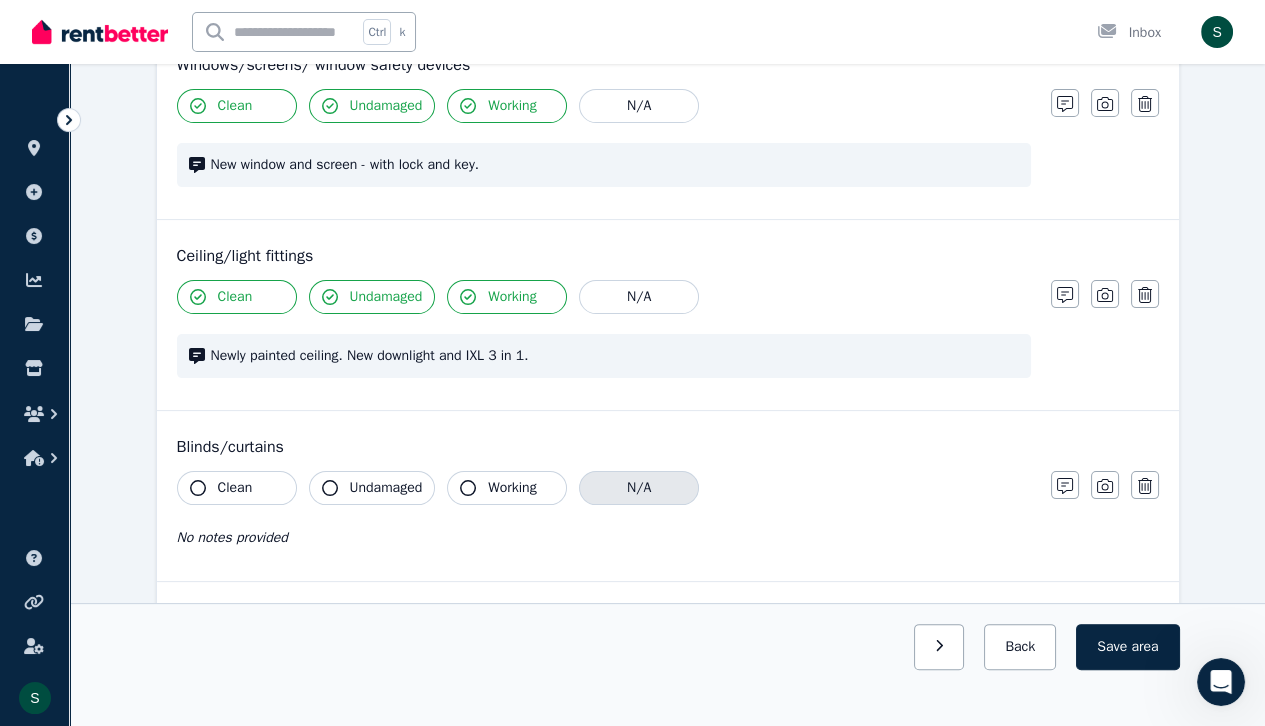 click on "N/A" at bounding box center [639, 488] 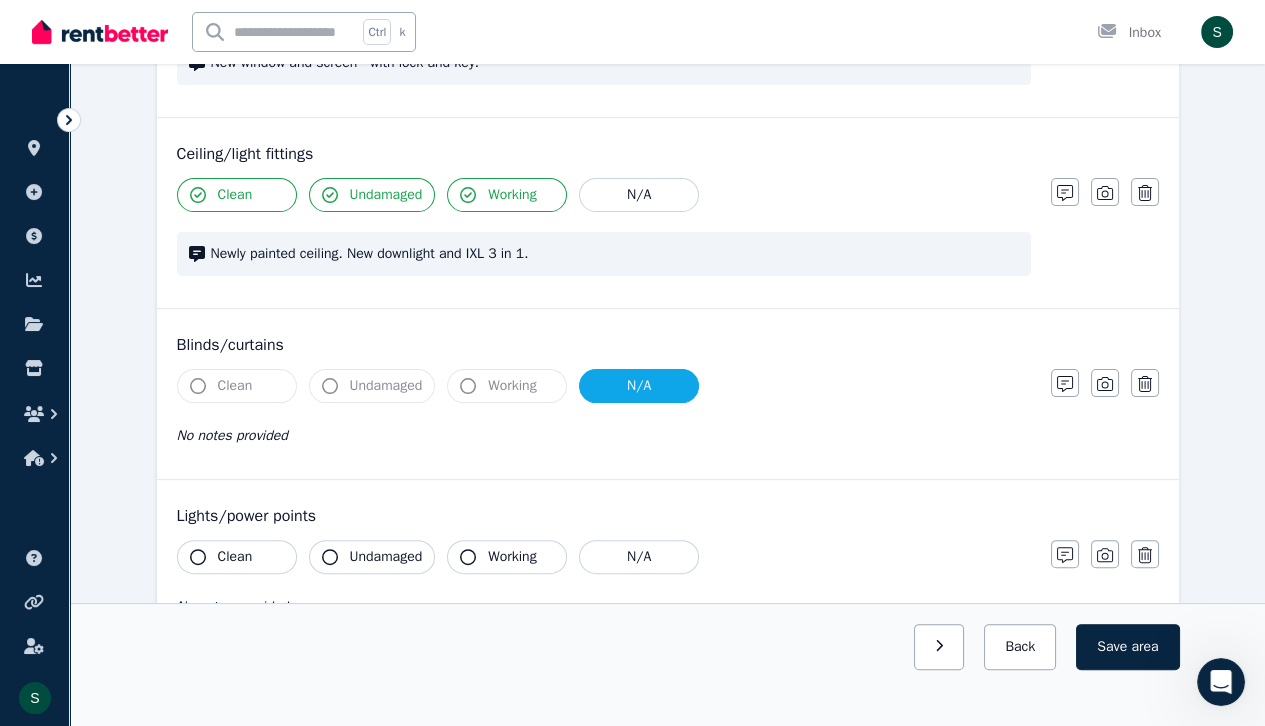 scroll, scrollTop: 1034, scrollLeft: 0, axis: vertical 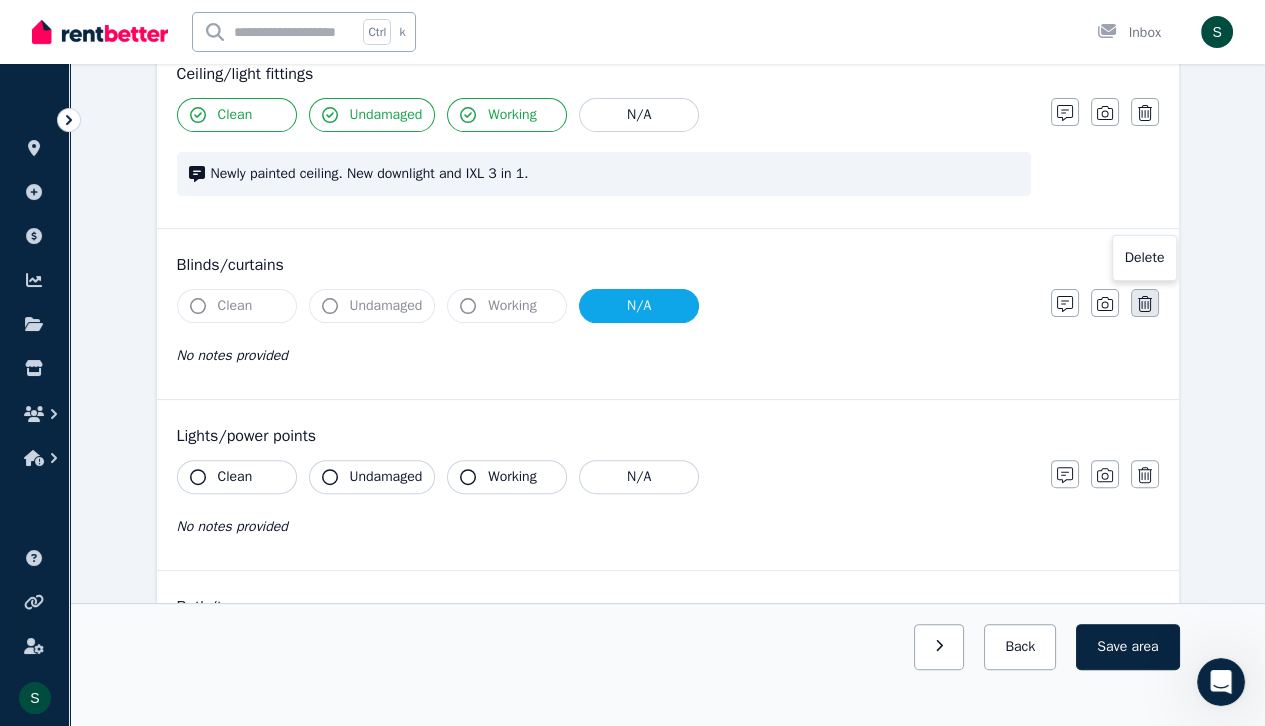 click 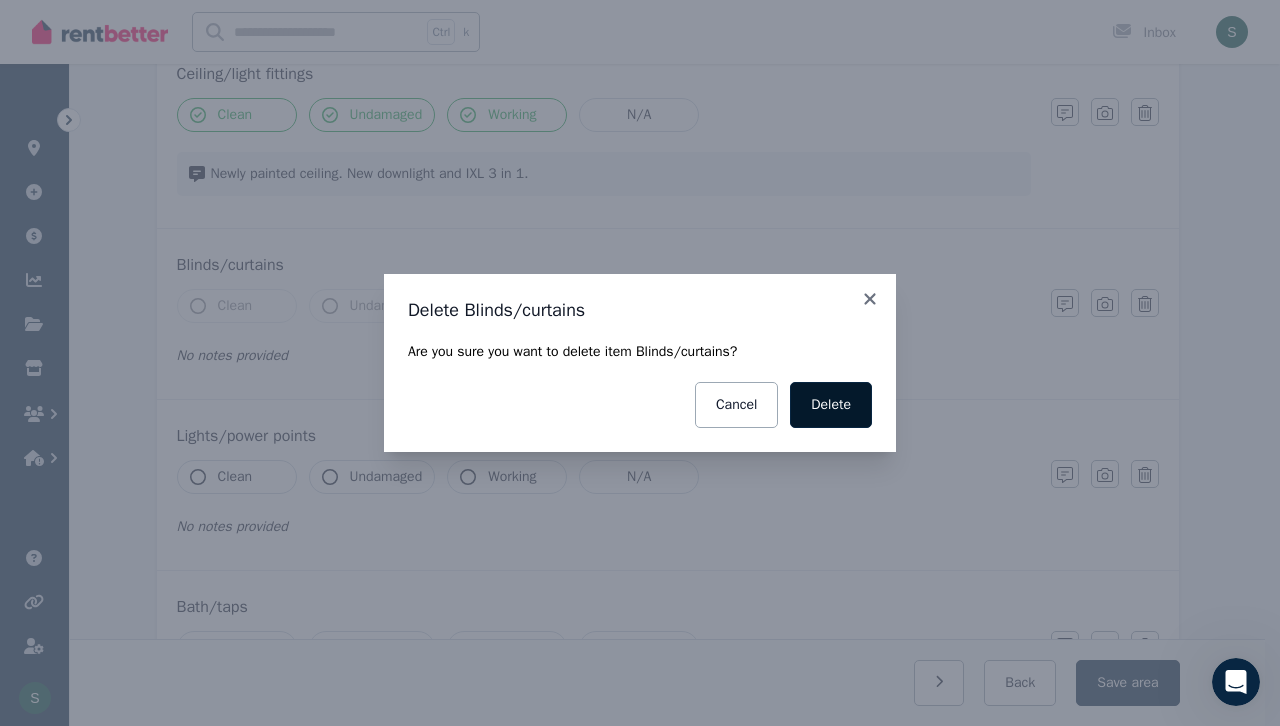 click on "Delete" at bounding box center [831, 405] 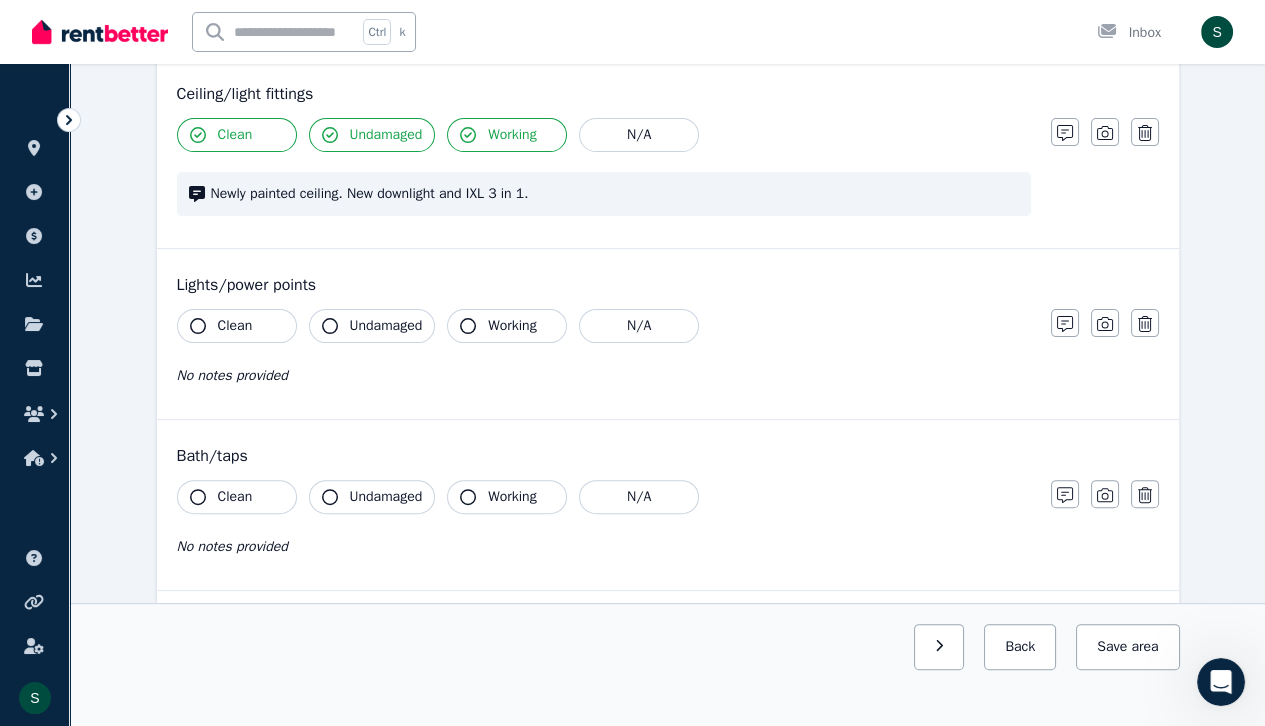 scroll, scrollTop: 1016, scrollLeft: 0, axis: vertical 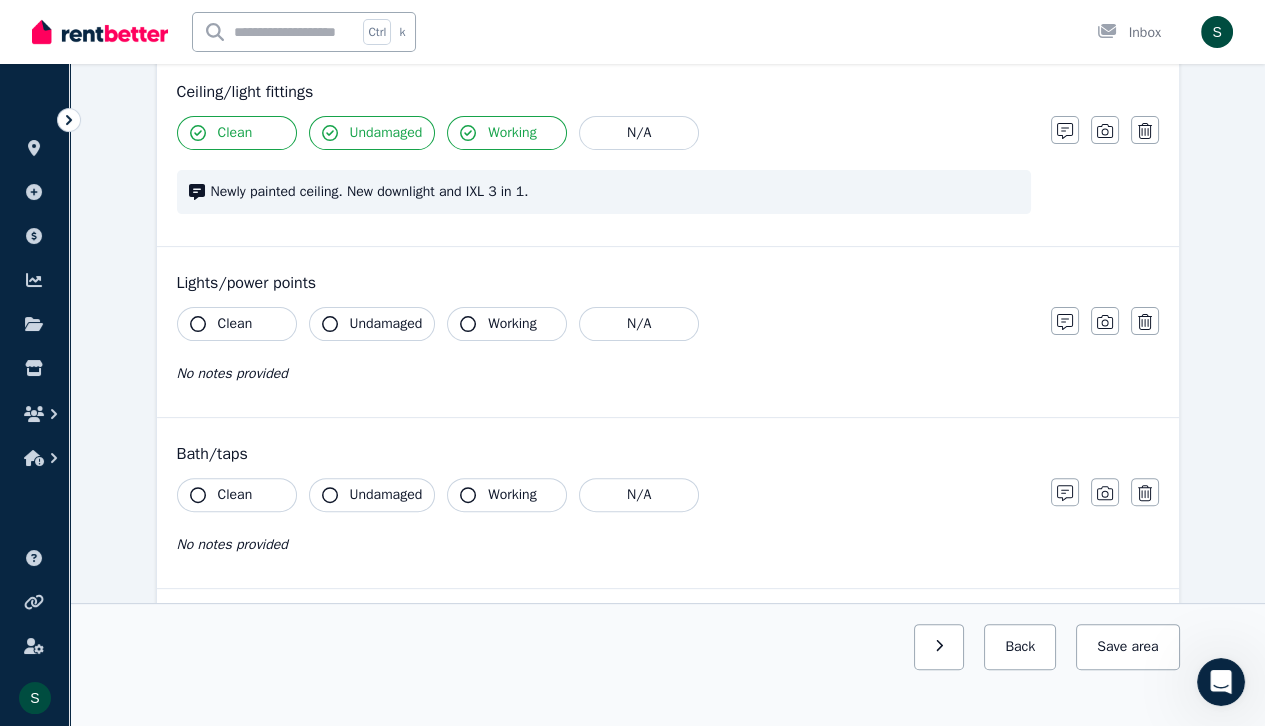 click on "Clean" at bounding box center [237, 324] 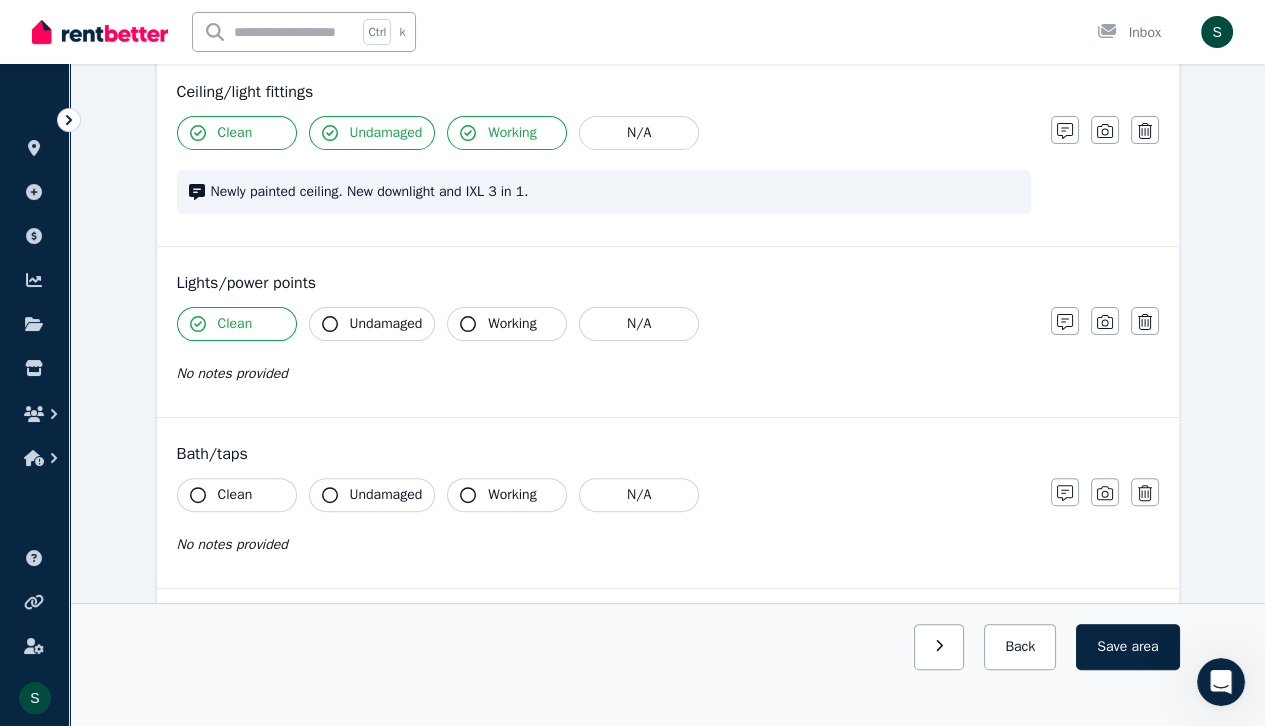 click on "Undamaged" at bounding box center [372, 324] 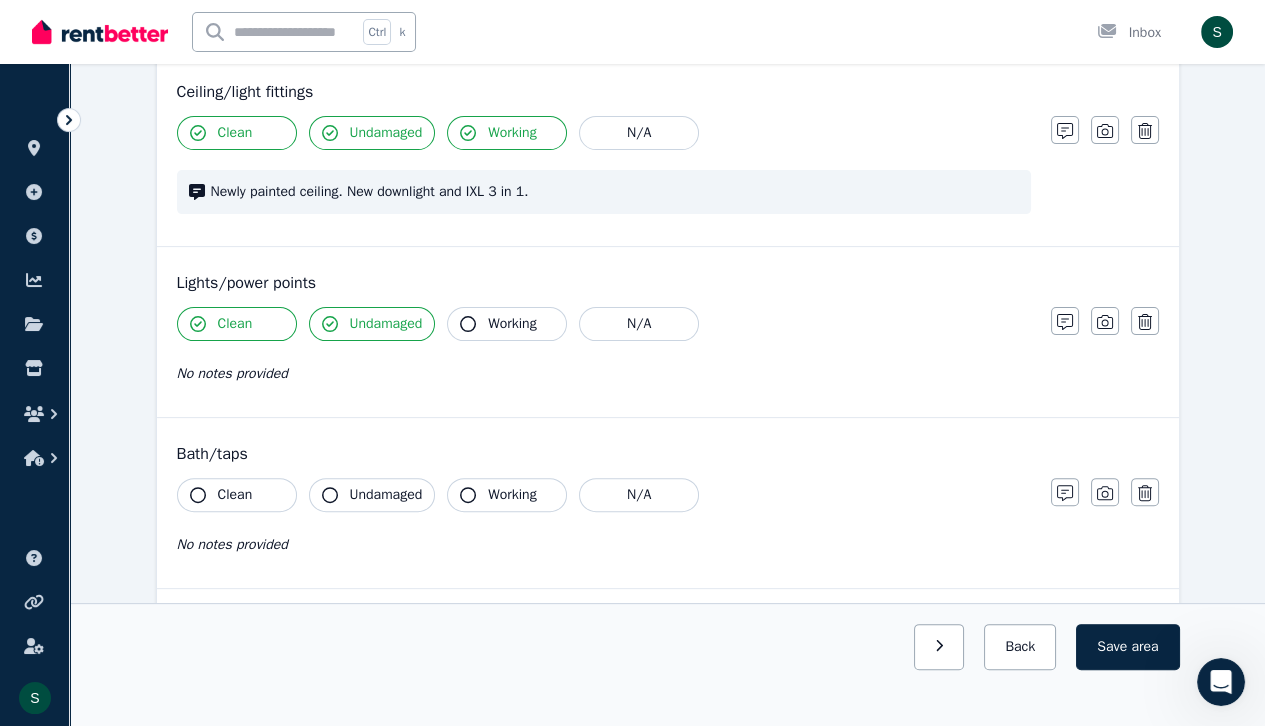 click on "Working" at bounding box center [507, 324] 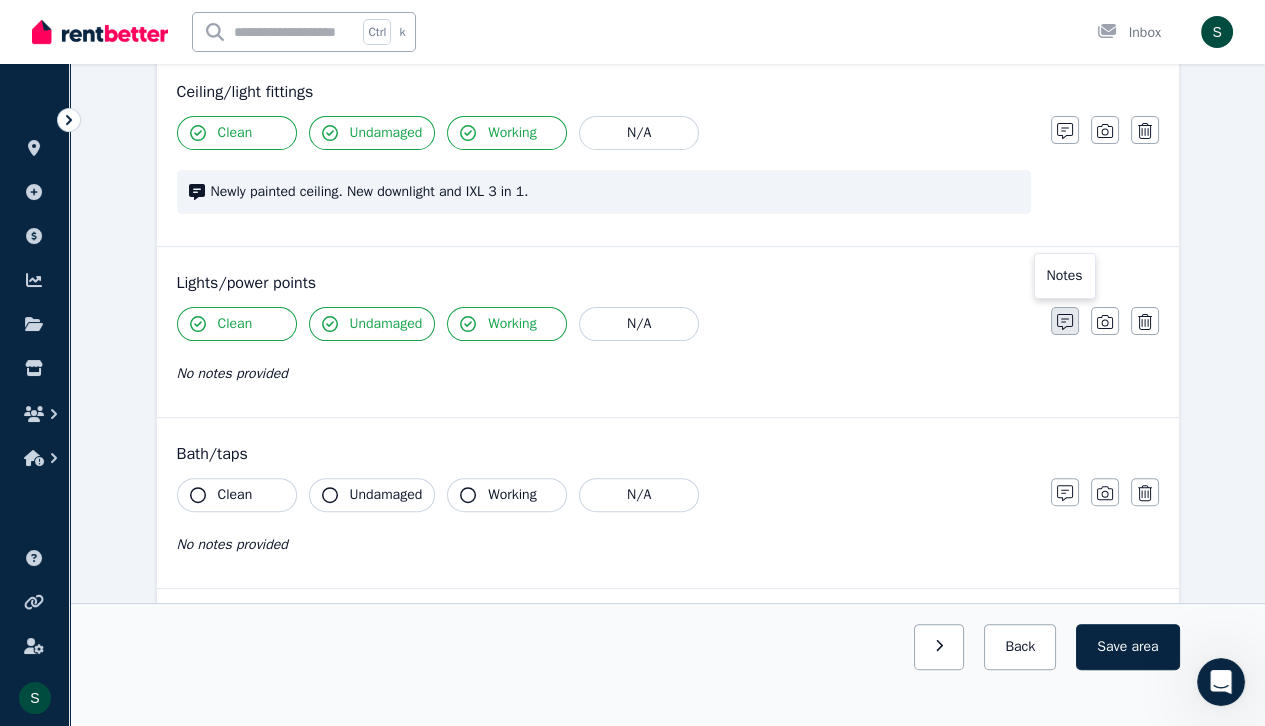 click 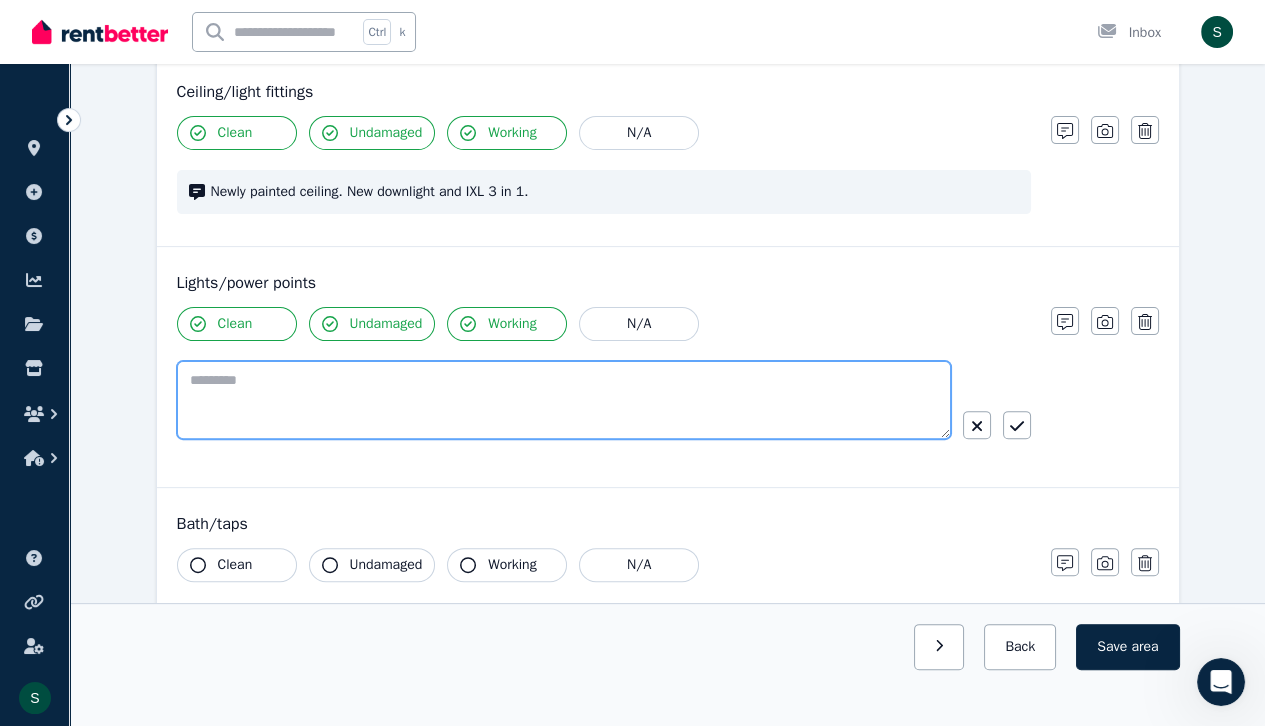 click at bounding box center (564, 400) 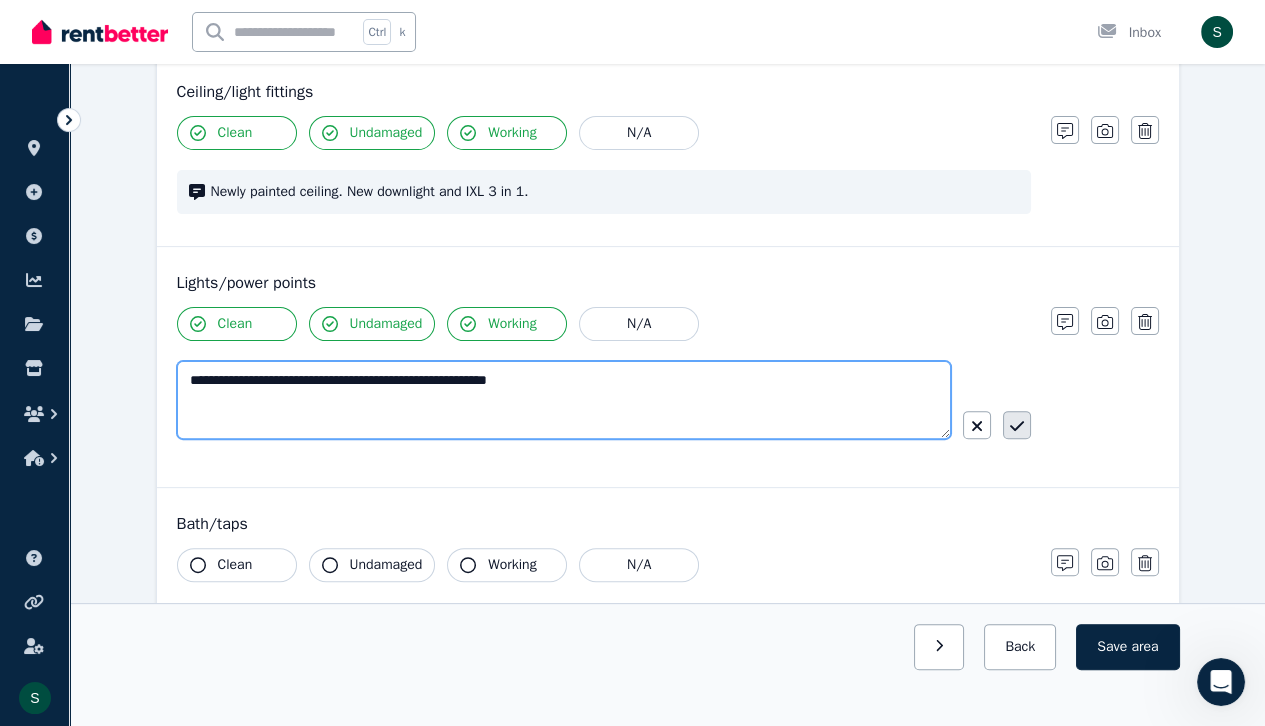 type on "**********" 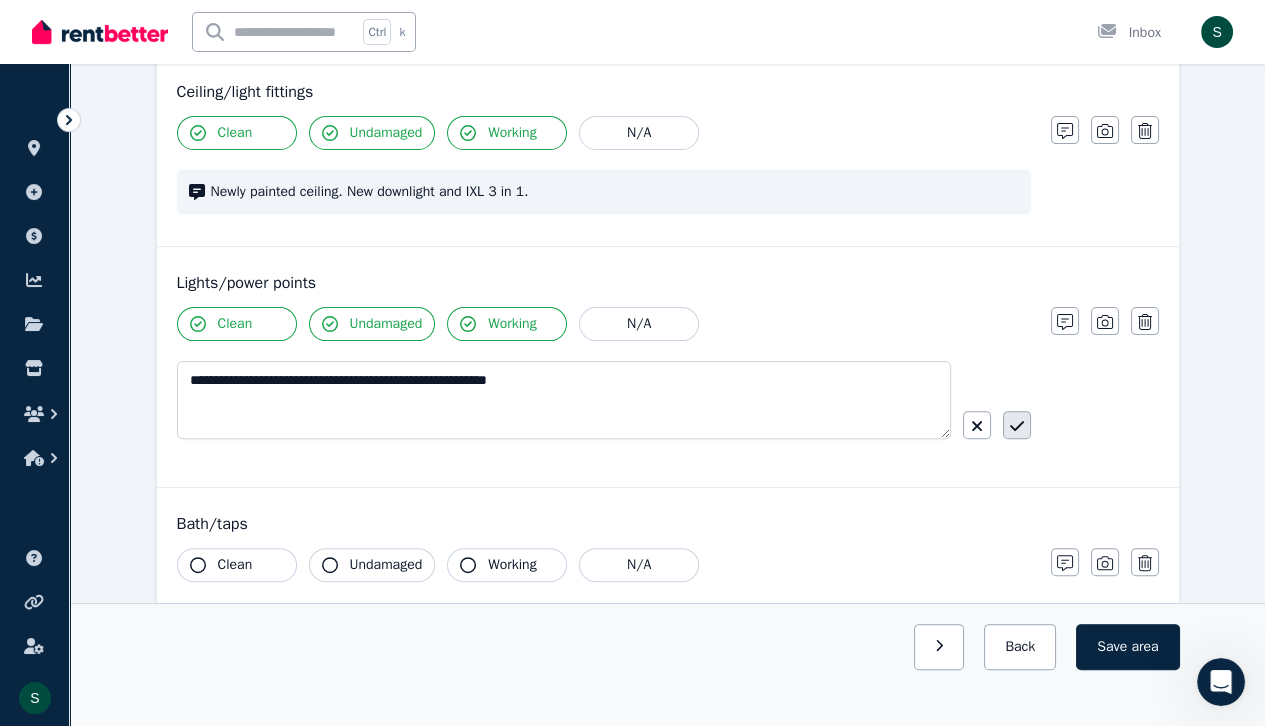 click 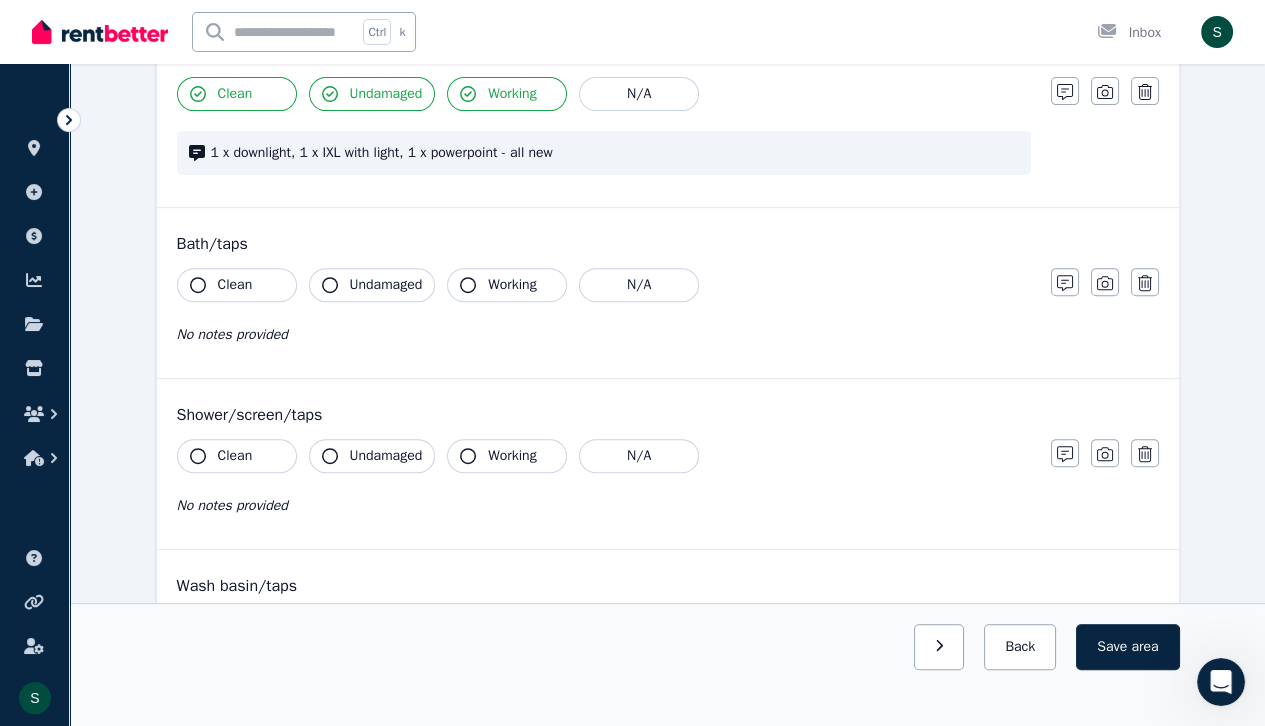 scroll, scrollTop: 1244, scrollLeft: 0, axis: vertical 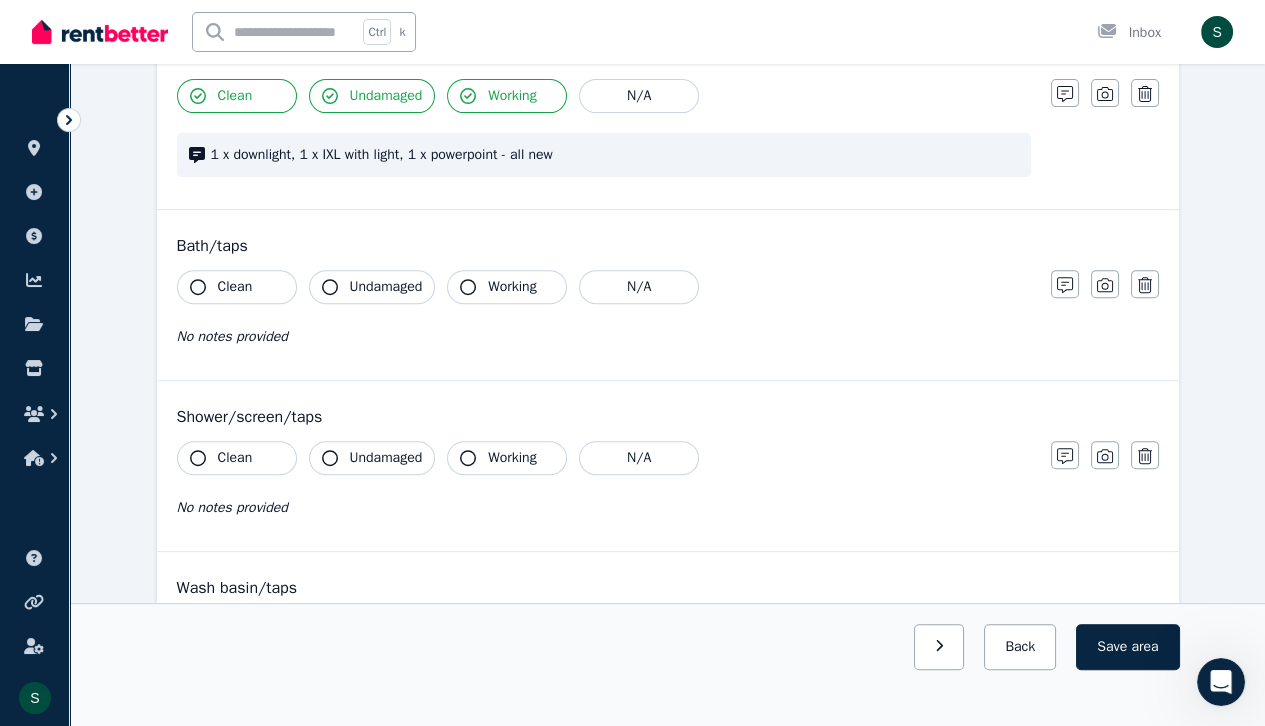click on "Clean" at bounding box center (237, 287) 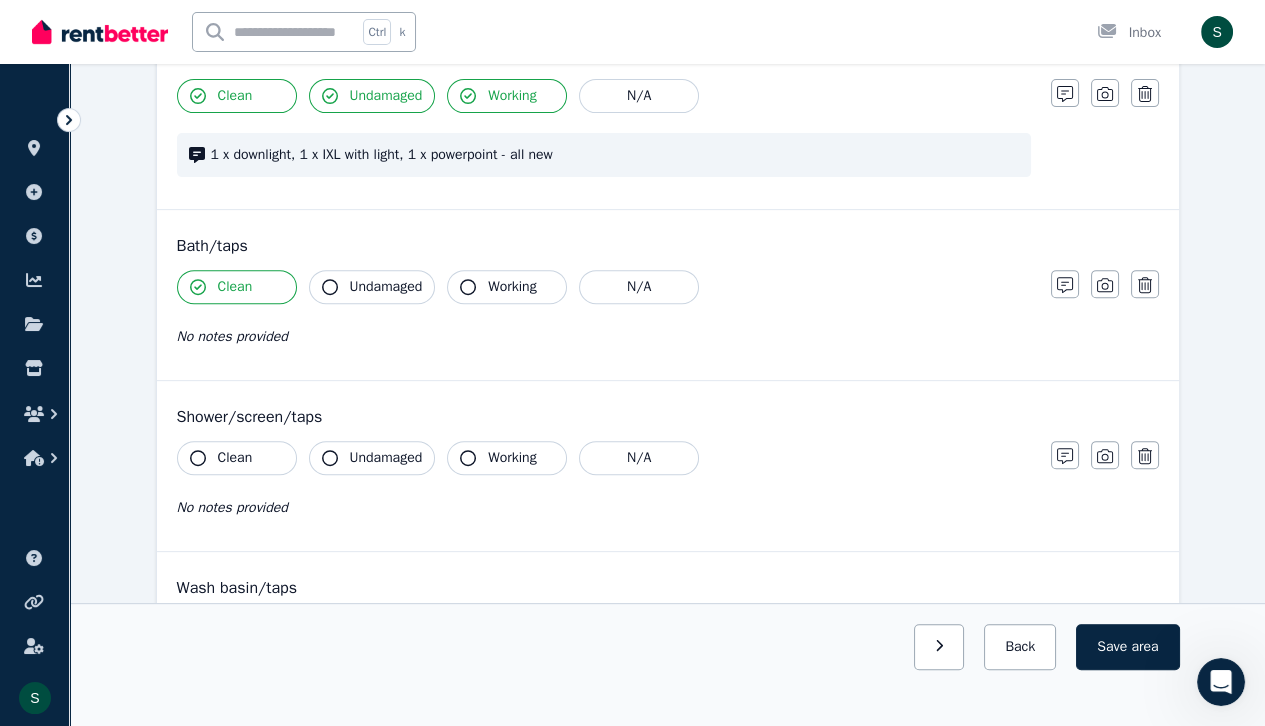 click on "Clean Undamaged Working N/A No notes provided" at bounding box center [604, 319] 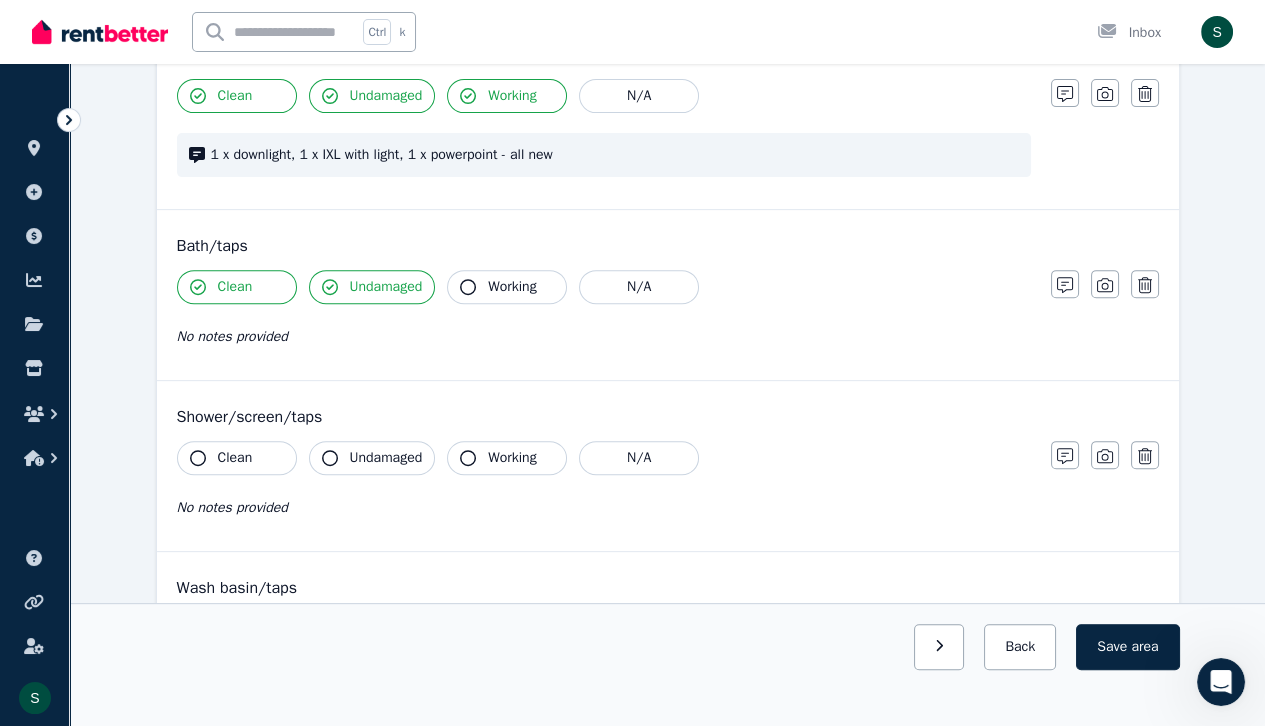 click on "Working" at bounding box center [507, 287] 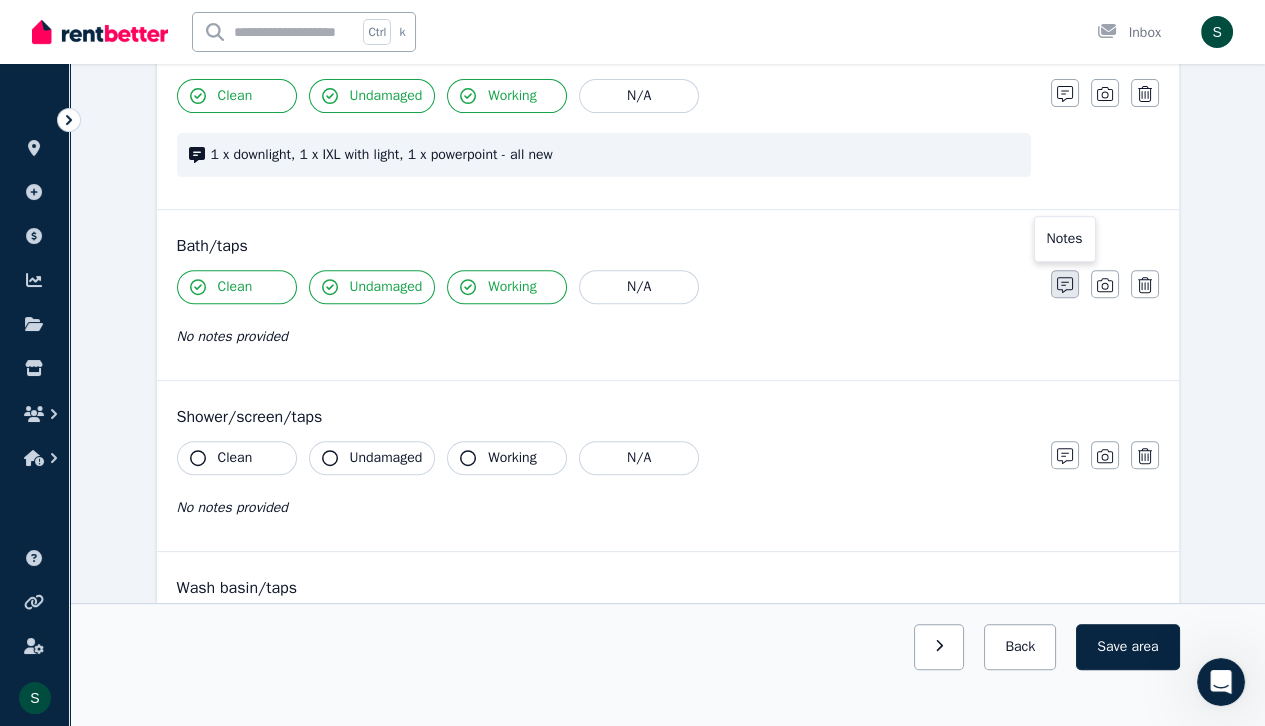click 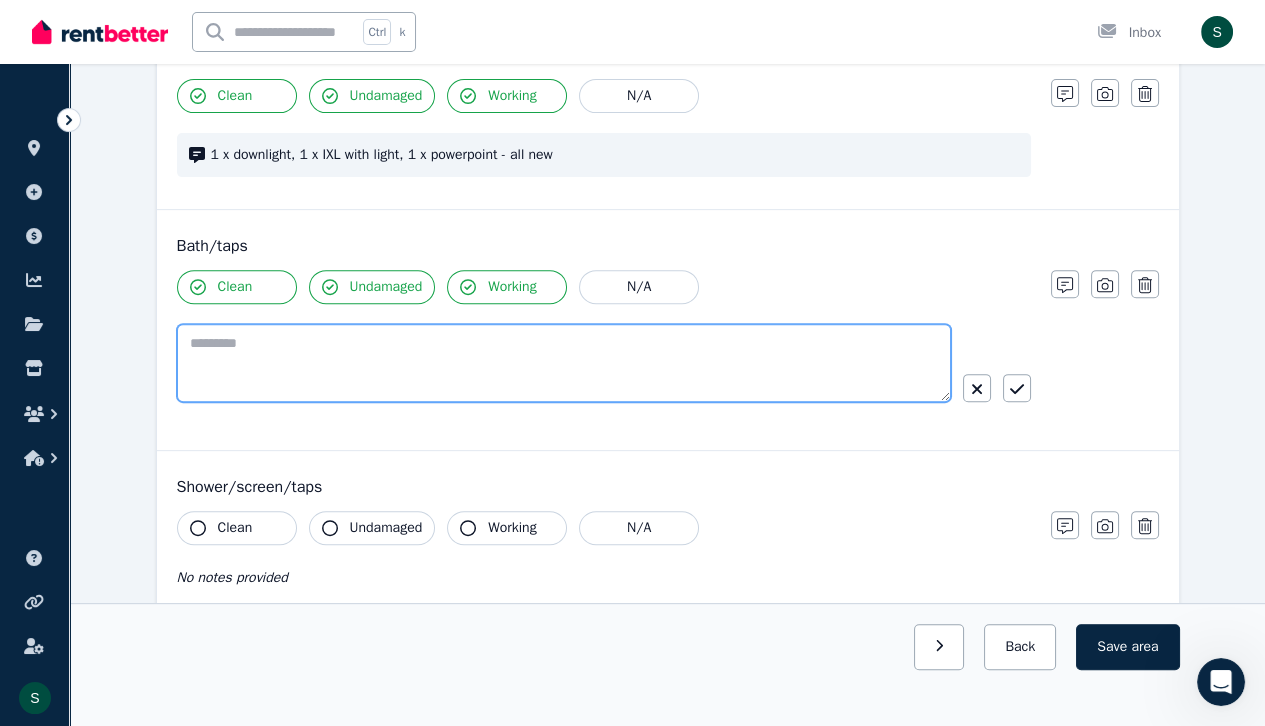 click at bounding box center (564, 363) 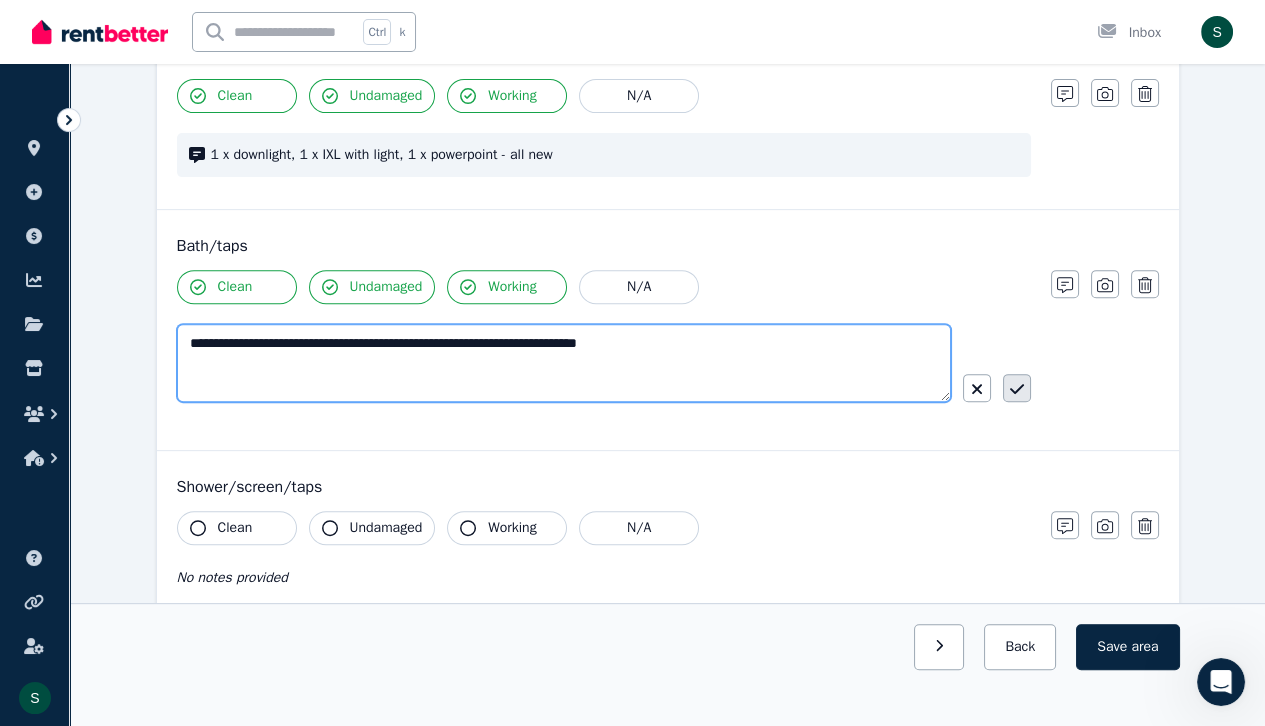 type on "**********" 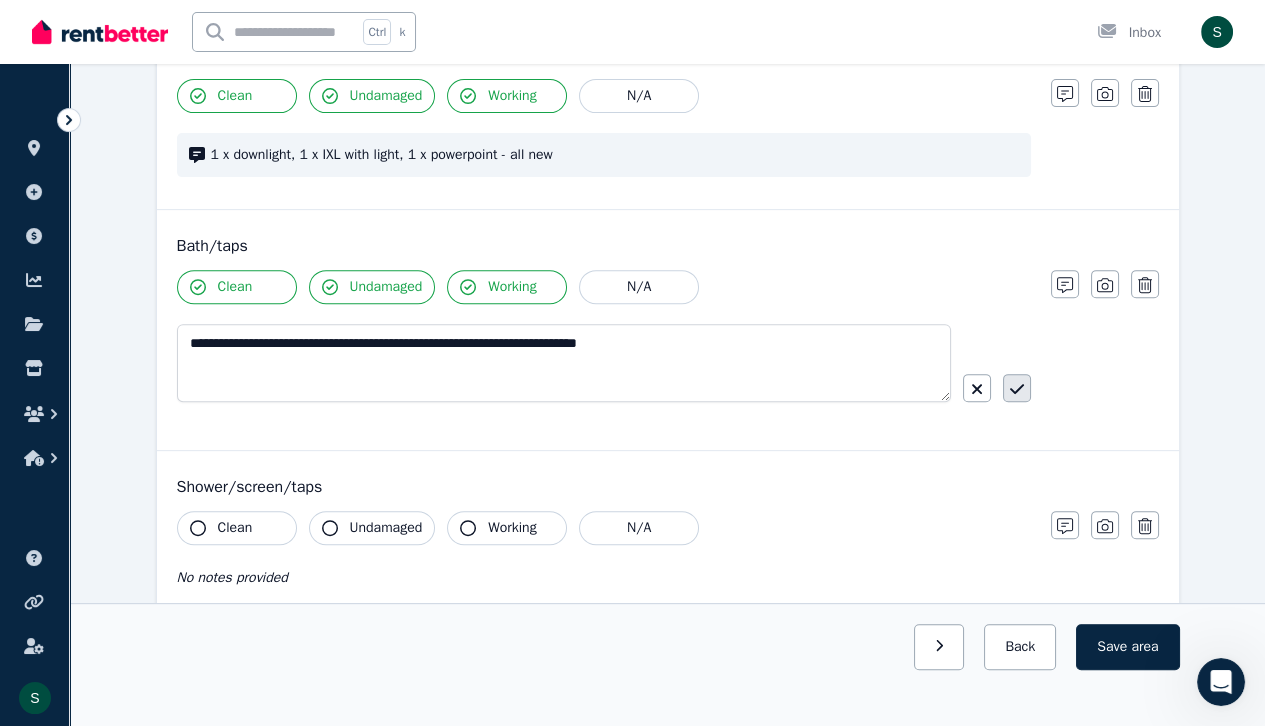 click 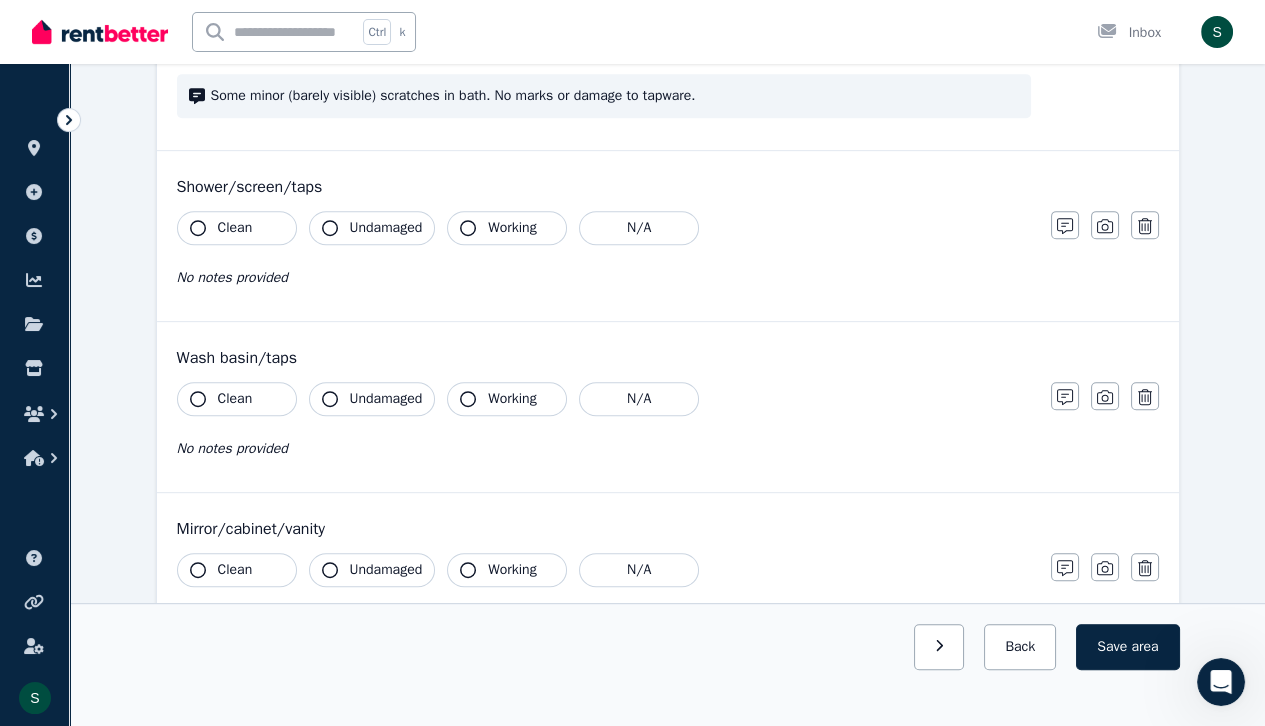 scroll, scrollTop: 1495, scrollLeft: 0, axis: vertical 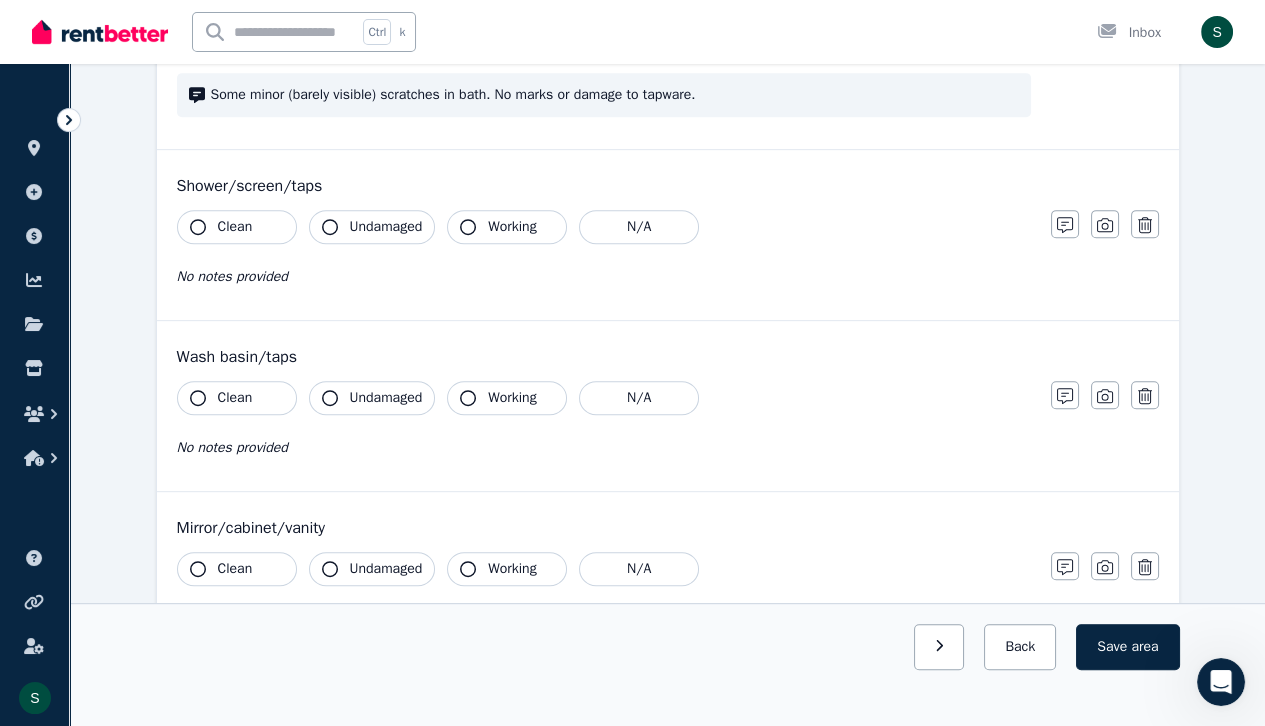 click on "Clean" at bounding box center [235, 227] 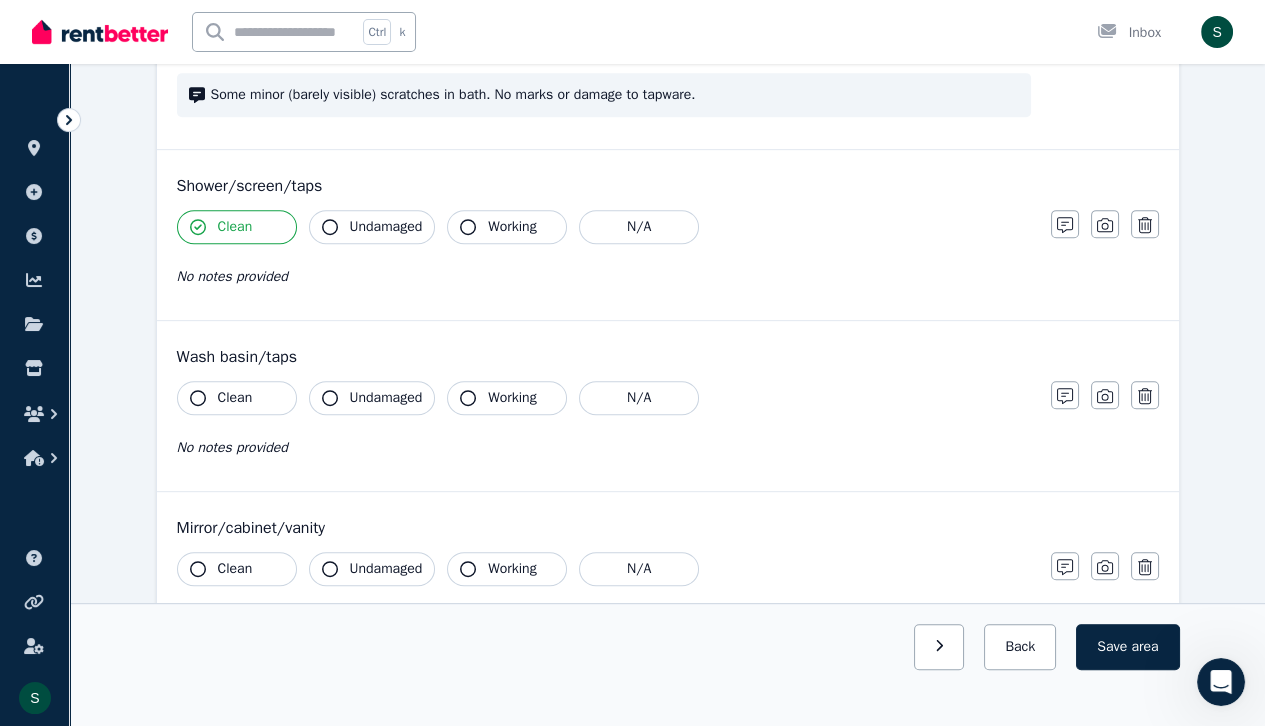 click on "Undamaged" at bounding box center (386, 227) 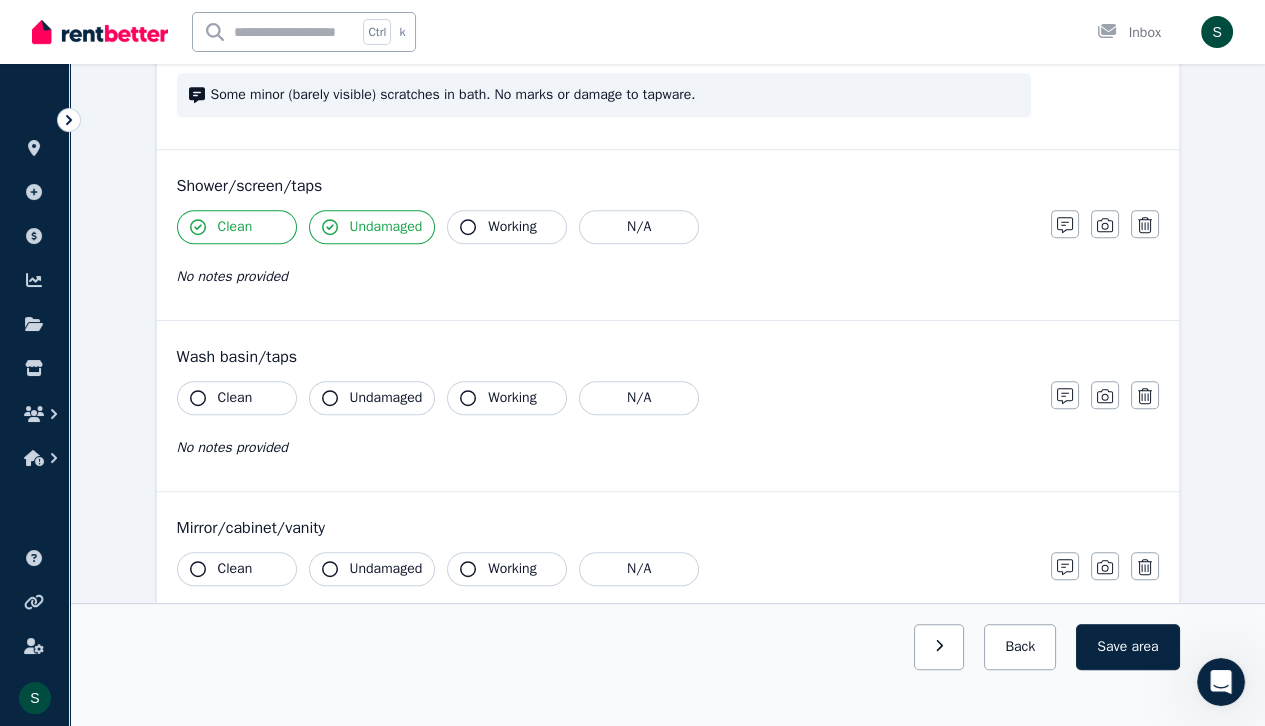 click on "Working" at bounding box center (512, 227) 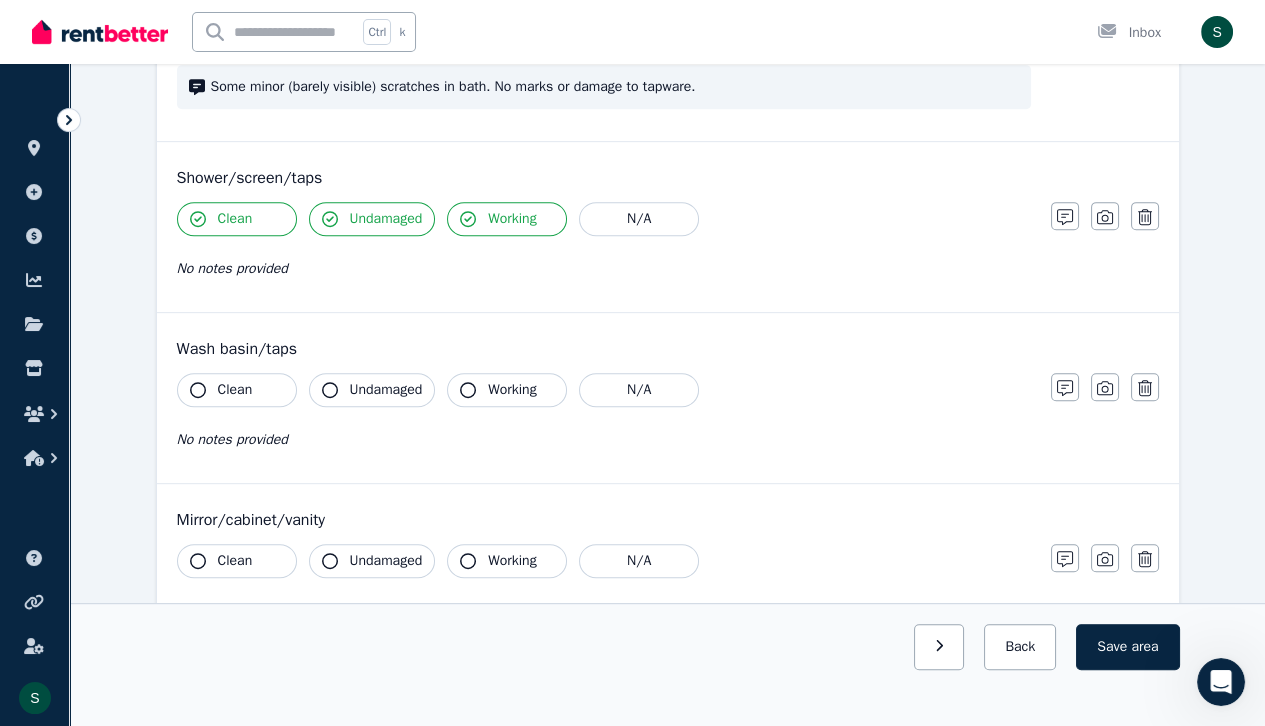 scroll, scrollTop: 1500, scrollLeft: 0, axis: vertical 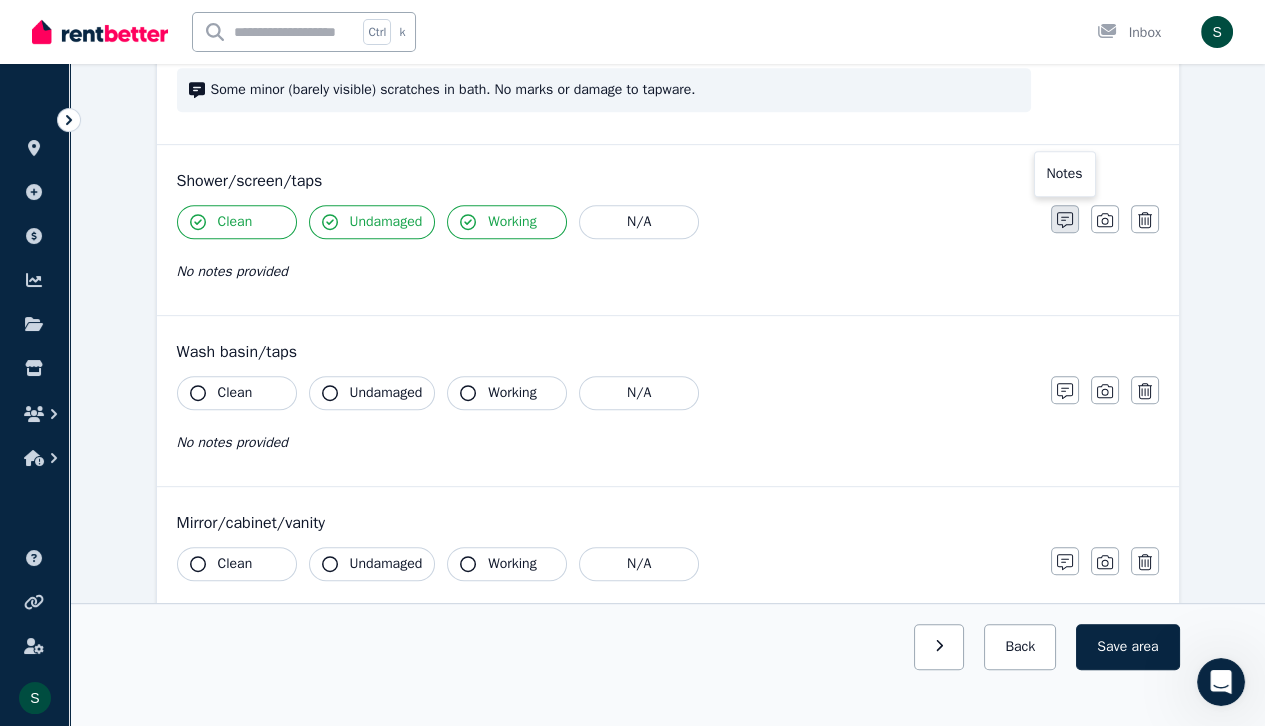 click 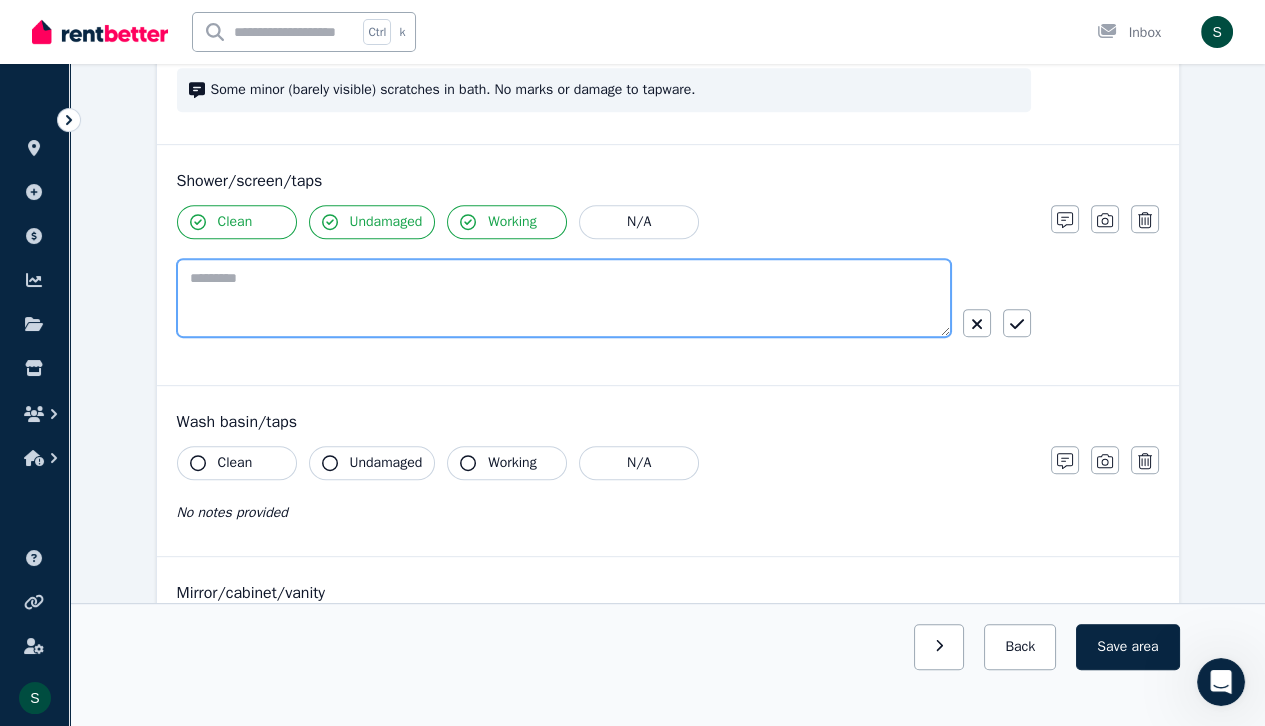 click at bounding box center [564, 298] 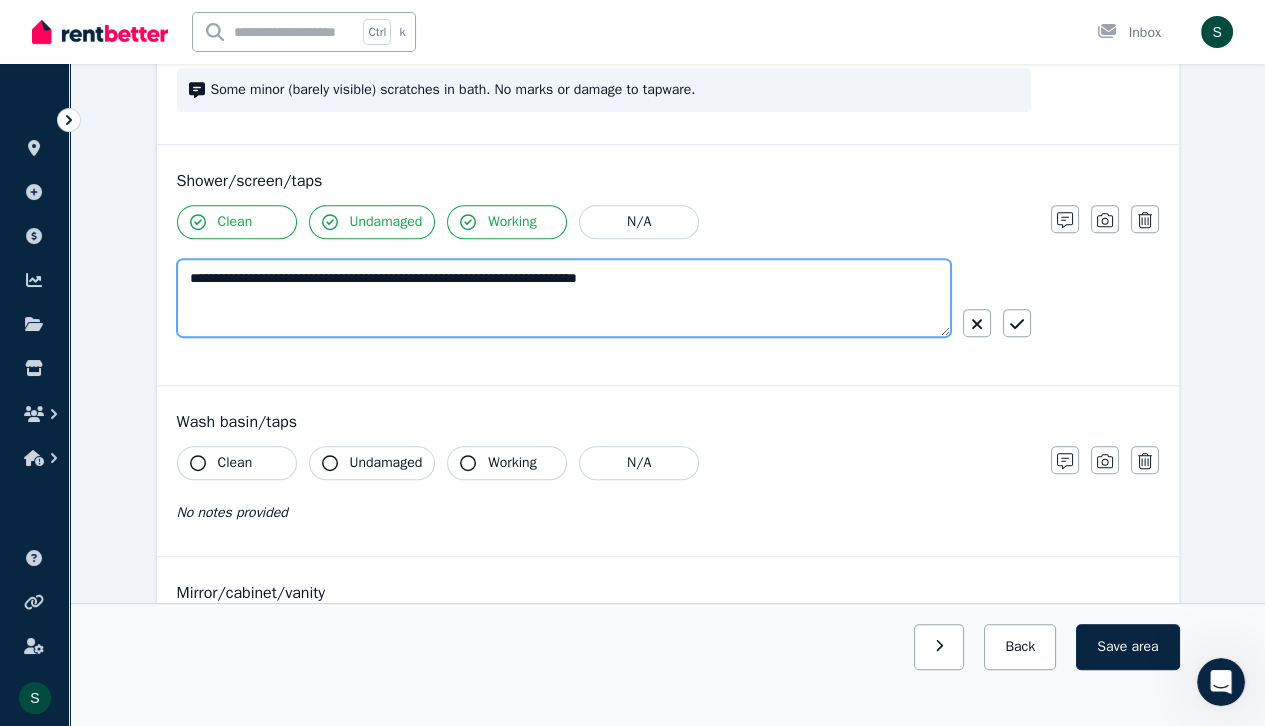 click on "**********" at bounding box center [564, 298] 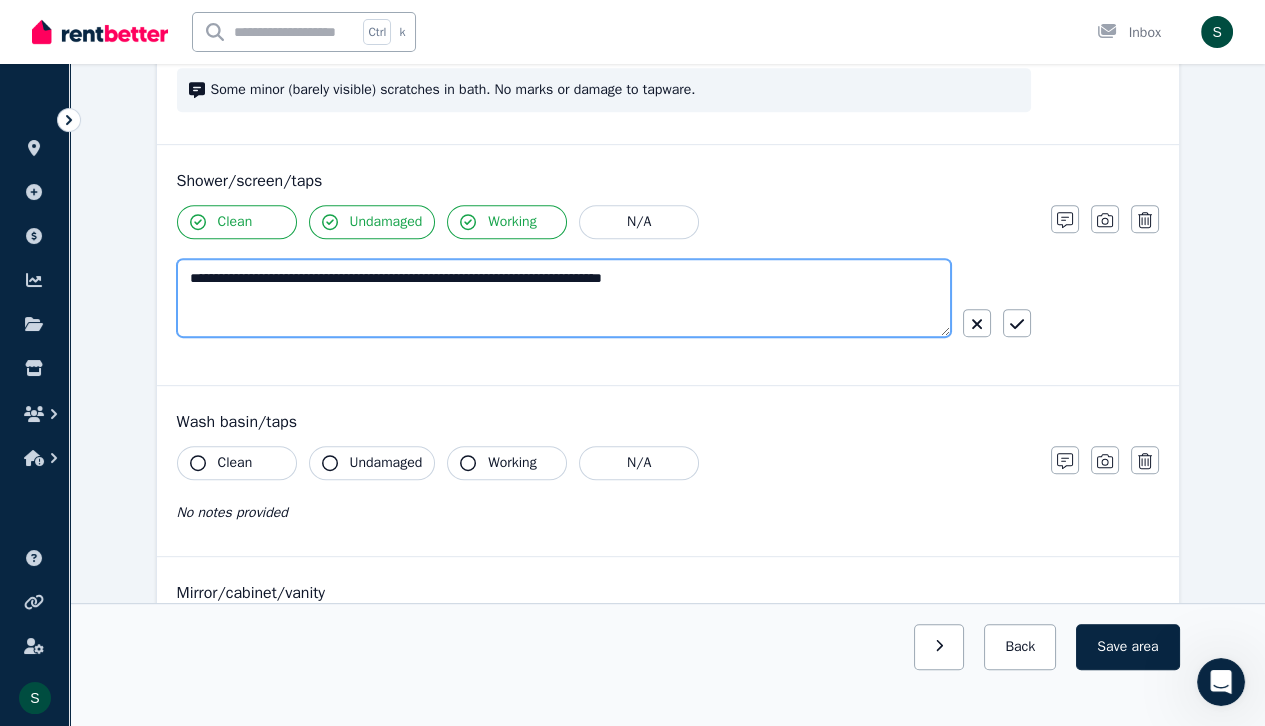 click on "**********" at bounding box center (564, 298) 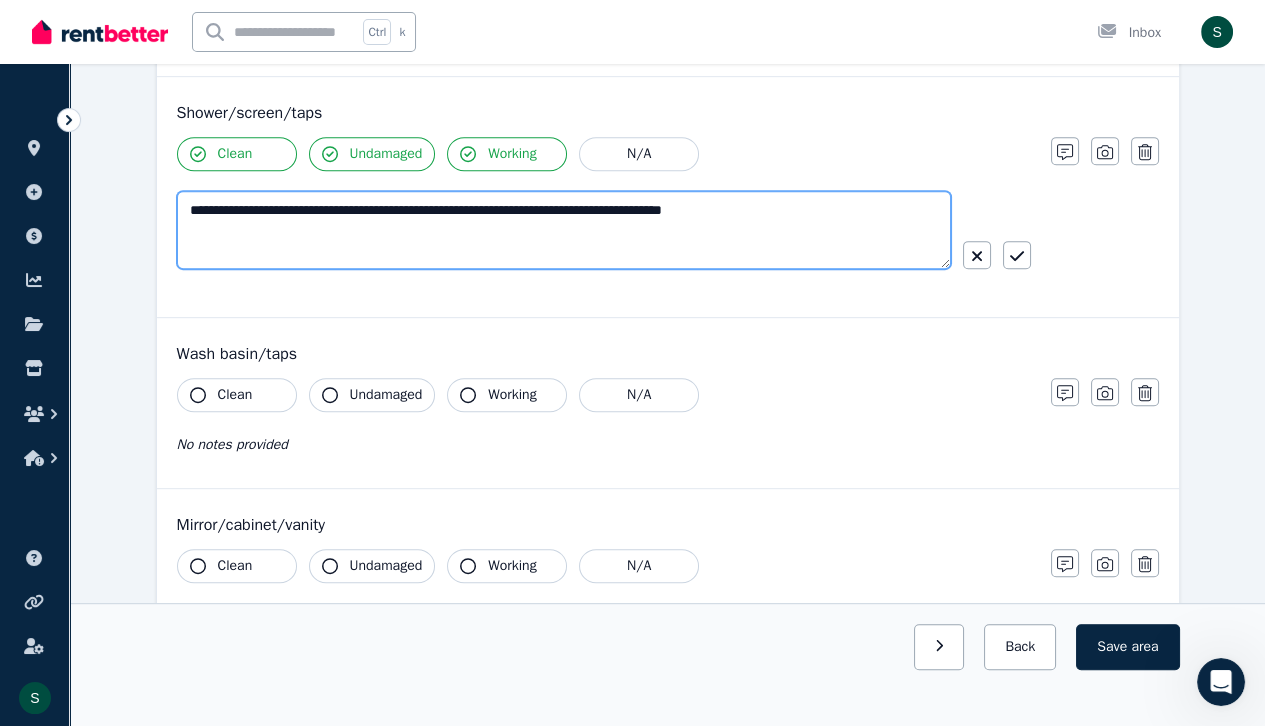 scroll, scrollTop: 1571, scrollLeft: 0, axis: vertical 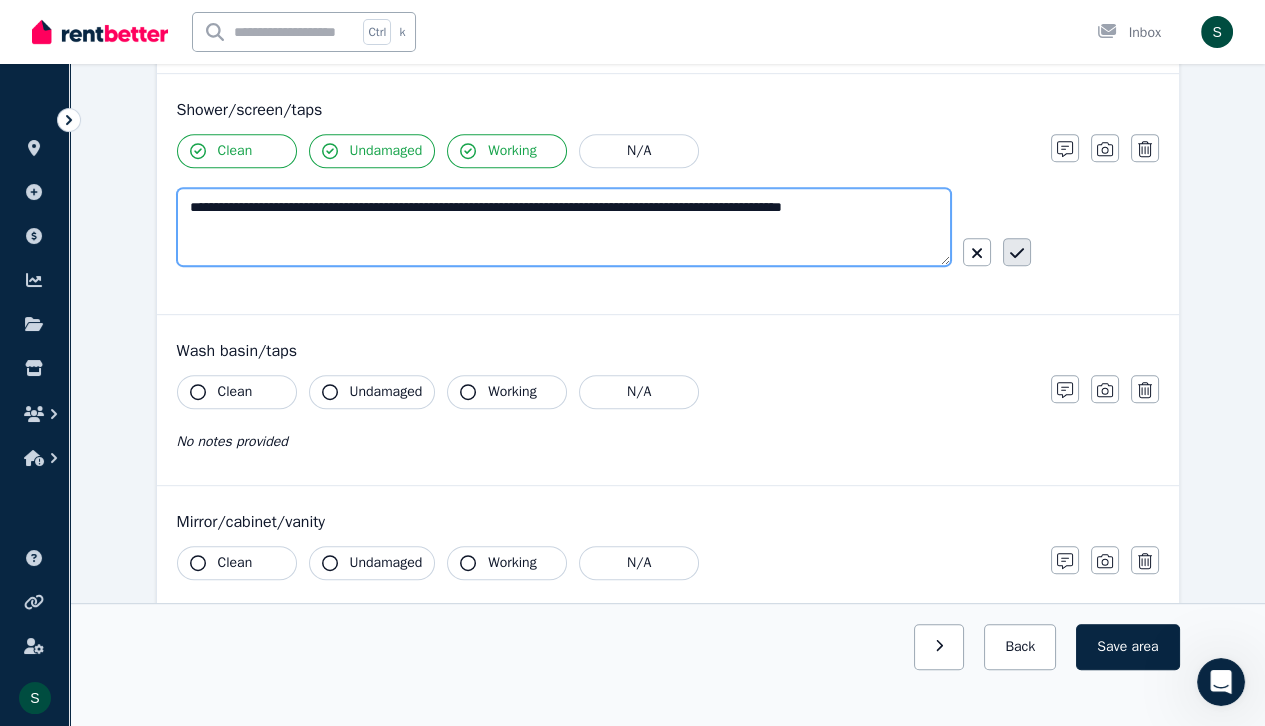 type on "**********" 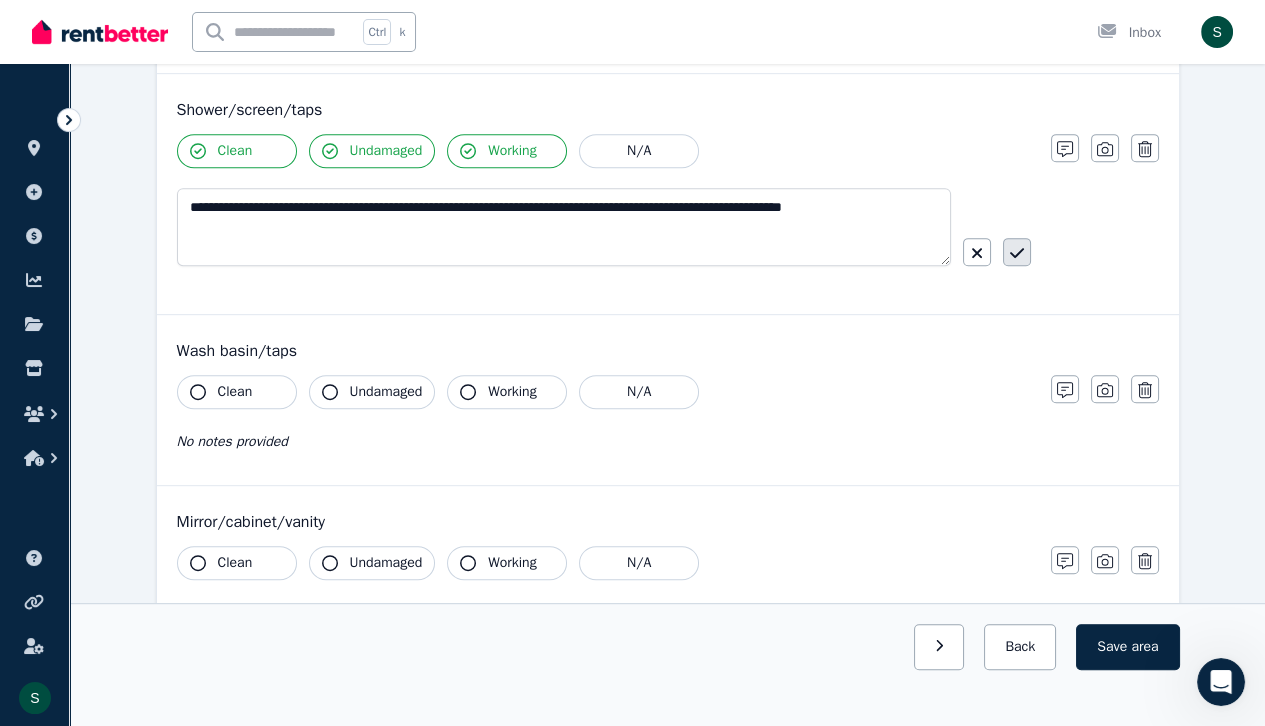 click 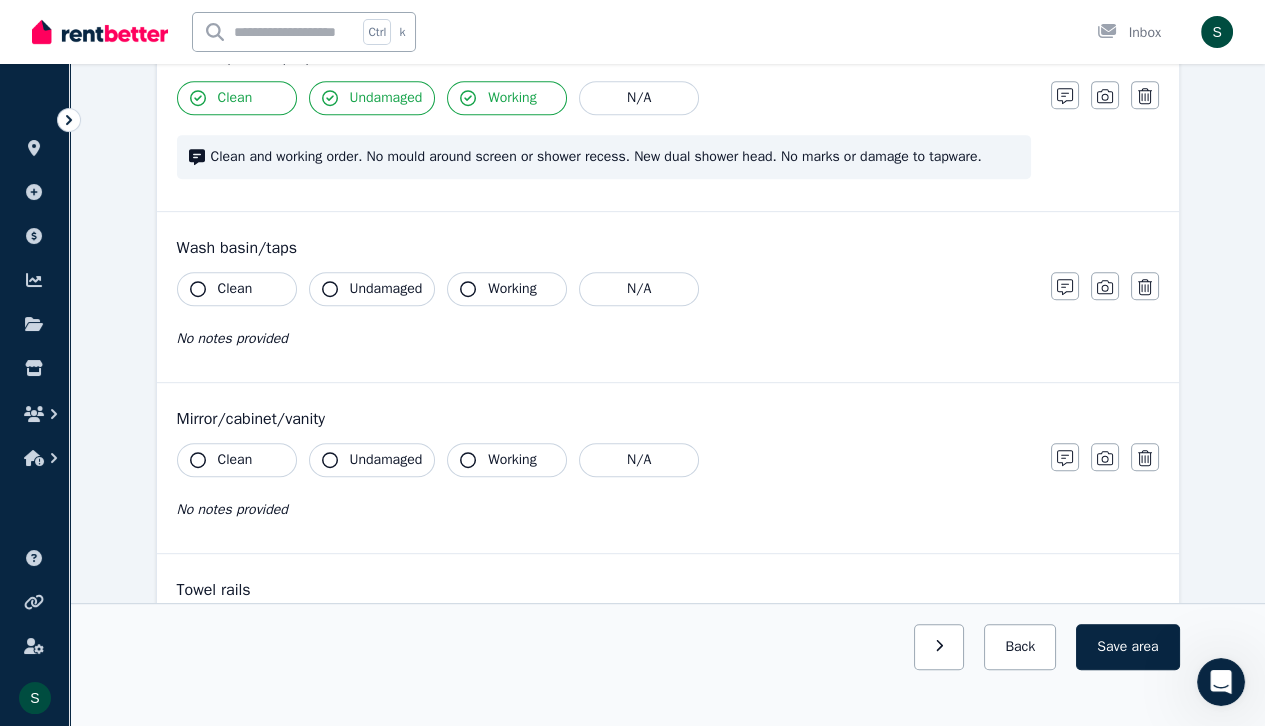 scroll, scrollTop: 1623, scrollLeft: 0, axis: vertical 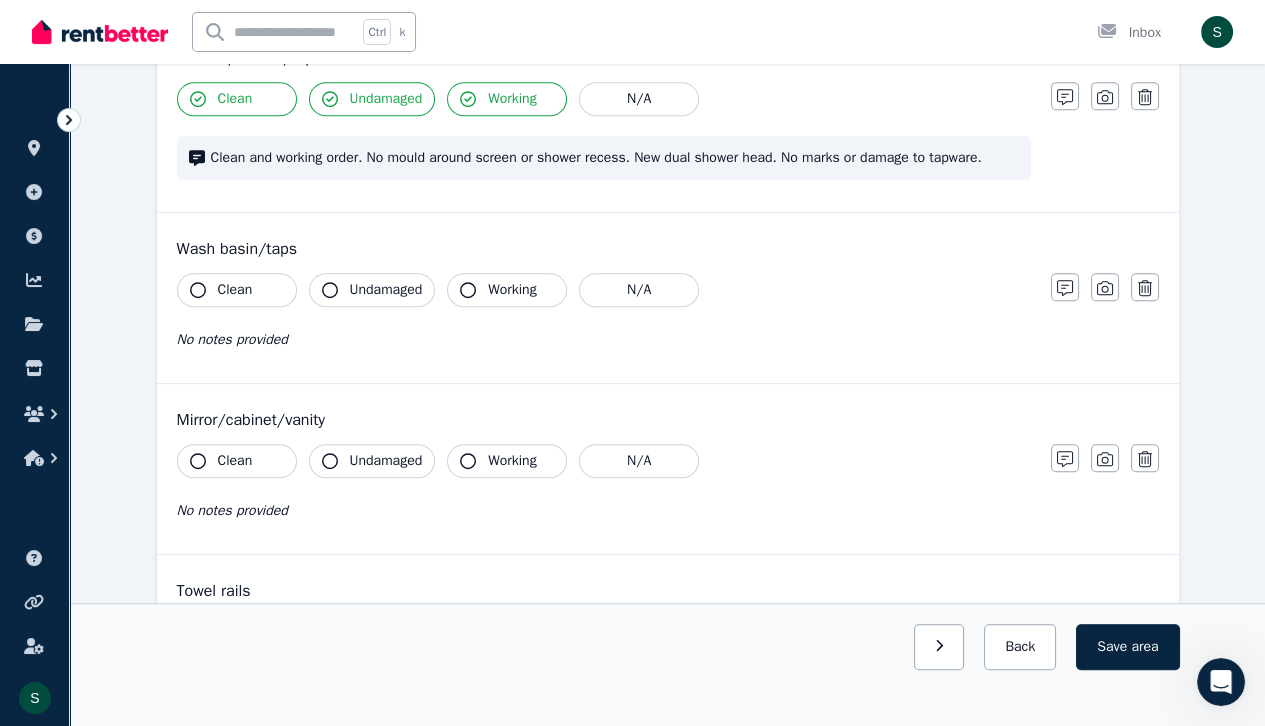 click on "Clean" at bounding box center [237, 290] 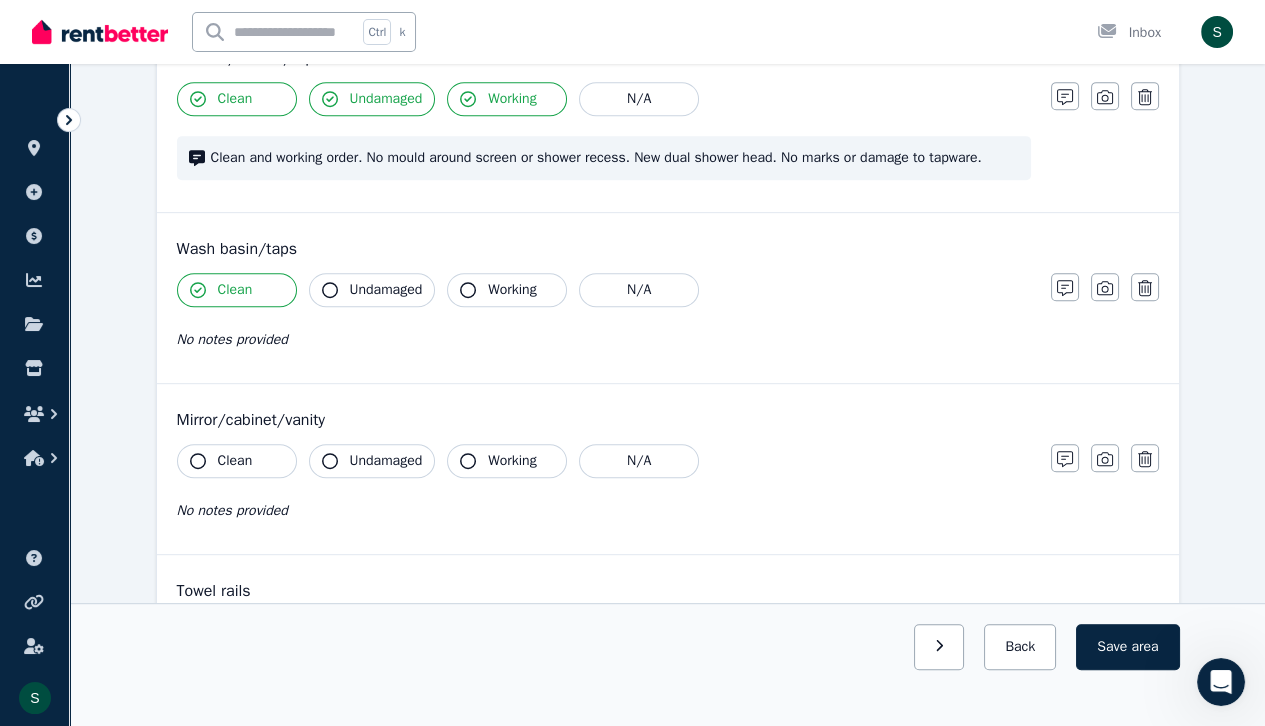 click on "Undamaged" at bounding box center (386, 290) 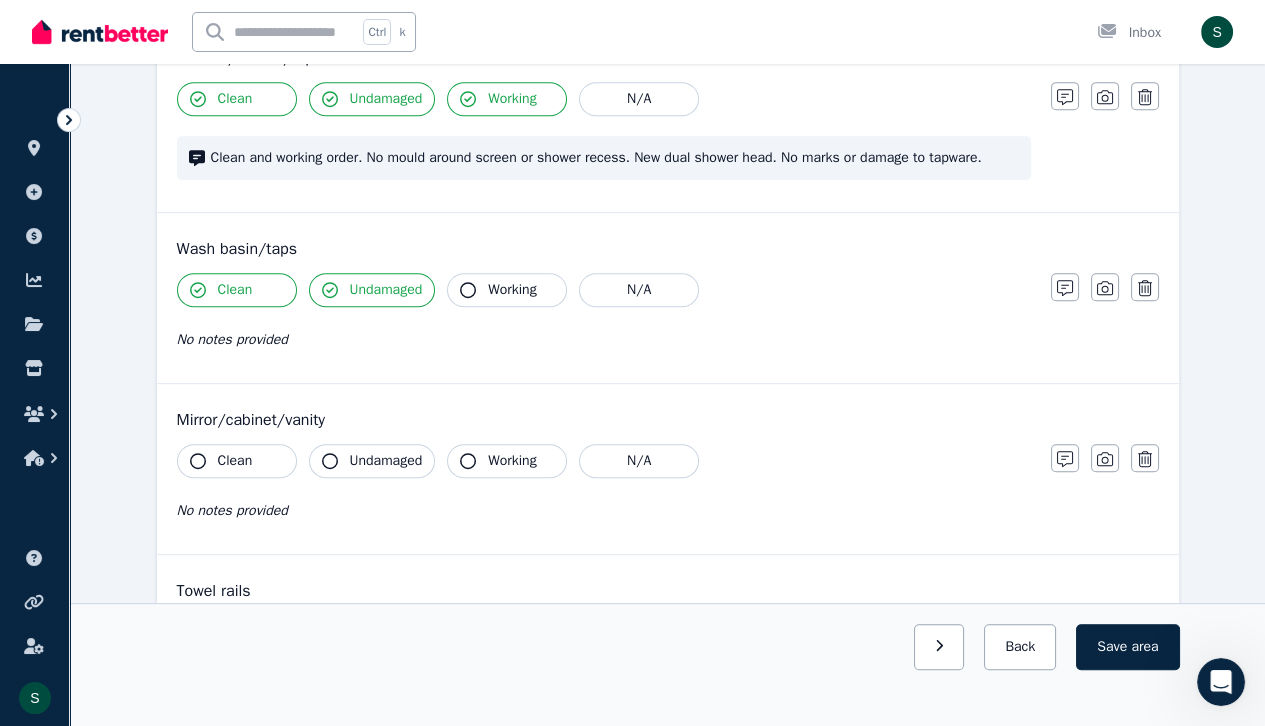 click on "Working" at bounding box center (512, 290) 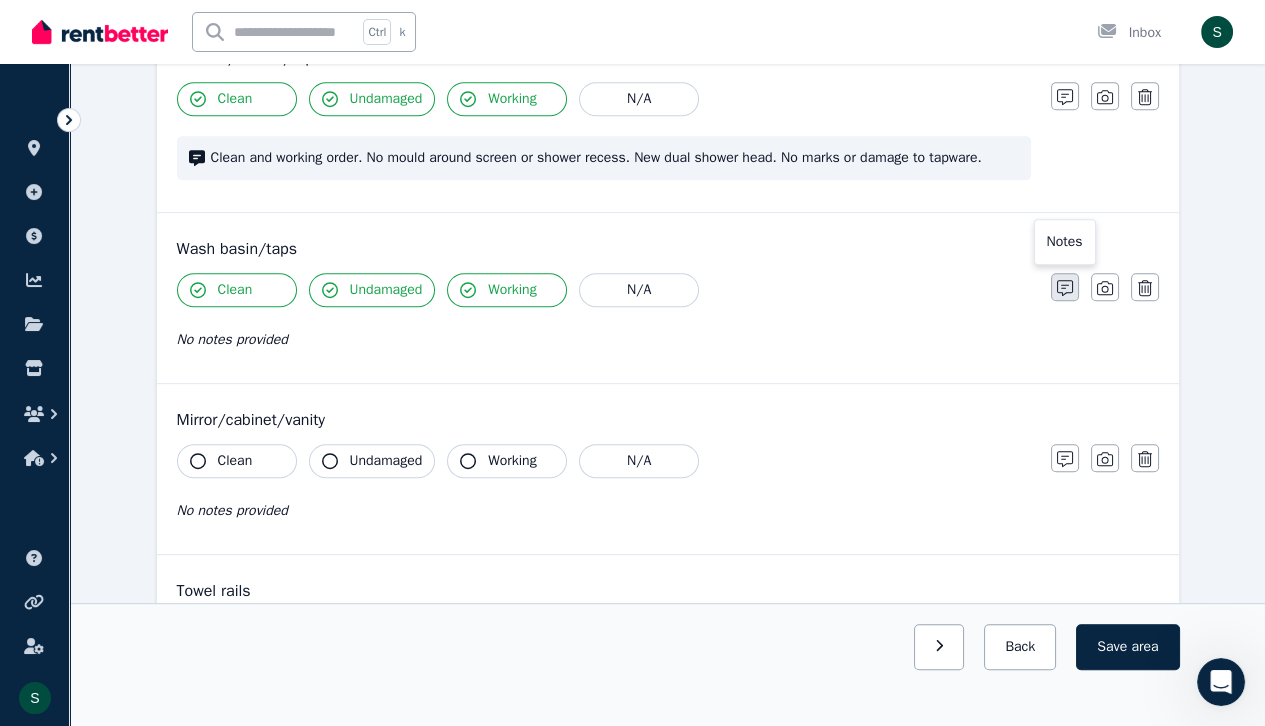 click at bounding box center (1065, 287) 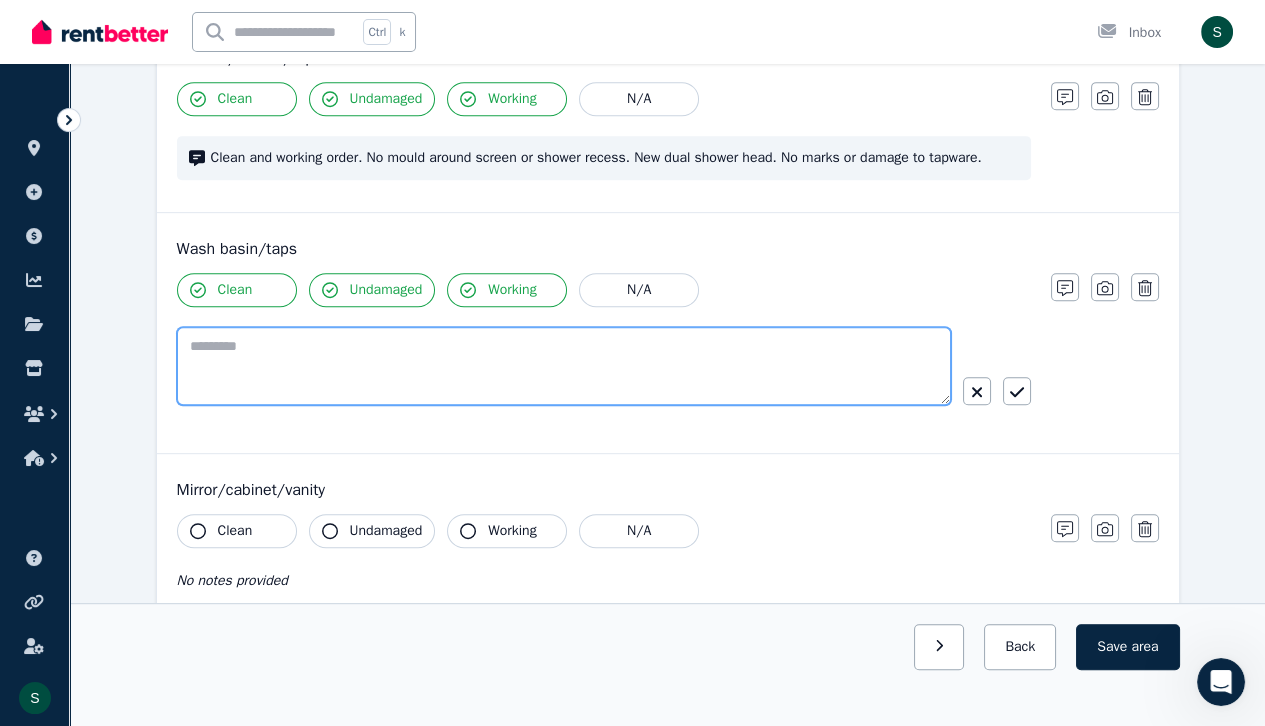 click at bounding box center [564, 366] 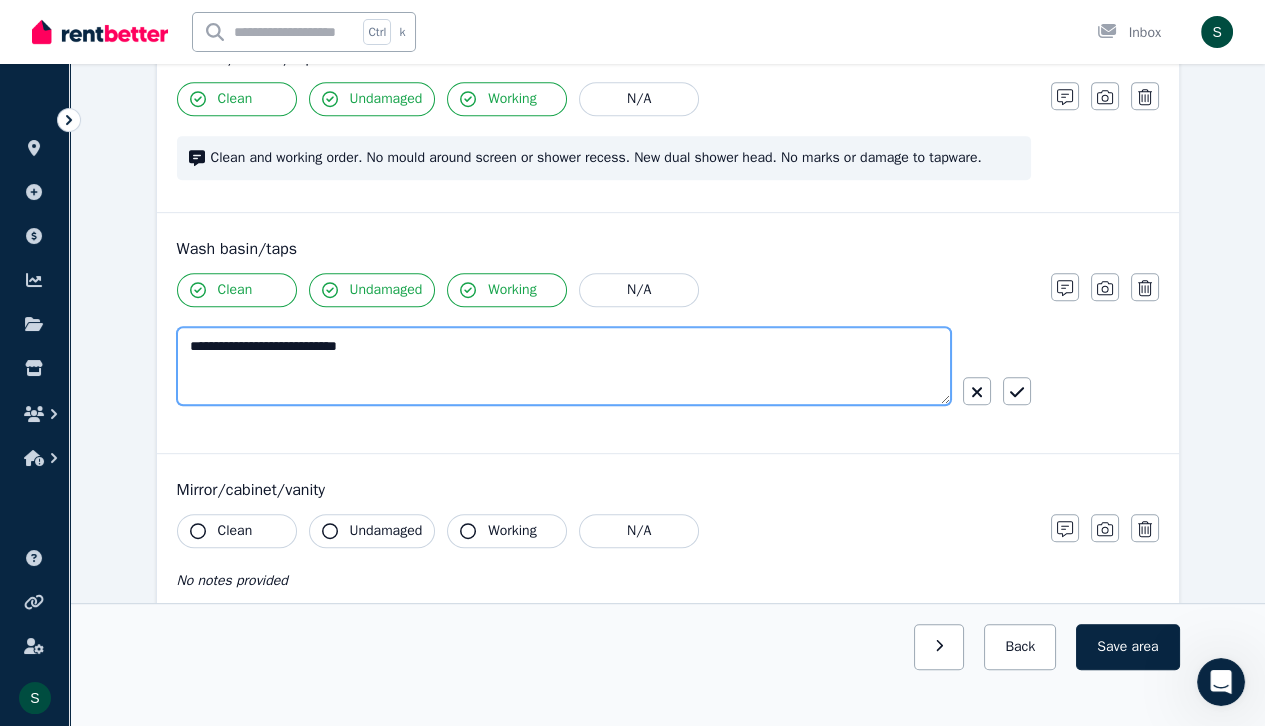 click on "**********" at bounding box center [564, 366] 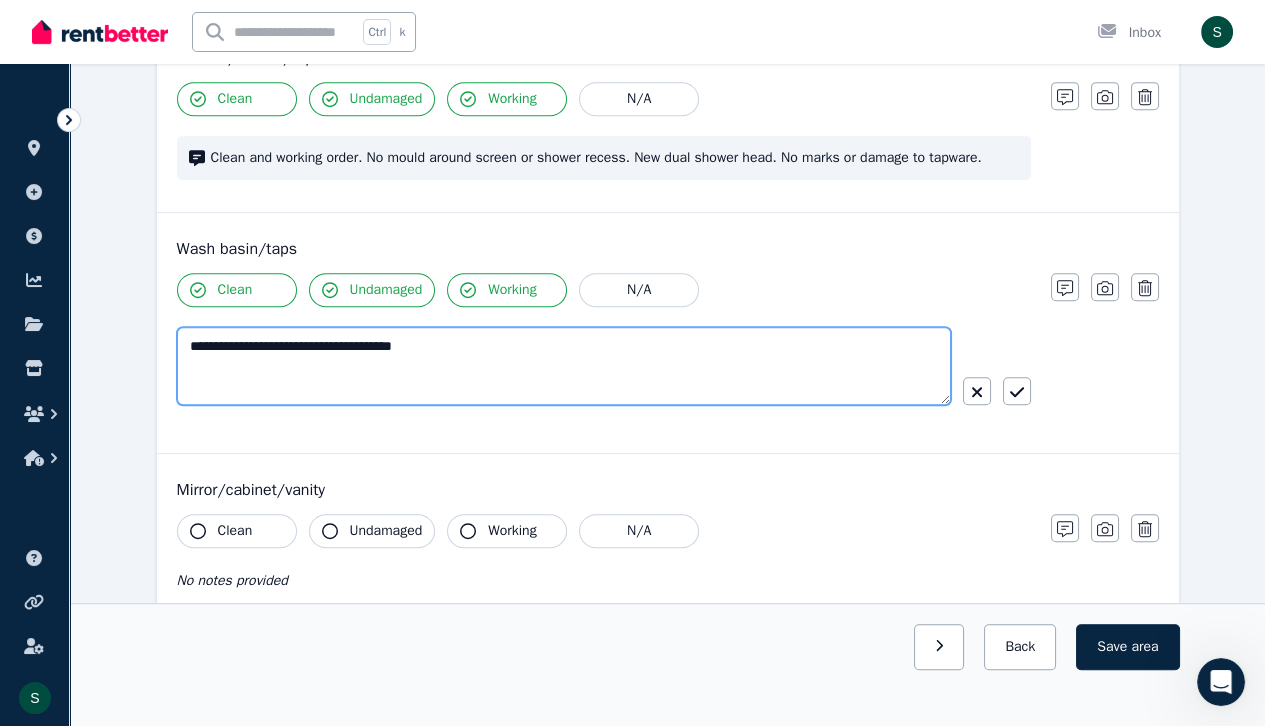 click on "**********" at bounding box center (564, 366) 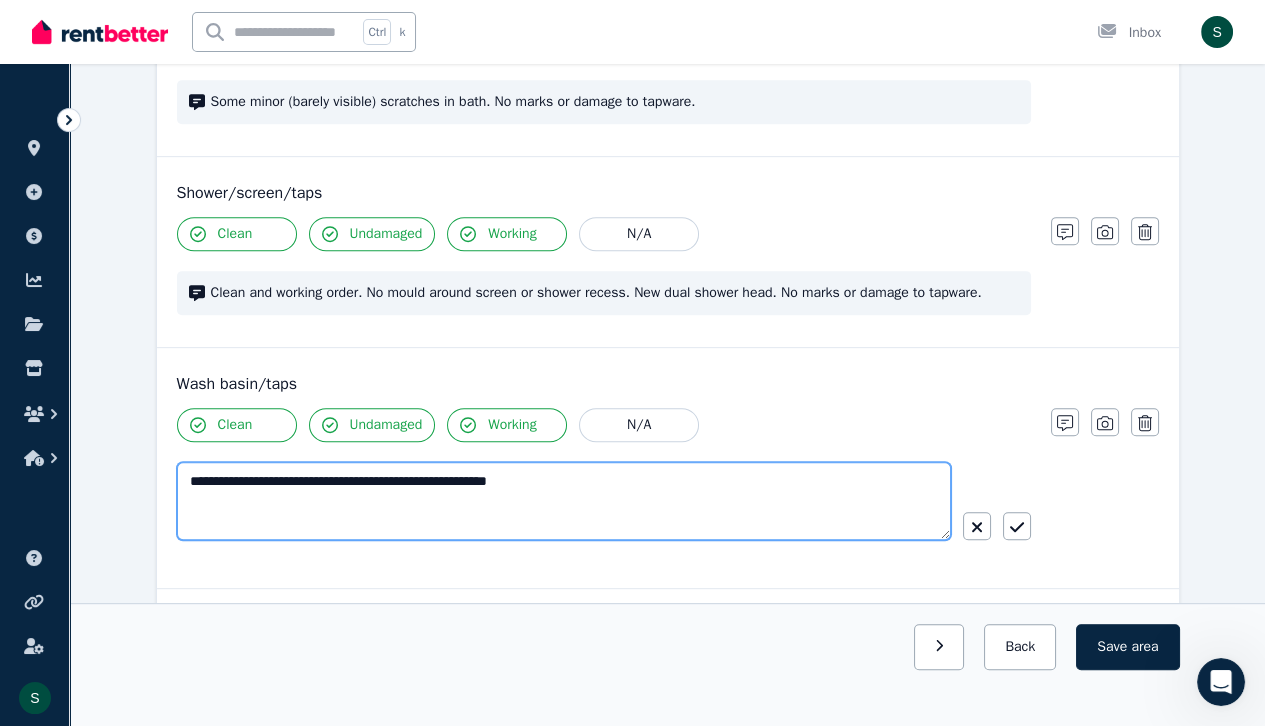 scroll, scrollTop: 1484, scrollLeft: 0, axis: vertical 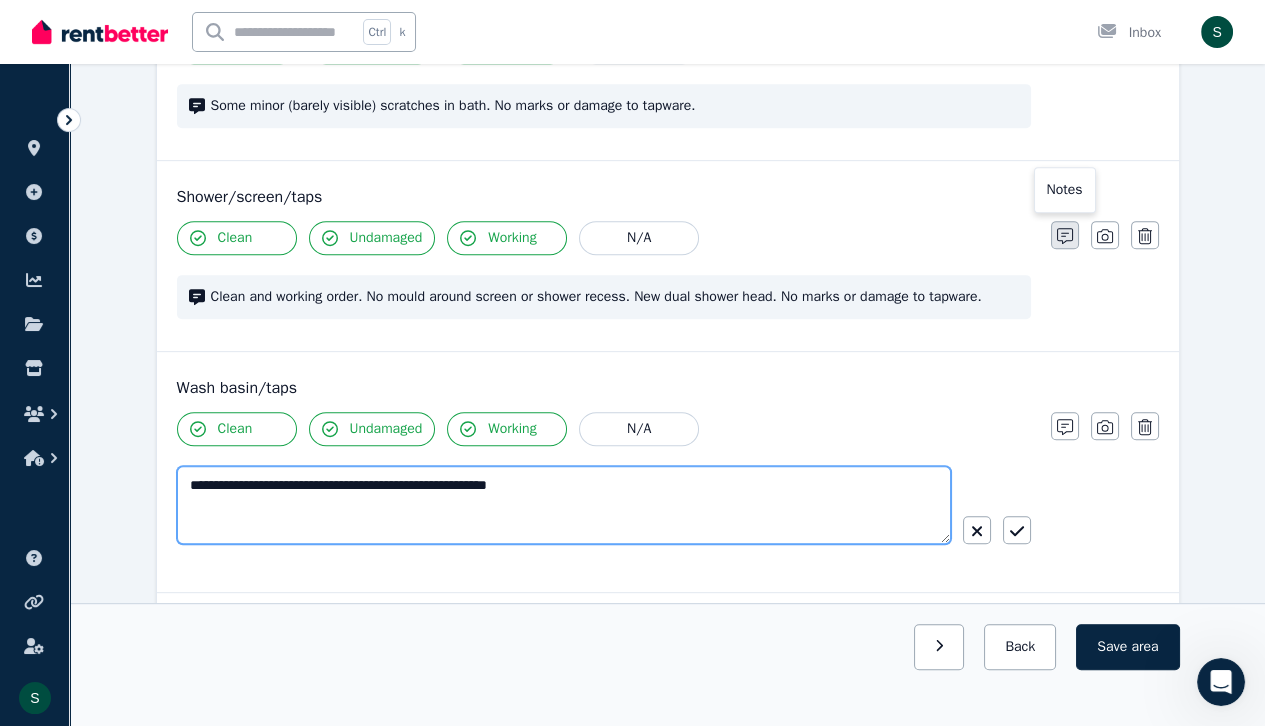 type on "**********" 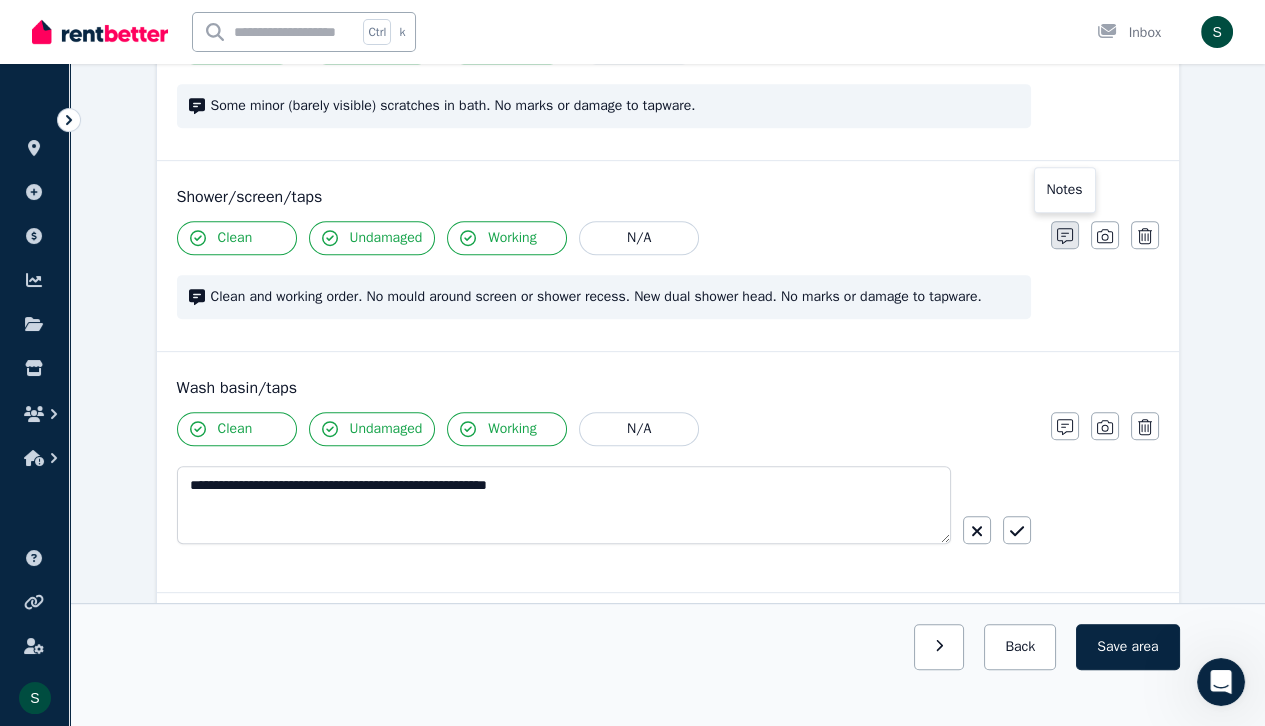 click 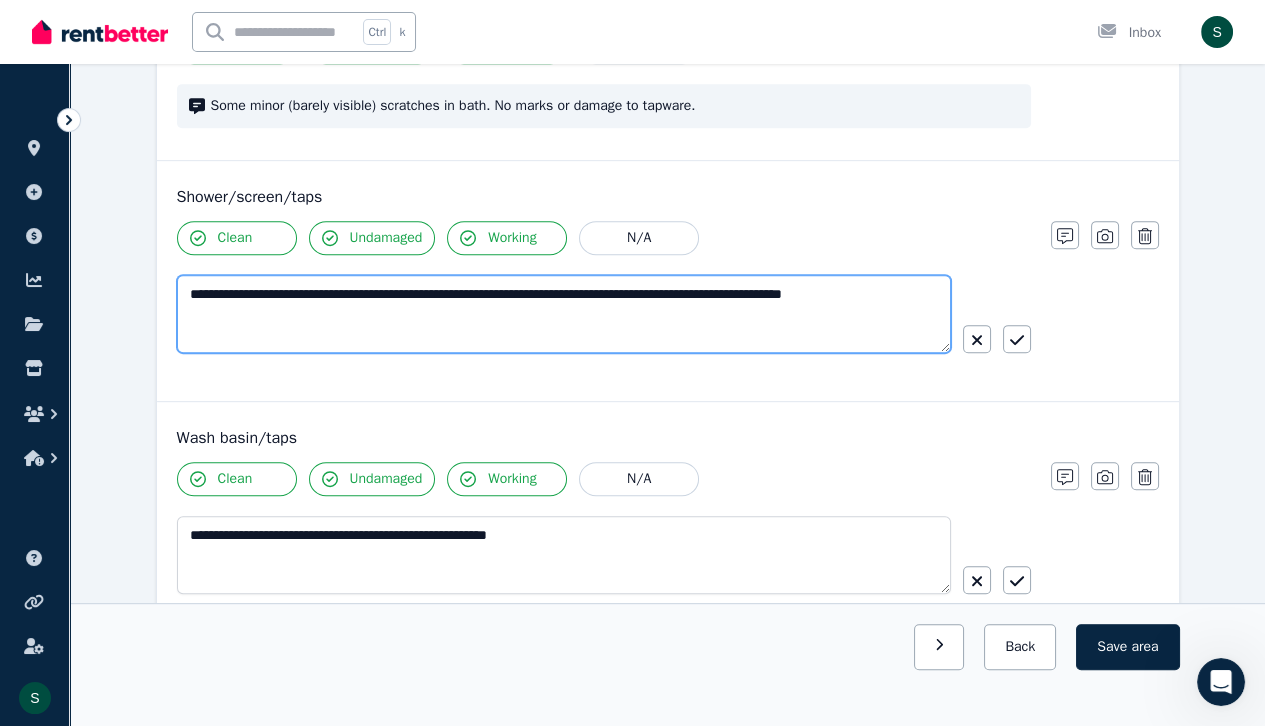 click on "**********" at bounding box center [564, 314] 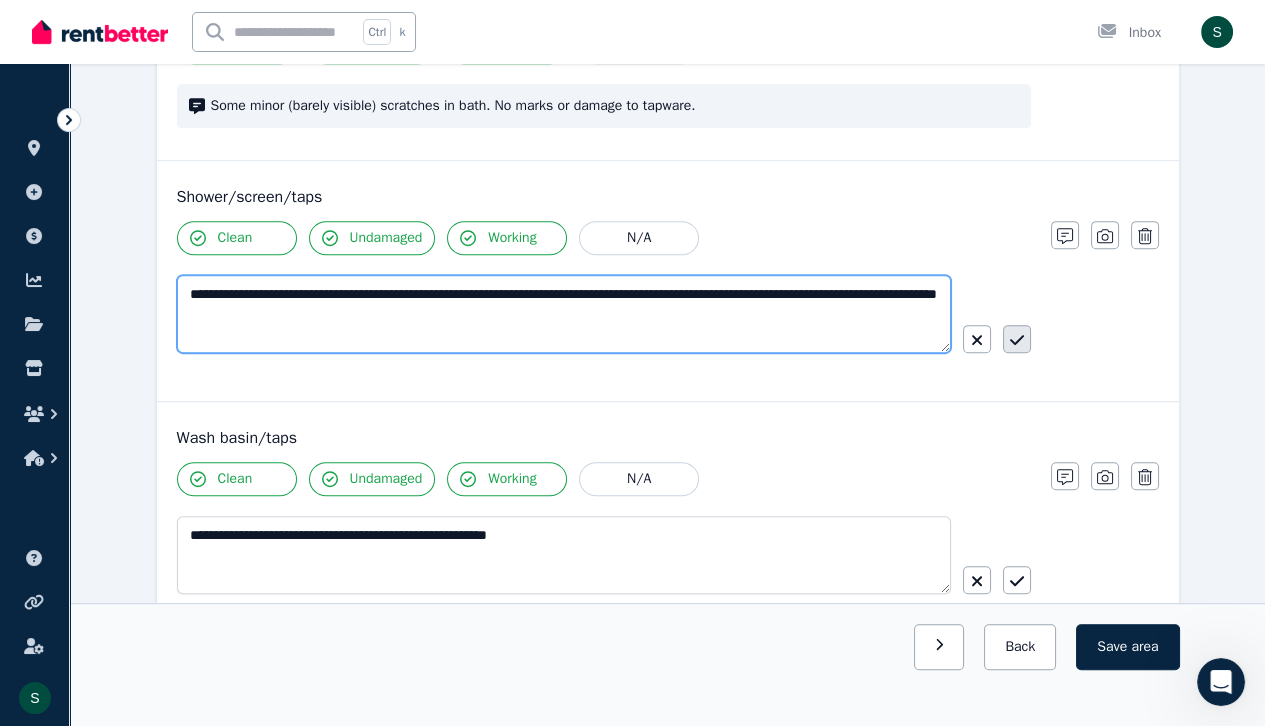 type on "**********" 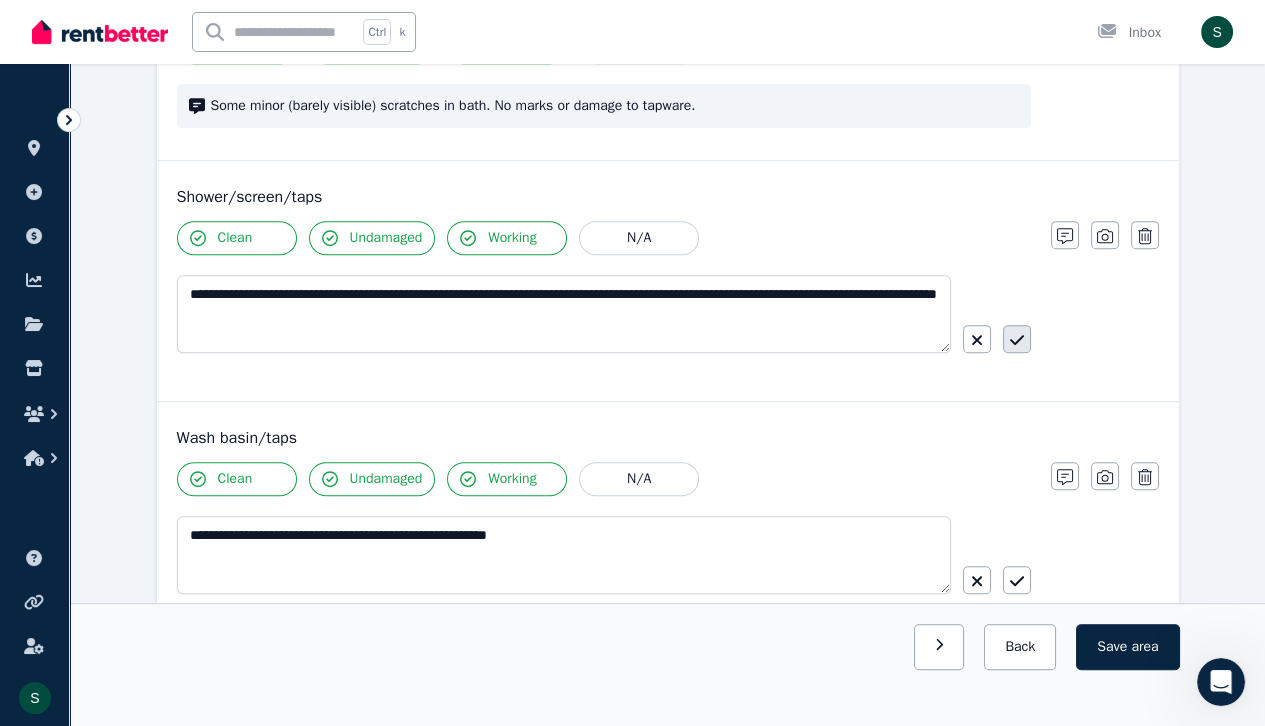 click 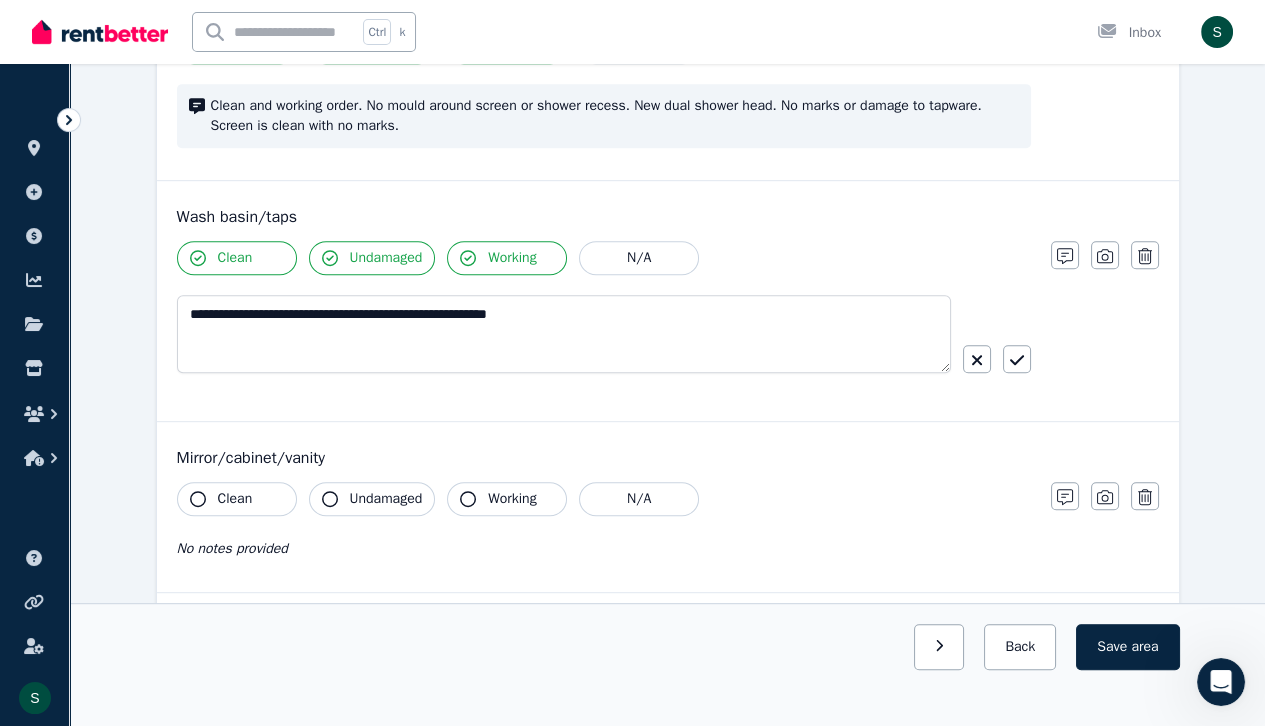scroll, scrollTop: 1680, scrollLeft: 0, axis: vertical 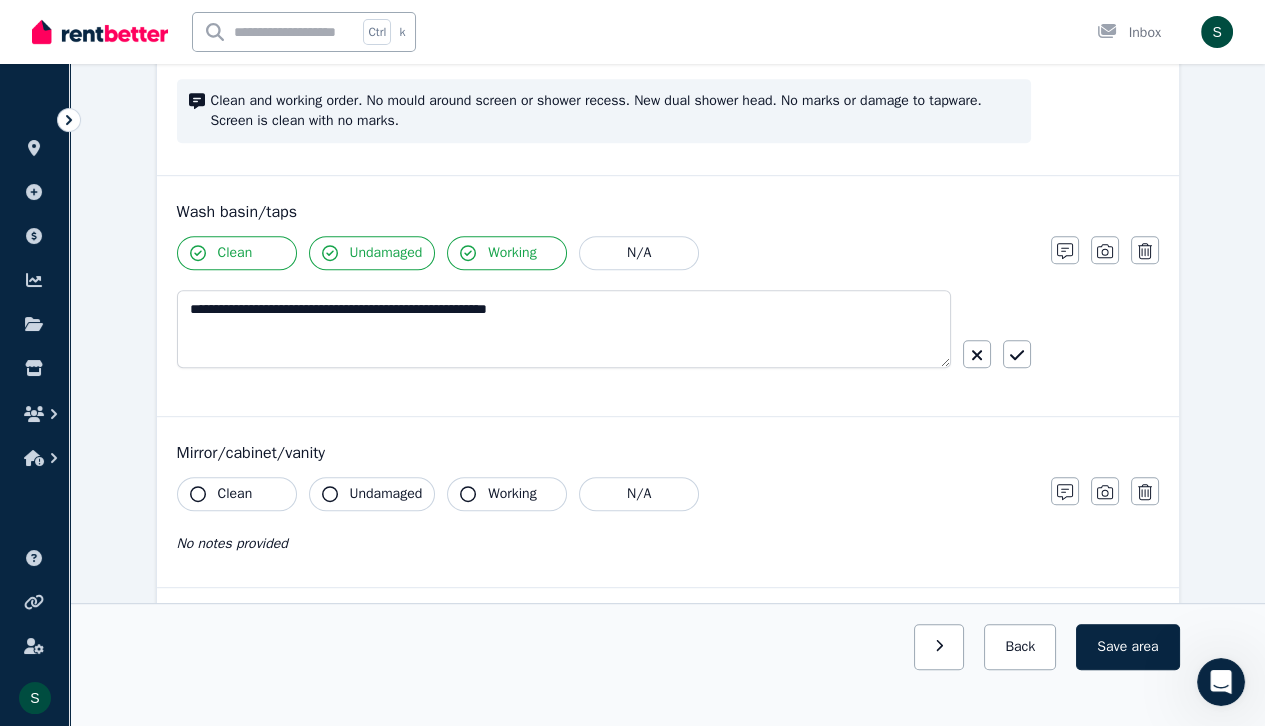 click on "Undamaged" at bounding box center (372, 253) 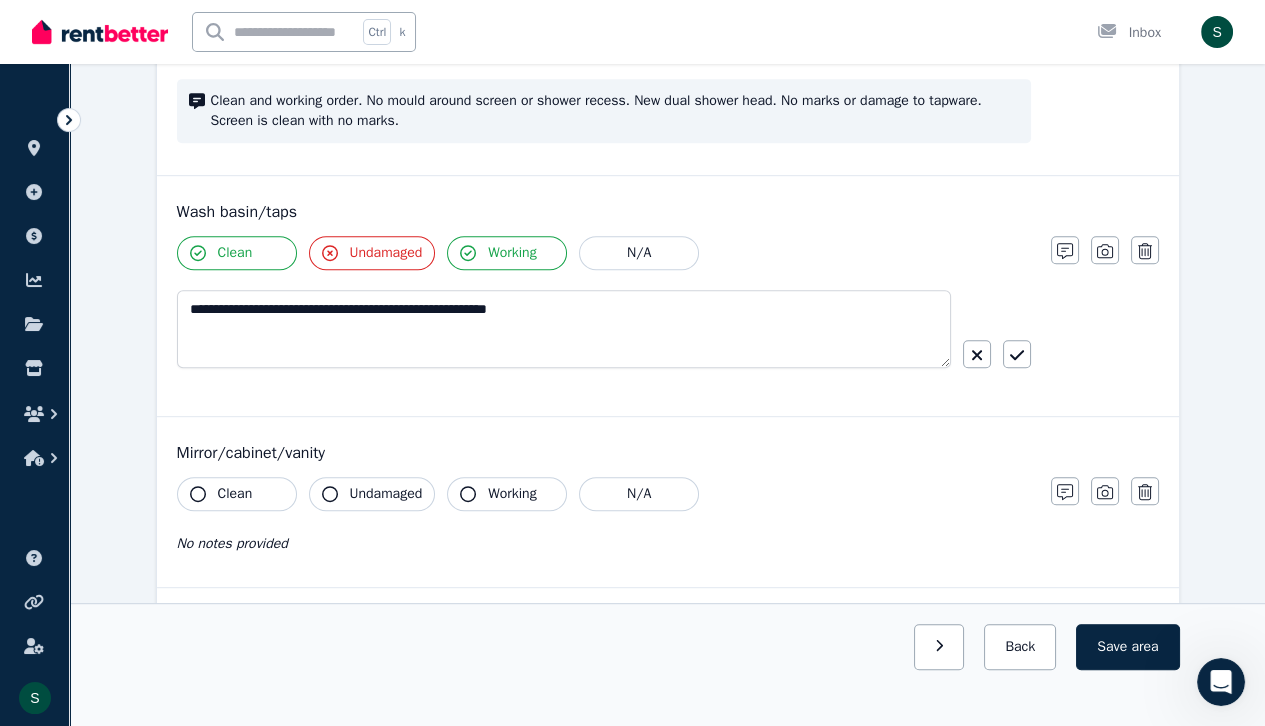 click on "Undamaged" at bounding box center [386, 253] 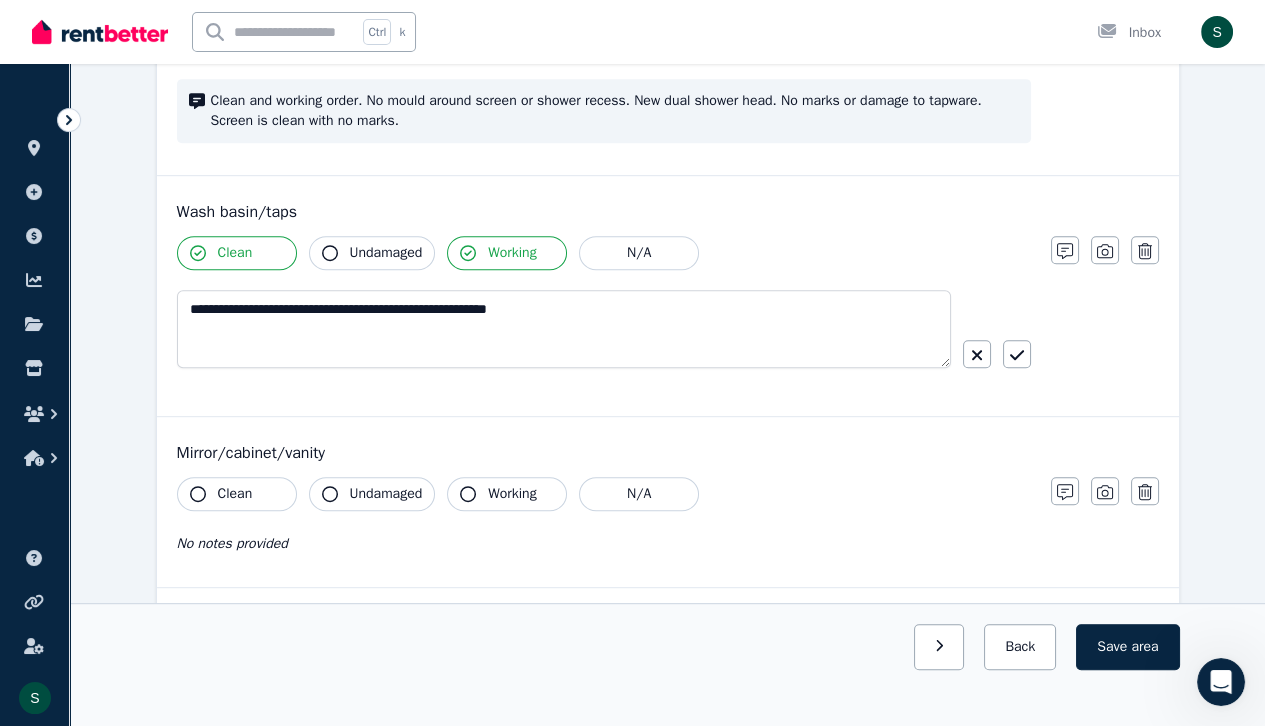 click on "Undamaged" at bounding box center [372, 253] 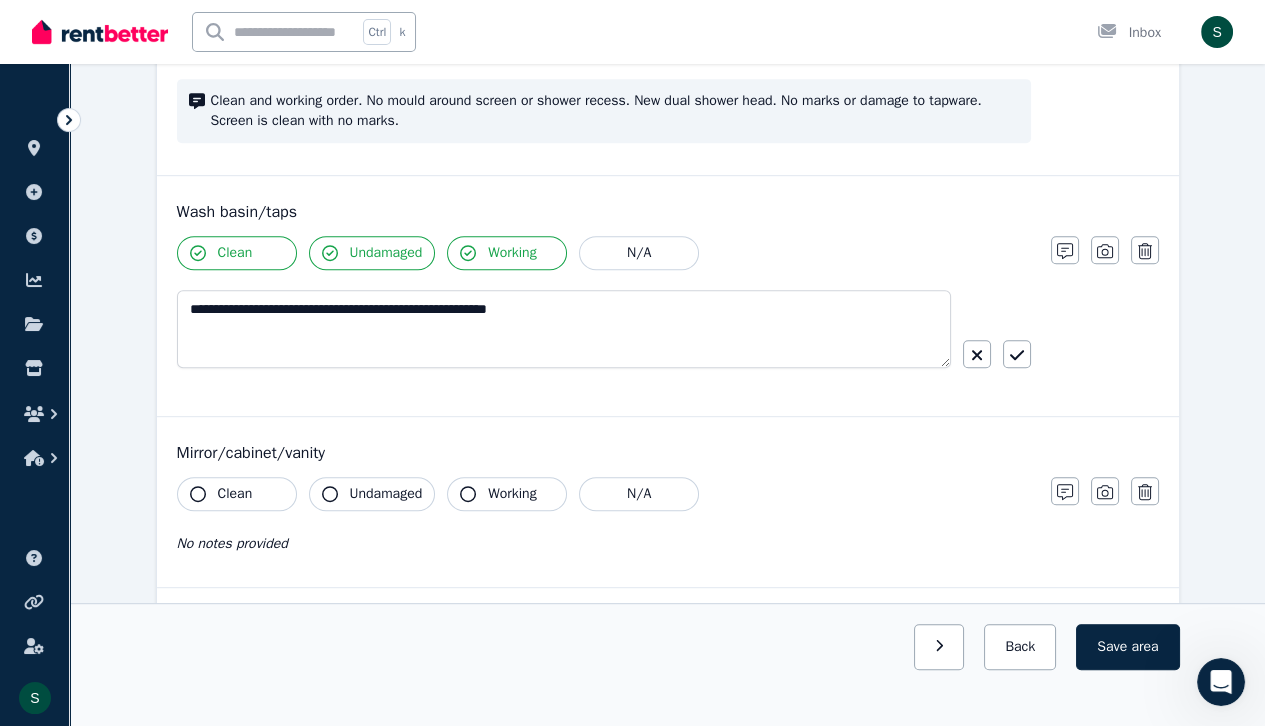 click on "Undamaged" at bounding box center (372, 253) 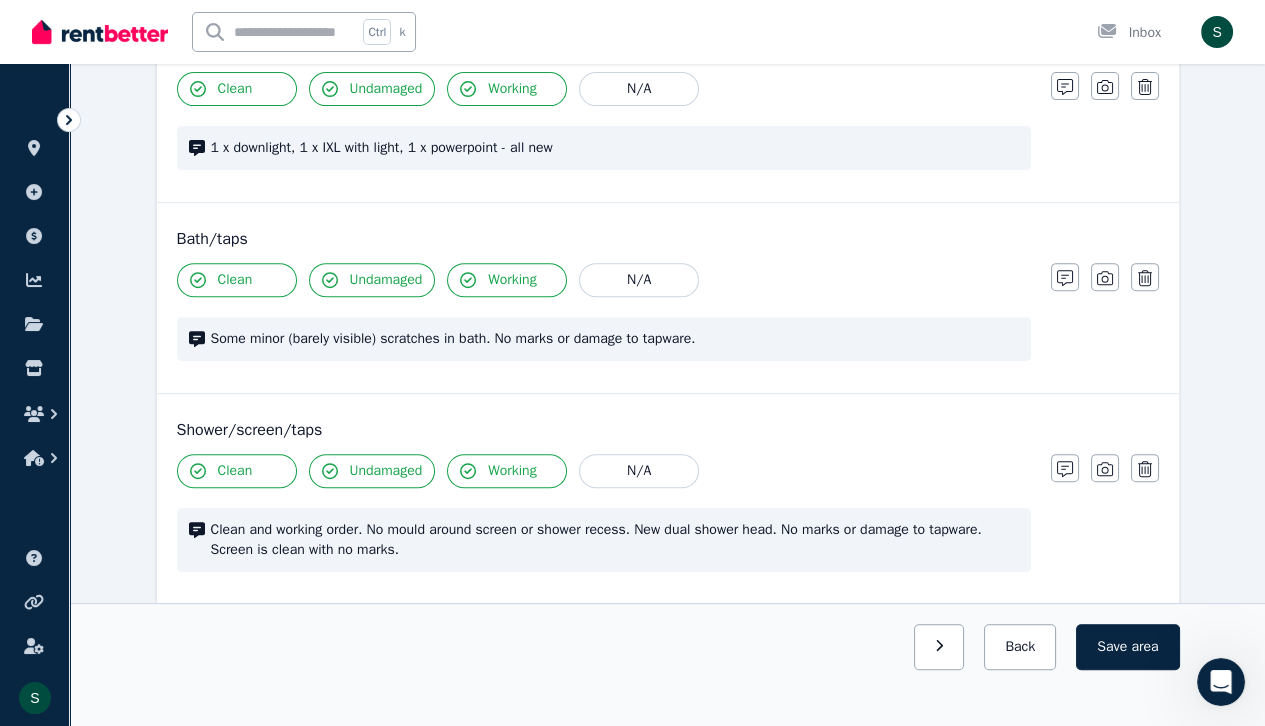 scroll, scrollTop: 1252, scrollLeft: 0, axis: vertical 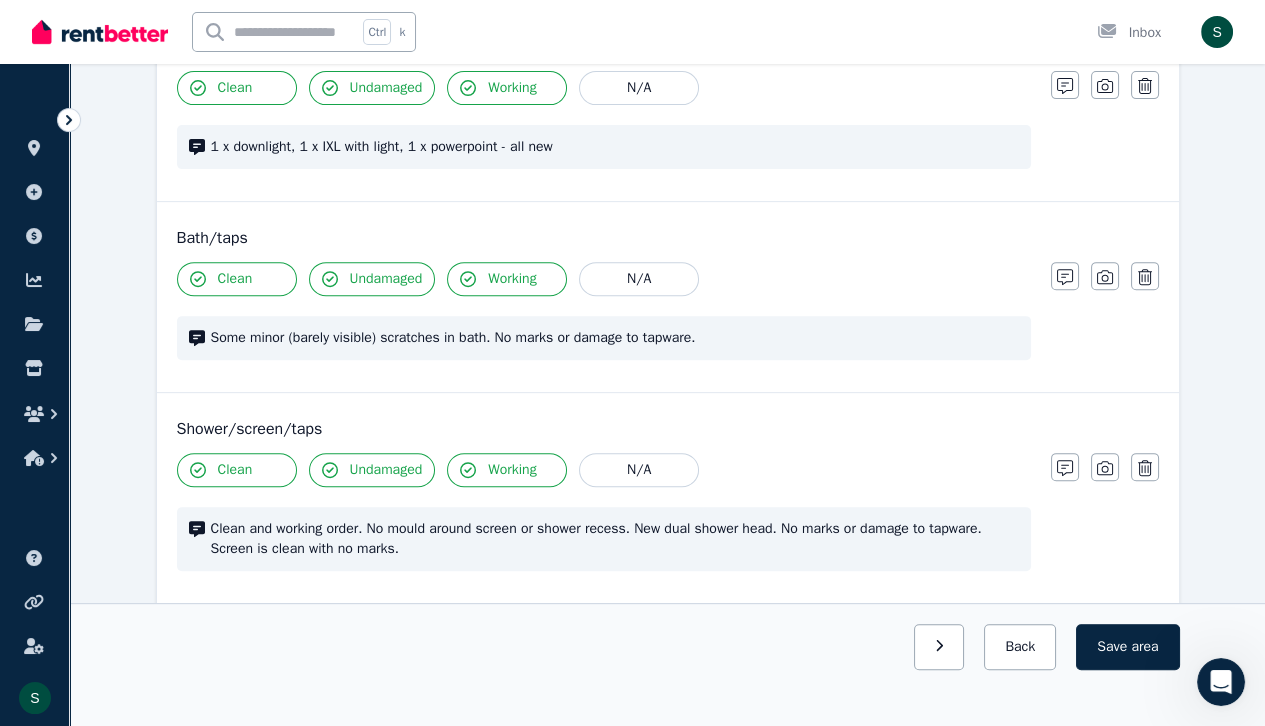 click on "Undamaged" at bounding box center (386, 279) 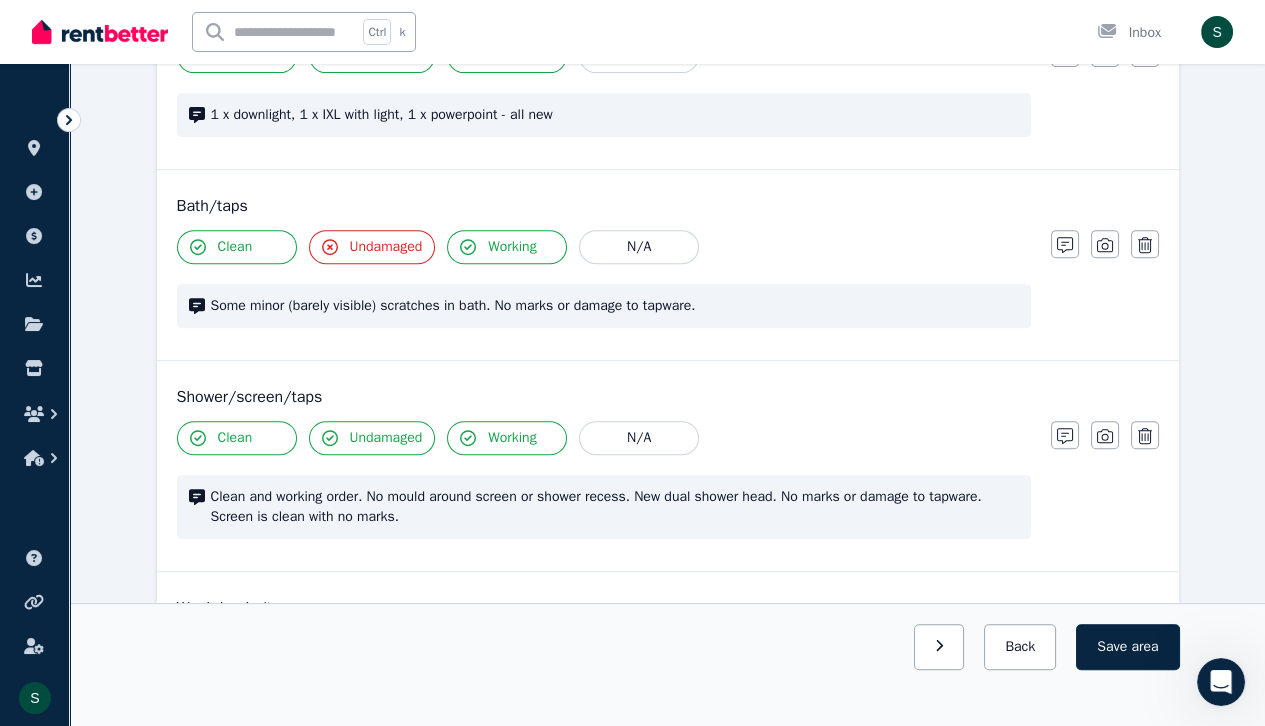 scroll, scrollTop: 1270, scrollLeft: 0, axis: vertical 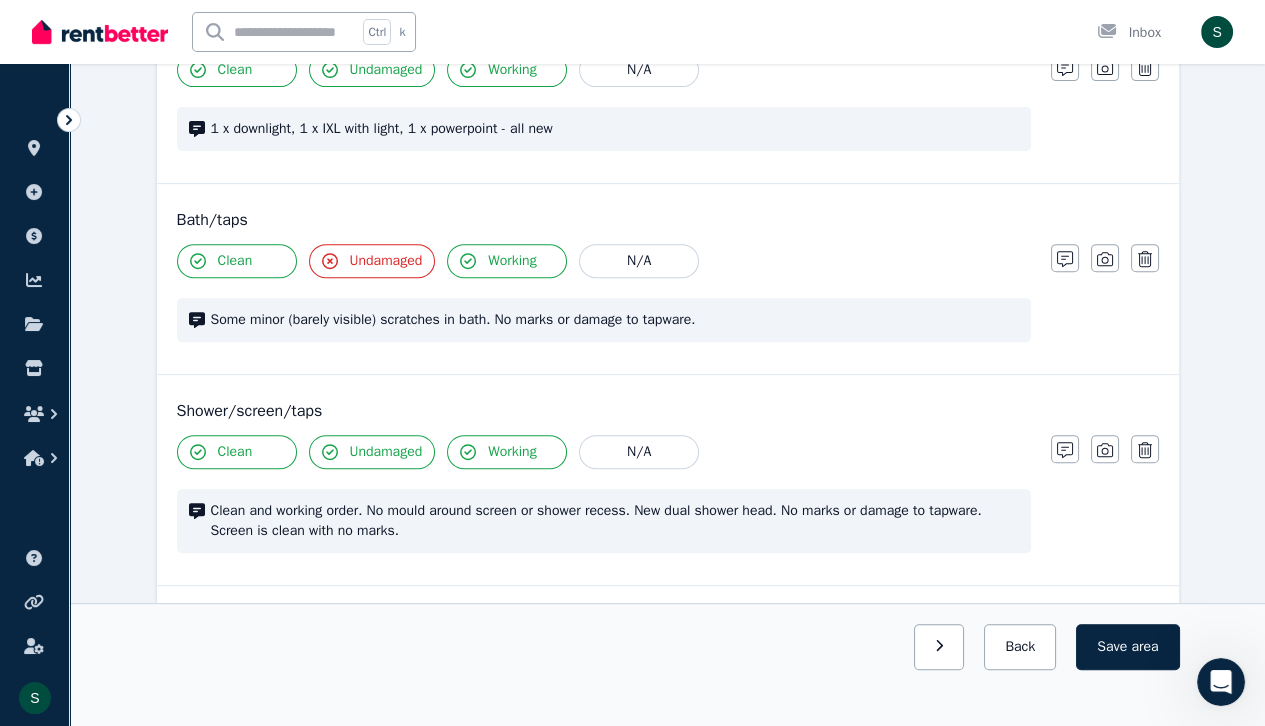click on "Undamaged" at bounding box center [386, 261] 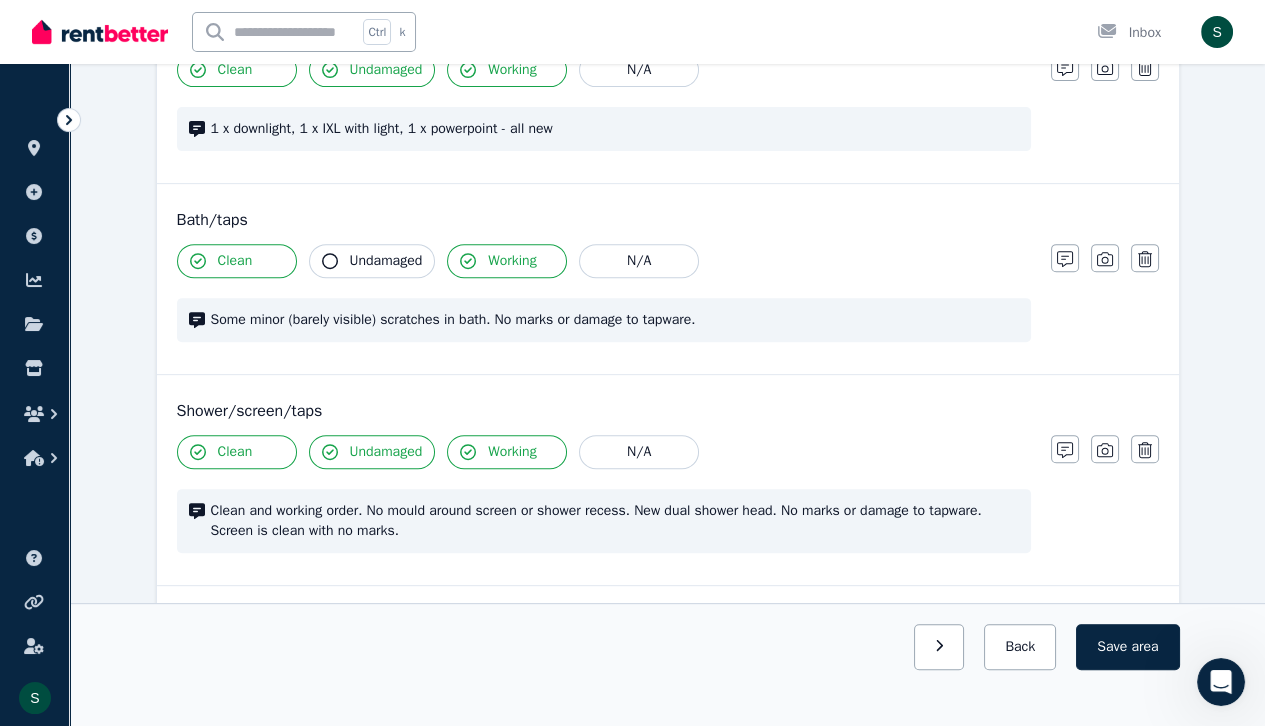 click on "Undamaged" at bounding box center (386, 261) 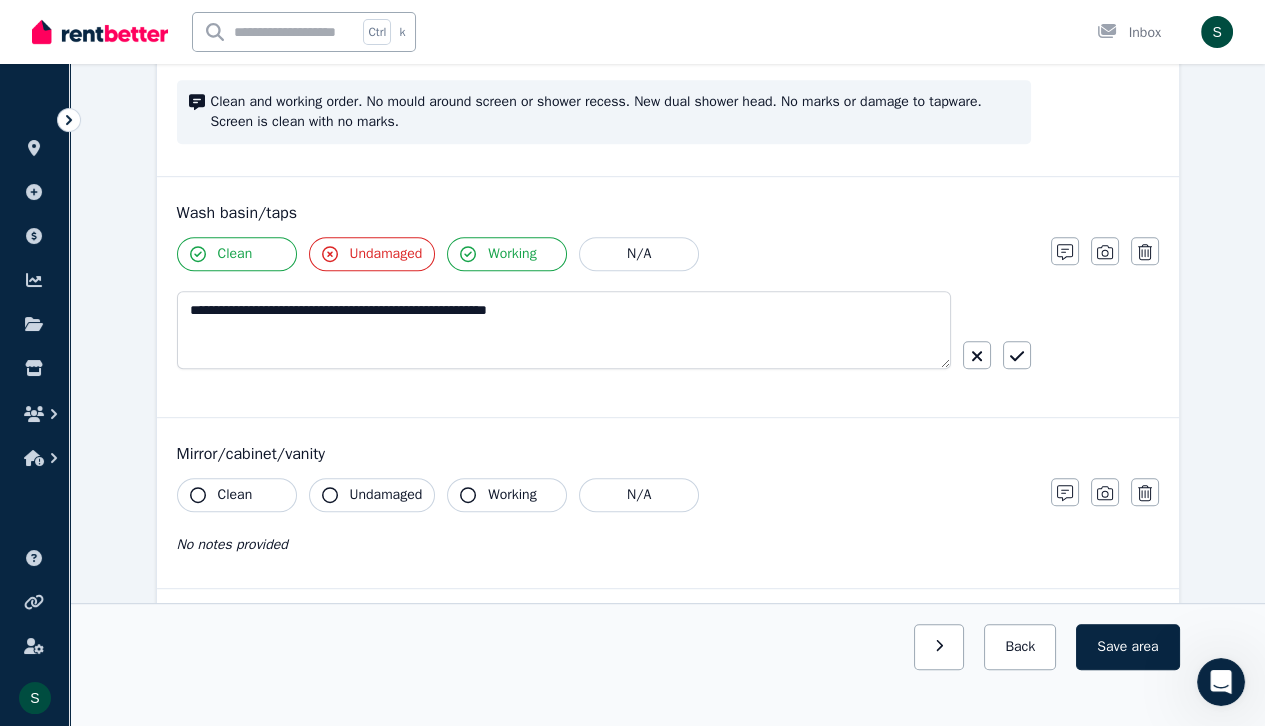scroll, scrollTop: 1678, scrollLeft: 0, axis: vertical 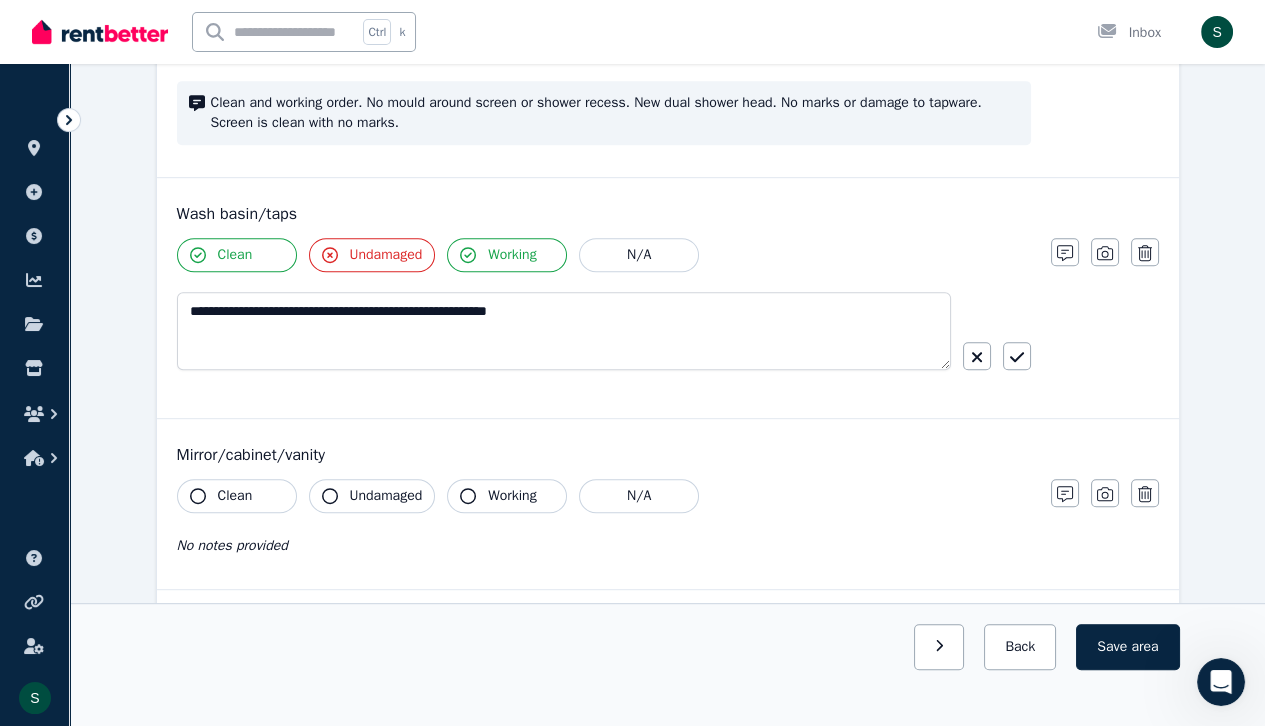 click on "Undamaged" at bounding box center [386, 255] 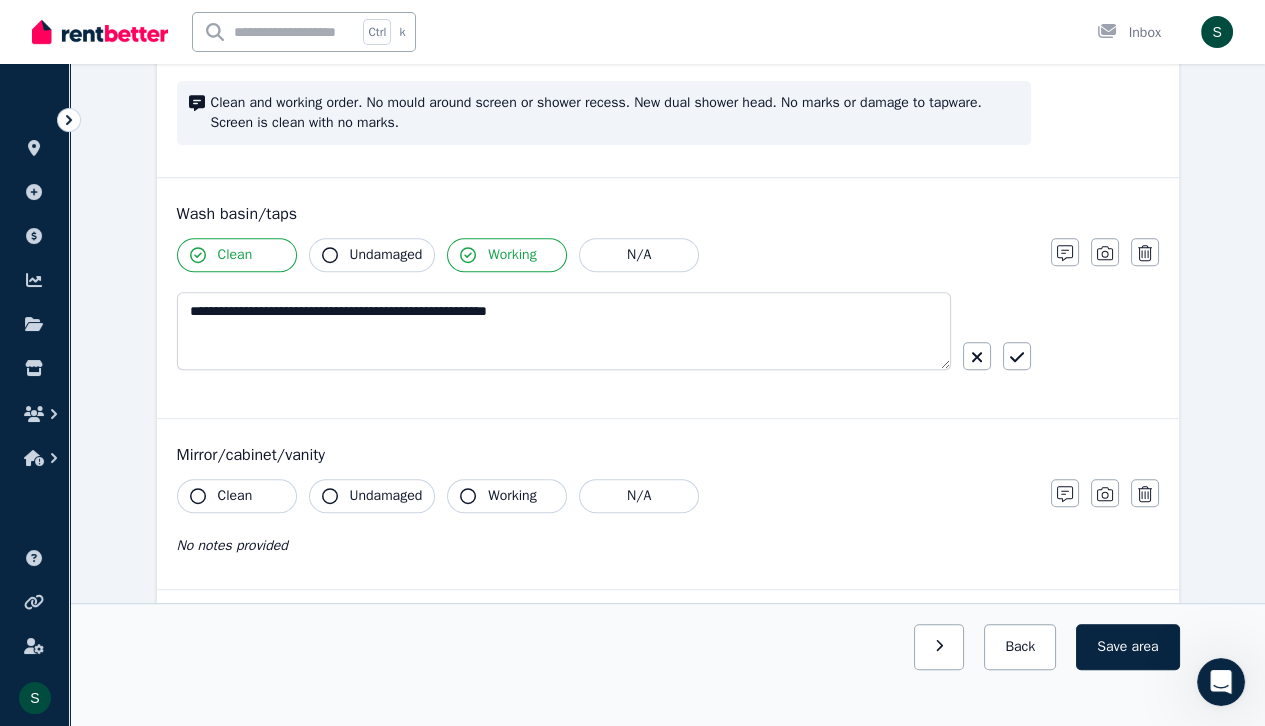 click on "Undamaged" at bounding box center [386, 255] 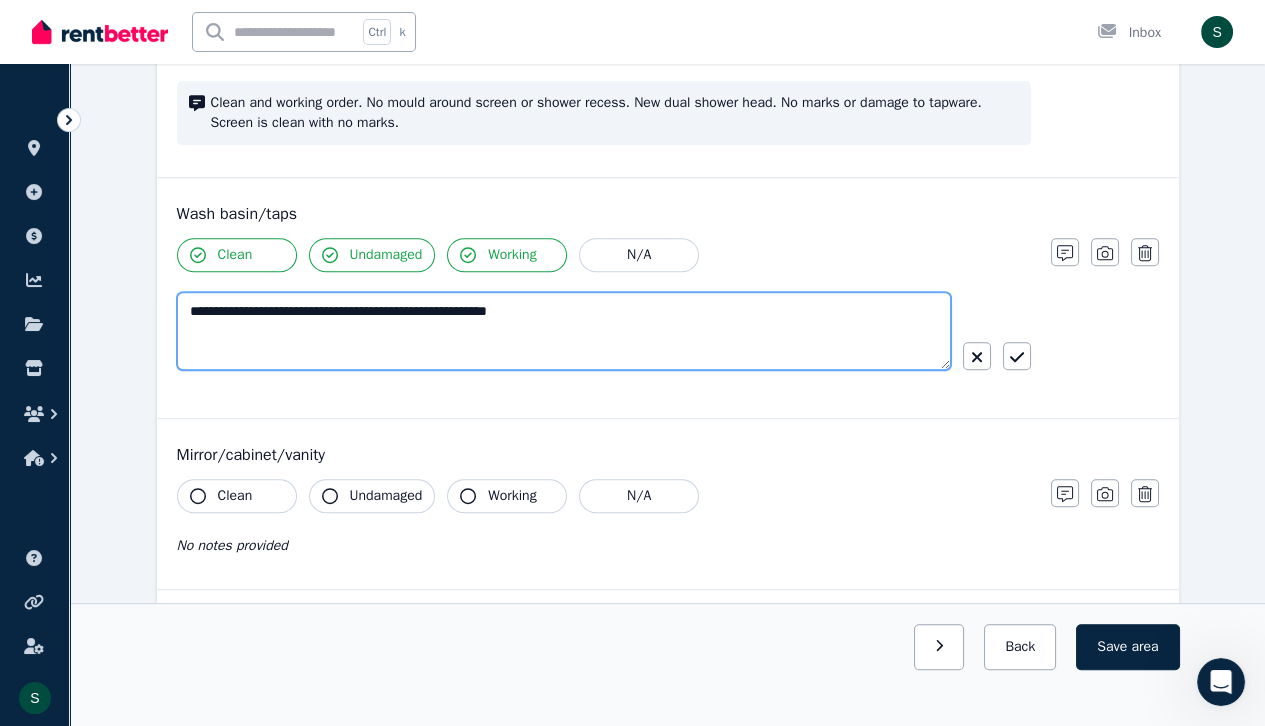click on "**********" at bounding box center (564, 331) 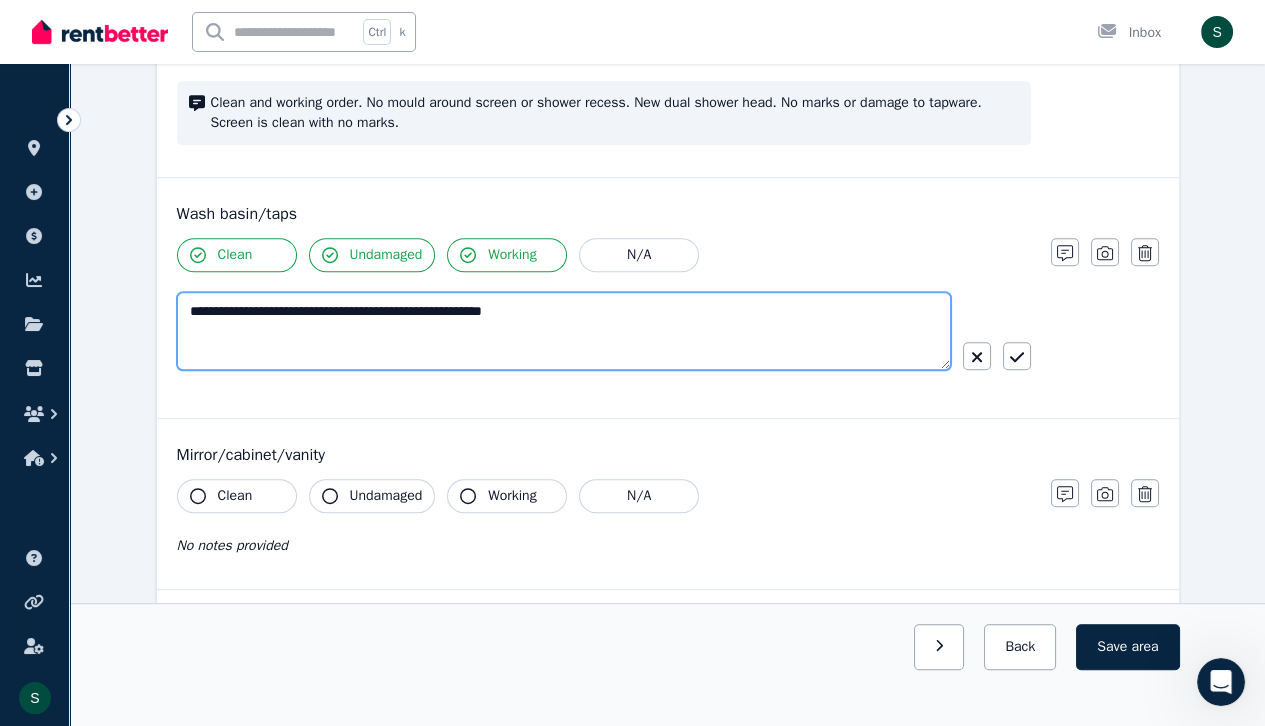click on "**********" at bounding box center [564, 331] 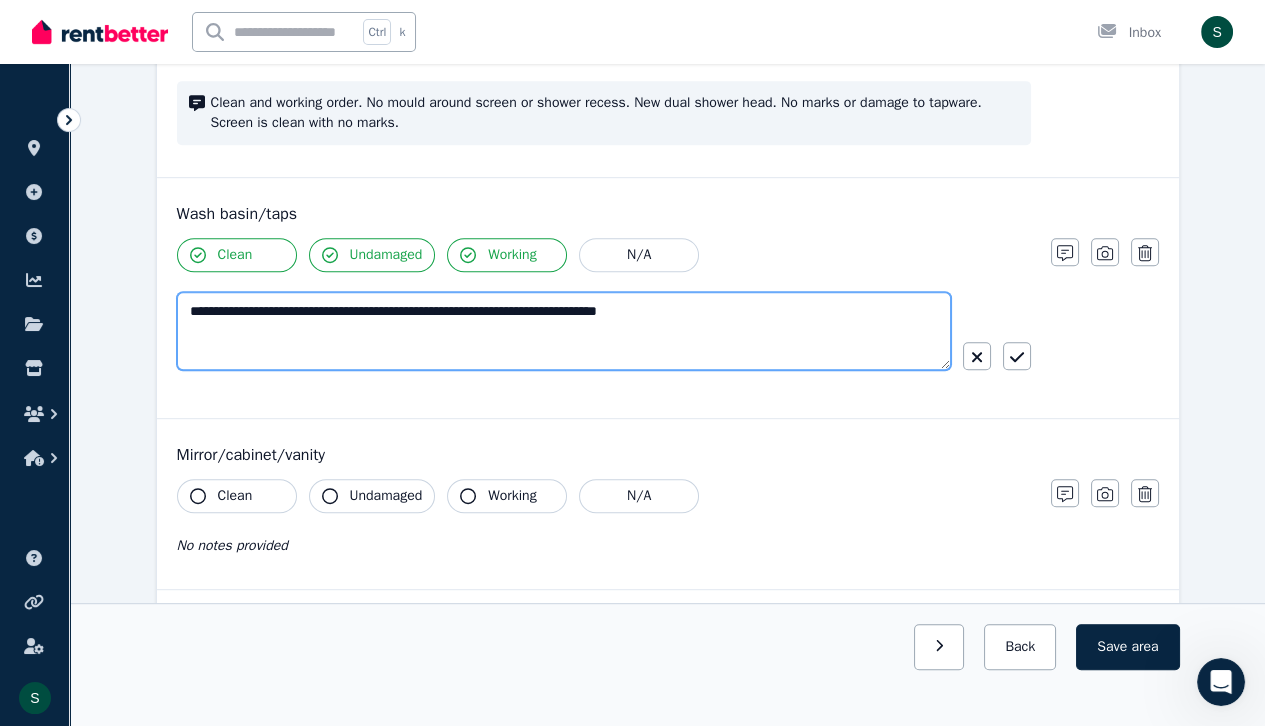 click on "**********" at bounding box center [564, 331] 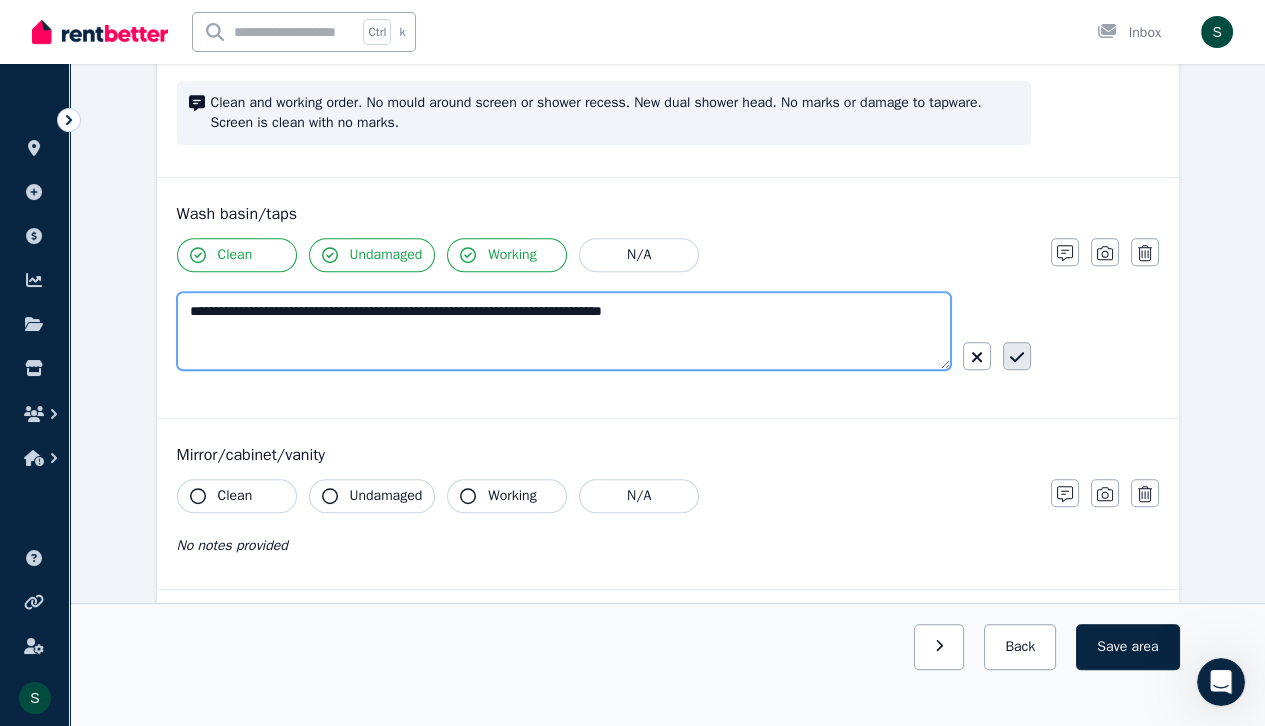 type on "**********" 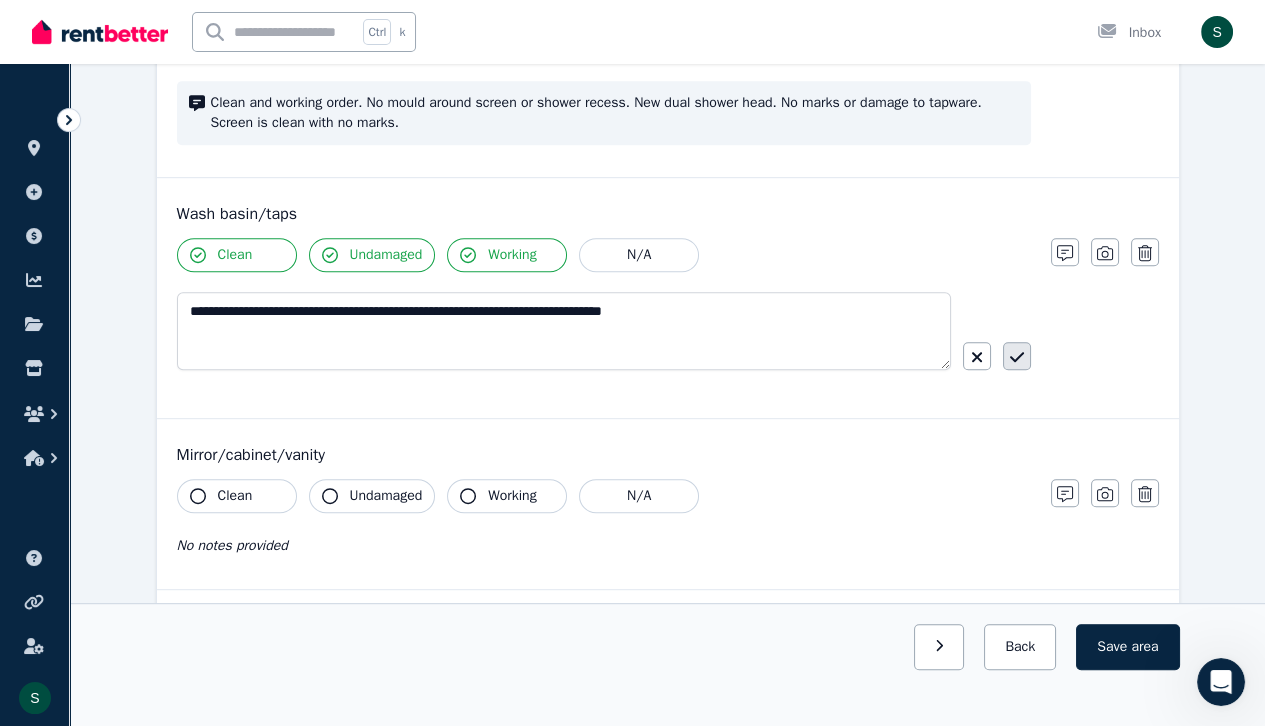 click 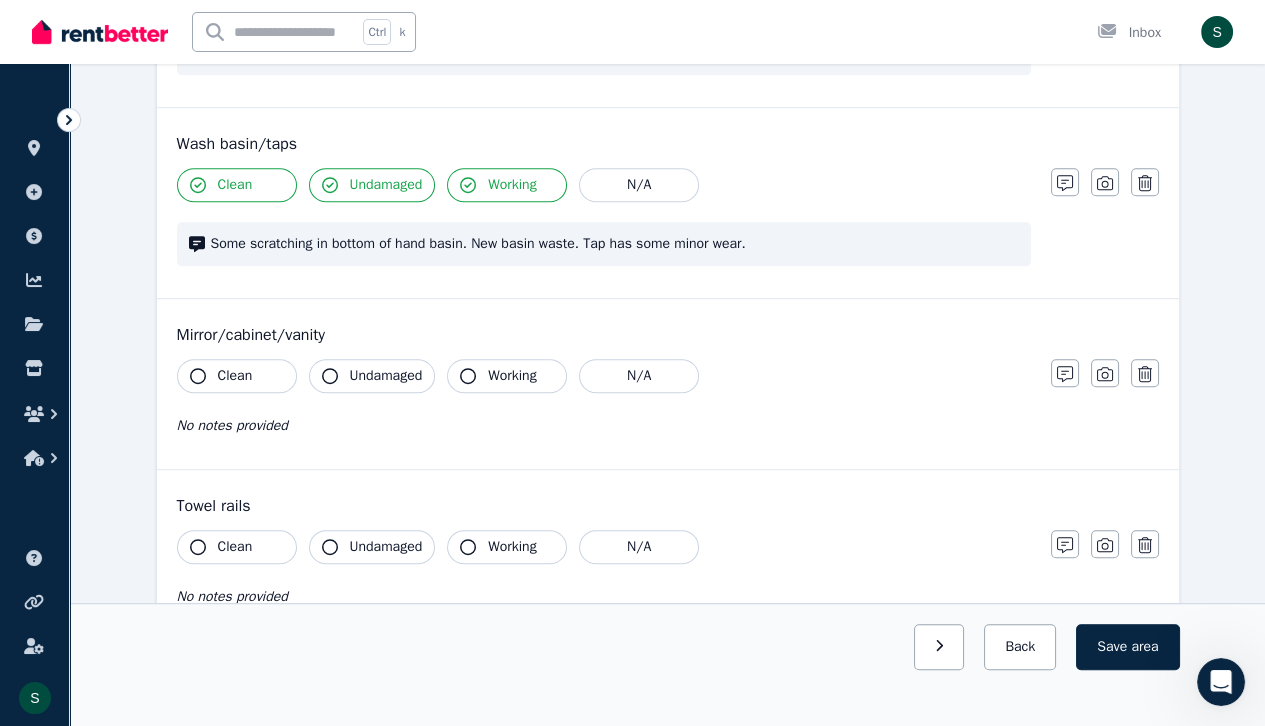 scroll, scrollTop: 1749, scrollLeft: 0, axis: vertical 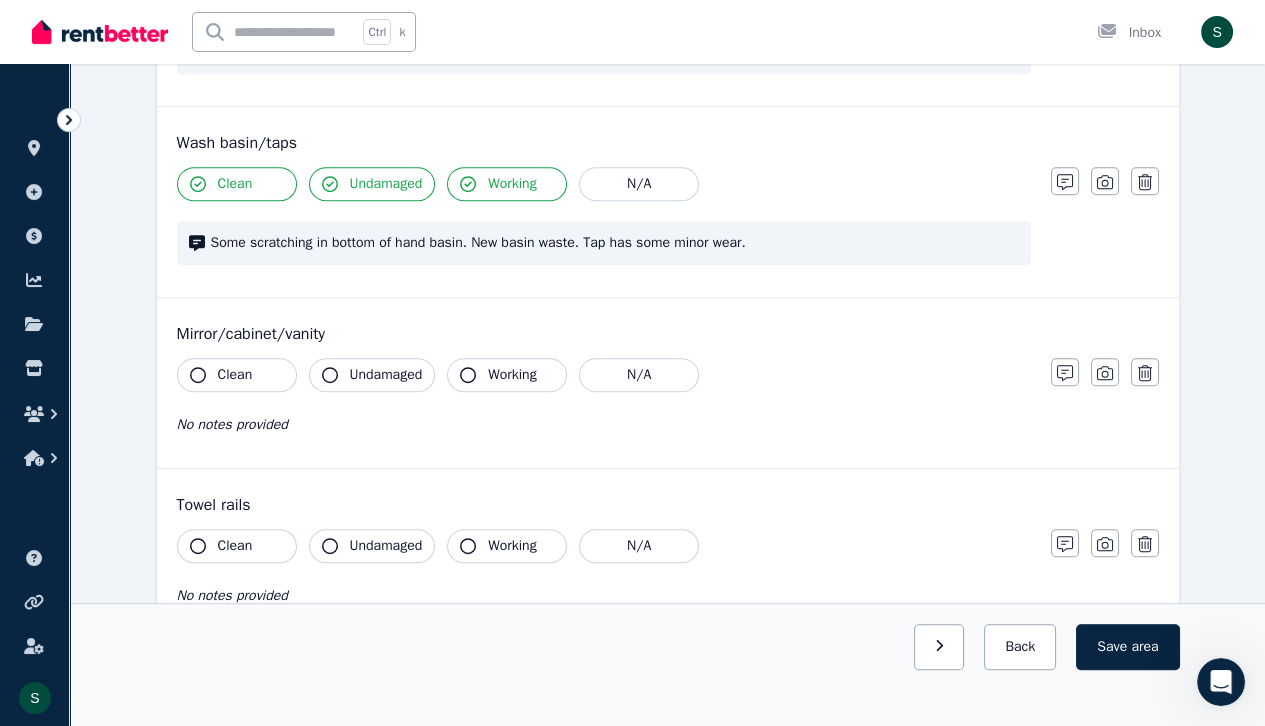 click on "Clean" at bounding box center [237, 375] 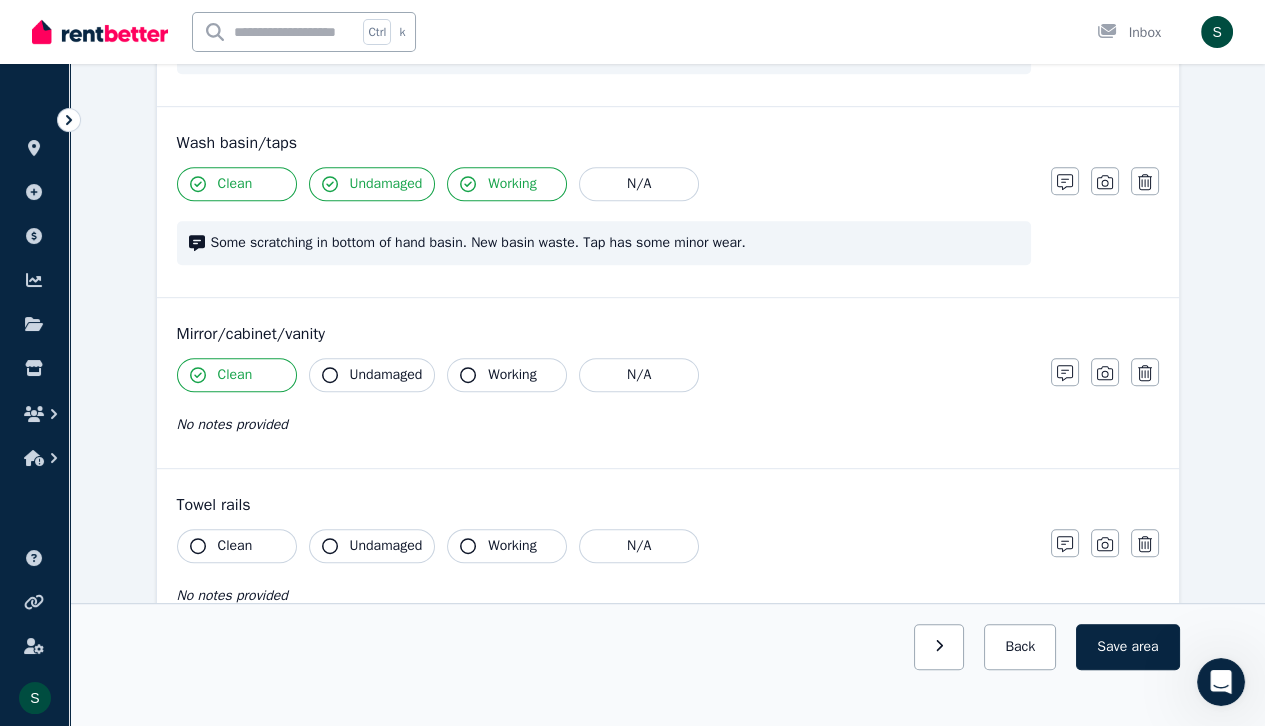 click on "Undamaged" at bounding box center [386, 375] 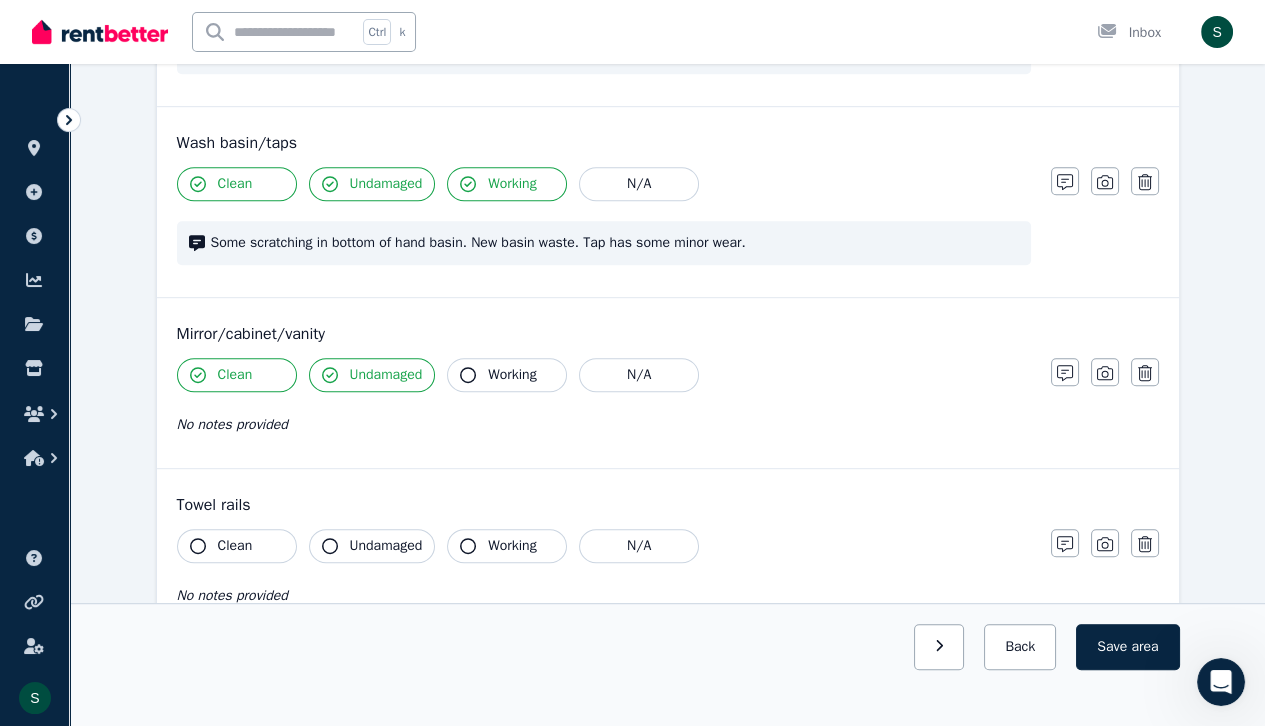 click on "Working" at bounding box center (512, 375) 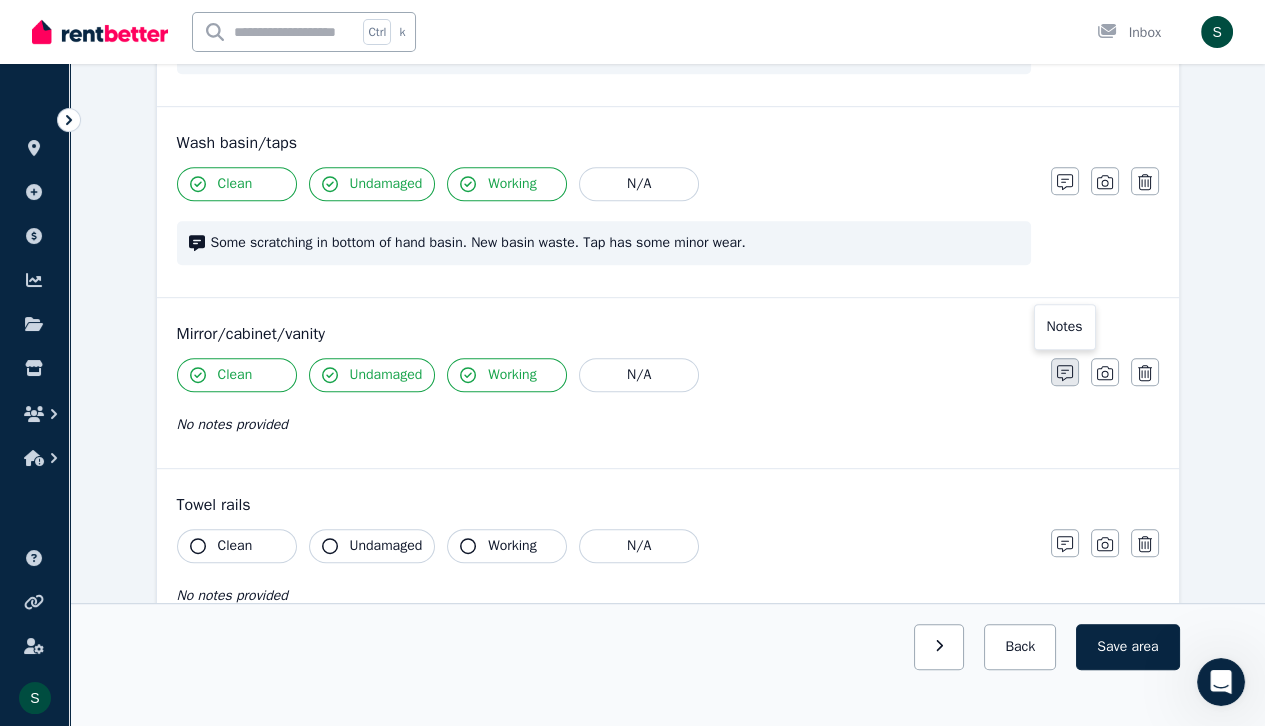 click 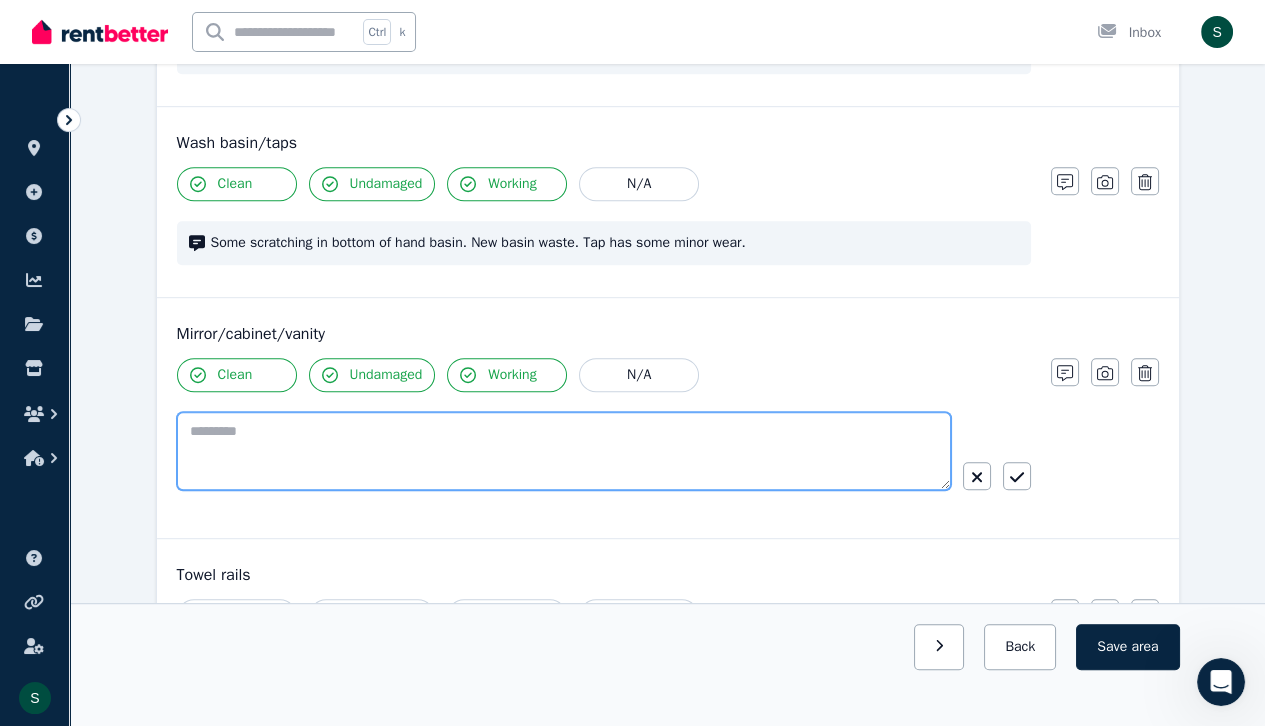 click at bounding box center [564, 451] 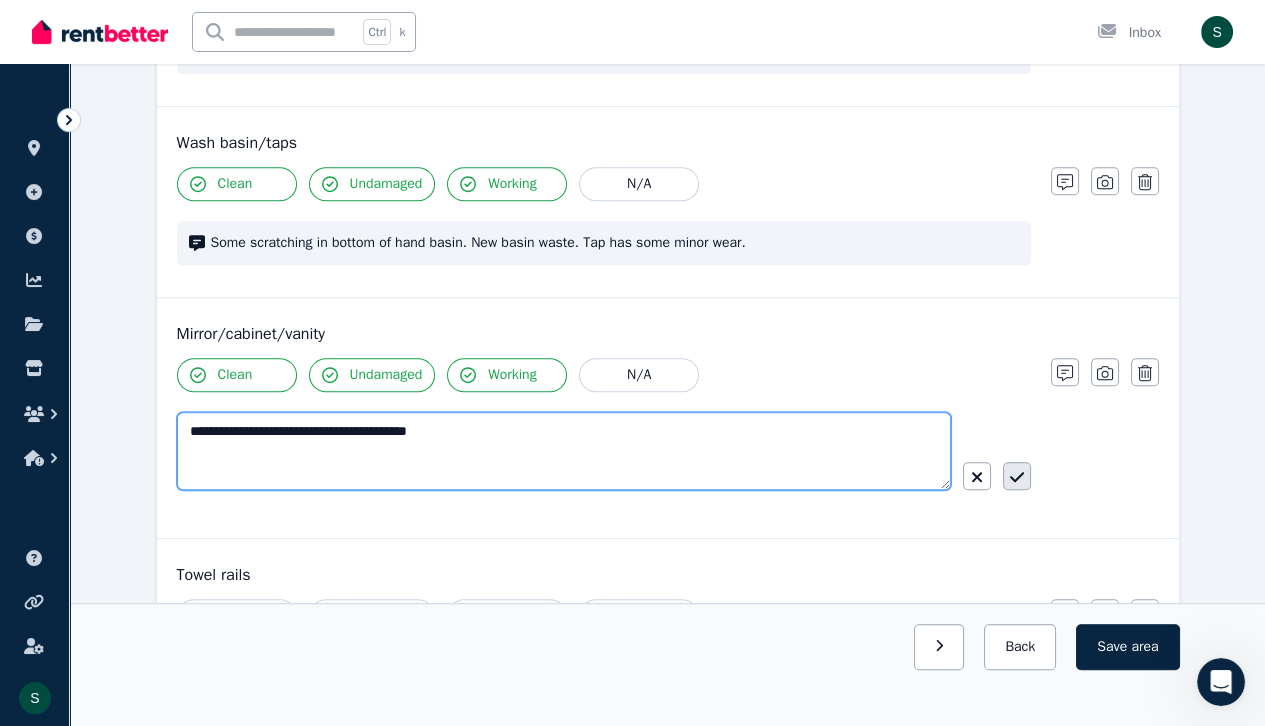 type on "**********" 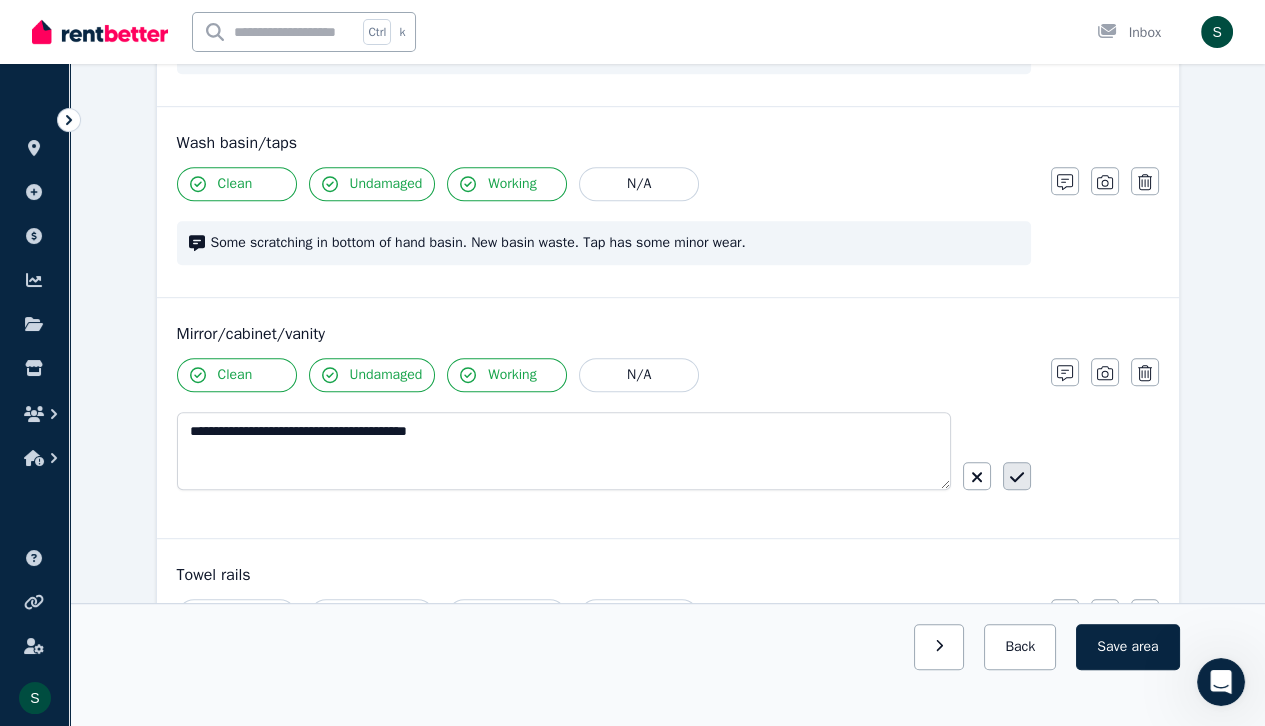click at bounding box center [1017, 476] 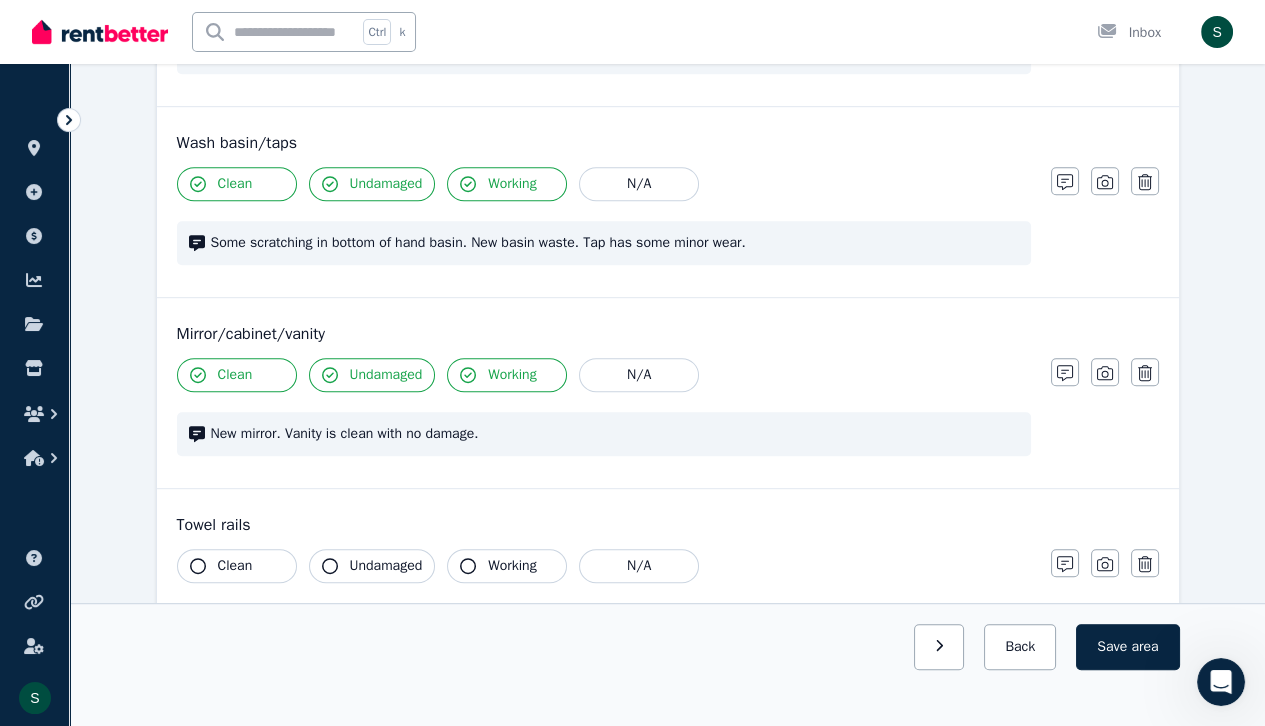click on "Clean Undamaged Working N/A New mirror. Vanity is clean with no damage." at bounding box center (604, 417) 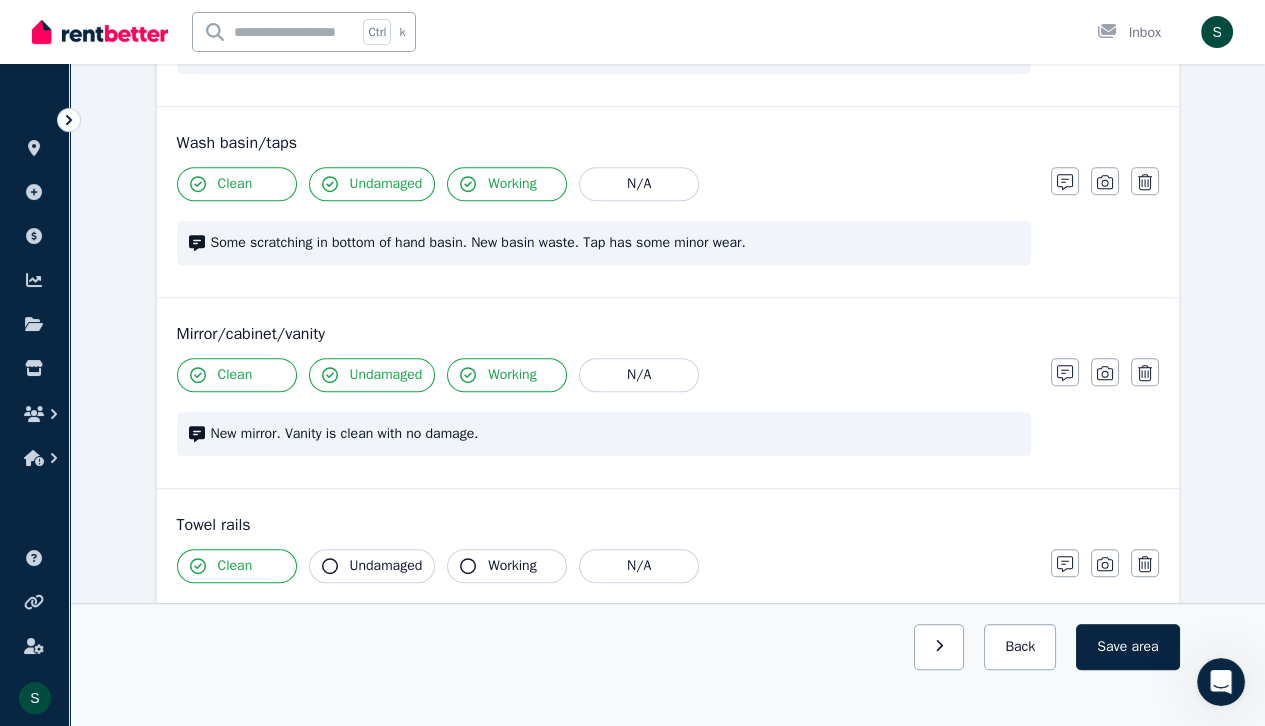 click 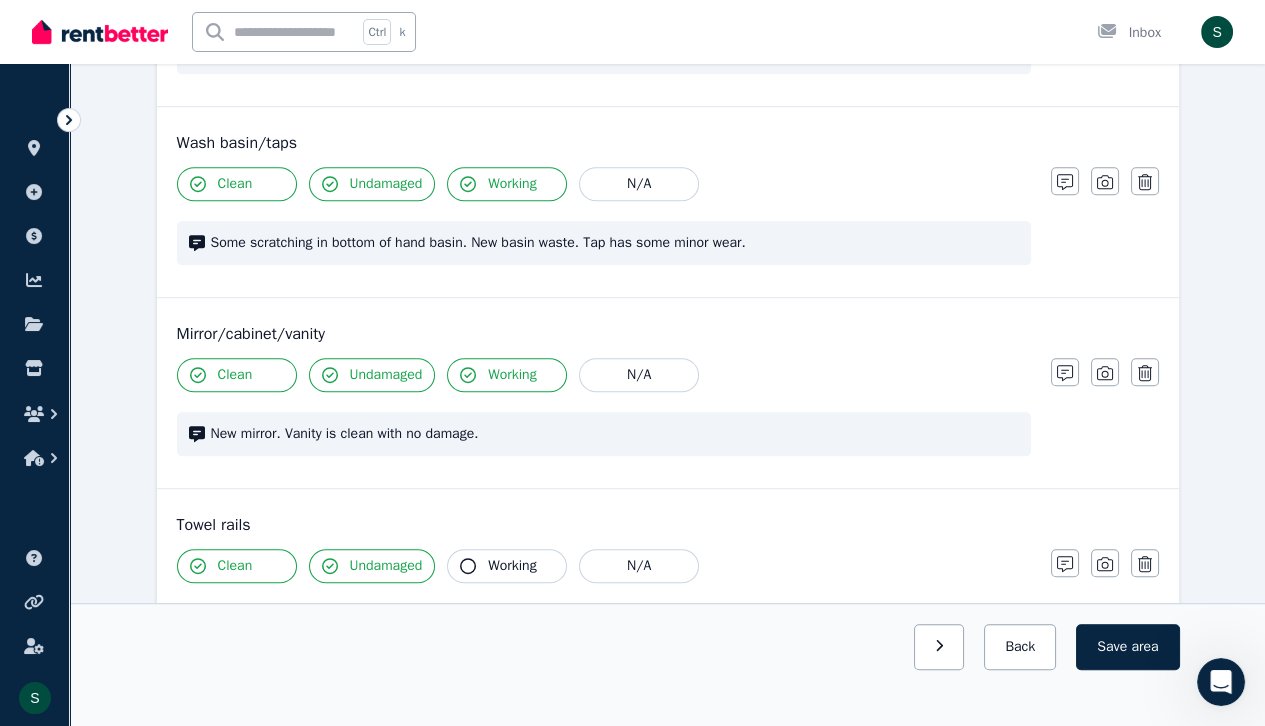 click on "Working" at bounding box center [507, 566] 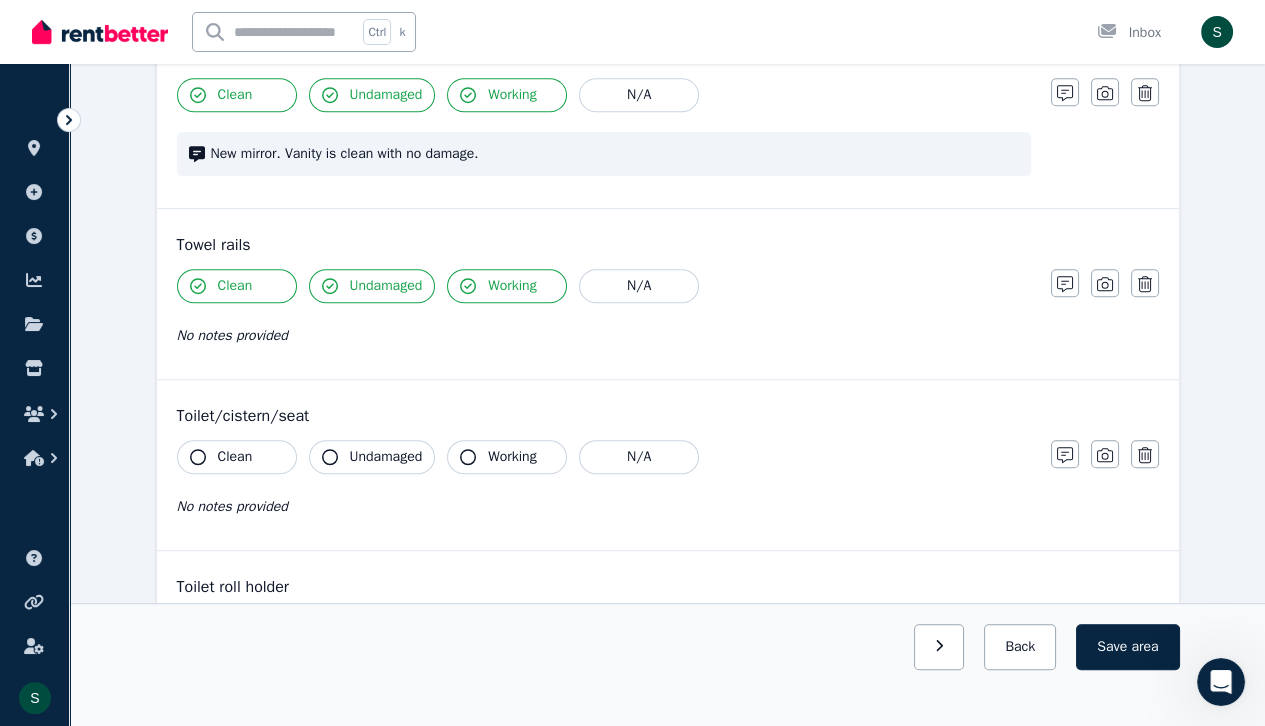 scroll, scrollTop: 2031, scrollLeft: 0, axis: vertical 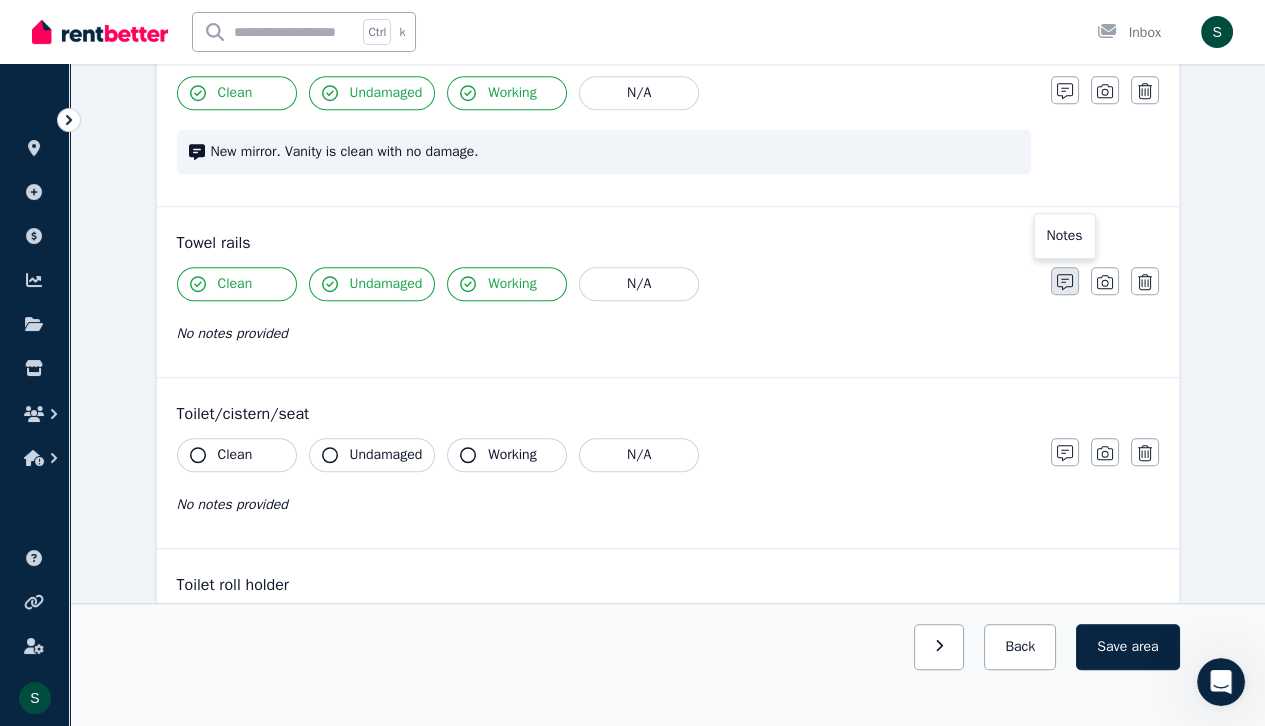 click 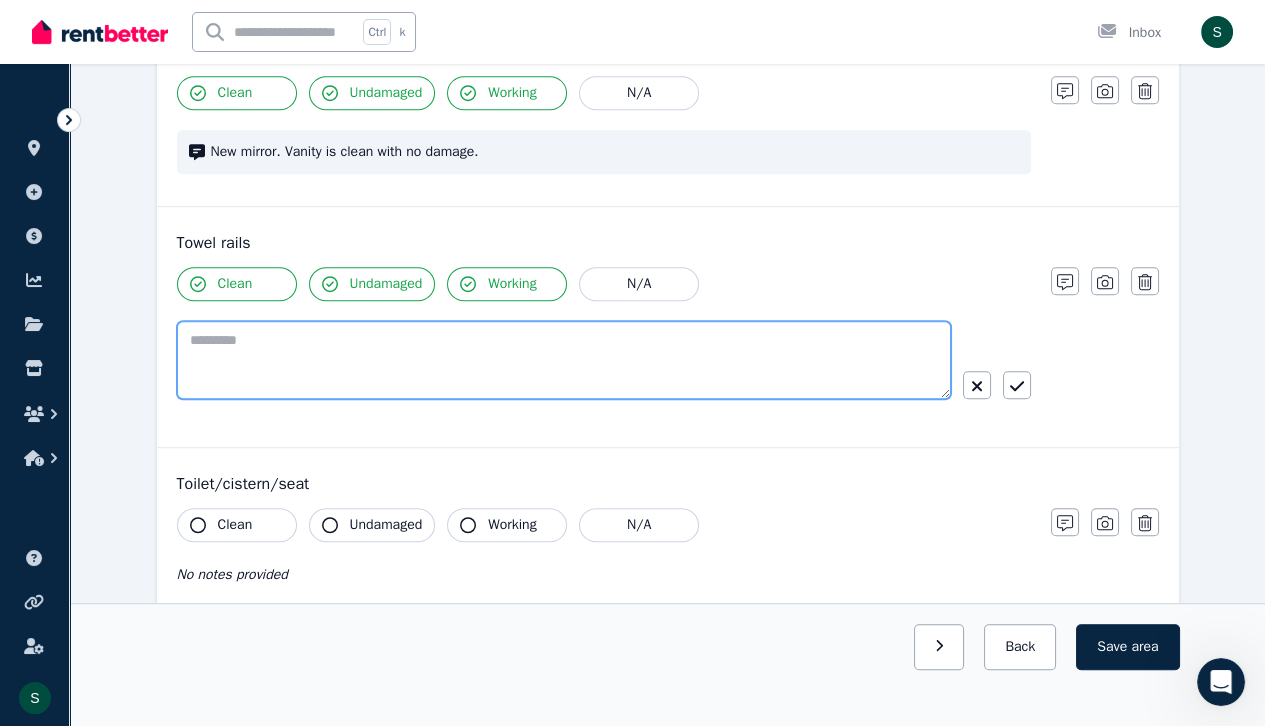 click at bounding box center (564, 360) 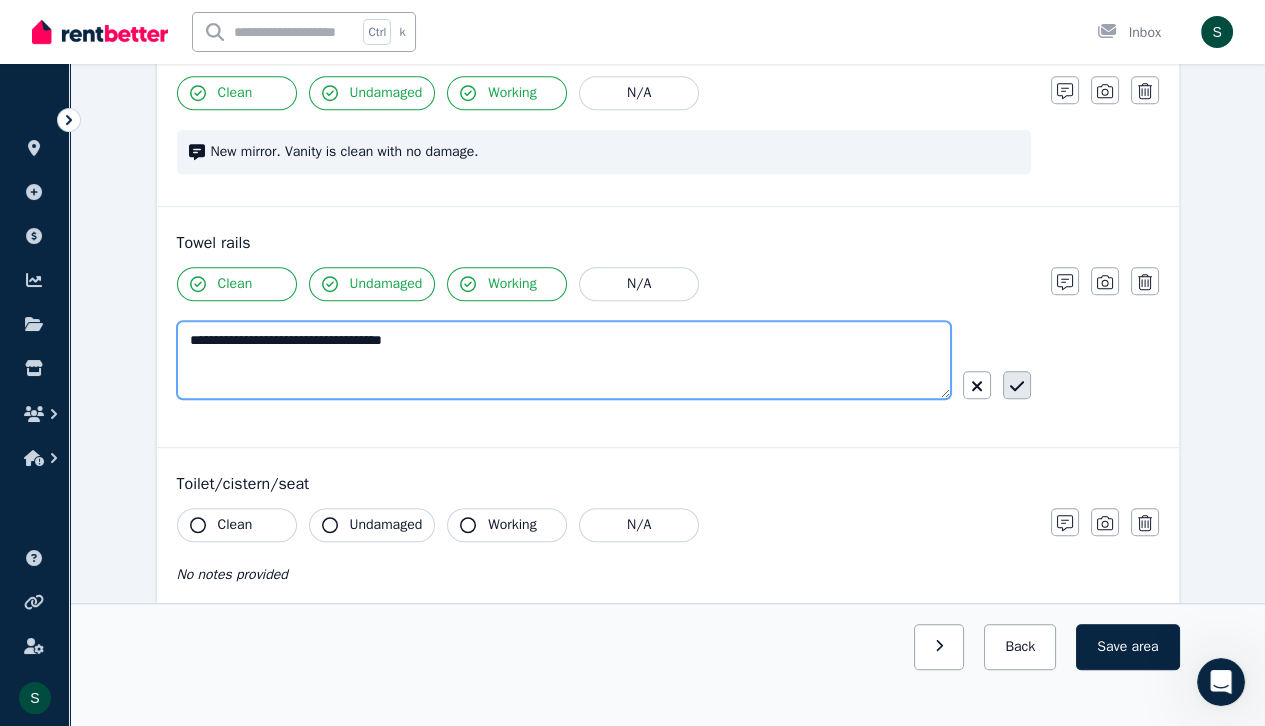 type on "**********" 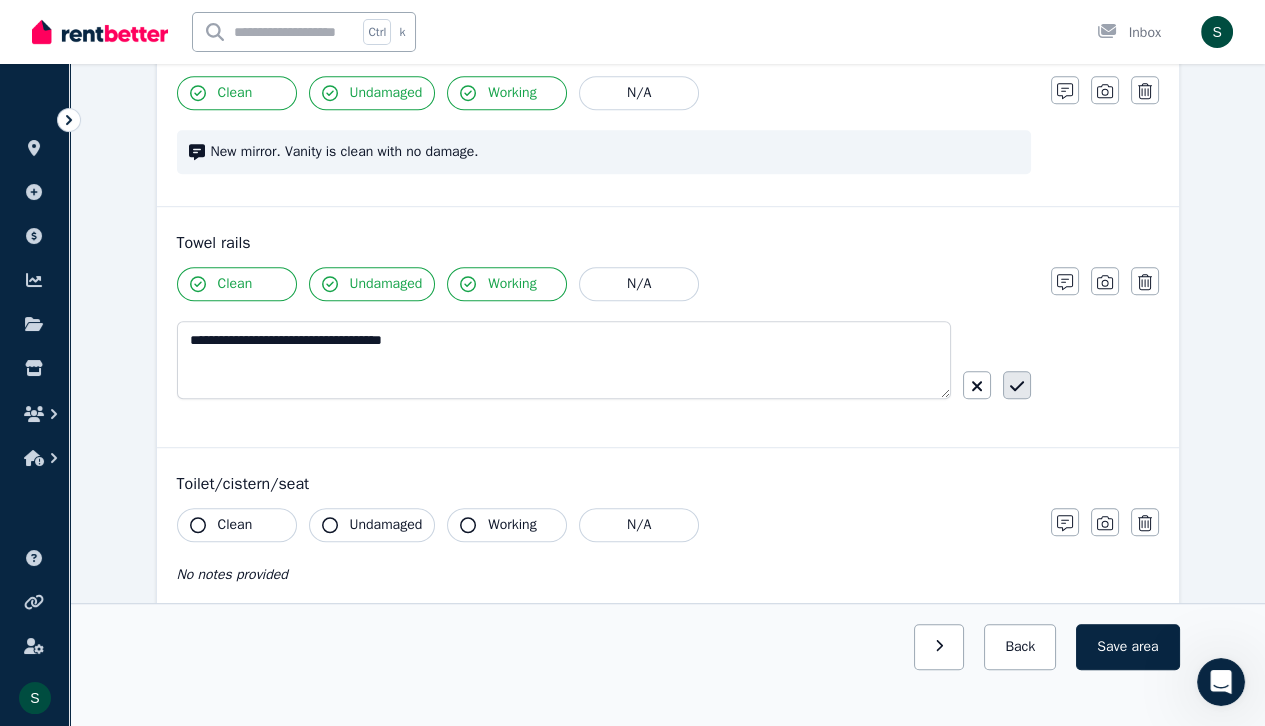 click 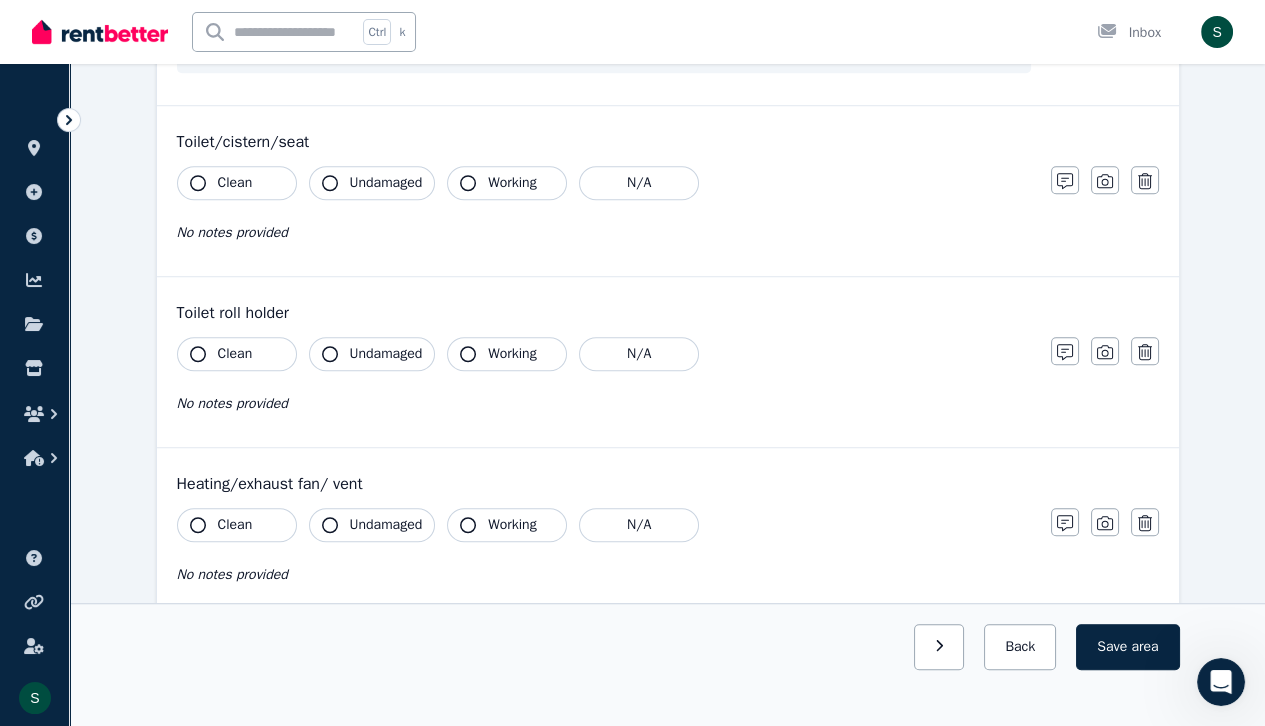scroll, scrollTop: 2331, scrollLeft: 0, axis: vertical 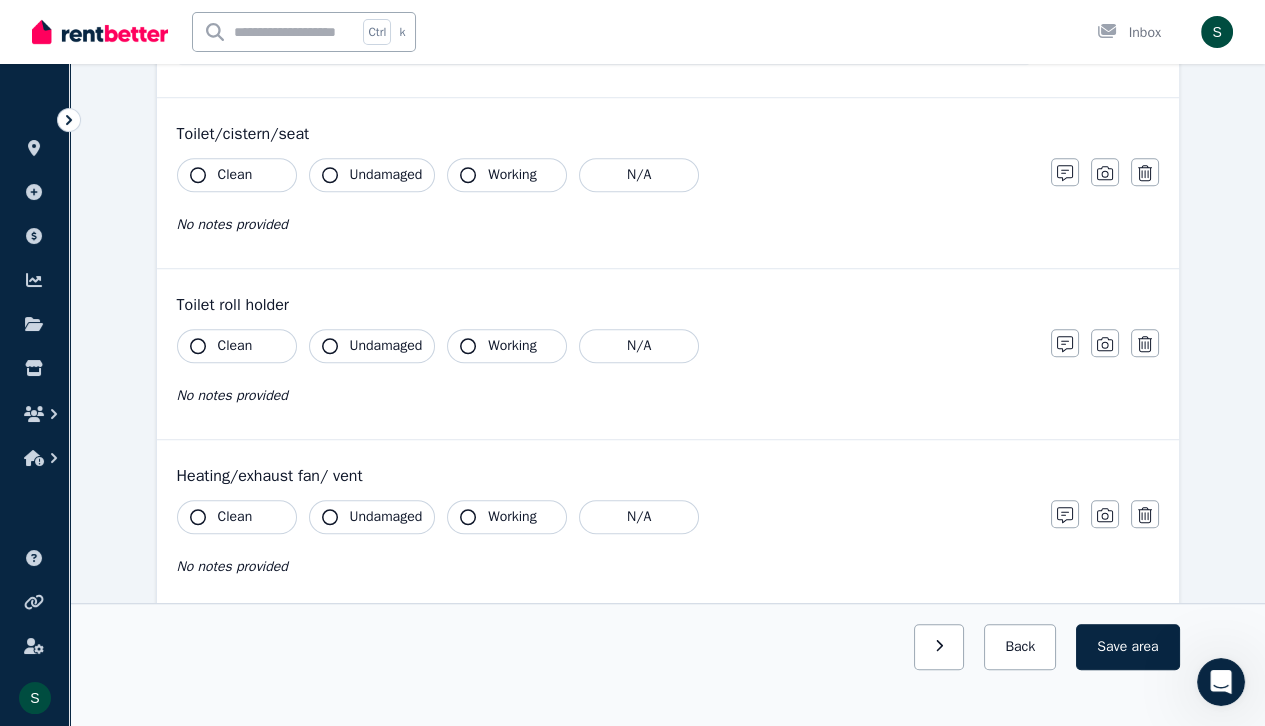 click 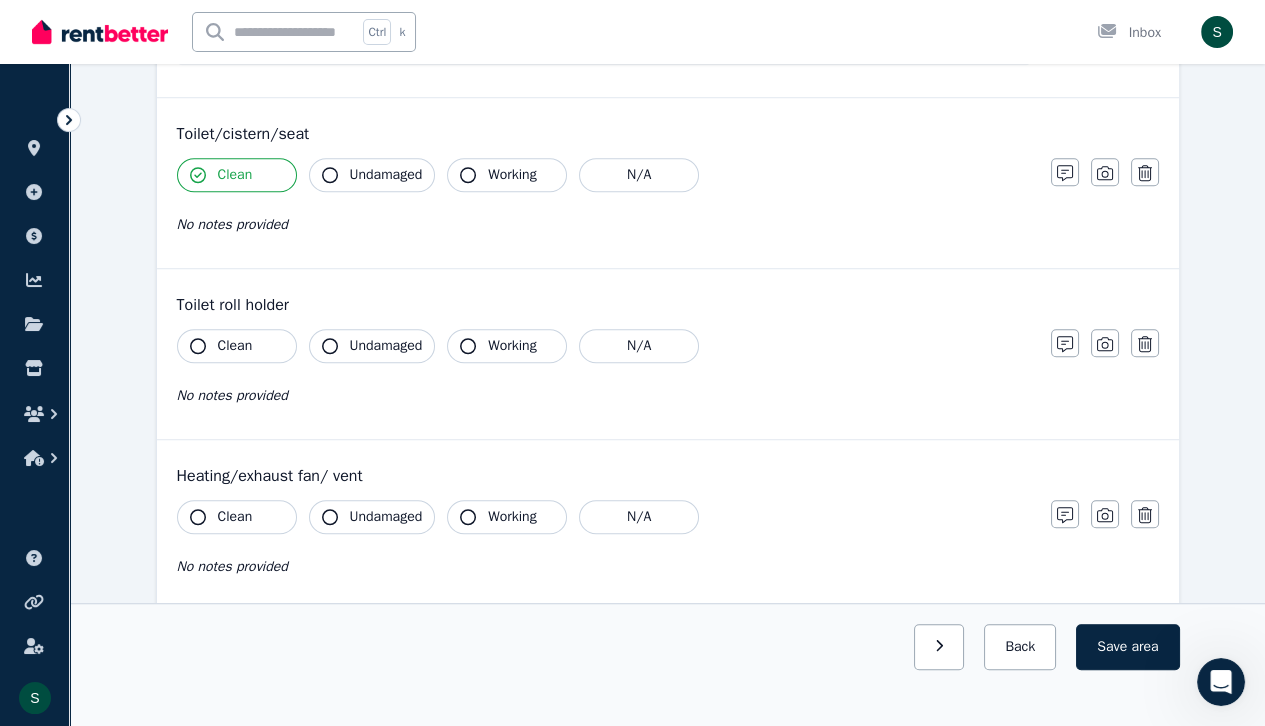 click 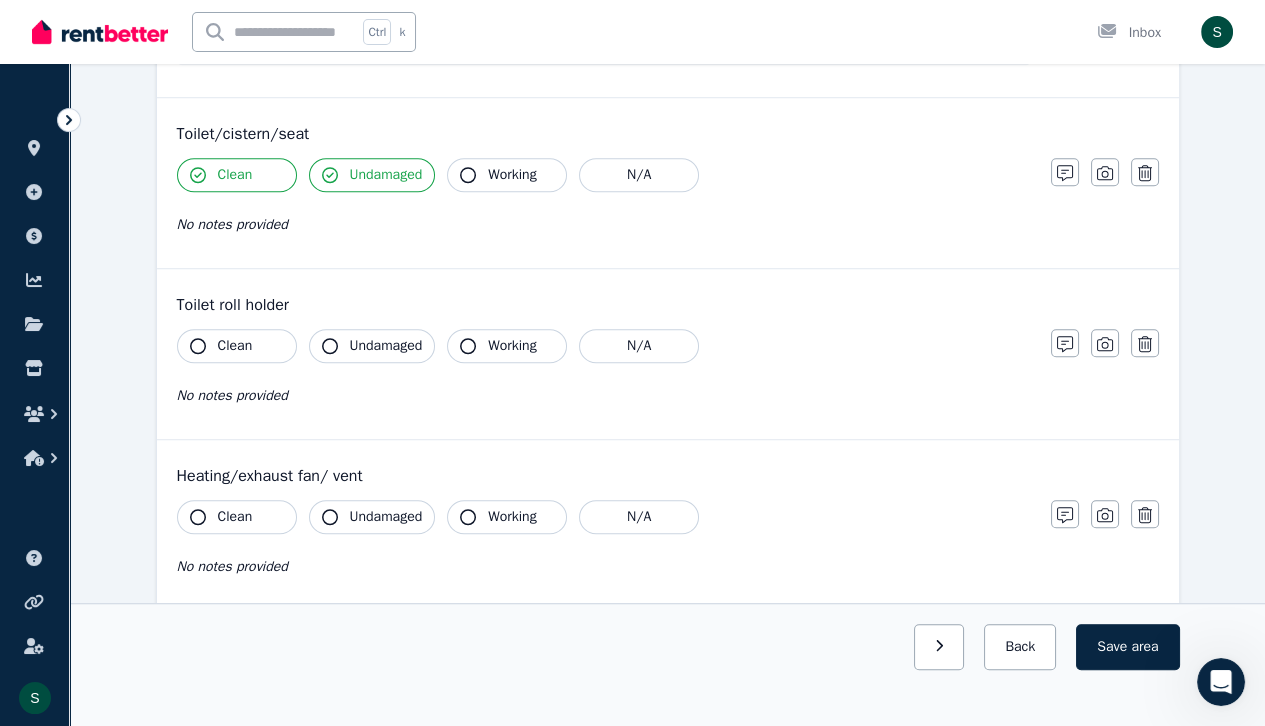 click 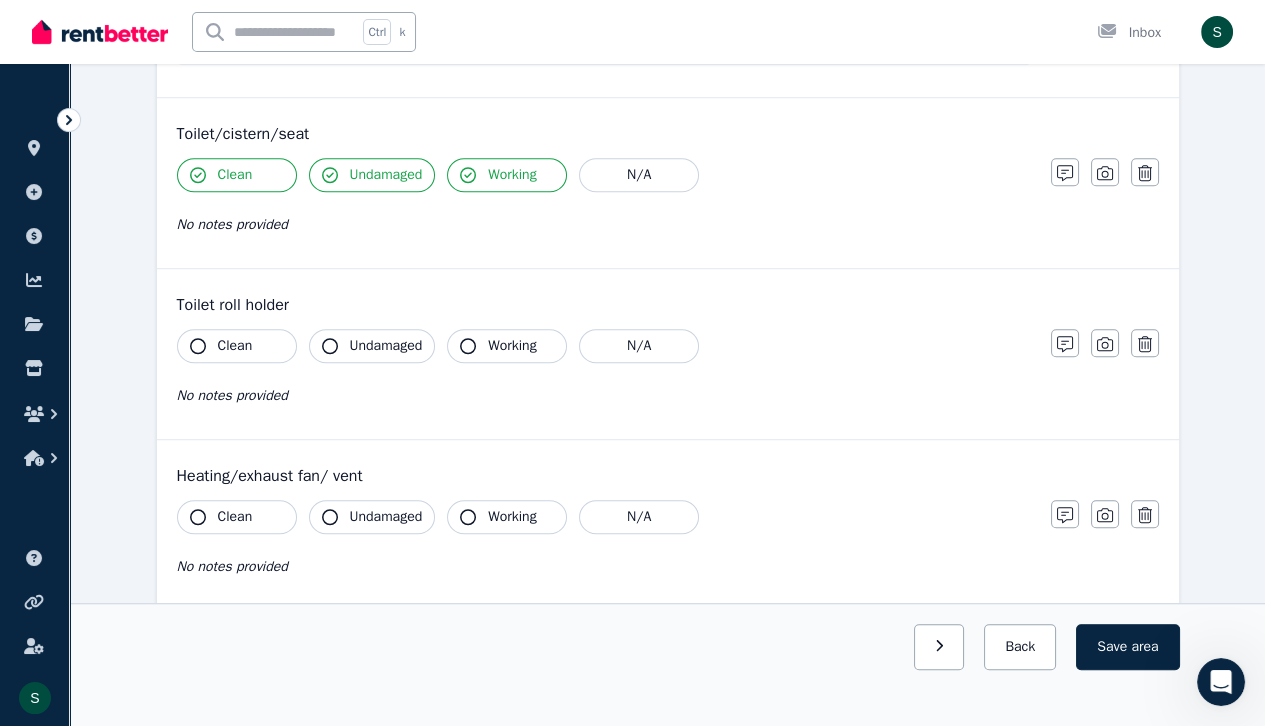 click on "Clean" at bounding box center (237, 346) 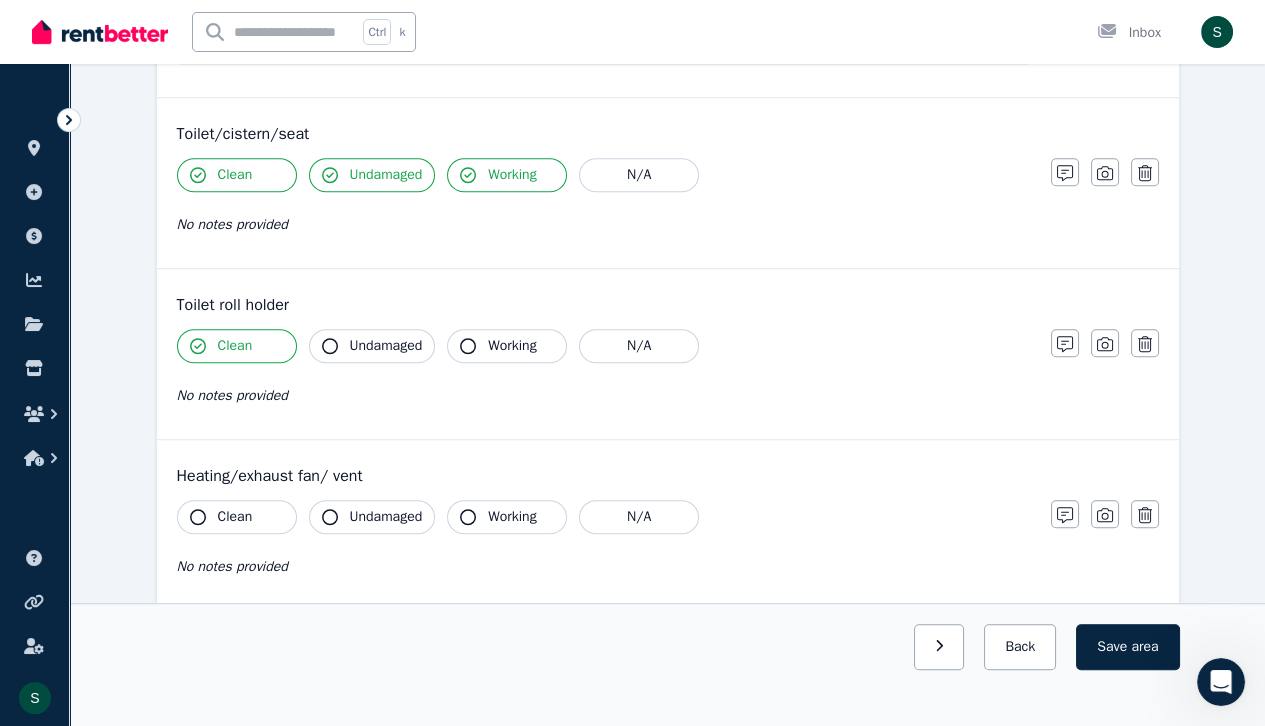 click on "Undamaged" at bounding box center [372, 346] 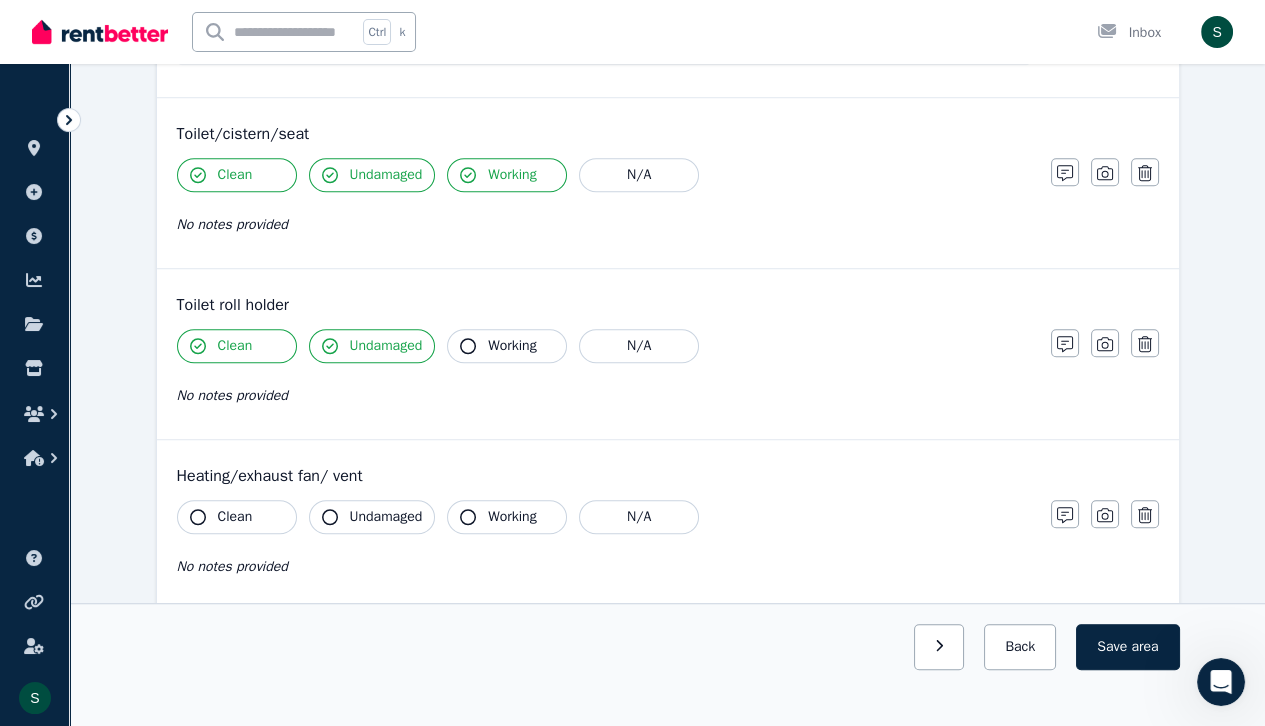 click on "Working" at bounding box center (512, 346) 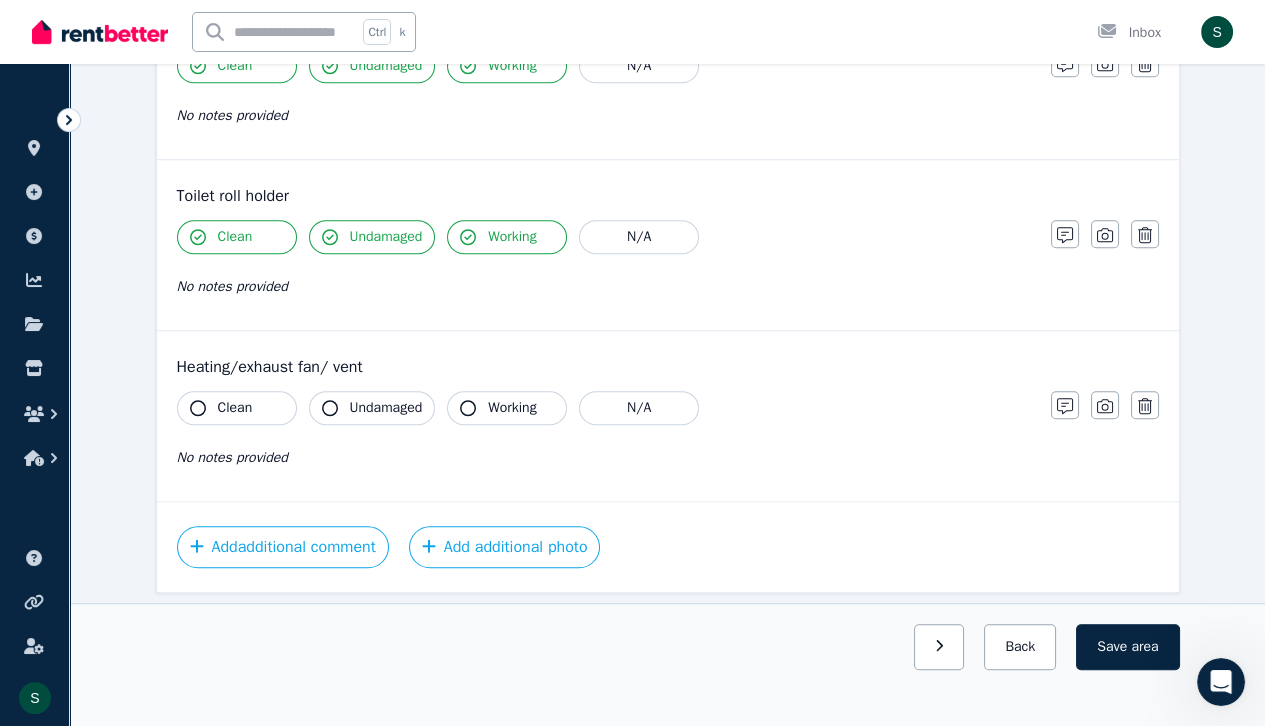 scroll, scrollTop: 2460, scrollLeft: 0, axis: vertical 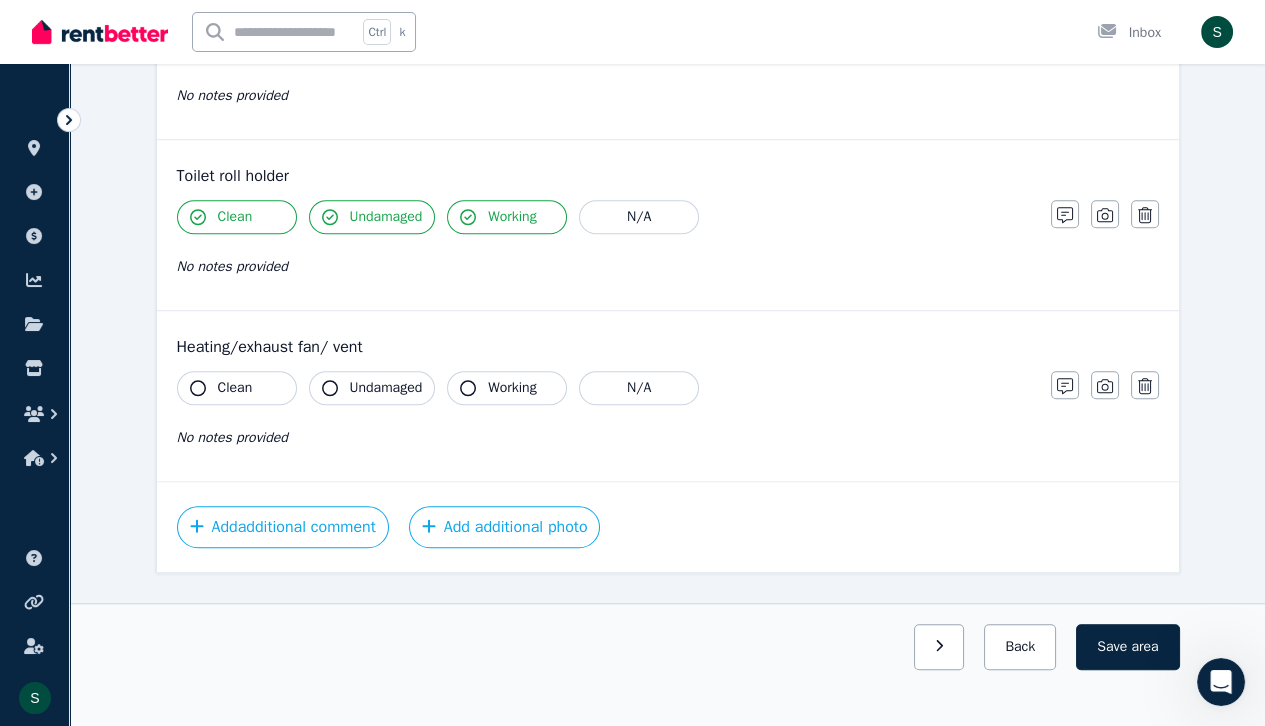 click on "Clean" at bounding box center (237, 388) 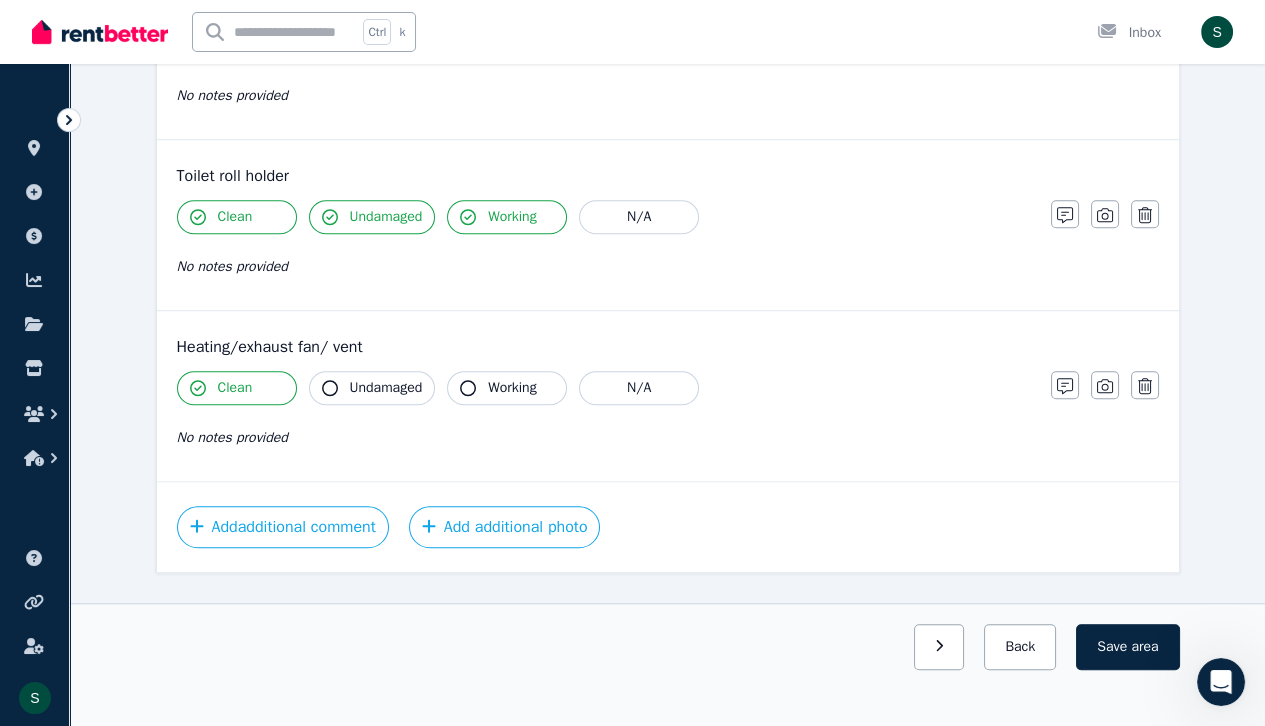 click on "Undamaged" at bounding box center (386, 388) 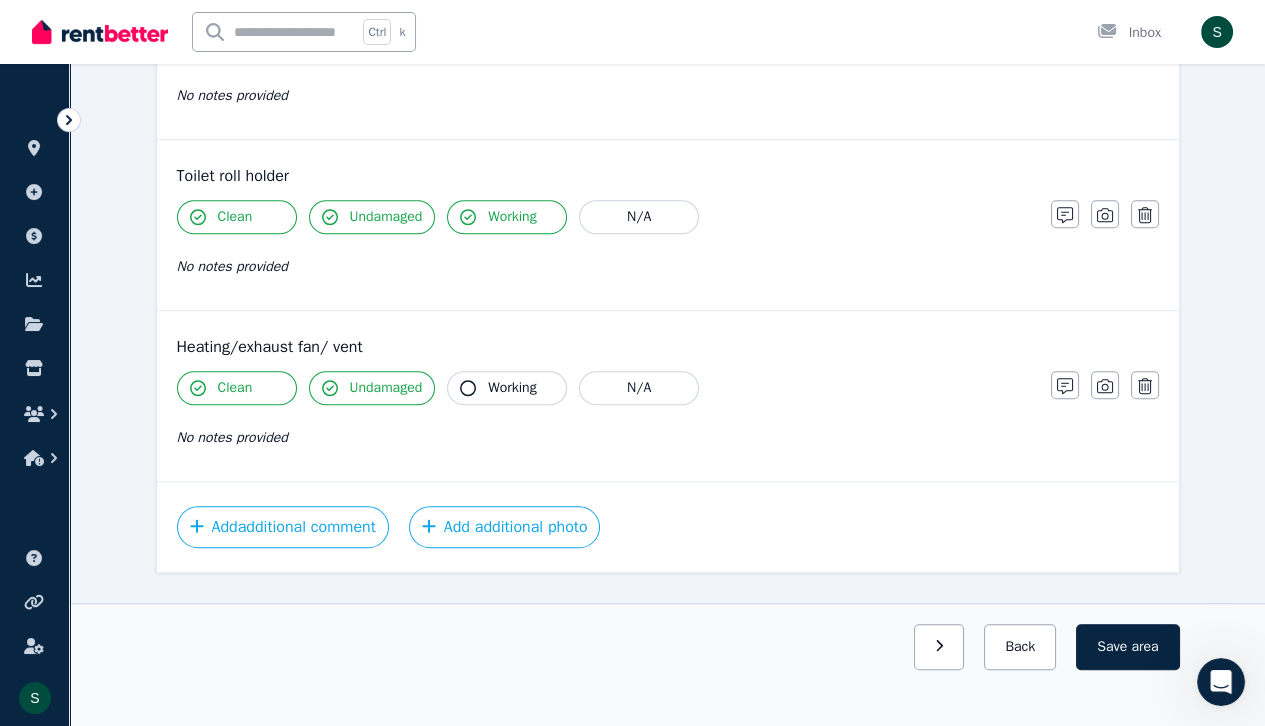 click on "Working" at bounding box center [512, 388] 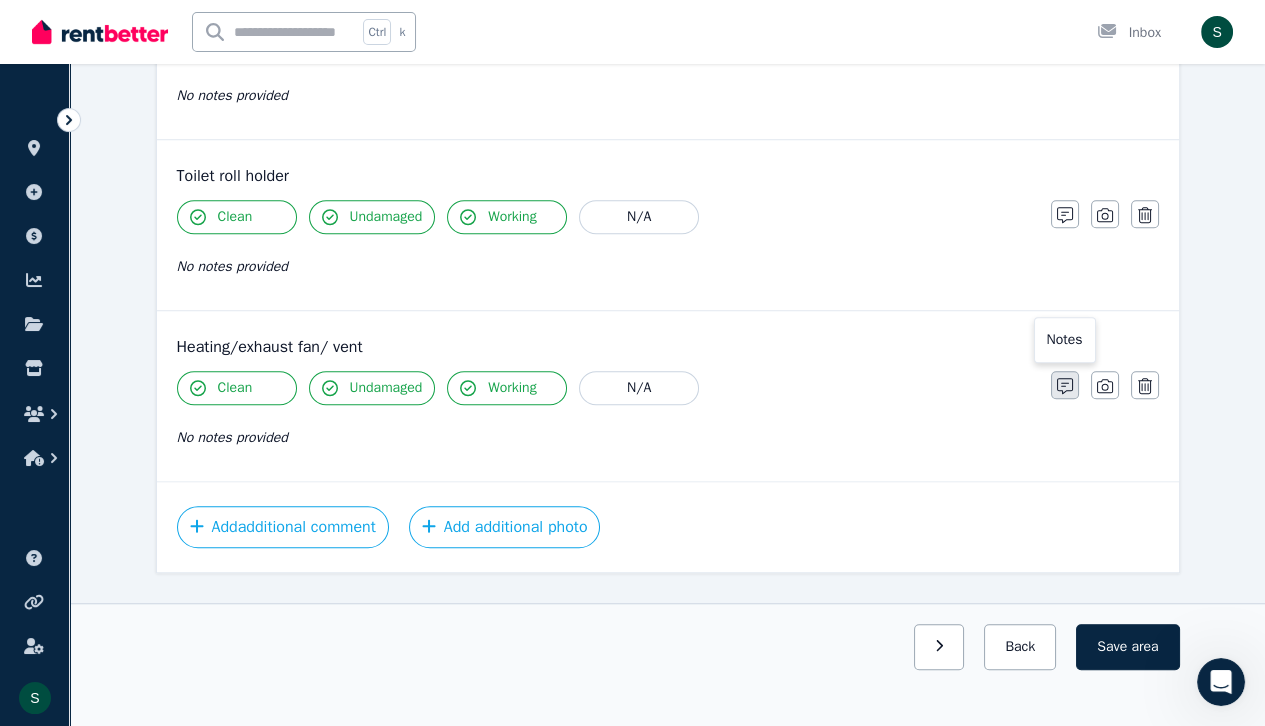 click 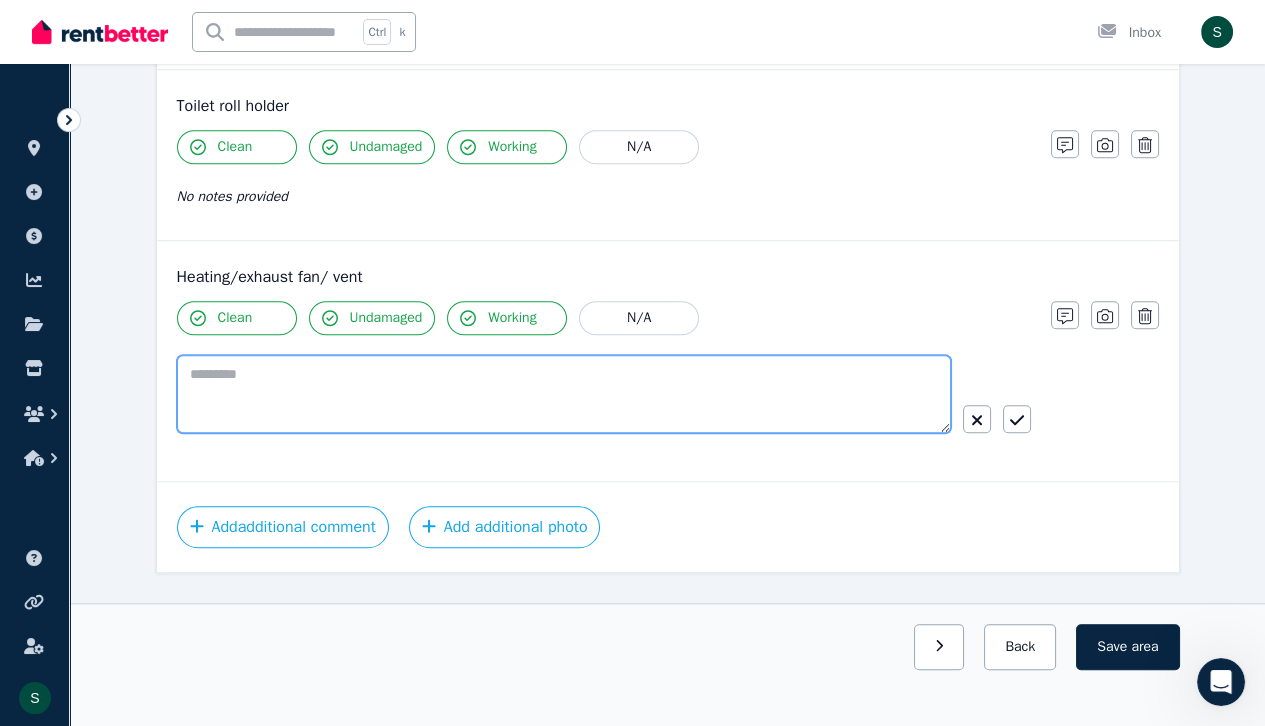click at bounding box center [564, 394] 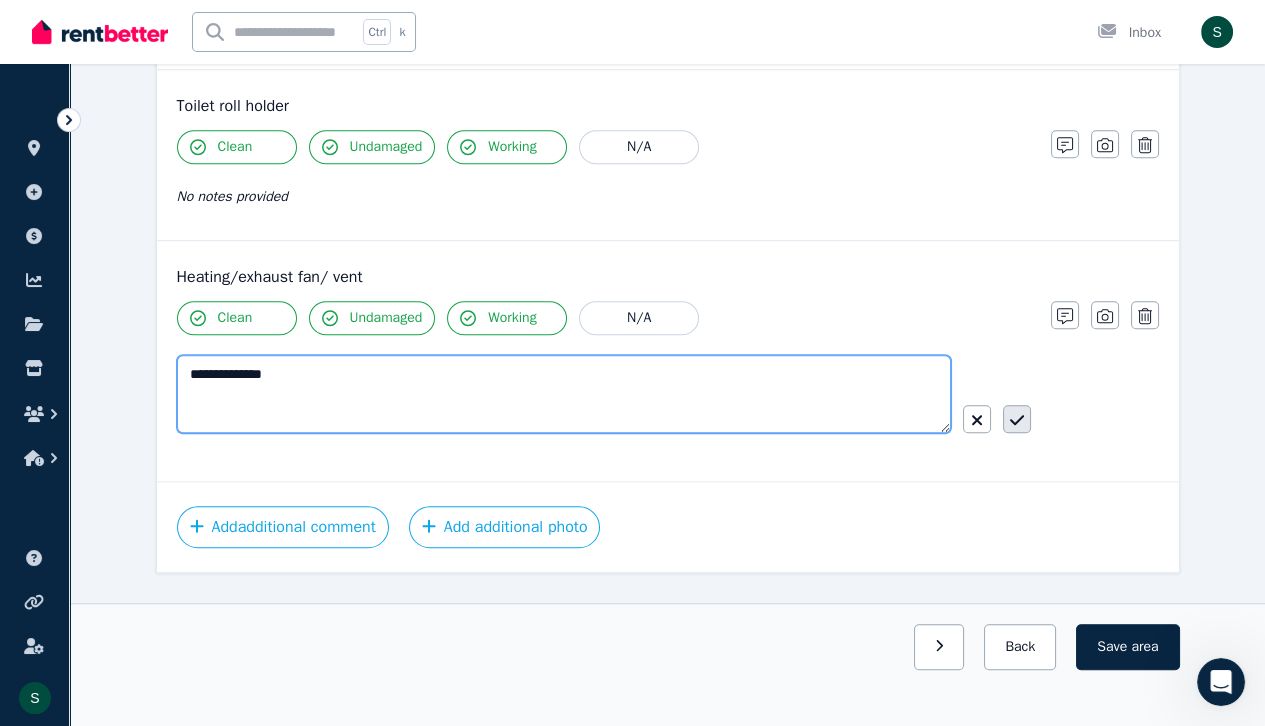 type on "**********" 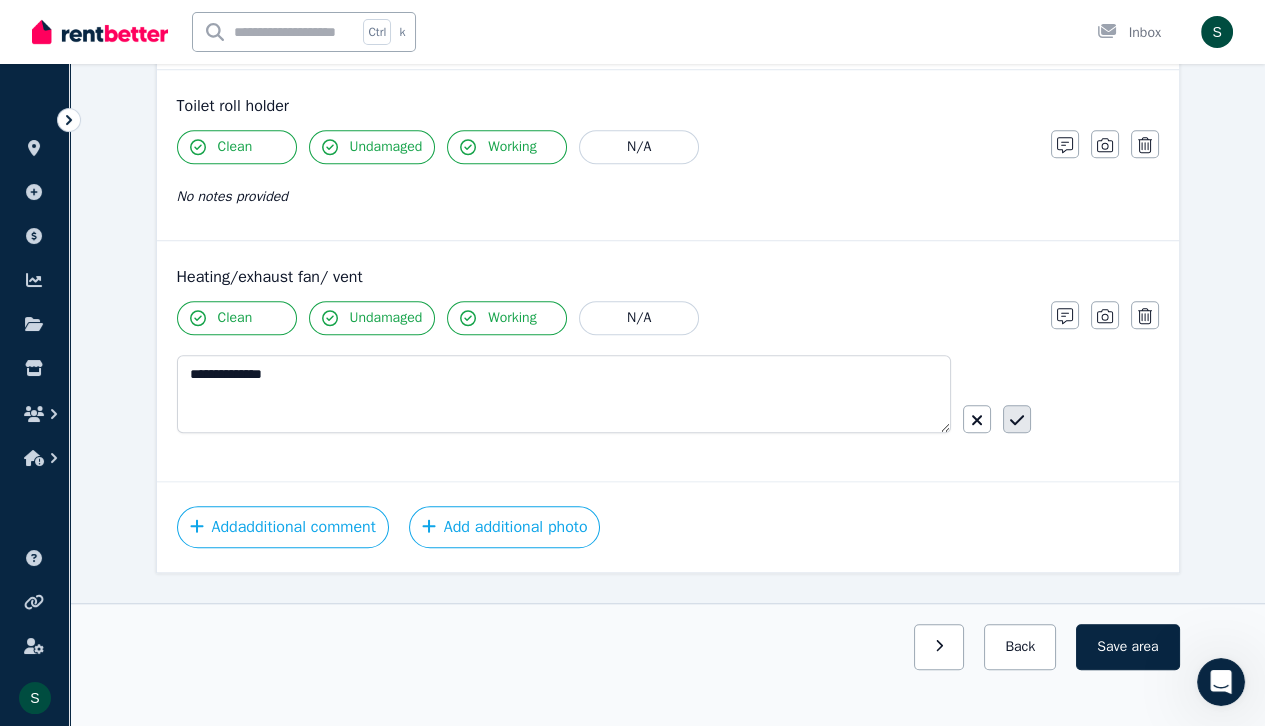 click 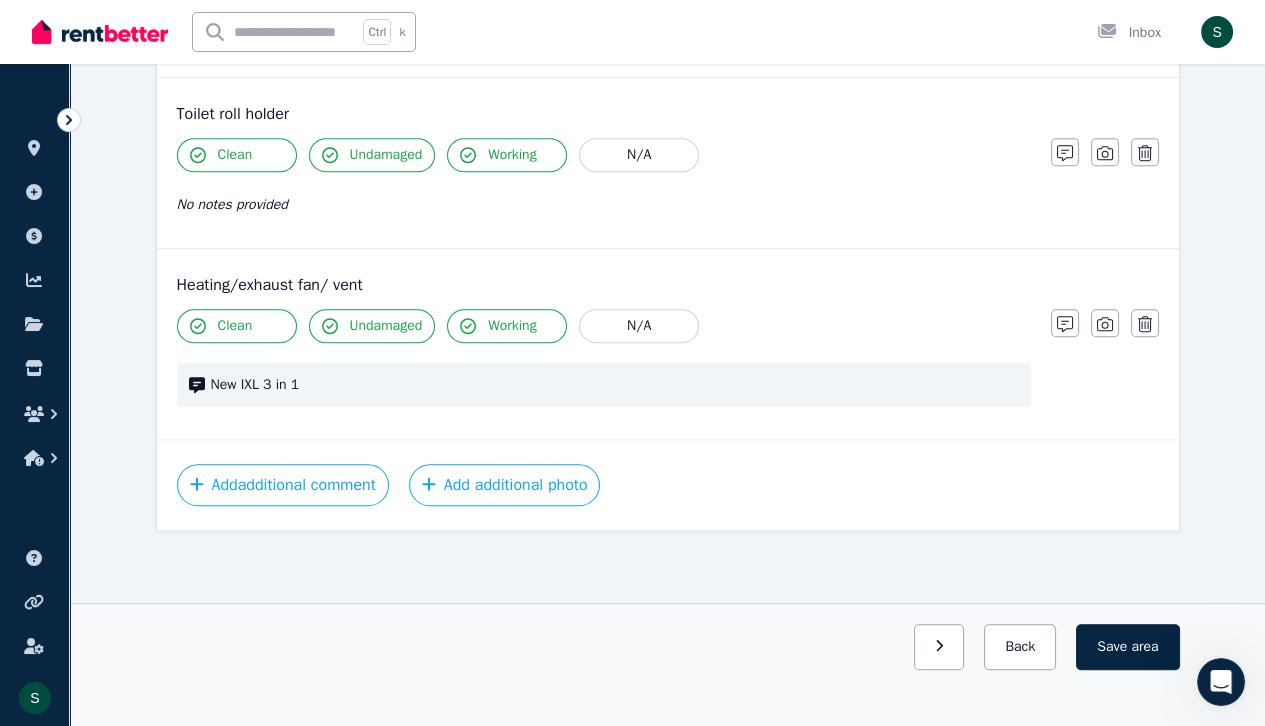 scroll, scrollTop: 2480, scrollLeft: 0, axis: vertical 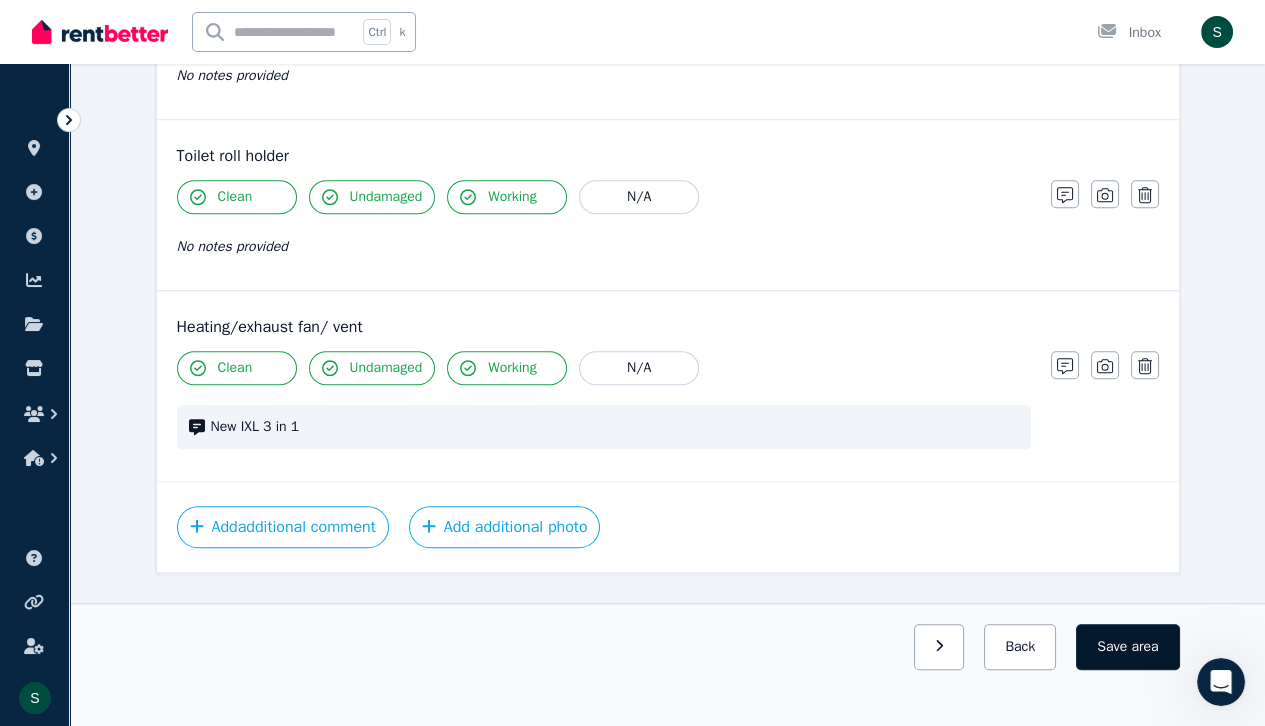 click on "Save   area" at bounding box center (1127, 647) 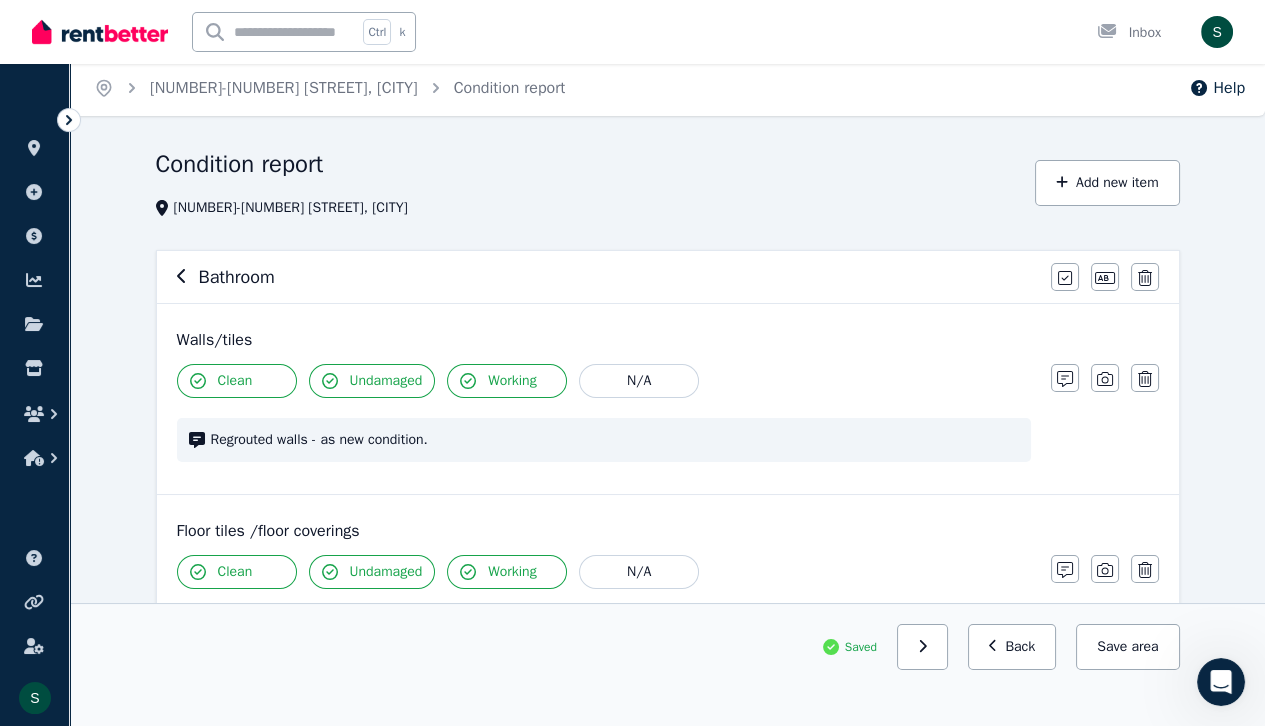scroll, scrollTop: 4, scrollLeft: 0, axis: vertical 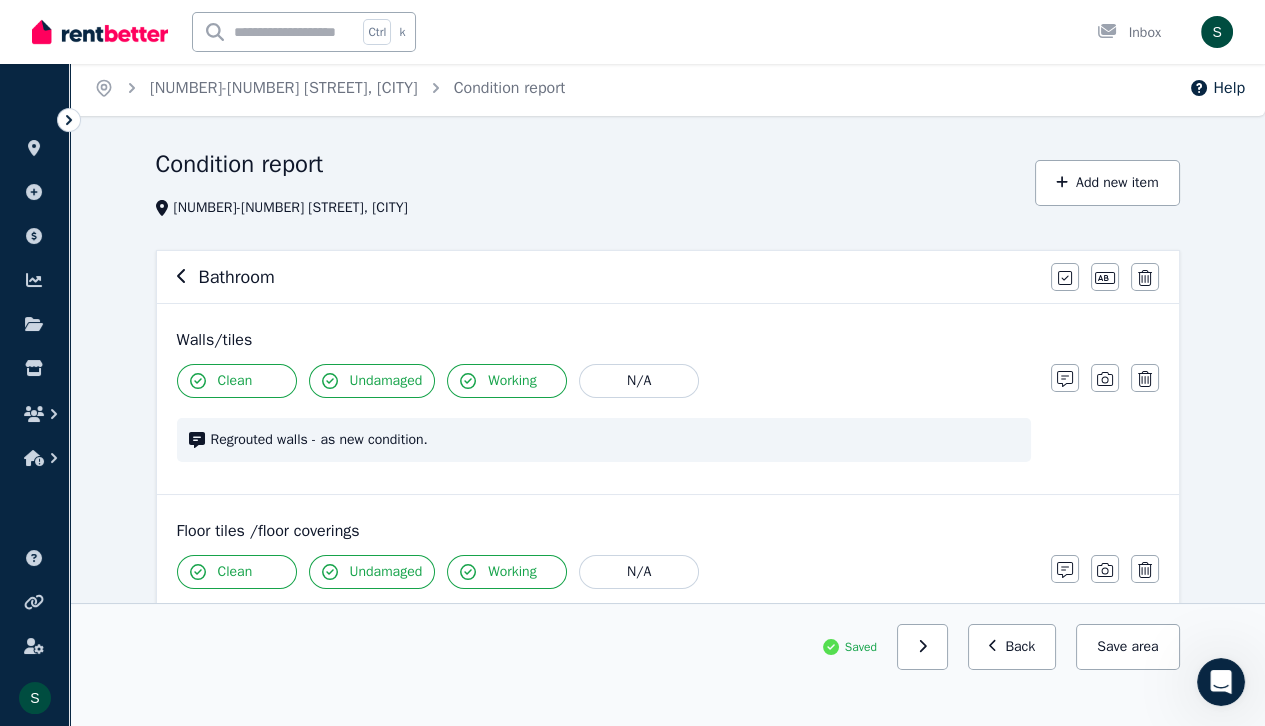 click 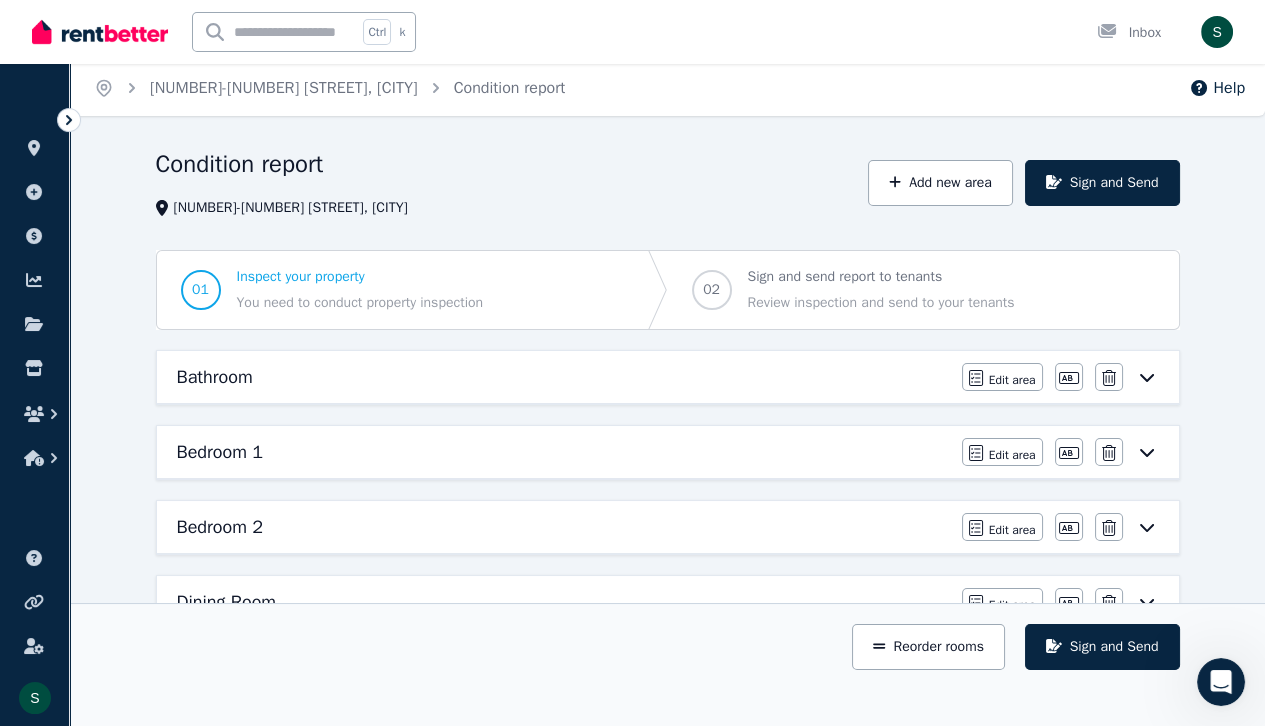 click 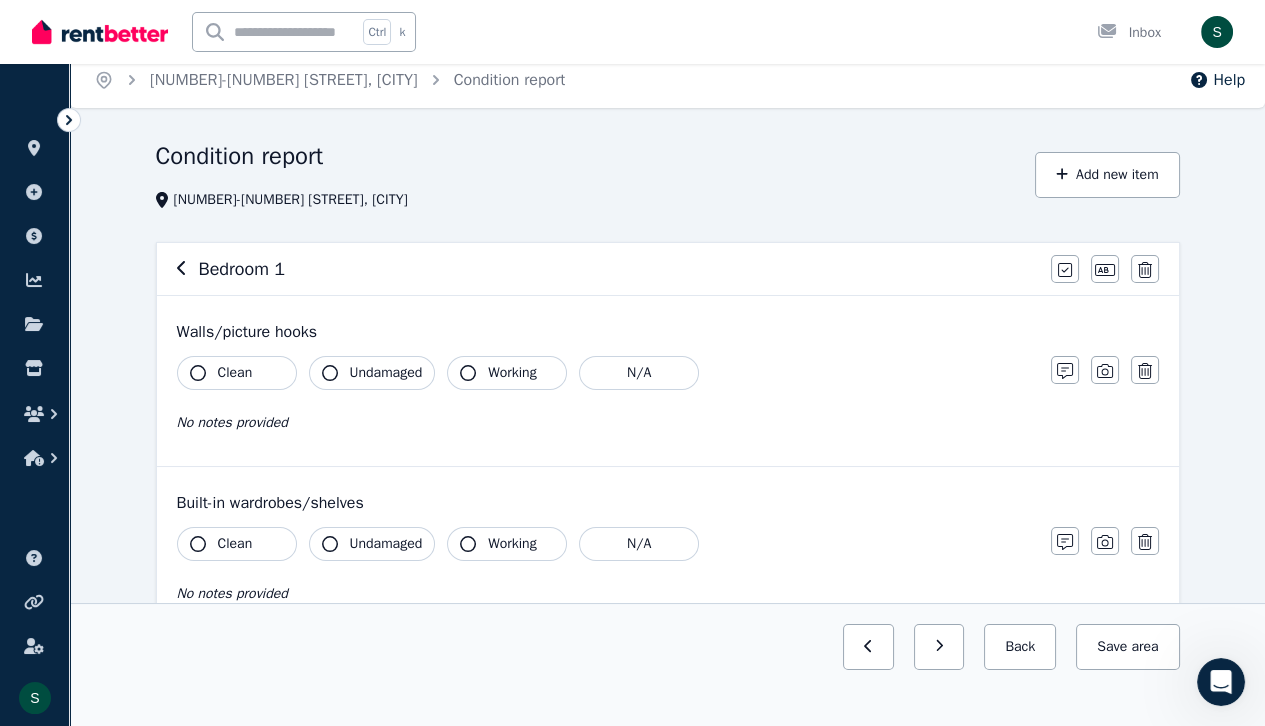 scroll, scrollTop: 0, scrollLeft: 0, axis: both 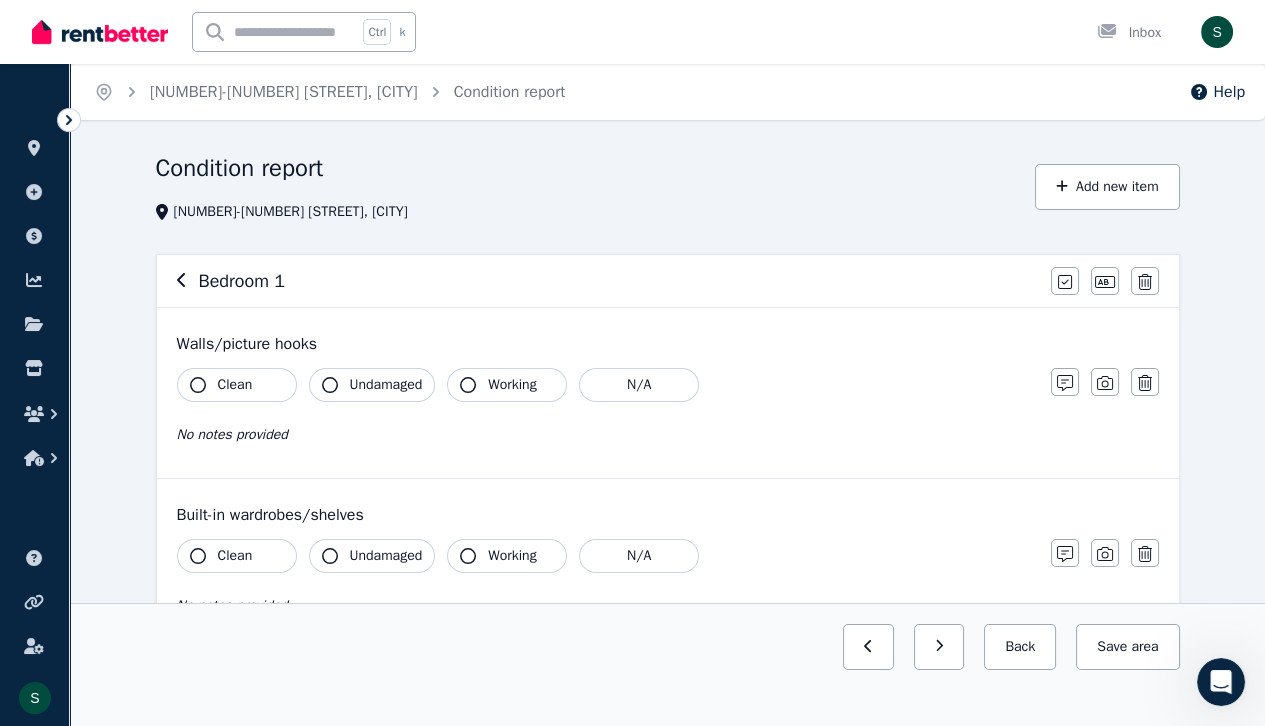 click on "Clean" at bounding box center (235, 385) 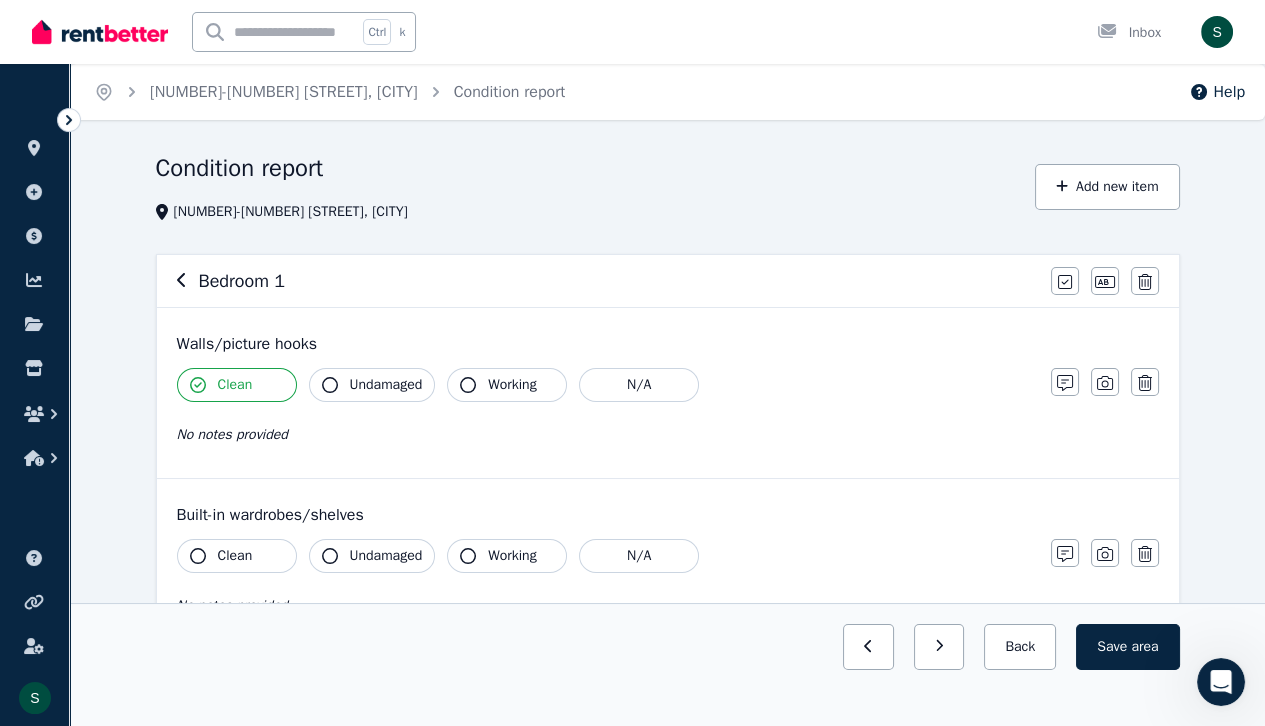 click on "Undamaged" at bounding box center [386, 385] 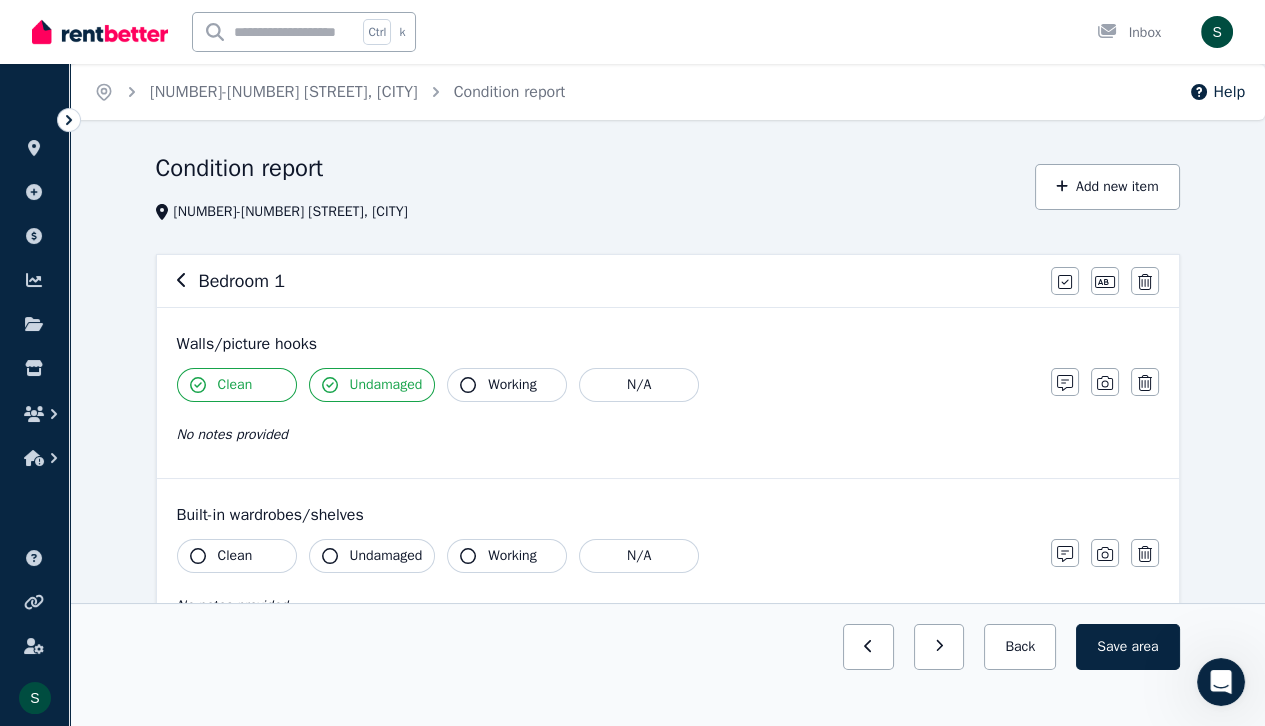 click on "Working" at bounding box center [512, 385] 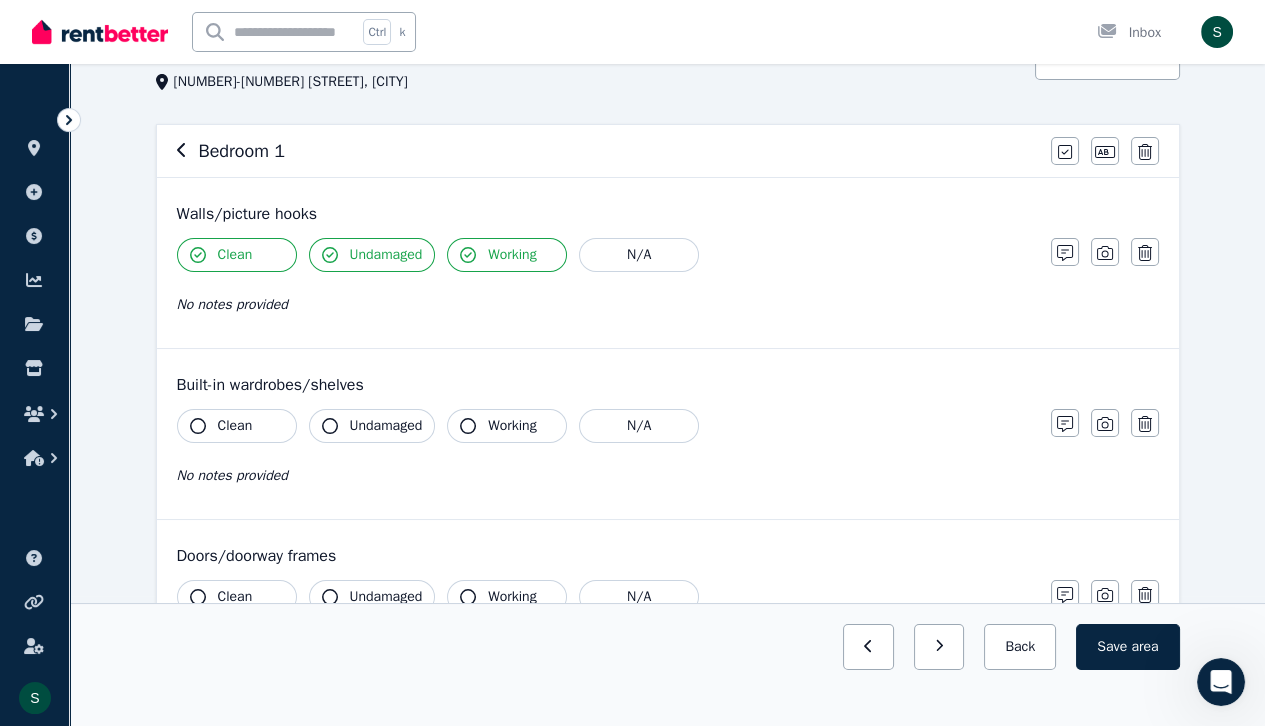 scroll, scrollTop: 128, scrollLeft: 0, axis: vertical 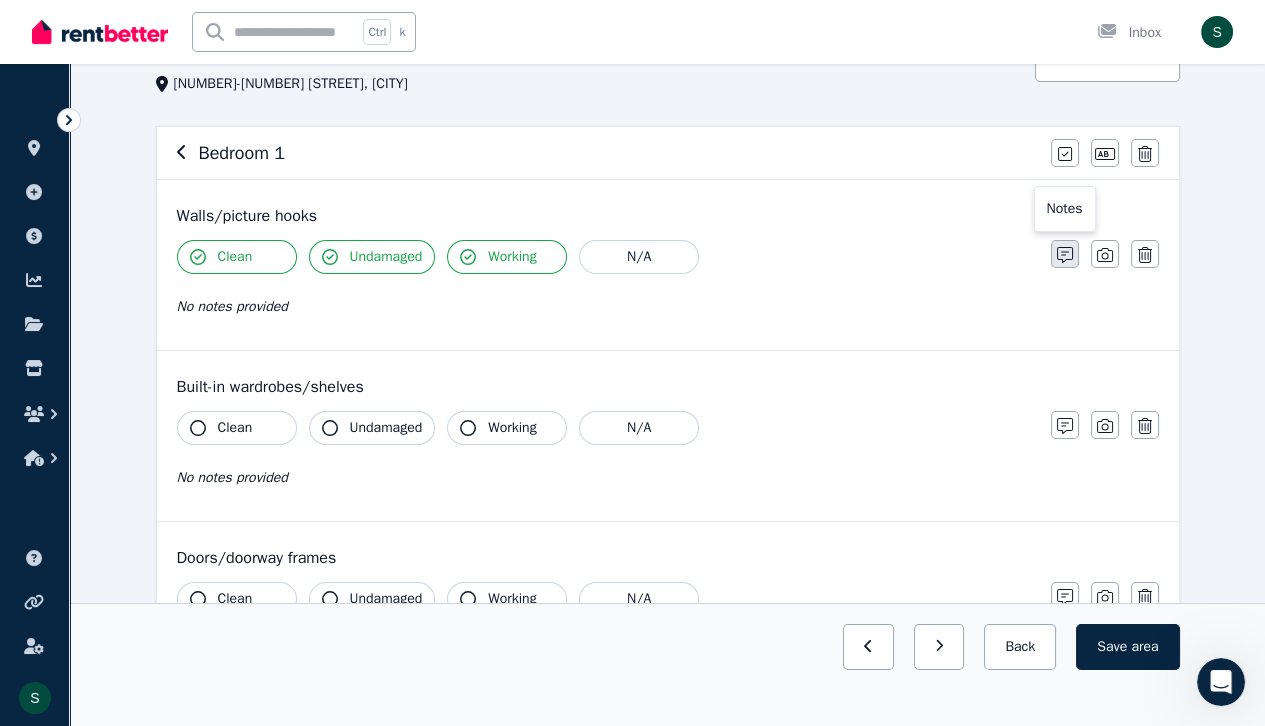 click 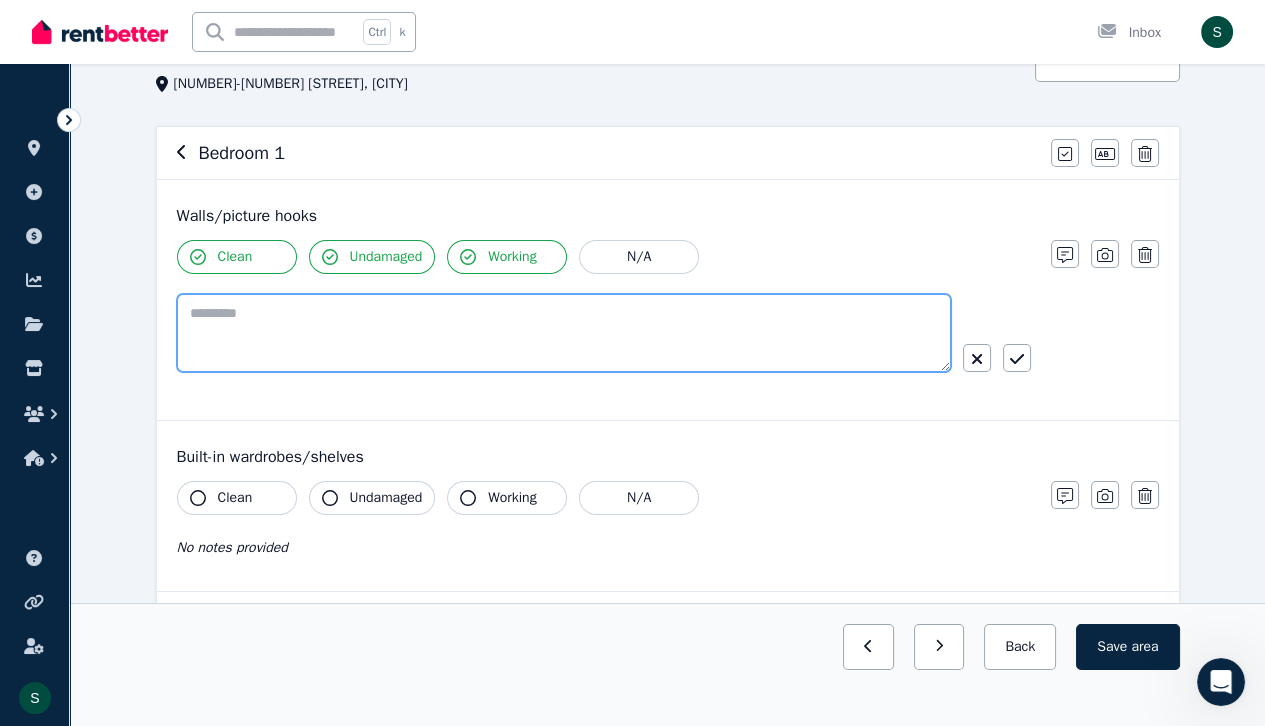 click at bounding box center [564, 333] 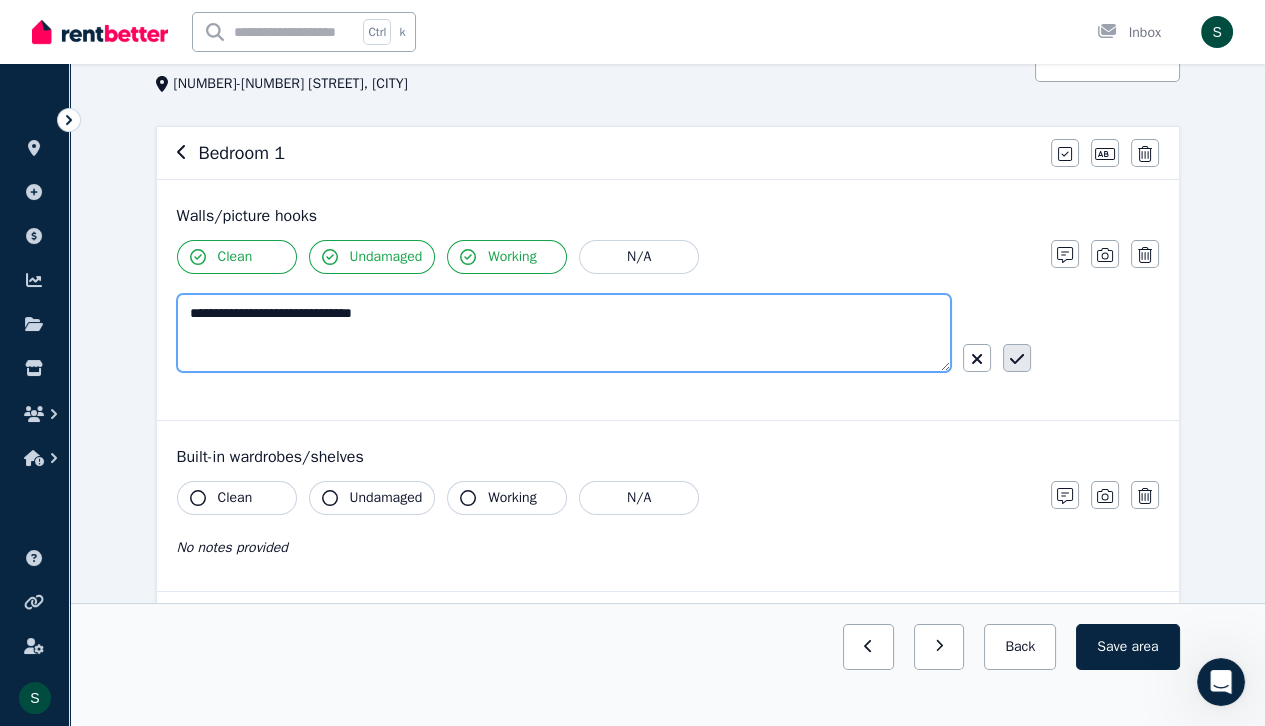 type on "**********" 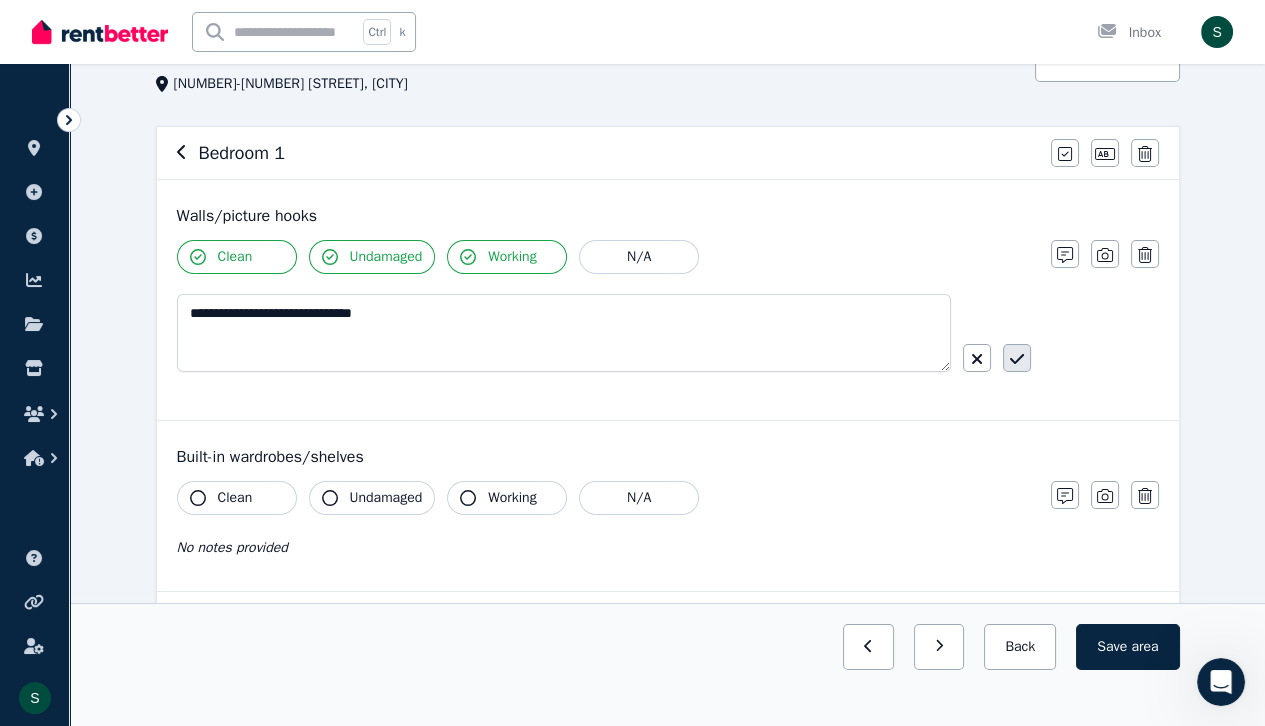 click at bounding box center [1017, 358] 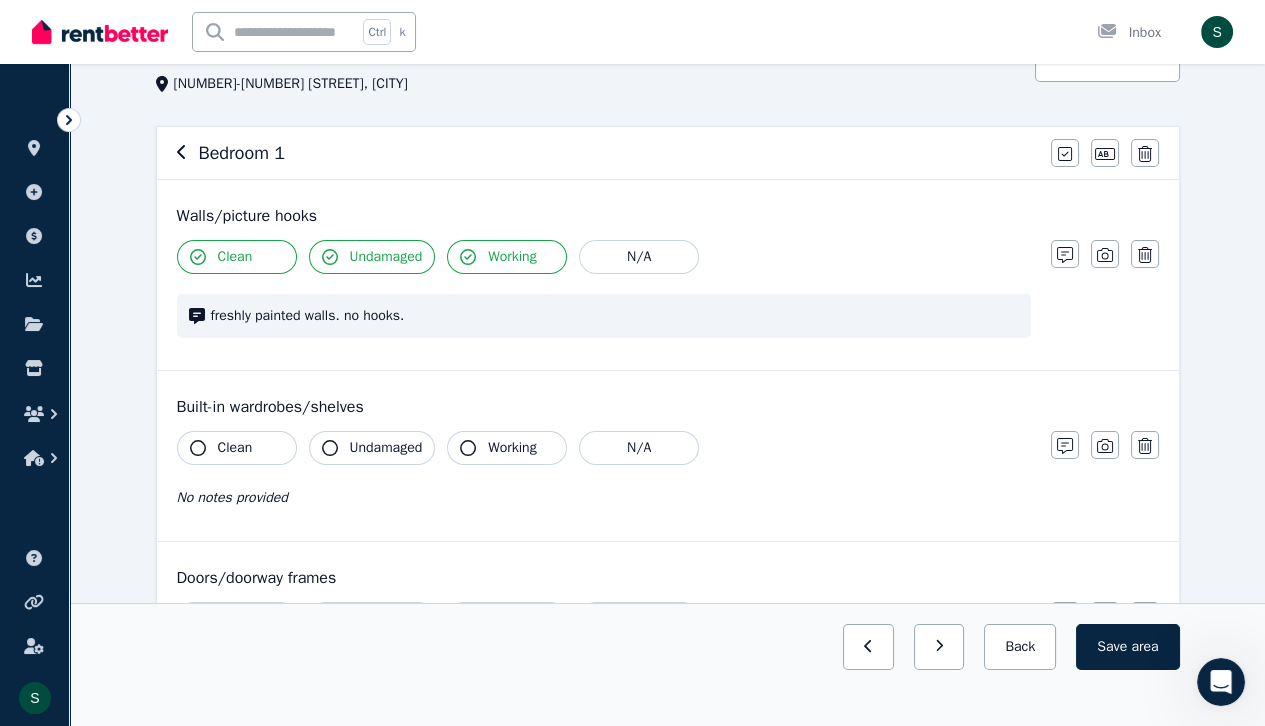 click on "Clean" at bounding box center (237, 448) 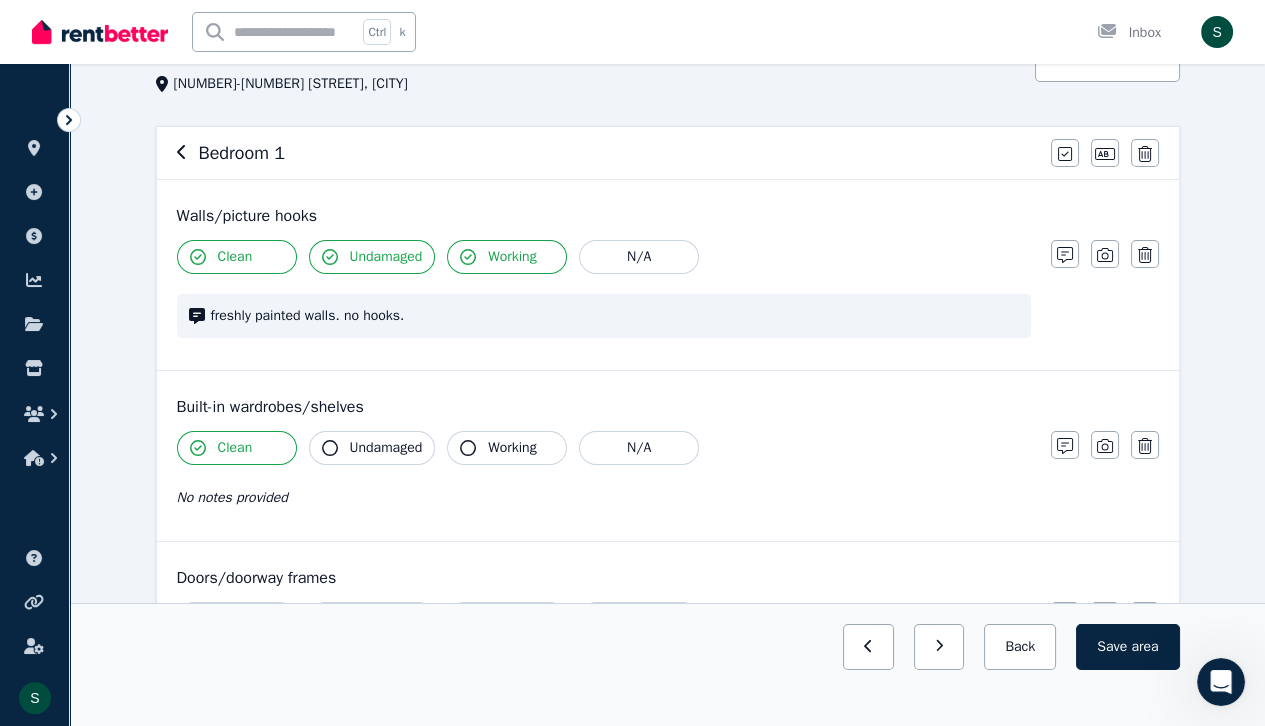 click on "Undamaged" at bounding box center [372, 448] 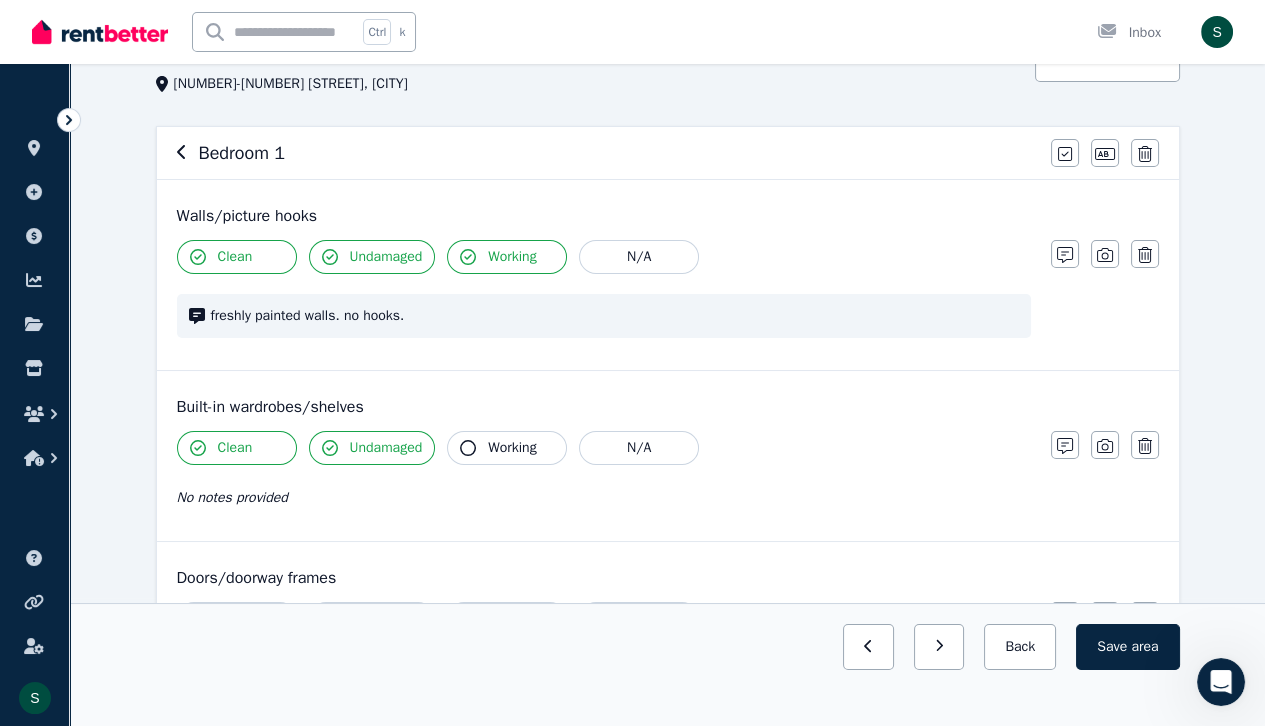 click on "Working" at bounding box center (512, 448) 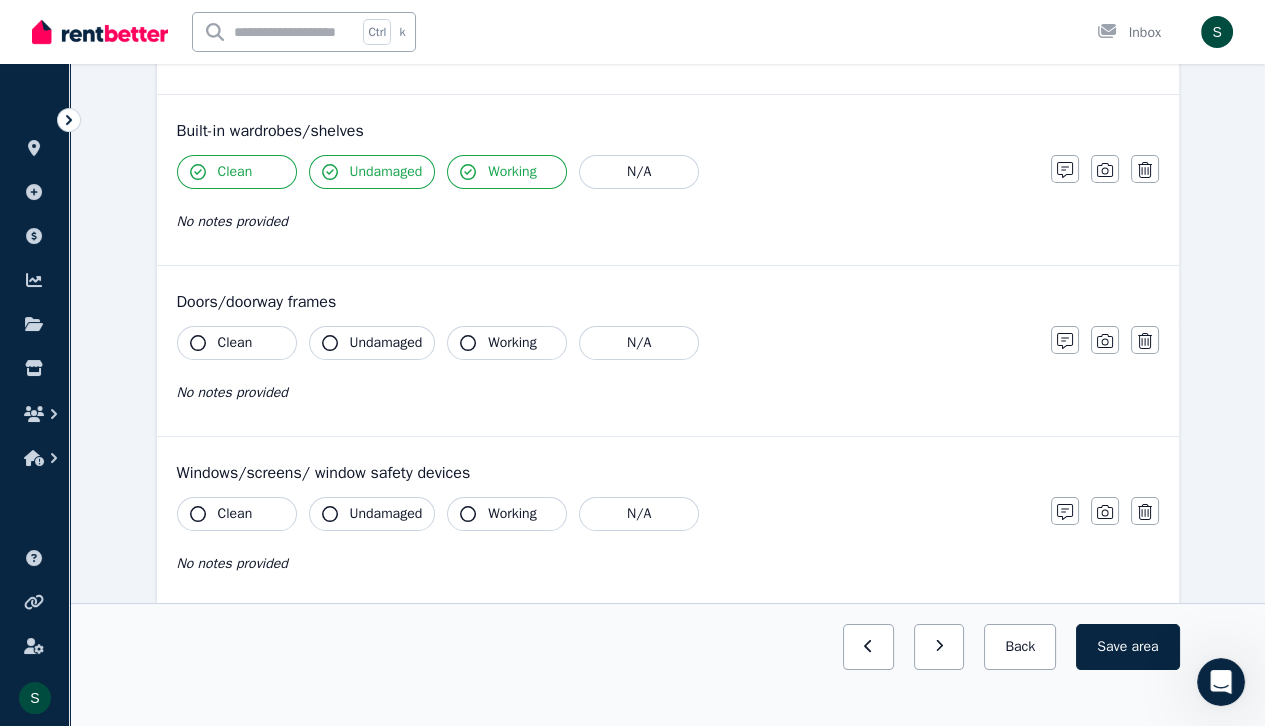 scroll, scrollTop: 406, scrollLeft: 0, axis: vertical 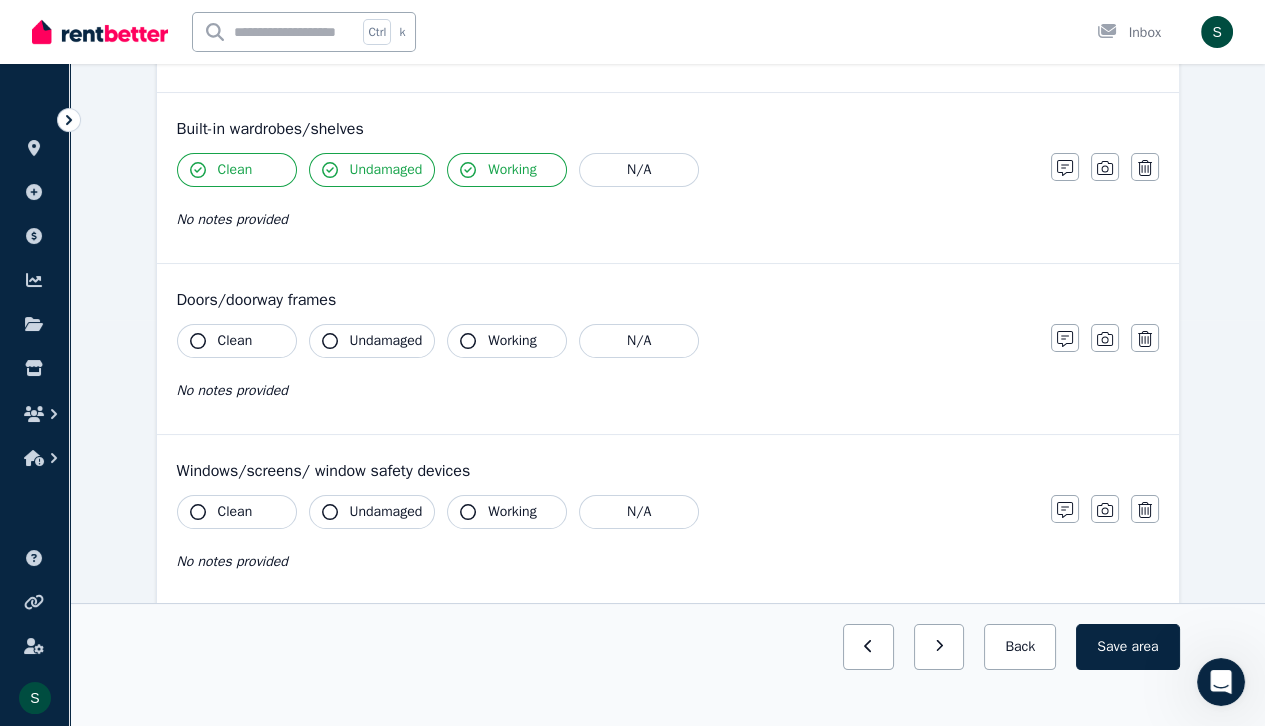 click on "Clean" at bounding box center [235, 341] 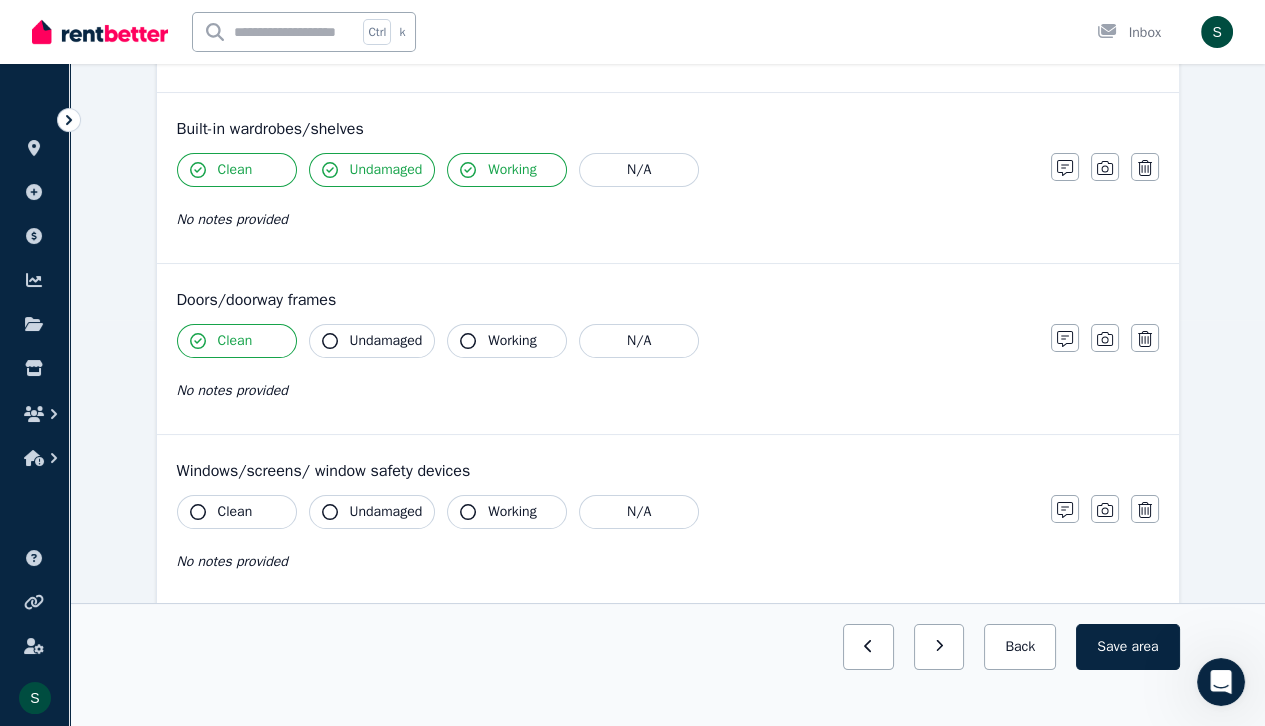 click on "Undamaged" at bounding box center [386, 341] 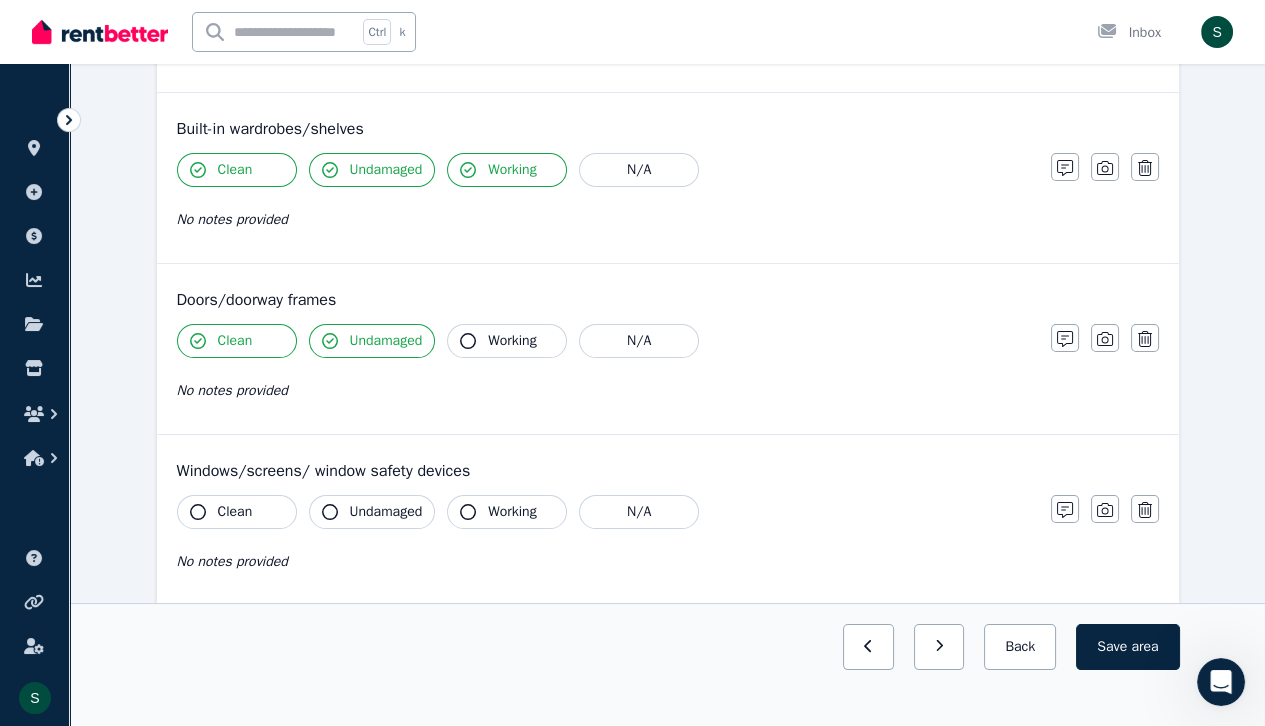 click on "Working" at bounding box center [512, 341] 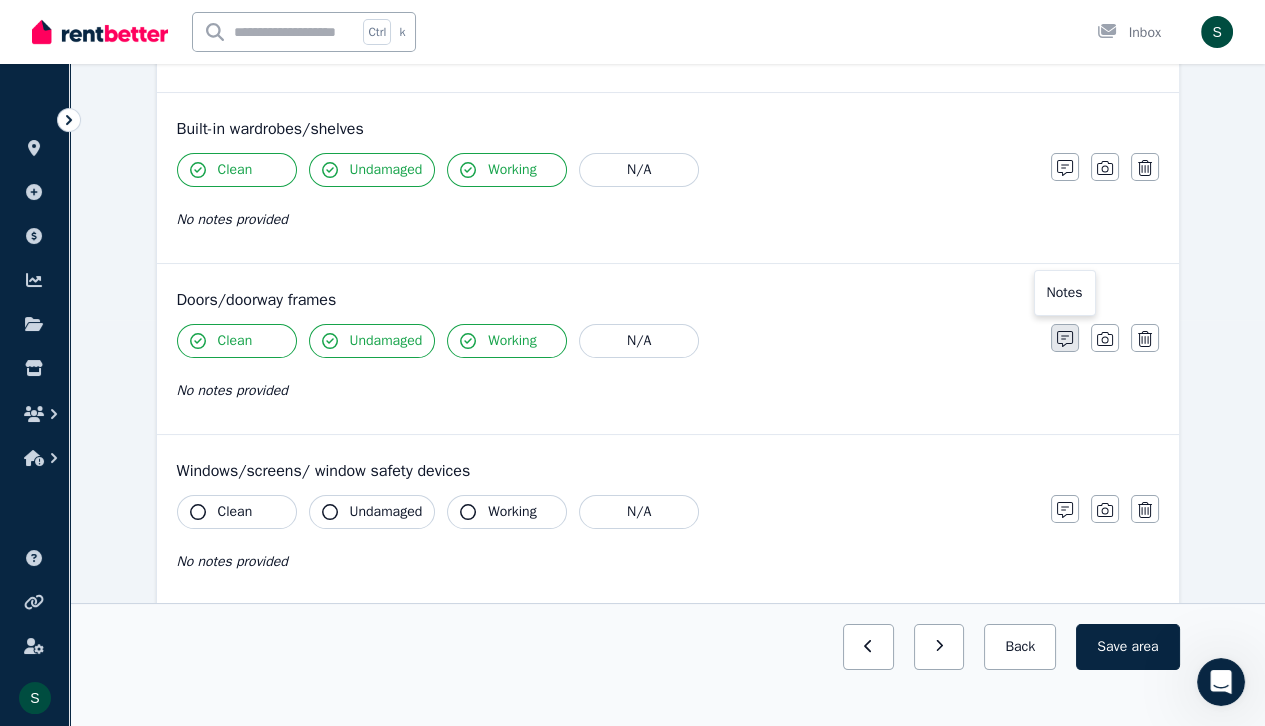 click 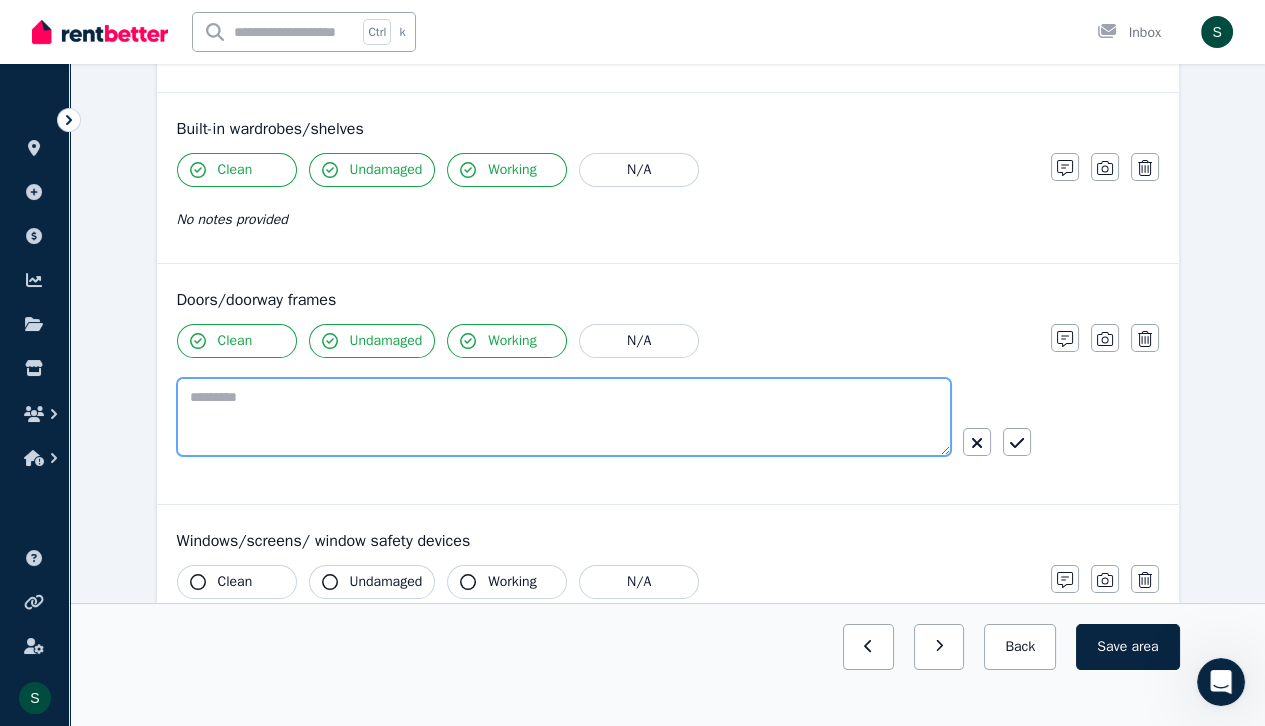 click at bounding box center [564, 417] 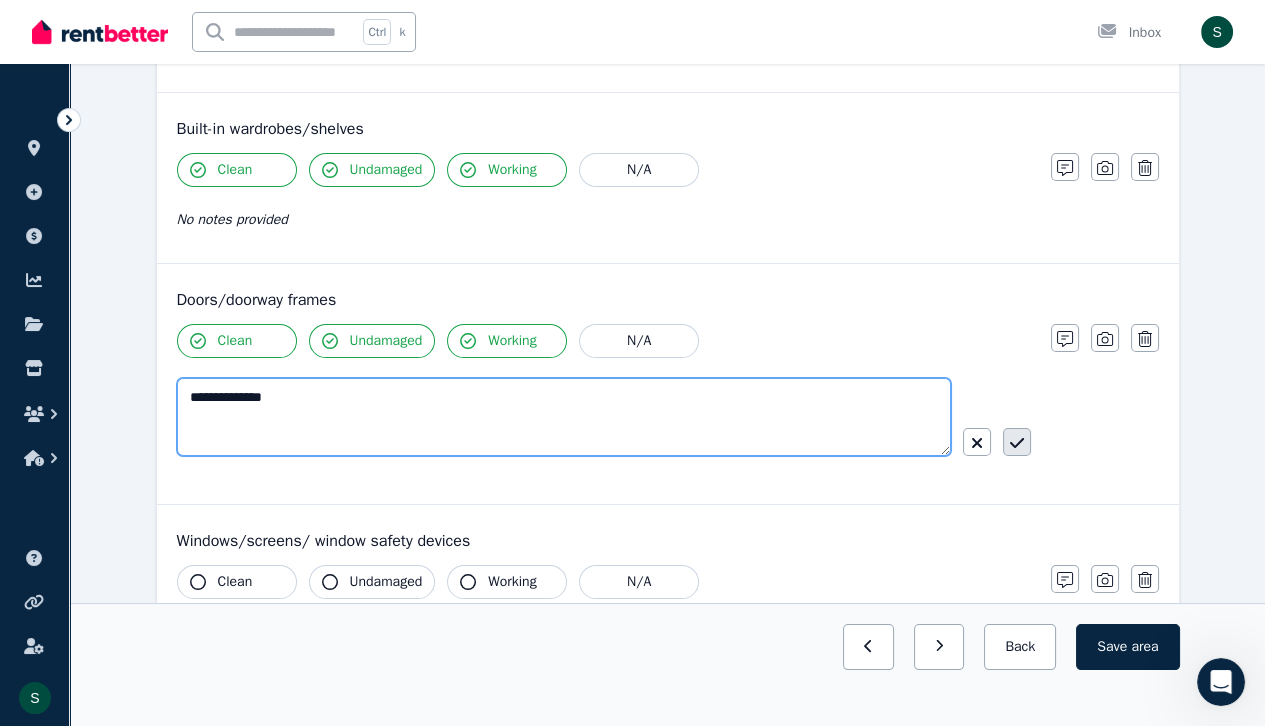type on "**********" 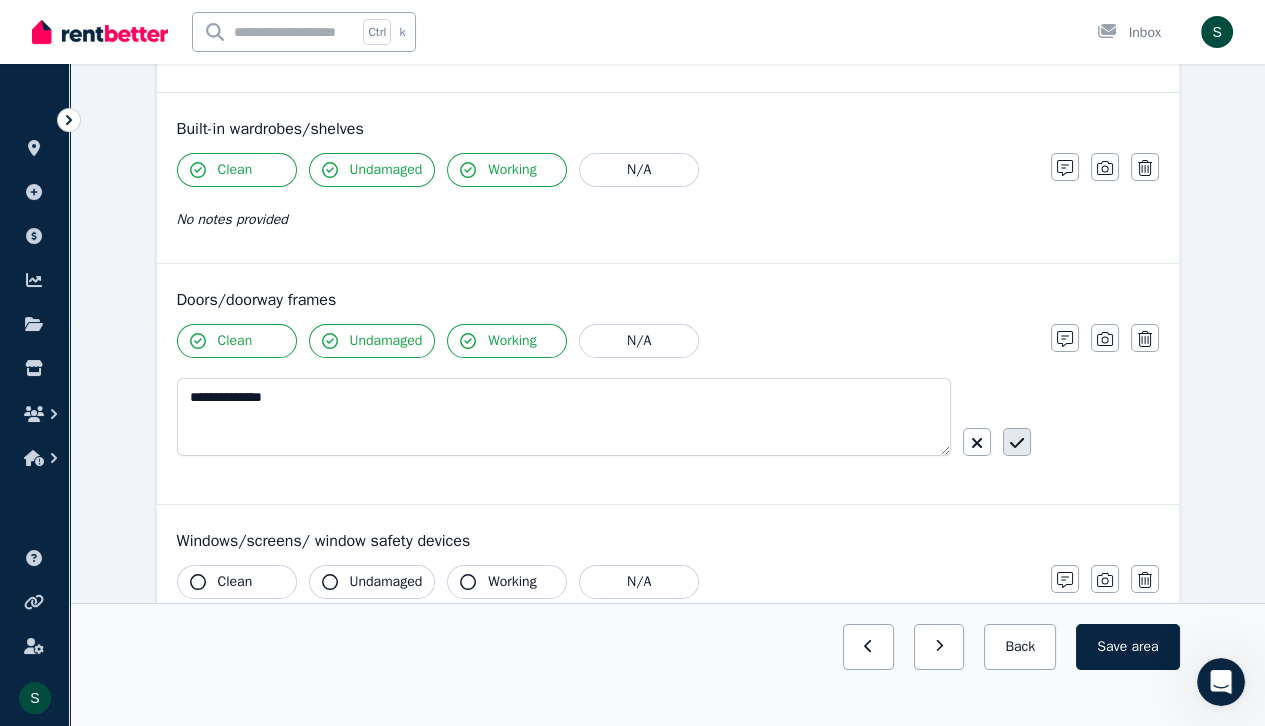click 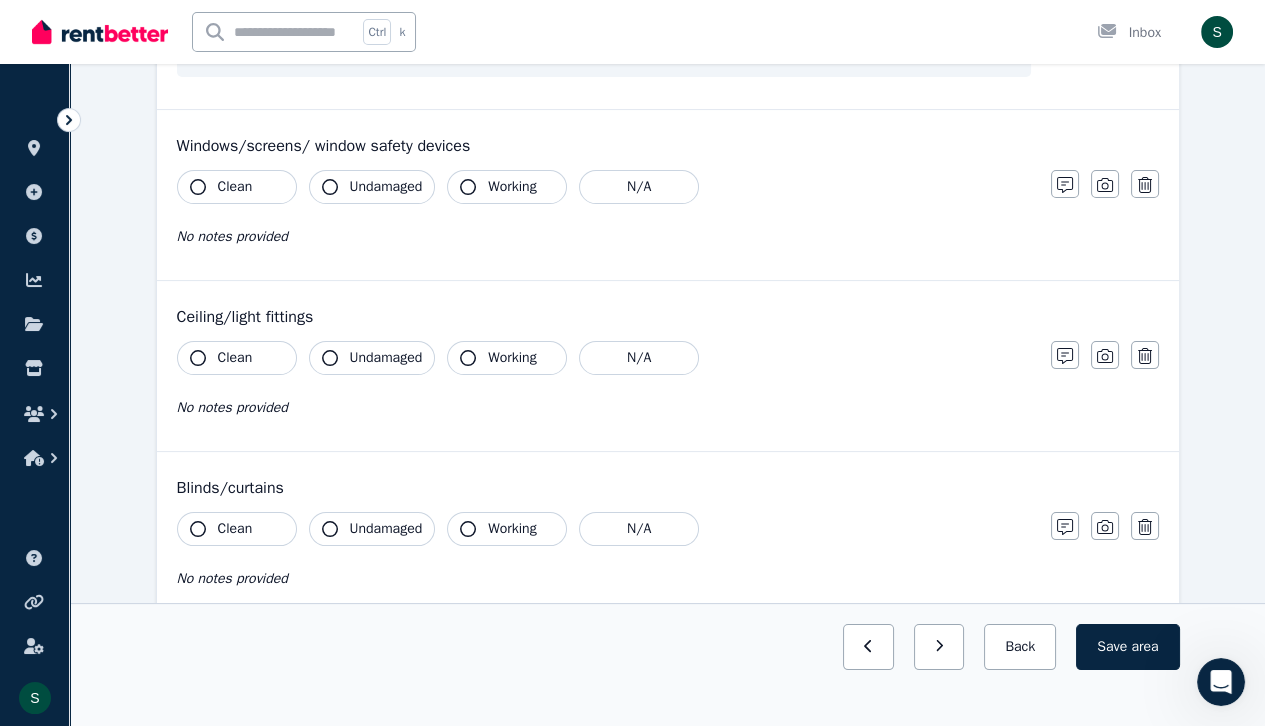 scroll, scrollTop: 752, scrollLeft: 0, axis: vertical 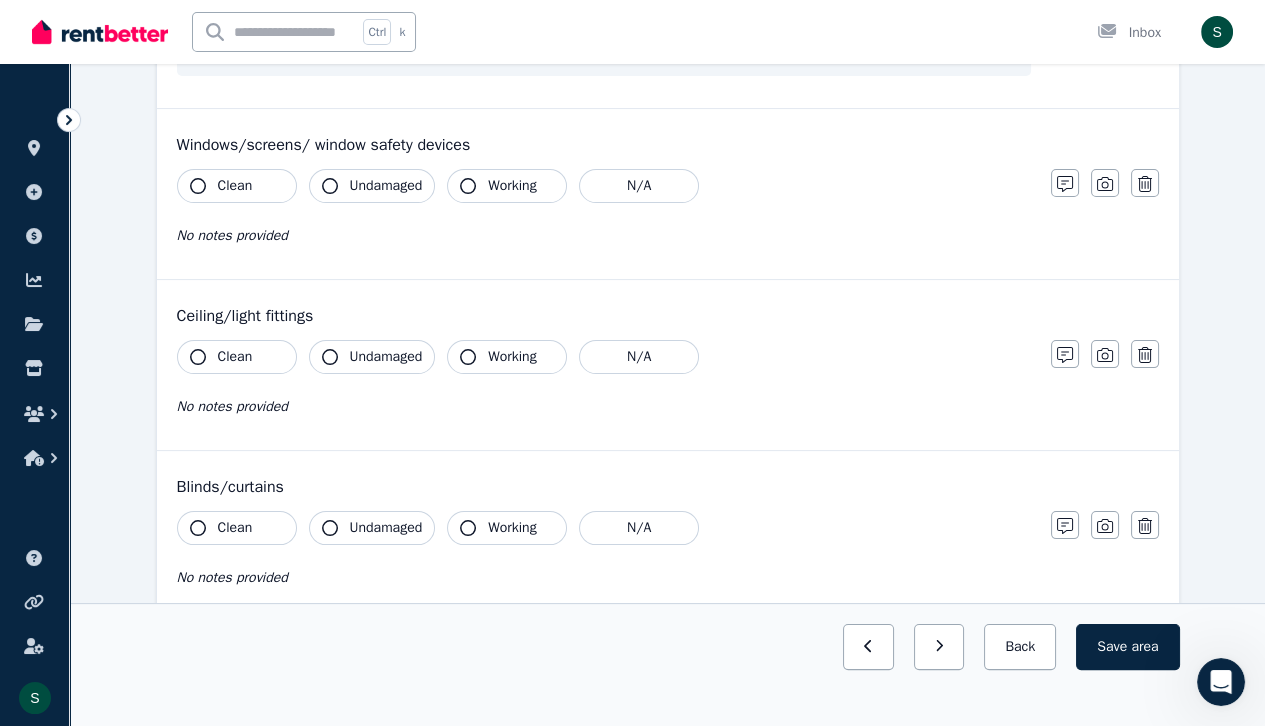 click on "Clean" at bounding box center [237, 186] 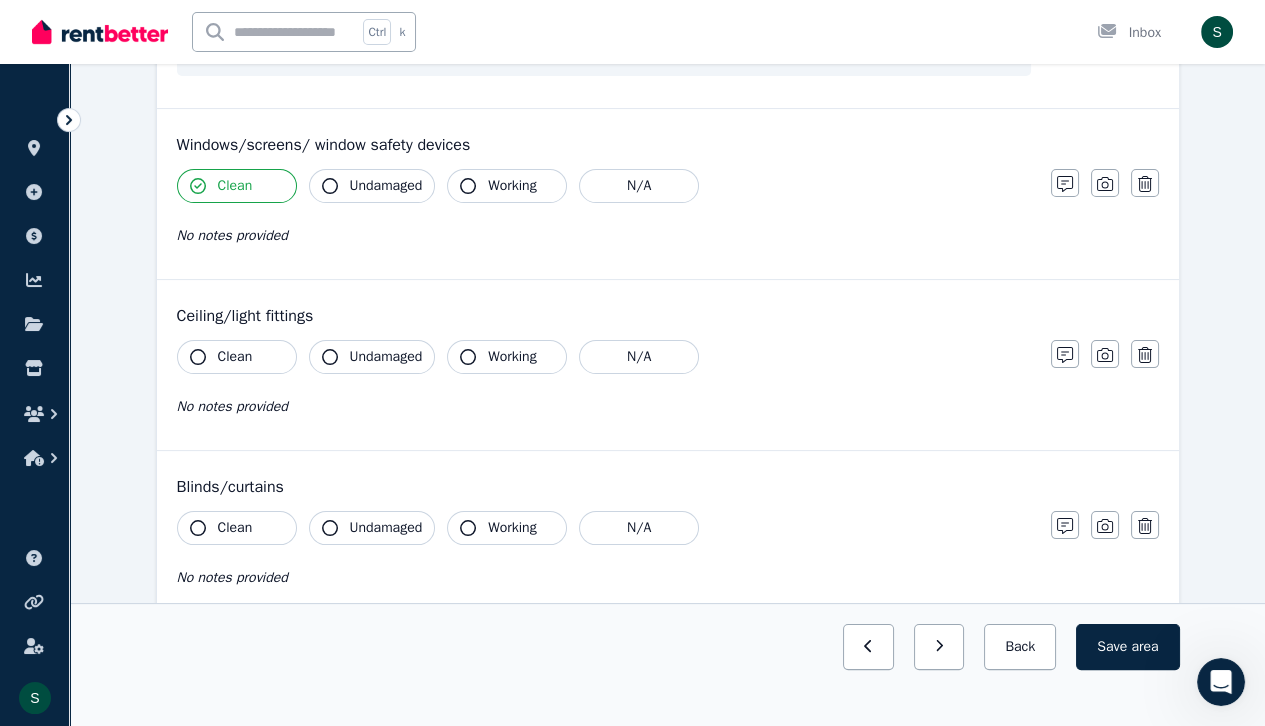 click on "Undamaged" at bounding box center [386, 186] 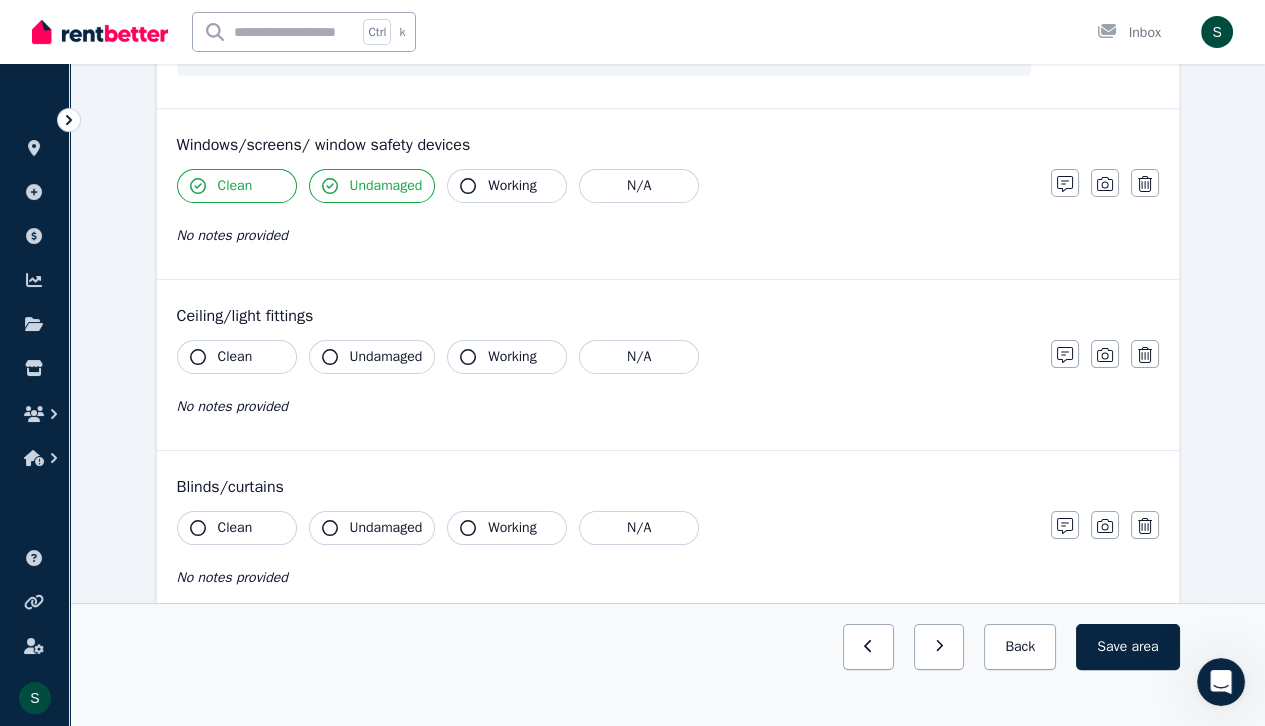click on "Working" at bounding box center [512, 186] 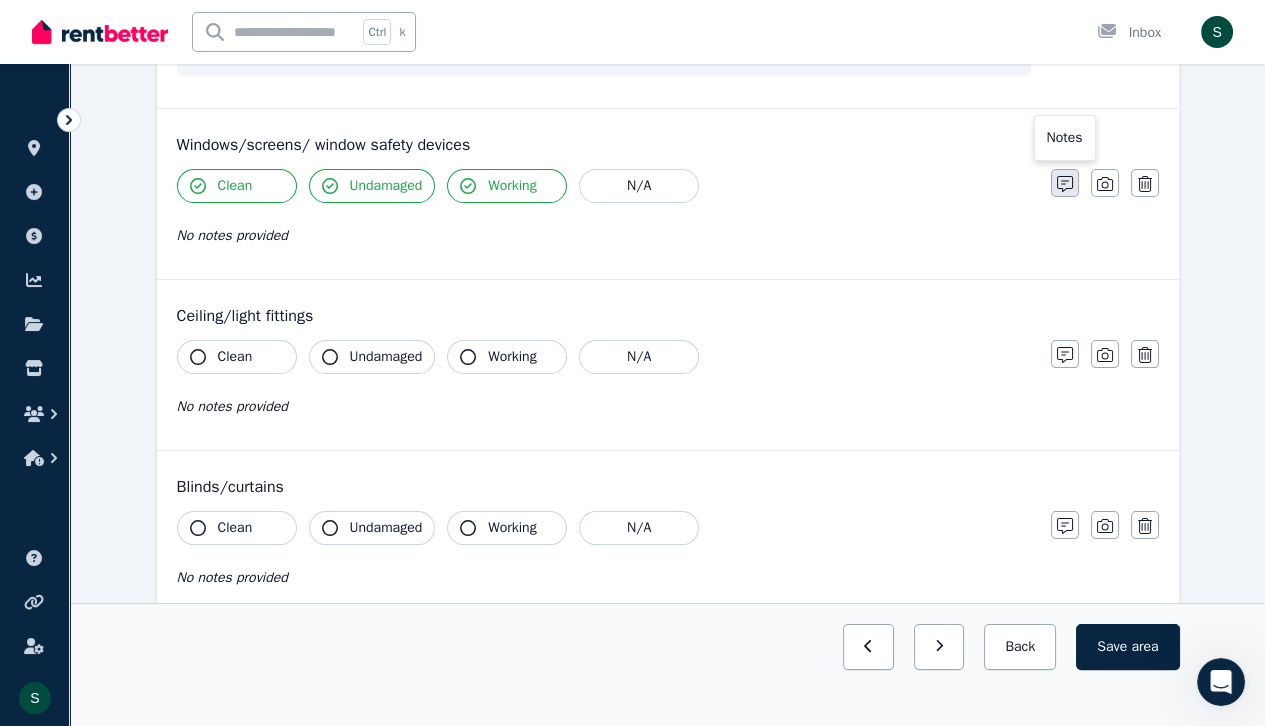 click 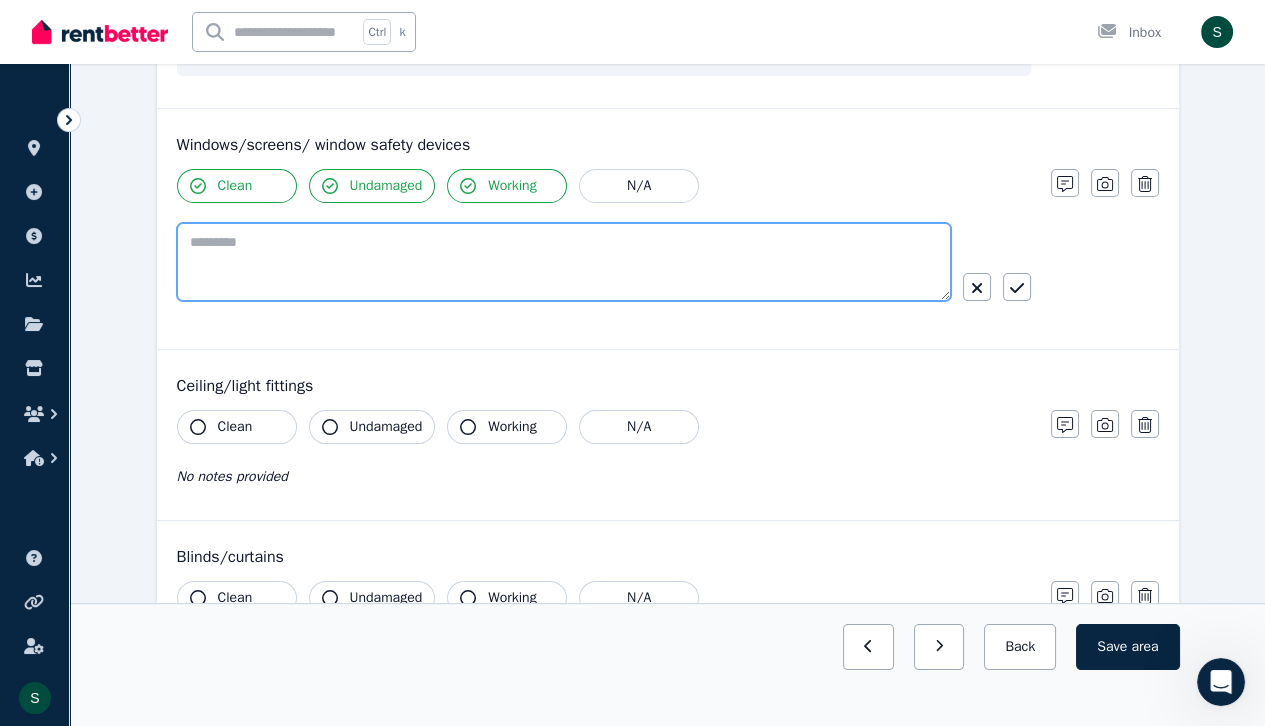 click at bounding box center [564, 262] 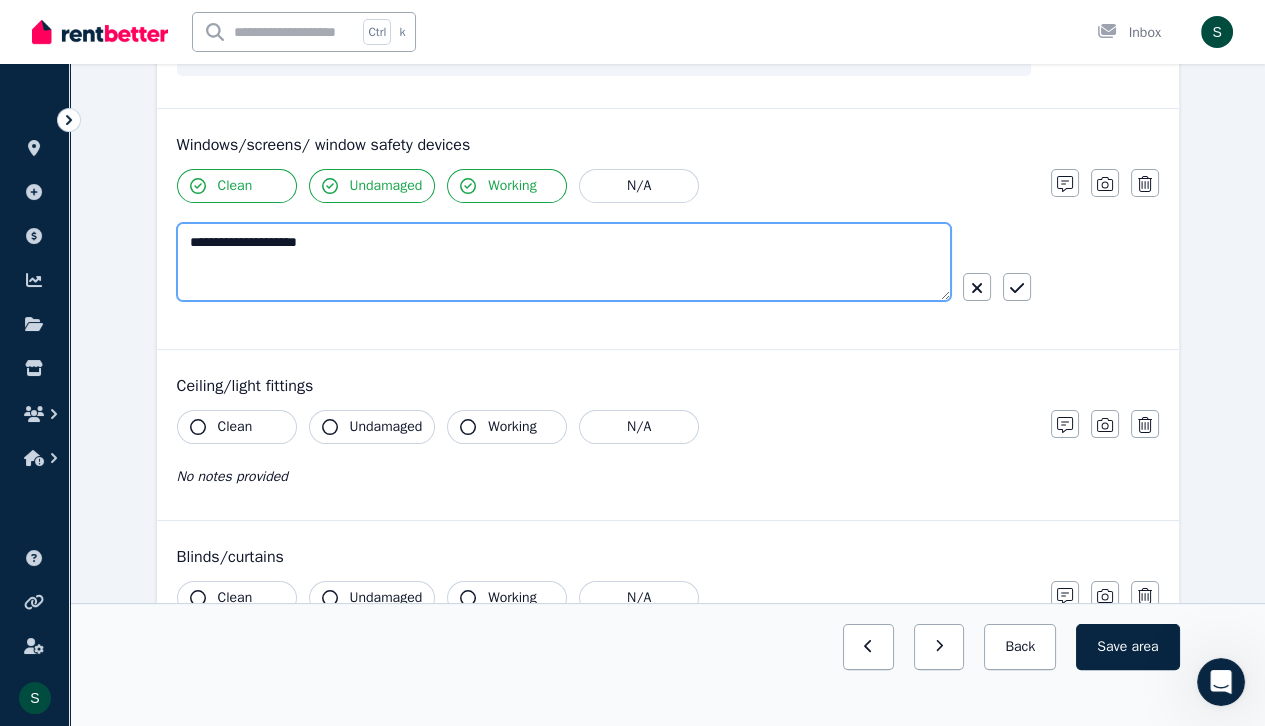 click on "**********" at bounding box center (564, 262) 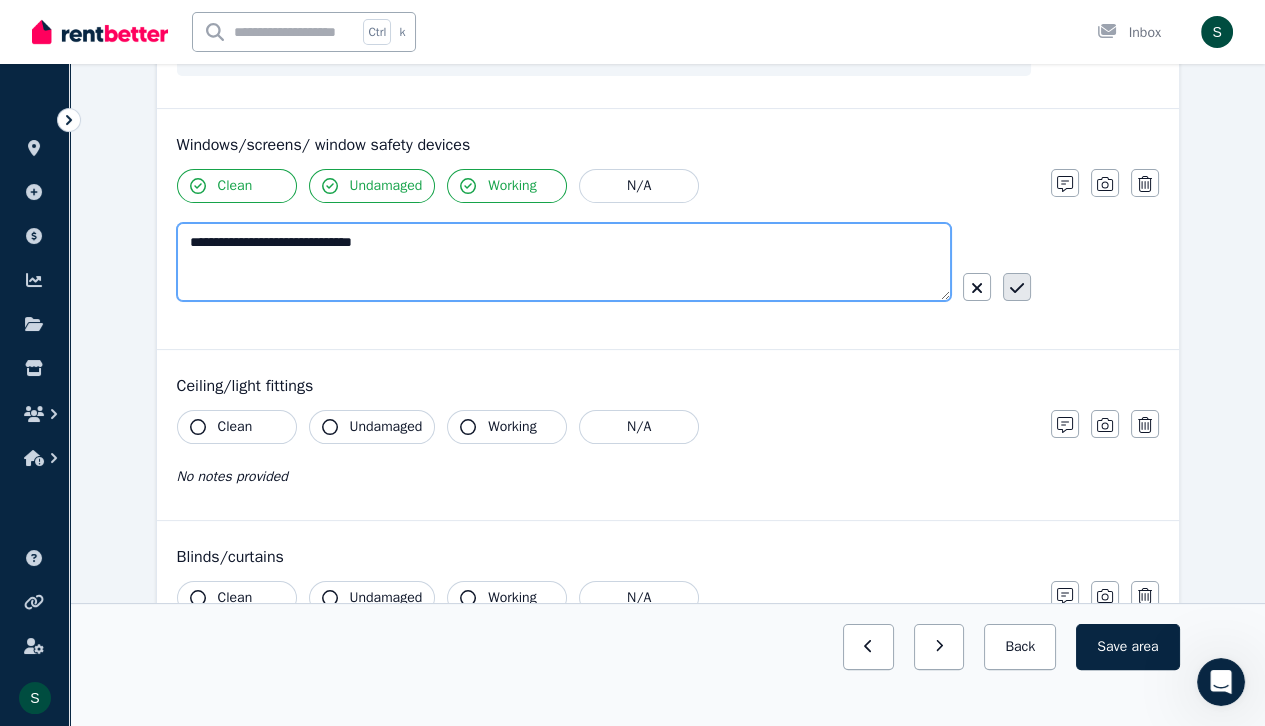 type on "**********" 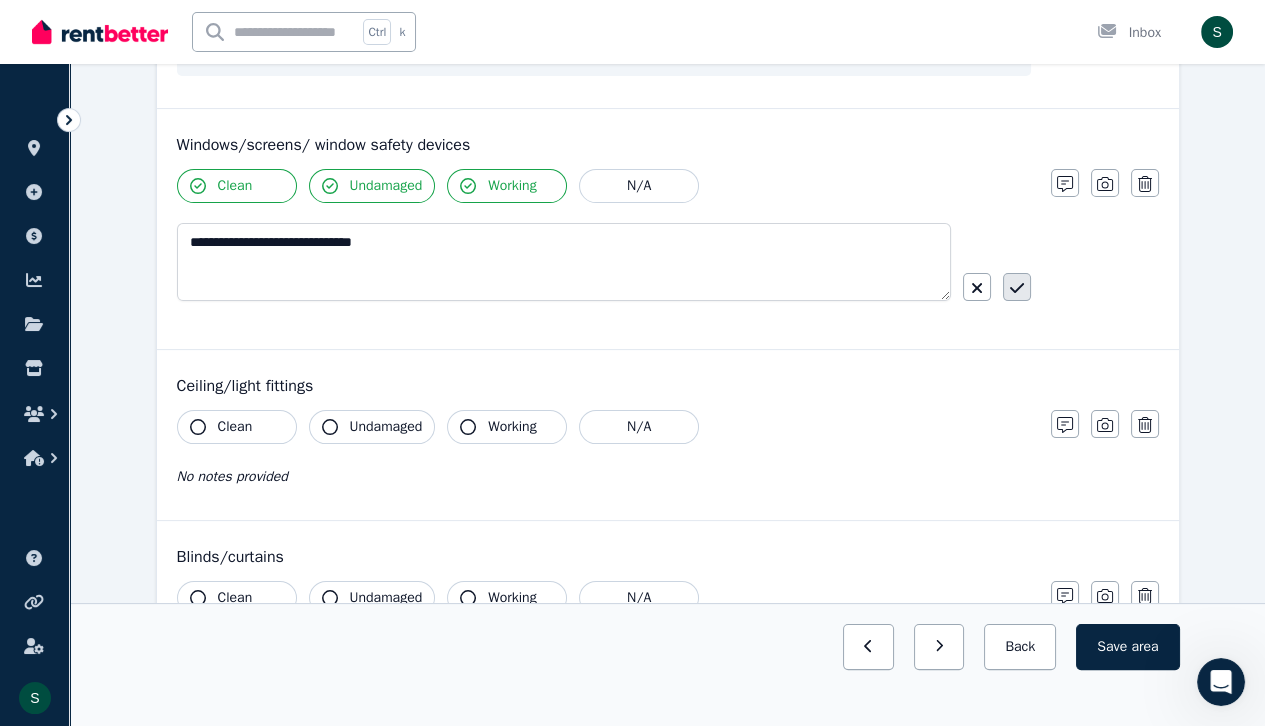 click 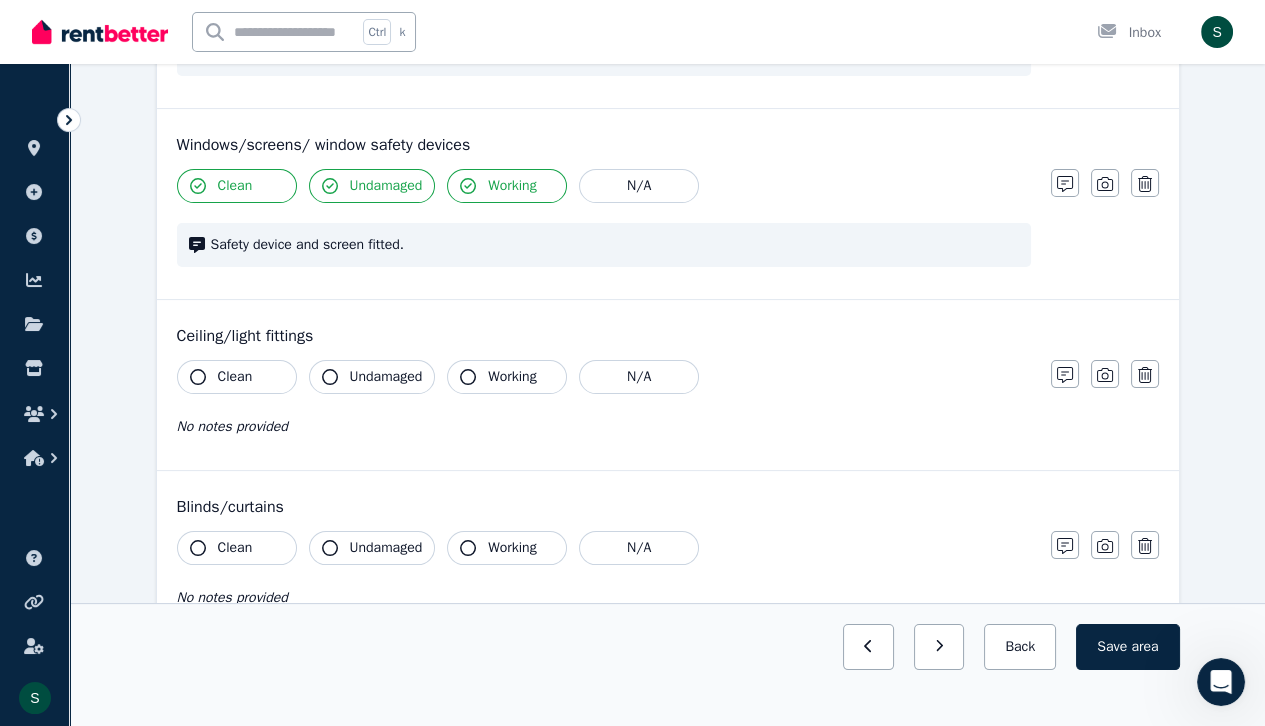 click on "Clean" at bounding box center [237, 377] 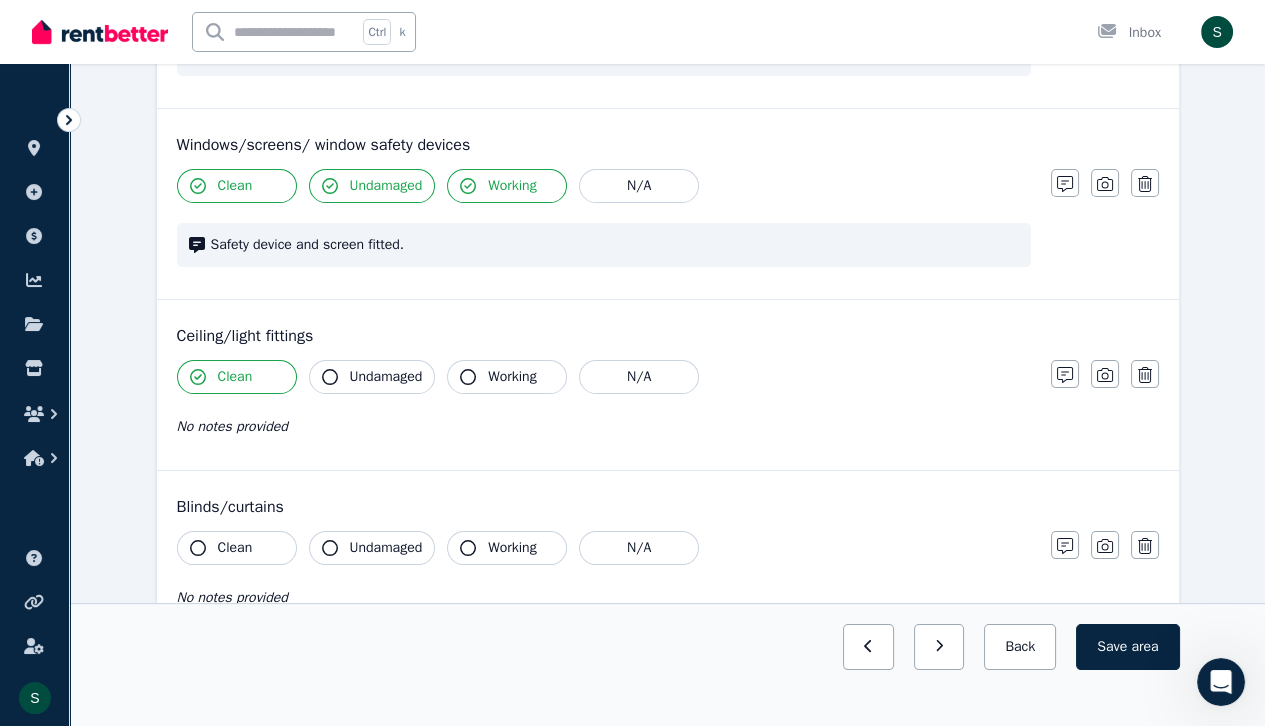 click on "Undamaged" at bounding box center (386, 377) 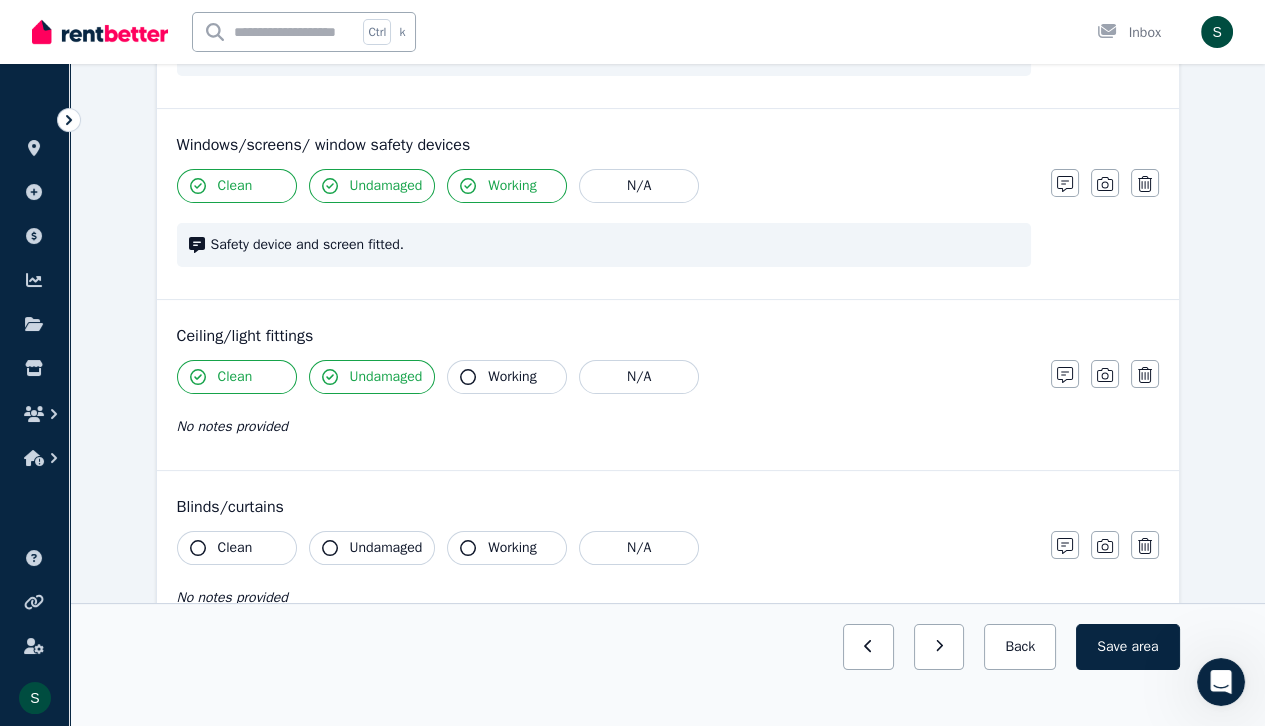 click on "Working" at bounding box center (512, 377) 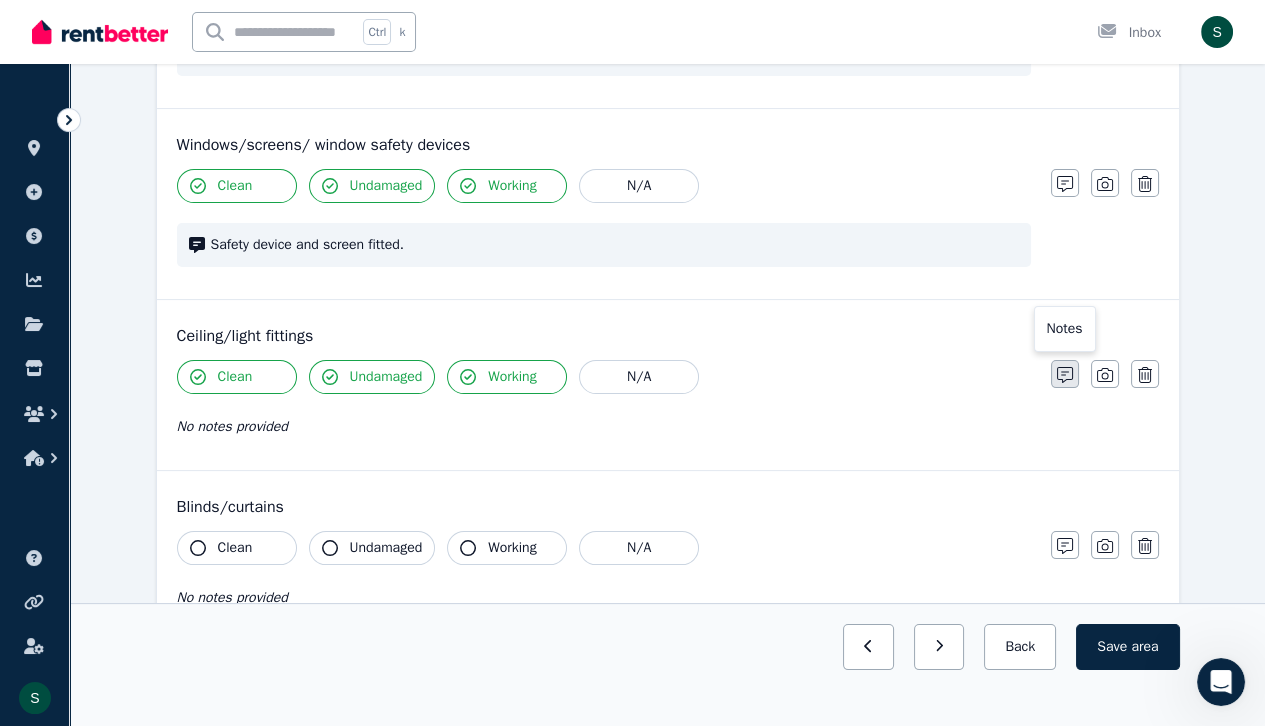 click 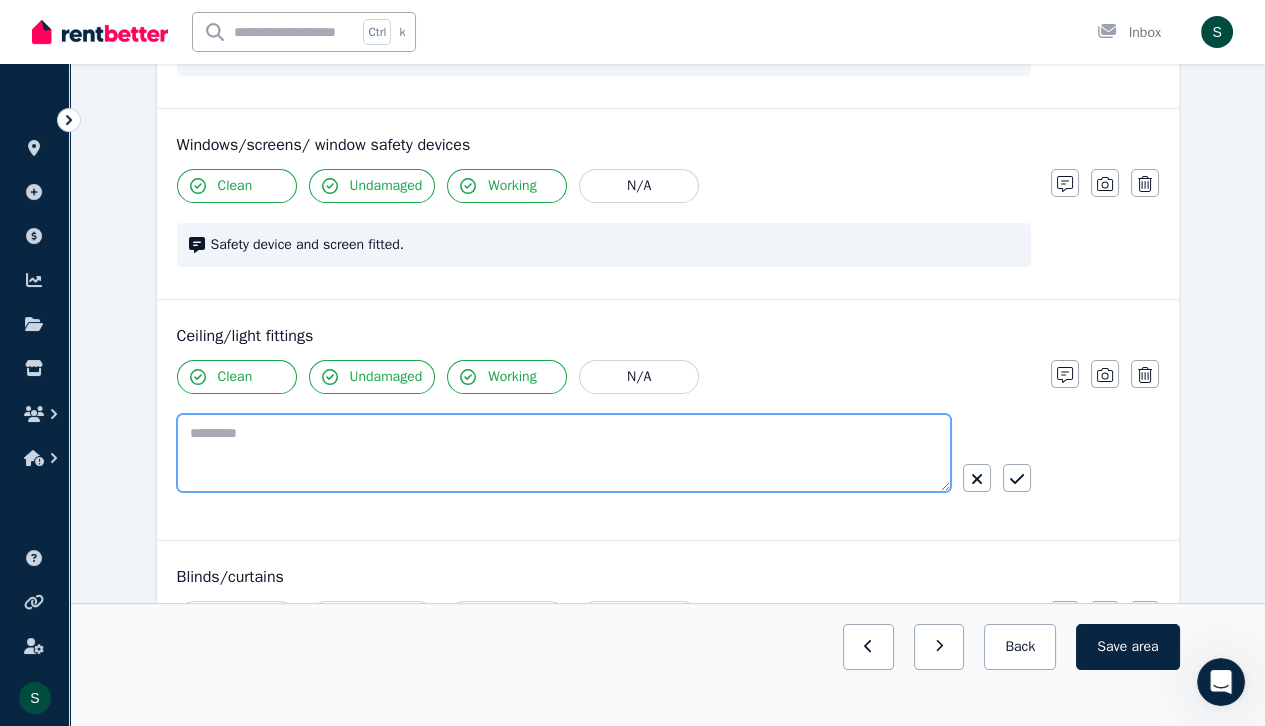 click at bounding box center [564, 453] 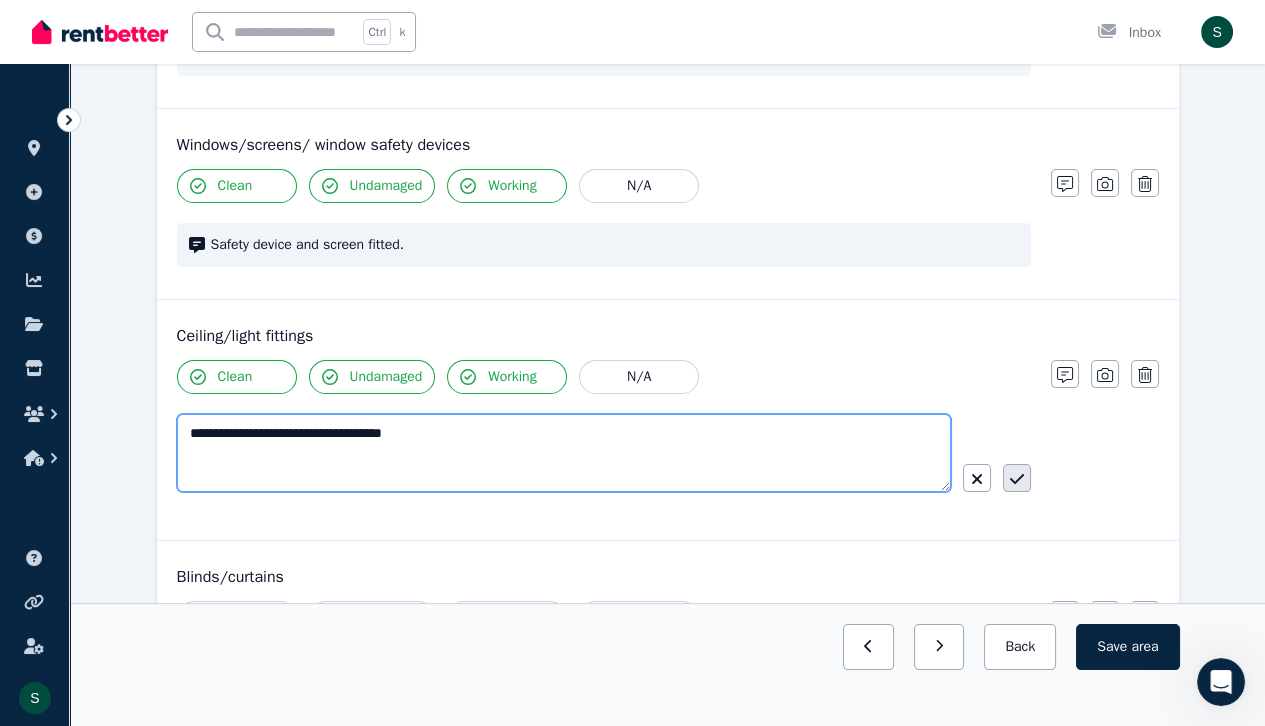 type on "**********" 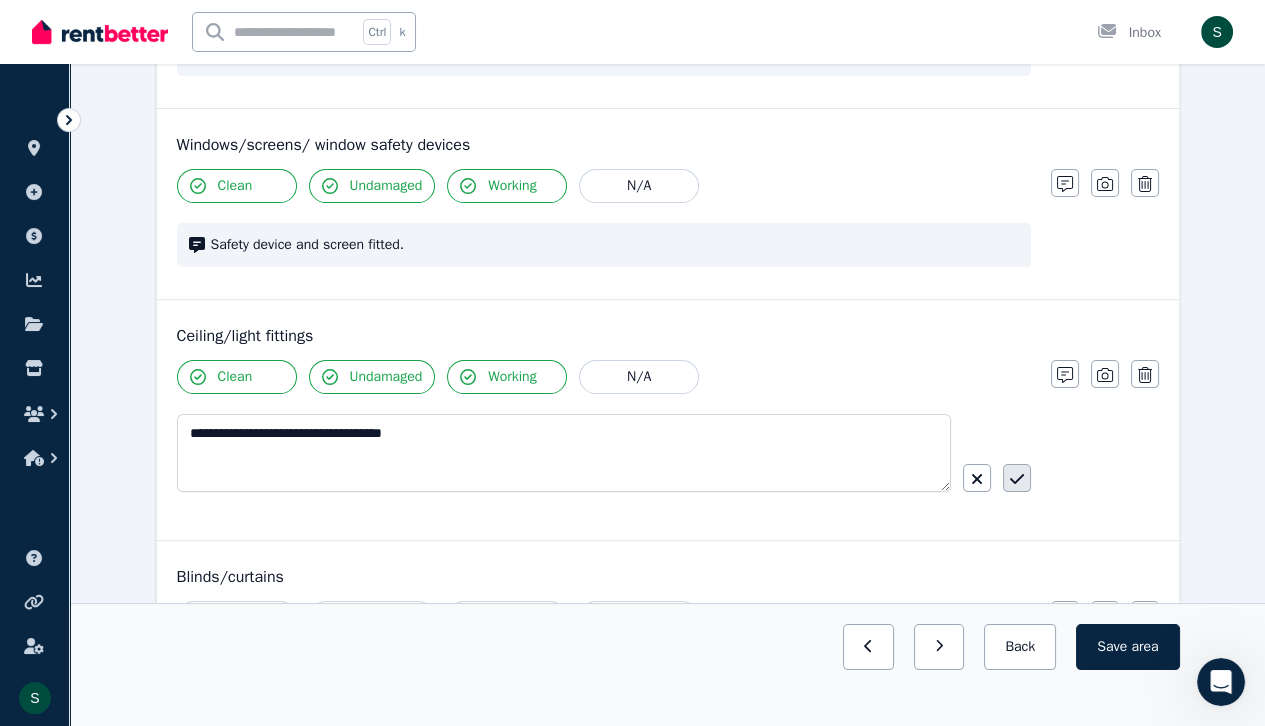 click at bounding box center (1017, 478) 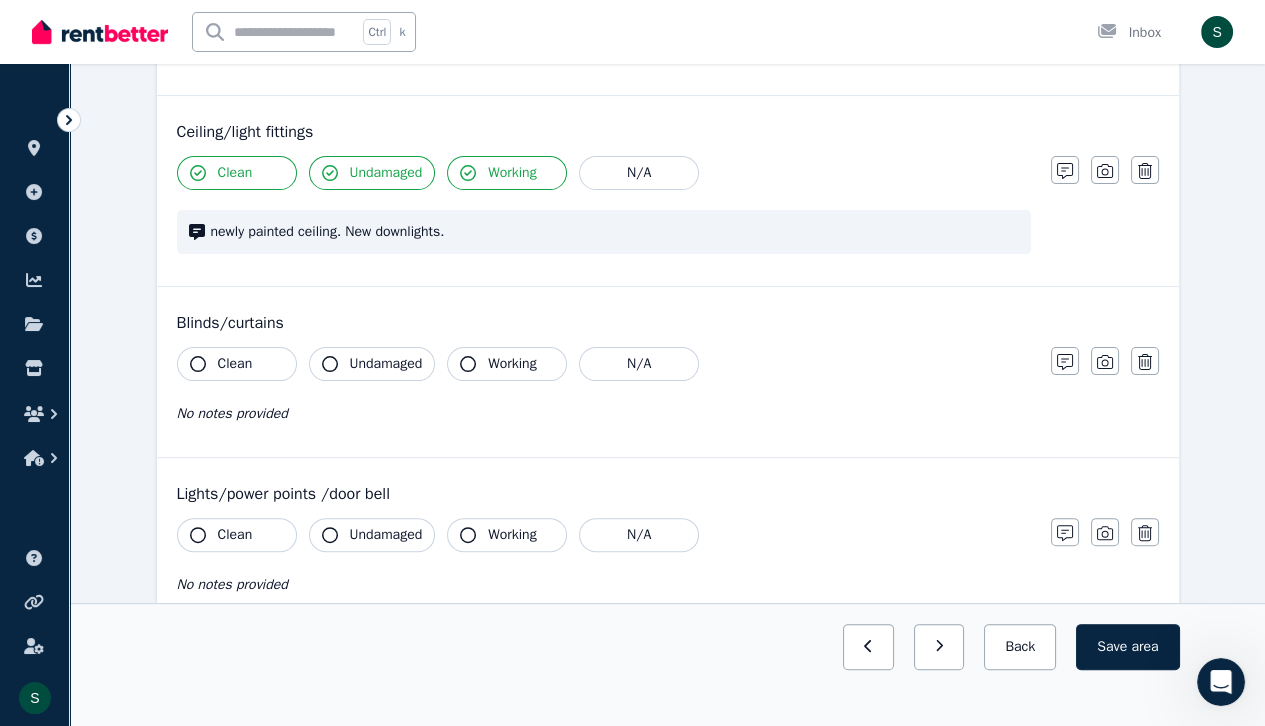 scroll, scrollTop: 957, scrollLeft: 0, axis: vertical 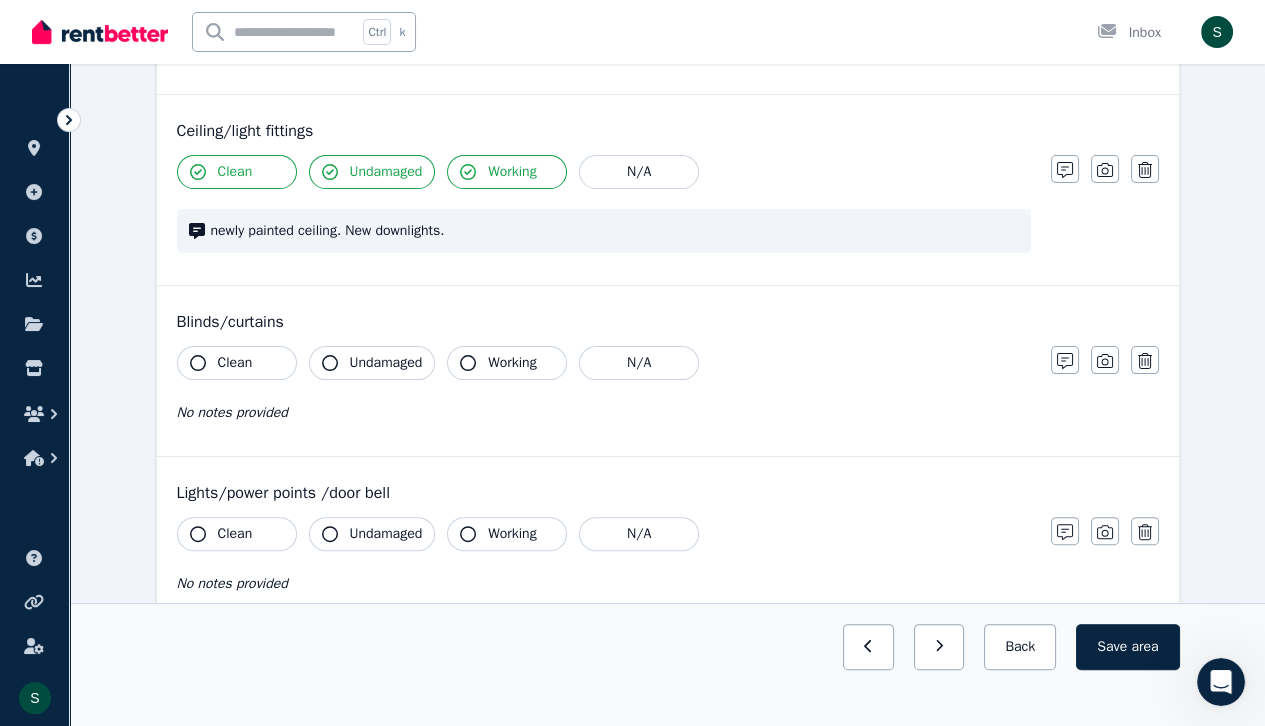 click on "Clean" at bounding box center [237, 363] 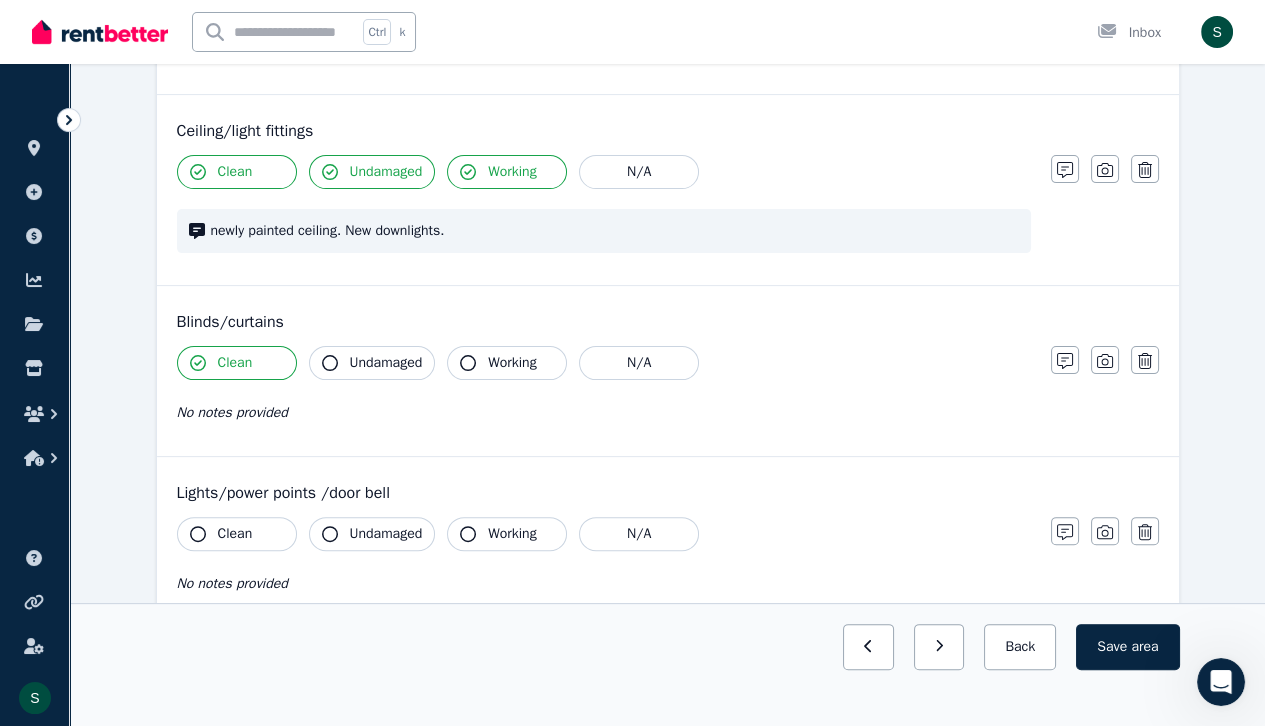 click on "Undamaged" at bounding box center [386, 363] 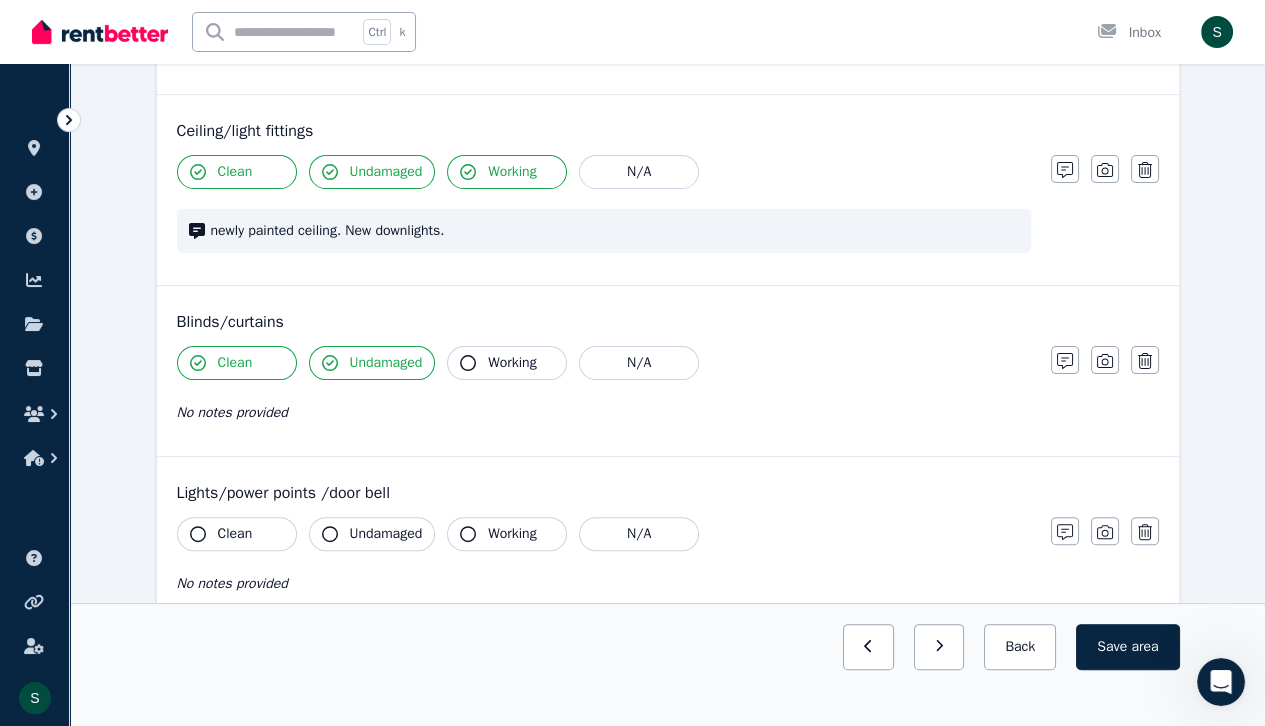 click on "Working" at bounding box center [507, 363] 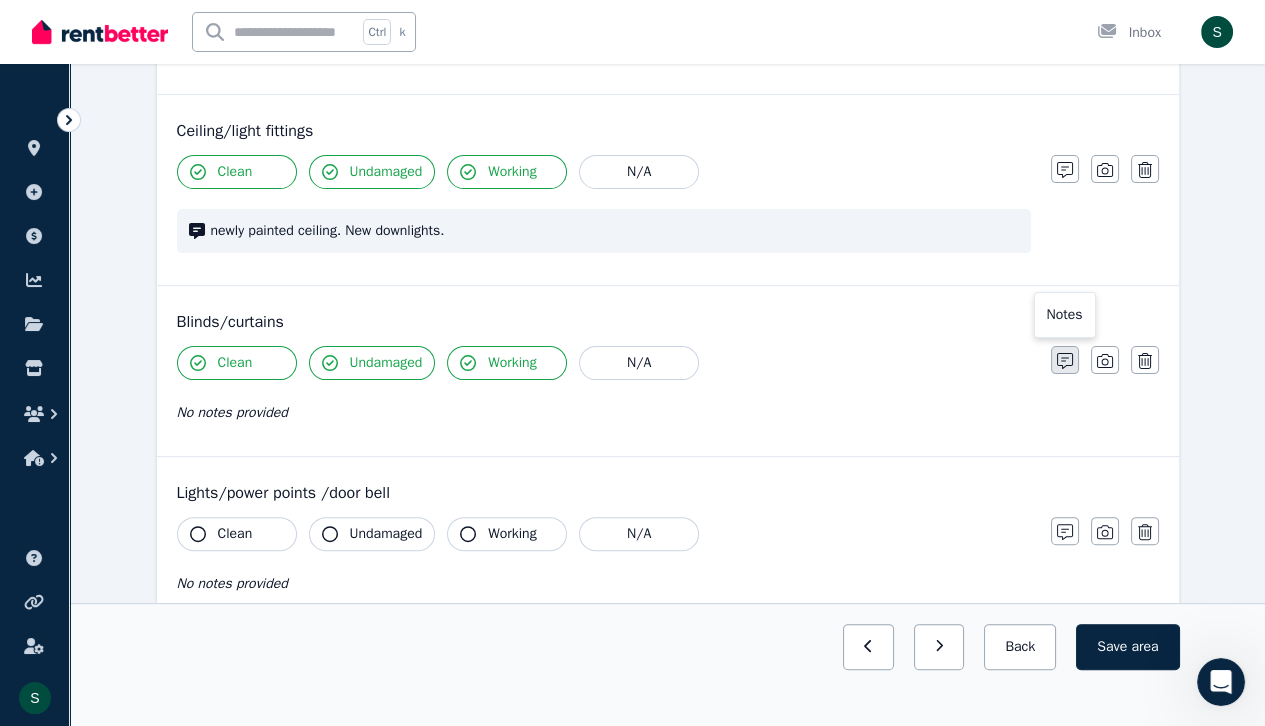 click 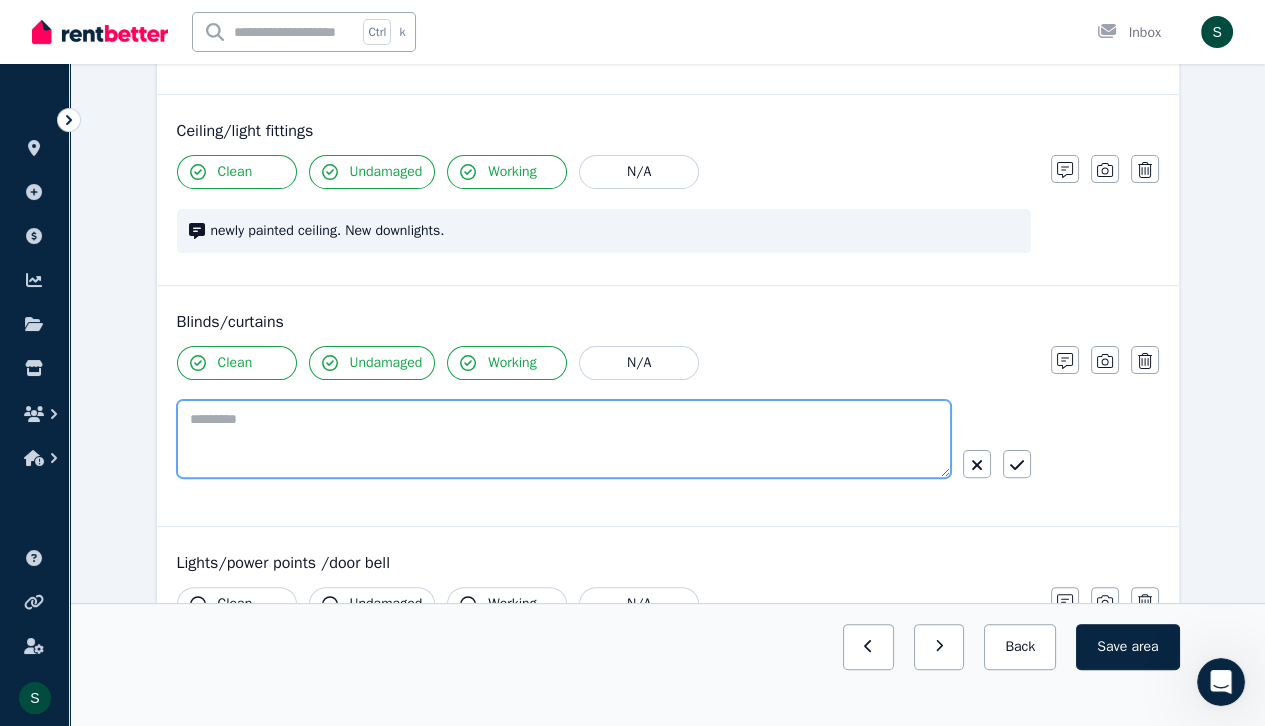 click at bounding box center (564, 439) 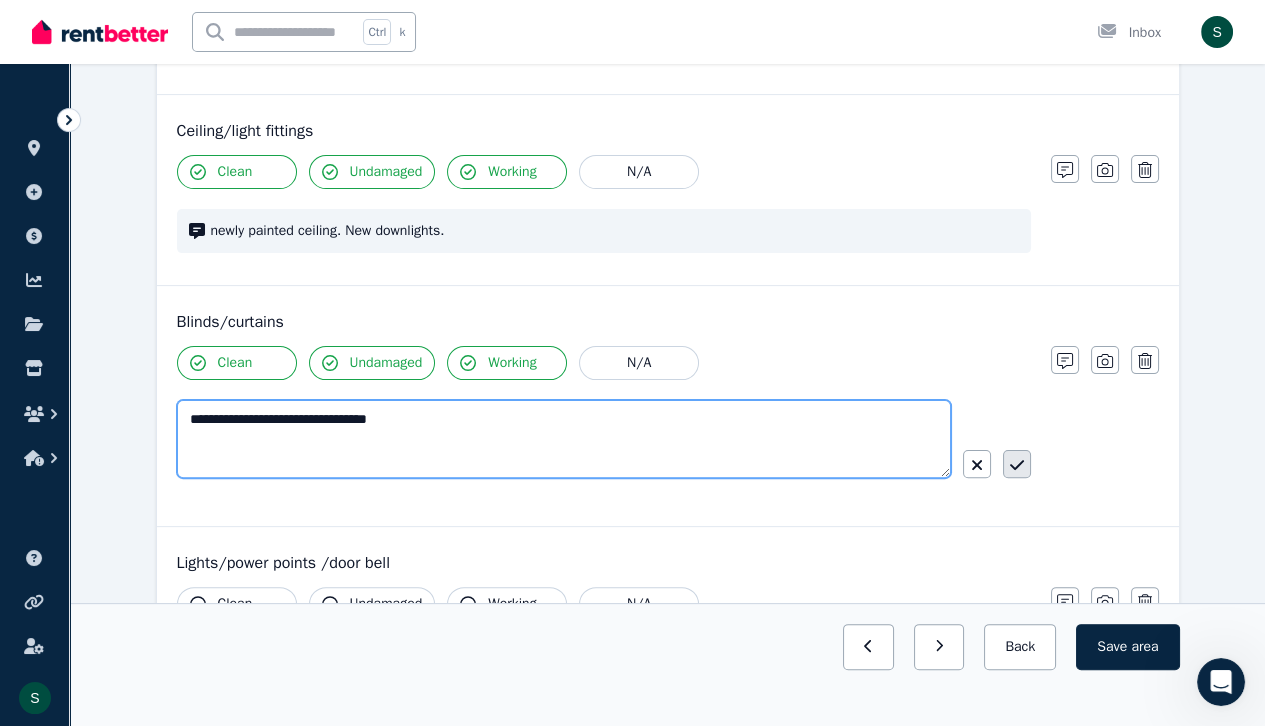 type on "**********" 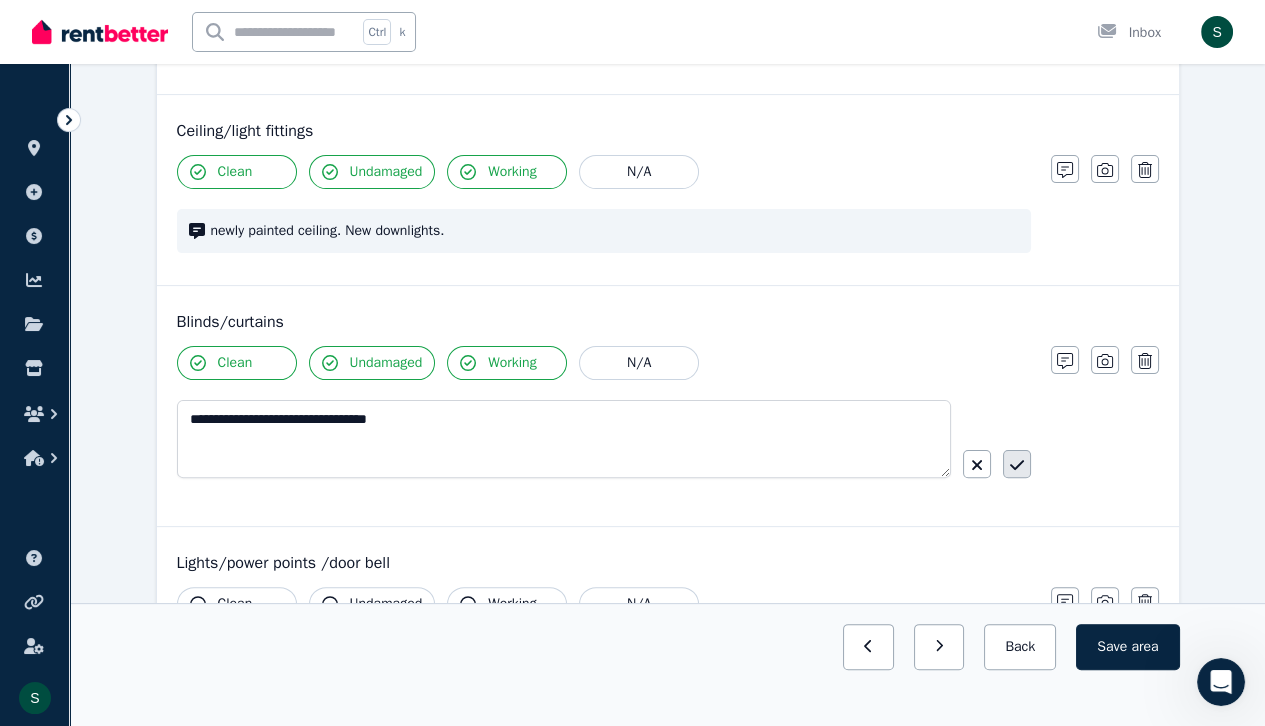 click at bounding box center (1017, 464) 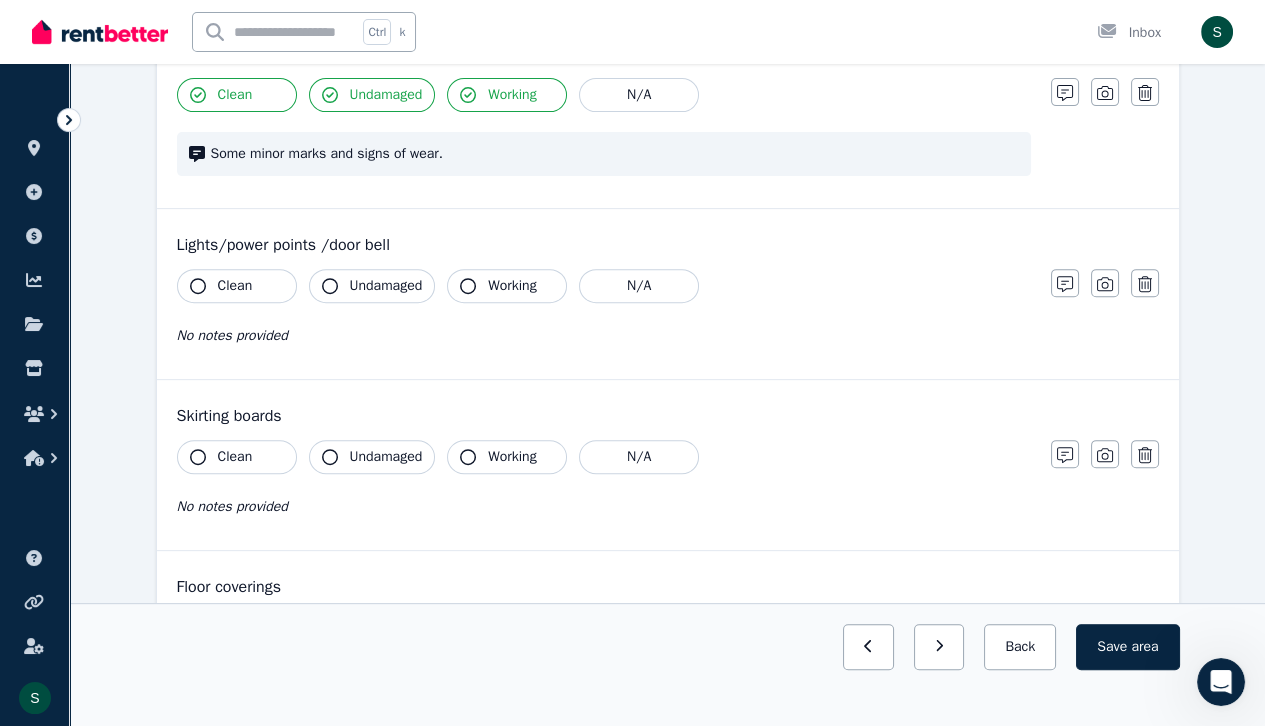 scroll, scrollTop: 1226, scrollLeft: 0, axis: vertical 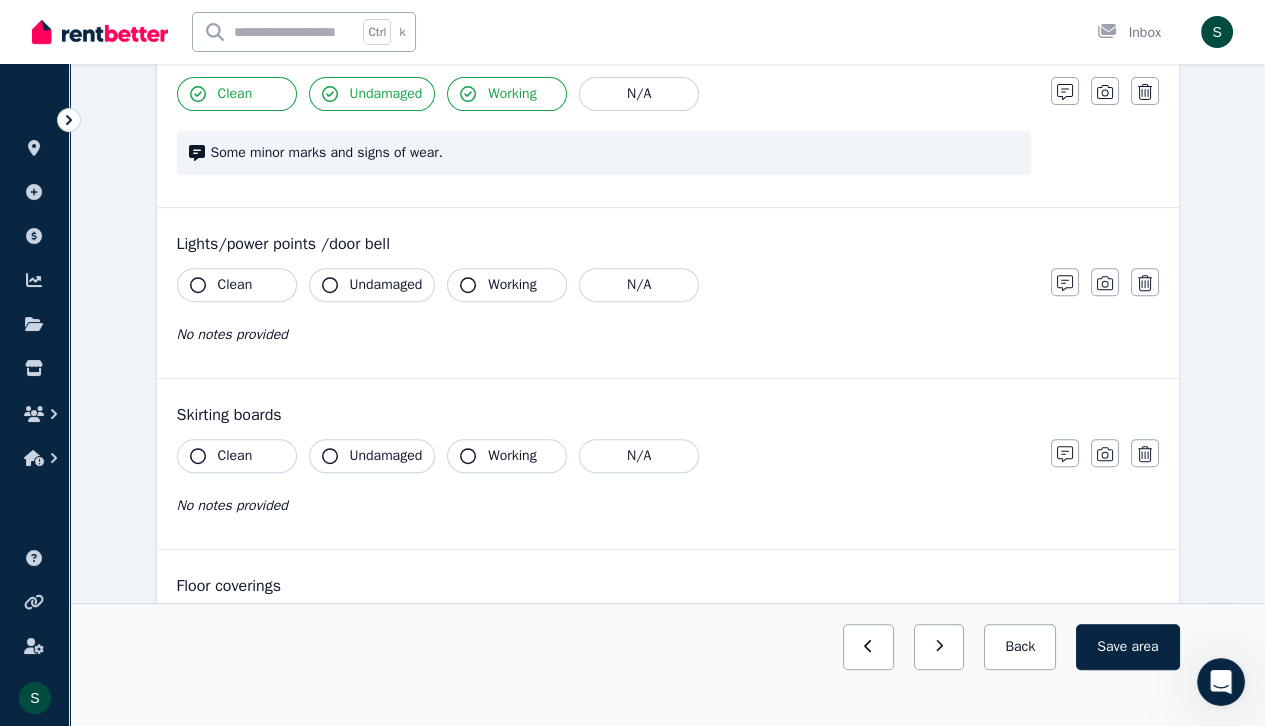 click on "Clean" at bounding box center [235, 285] 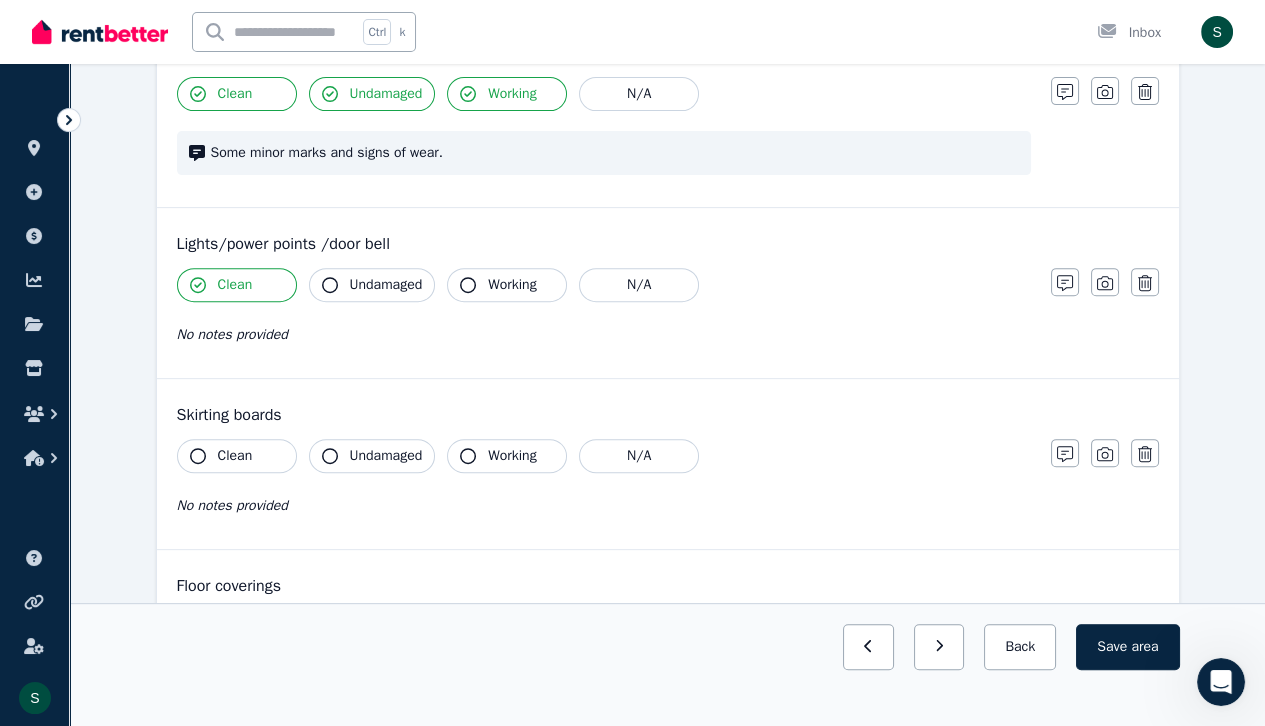 click on "Undamaged" at bounding box center [386, 285] 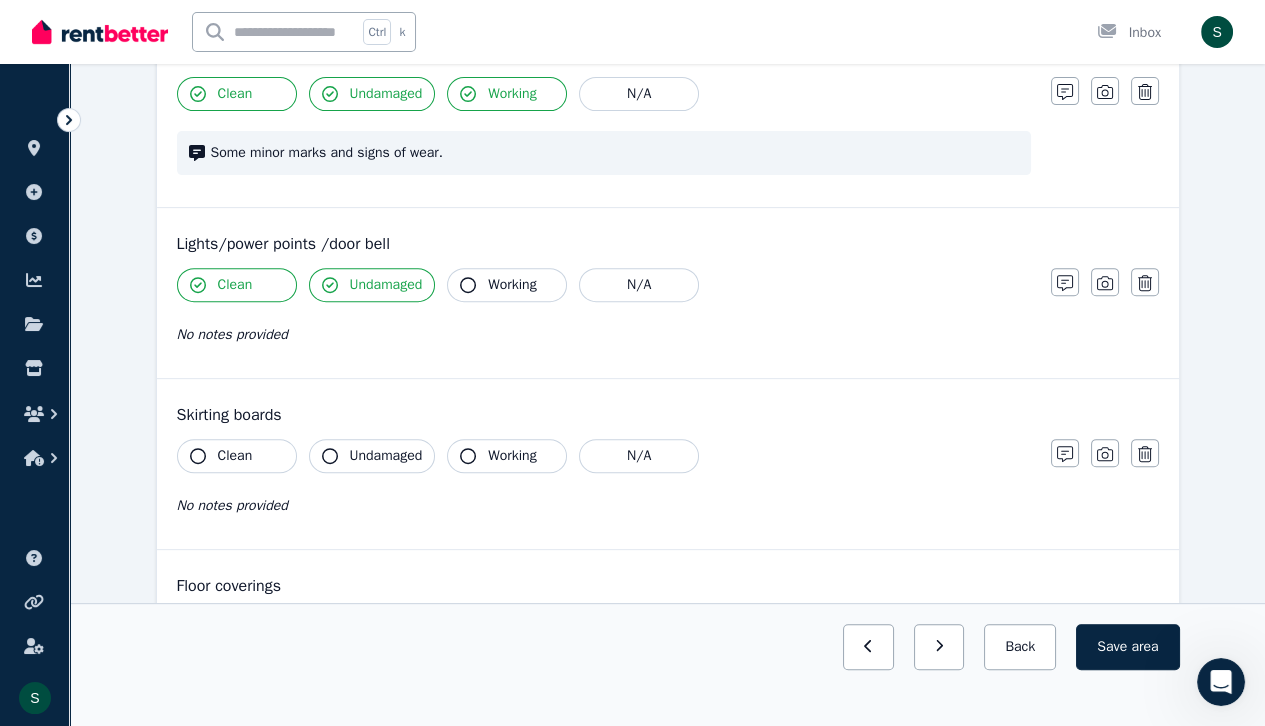 click on "Working" at bounding box center (512, 285) 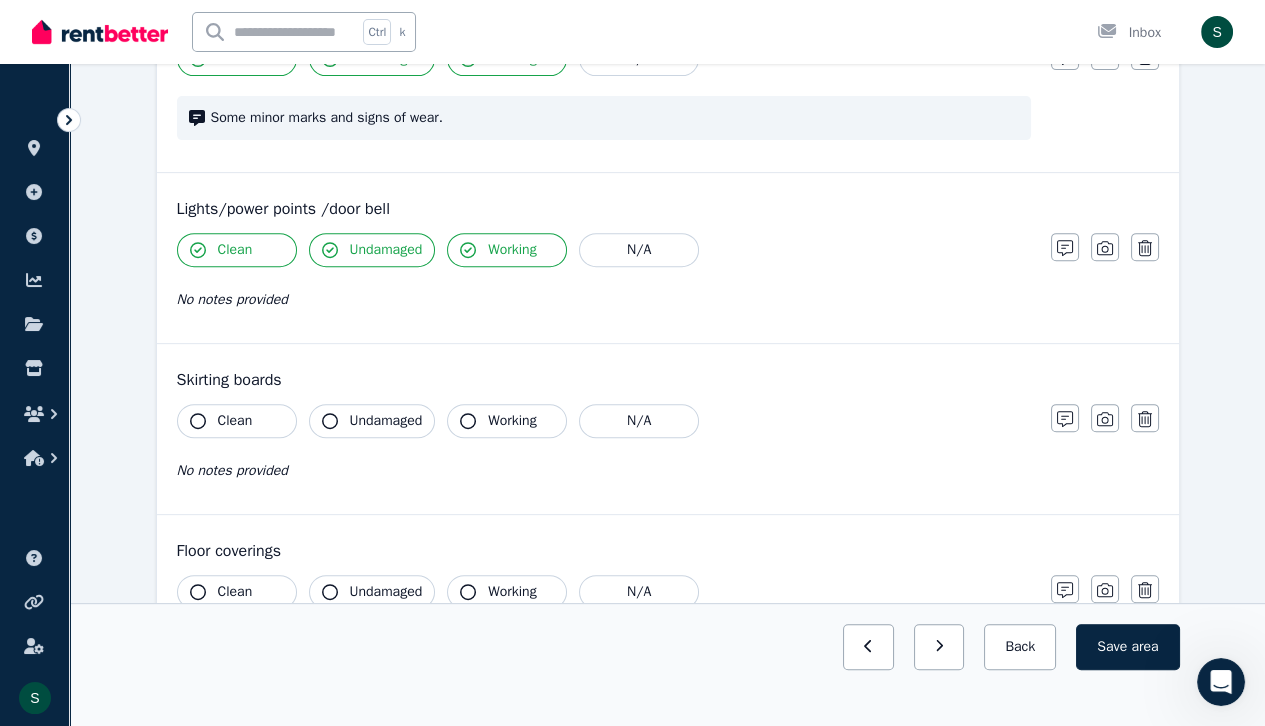 scroll, scrollTop: 1262, scrollLeft: 0, axis: vertical 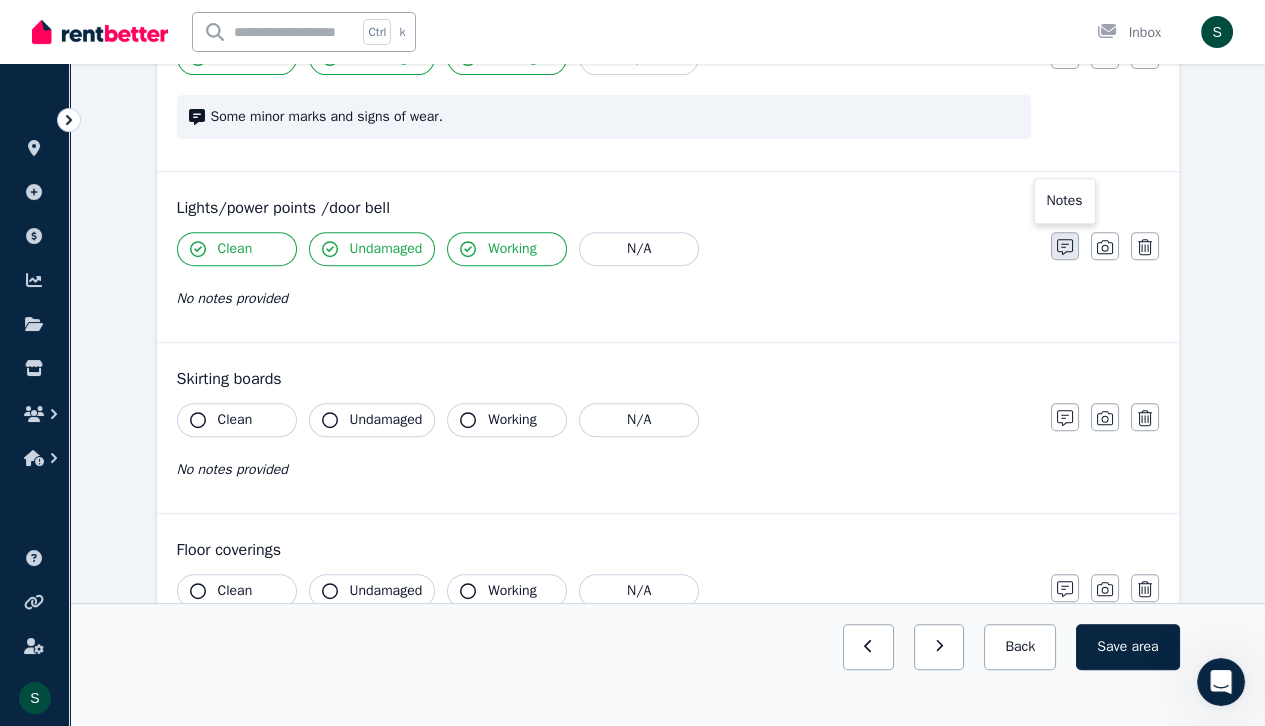 click 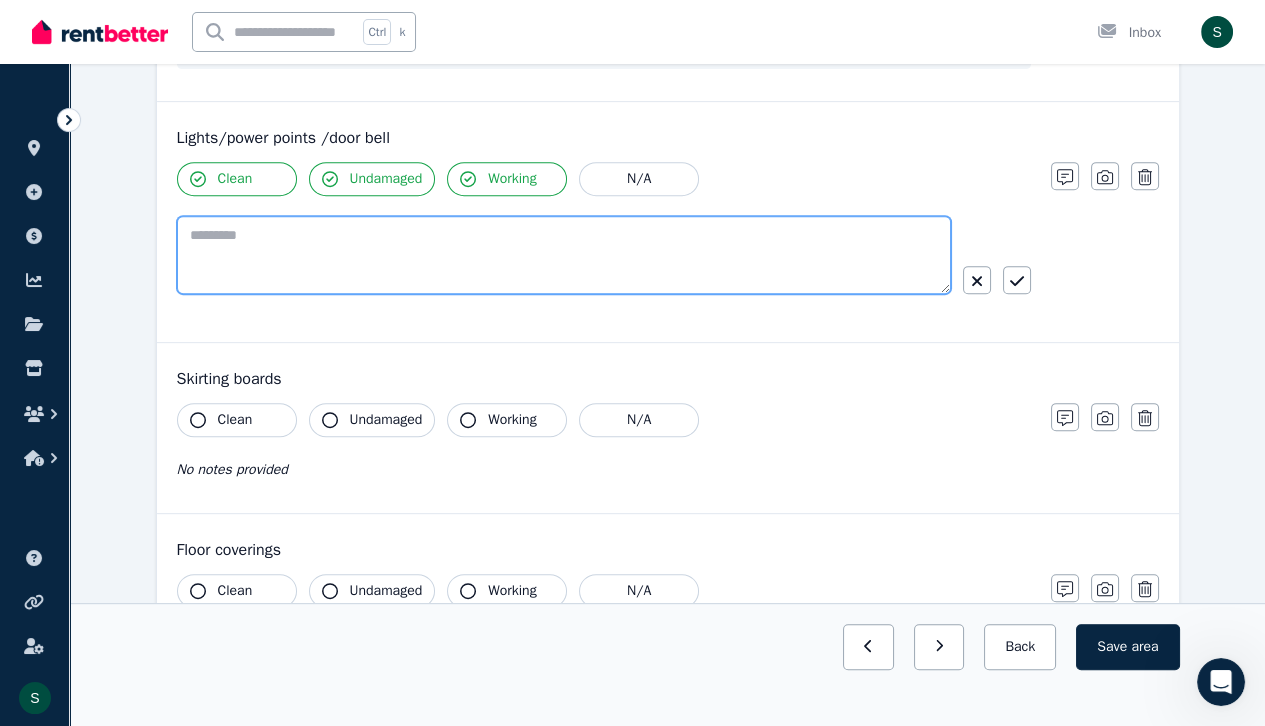 click at bounding box center (564, 255) 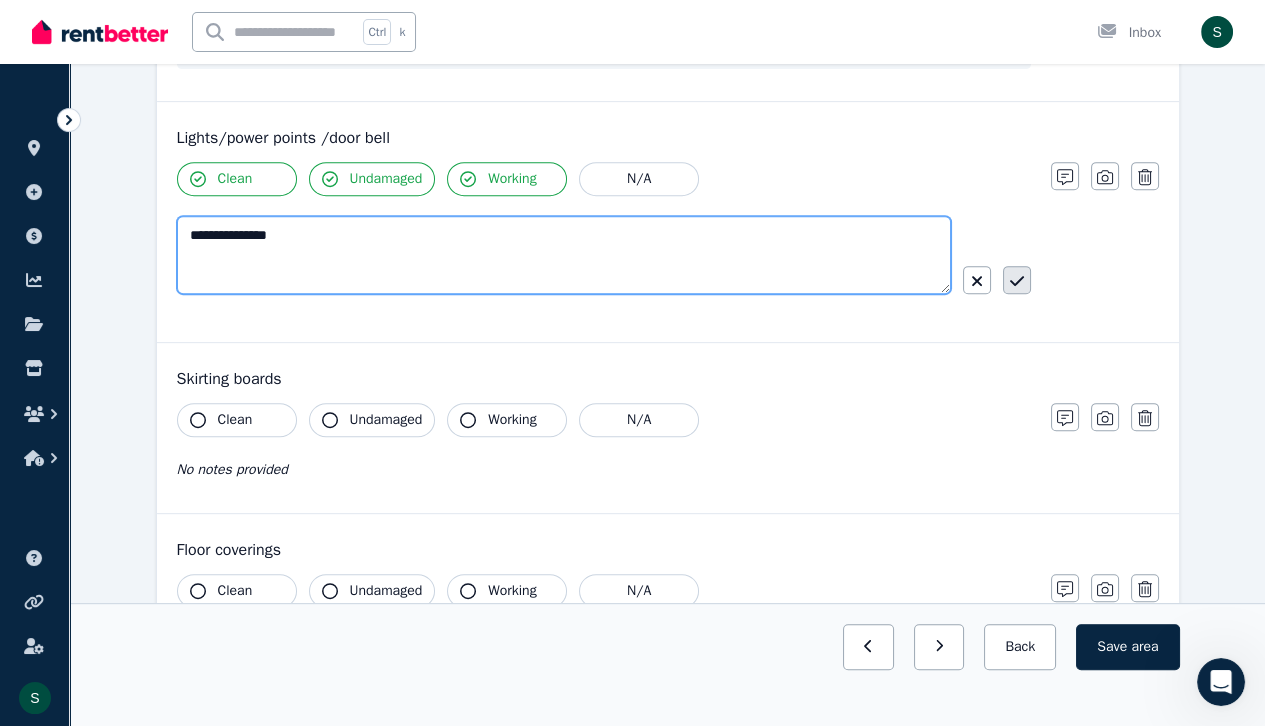 type on "**********" 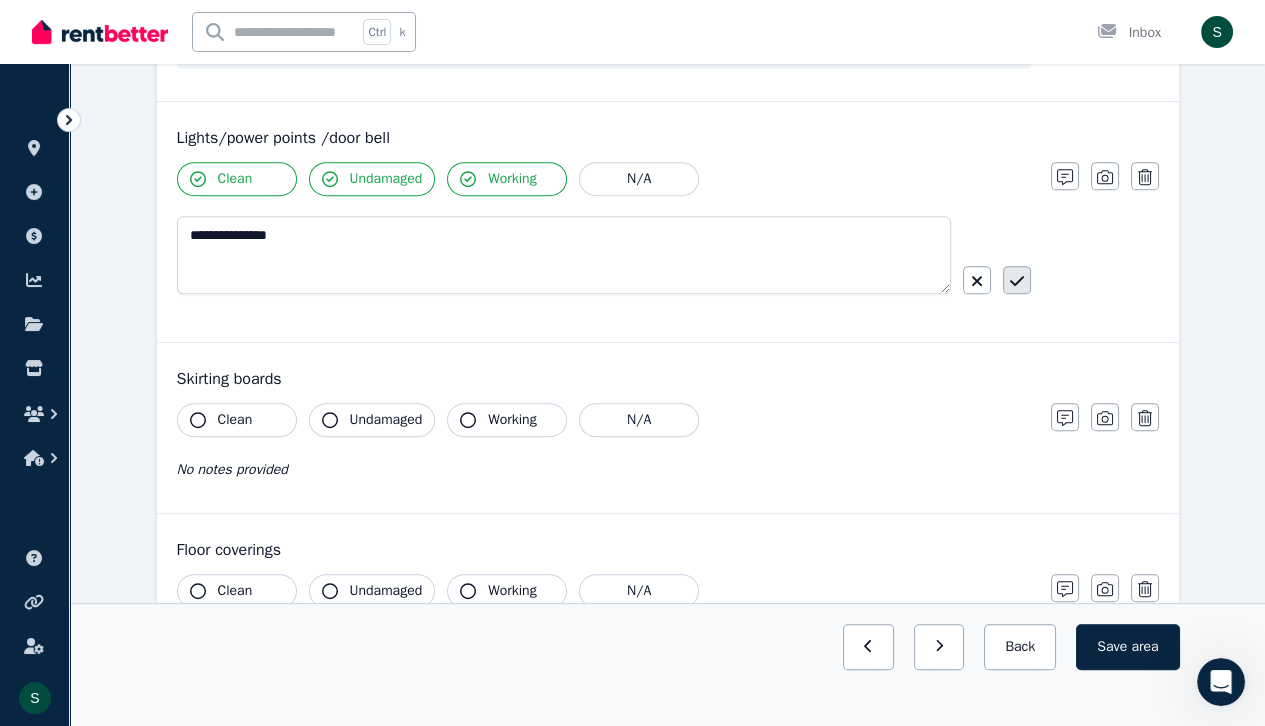 click 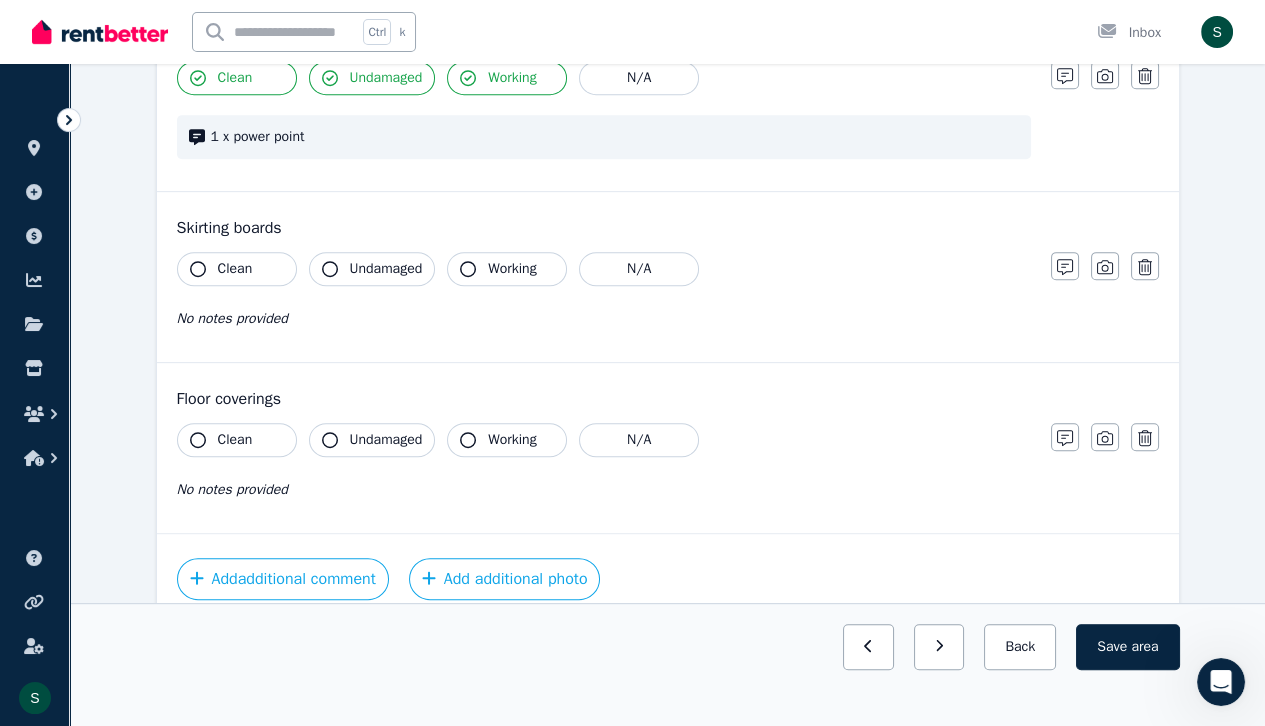 scroll, scrollTop: 1439, scrollLeft: 0, axis: vertical 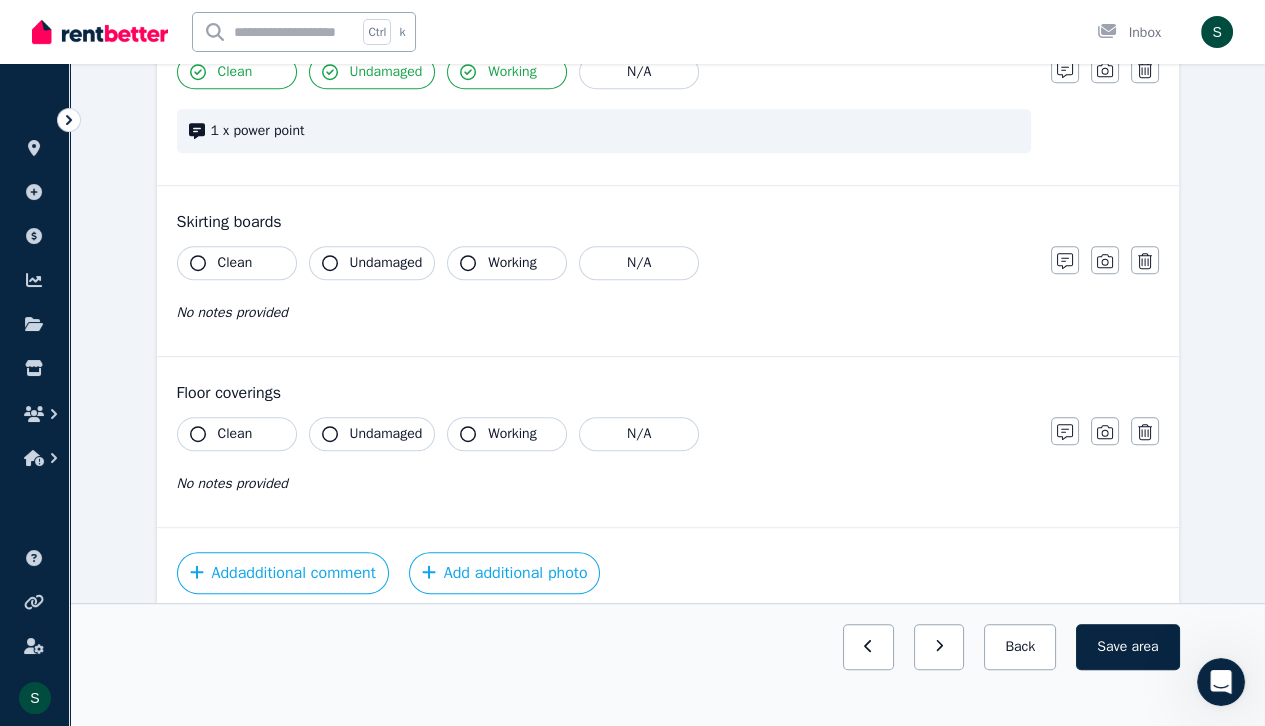 drag, startPoint x: 261, startPoint y: 258, endPoint x: 353, endPoint y: 260, distance: 92.021736 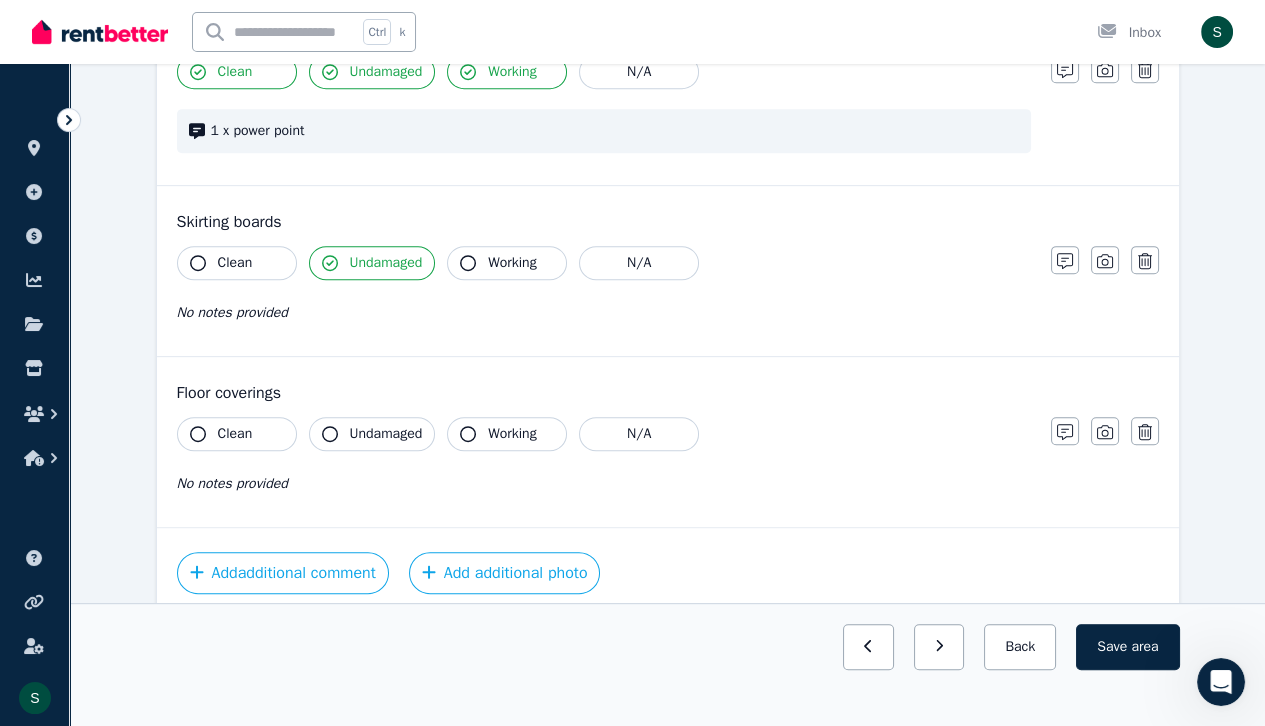 click 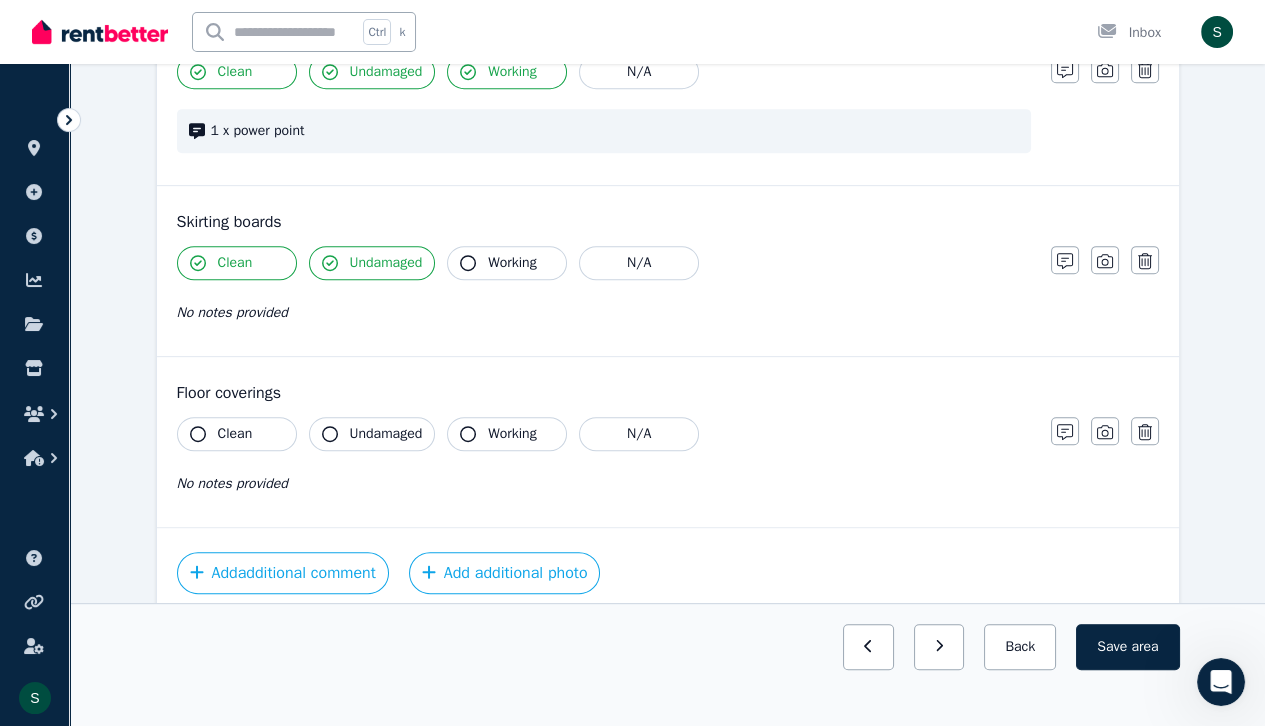 click 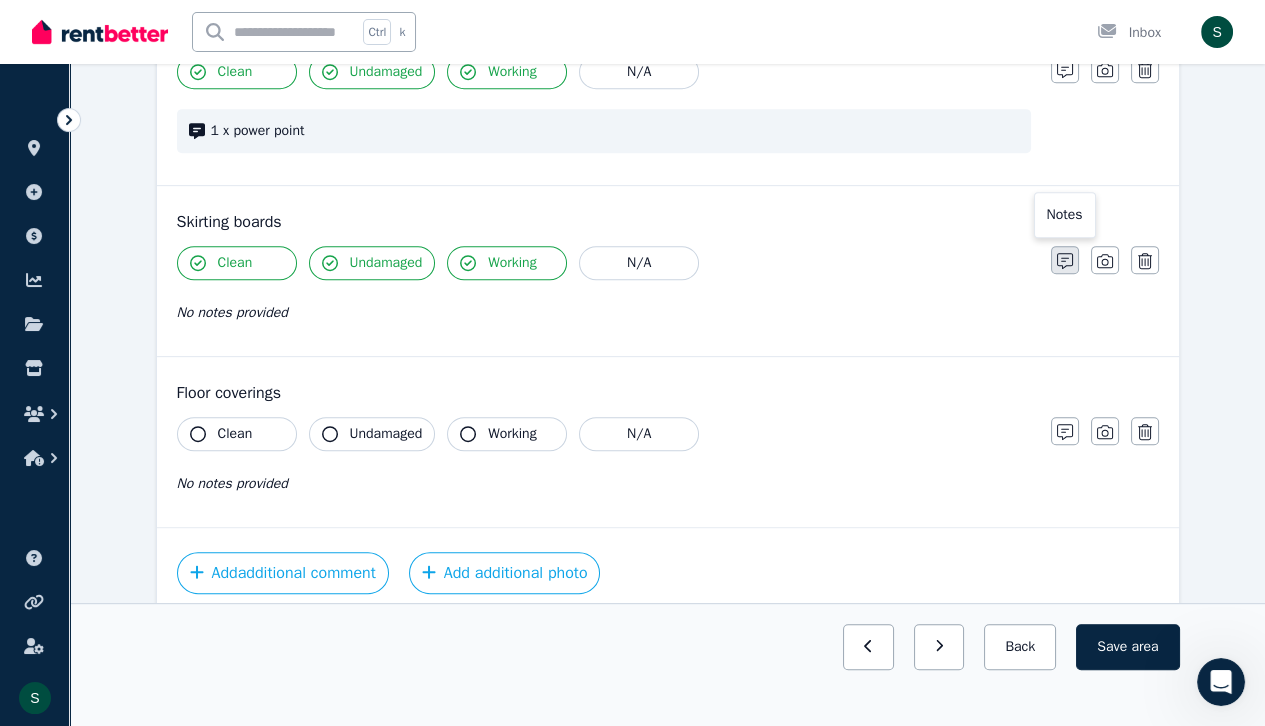 click 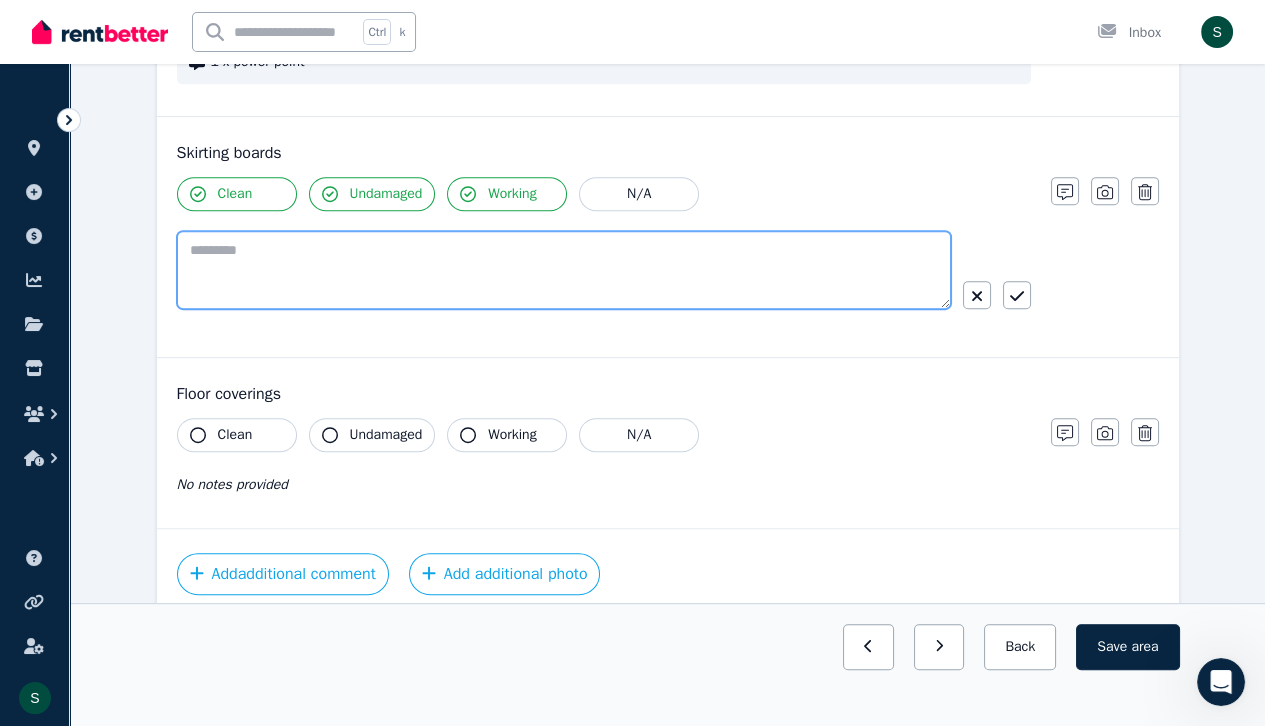 click at bounding box center (564, 270) 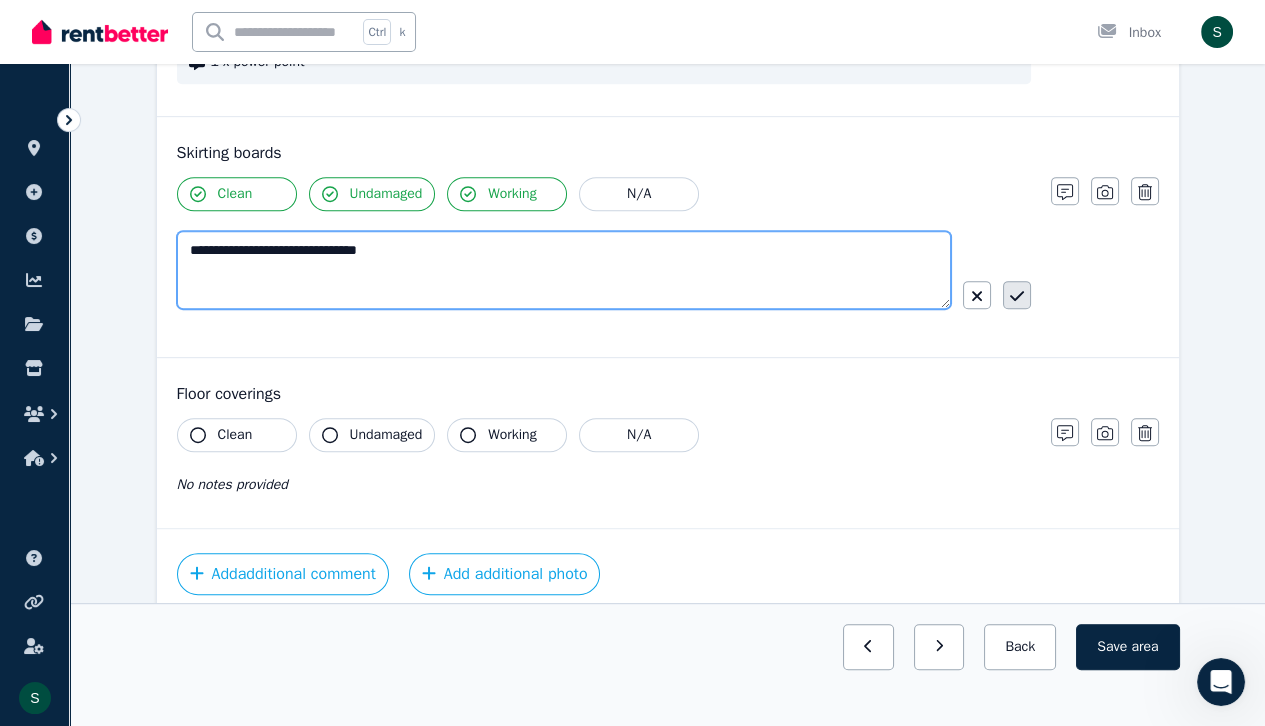 type on "**********" 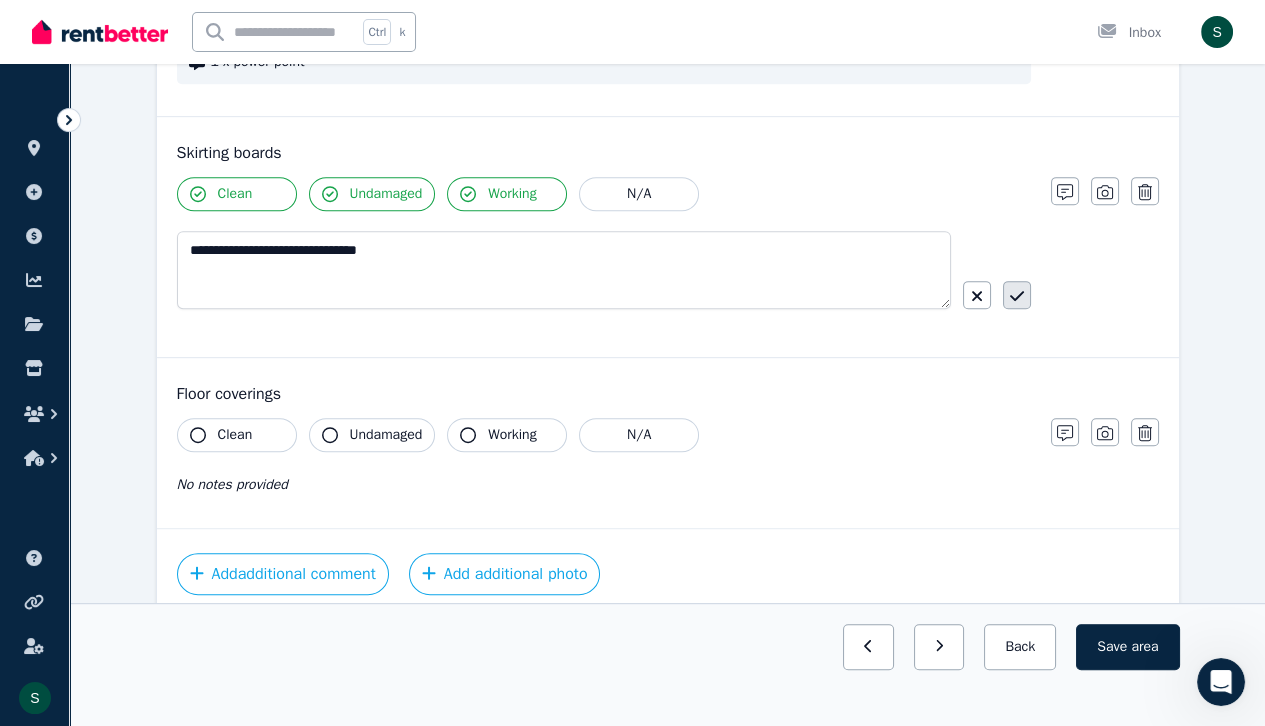click 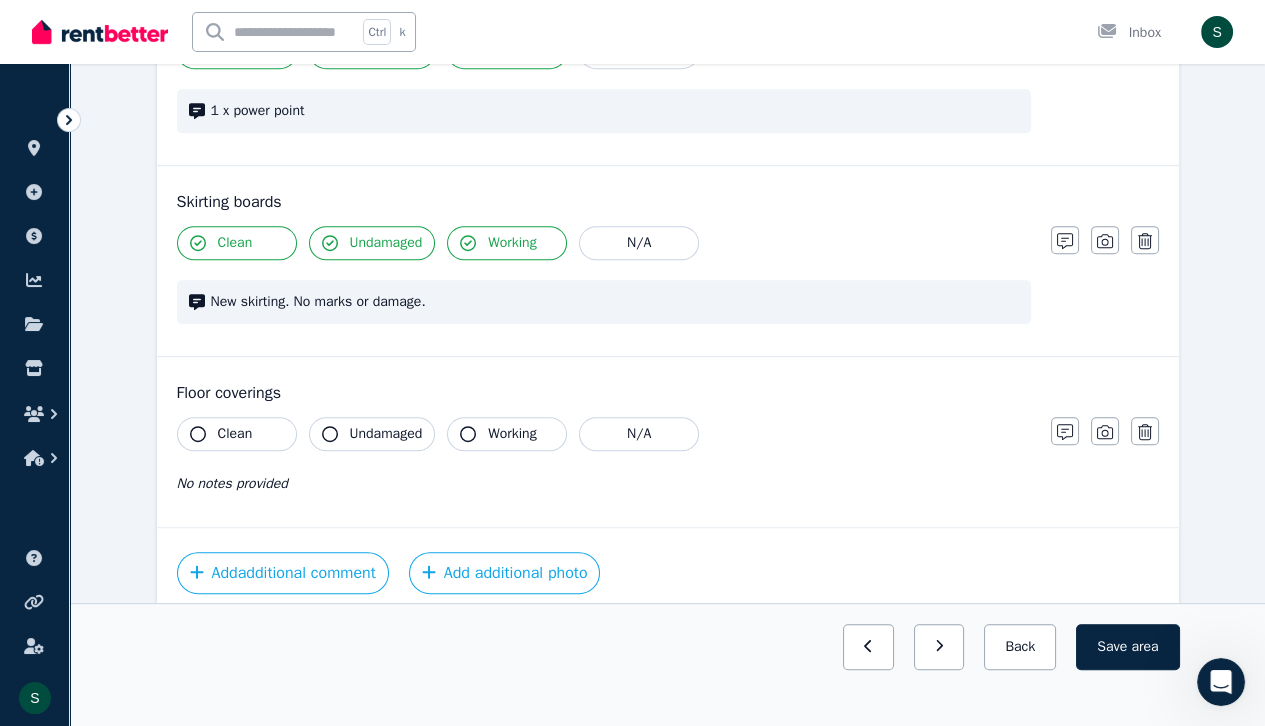 scroll, scrollTop: 1507, scrollLeft: 0, axis: vertical 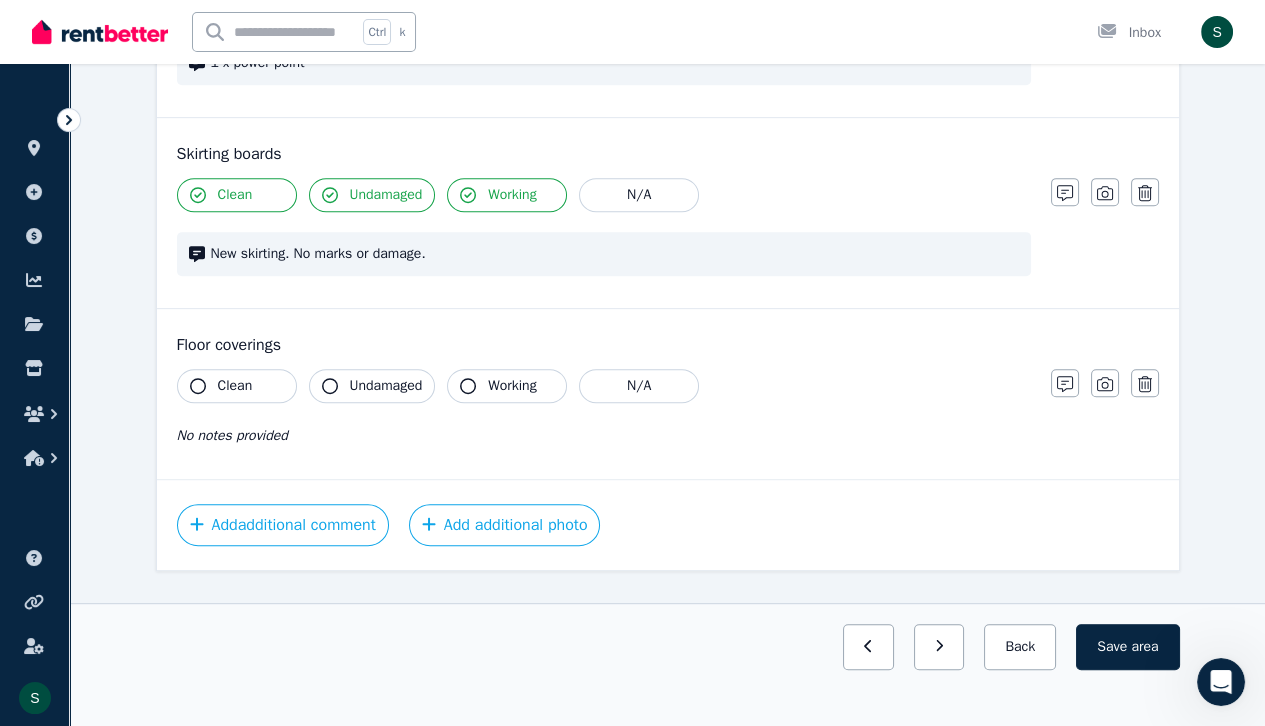 click on "Clean" at bounding box center [235, 386] 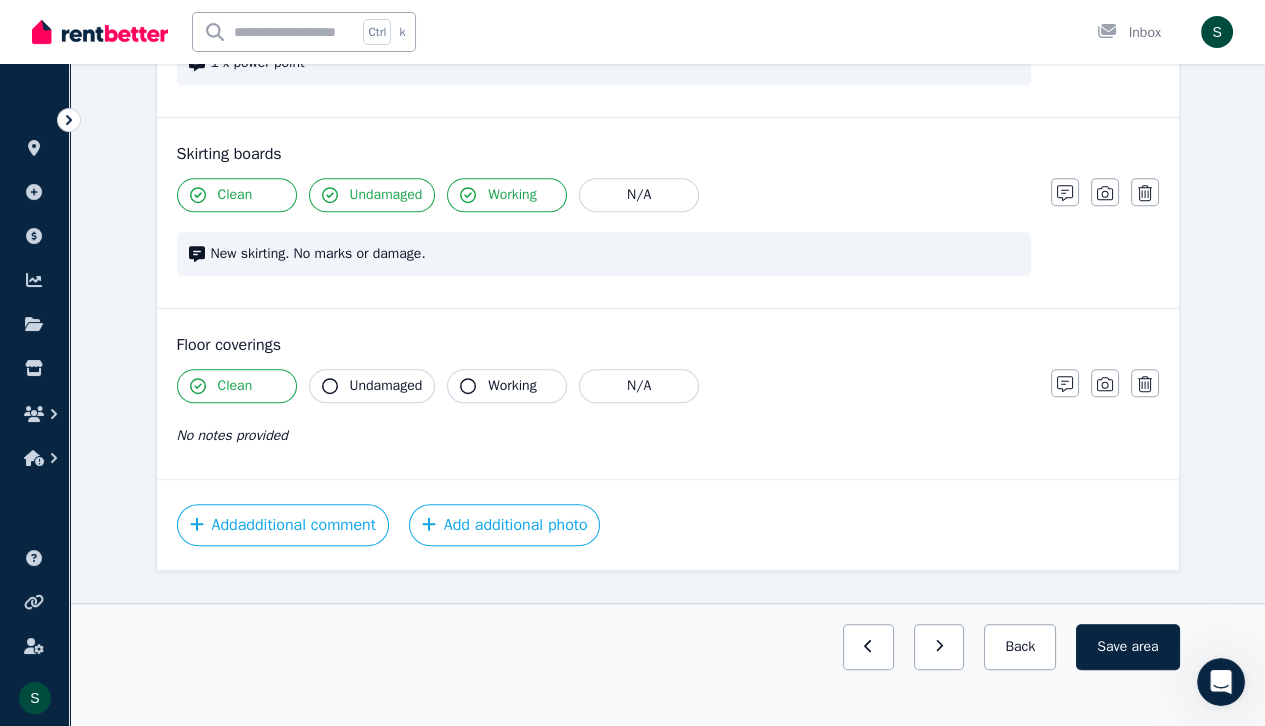 click on "Undamaged" at bounding box center [372, 386] 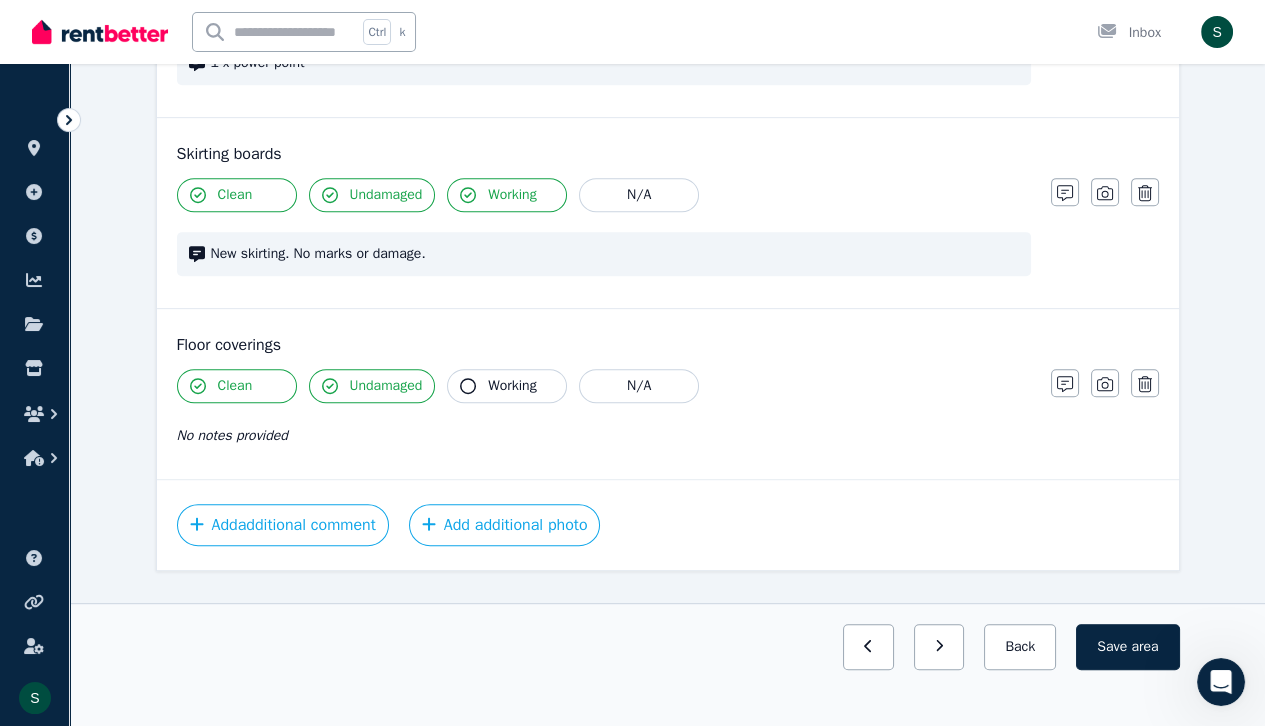 click on "Working" at bounding box center [512, 386] 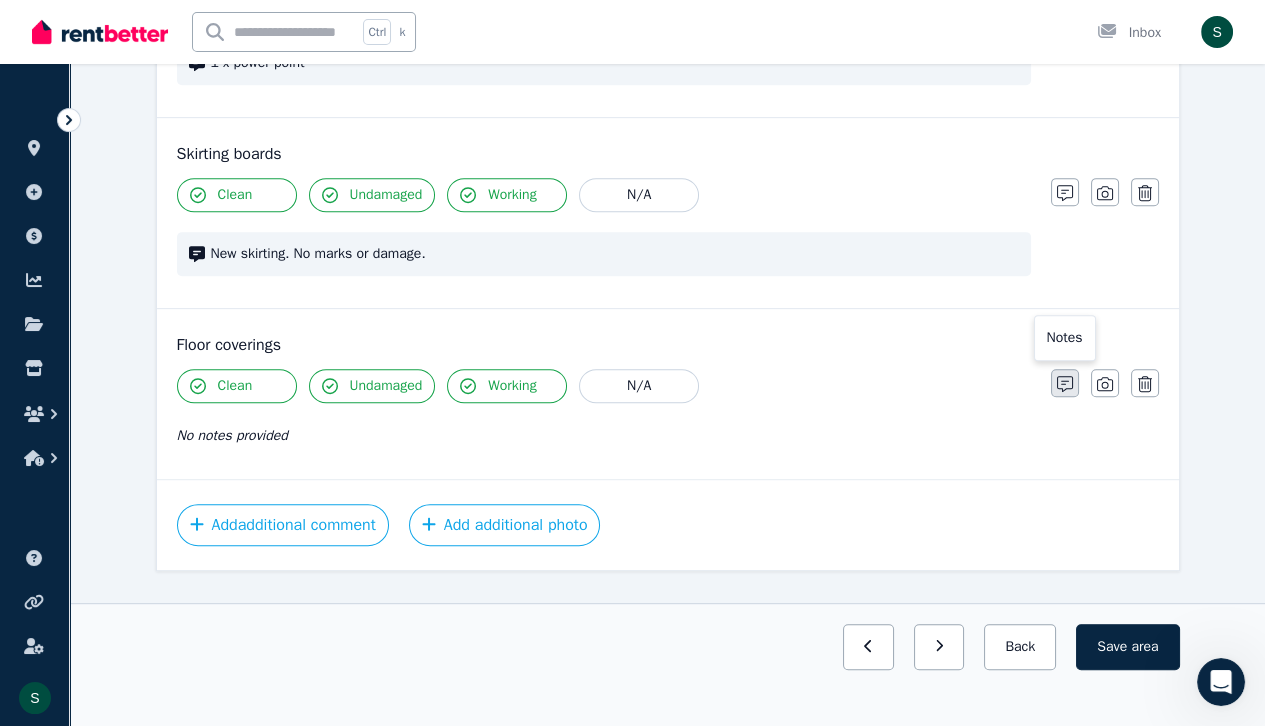click 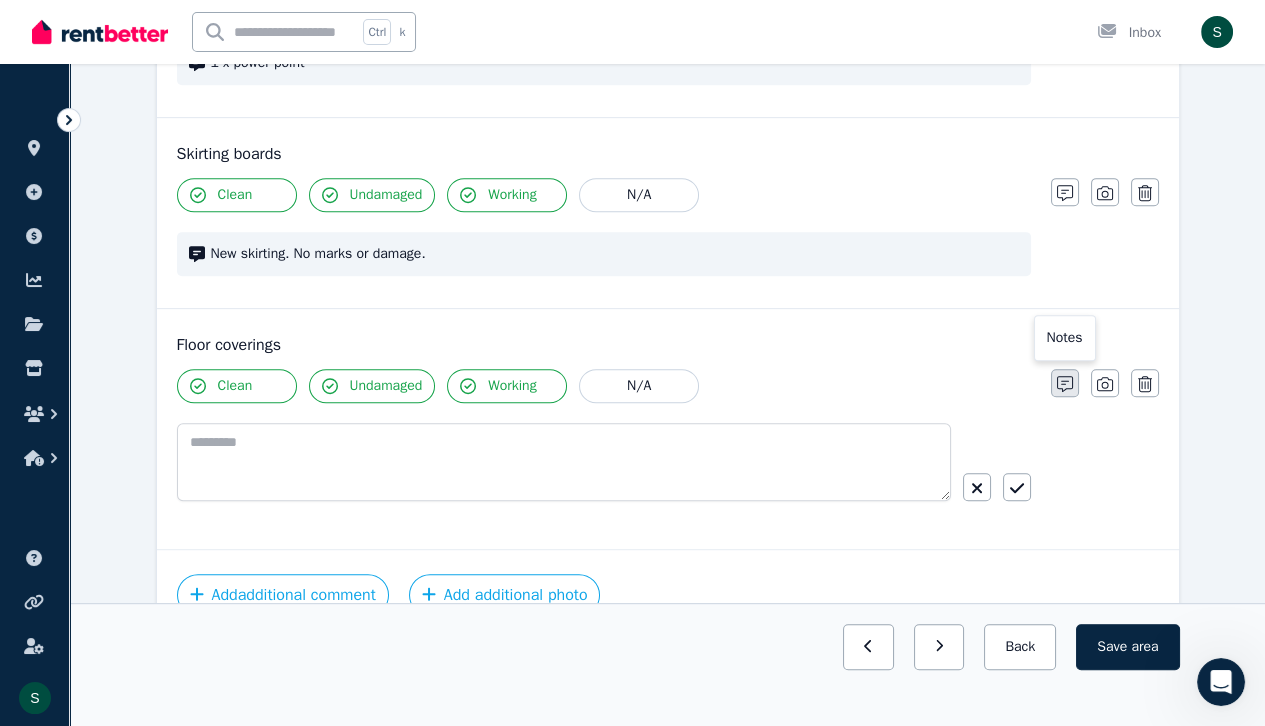 scroll, scrollTop: 1576, scrollLeft: 0, axis: vertical 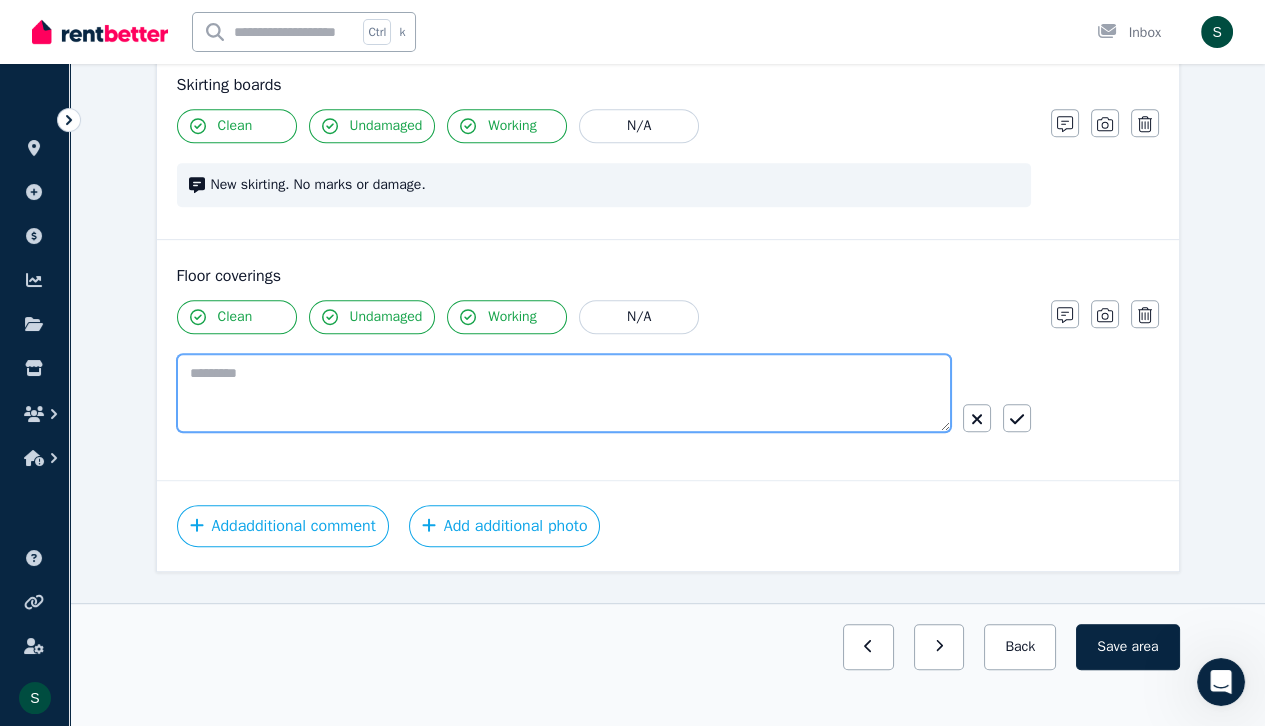 click at bounding box center (564, 393) 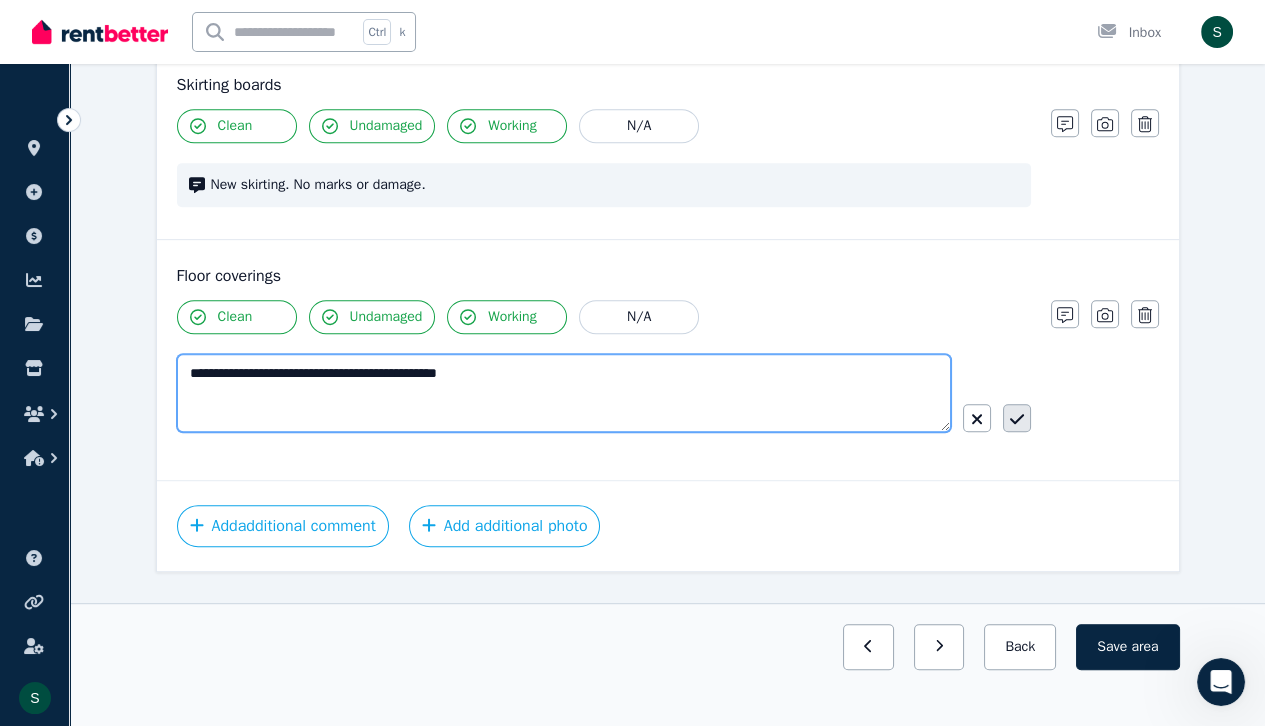 type on "**********" 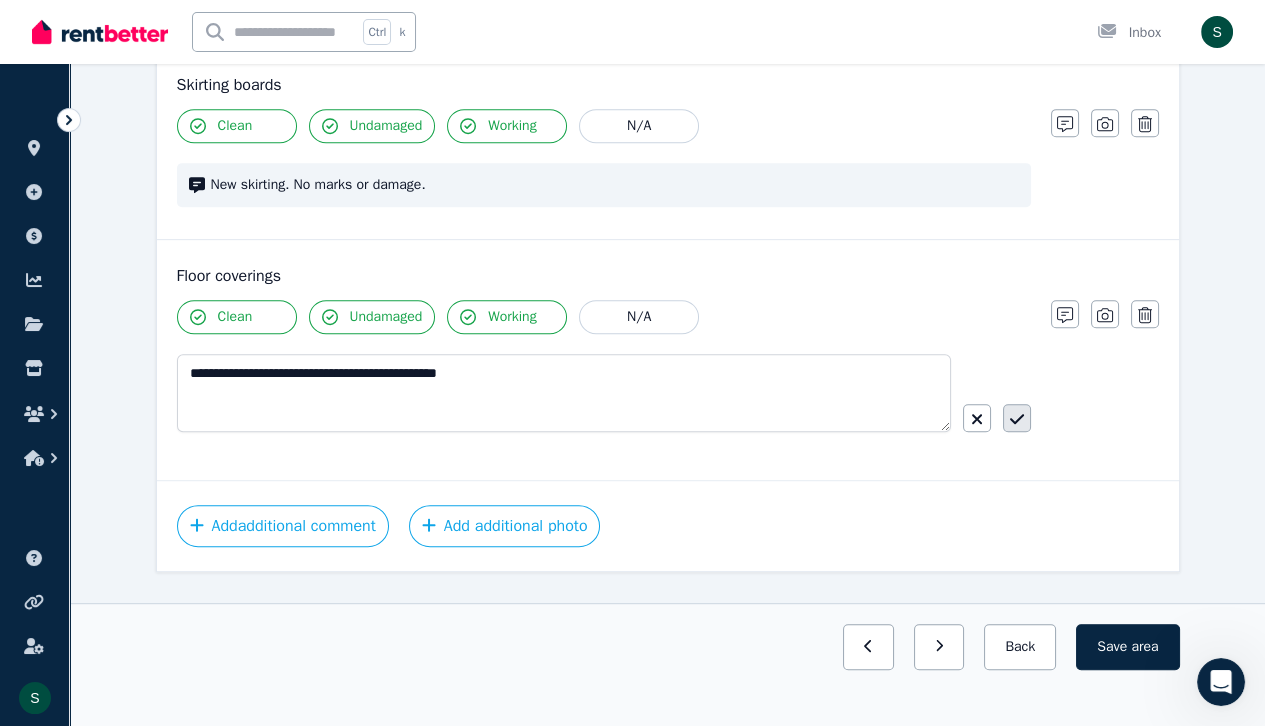 click 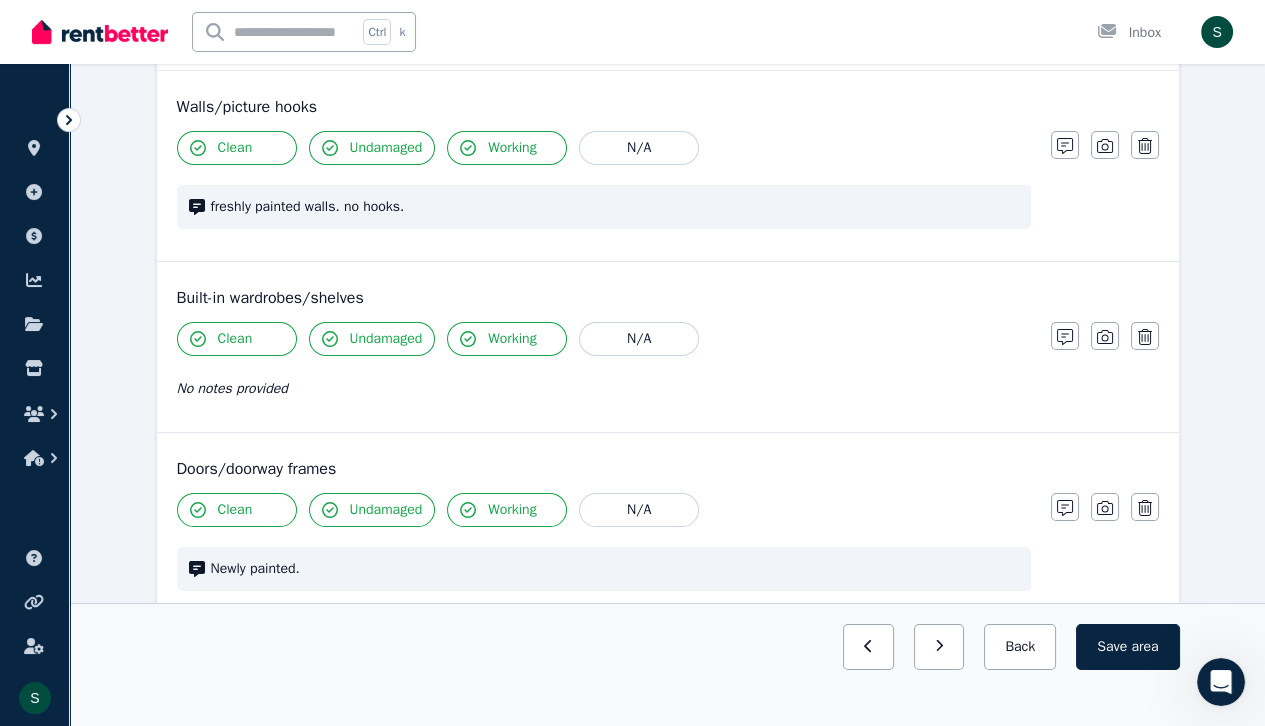 scroll, scrollTop: 0, scrollLeft: 0, axis: both 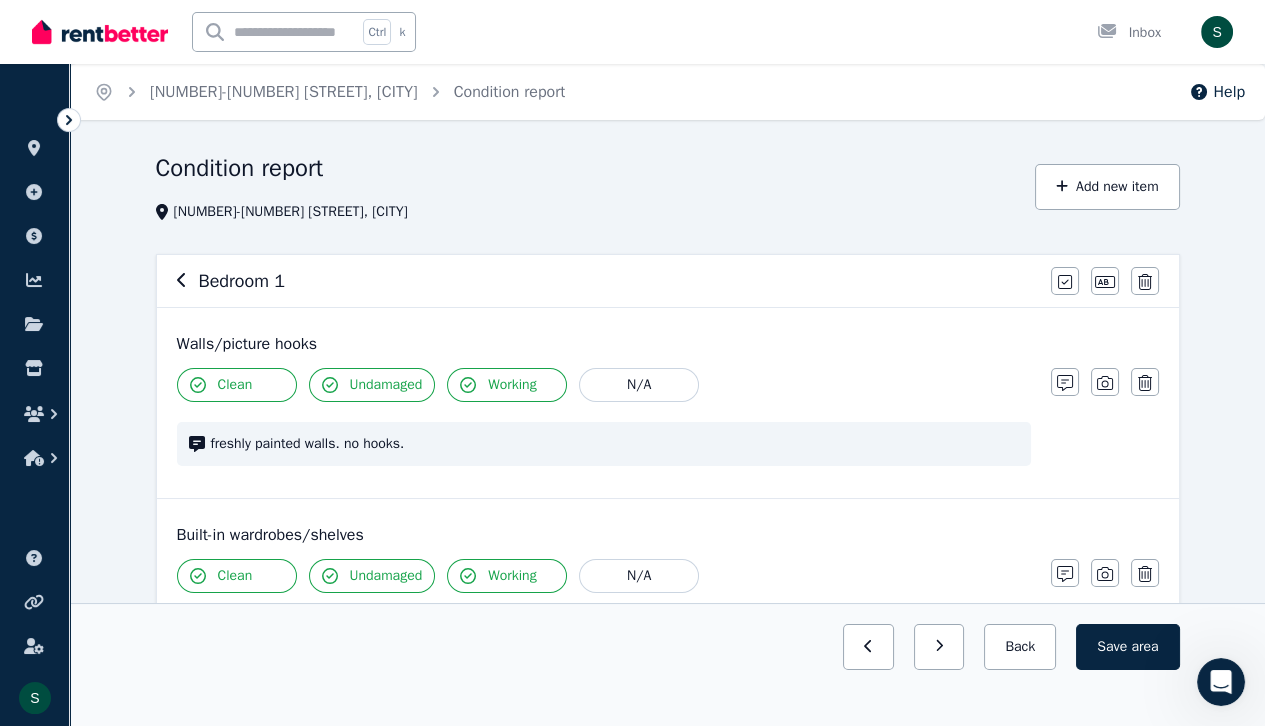 click 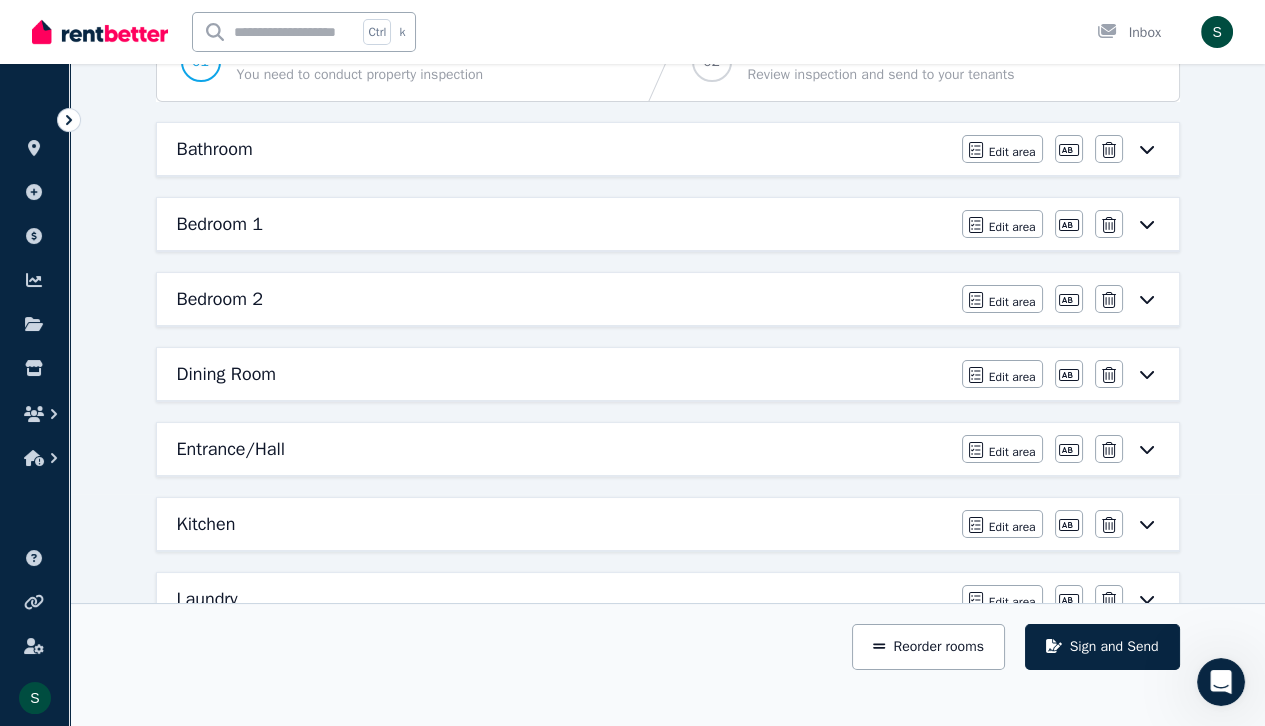 scroll, scrollTop: 236, scrollLeft: 0, axis: vertical 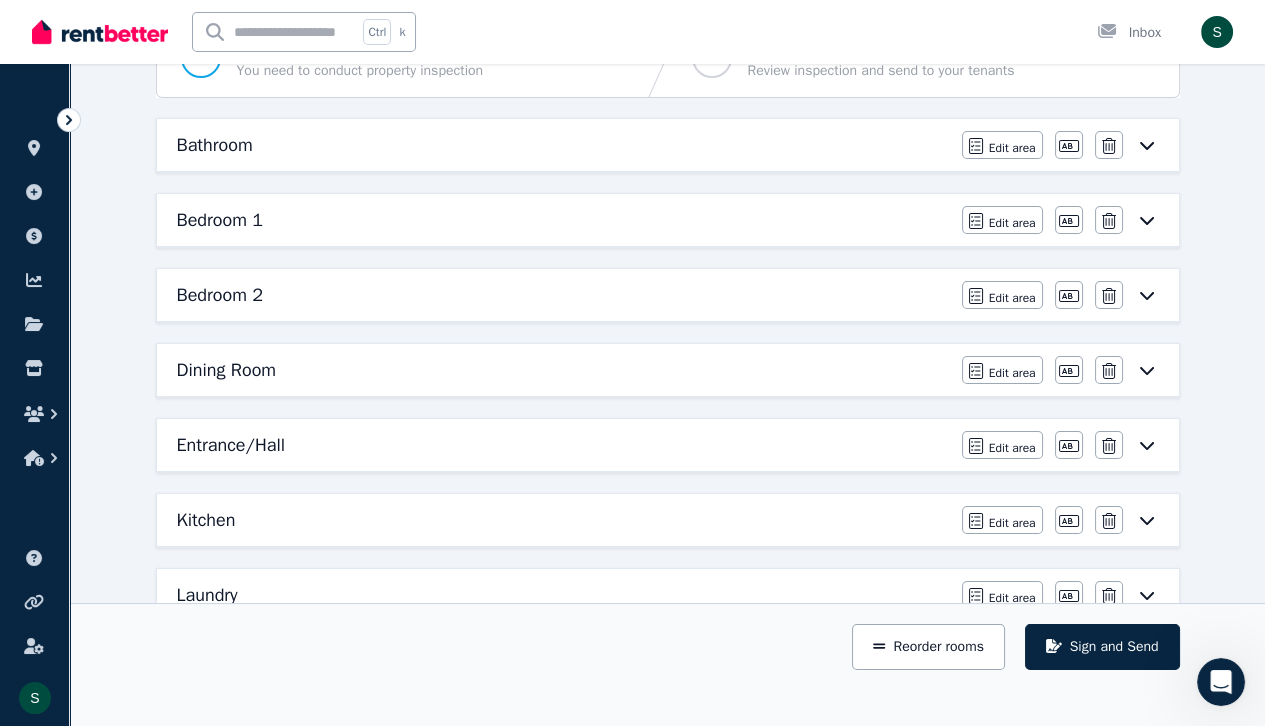 click 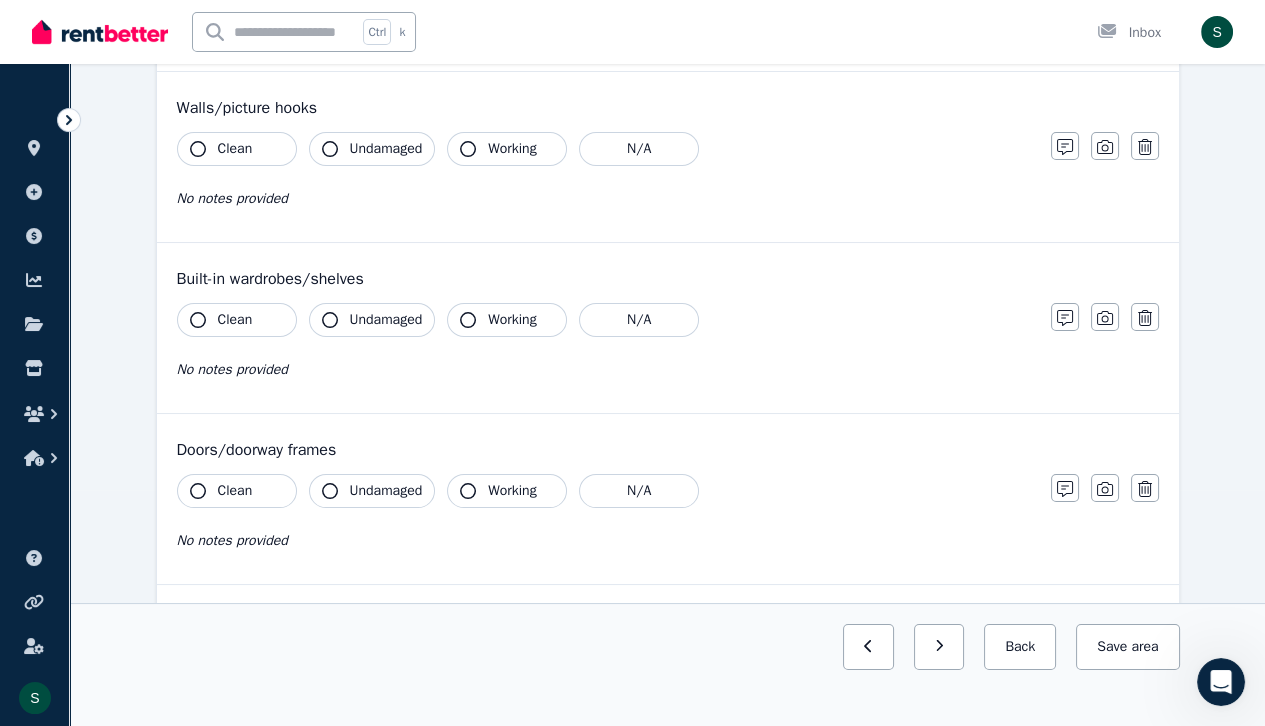 scroll, scrollTop: 0, scrollLeft: 0, axis: both 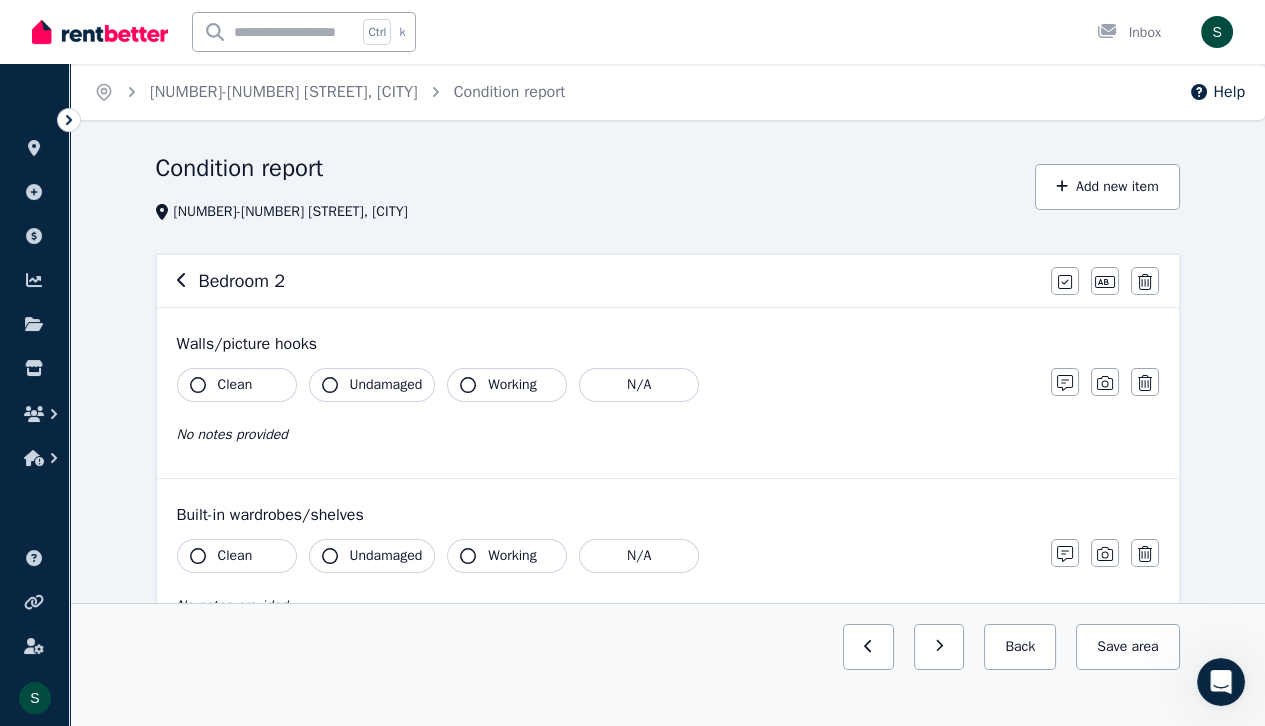 drag, startPoint x: 229, startPoint y: 389, endPoint x: 395, endPoint y: 398, distance: 166.24379 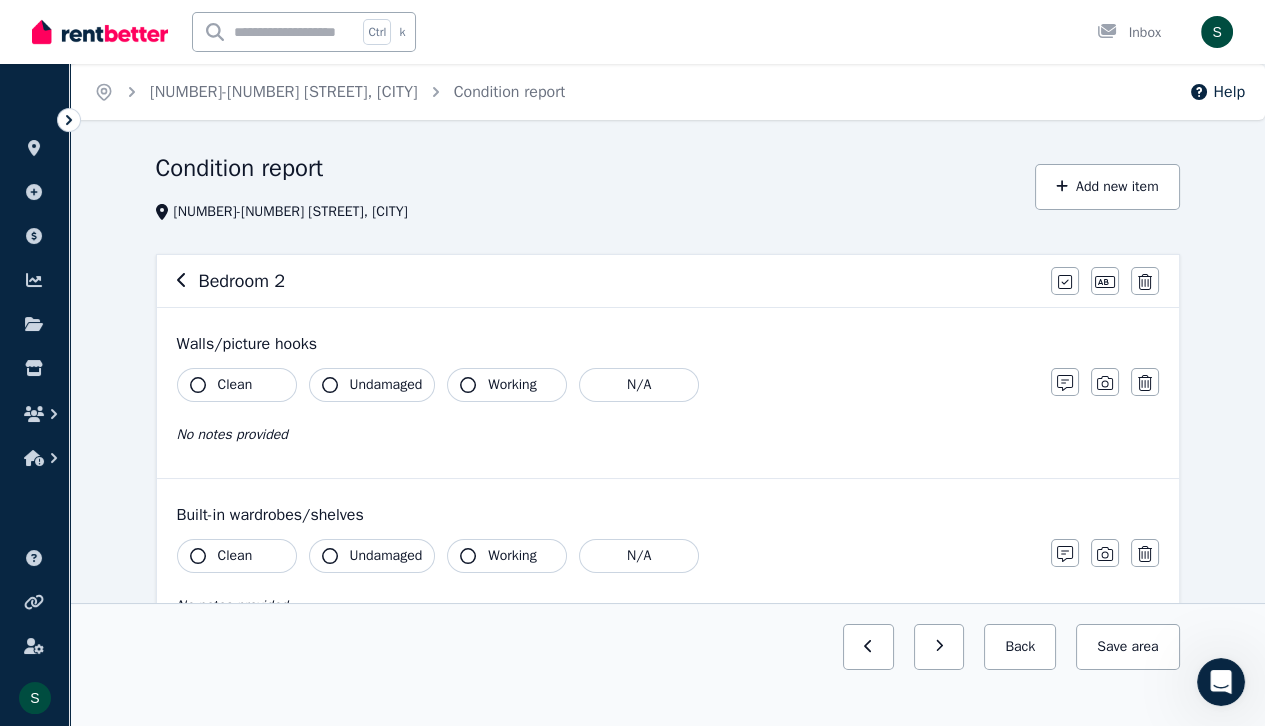 click on "Clean Undamaged Working N/A" at bounding box center [604, 385] 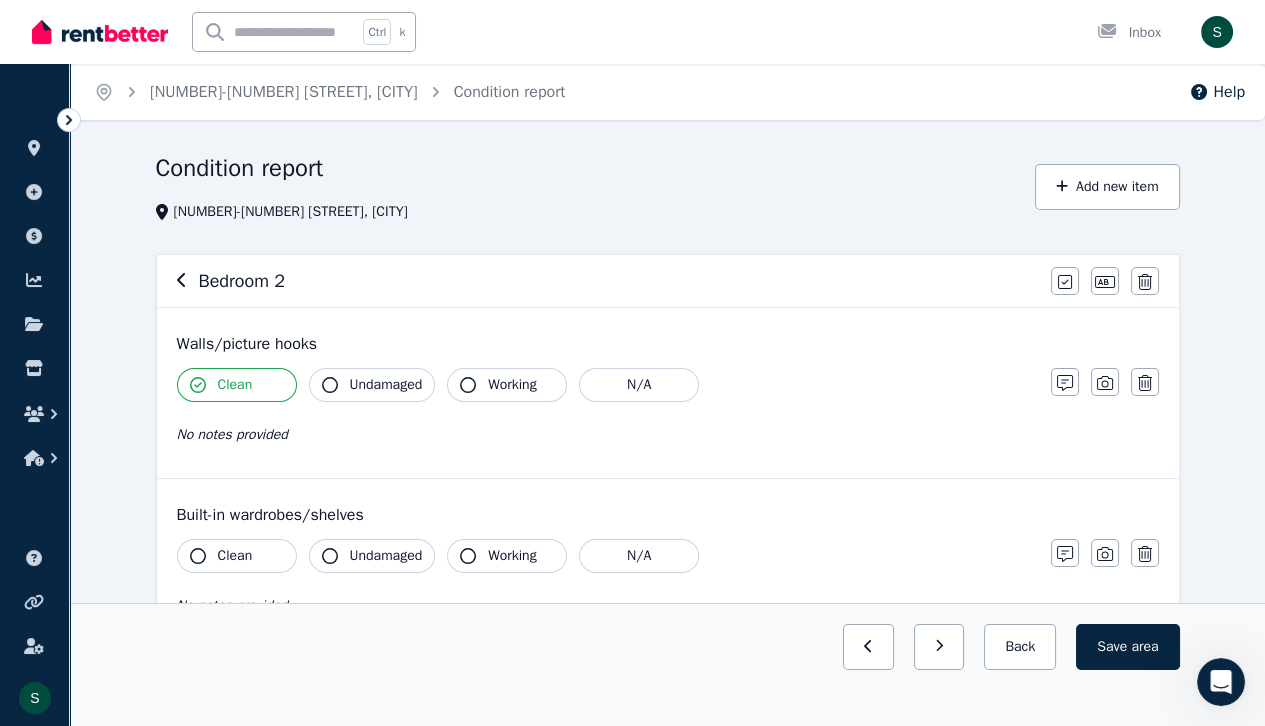 click on "Undamaged" at bounding box center [386, 385] 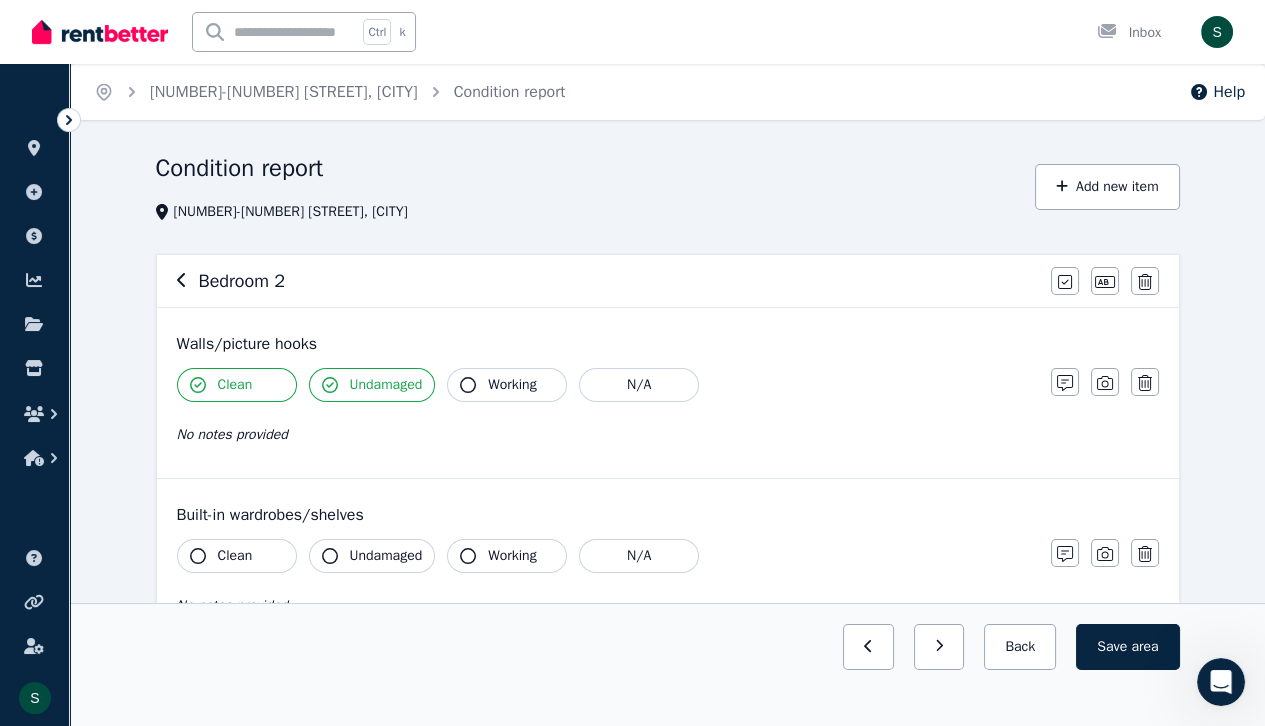 click on "Working" at bounding box center (512, 385) 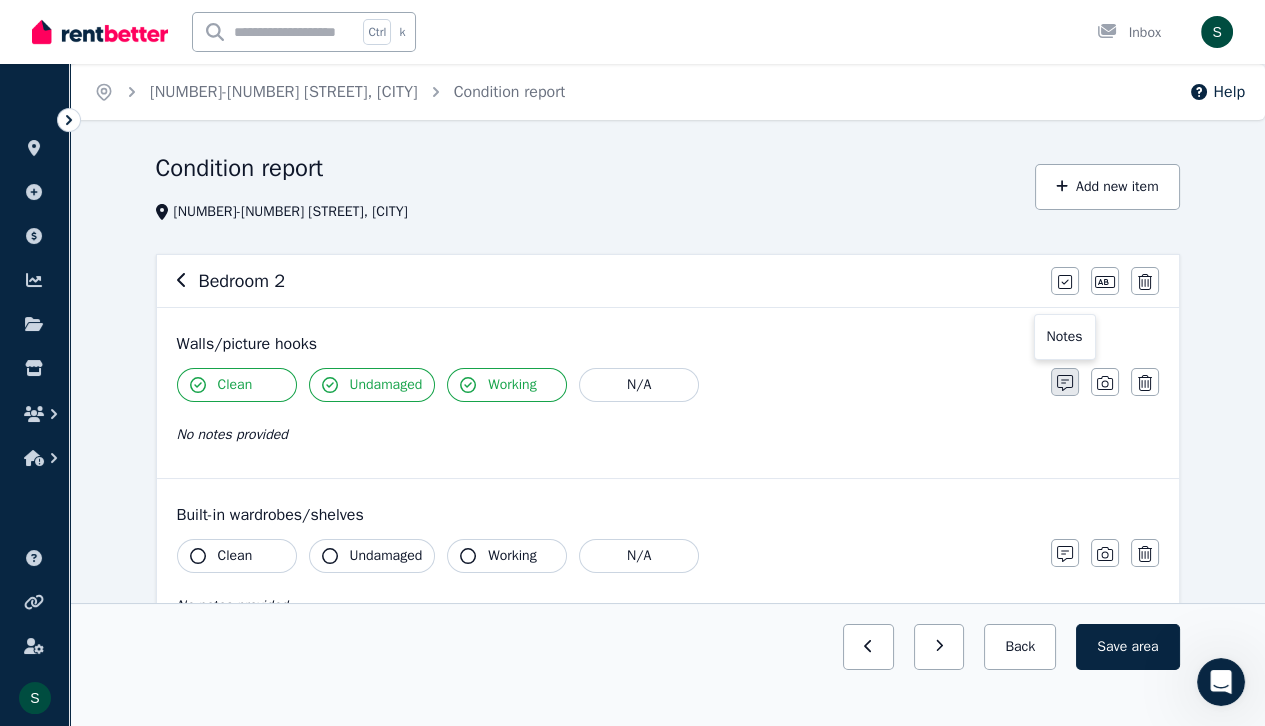 click 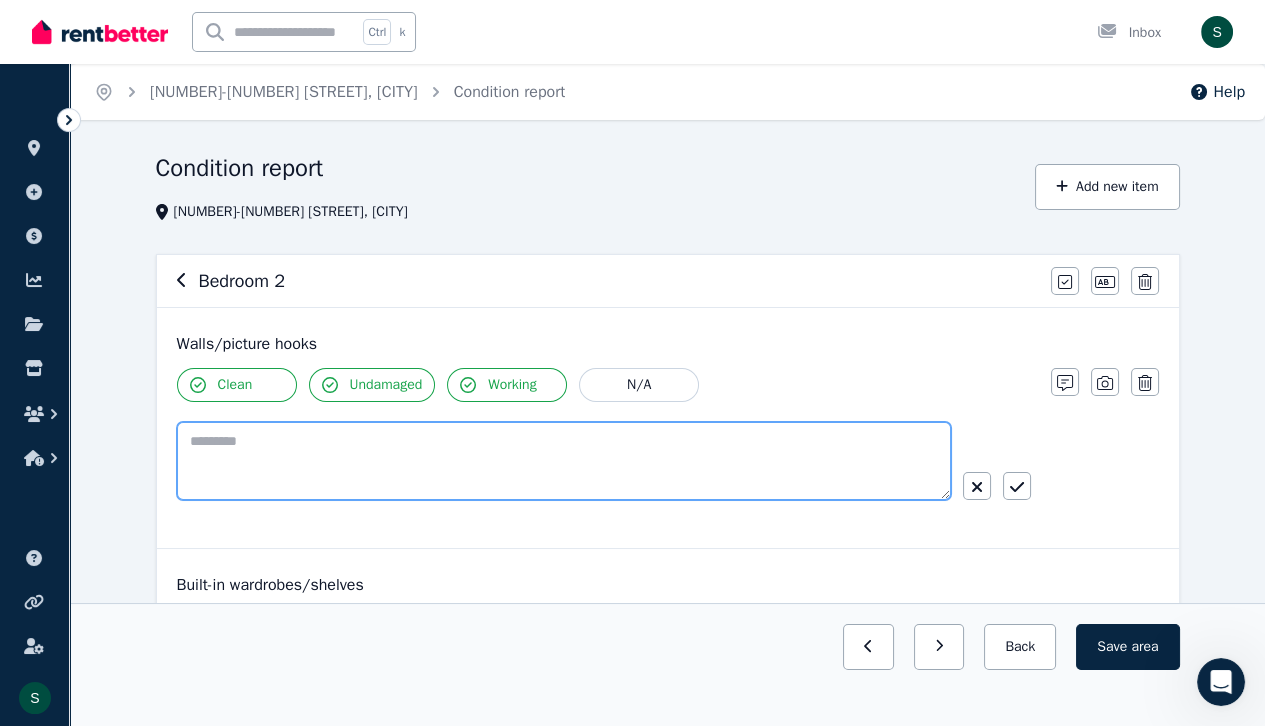 click at bounding box center [564, 461] 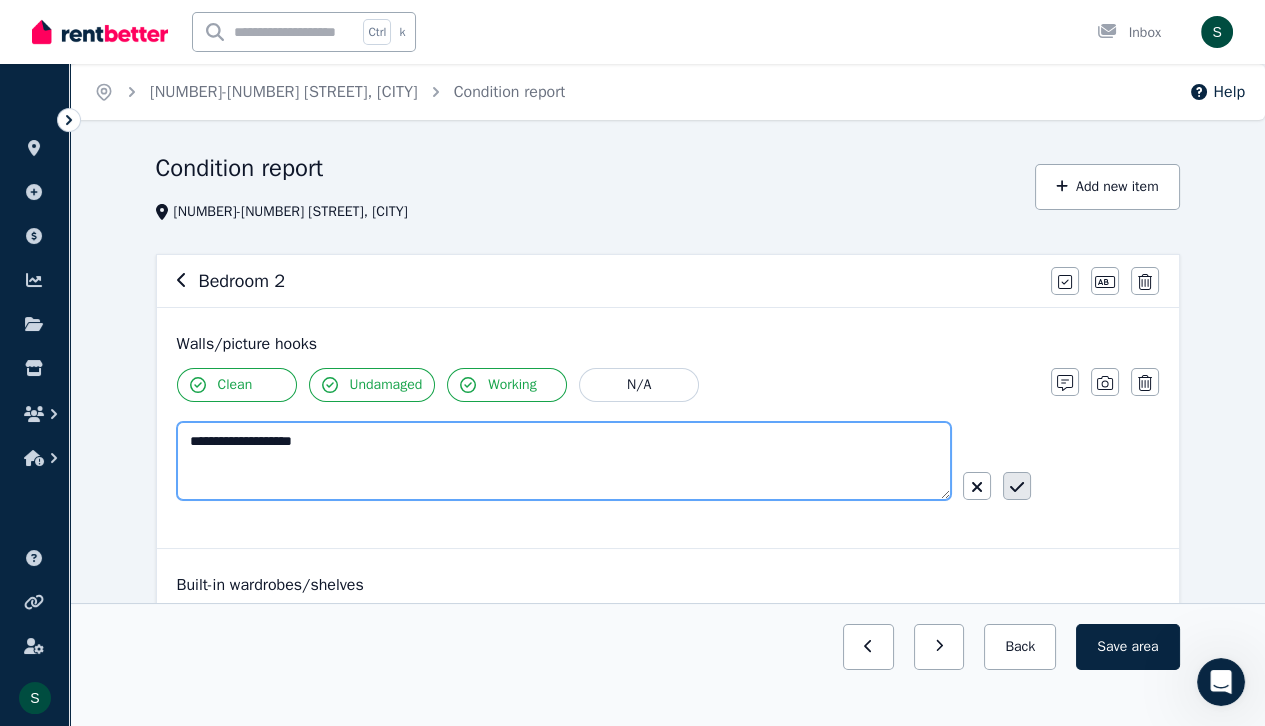 type on "**********" 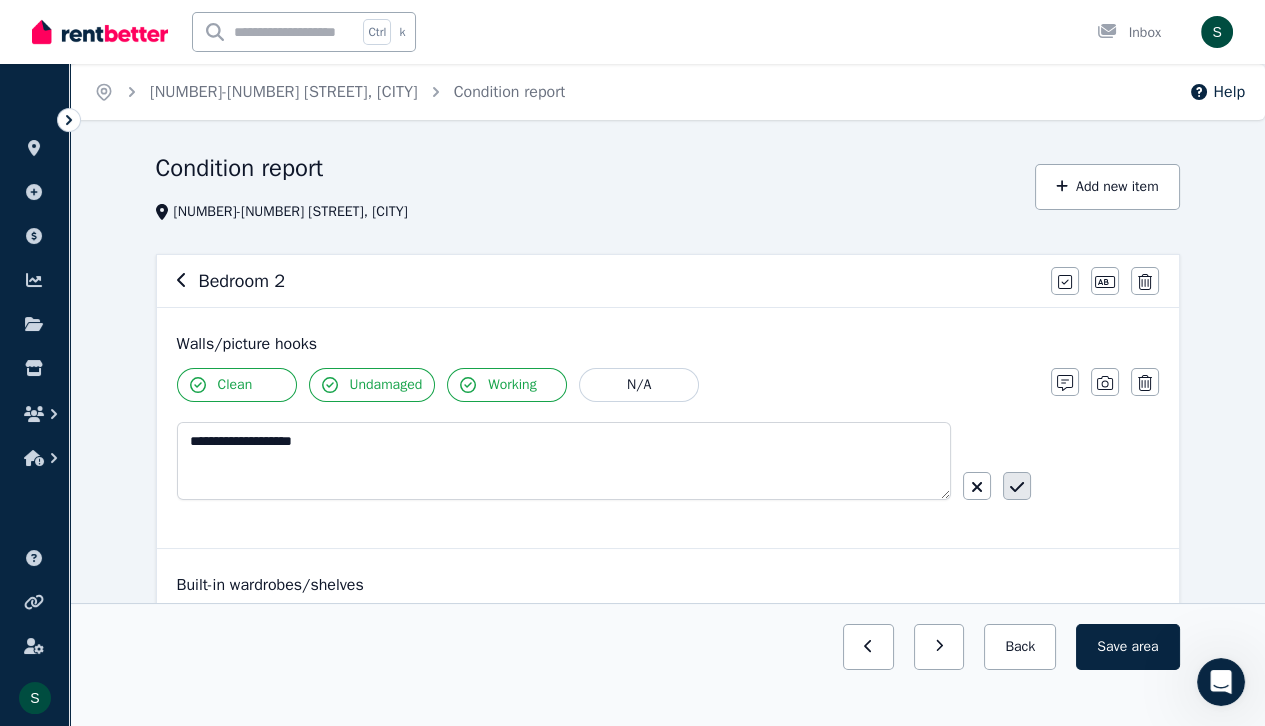 click 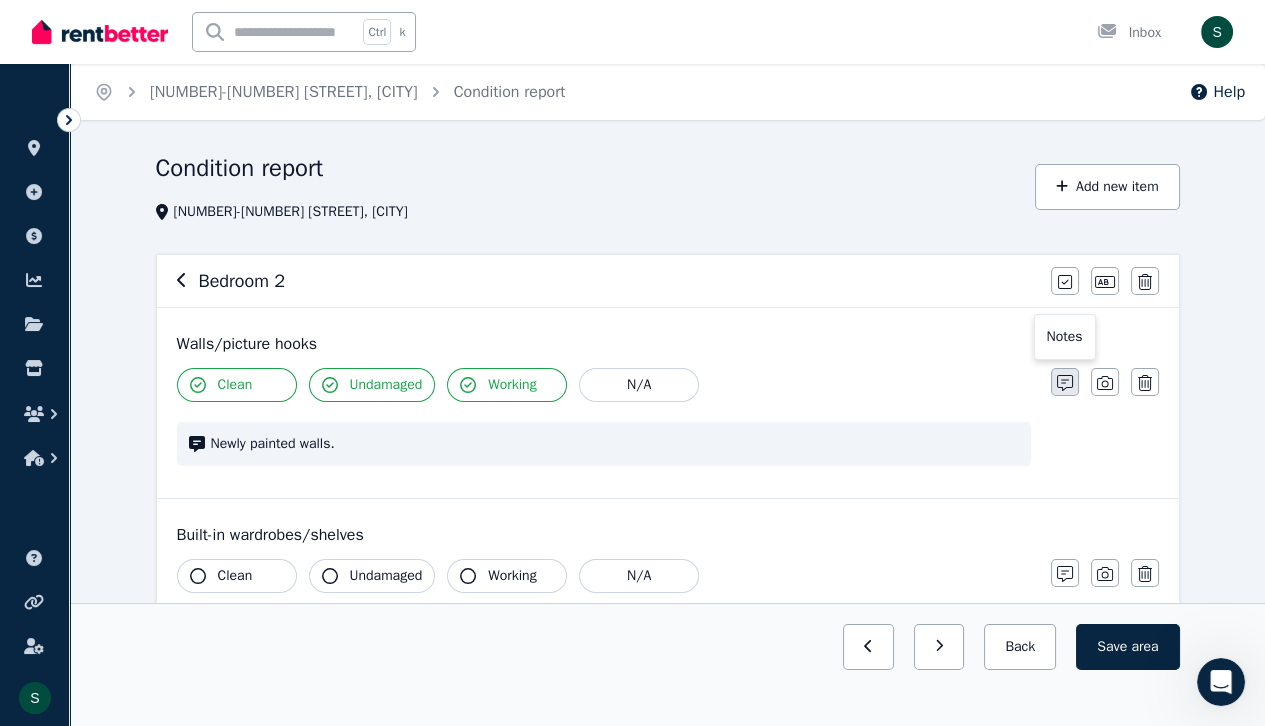 click 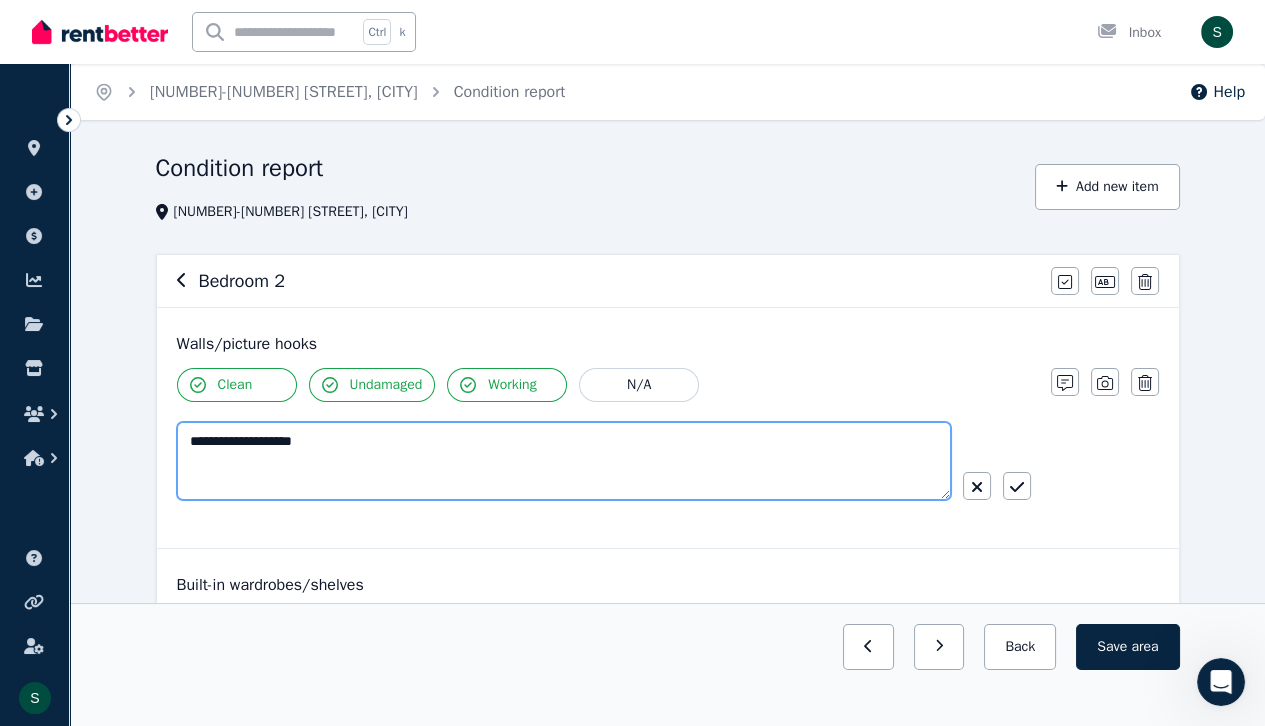 click on "**********" at bounding box center [564, 461] 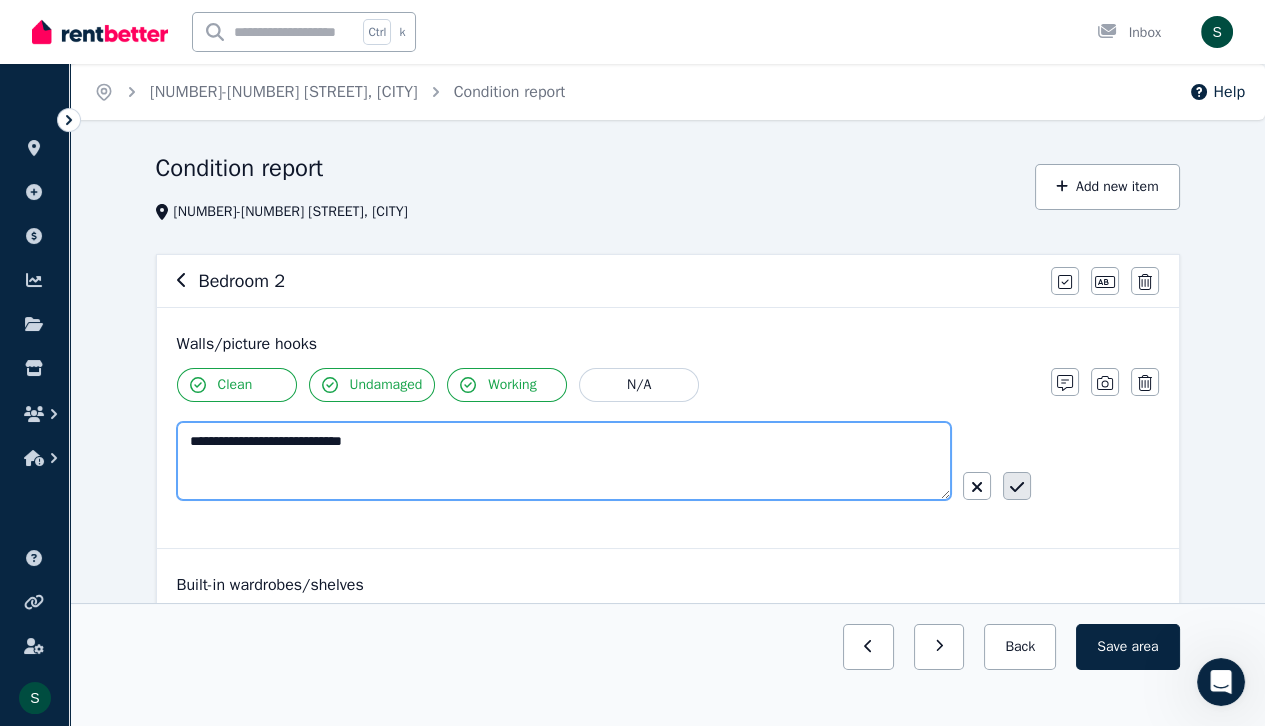 type on "**********" 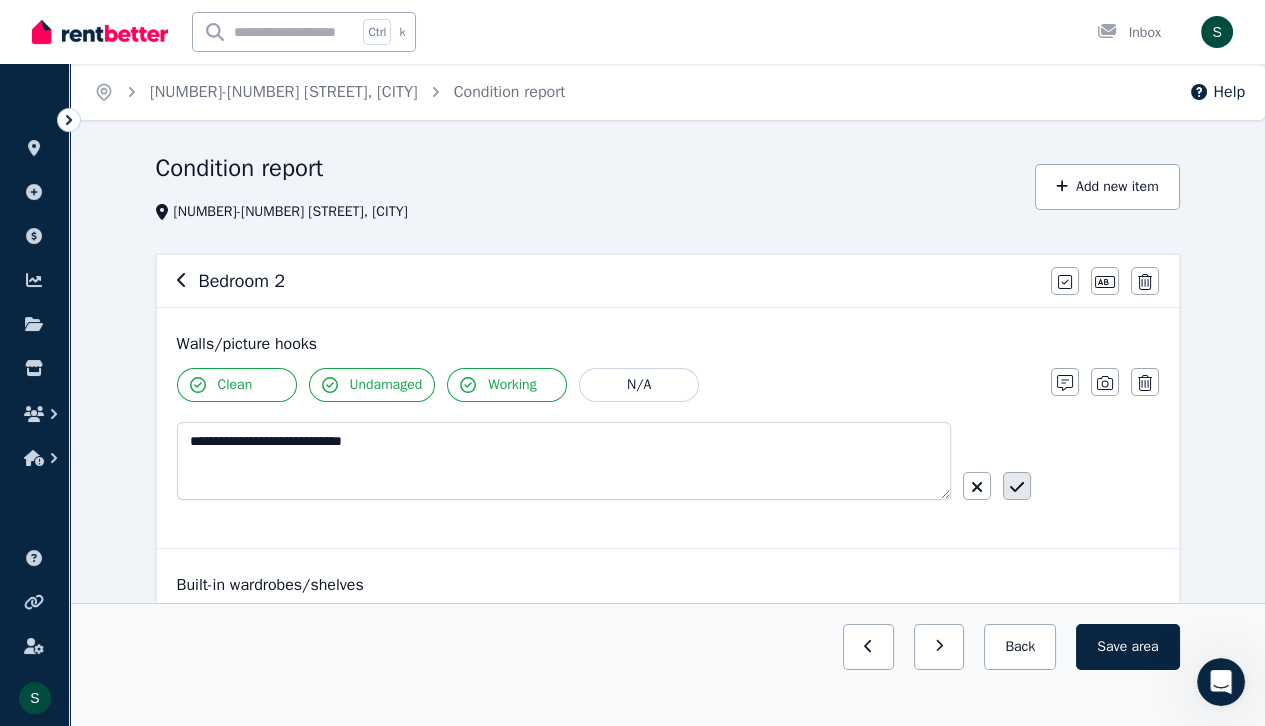 click 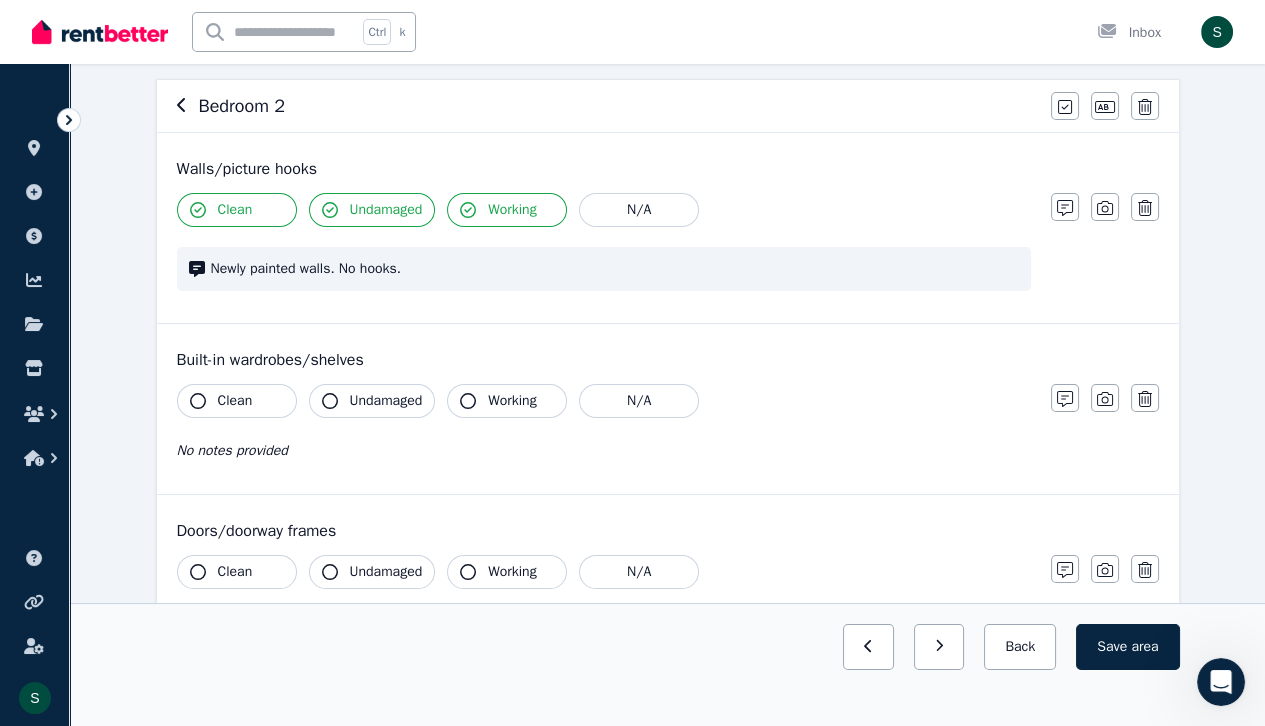 scroll, scrollTop: 176, scrollLeft: 0, axis: vertical 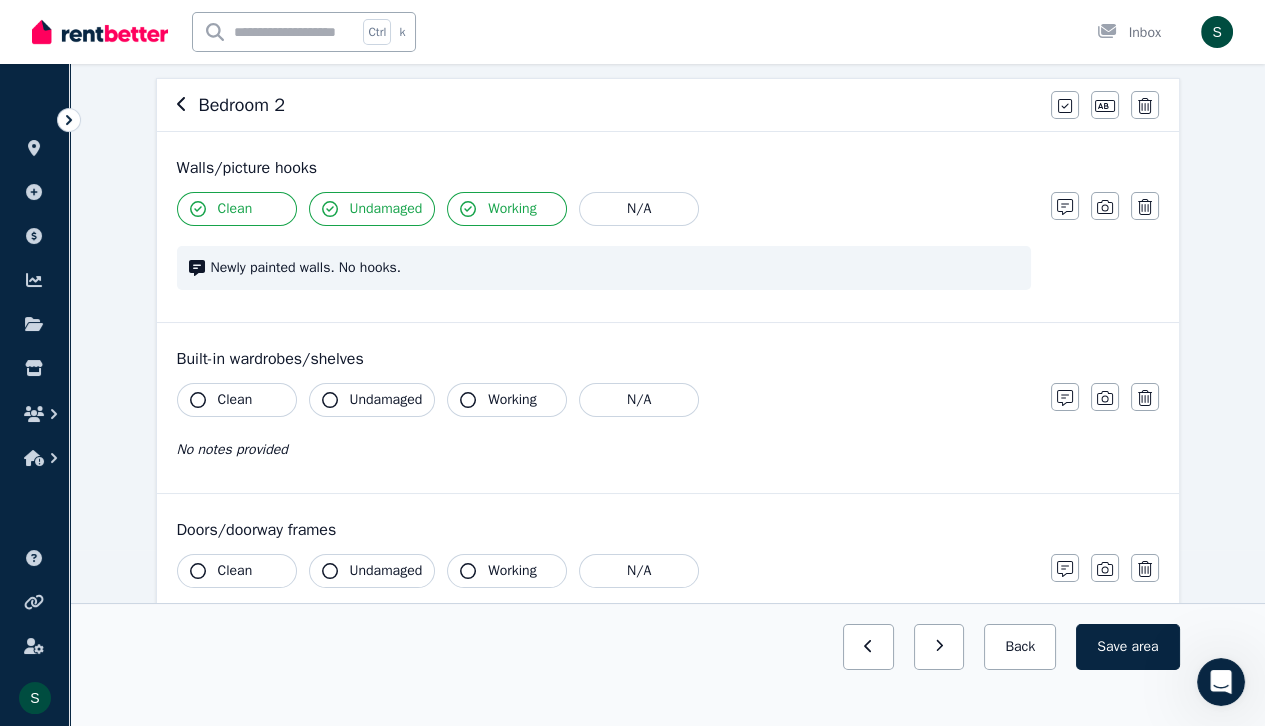 click 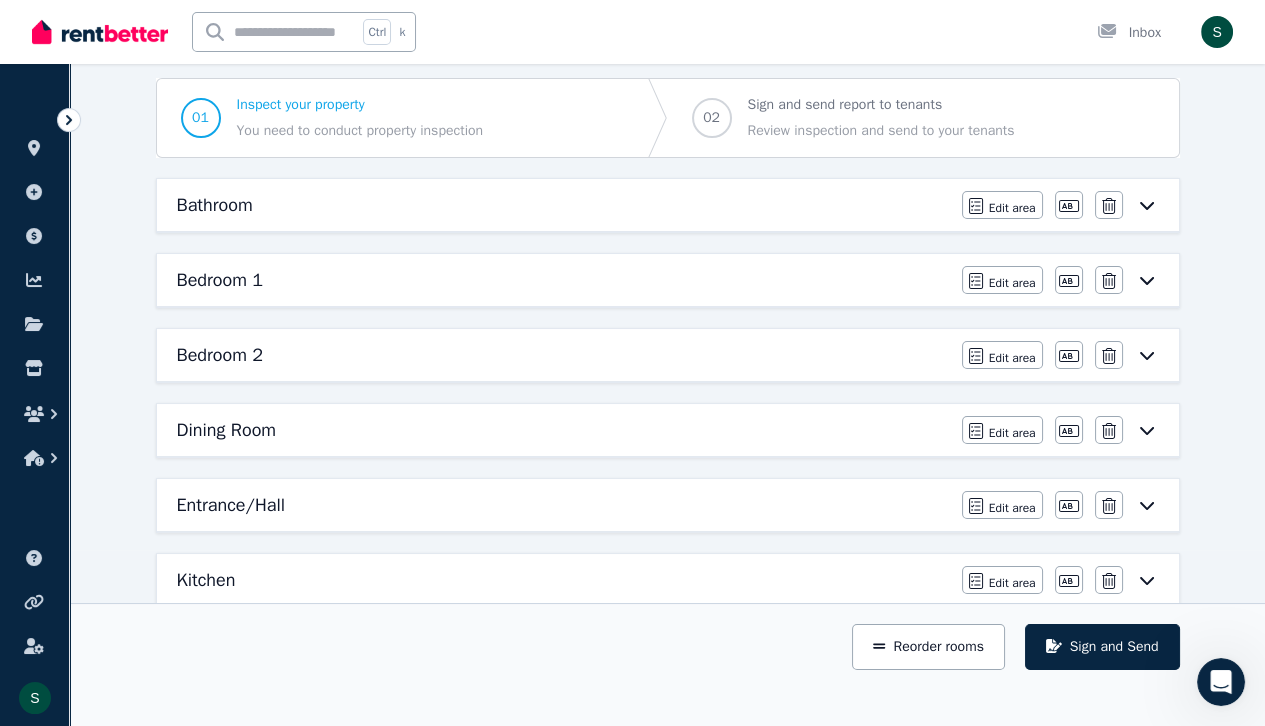 click 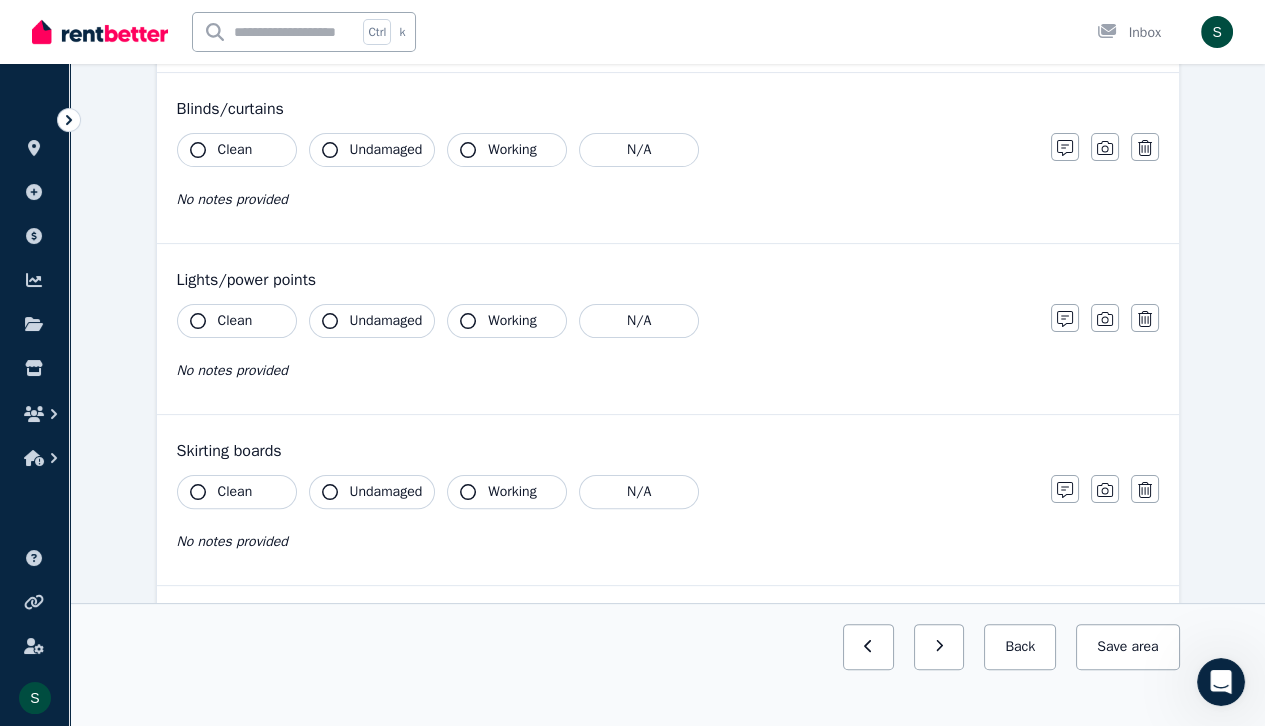 scroll, scrollTop: 932, scrollLeft: 0, axis: vertical 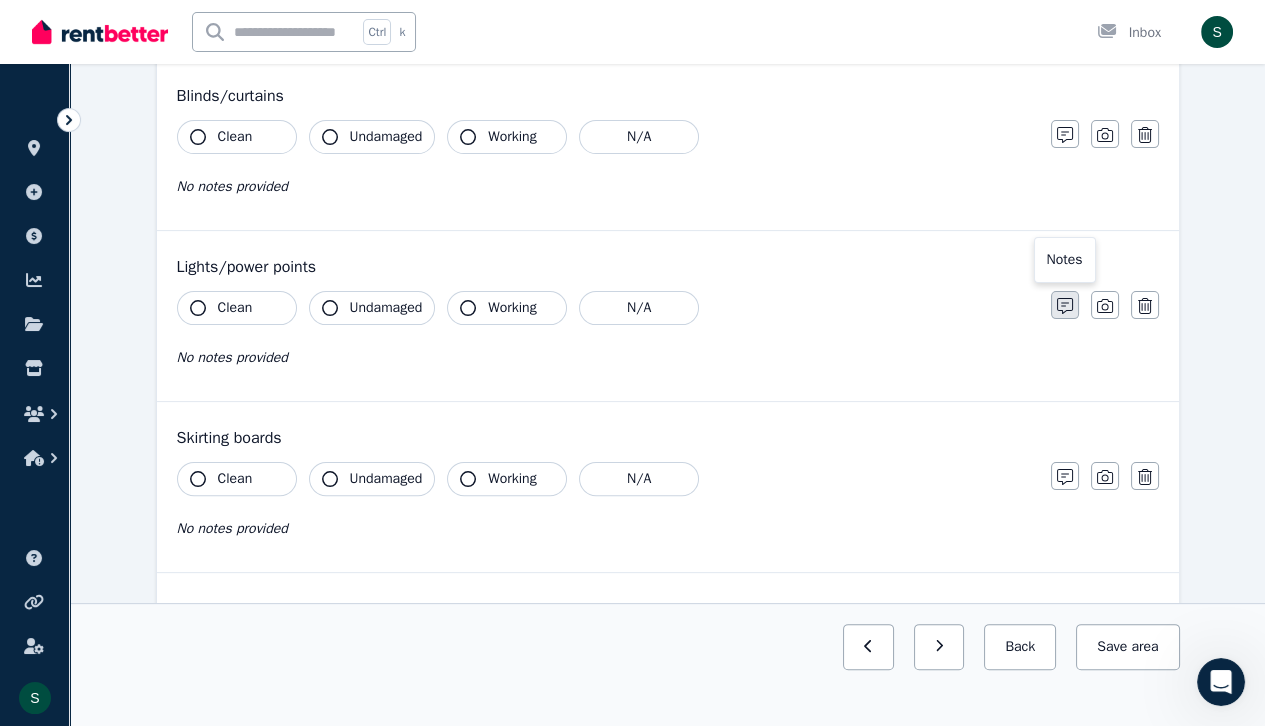click 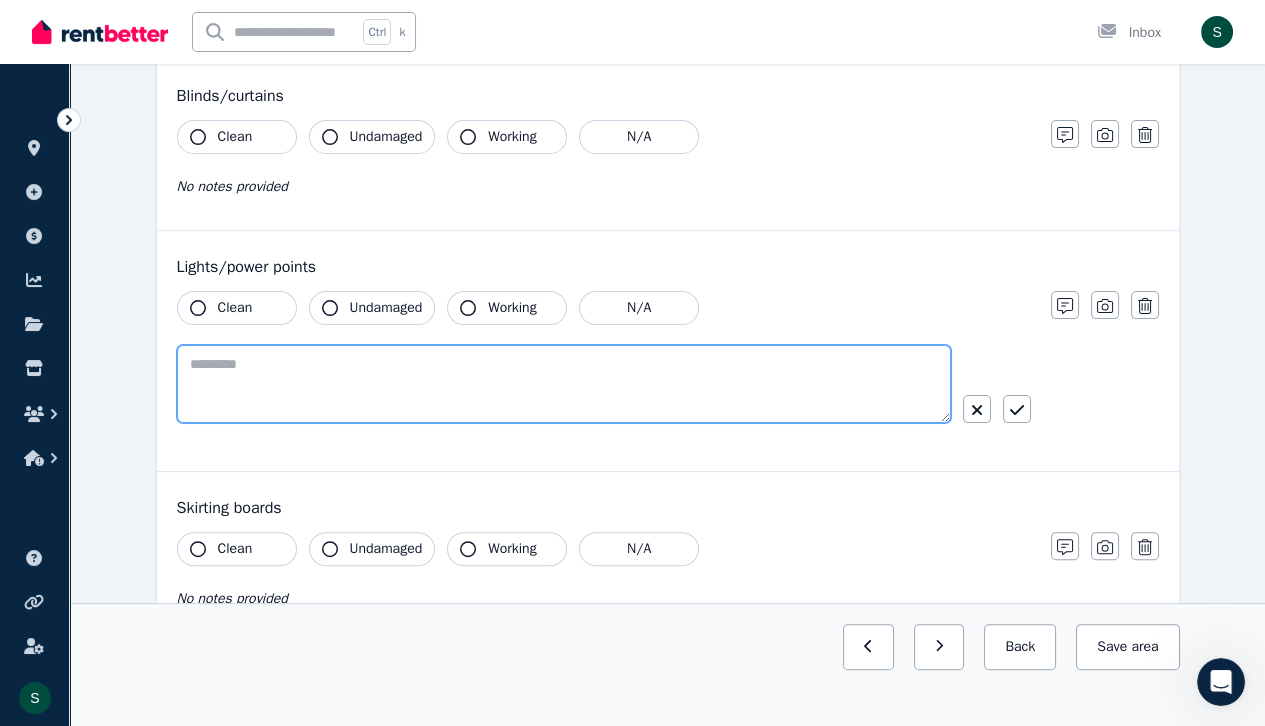 click at bounding box center [564, 384] 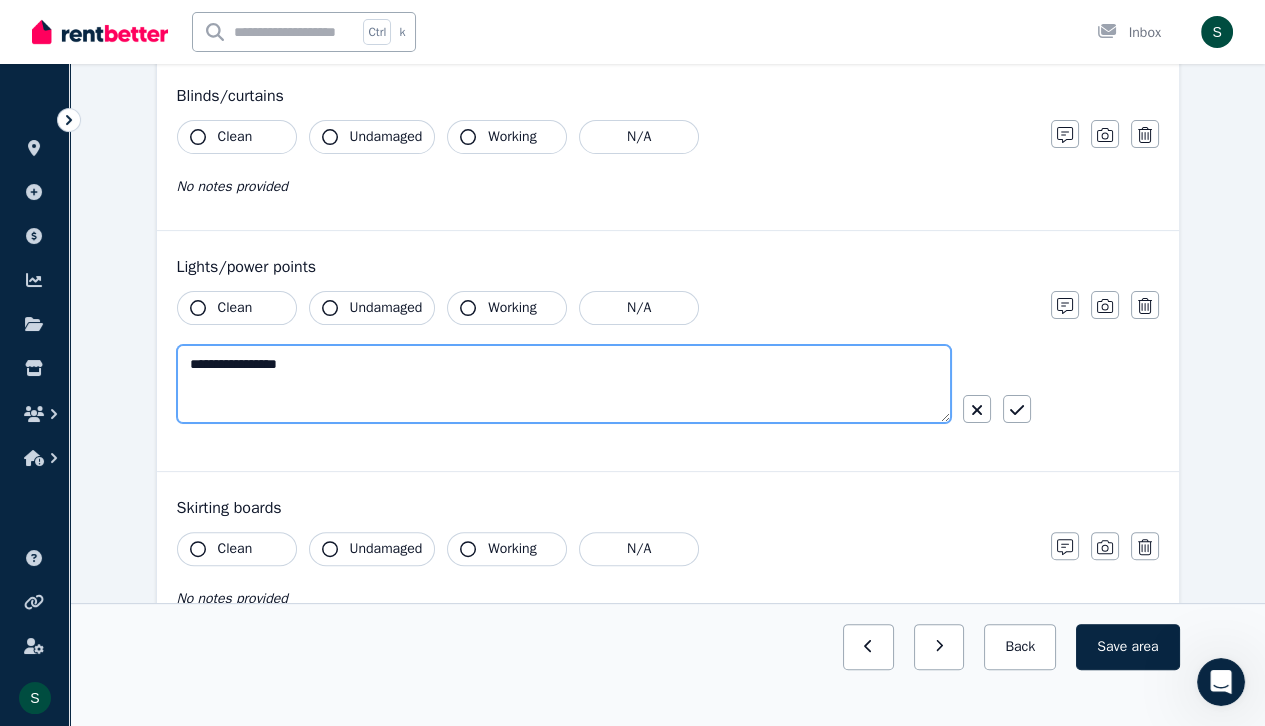 click on "**********" at bounding box center (564, 384) 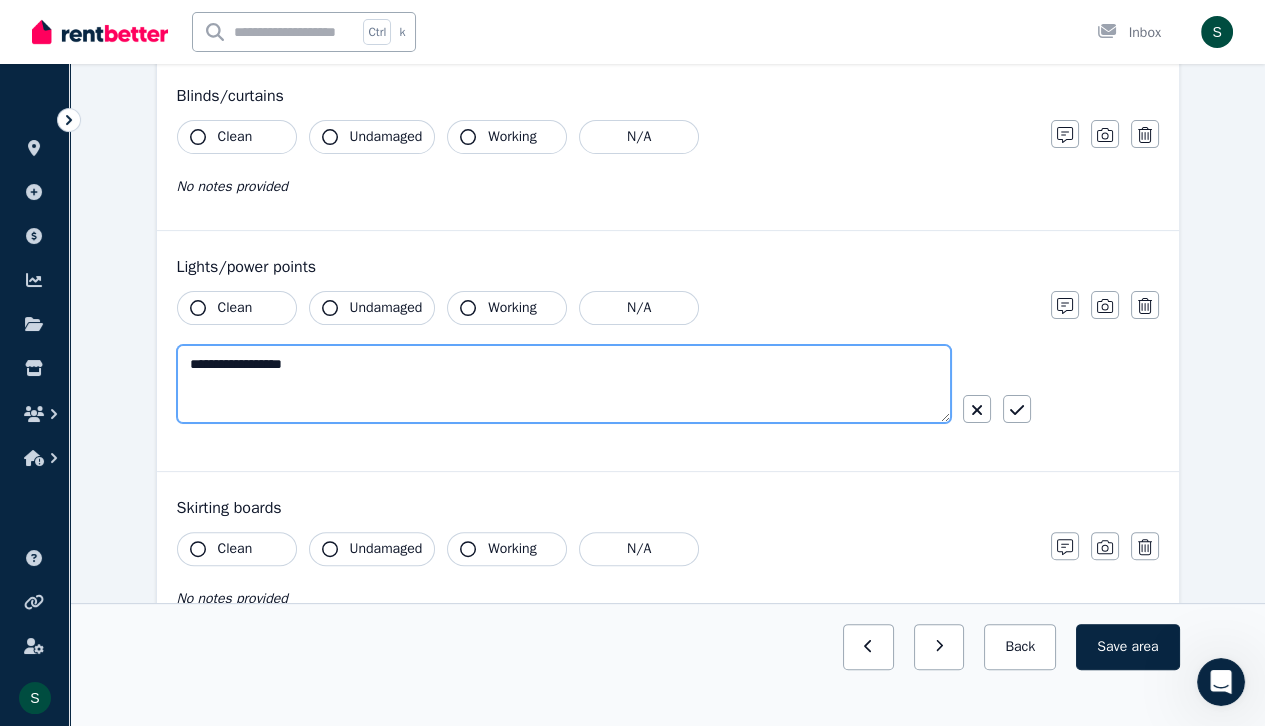 click on "**********" at bounding box center (564, 384) 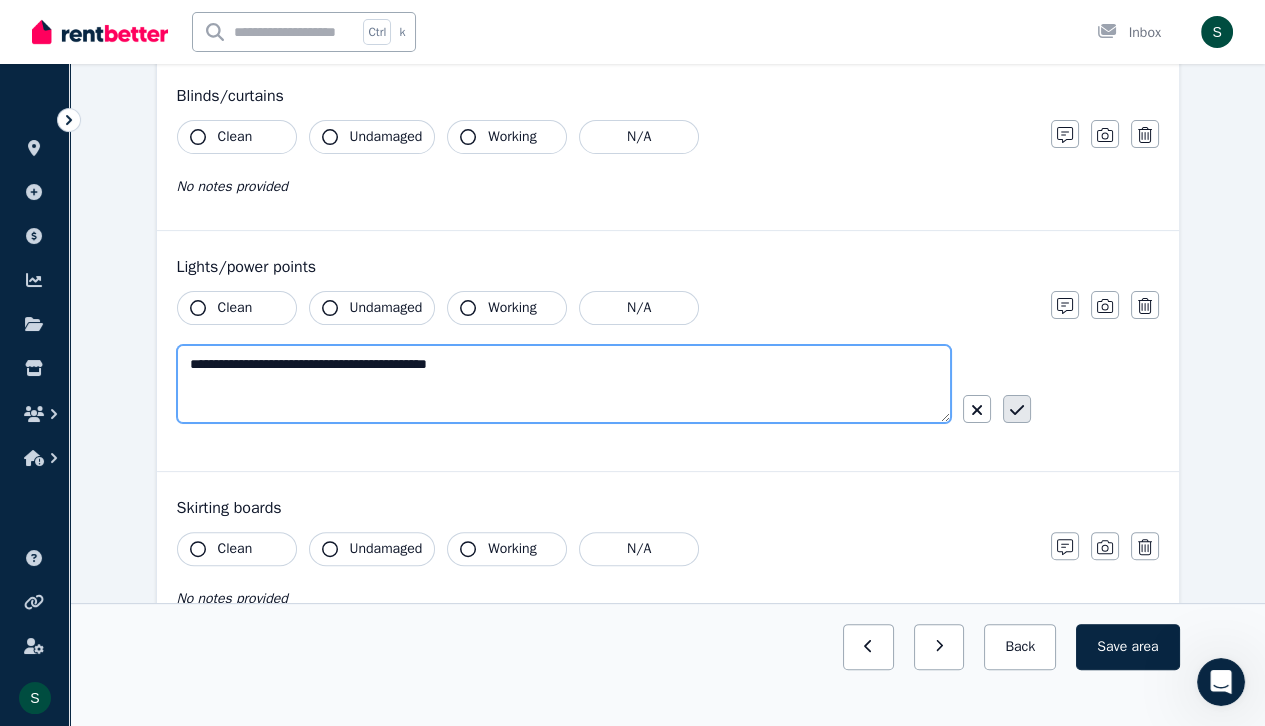 type on "**********" 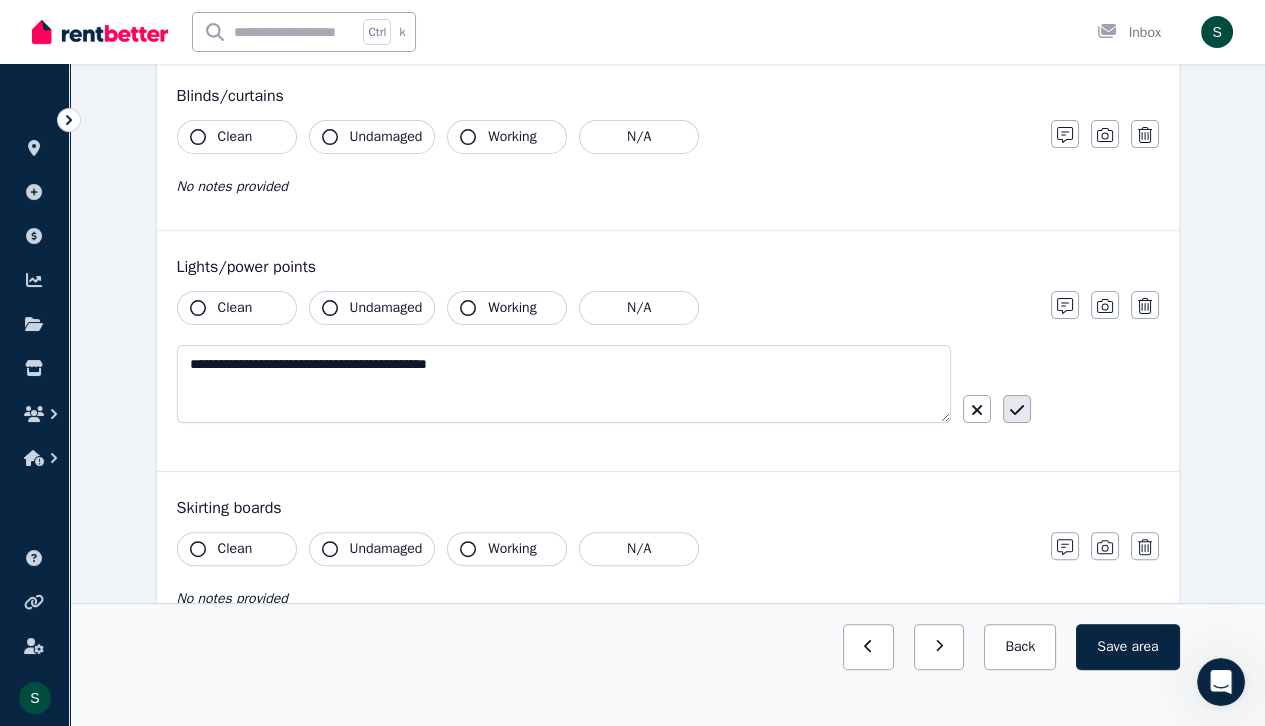 click 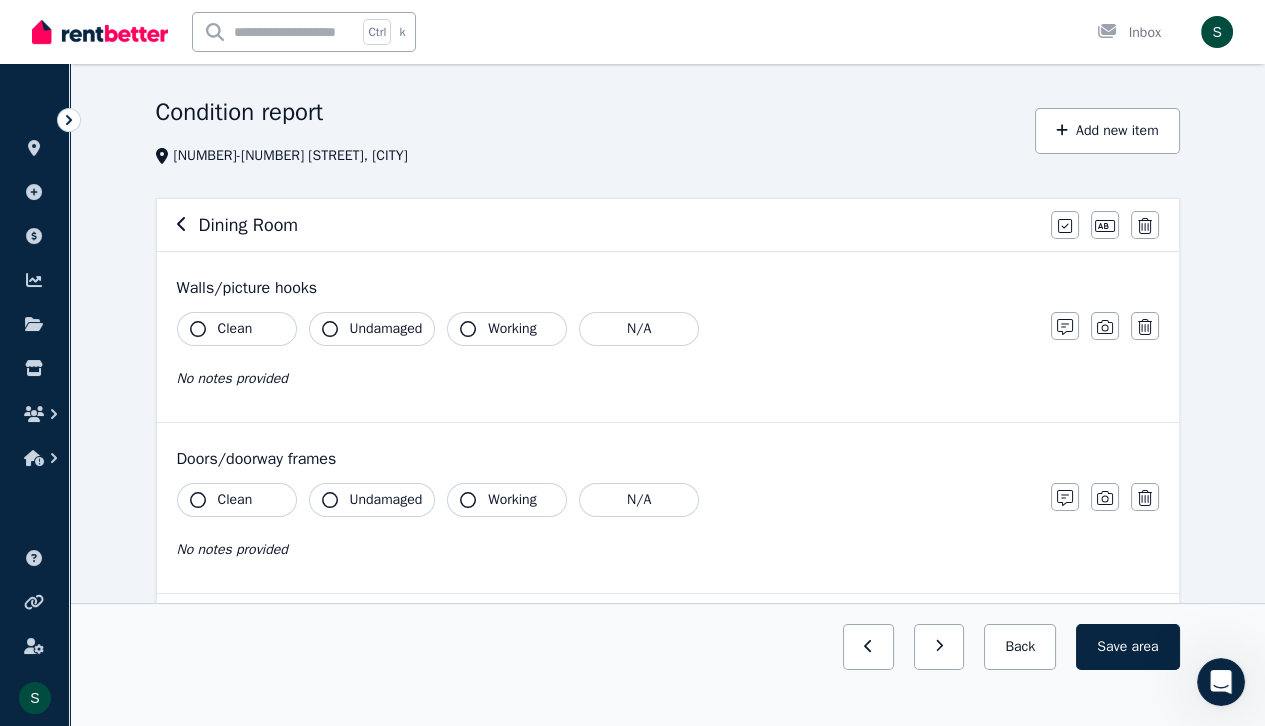 scroll, scrollTop: 0, scrollLeft: 0, axis: both 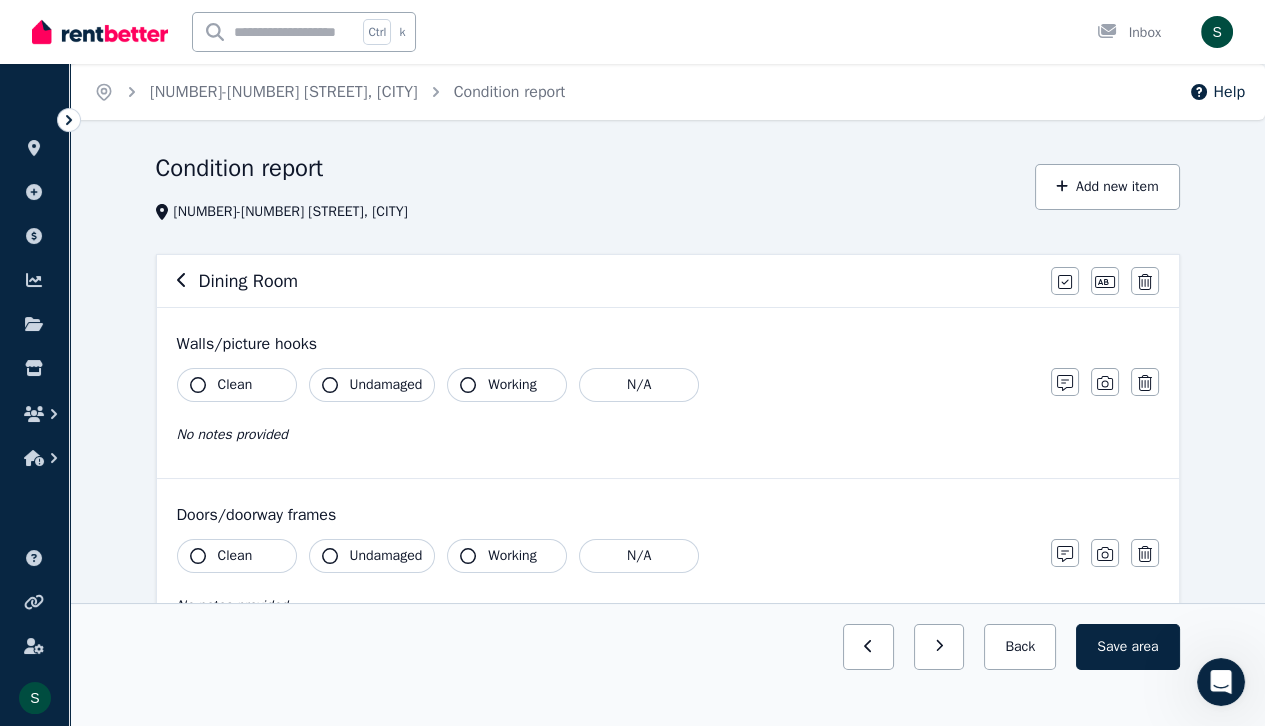 click 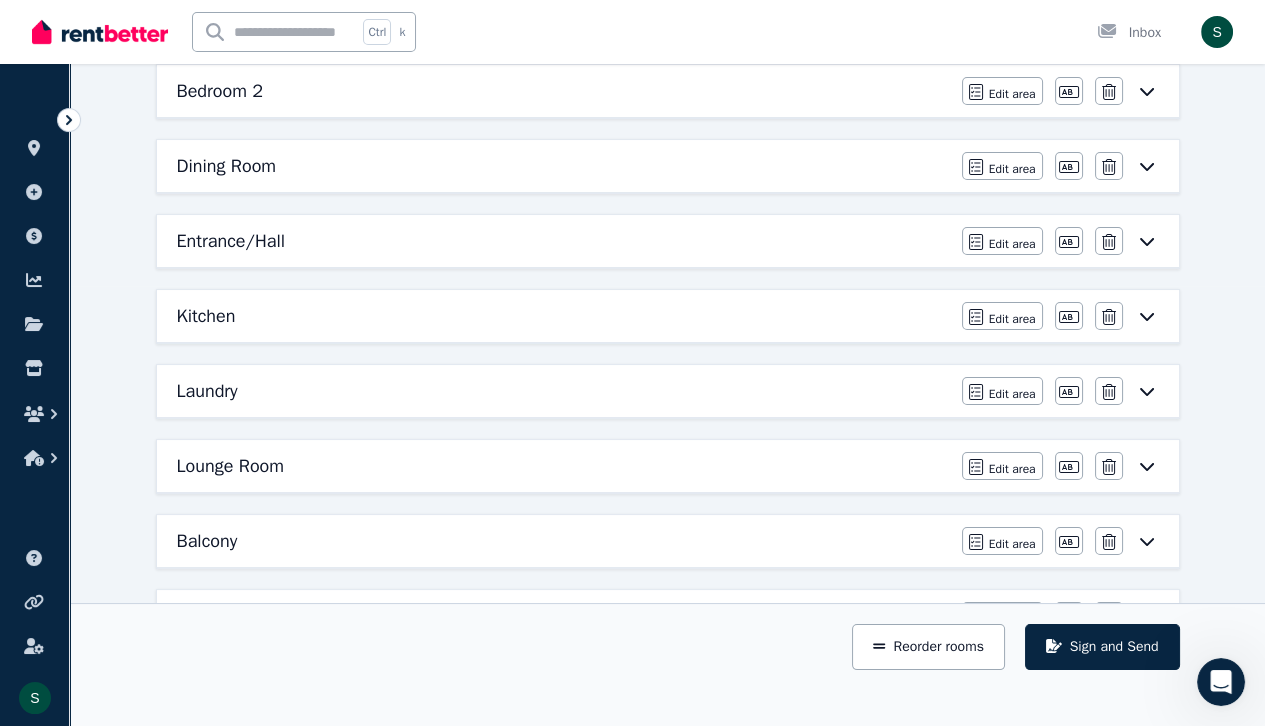 scroll, scrollTop: 451, scrollLeft: 0, axis: vertical 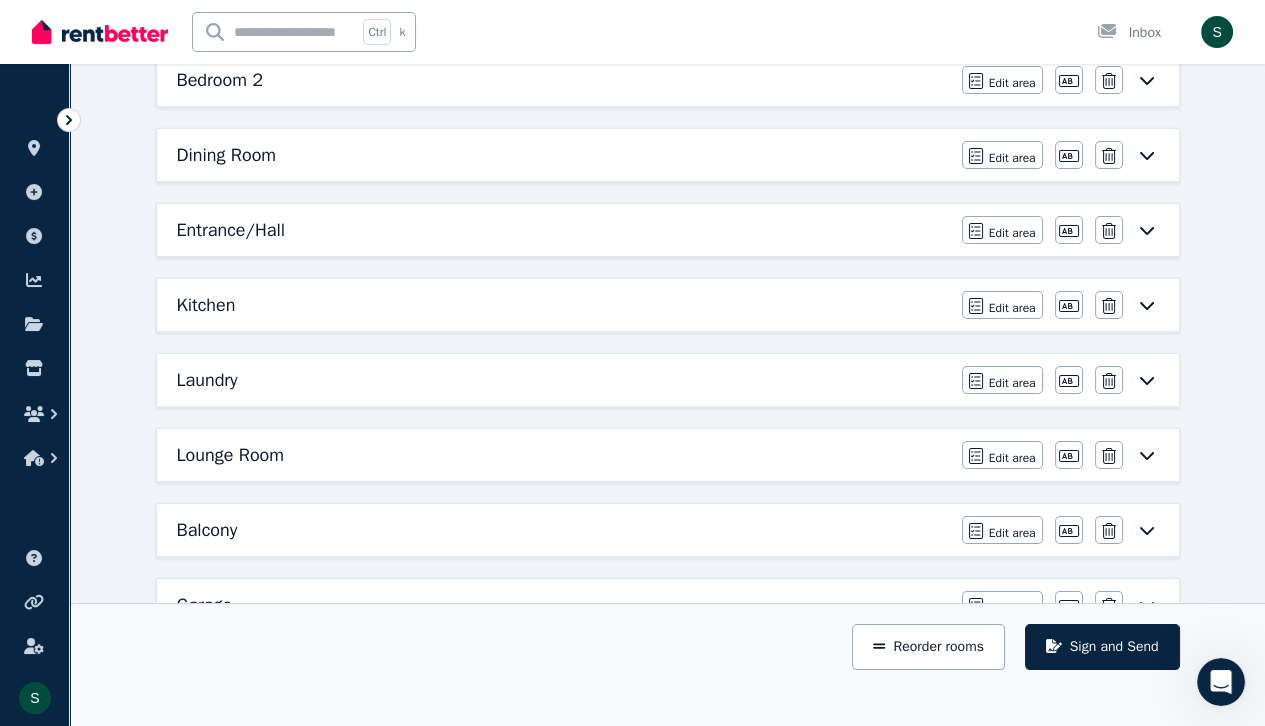 click 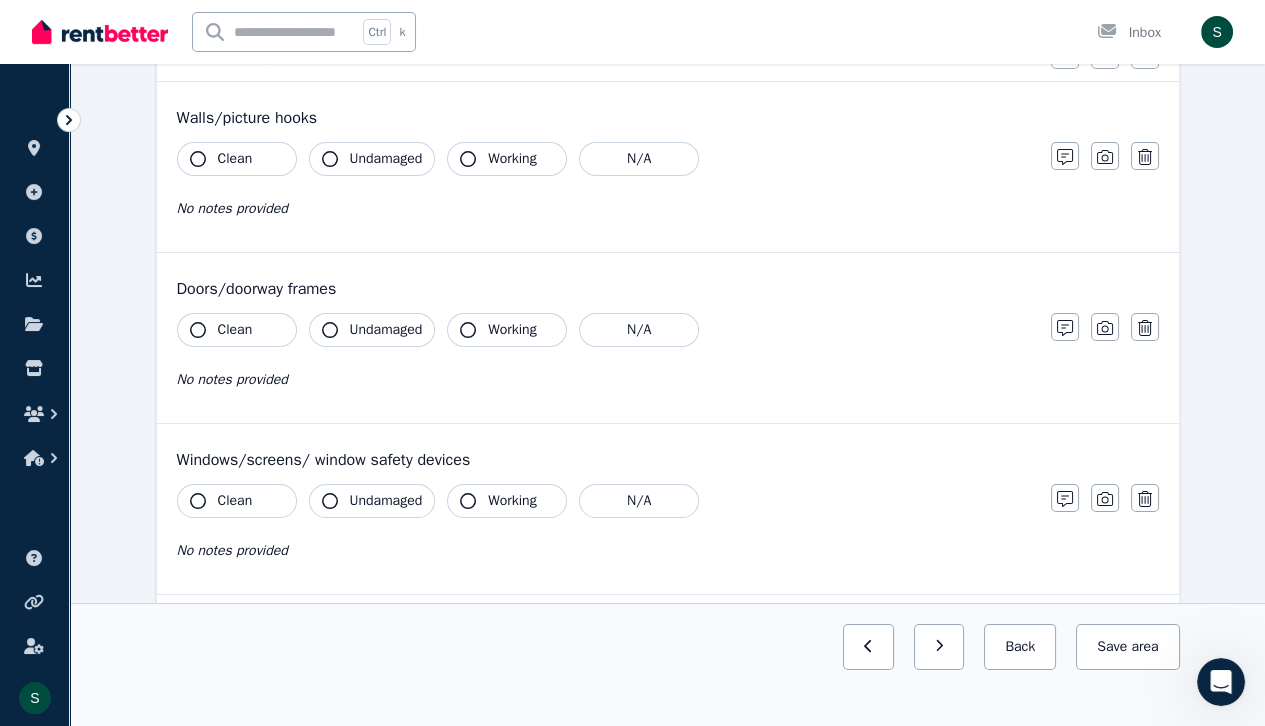scroll, scrollTop: 0, scrollLeft: 0, axis: both 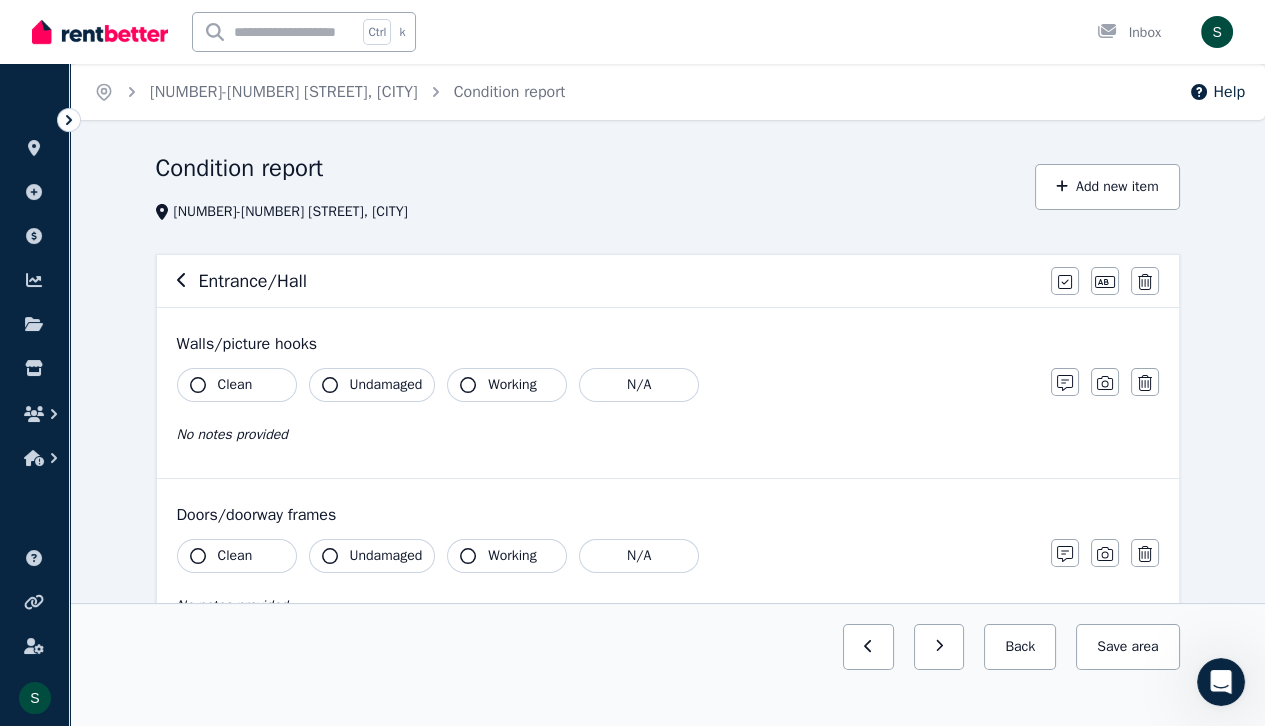 click 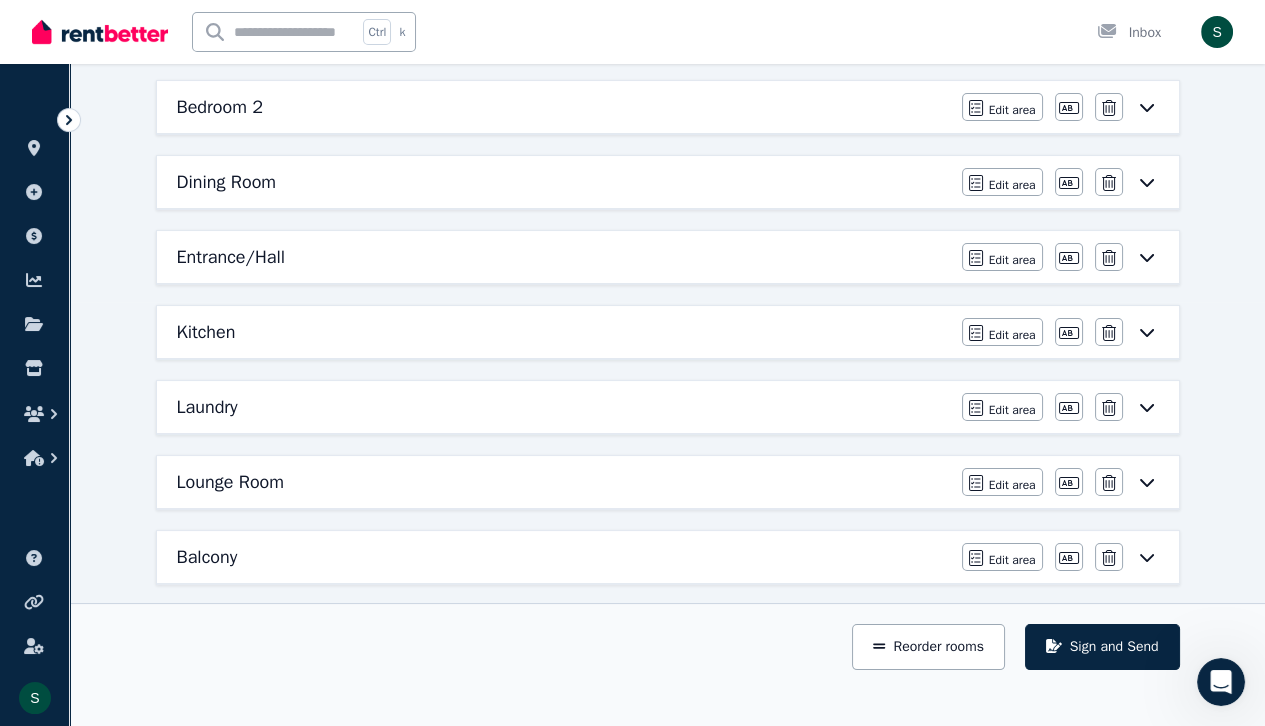 scroll, scrollTop: 423, scrollLeft: 0, axis: vertical 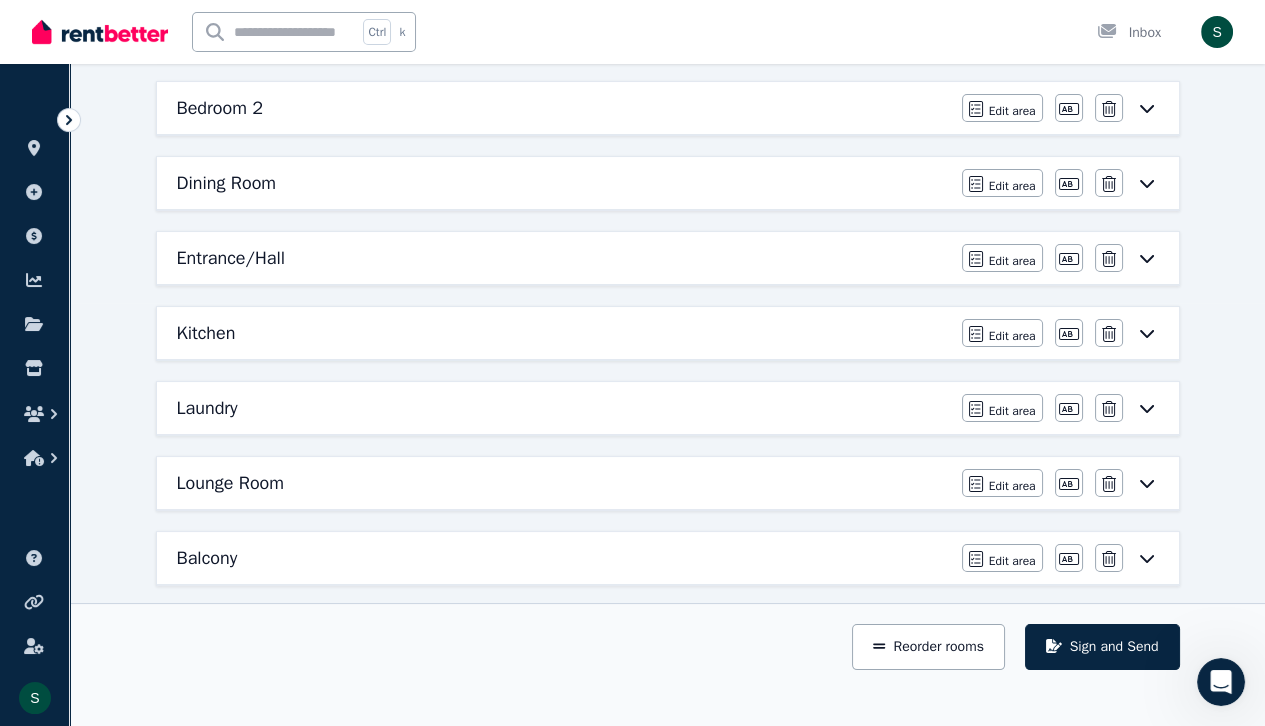click 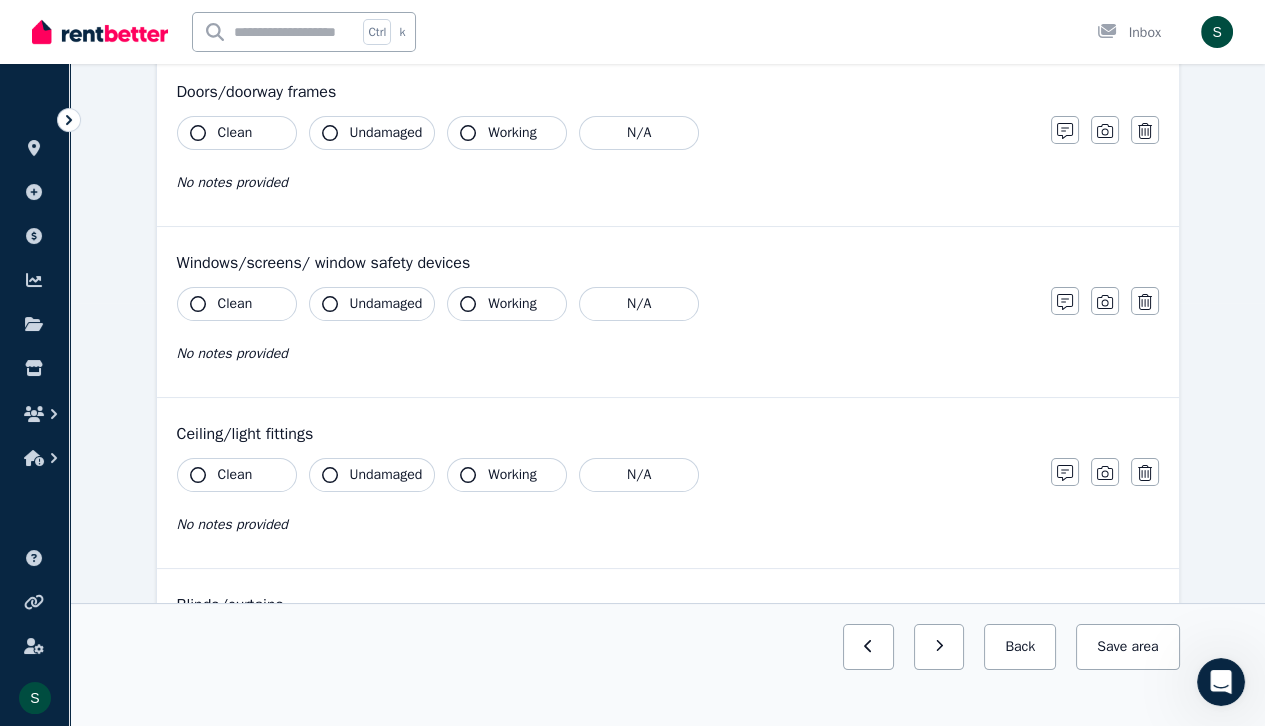 scroll, scrollTop: 0, scrollLeft: 0, axis: both 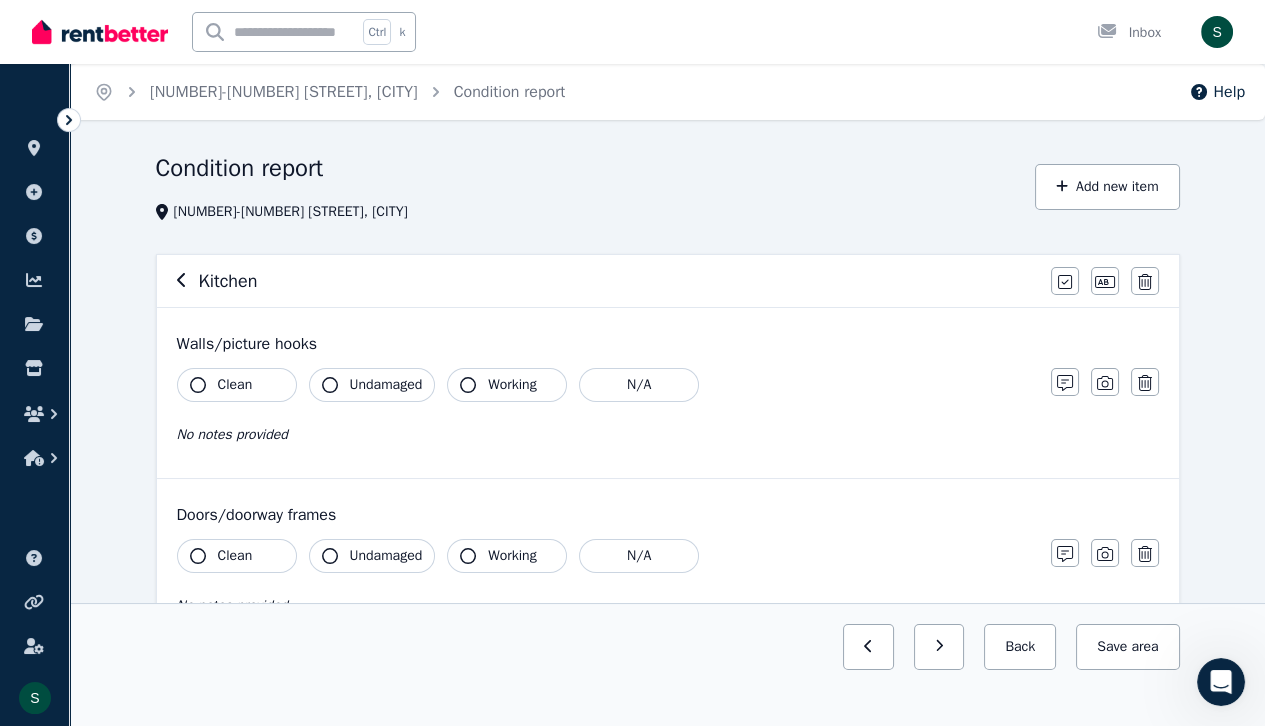 click 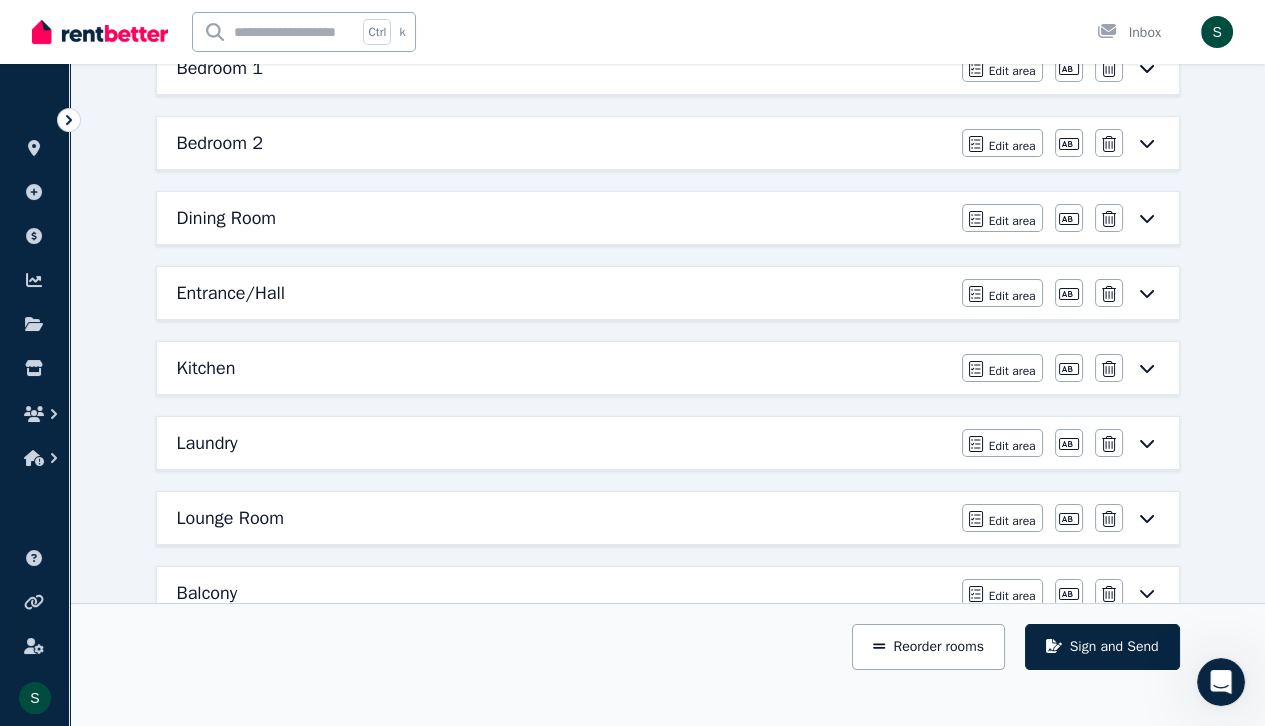 scroll, scrollTop: 404, scrollLeft: 0, axis: vertical 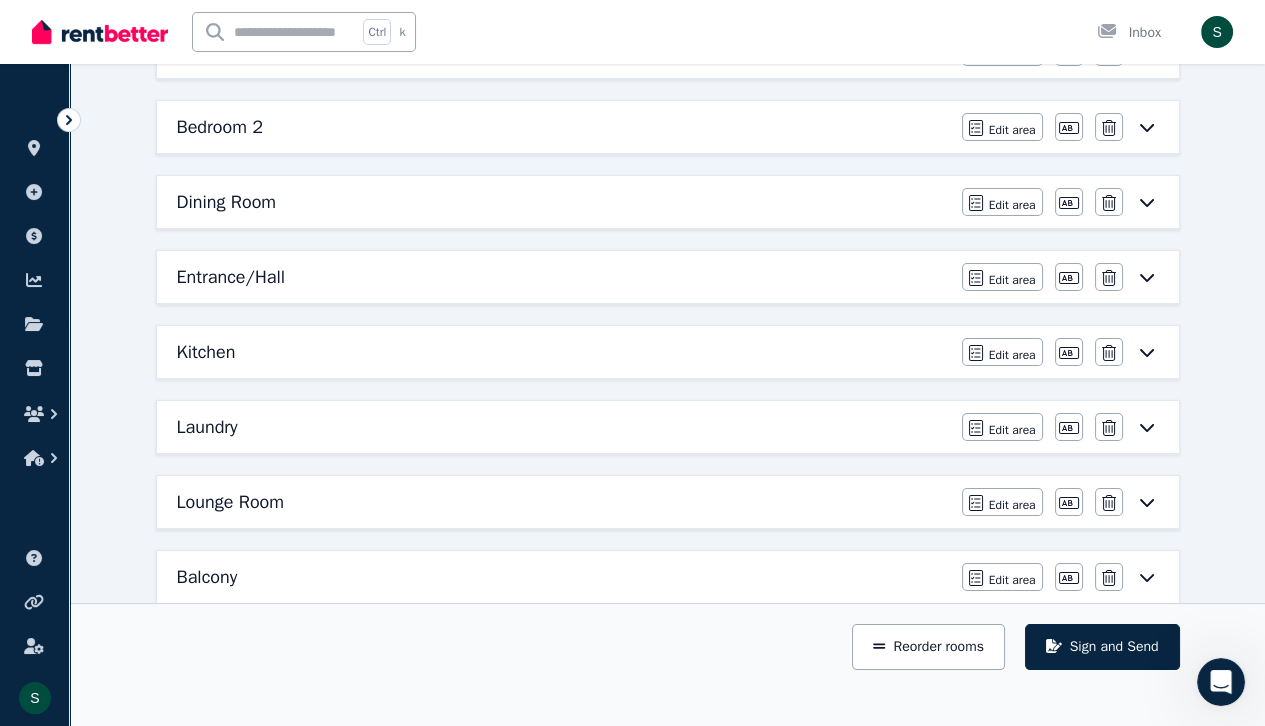 click 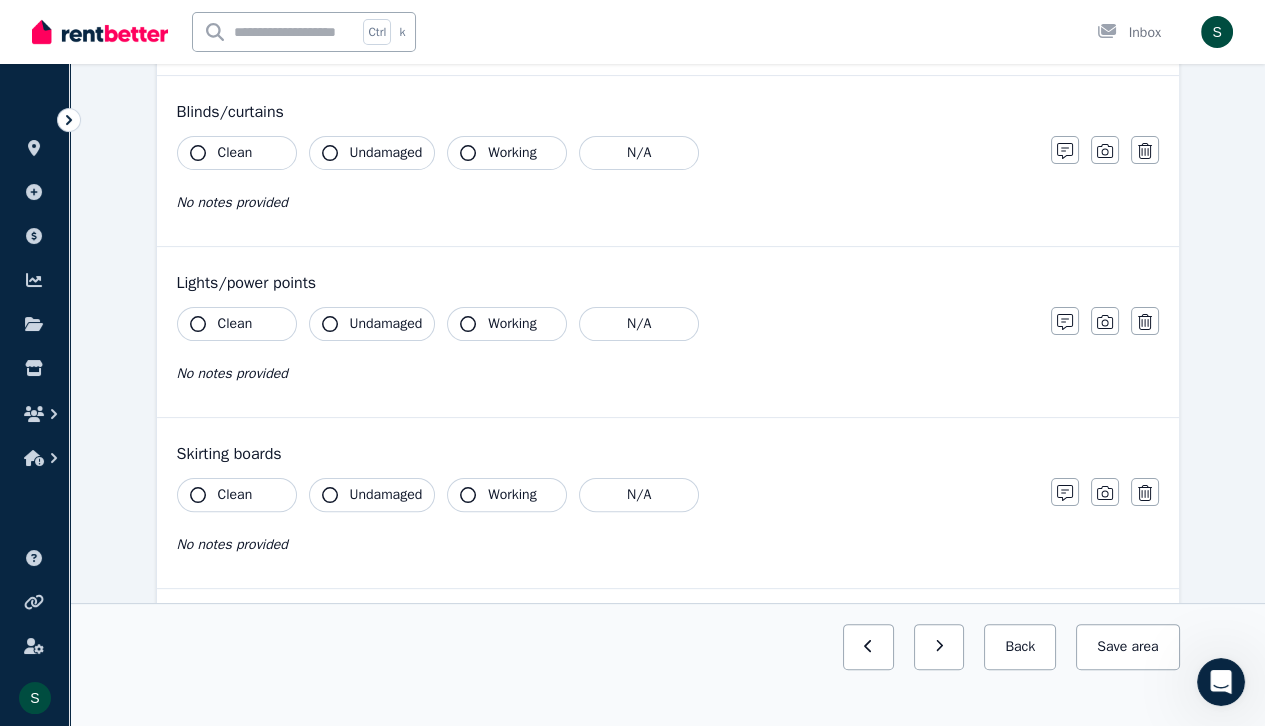 scroll, scrollTop: 927, scrollLeft: 0, axis: vertical 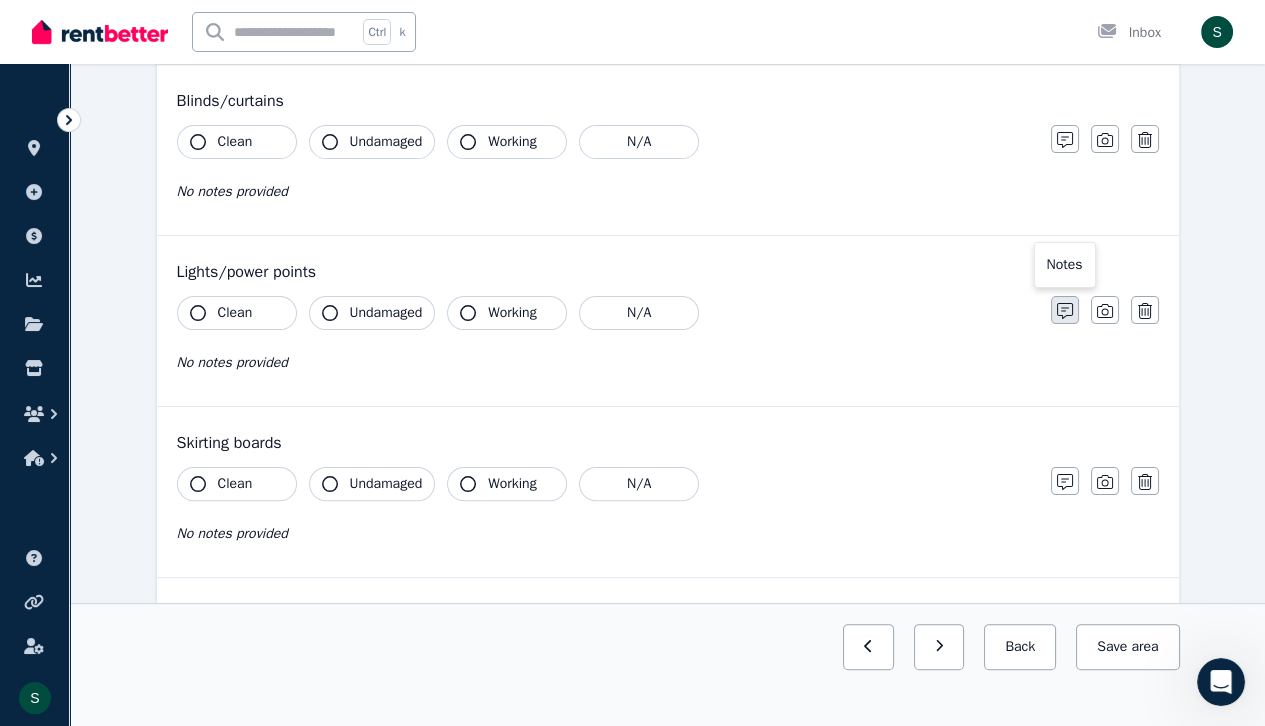 click 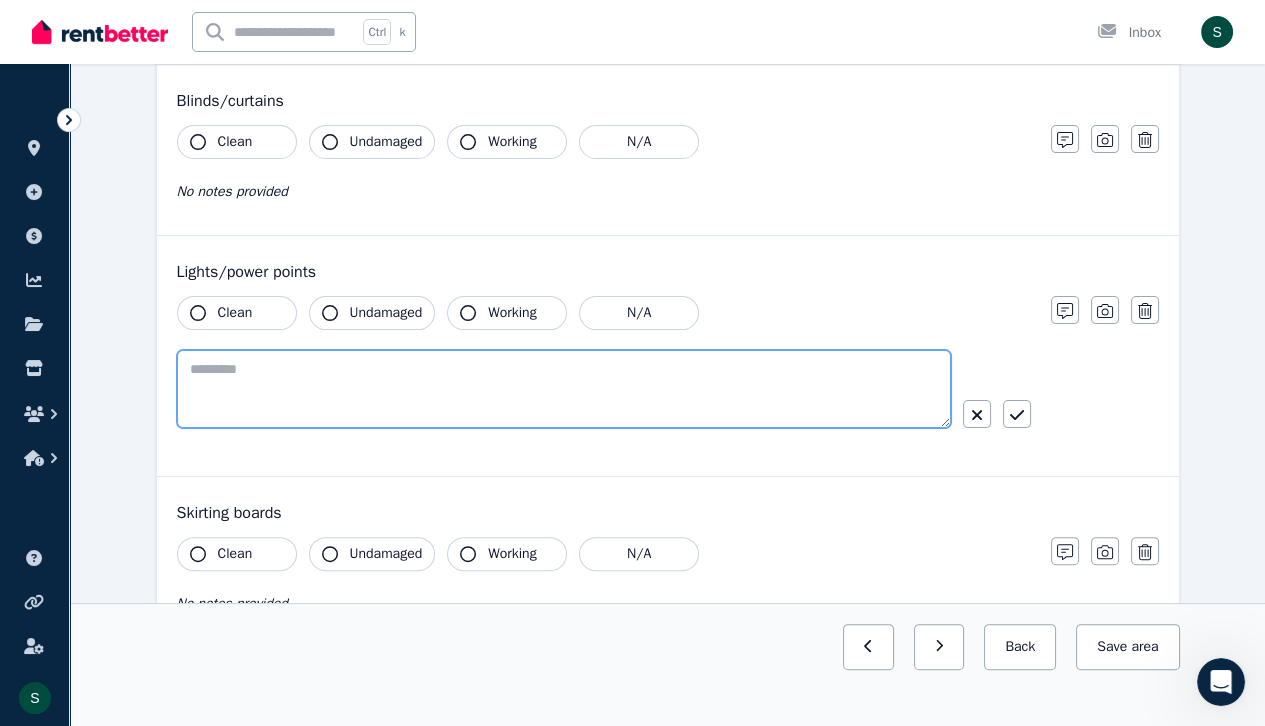 click at bounding box center (564, 389) 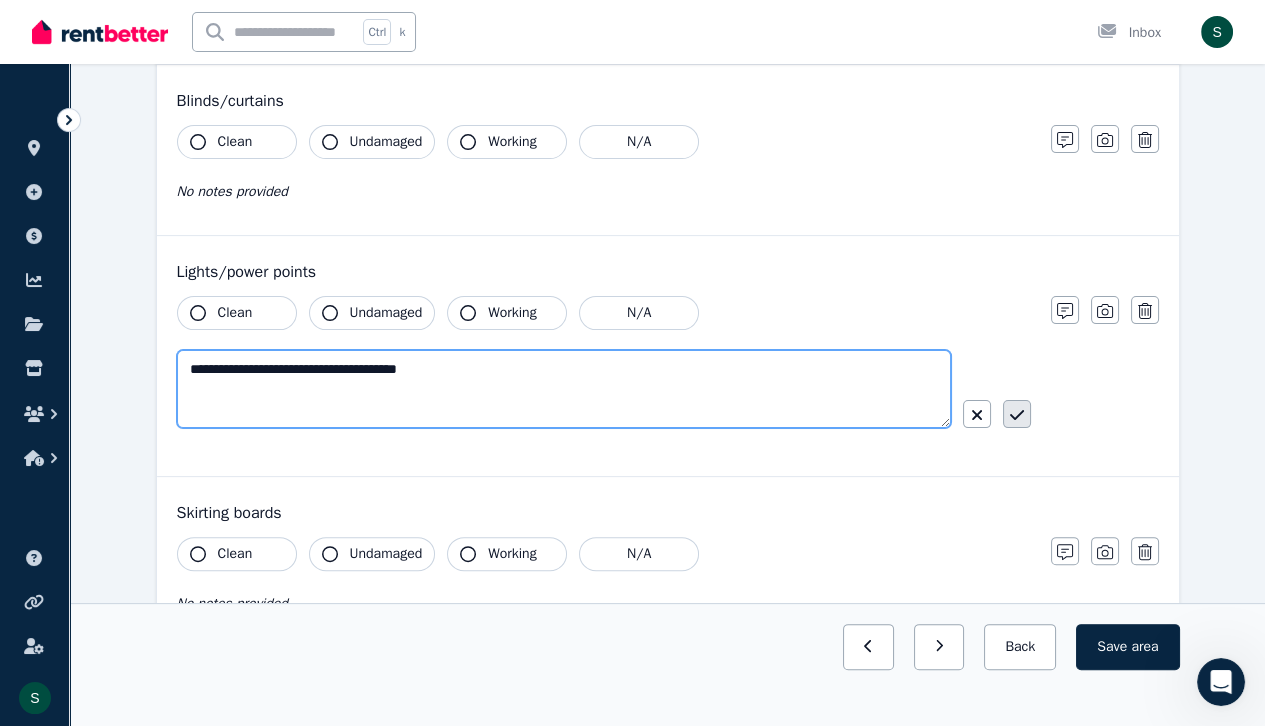 type on "**********" 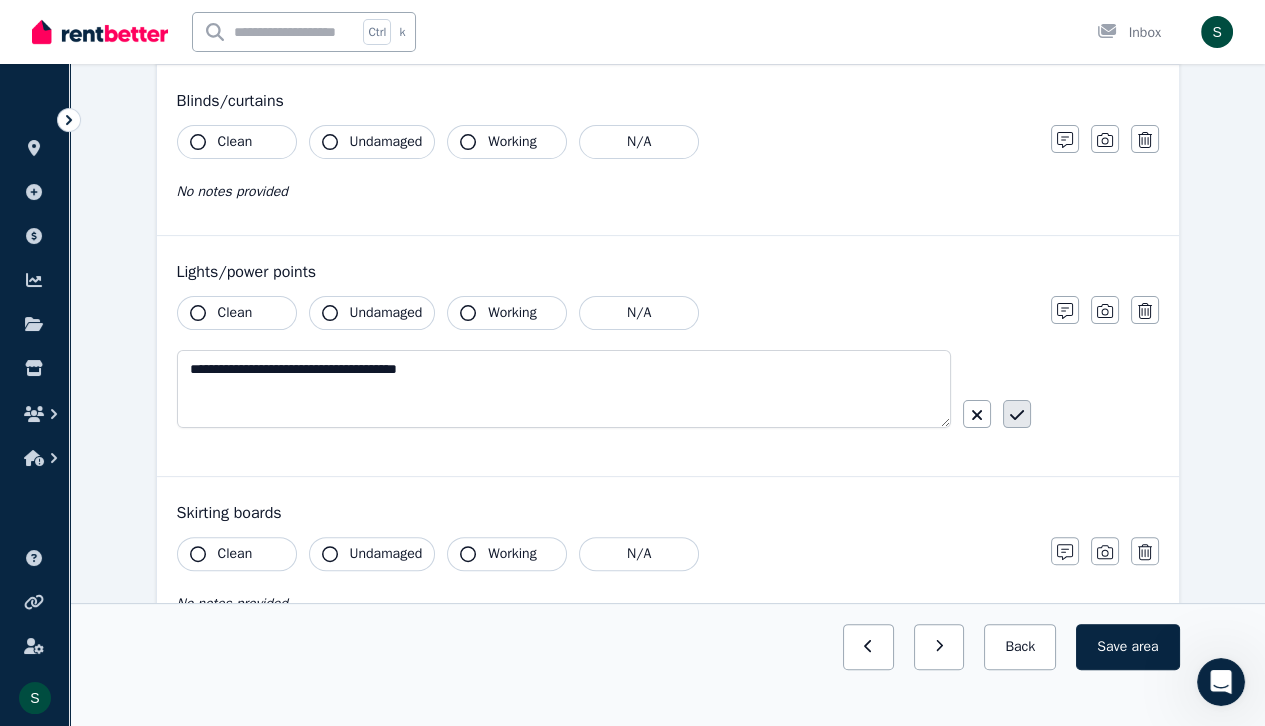 click 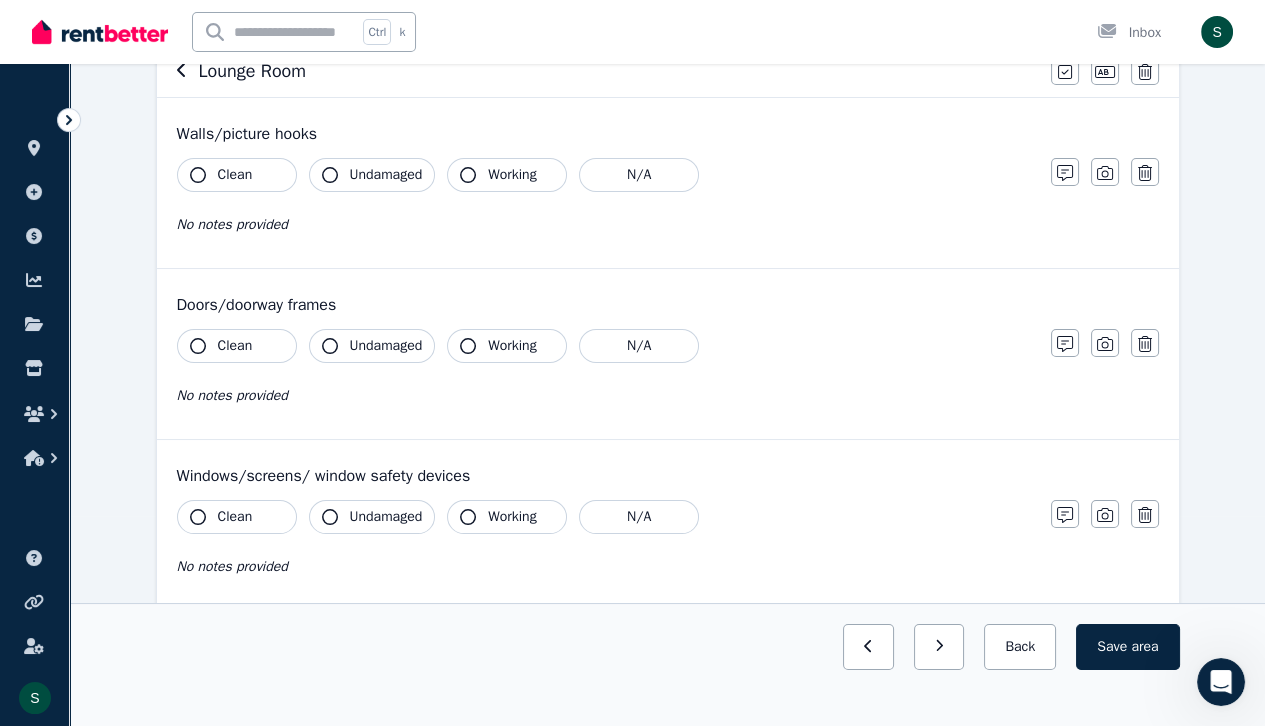 scroll, scrollTop: 0, scrollLeft: 0, axis: both 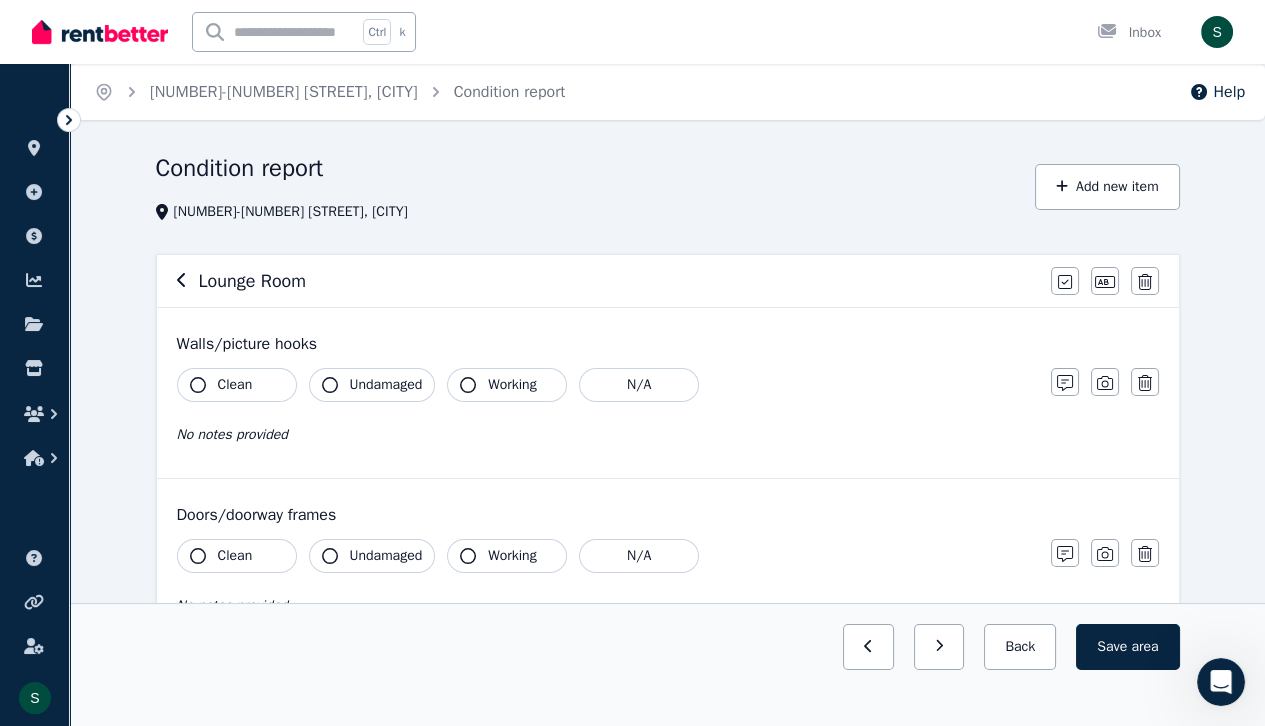 click 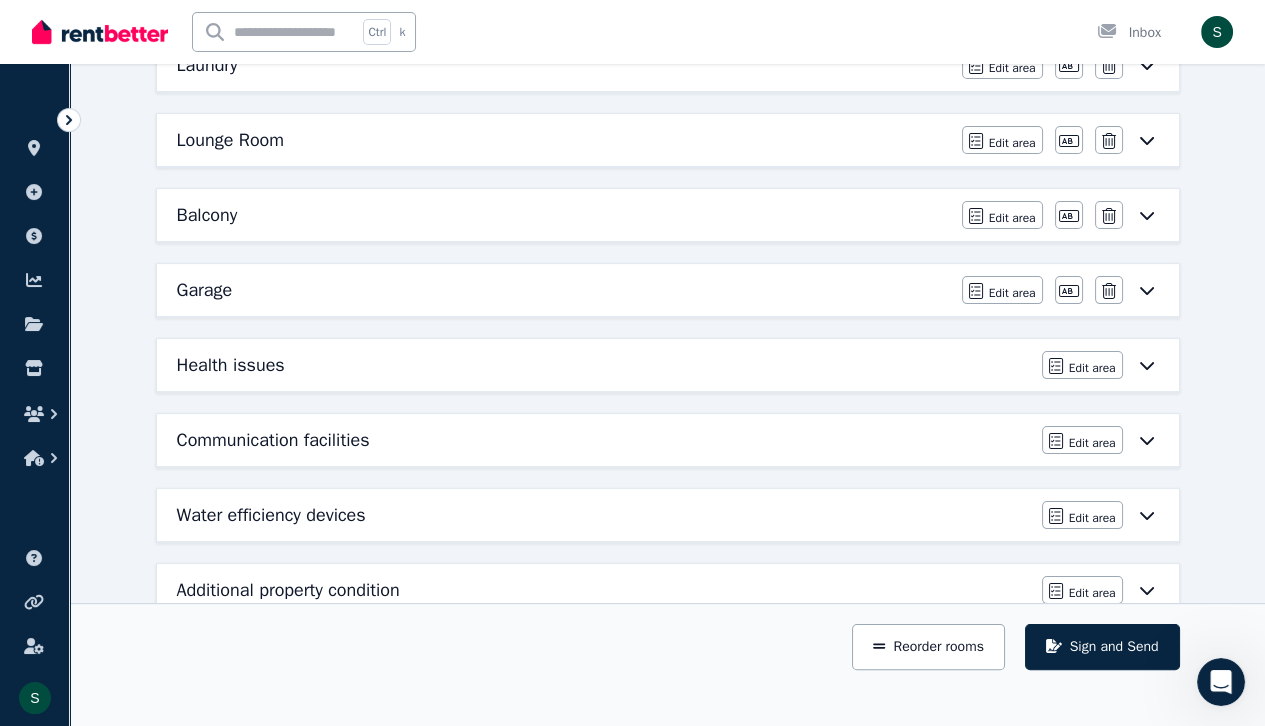 scroll, scrollTop: 762, scrollLeft: 0, axis: vertical 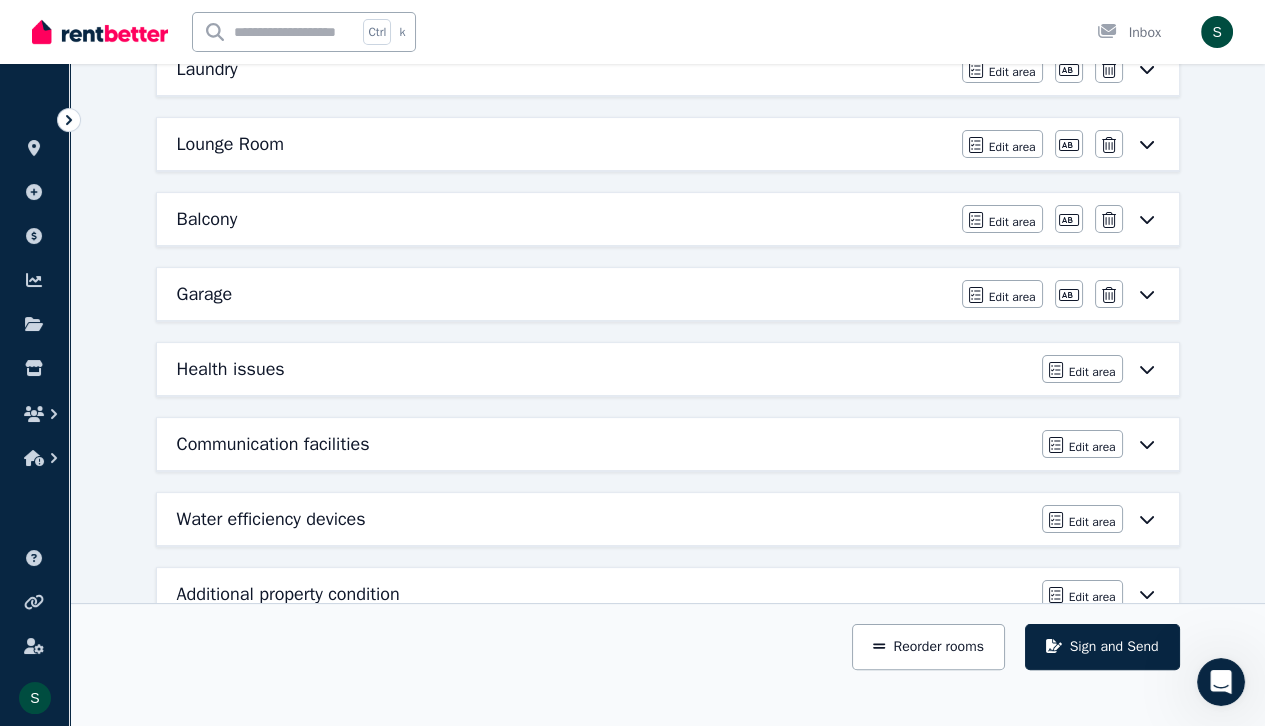 click 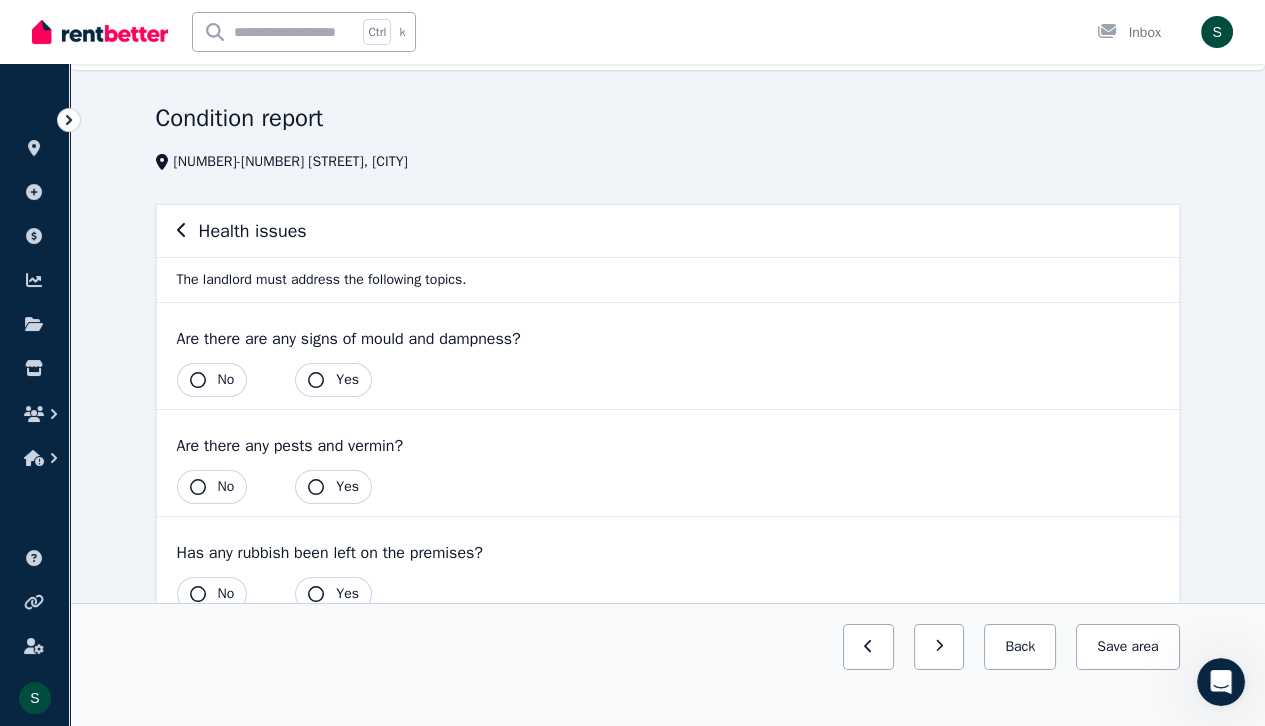 scroll, scrollTop: 56, scrollLeft: 0, axis: vertical 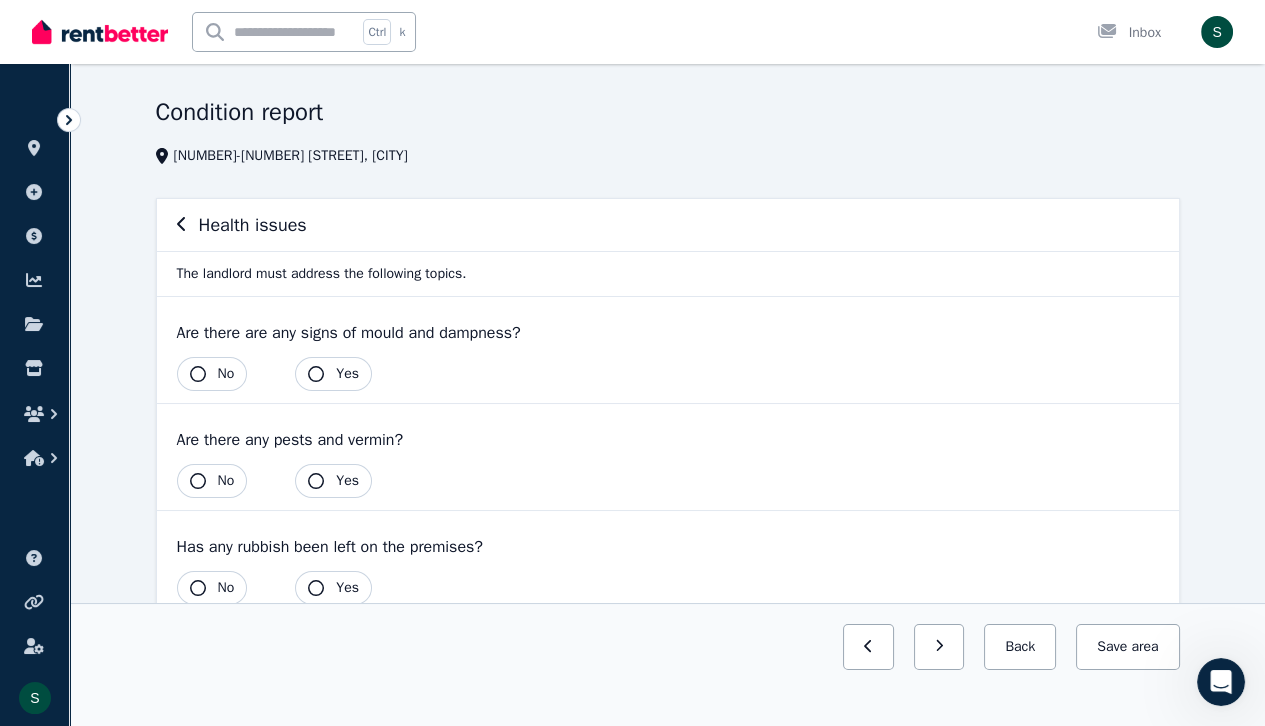 click on "No" at bounding box center [212, 374] 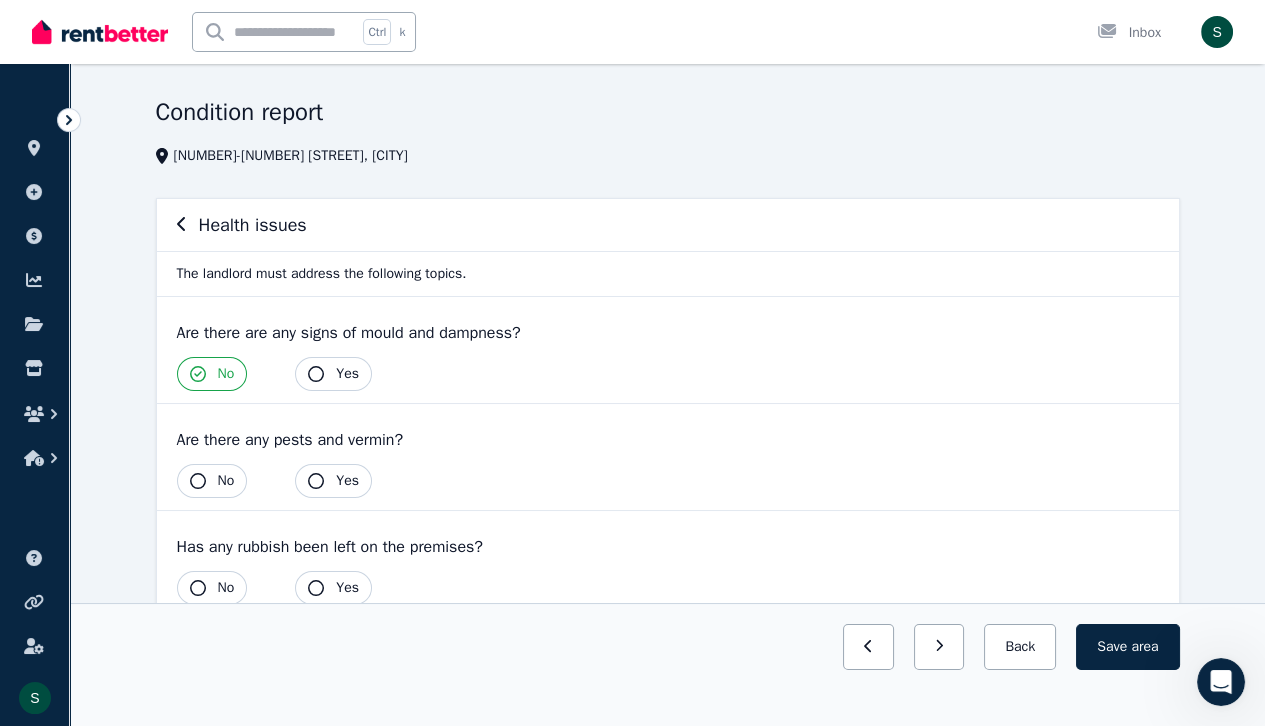 click on "No" at bounding box center (212, 481) 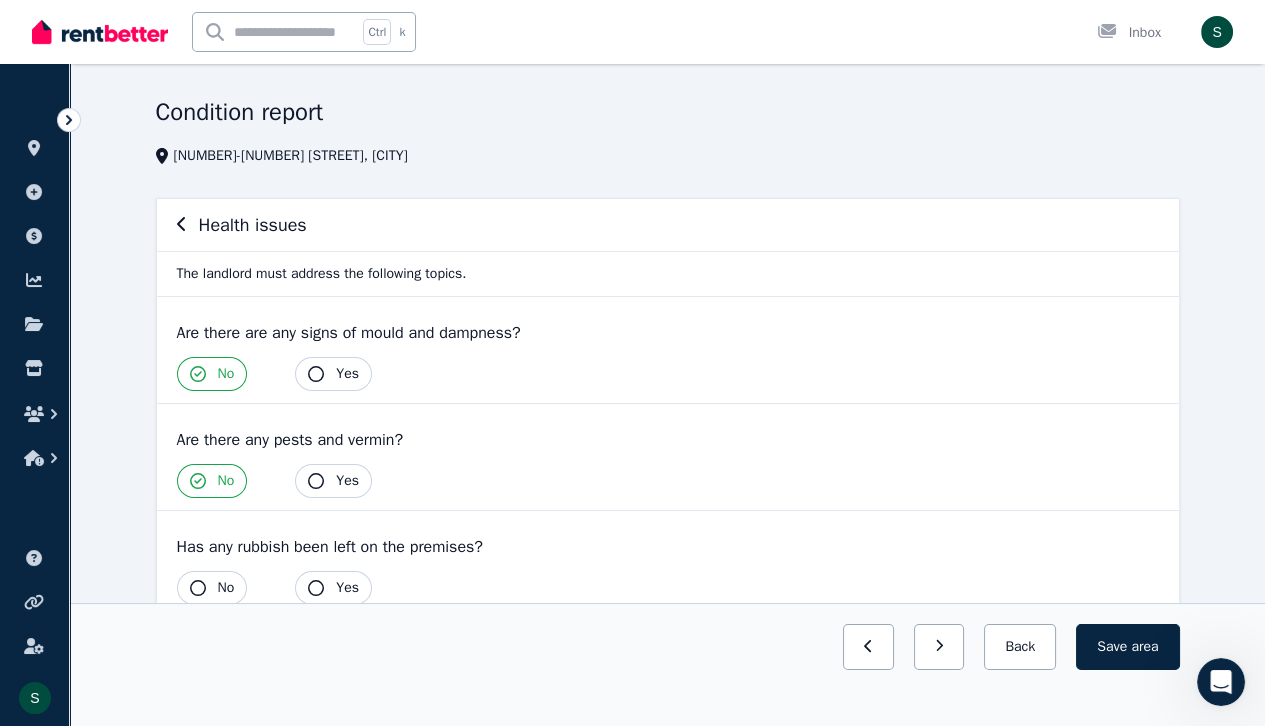click on "No" at bounding box center [212, 588] 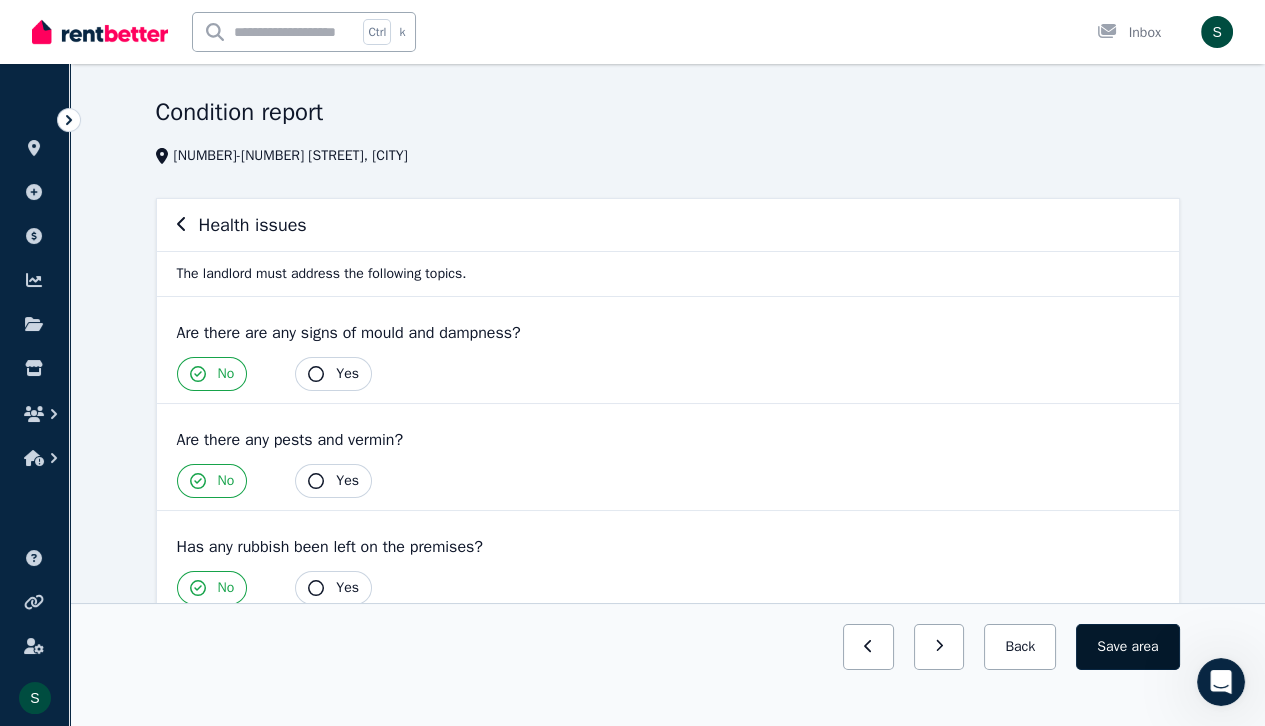 click on "Save   area" at bounding box center [1127, 647] 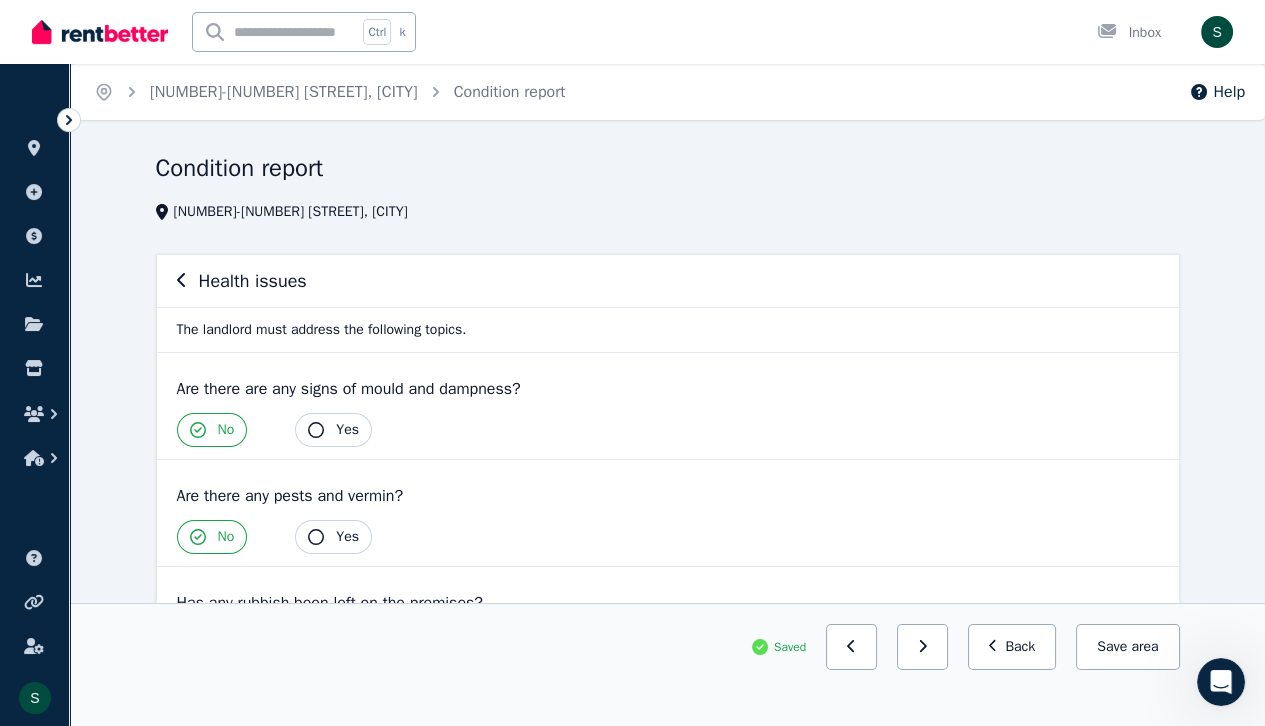 scroll, scrollTop: 0, scrollLeft: 0, axis: both 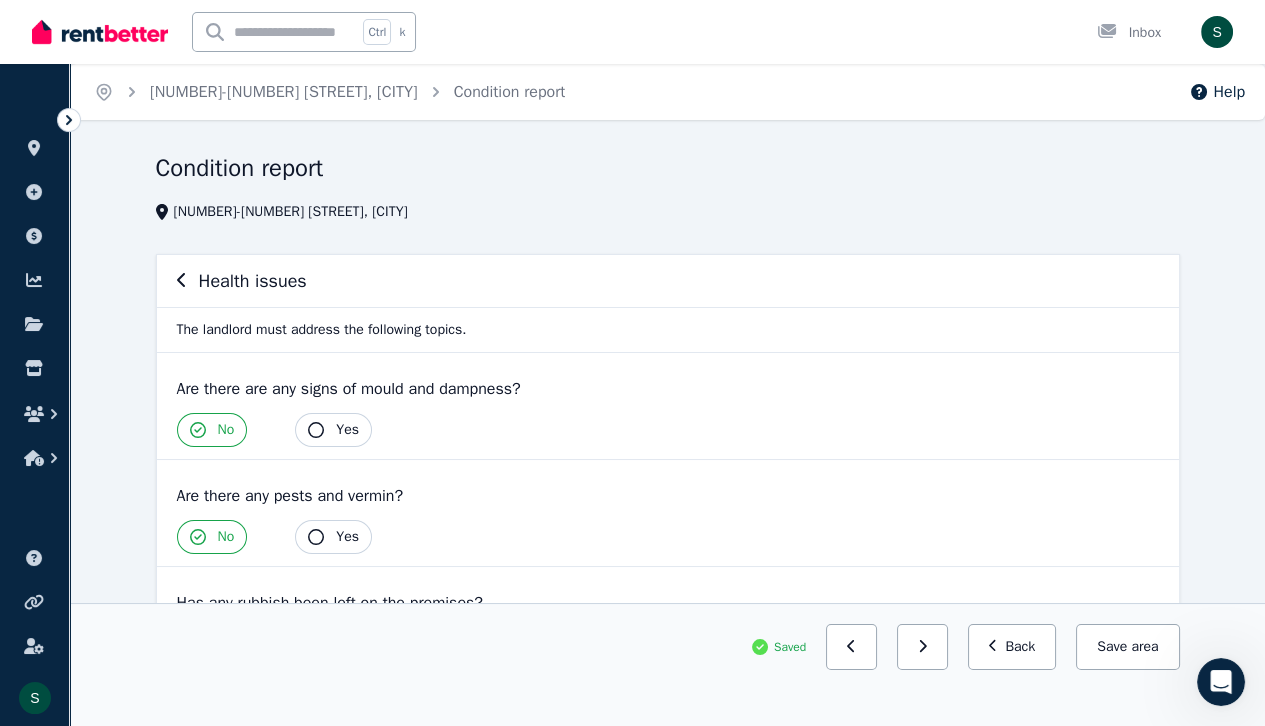click 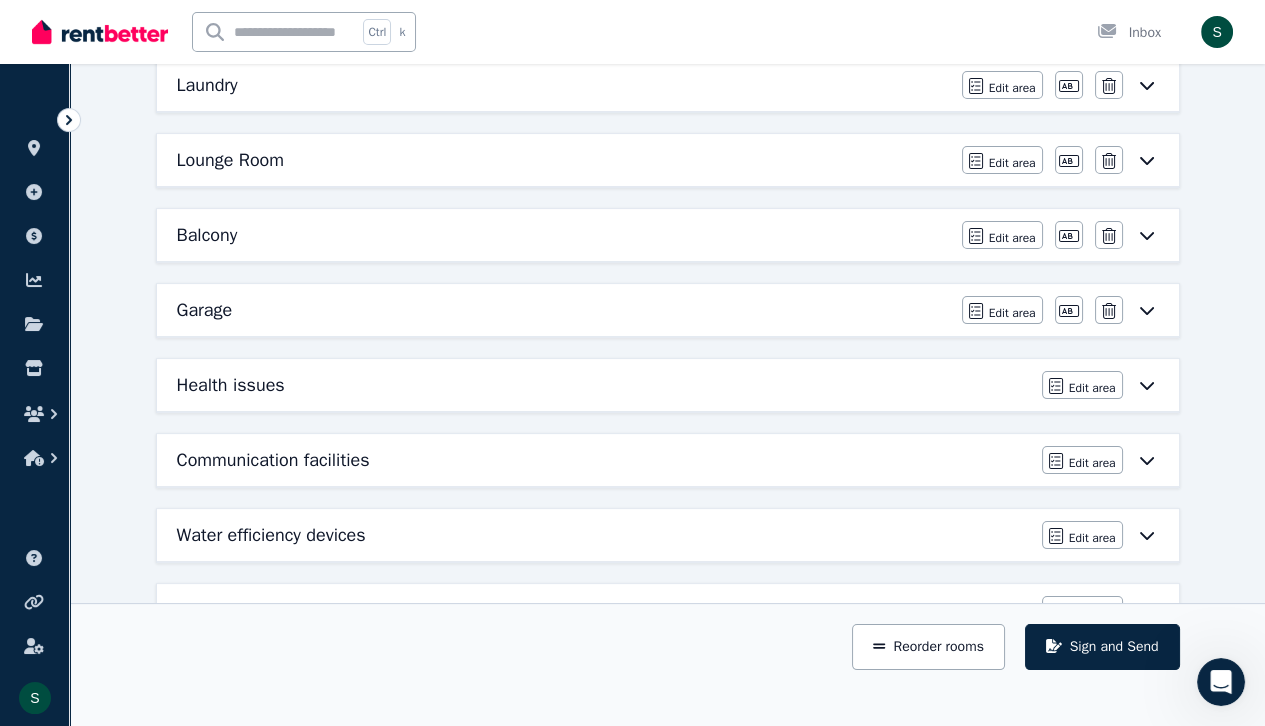 scroll, scrollTop: 775, scrollLeft: 0, axis: vertical 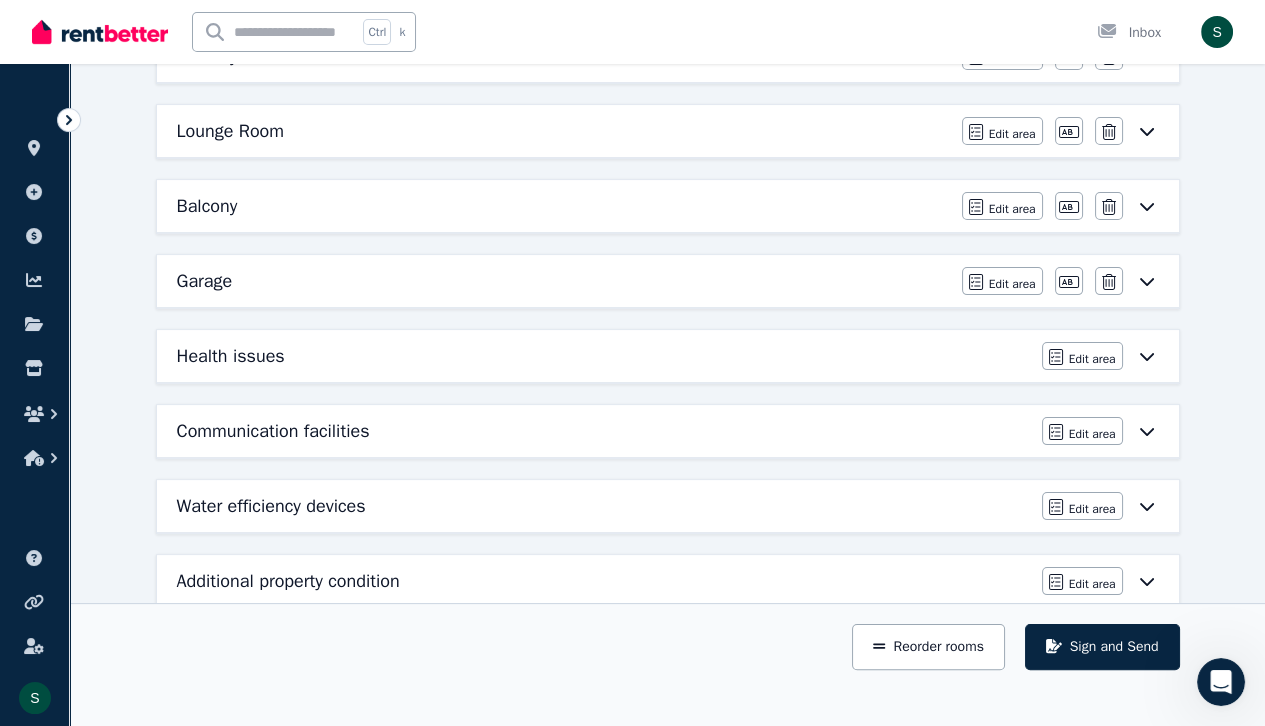 click 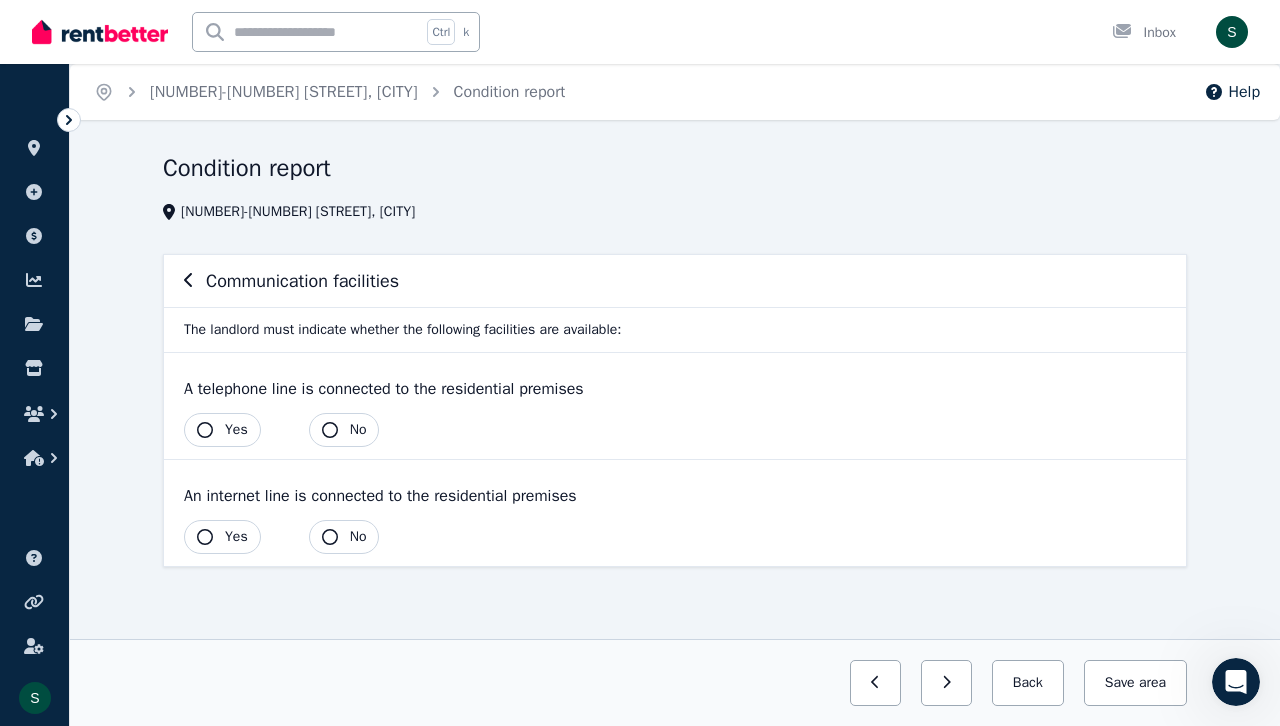 click on "Yes" at bounding box center (236, 430) 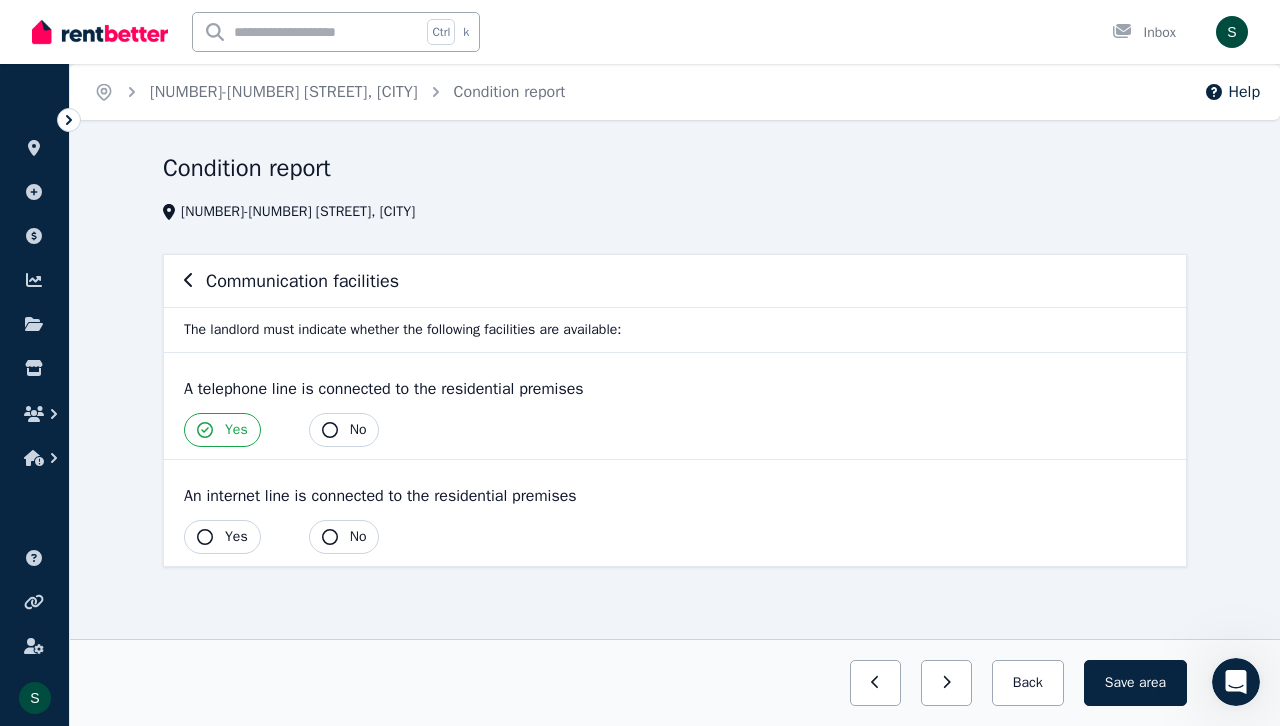 click on "Yes" at bounding box center [222, 537] 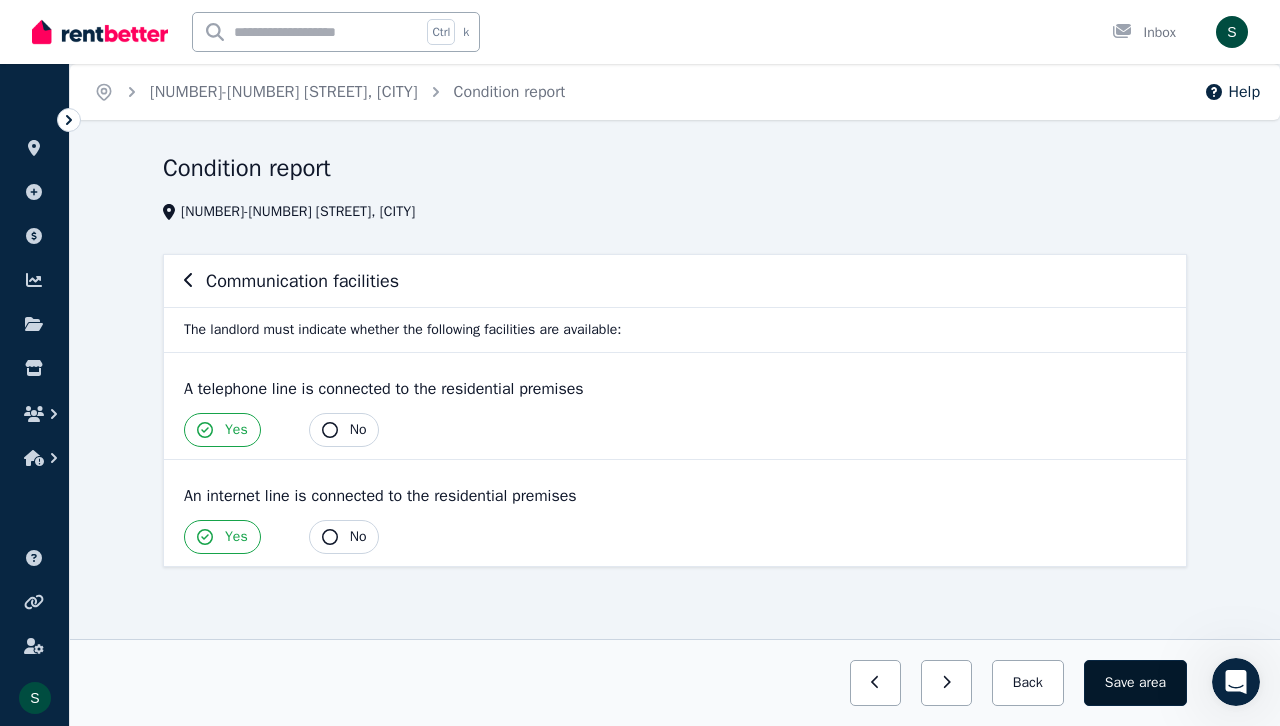 click on "Save   area" at bounding box center (1135, 683) 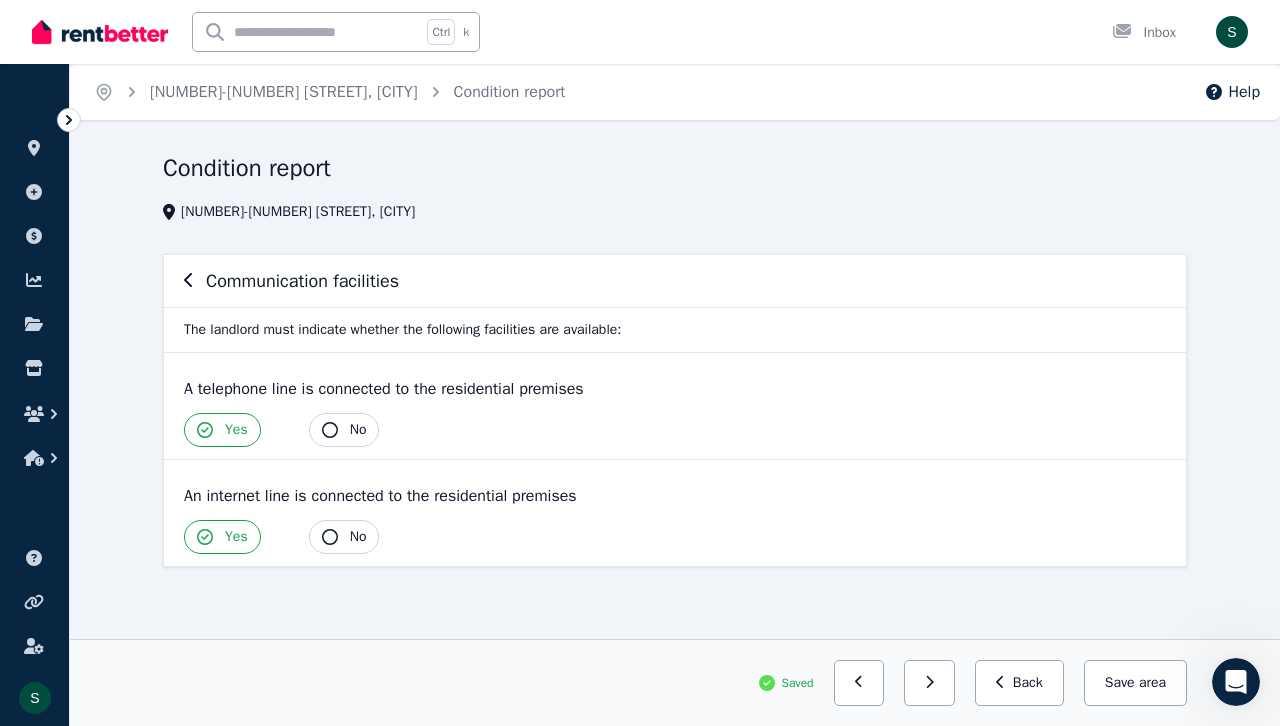 click 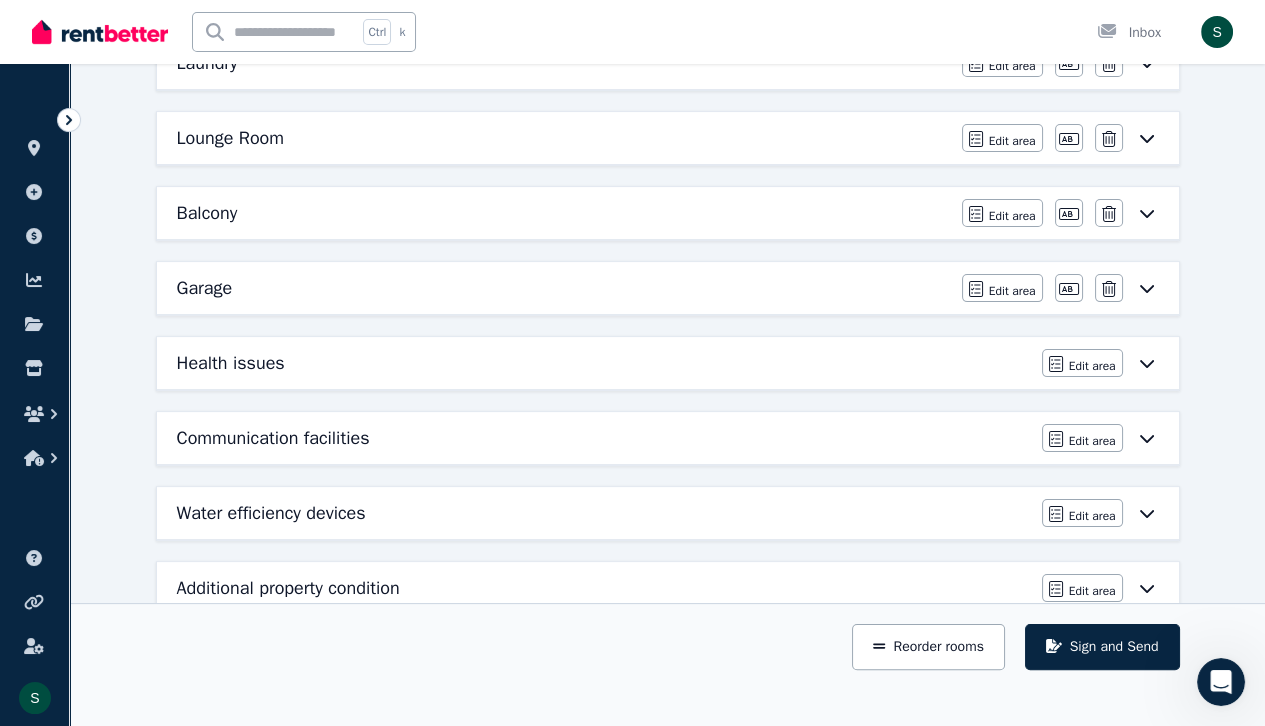 scroll, scrollTop: 775, scrollLeft: 0, axis: vertical 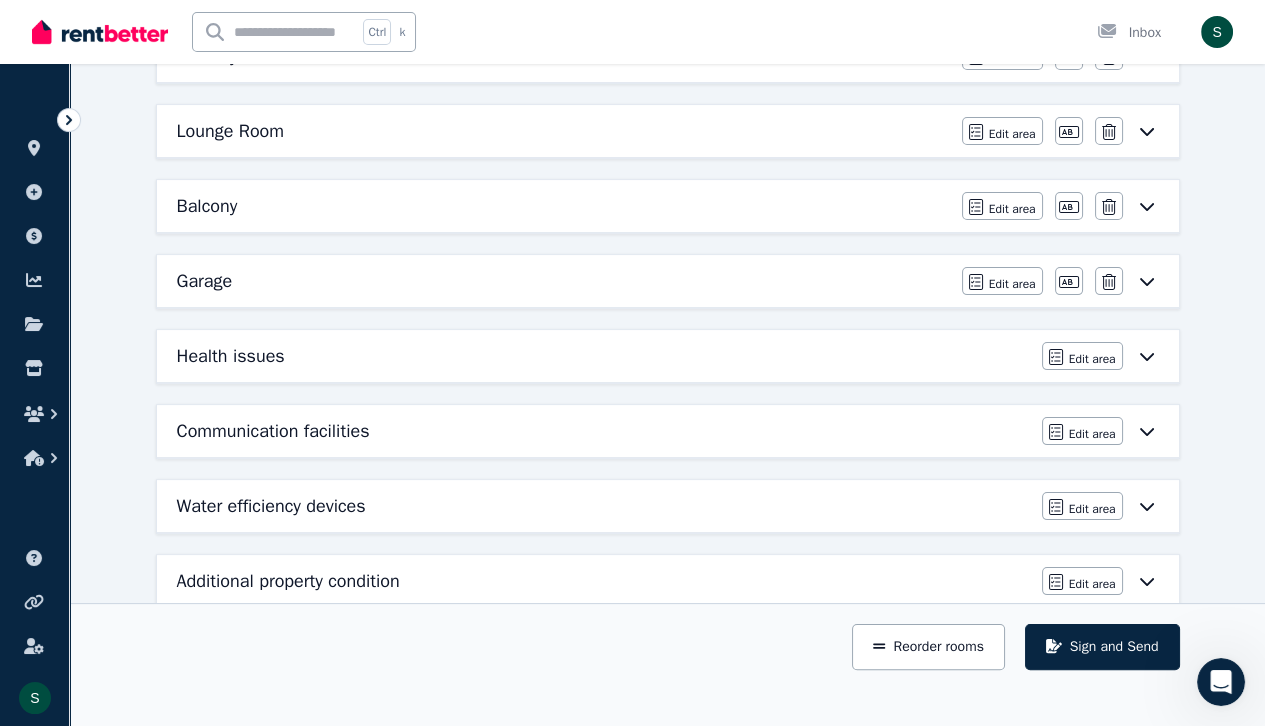 click 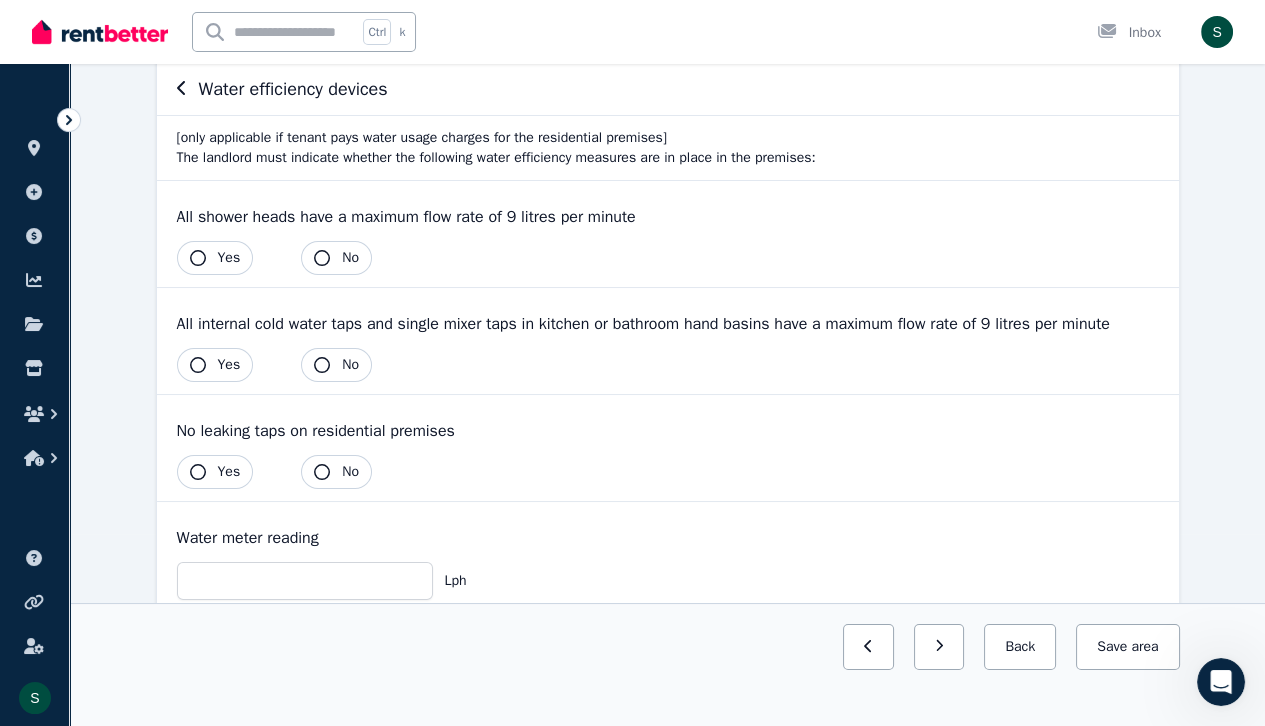 scroll, scrollTop: 196, scrollLeft: 0, axis: vertical 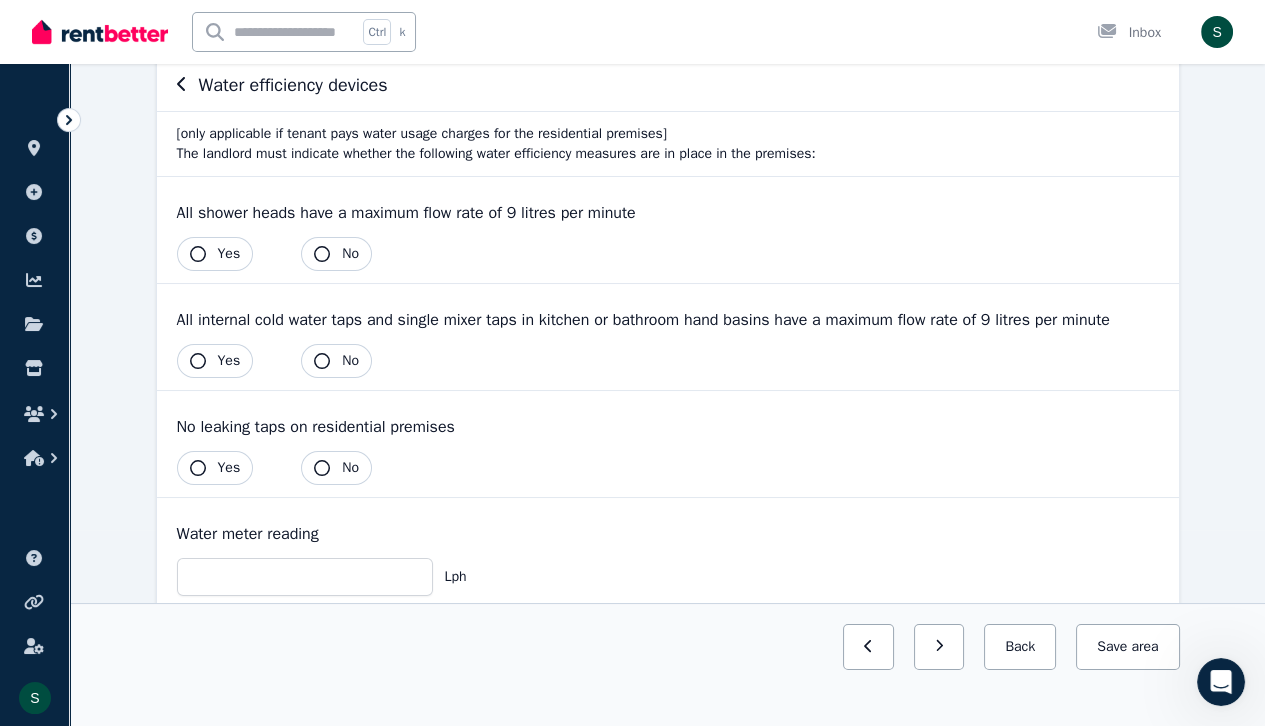 click on "Yes" at bounding box center (215, 254) 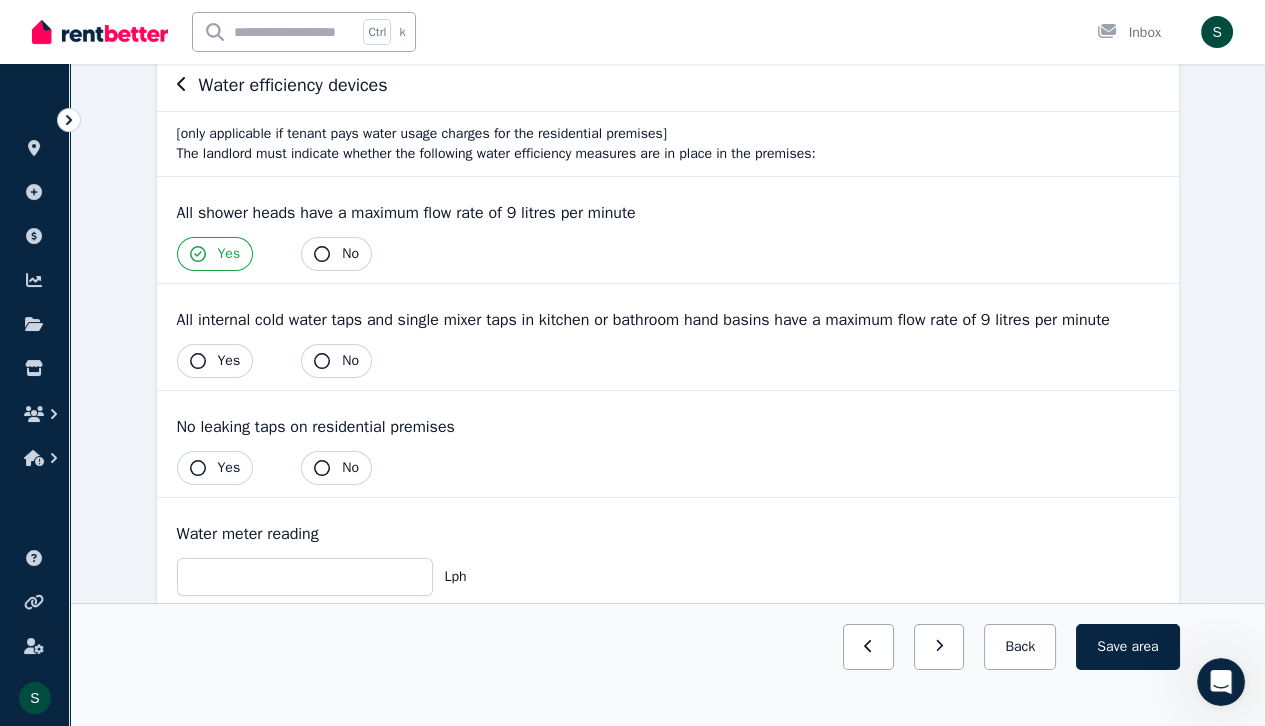 click on "Yes" at bounding box center (215, 361) 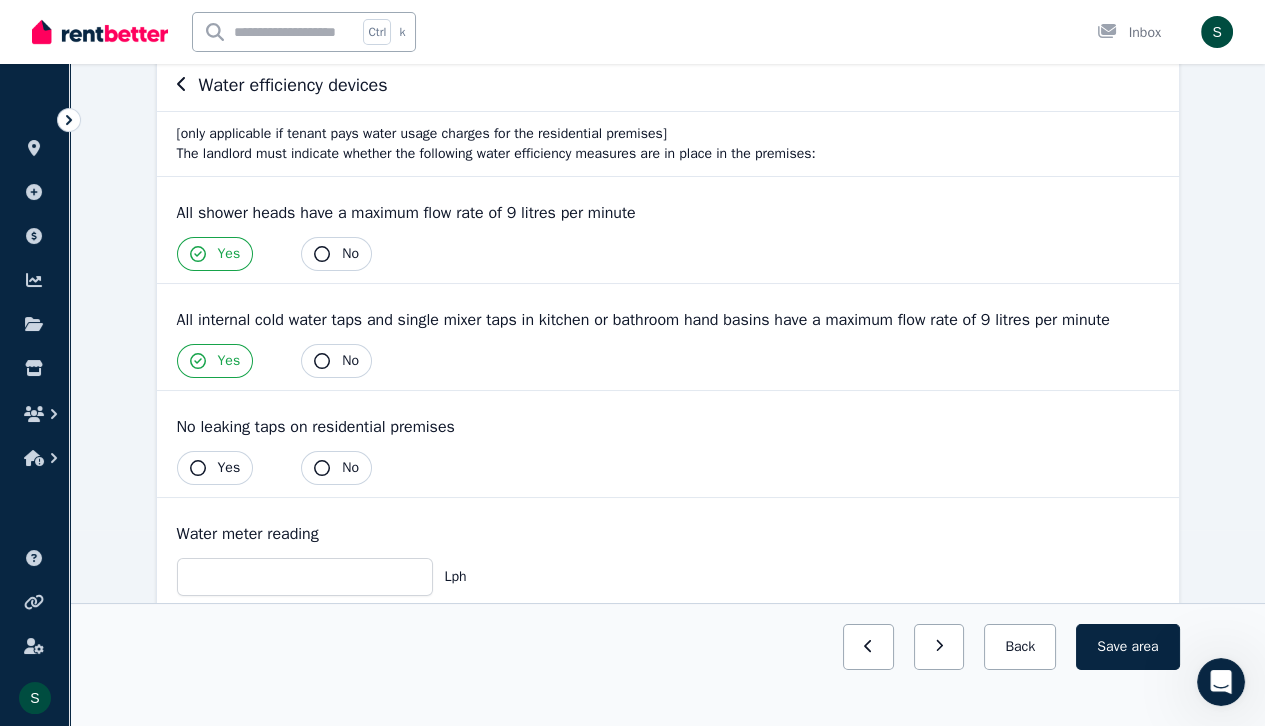 click on "Yes" at bounding box center (229, 468) 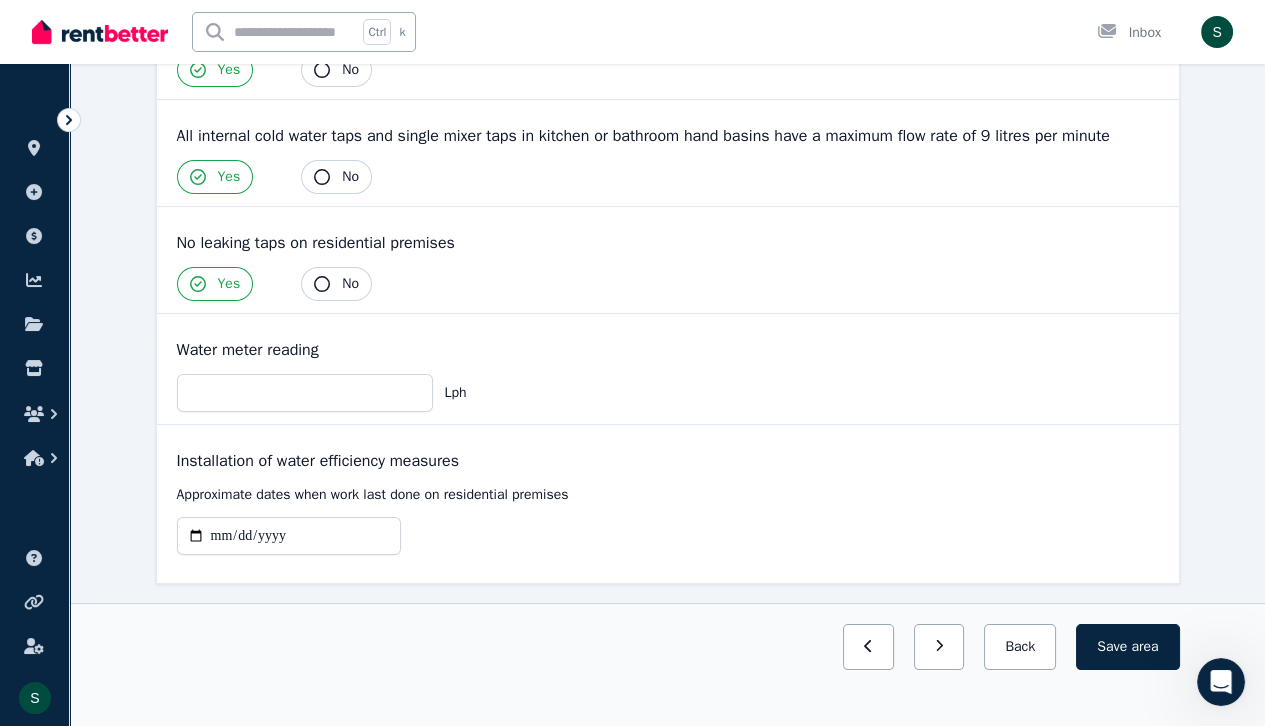 scroll, scrollTop: 394, scrollLeft: 0, axis: vertical 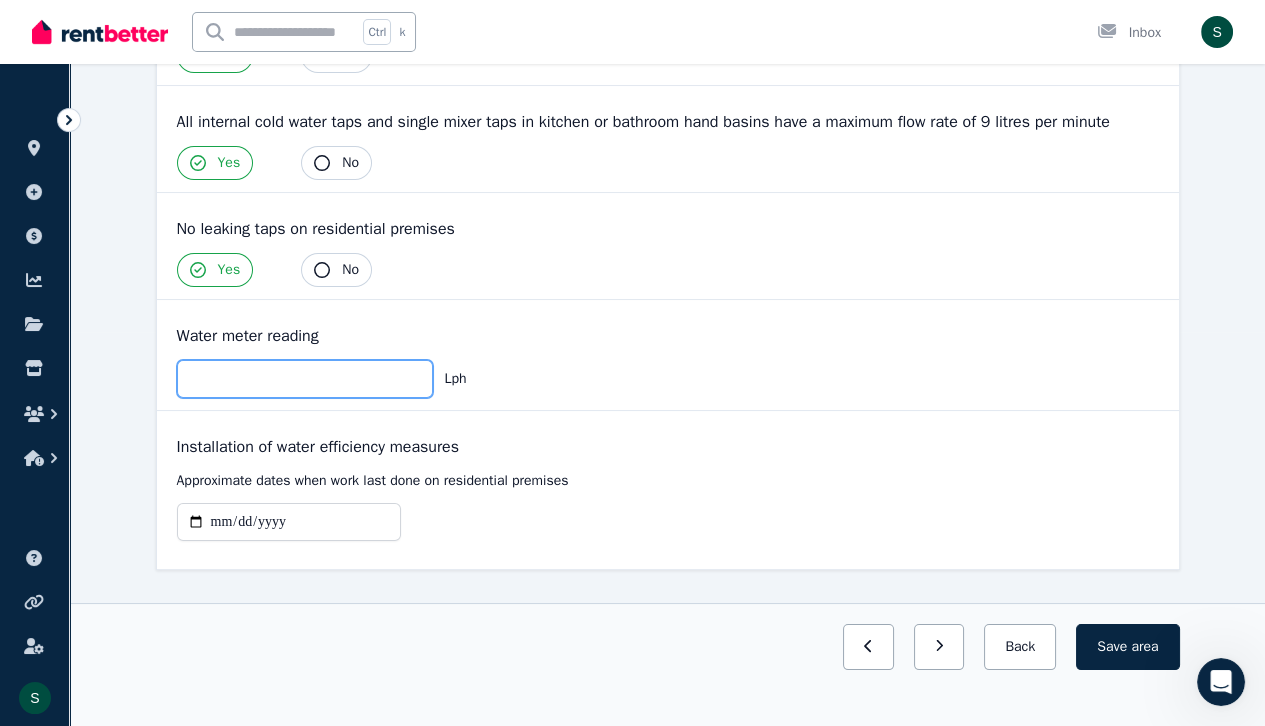 click at bounding box center (305, 379) 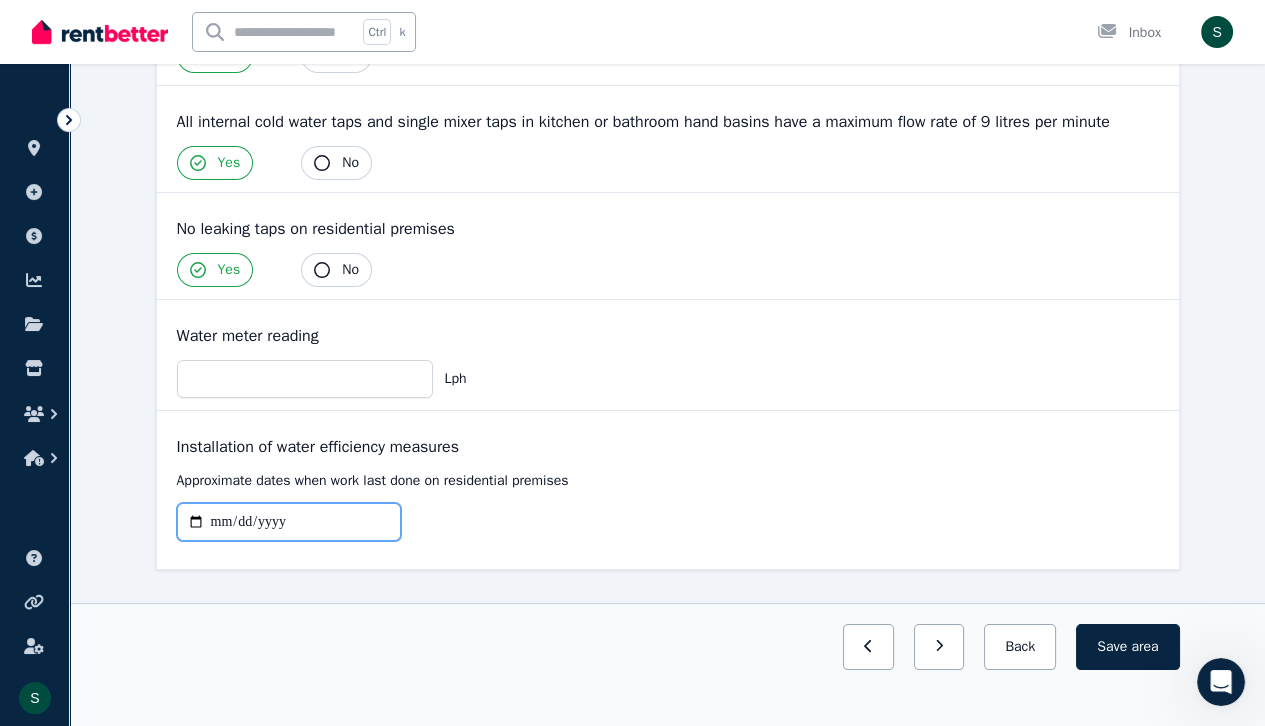 click at bounding box center [289, 522] 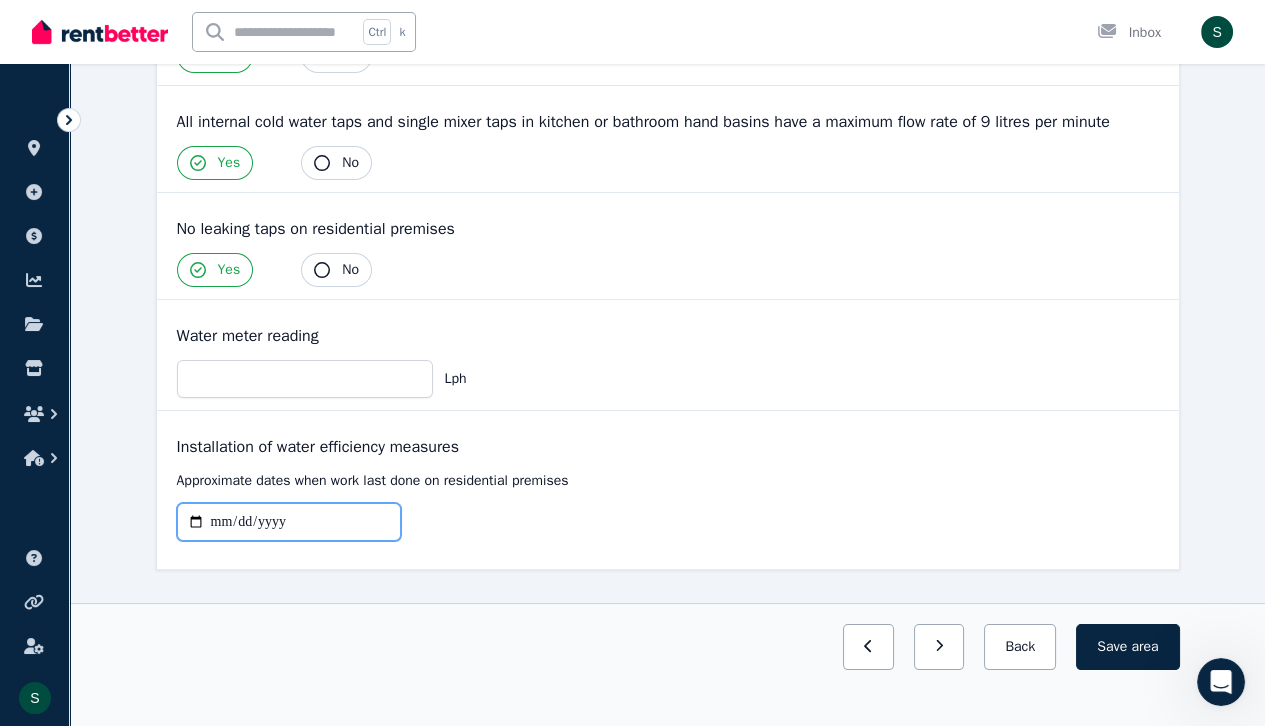 type on "**********" 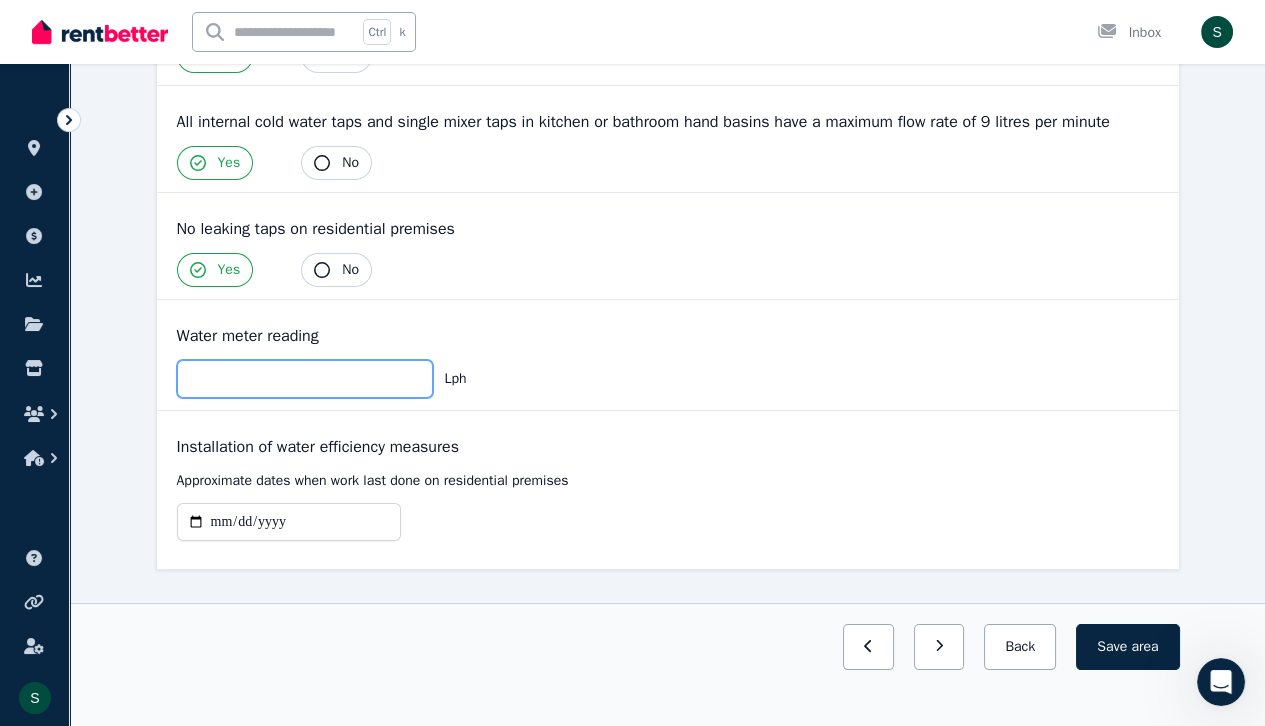 click at bounding box center [305, 379] 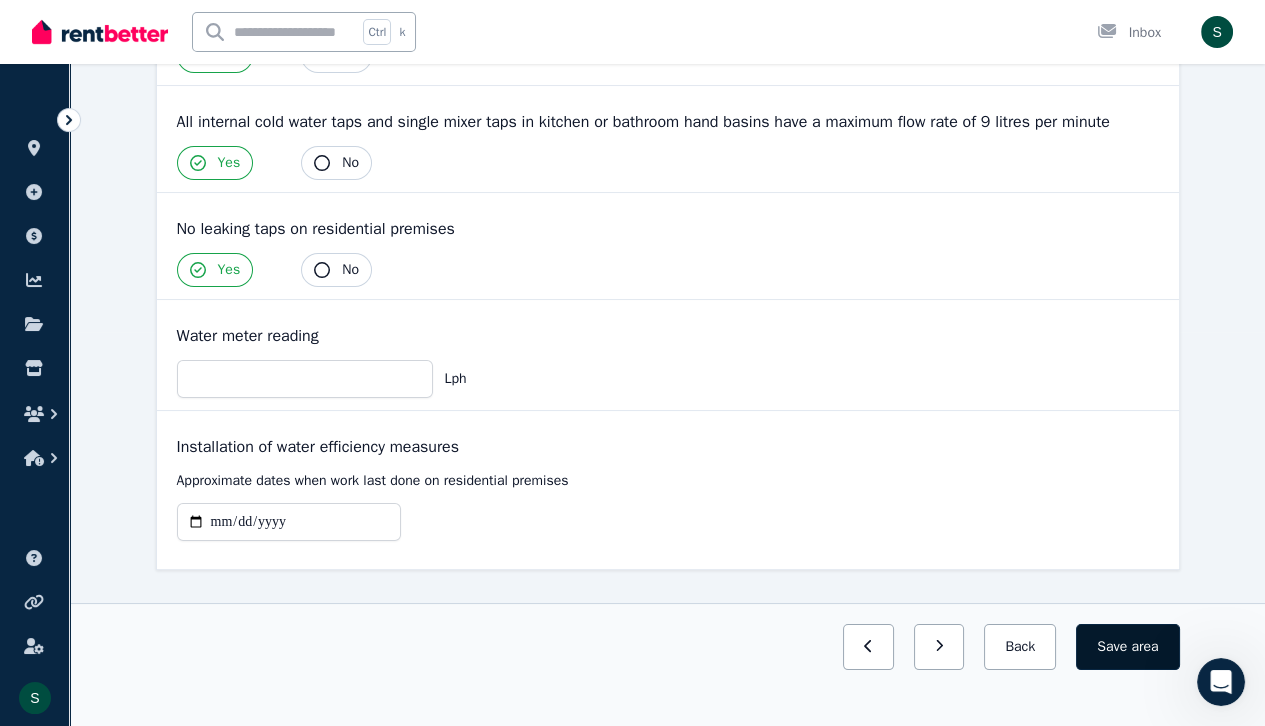 click on "area" at bounding box center [1144, 647] 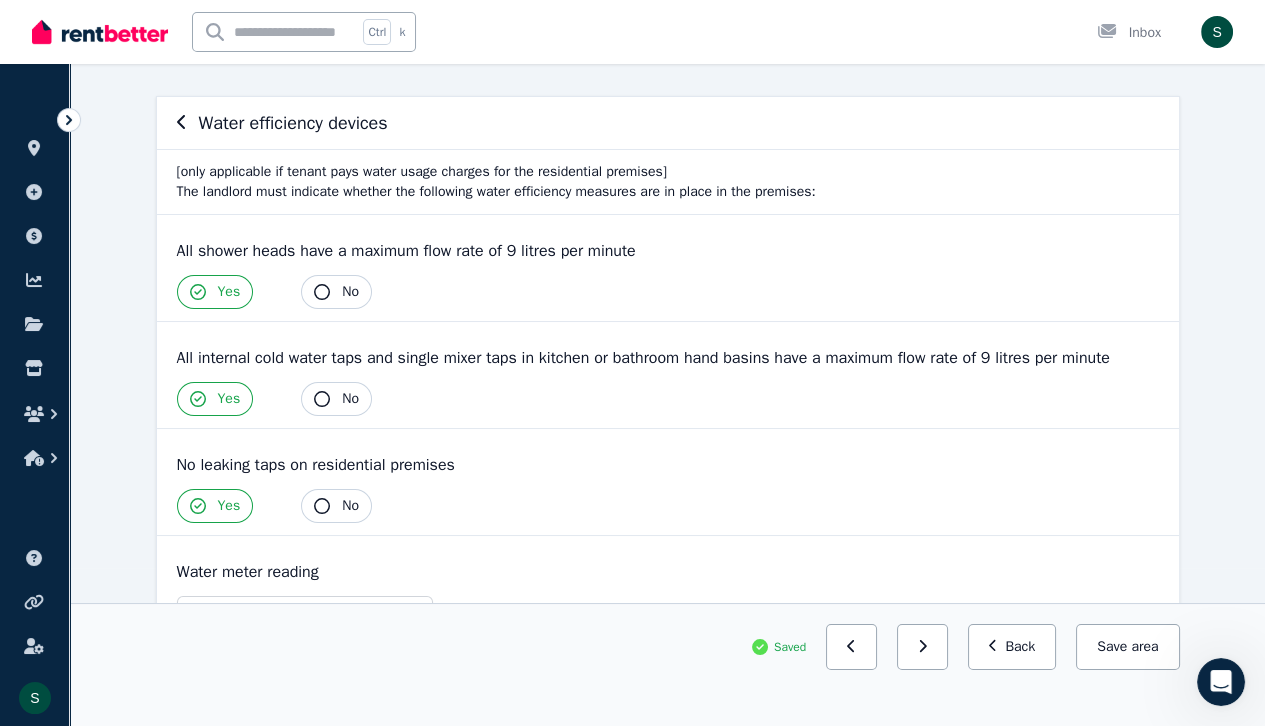 scroll, scrollTop: 0, scrollLeft: 0, axis: both 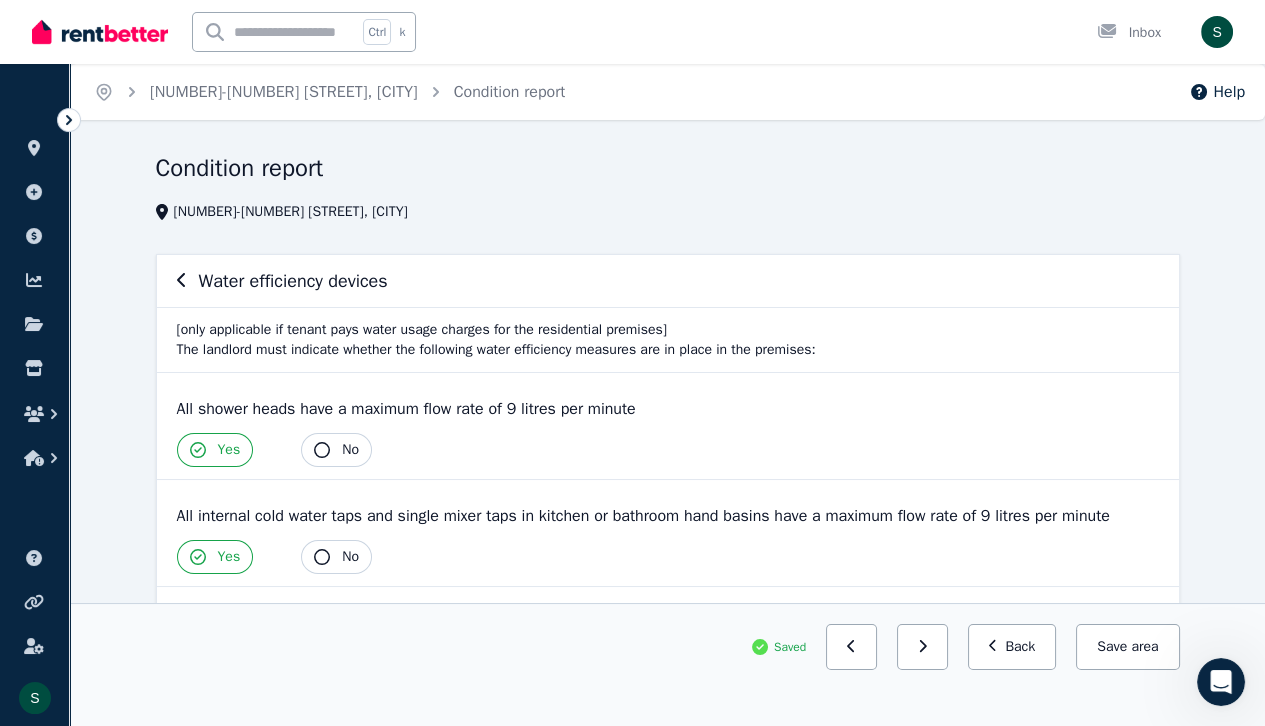 click 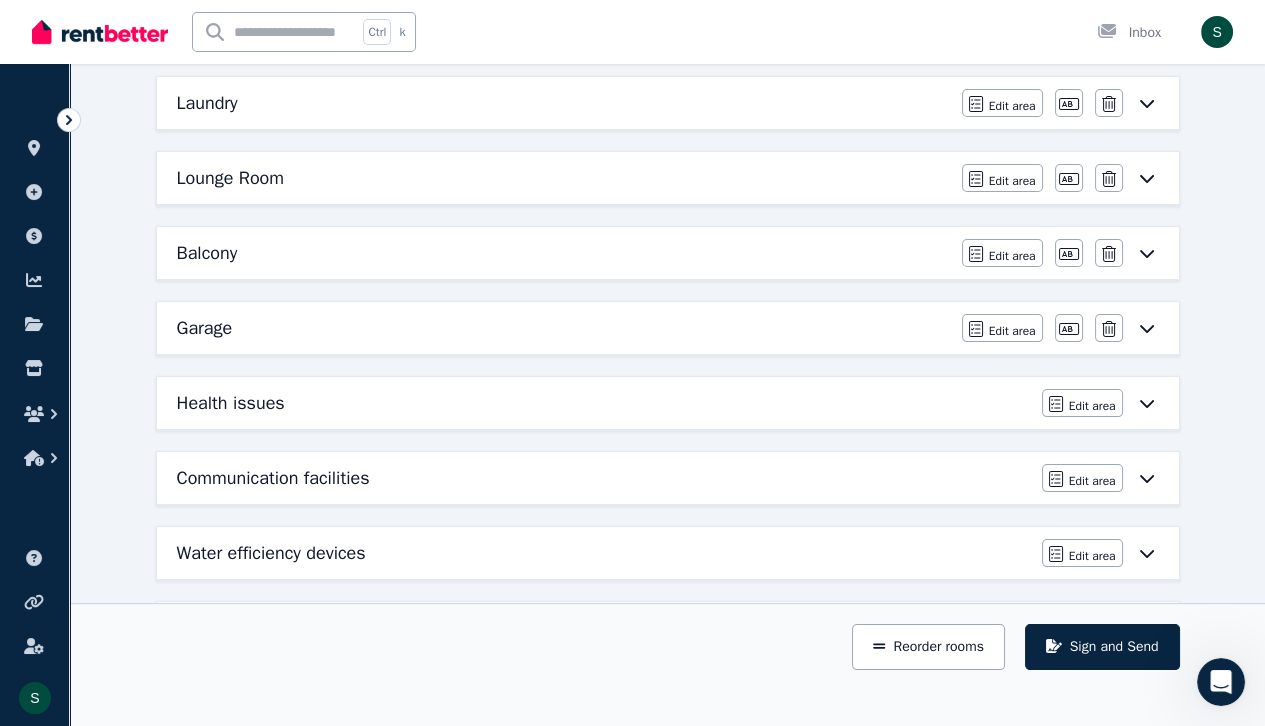 scroll, scrollTop: 775, scrollLeft: 0, axis: vertical 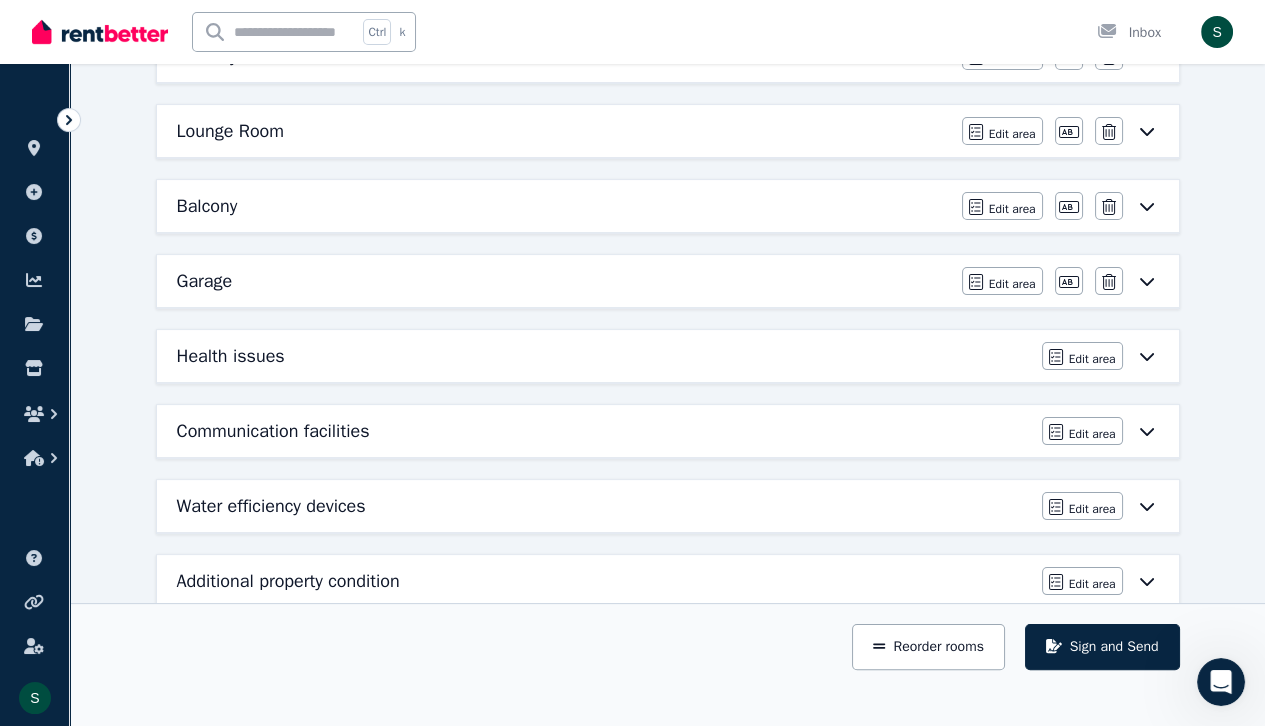 click 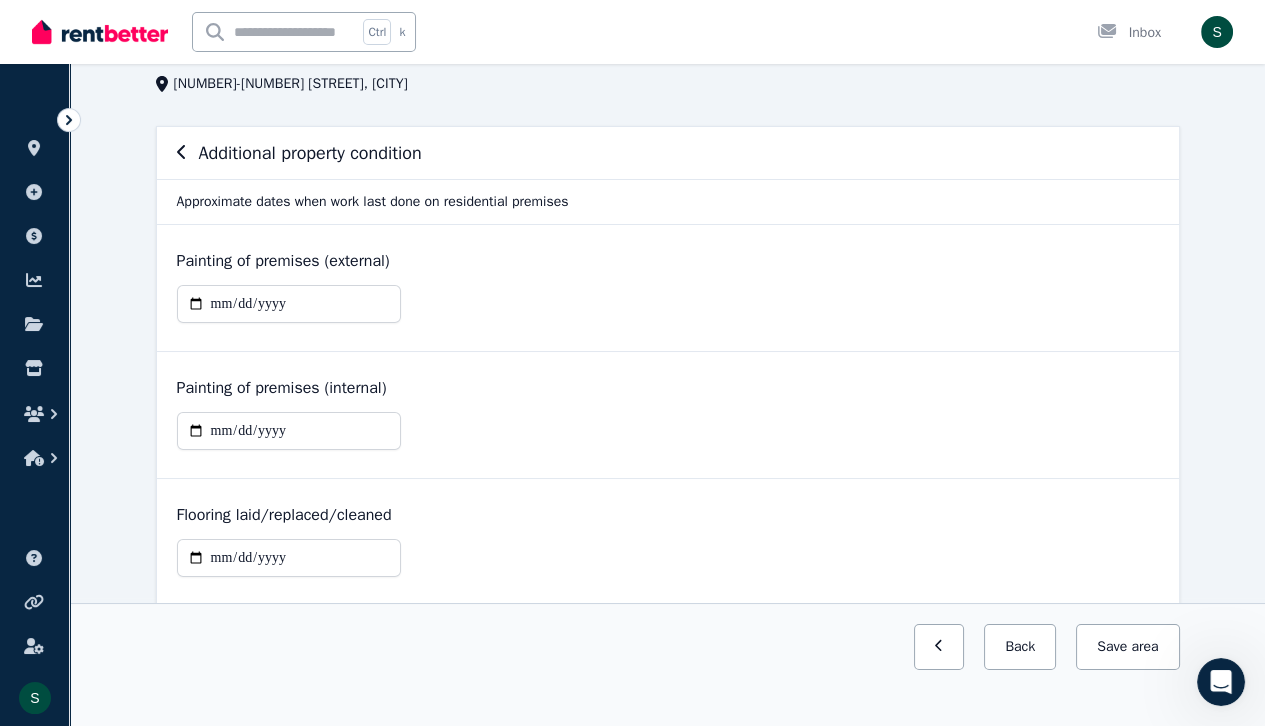 scroll, scrollTop: 165, scrollLeft: 0, axis: vertical 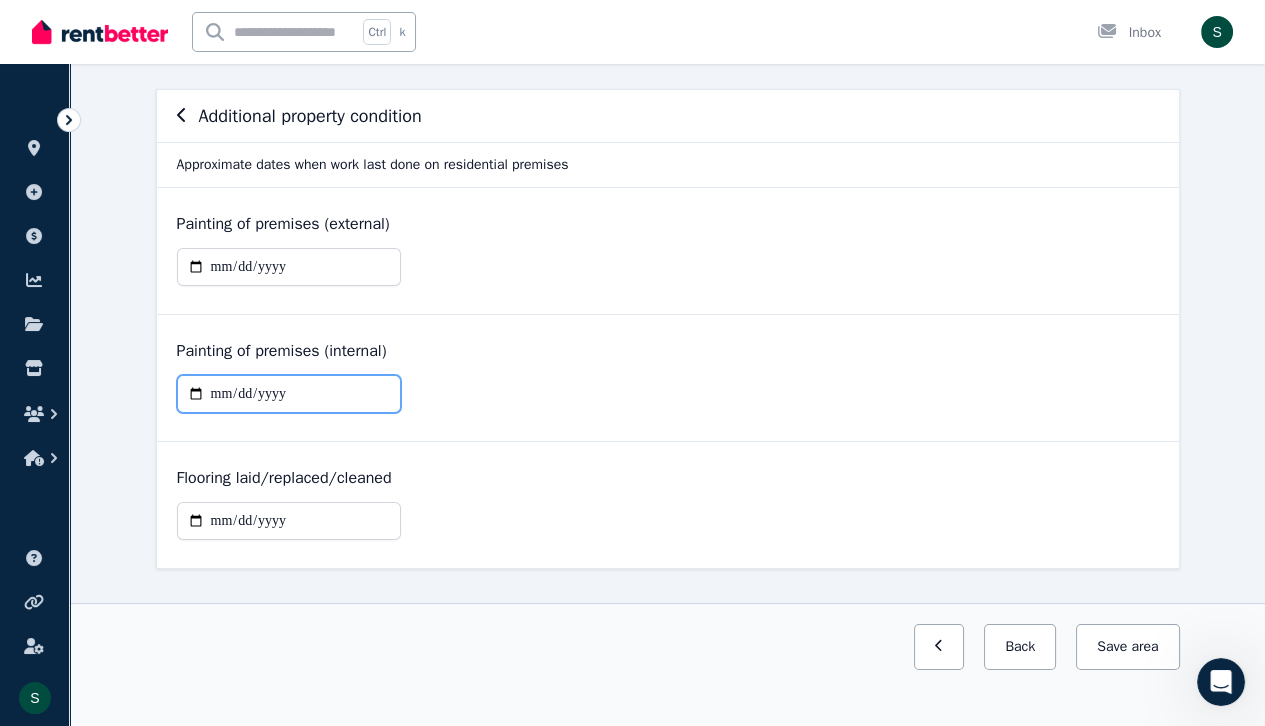click at bounding box center (289, 394) 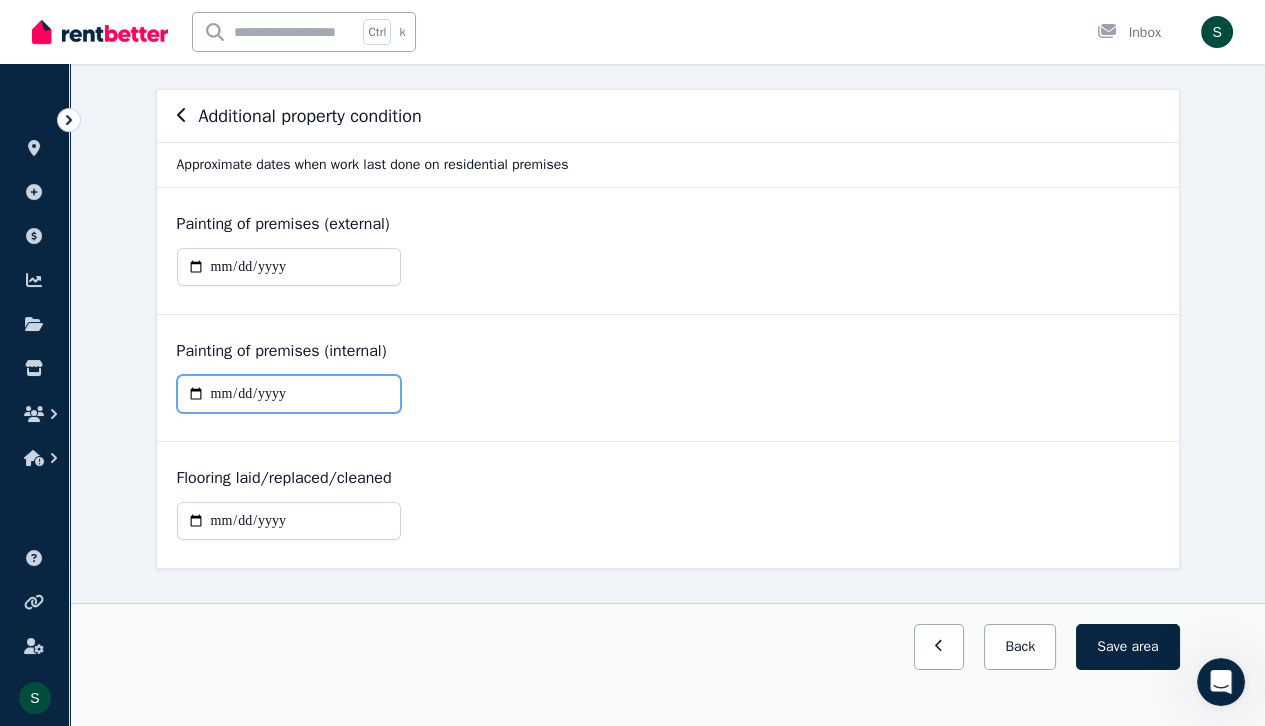 type on "**********" 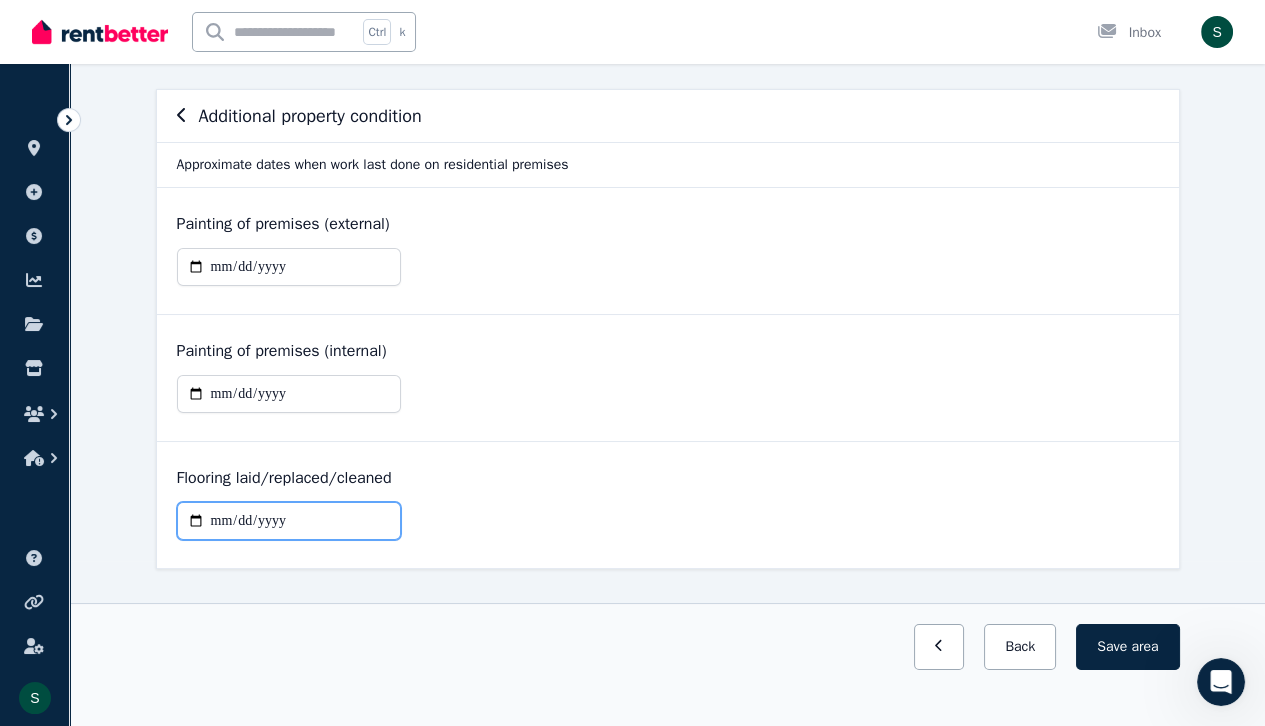 click at bounding box center [289, 521] 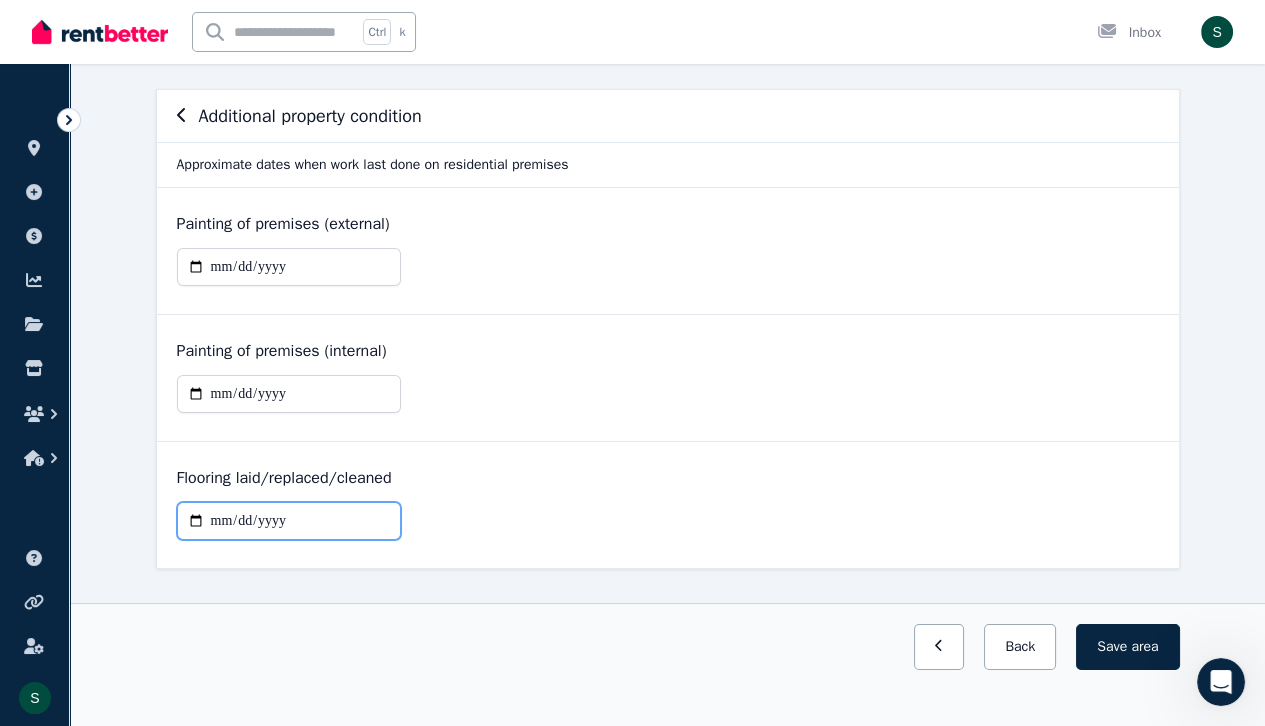 type on "**********" 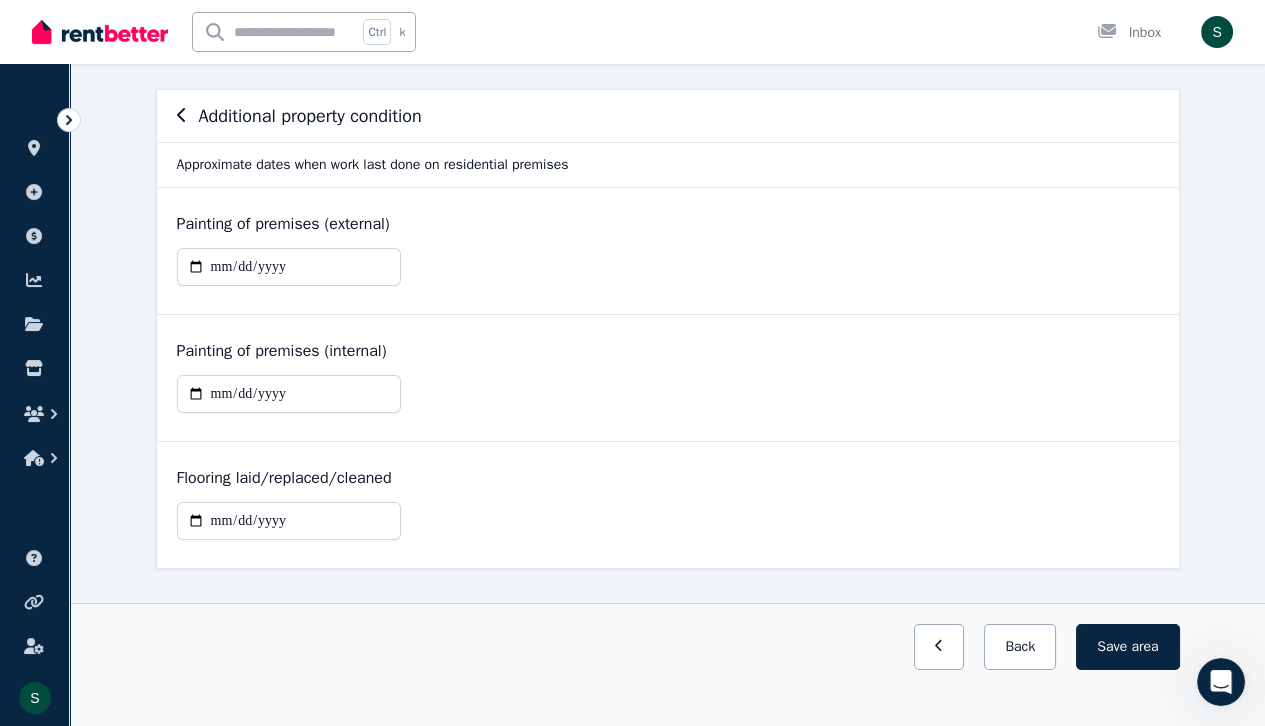 click on "Flooring laid/replaced/cleaned" at bounding box center [668, 478] 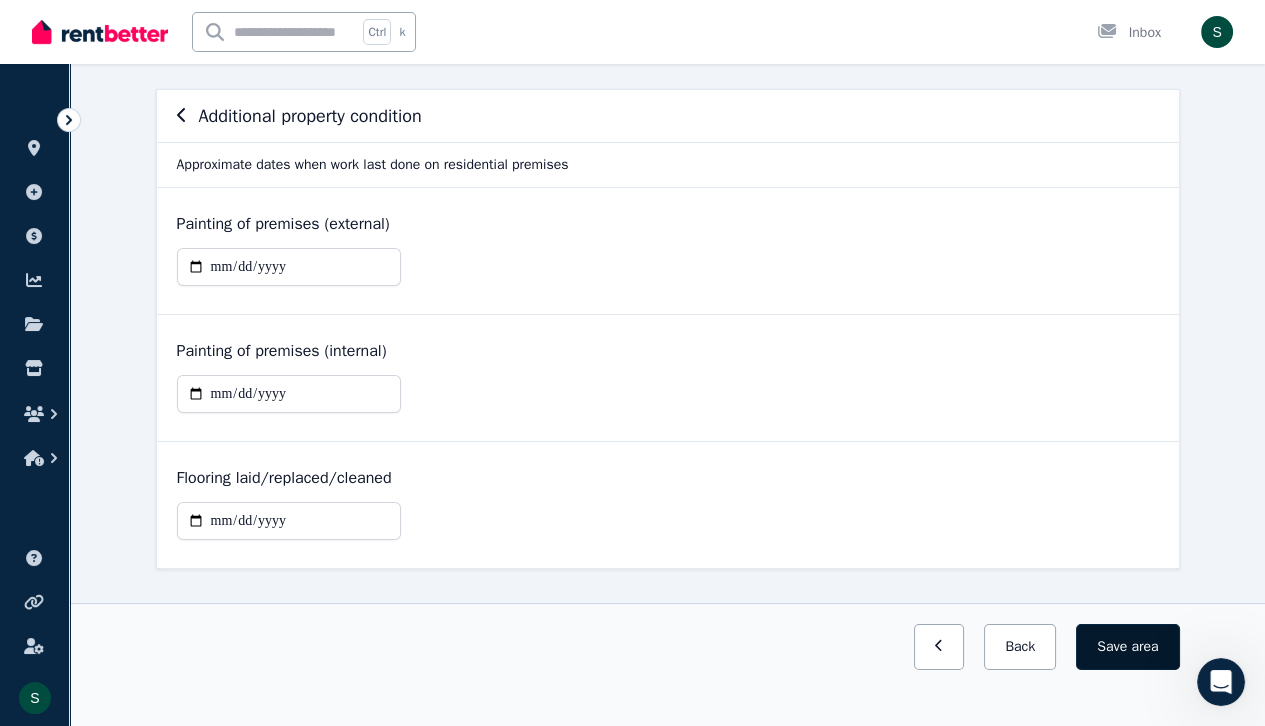 click on "area" at bounding box center (1144, 647) 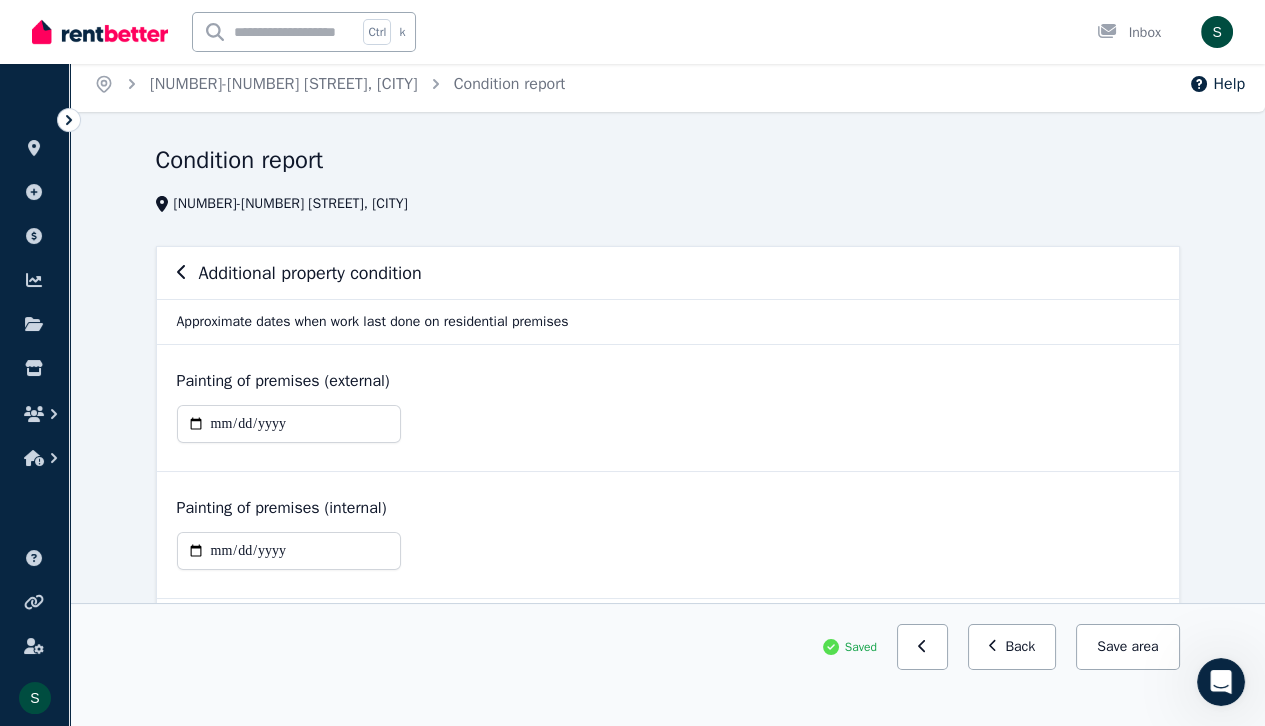 scroll, scrollTop: 8, scrollLeft: 0, axis: vertical 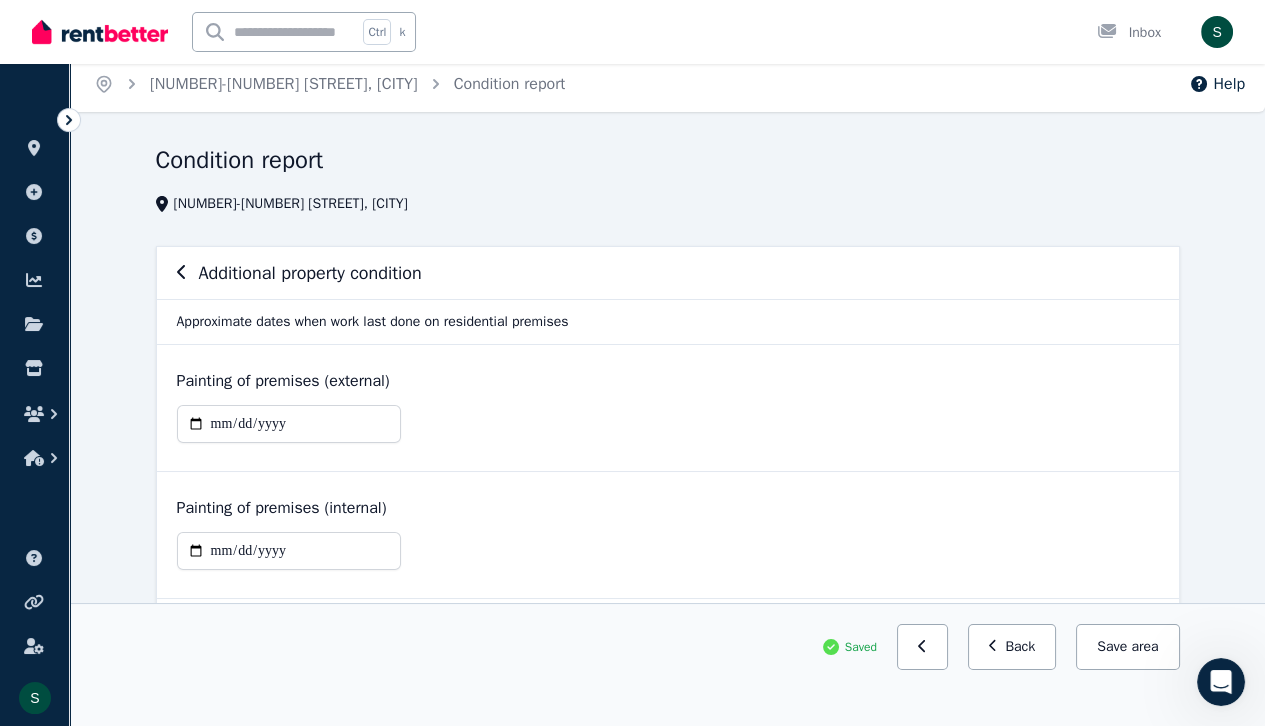 click 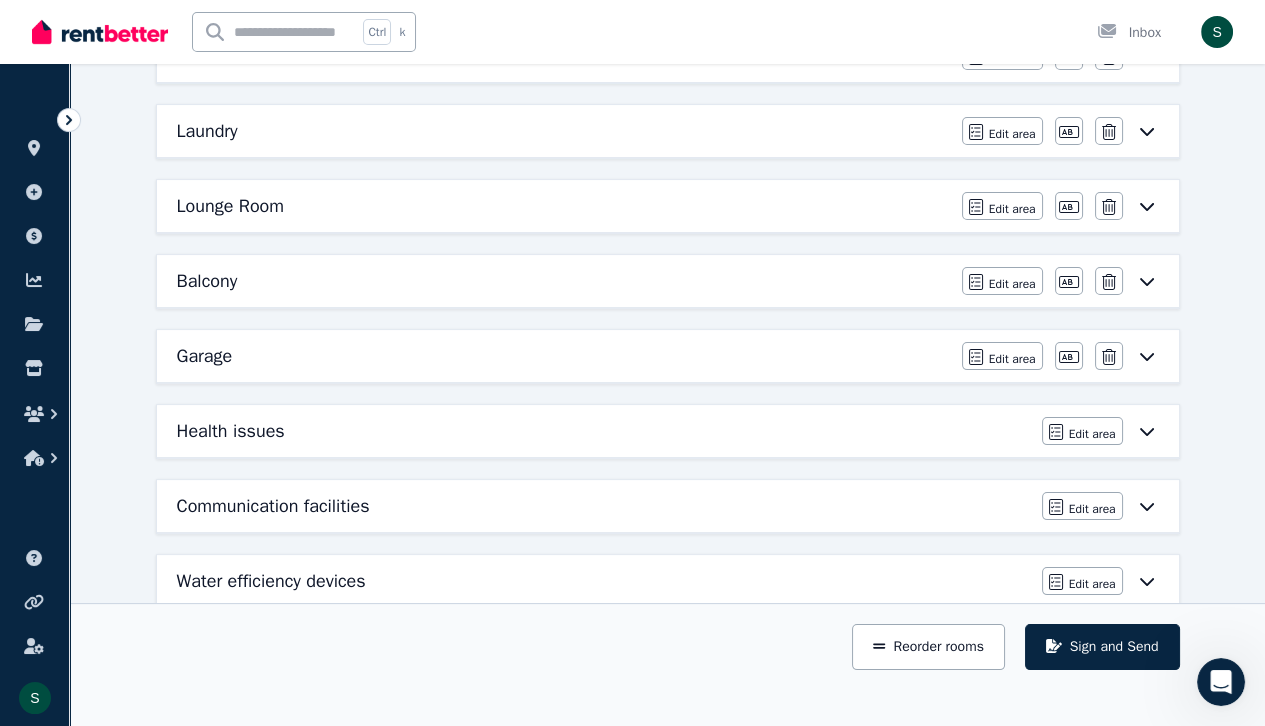 scroll, scrollTop: 703, scrollLeft: 0, axis: vertical 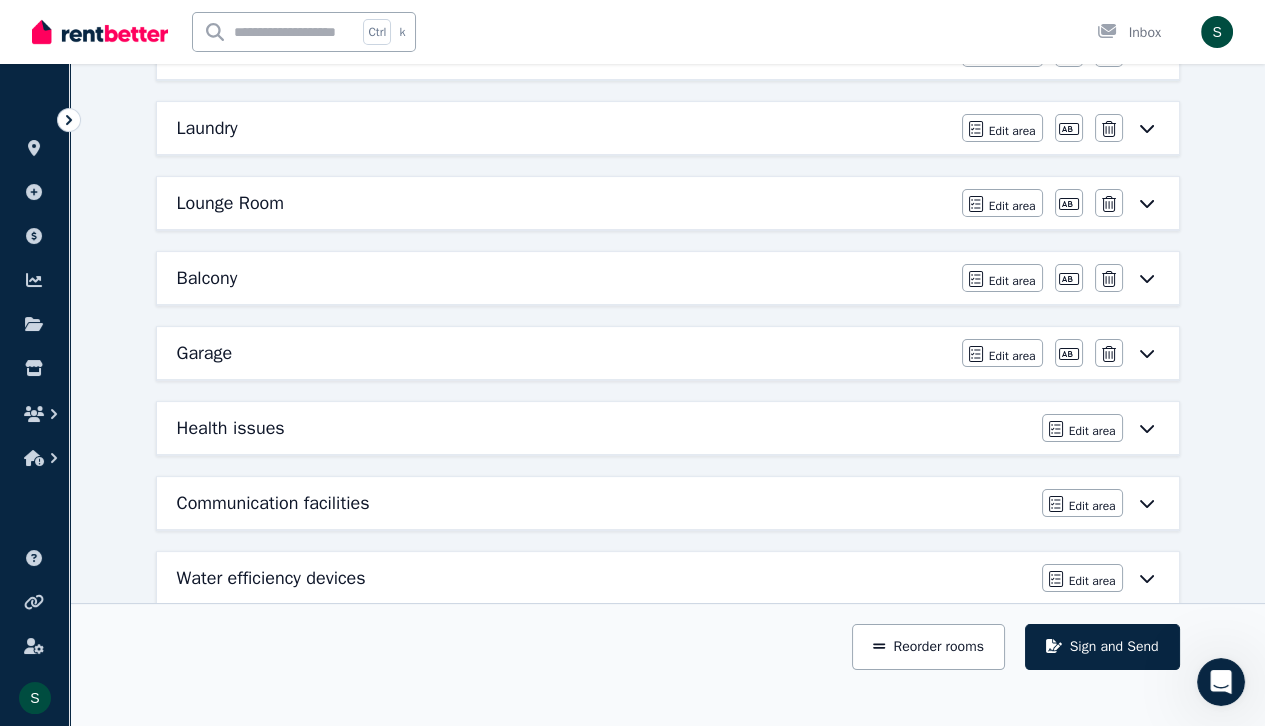 click 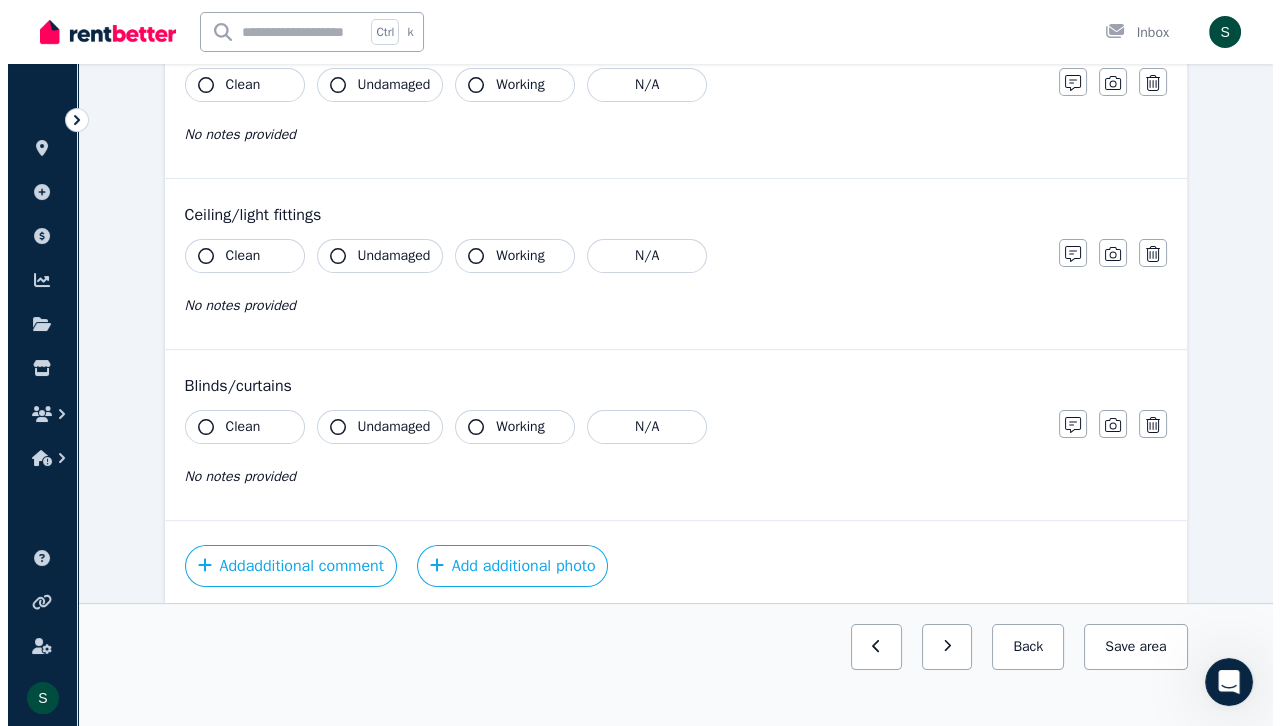 scroll, scrollTop: 643, scrollLeft: 0, axis: vertical 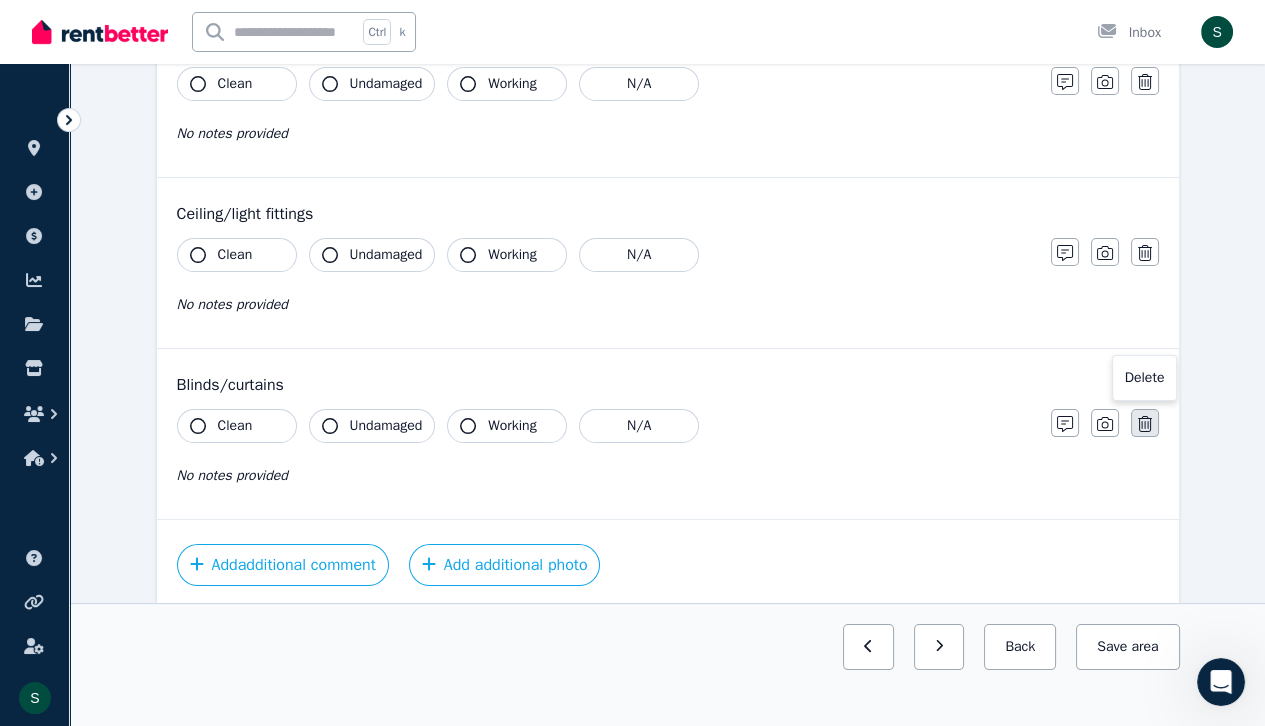 click 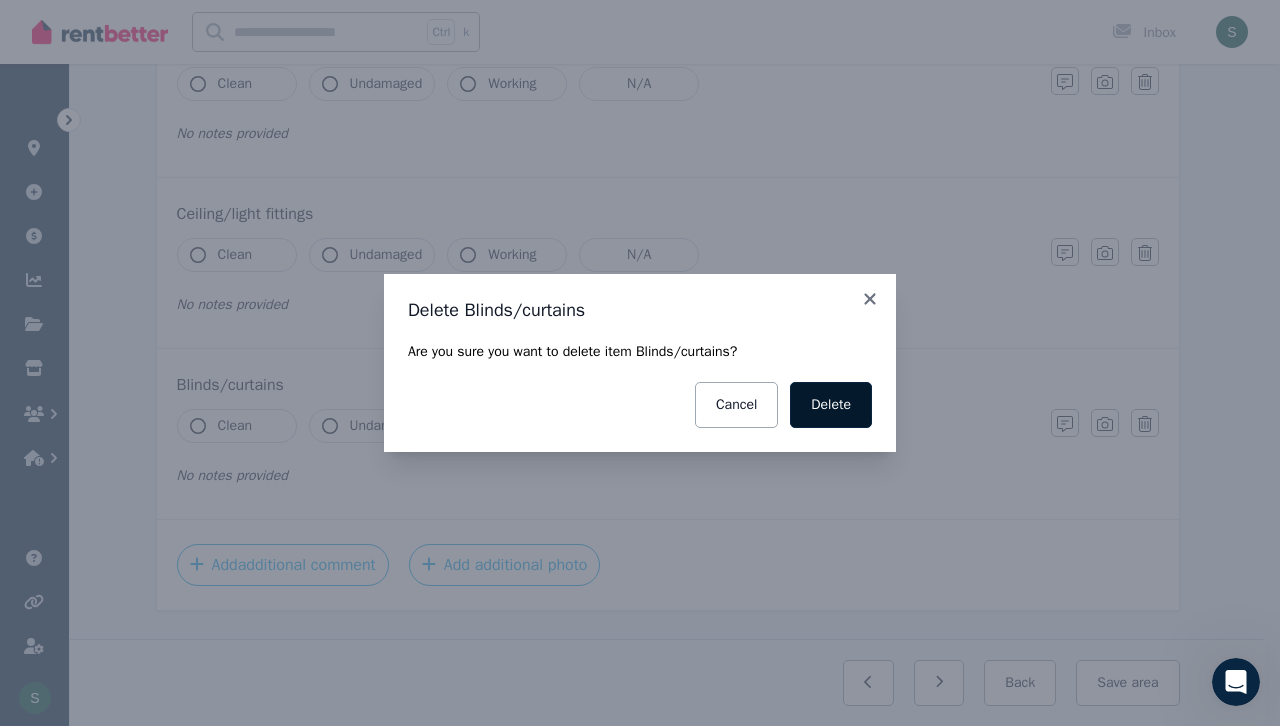 click on "Delete" at bounding box center (831, 405) 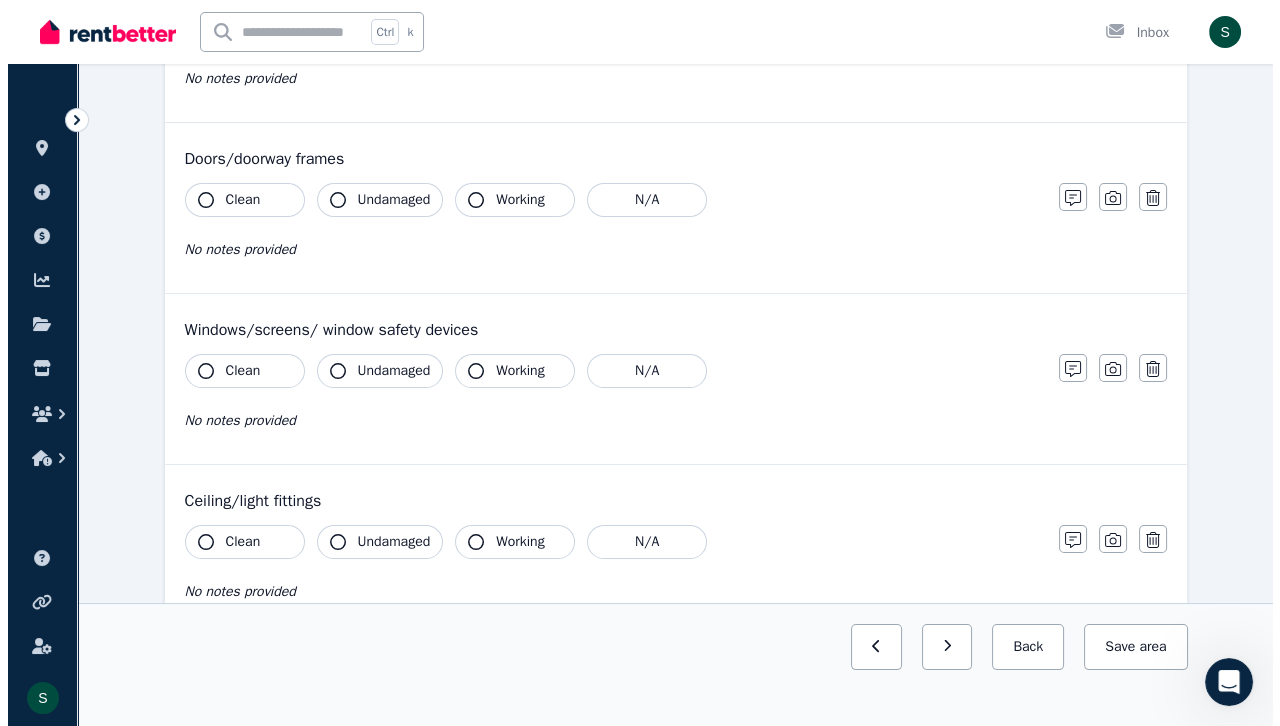 scroll, scrollTop: 345, scrollLeft: 0, axis: vertical 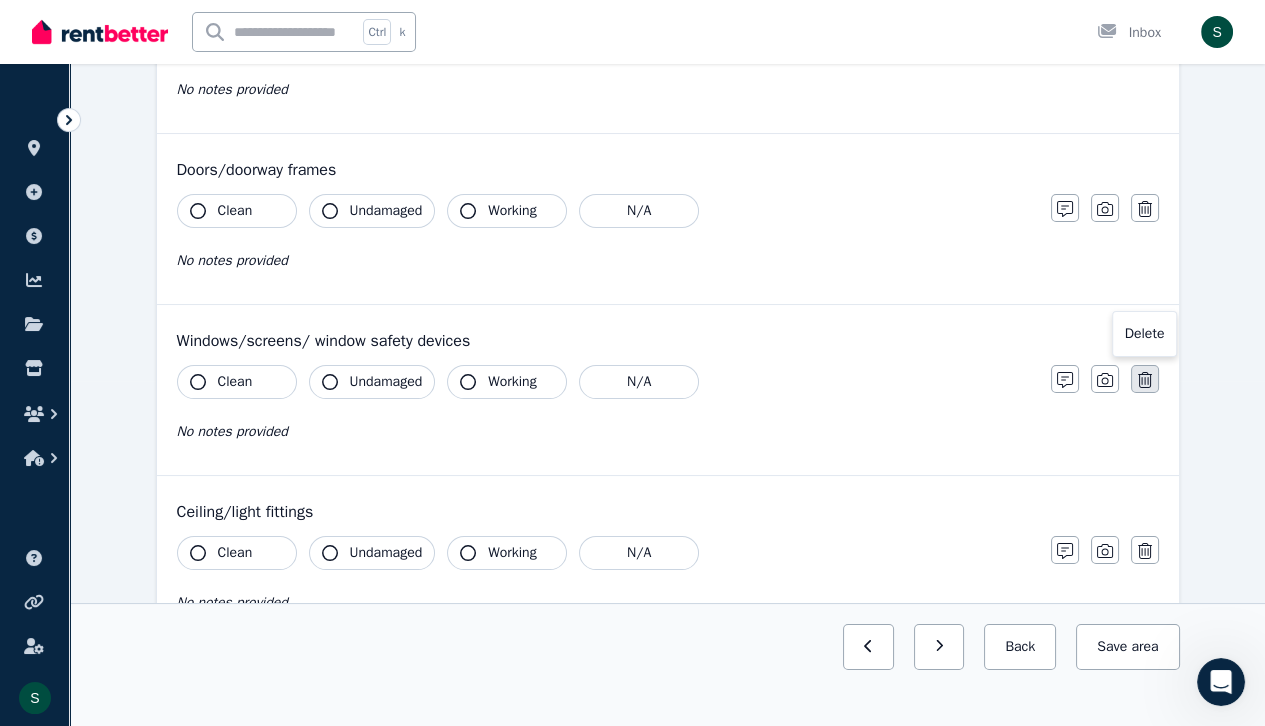 click 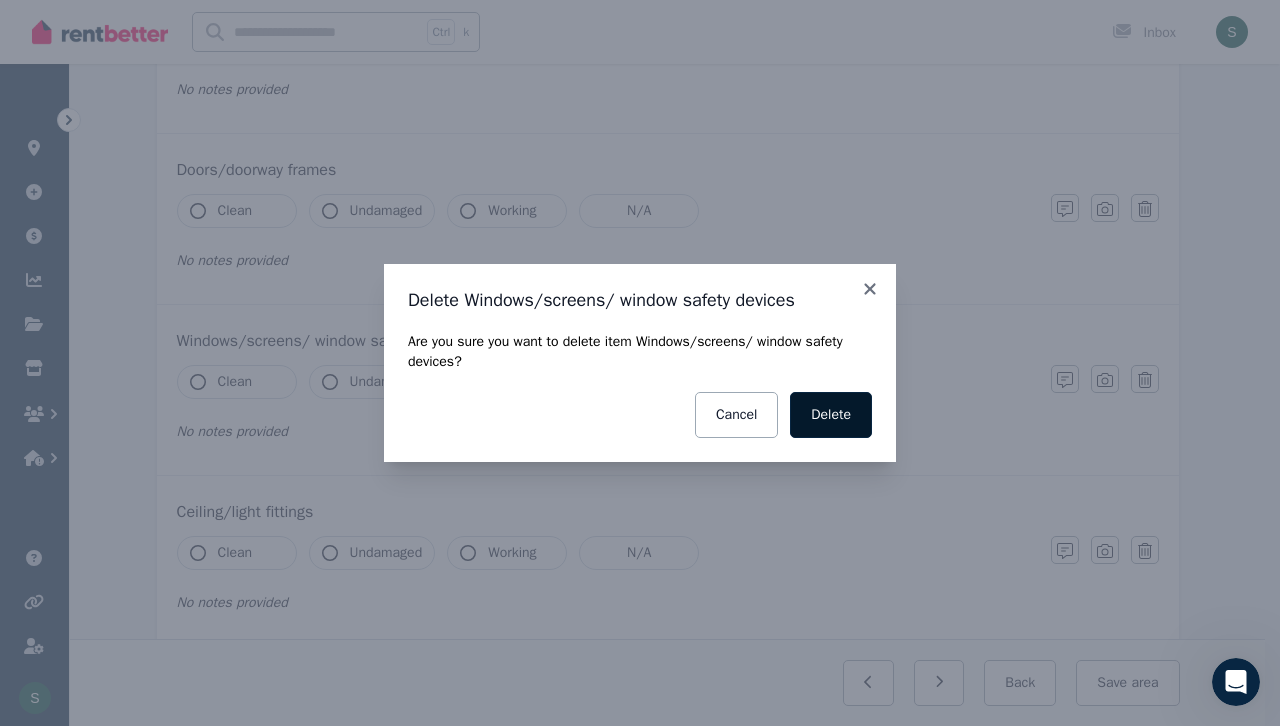 click on "Delete" at bounding box center (831, 415) 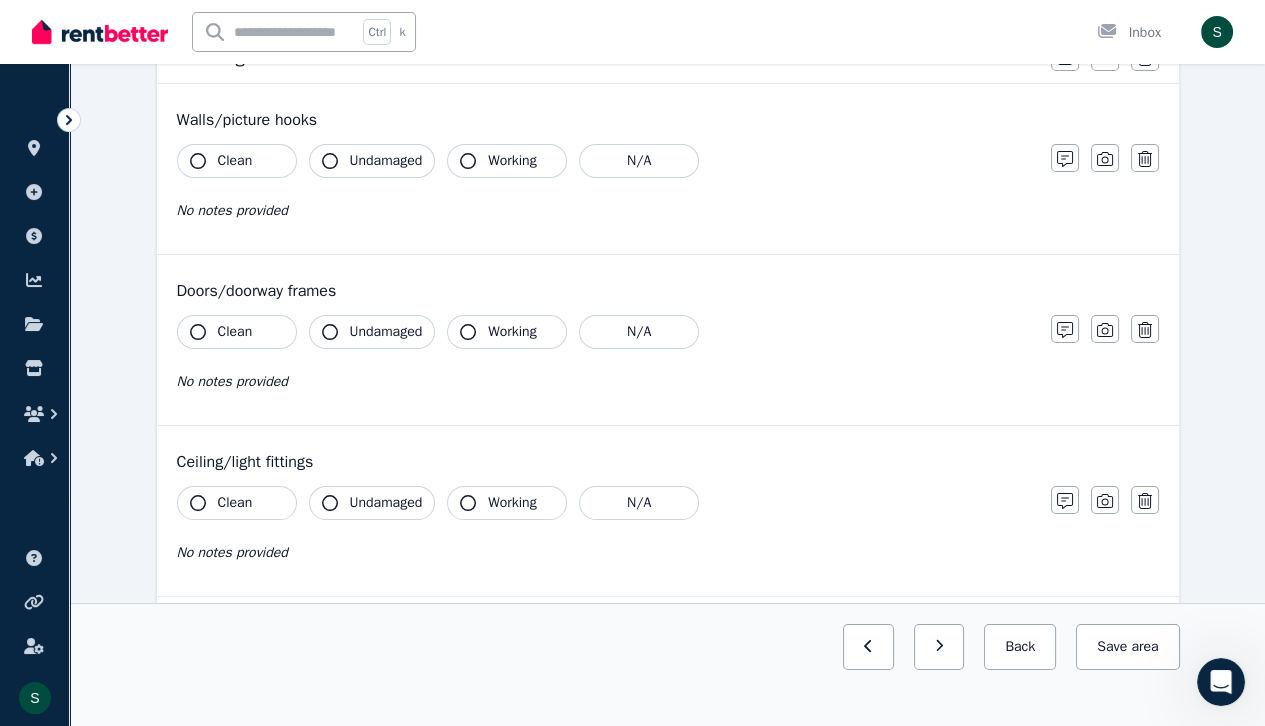 scroll, scrollTop: 343, scrollLeft: 0, axis: vertical 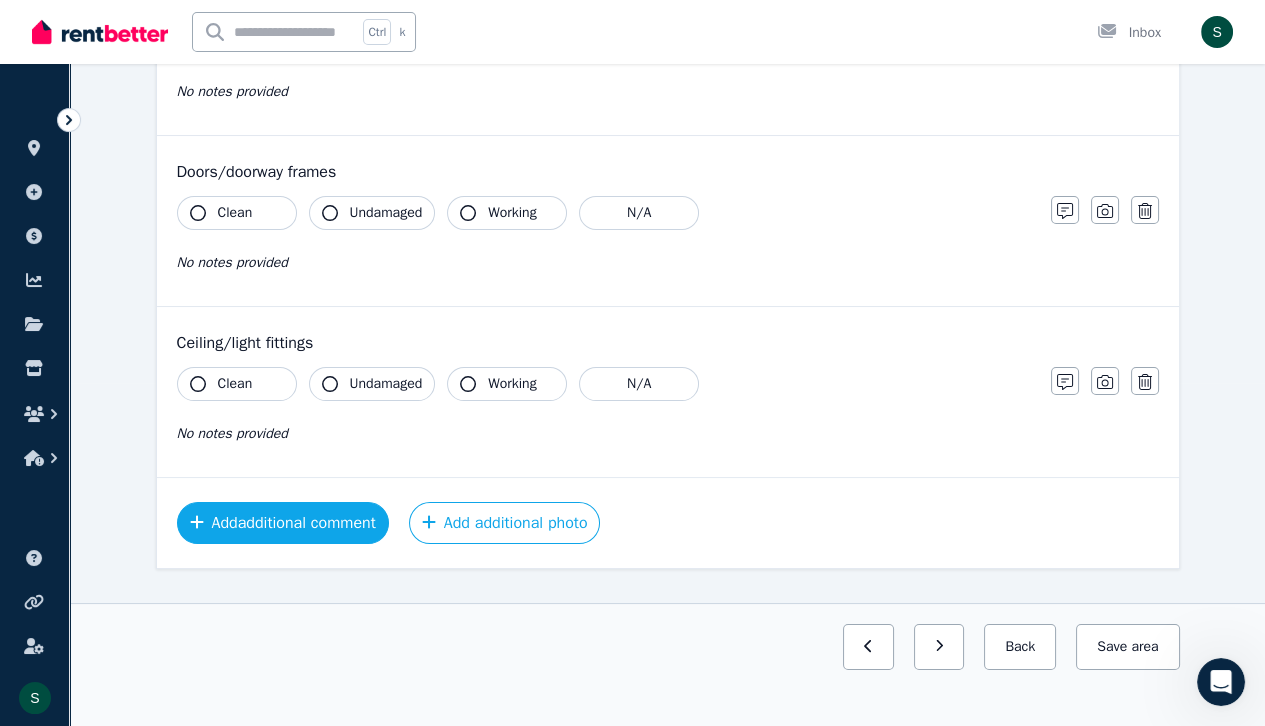 click on "Add  additional comment" at bounding box center [283, 523] 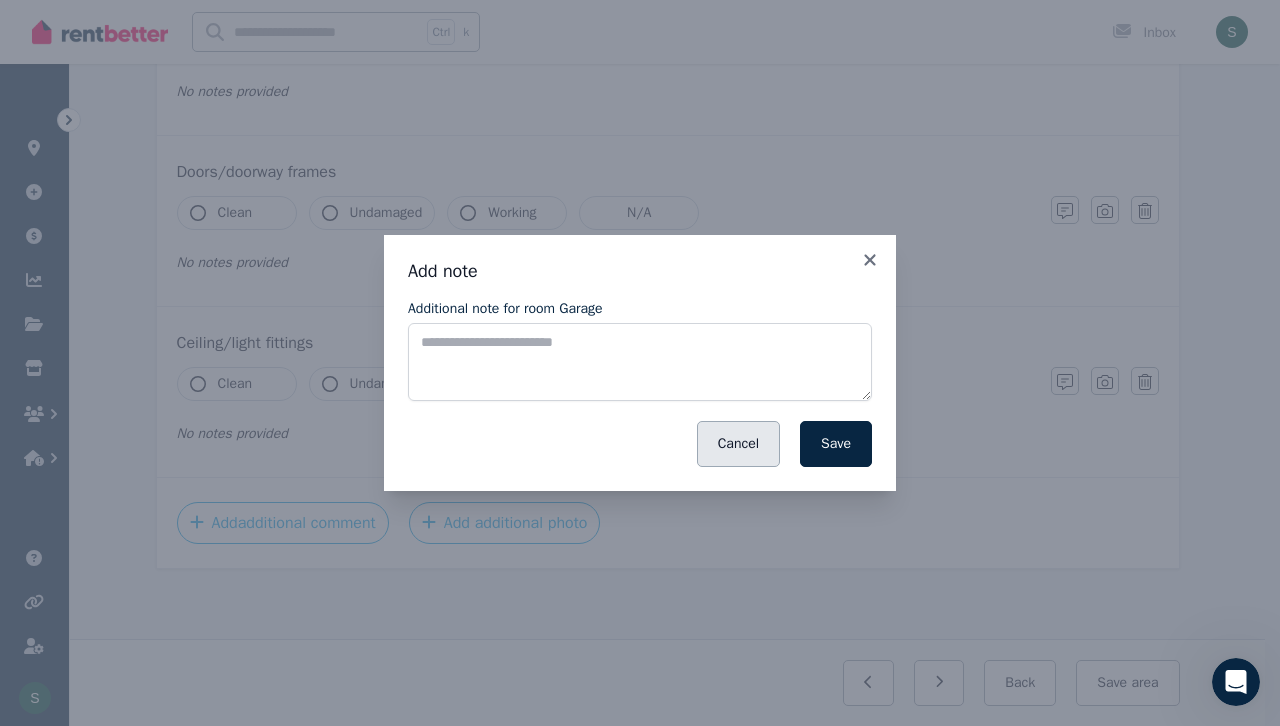 click on "Cancel" at bounding box center [738, 444] 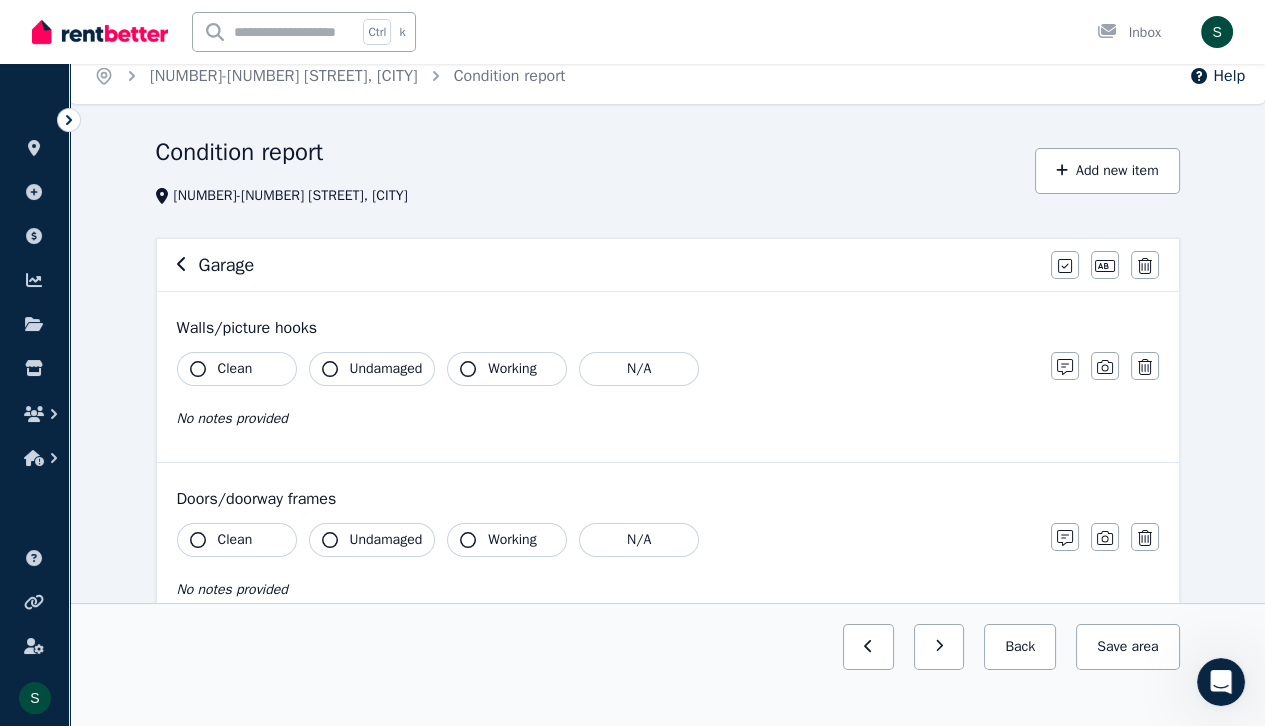 scroll, scrollTop: 0, scrollLeft: 0, axis: both 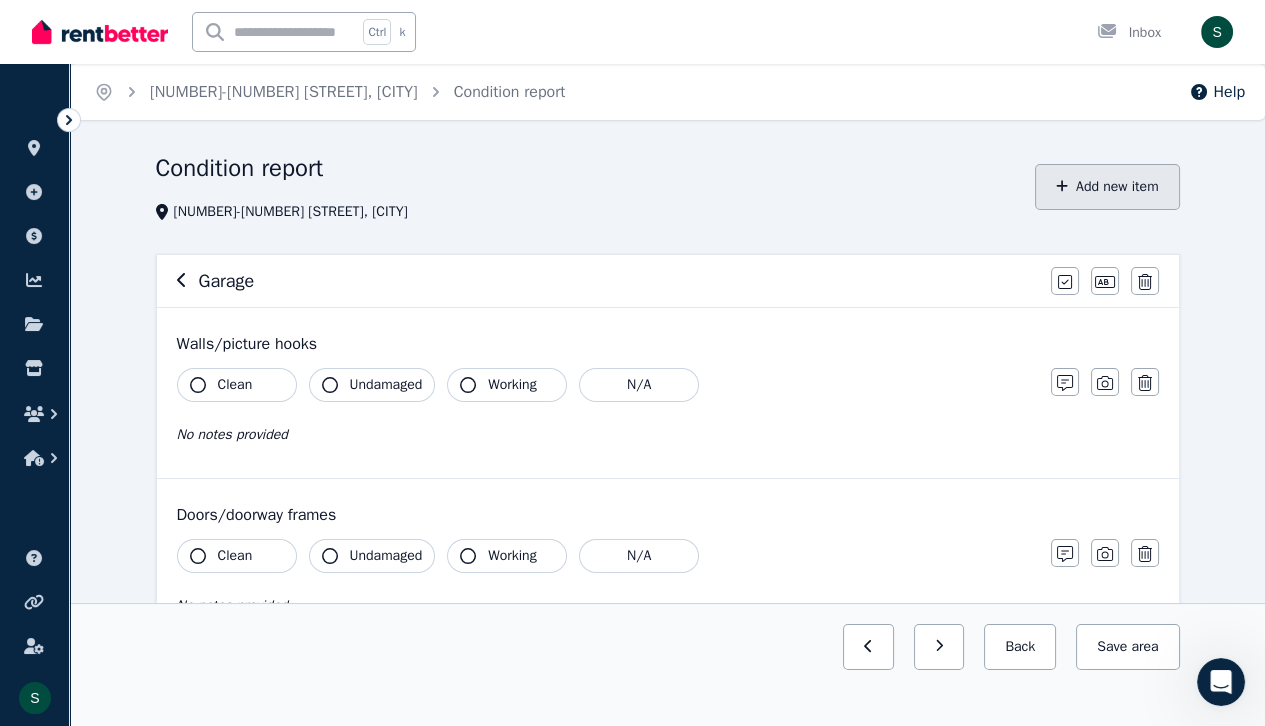 click on "Add new item" at bounding box center [1107, 187] 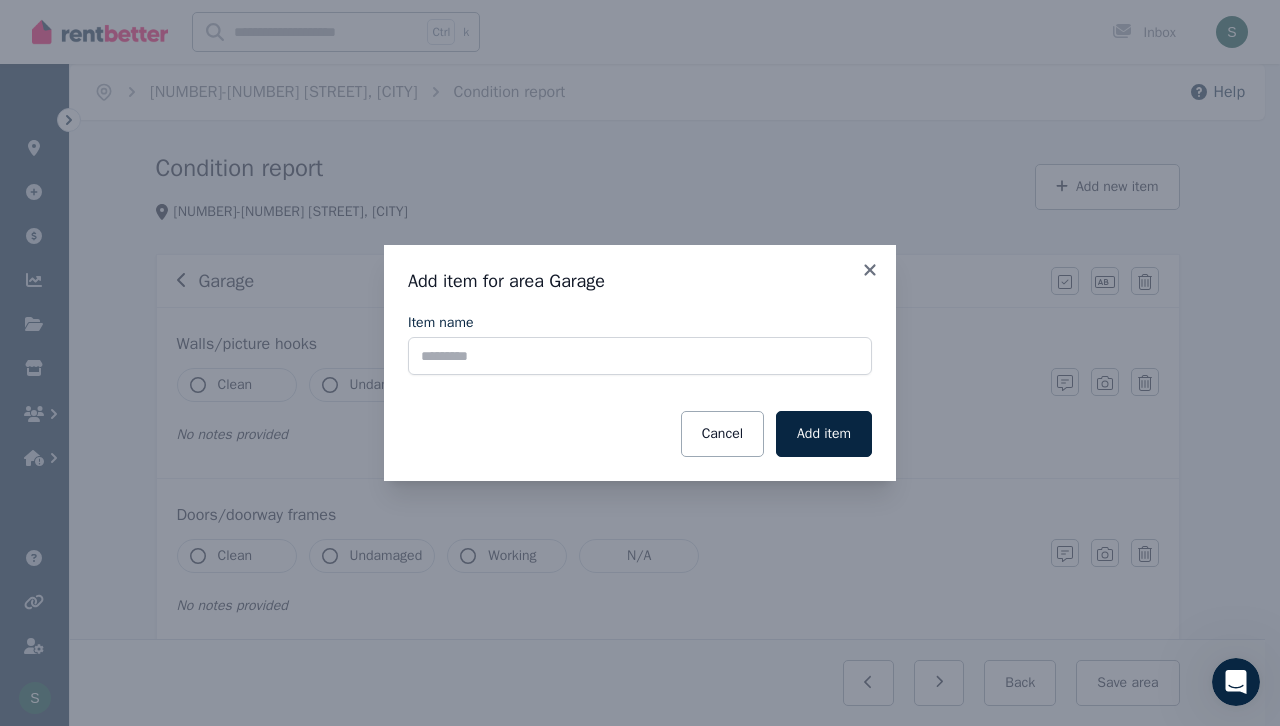 click on "Item name" at bounding box center (640, 323) 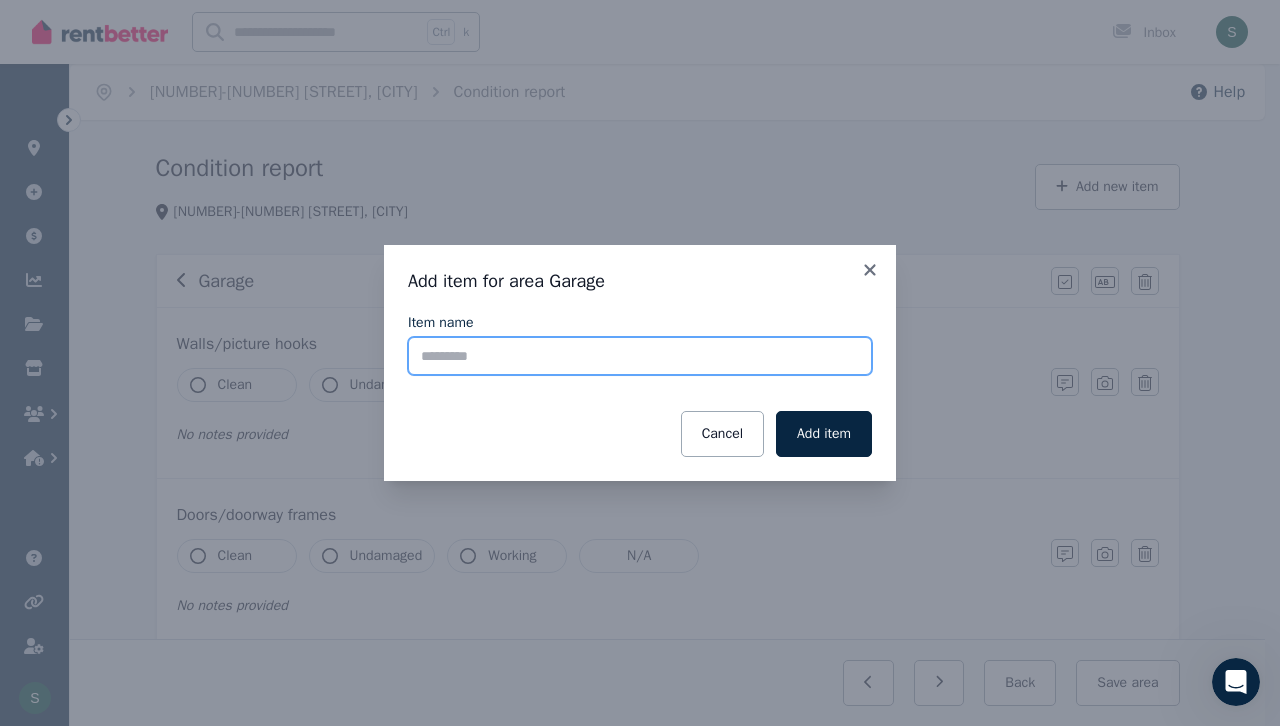 click on "Item name" at bounding box center (640, 356) 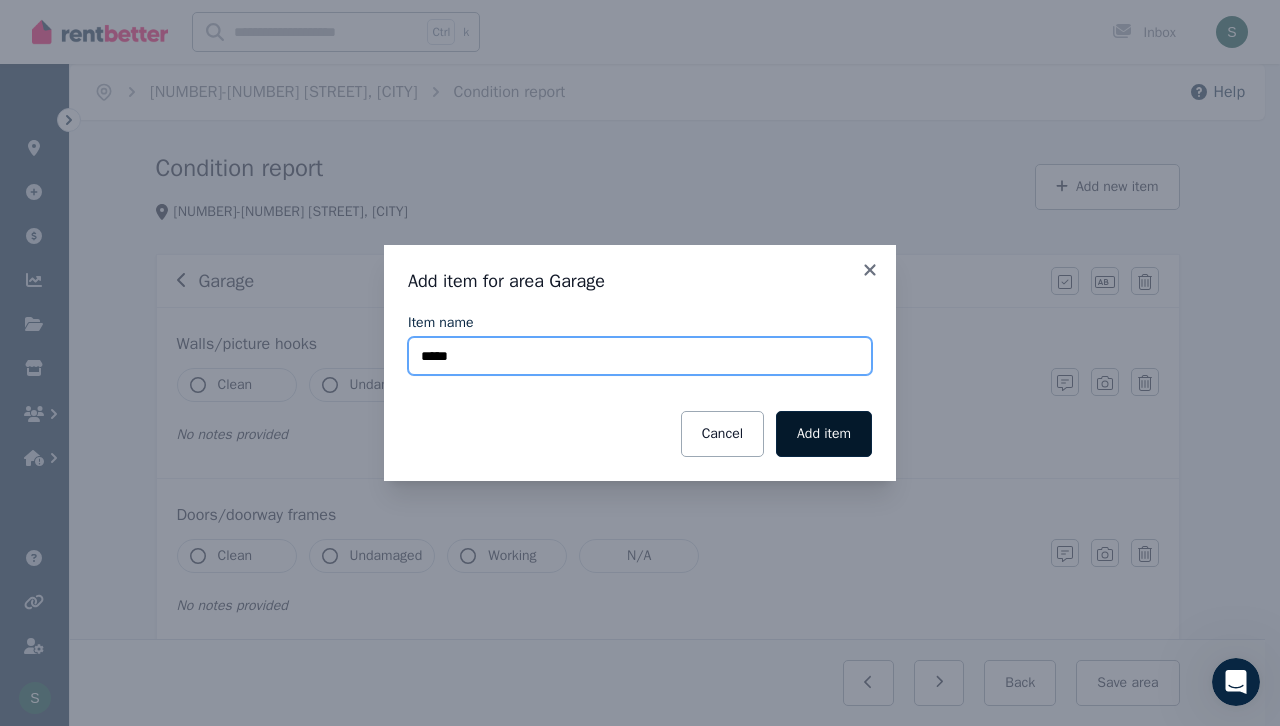 type on "*****" 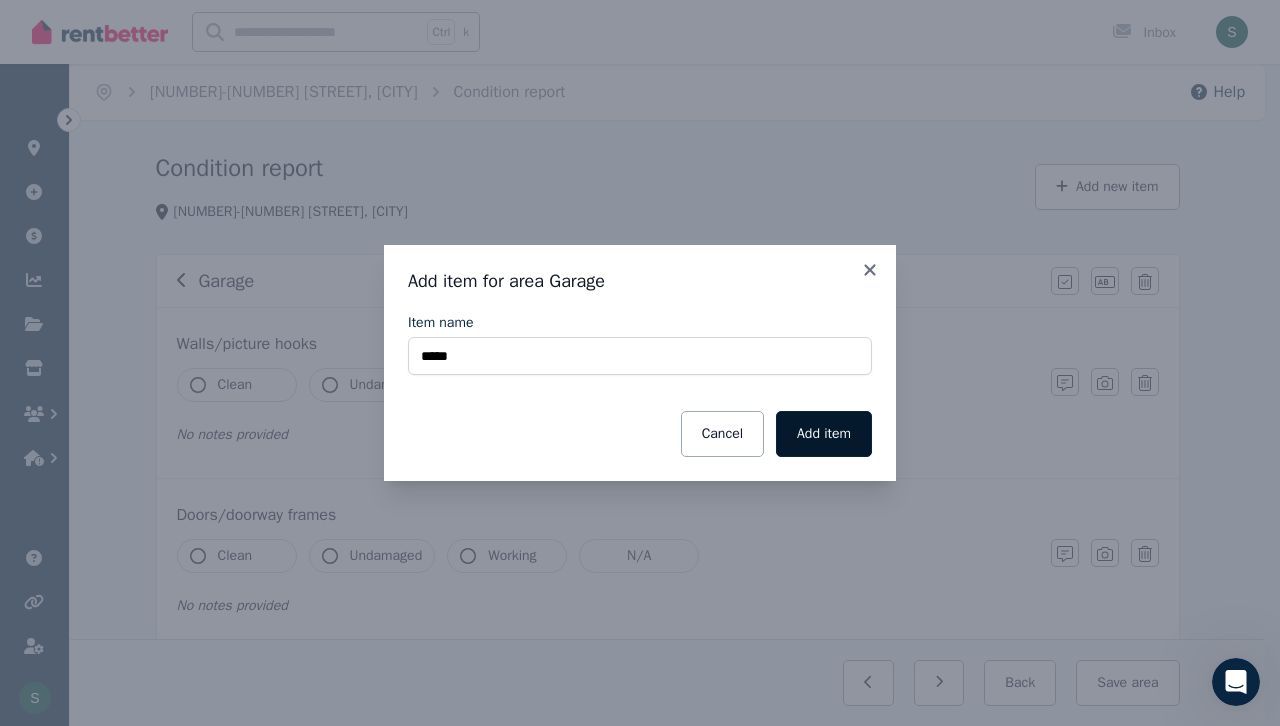 click on "Add item" at bounding box center [824, 434] 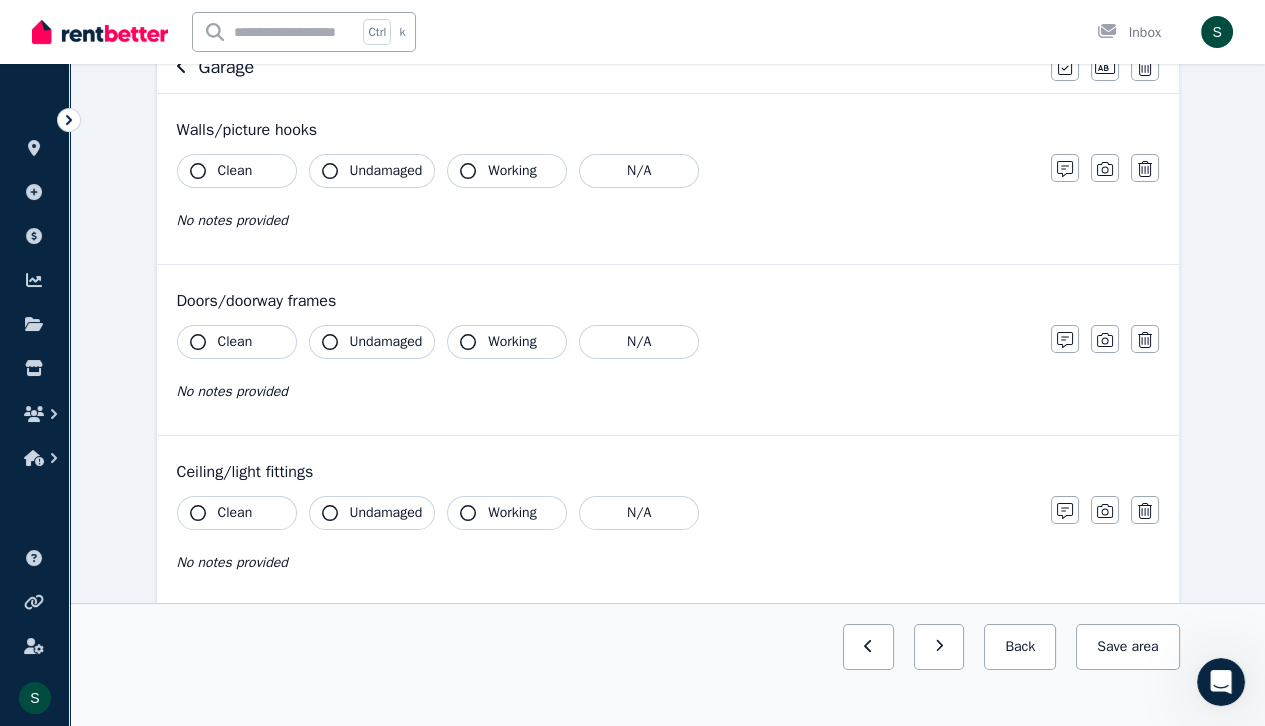 scroll, scrollTop: 210, scrollLeft: 0, axis: vertical 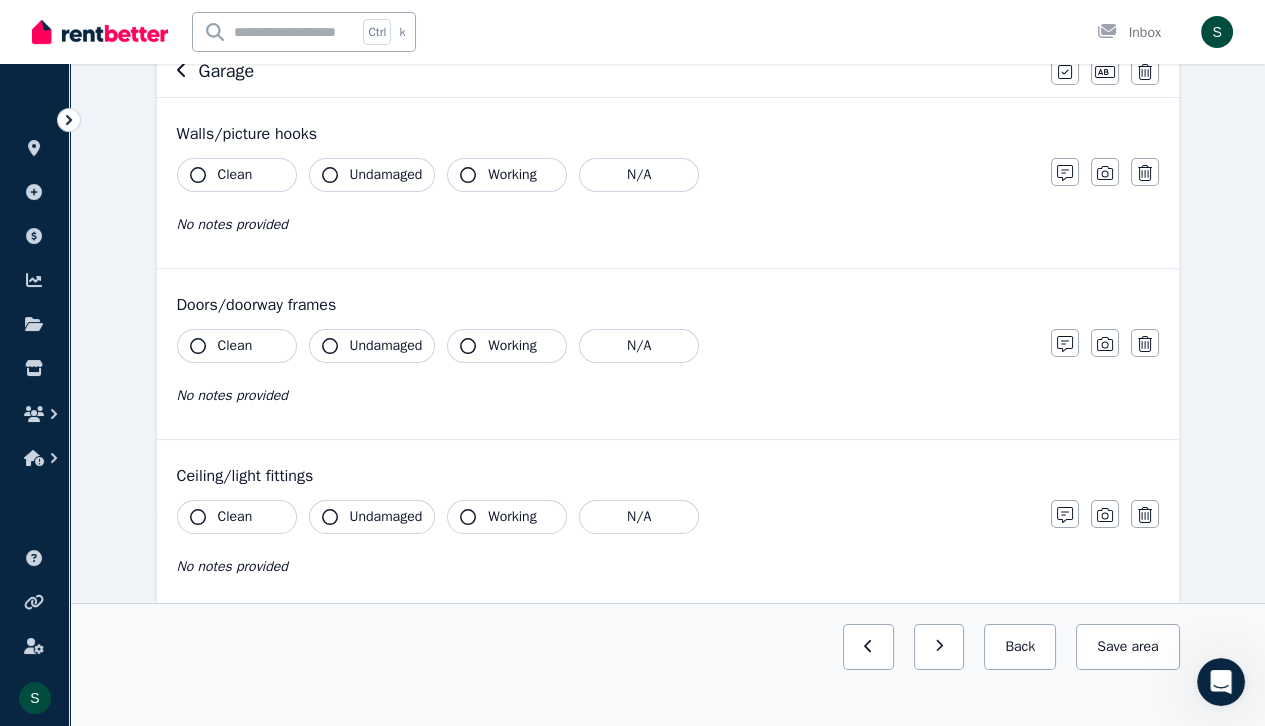 click on "Doors/doorway frames" at bounding box center [668, 305] 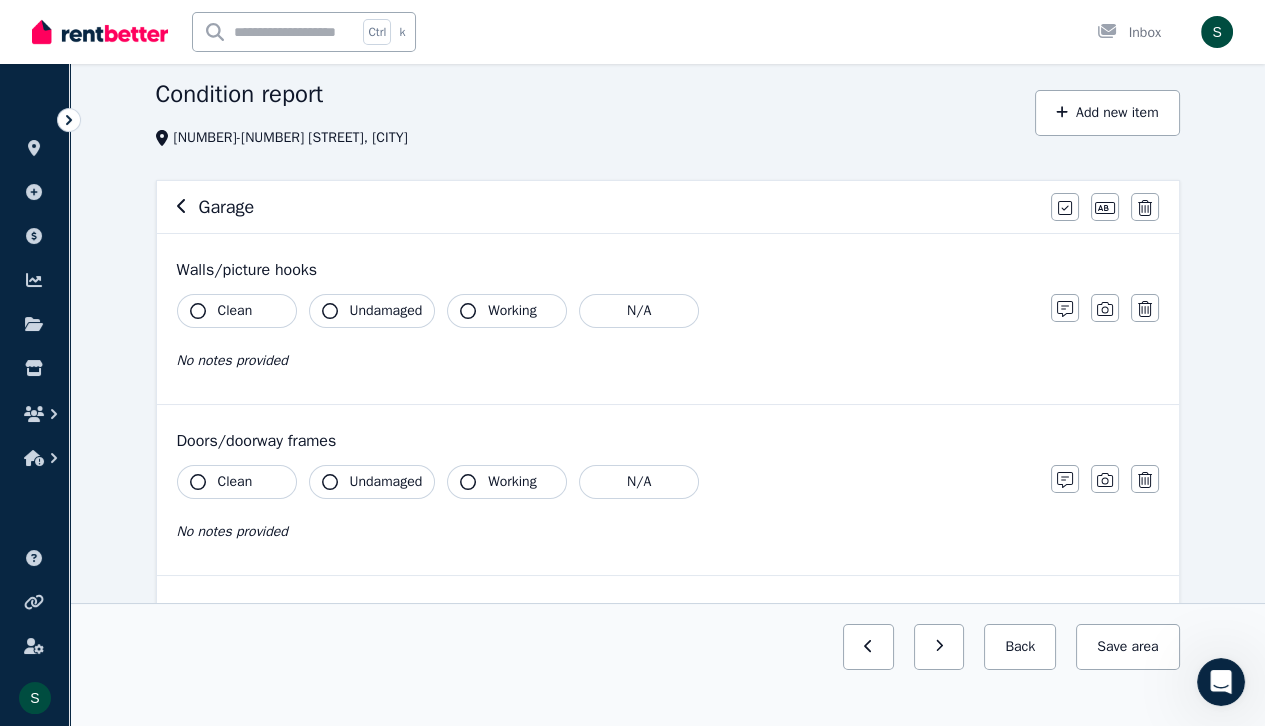 scroll, scrollTop: 86, scrollLeft: 0, axis: vertical 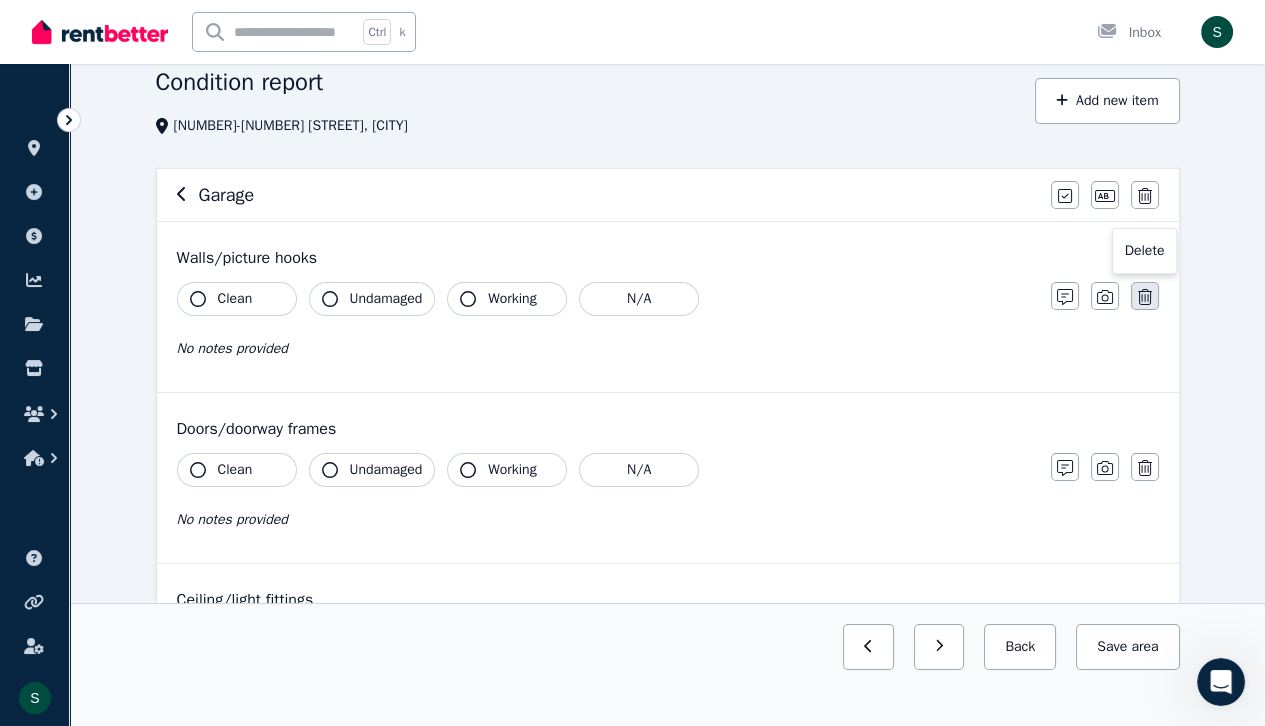 click 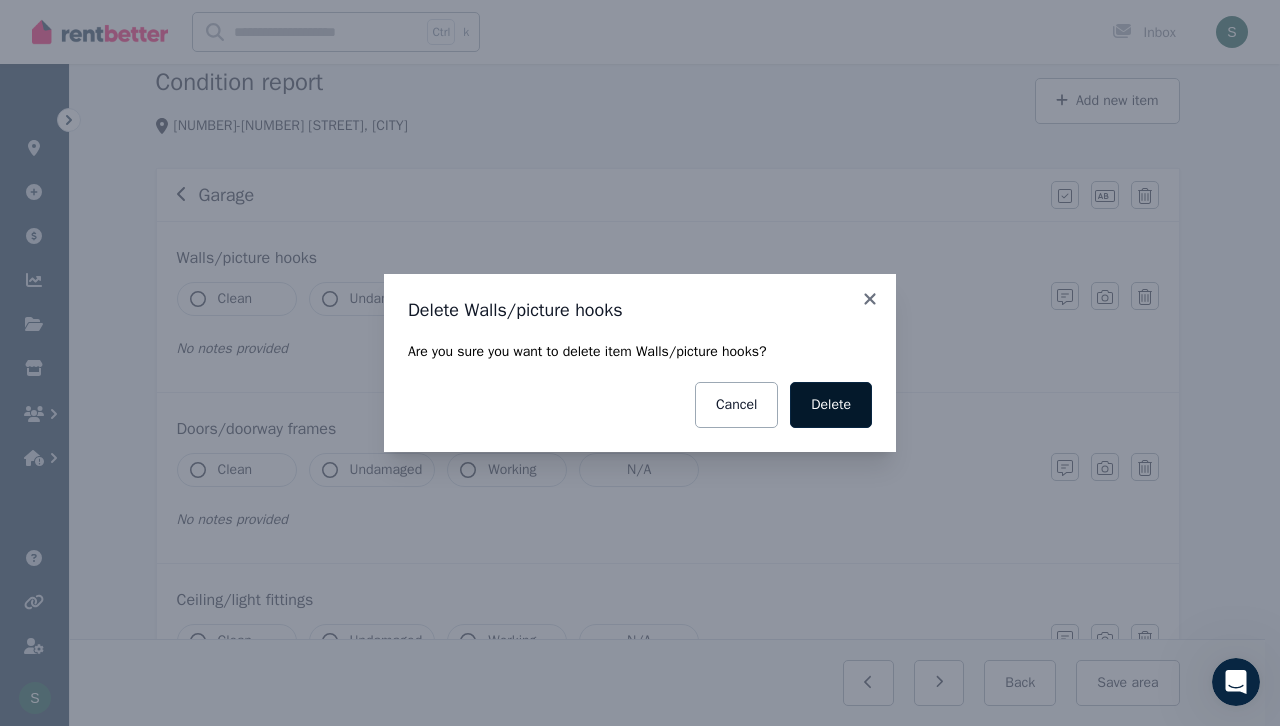 click on "Delete" at bounding box center [831, 405] 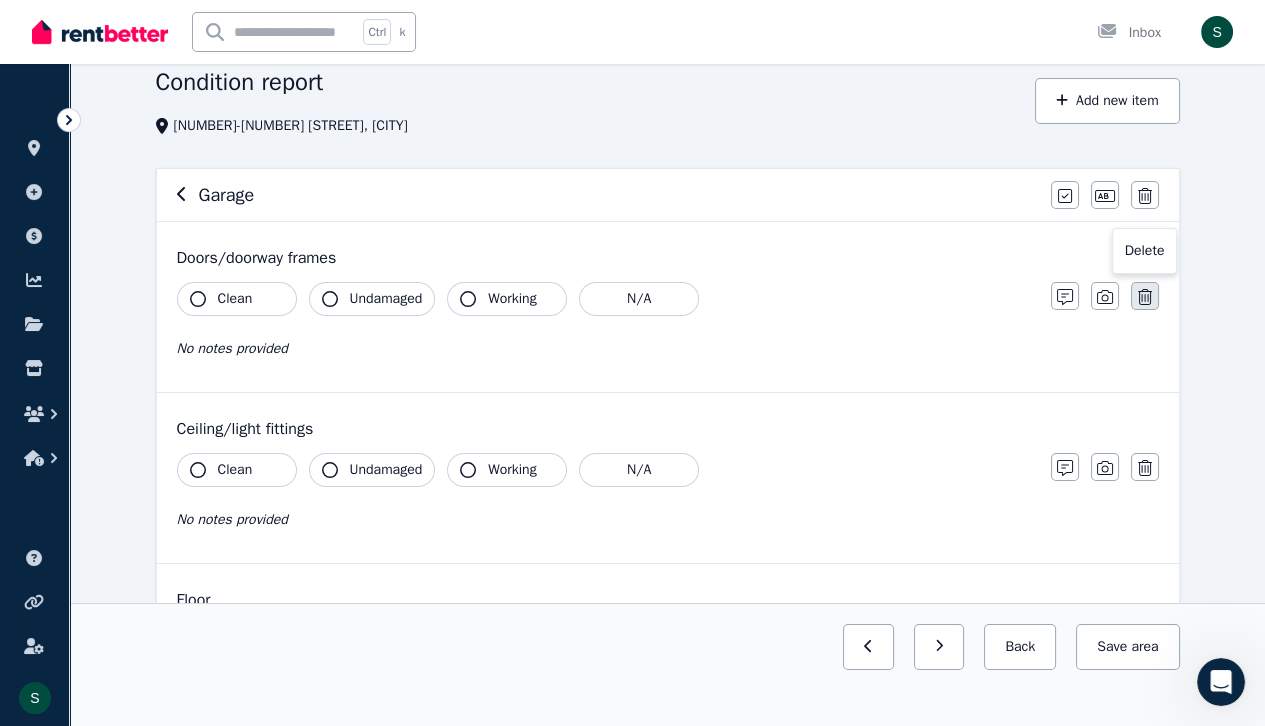 click 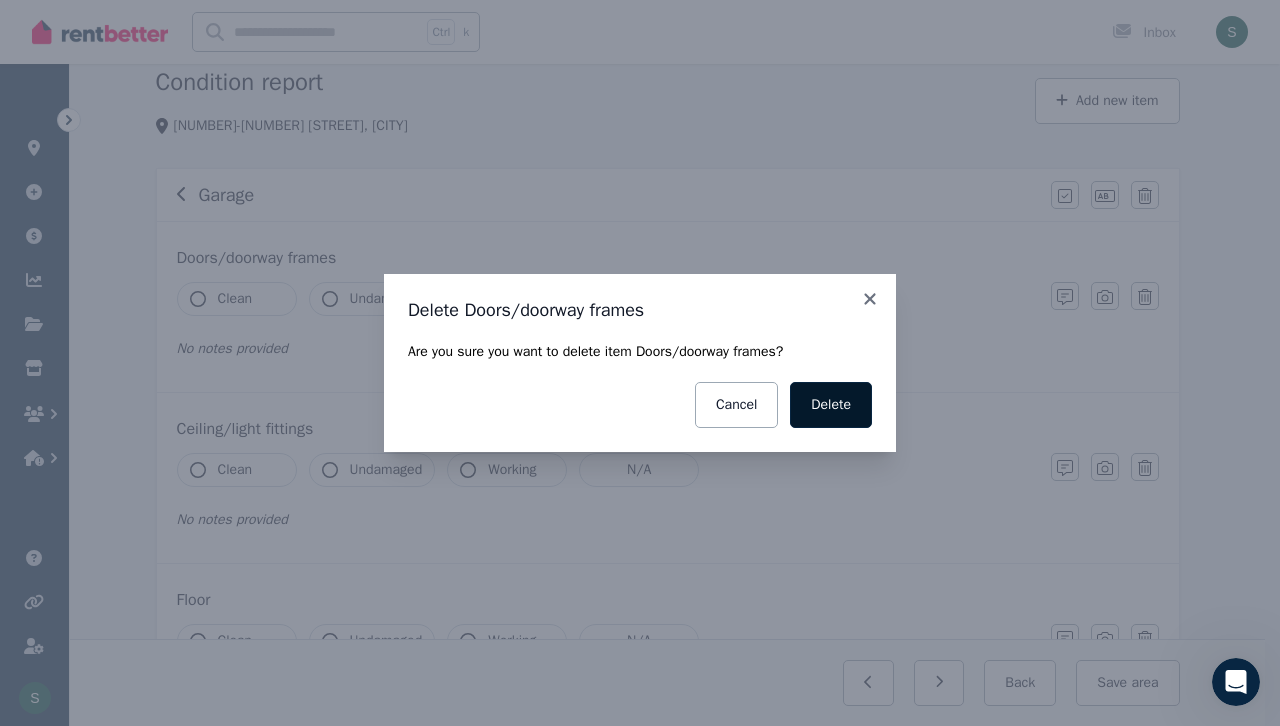 click on "Delete" at bounding box center [831, 405] 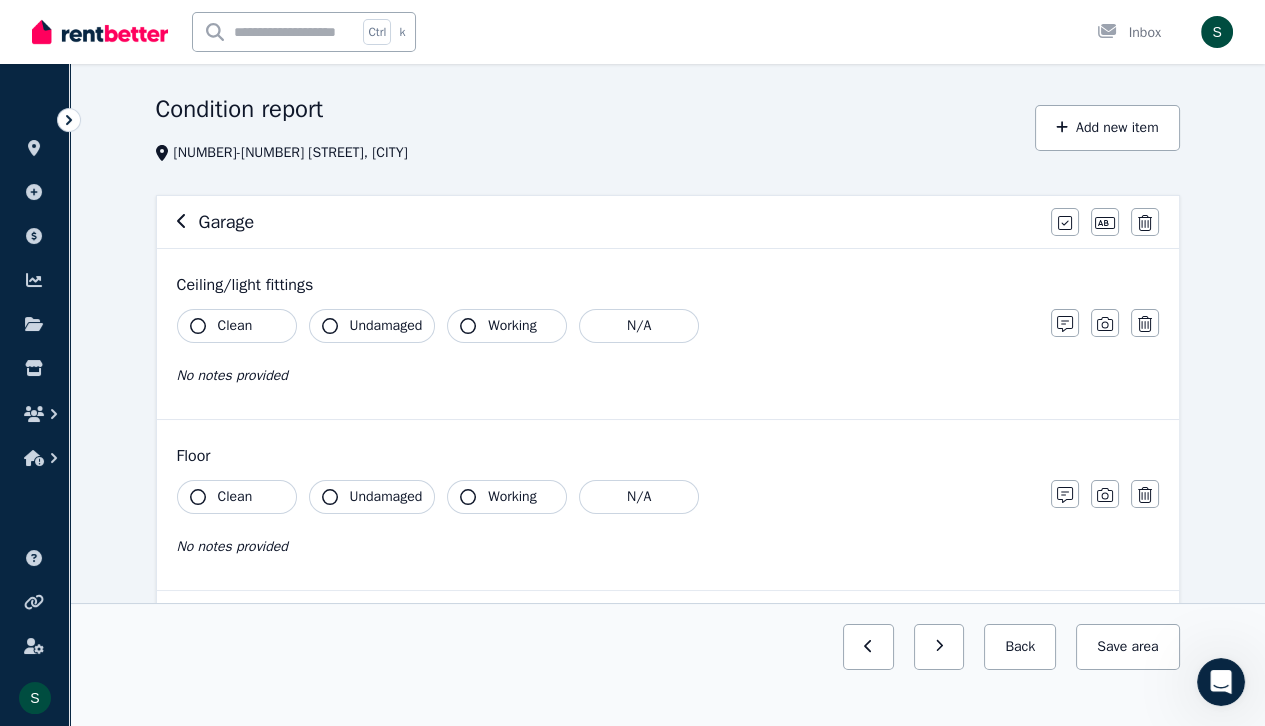 scroll, scrollTop: 60, scrollLeft: 0, axis: vertical 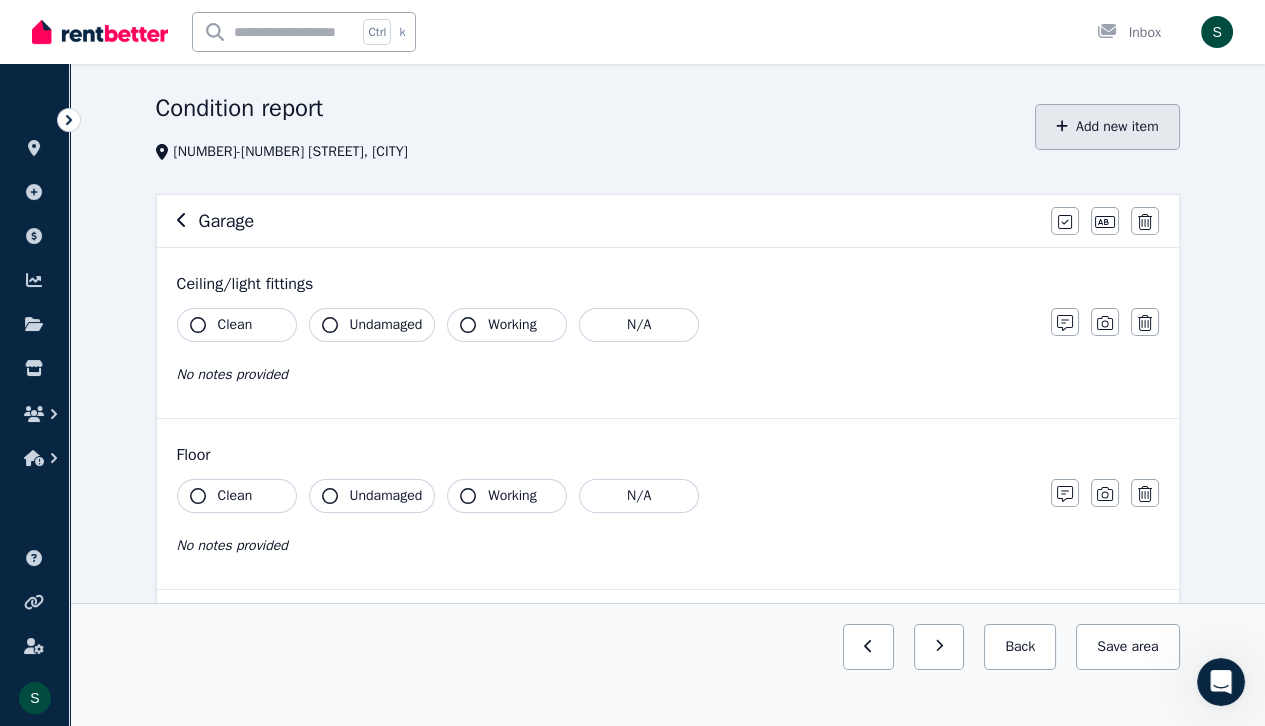 click on "Add new item" at bounding box center [1107, 127] 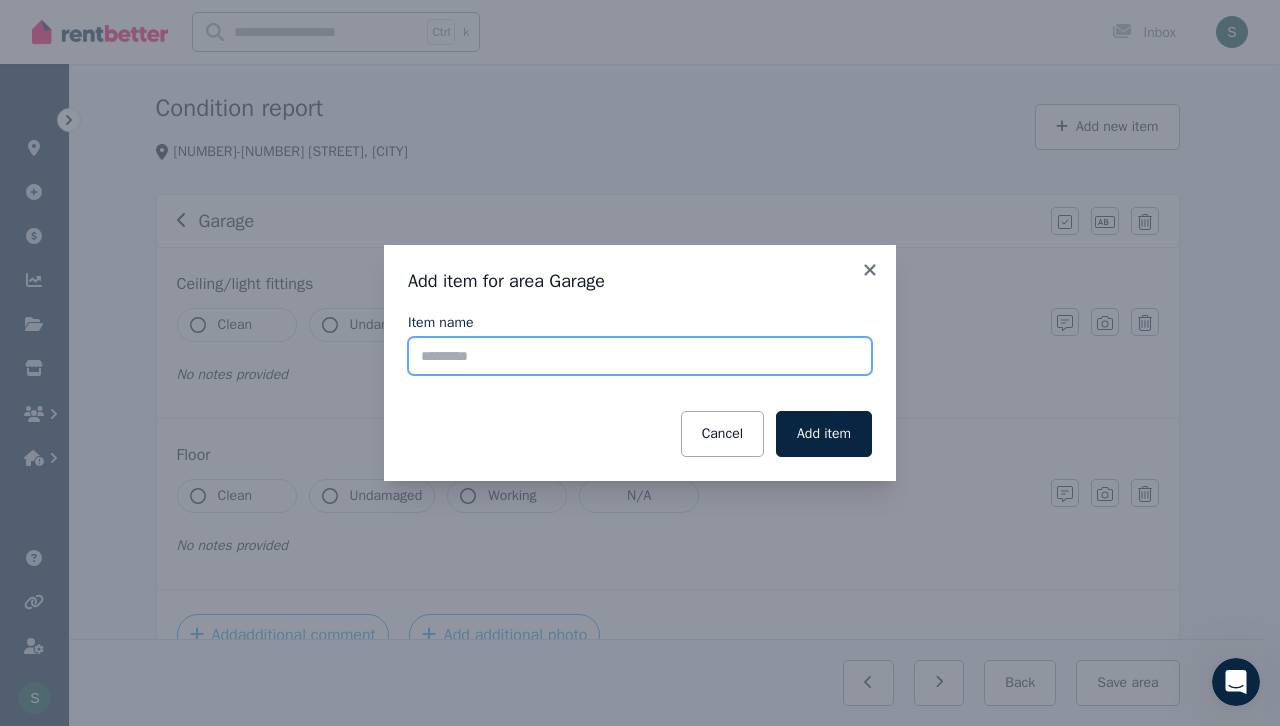 click on "Item name" at bounding box center (640, 356) 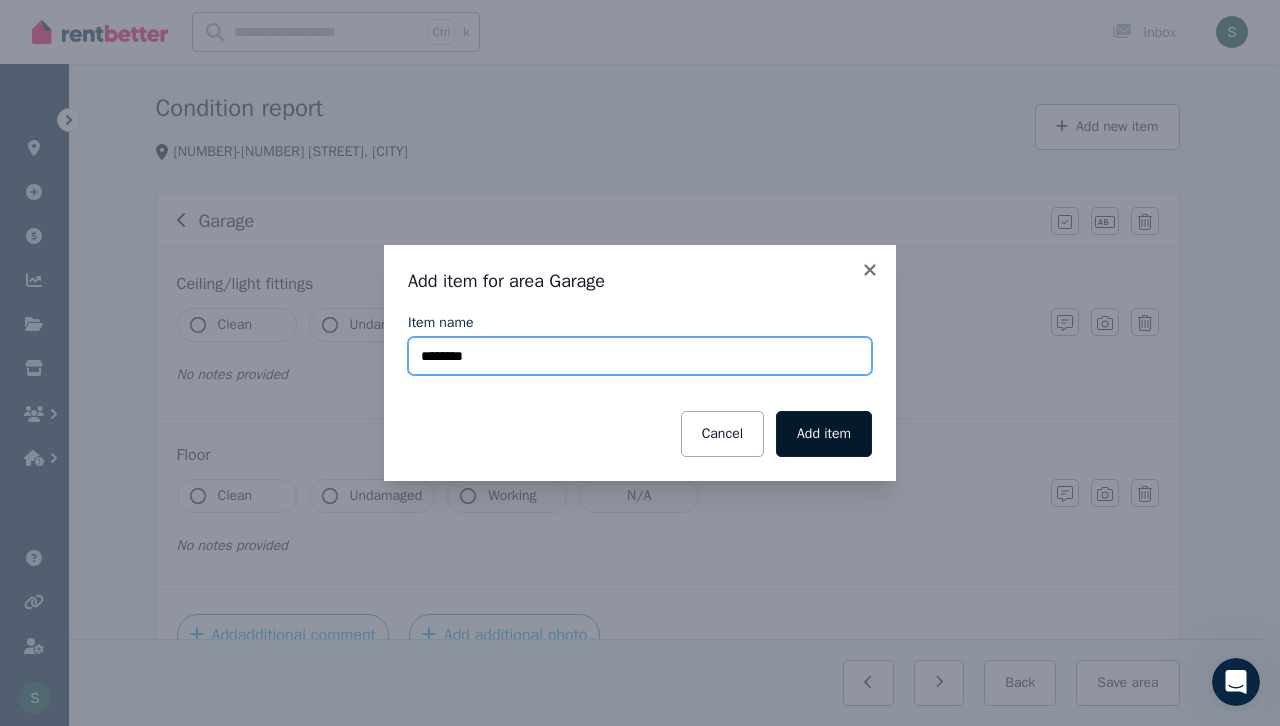 type on "********" 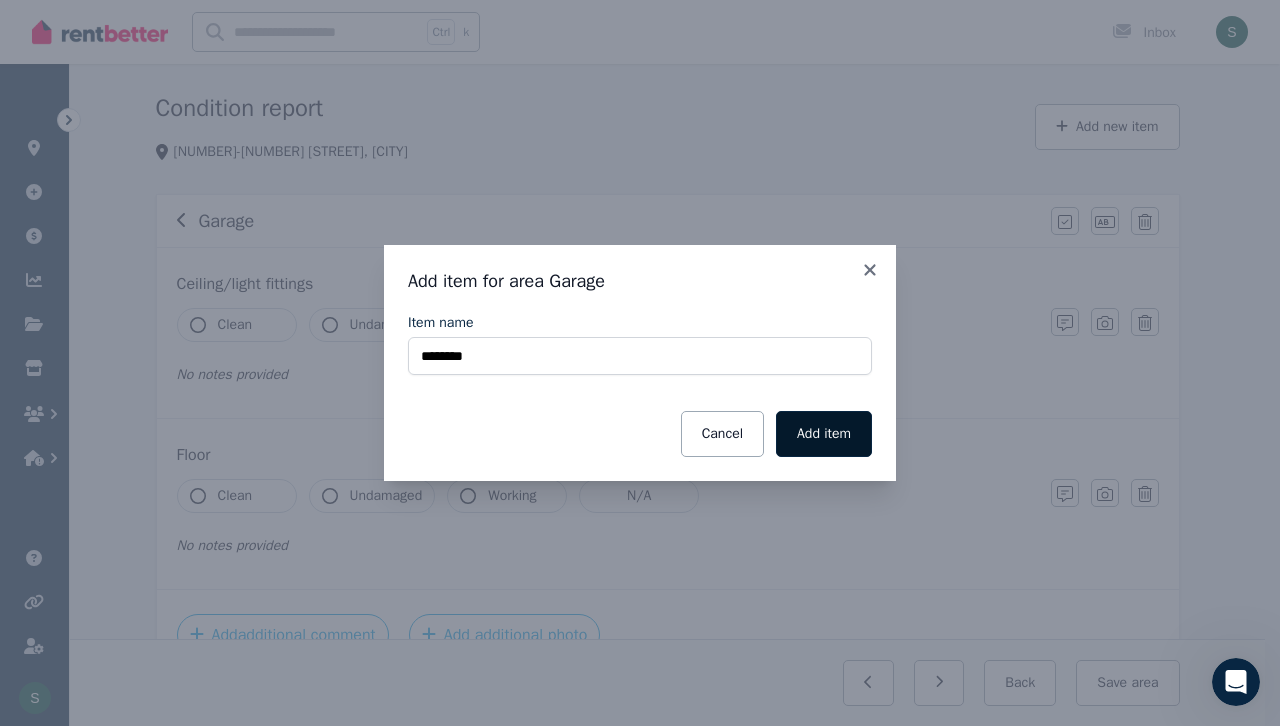 click on "Add item" at bounding box center (824, 434) 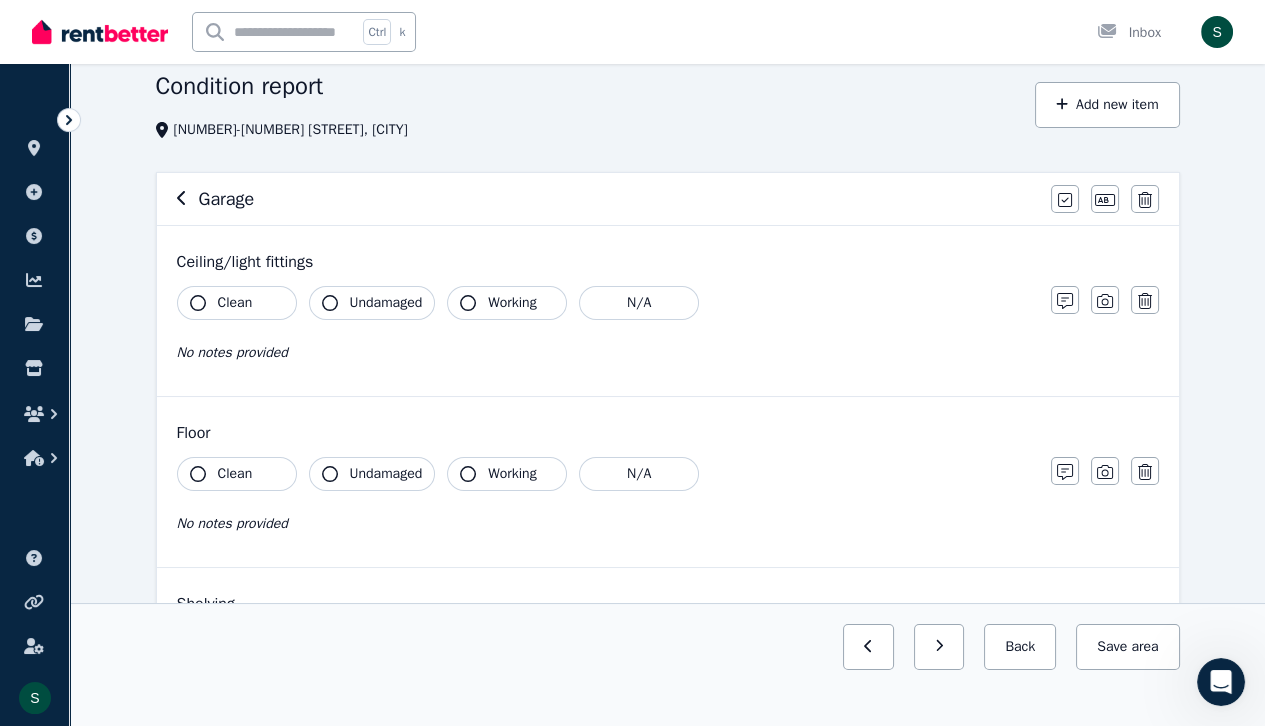 scroll, scrollTop: 80, scrollLeft: 0, axis: vertical 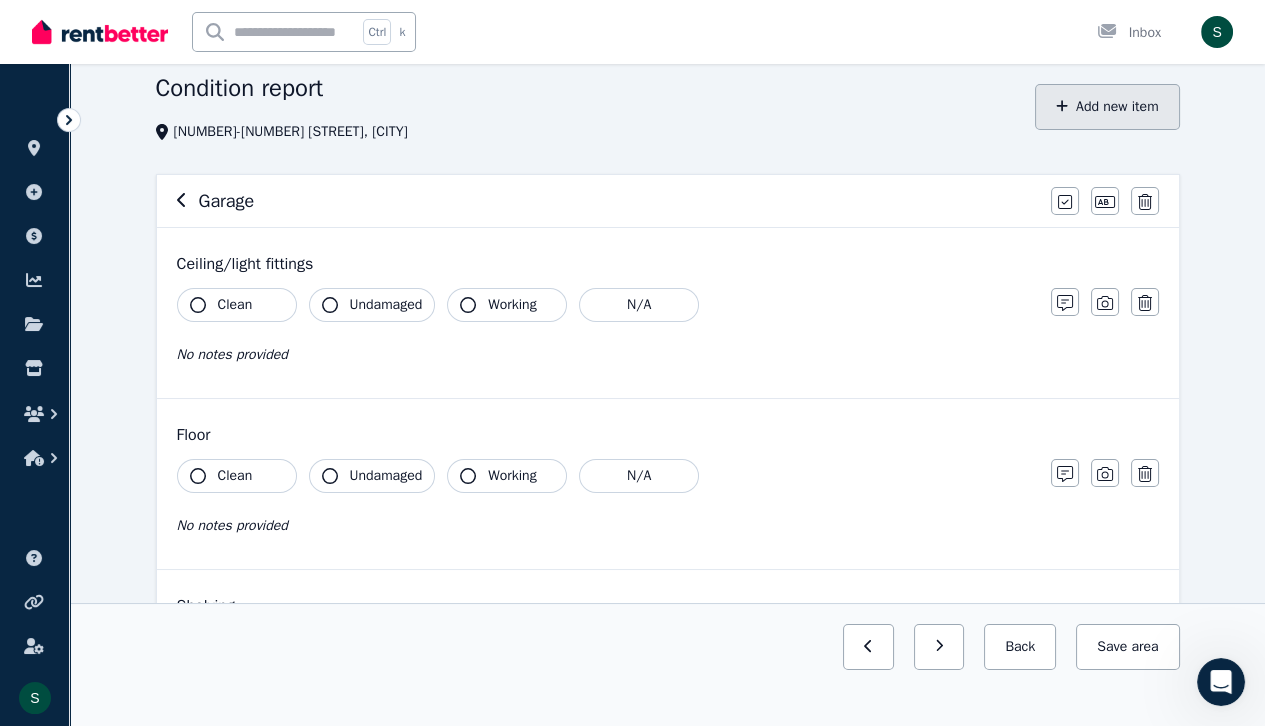 click on "Add new item" at bounding box center (1107, 107) 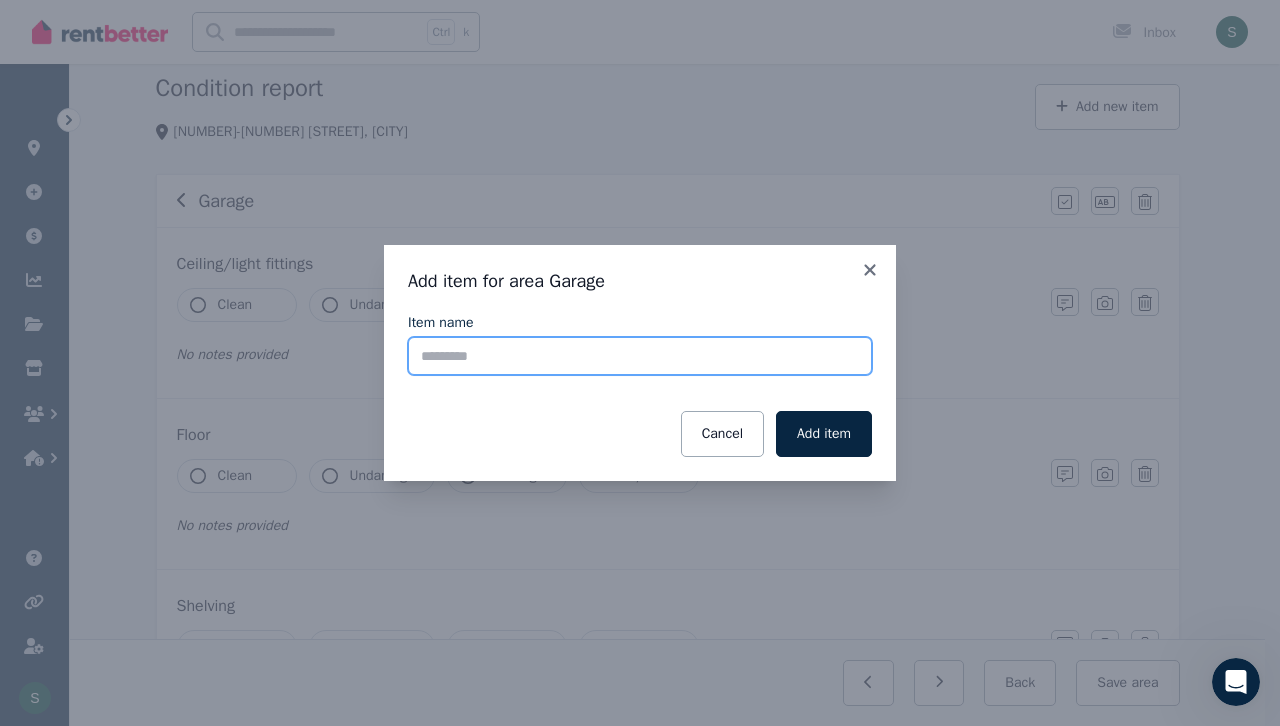 click on "Item name" at bounding box center [640, 356] 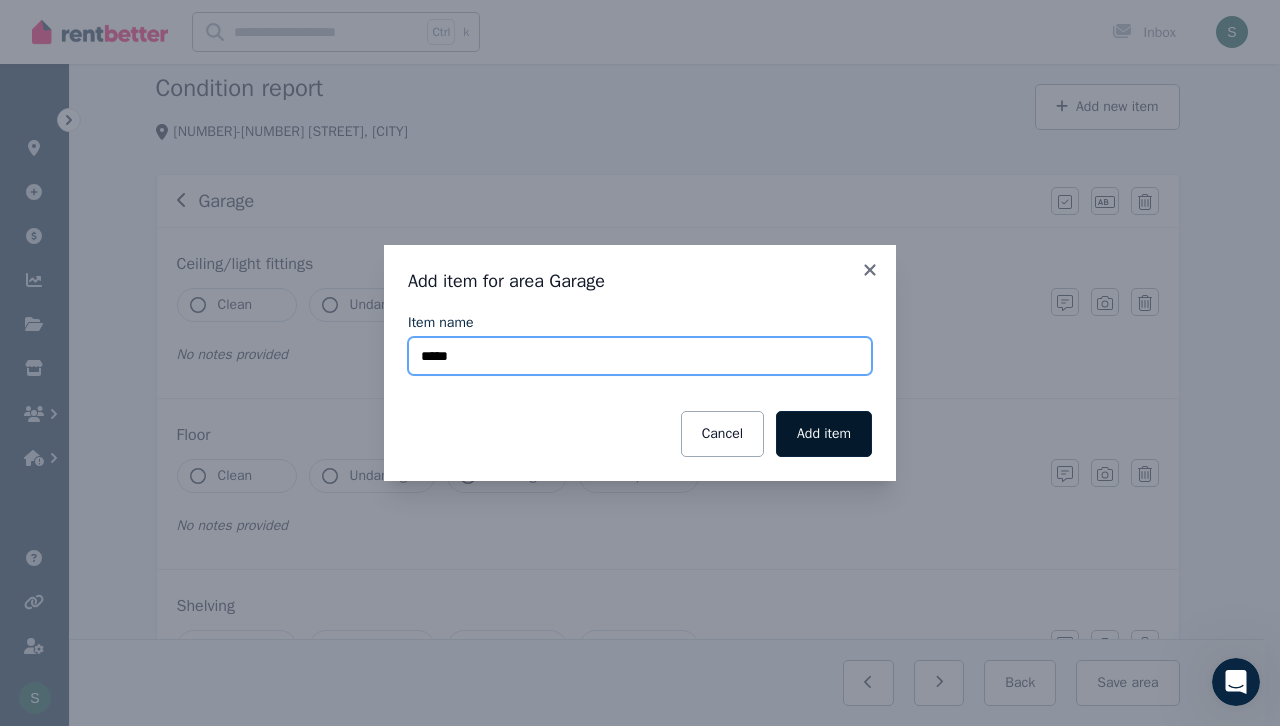 type on "*****" 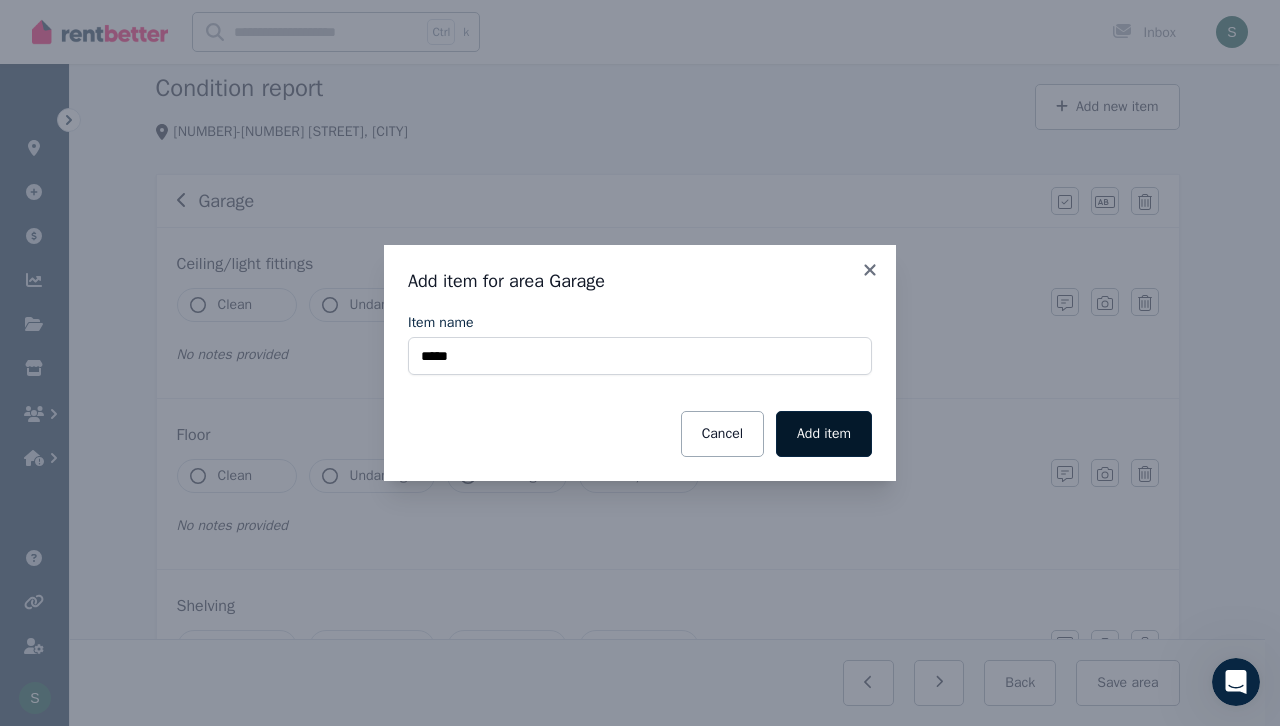click on "Add item" at bounding box center [824, 434] 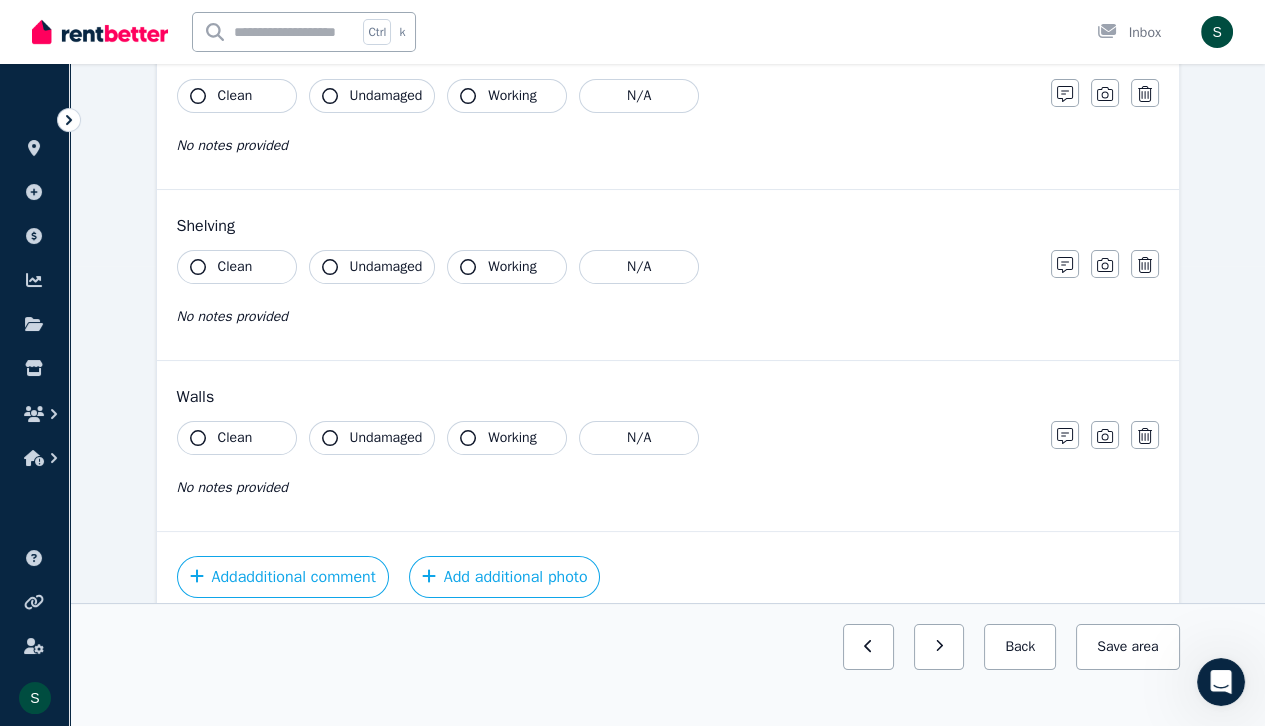 scroll, scrollTop: 0, scrollLeft: 0, axis: both 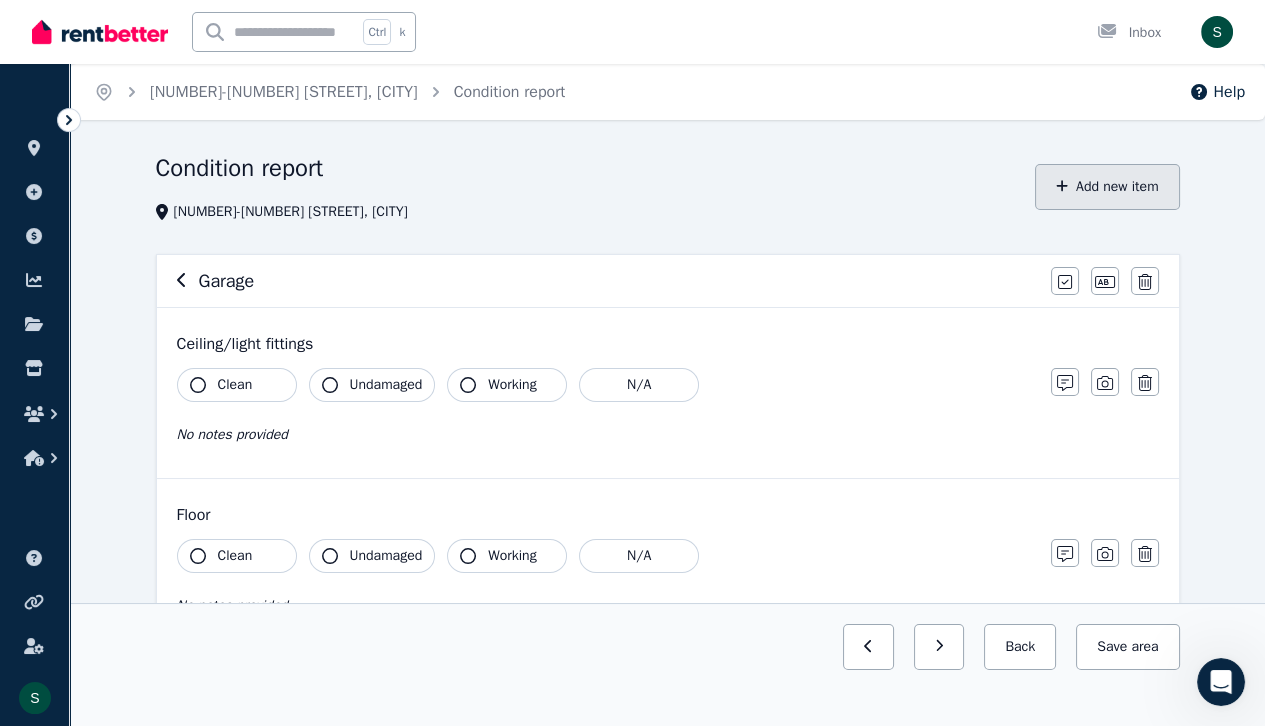 click on "Add new item" at bounding box center (1107, 187) 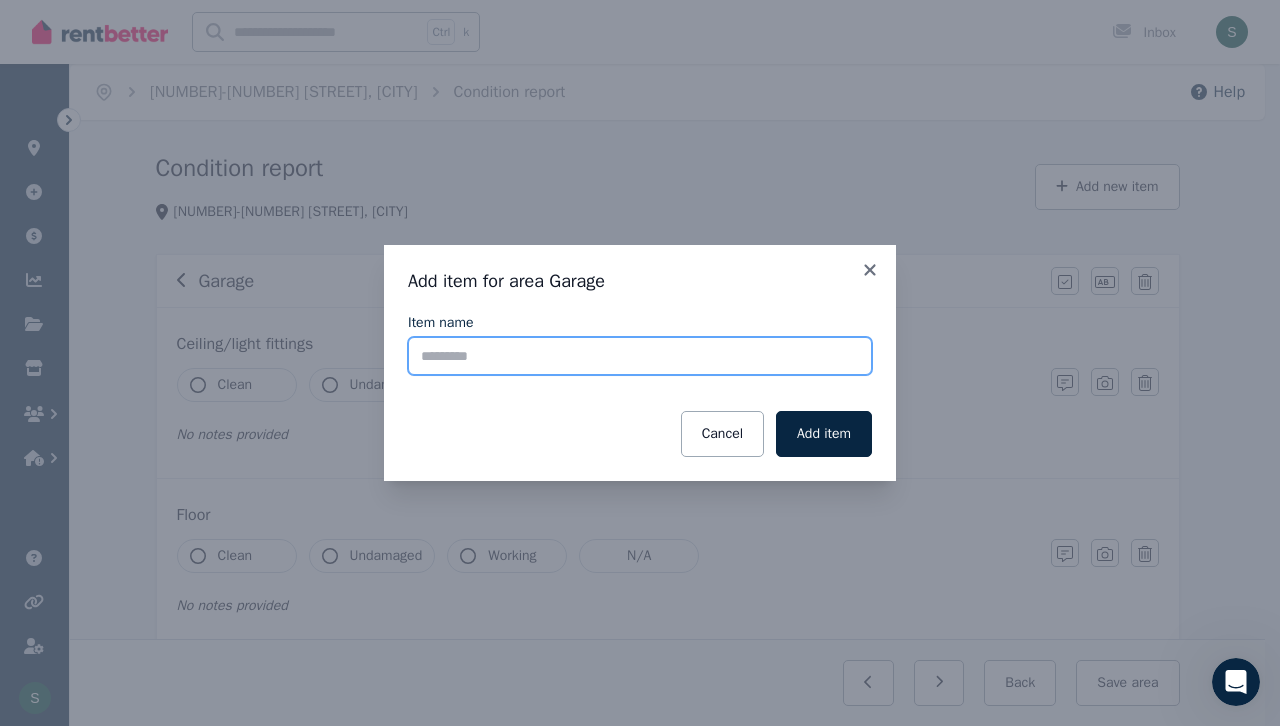 click on "Item name" at bounding box center (640, 356) 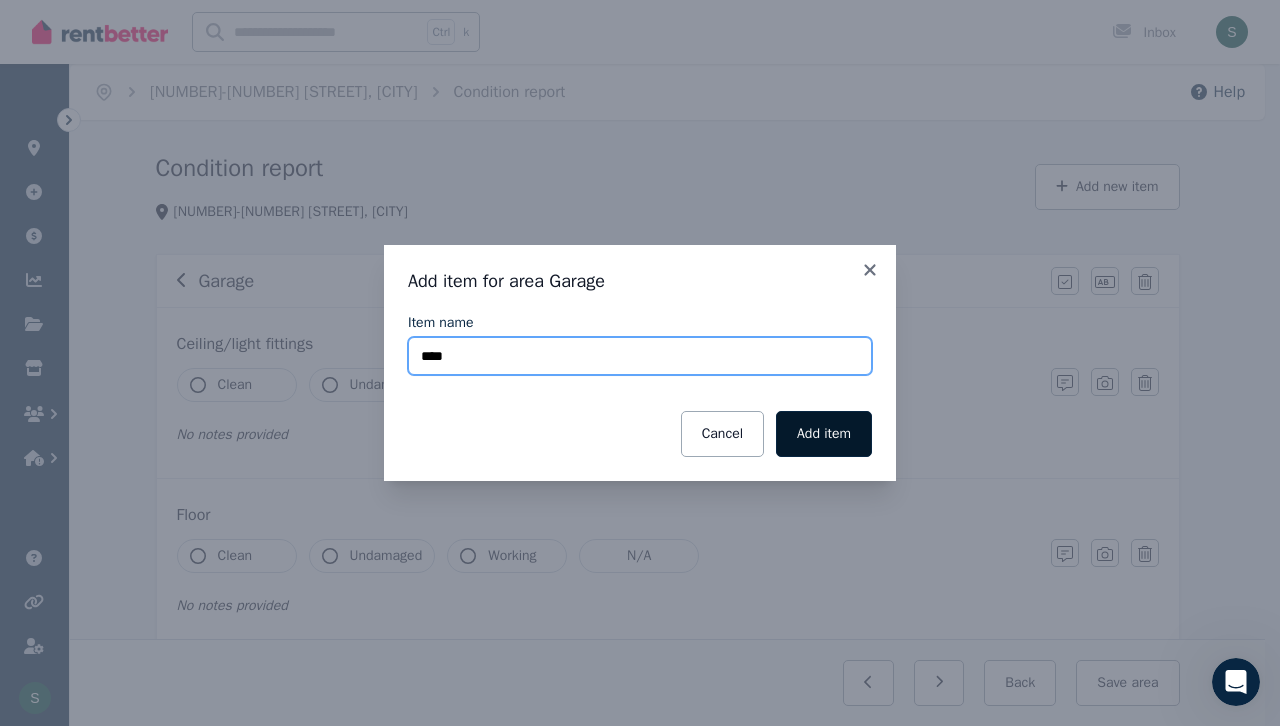 type on "****" 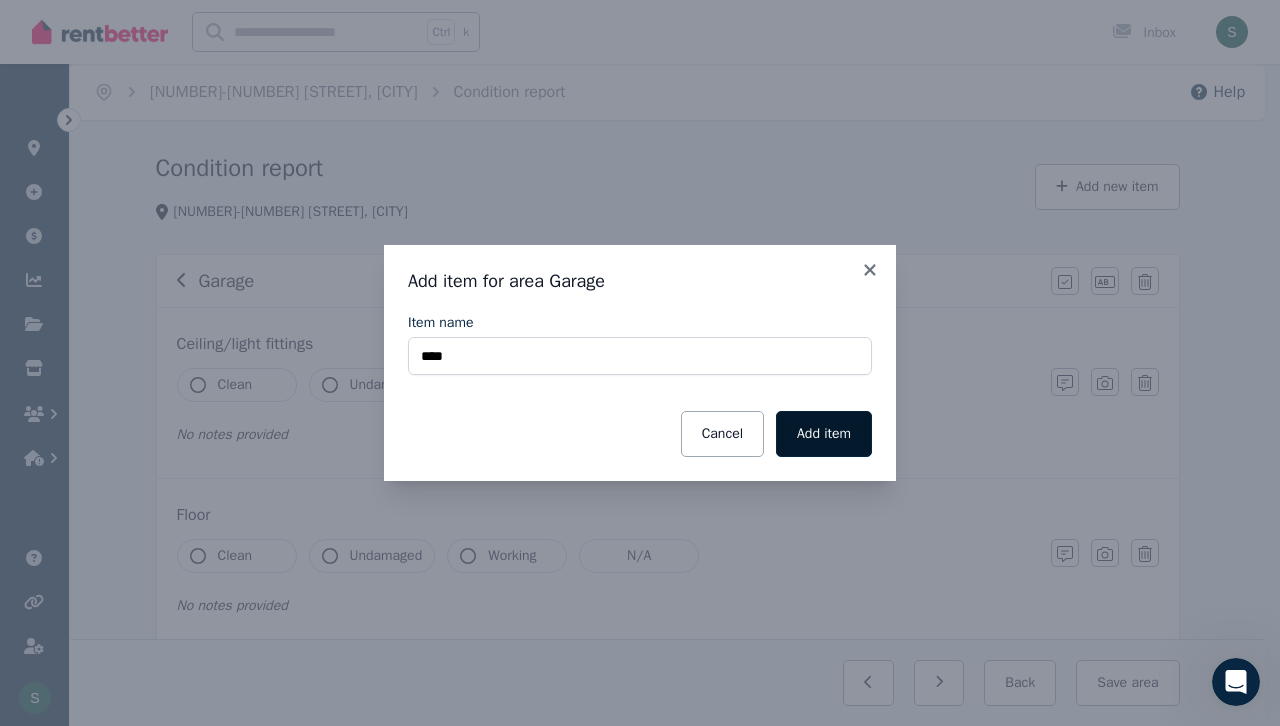 click on "Add item" at bounding box center (824, 434) 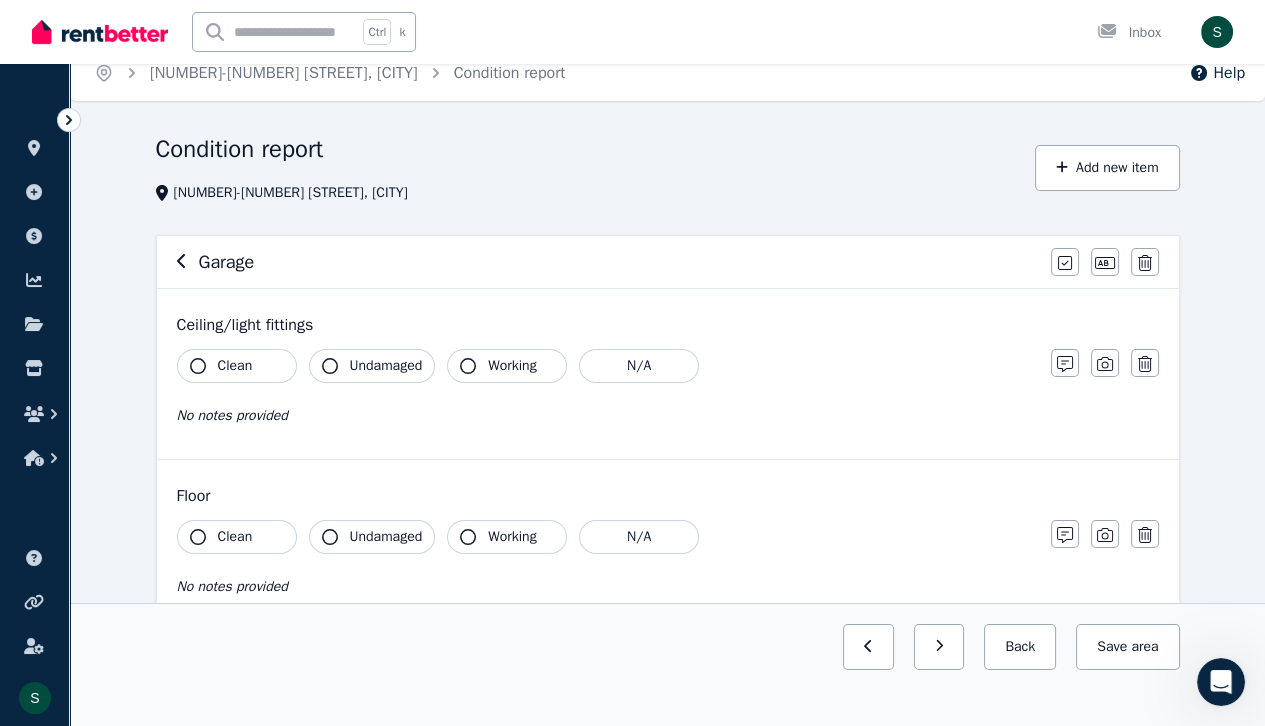 scroll, scrollTop: 0, scrollLeft: 0, axis: both 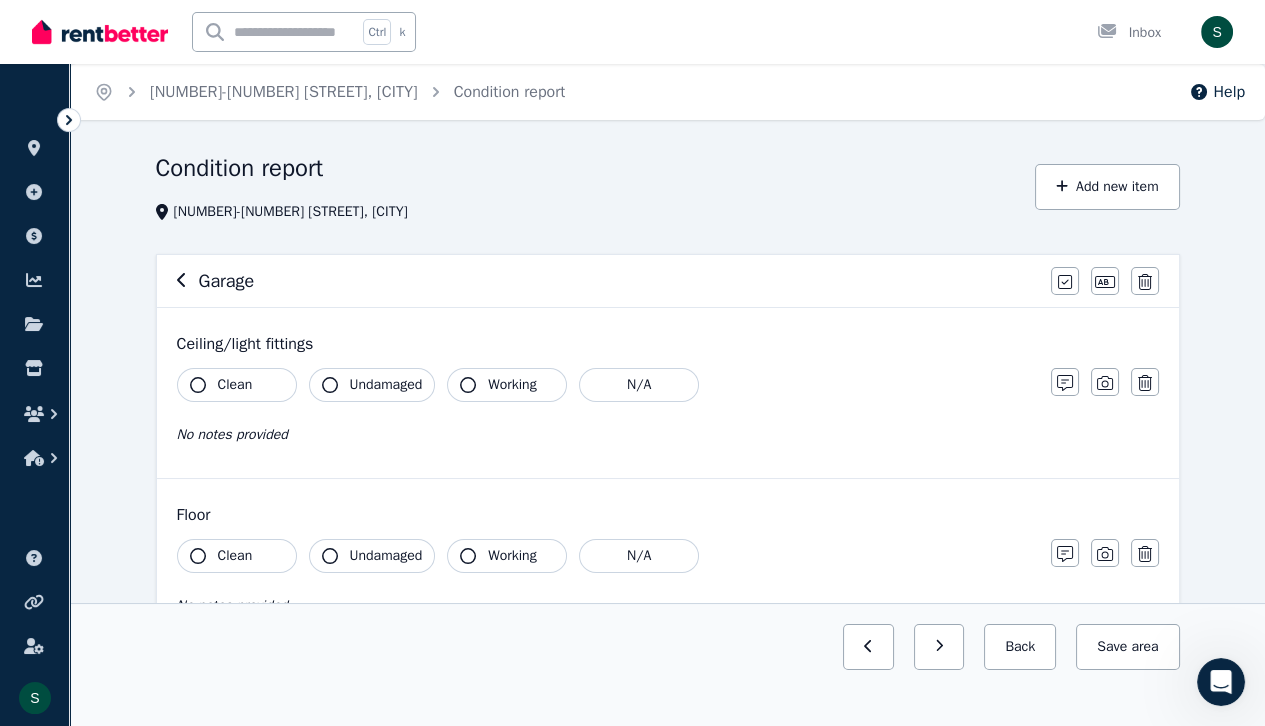 click 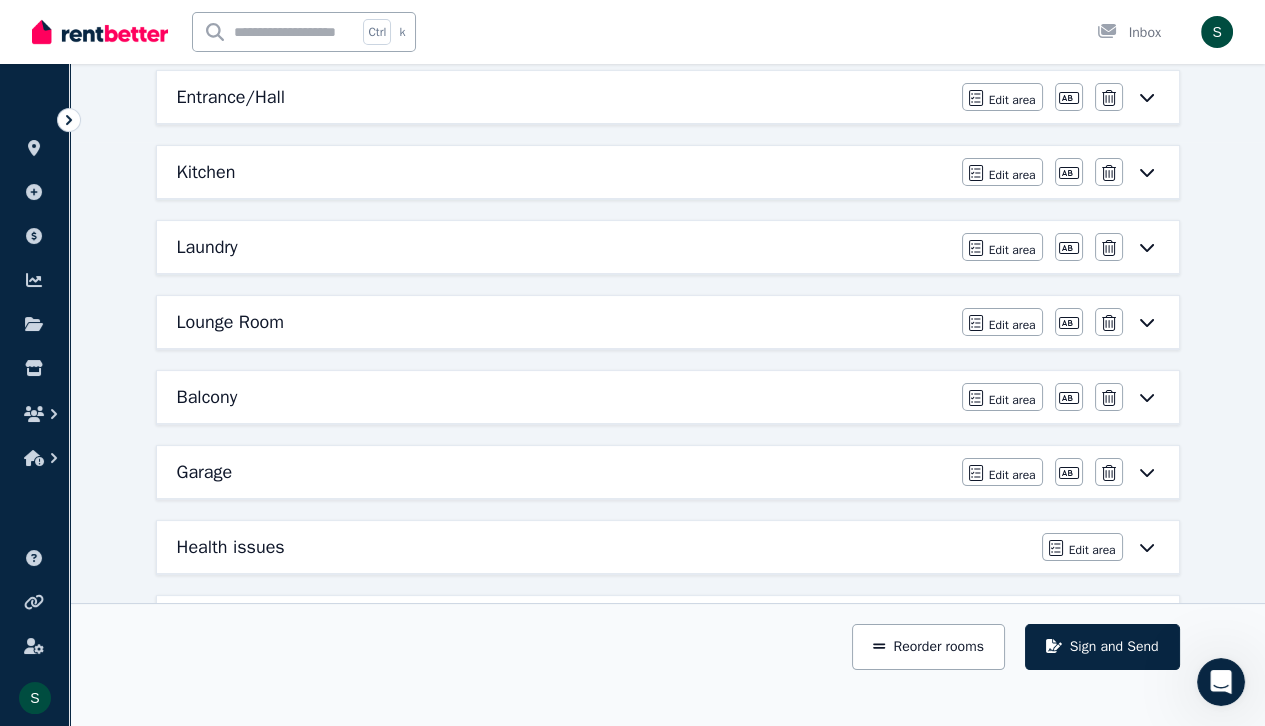 scroll, scrollTop: 583, scrollLeft: 0, axis: vertical 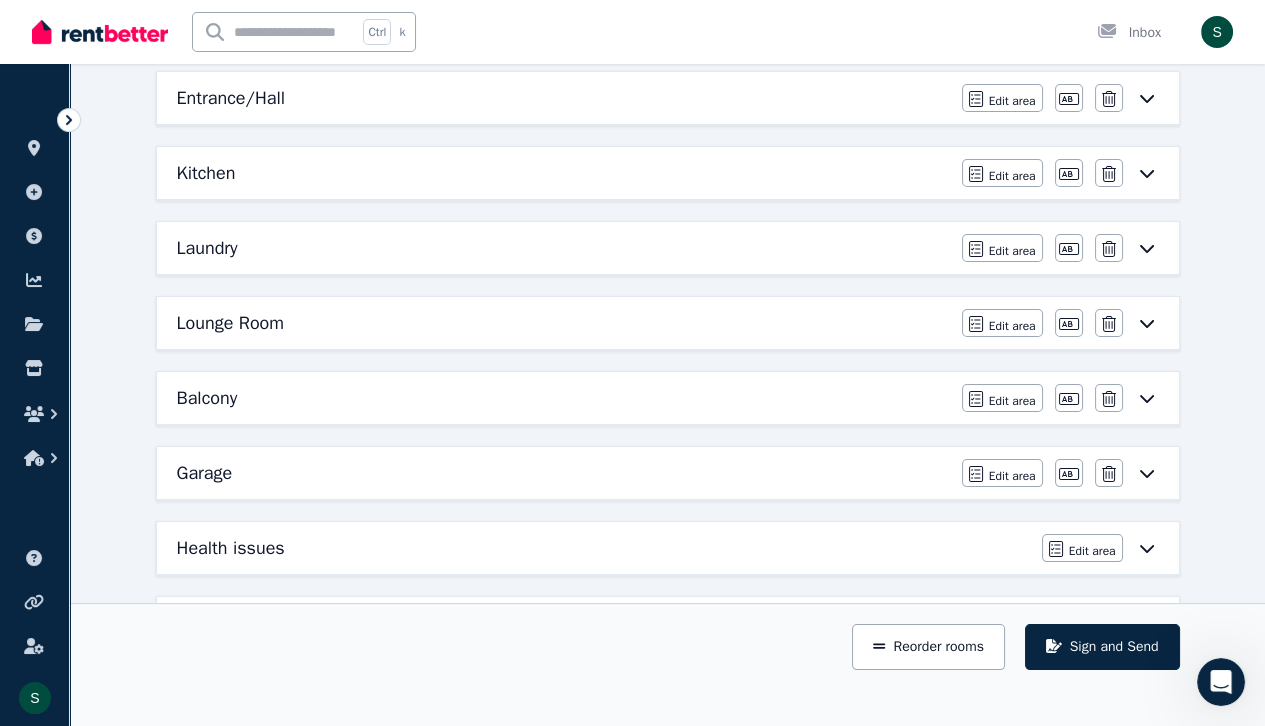 click 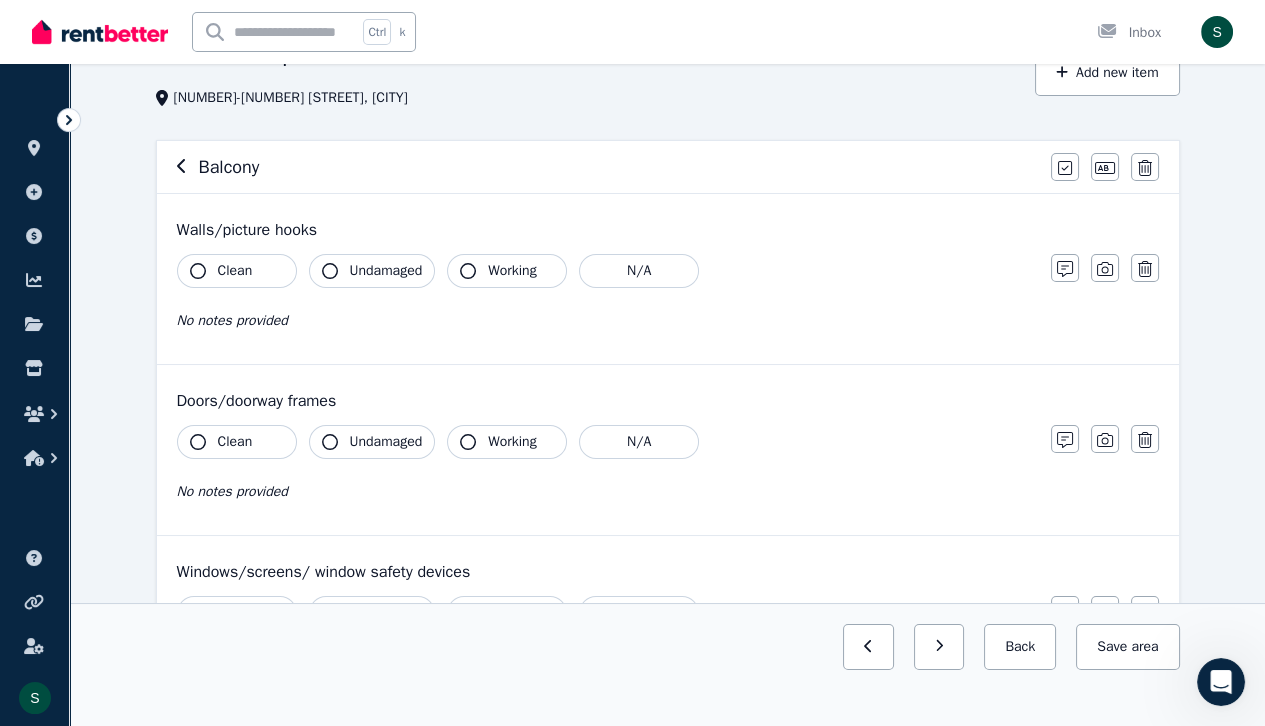 scroll, scrollTop: 0, scrollLeft: 0, axis: both 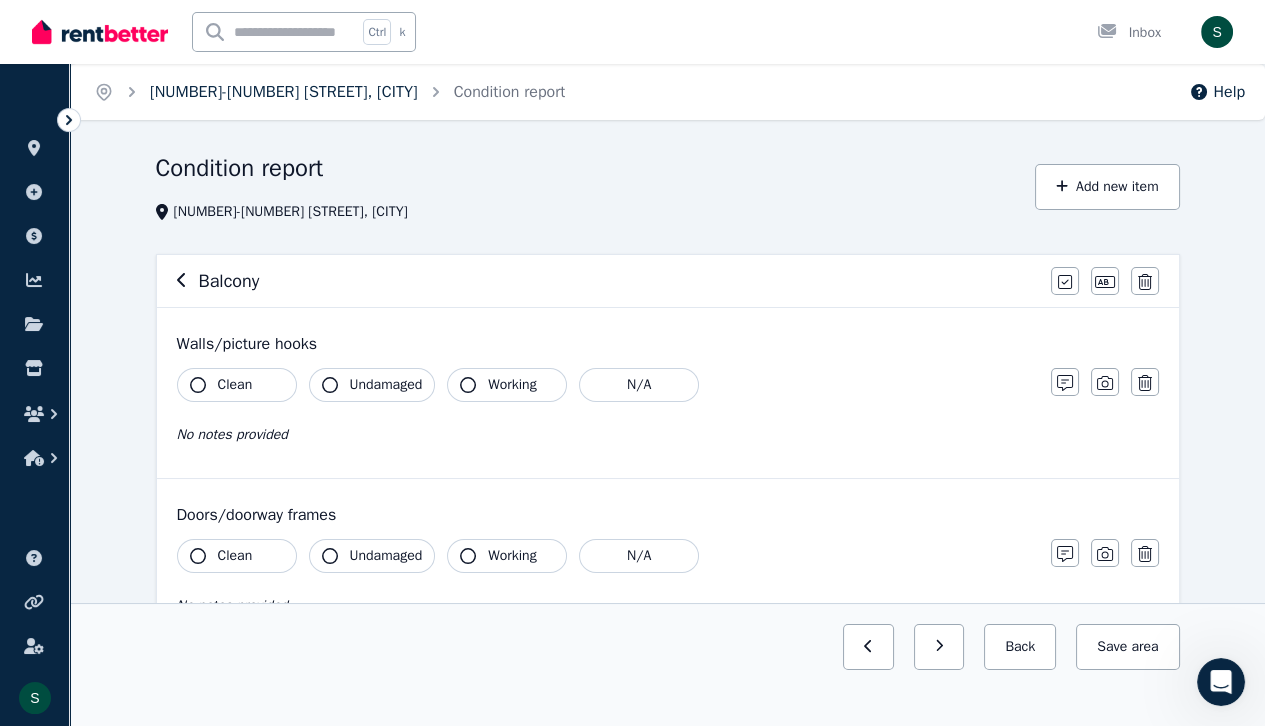 click on "[NUMBER]-[NUMBER] [STREET], [CITY]" at bounding box center [284, 92] 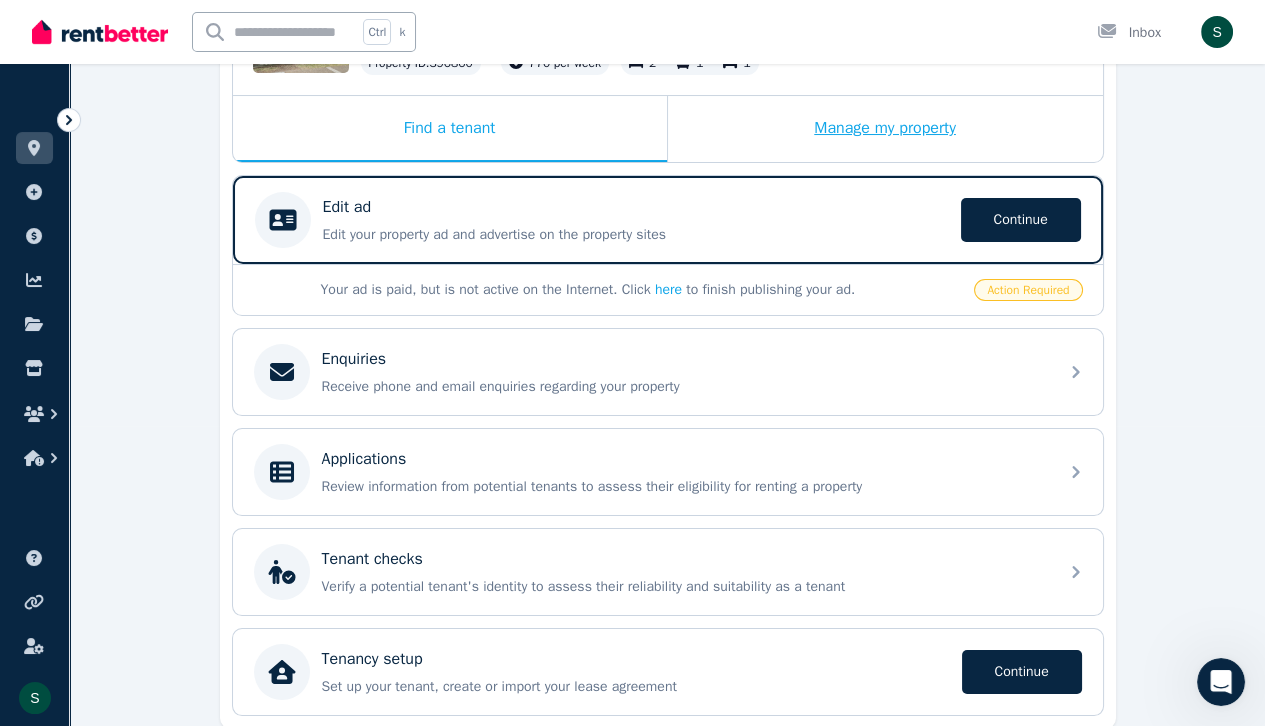 scroll, scrollTop: 374, scrollLeft: 0, axis: vertical 